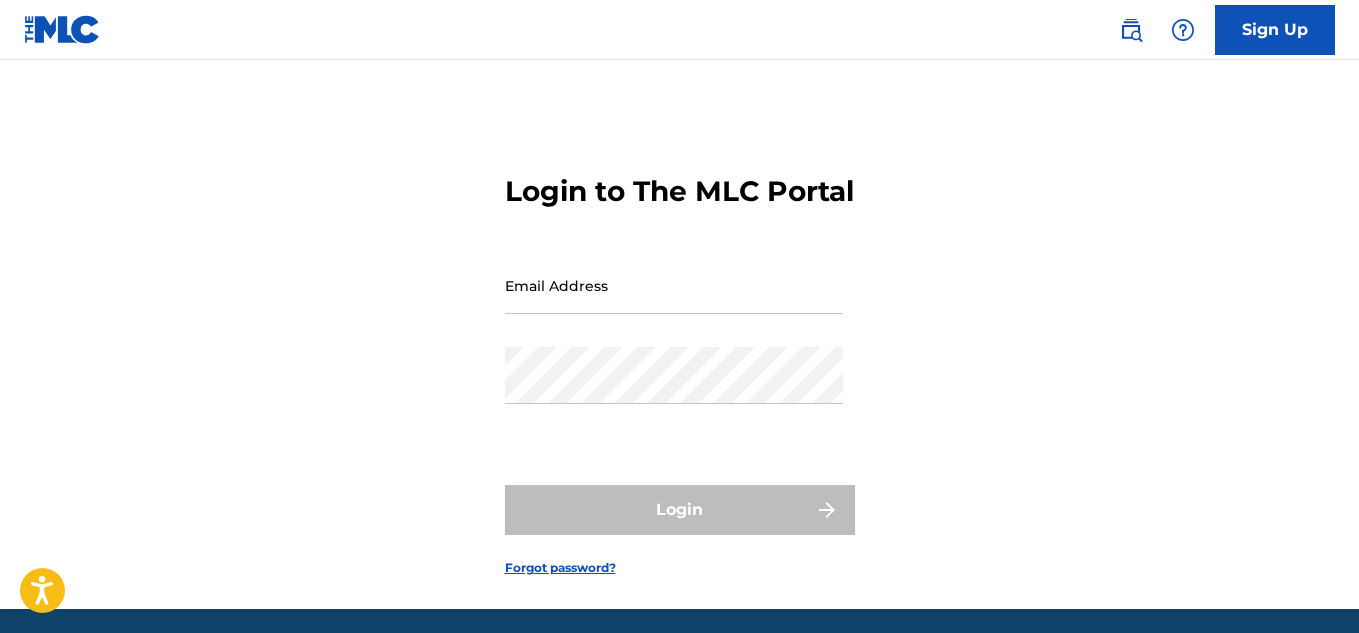 scroll, scrollTop: 107, scrollLeft: 0, axis: vertical 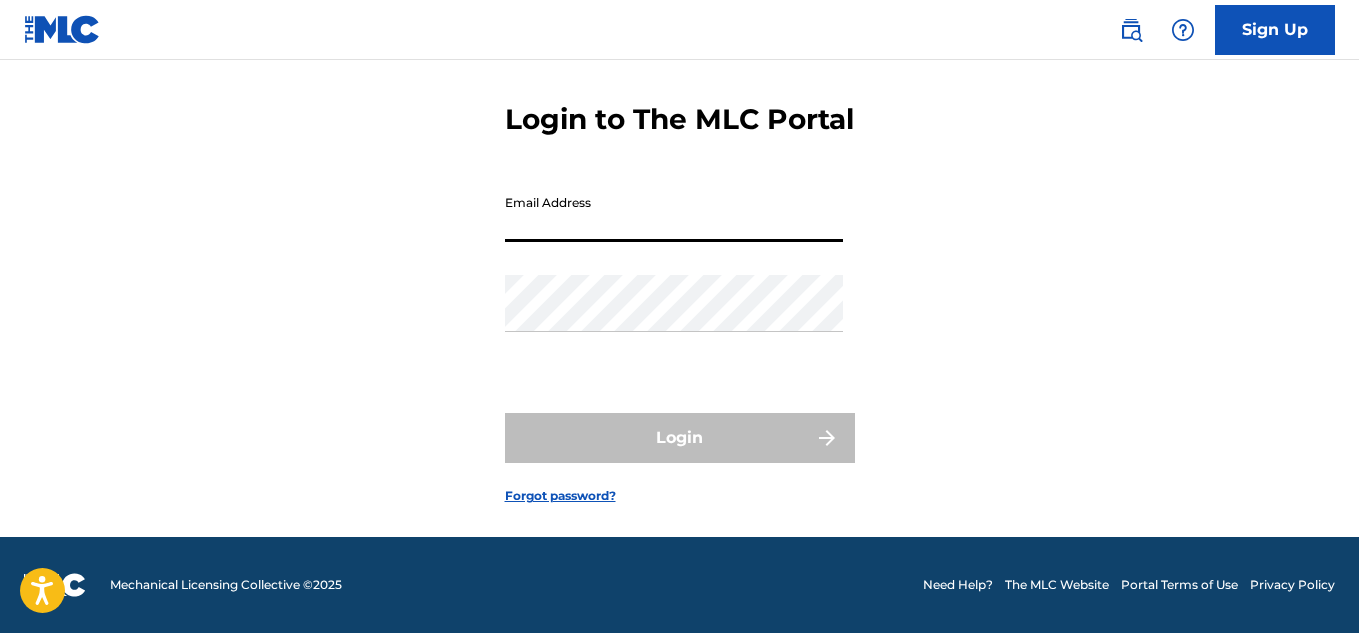 click on "Email Address" at bounding box center (674, 213) 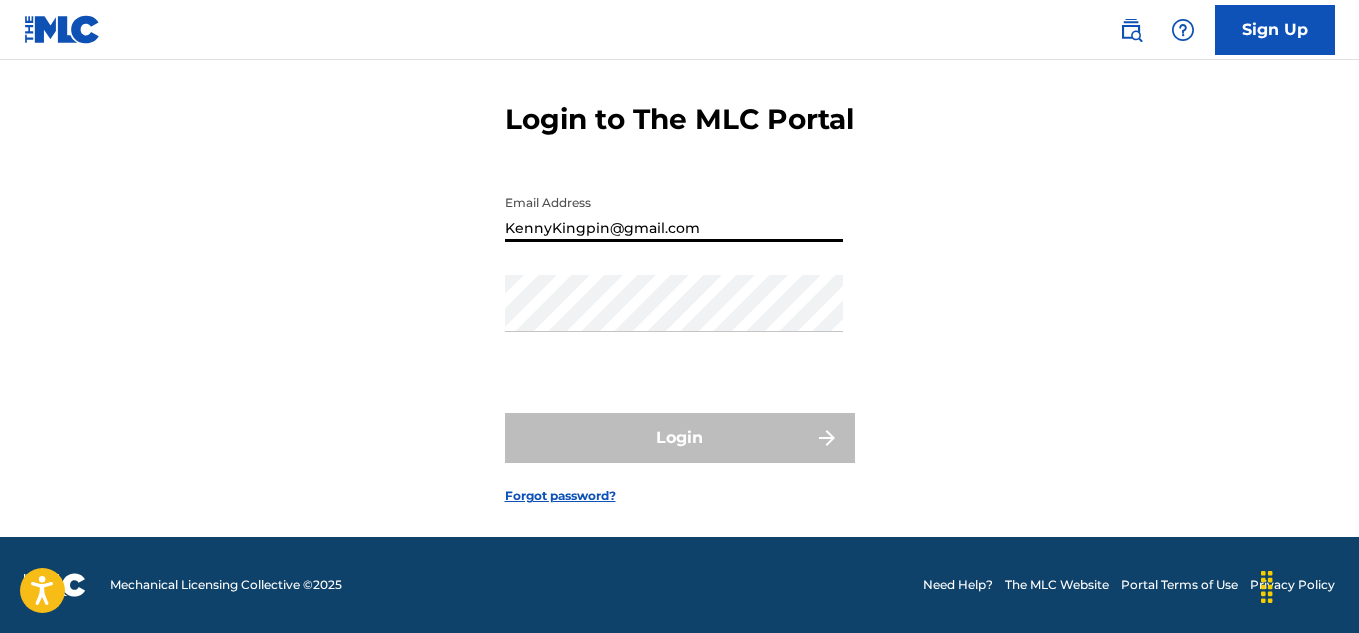type on "KennyKingpin@gmail.com" 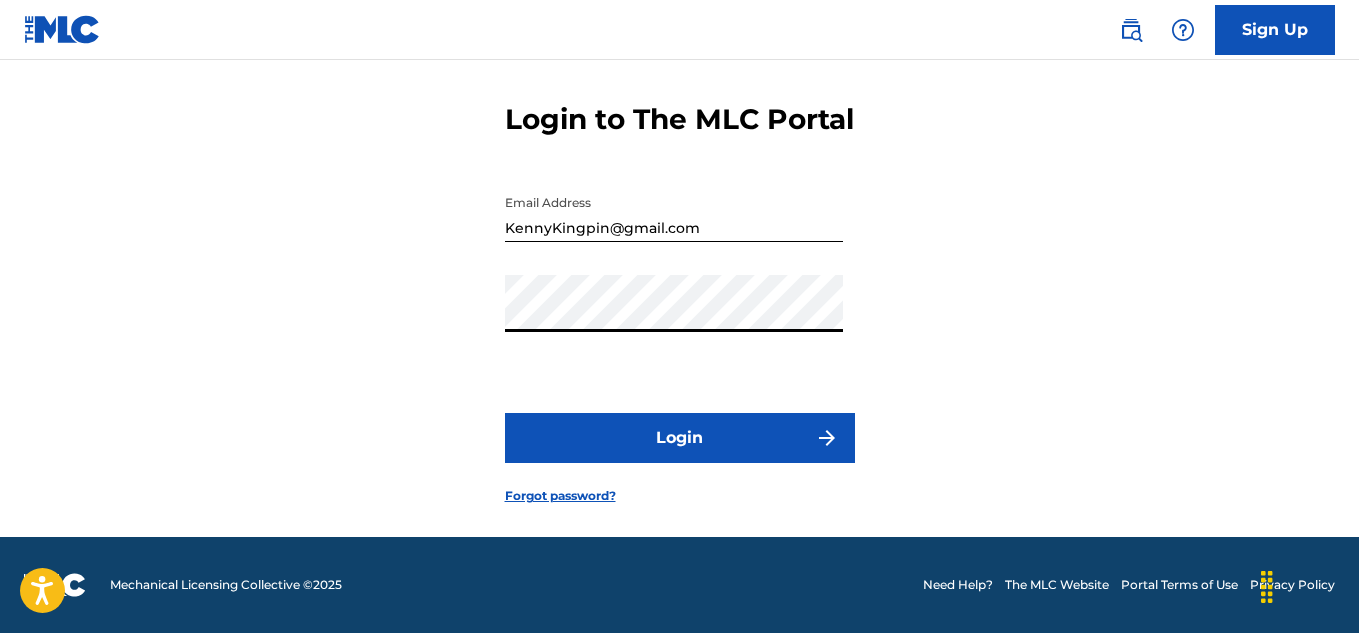 click on "Login" at bounding box center (680, 438) 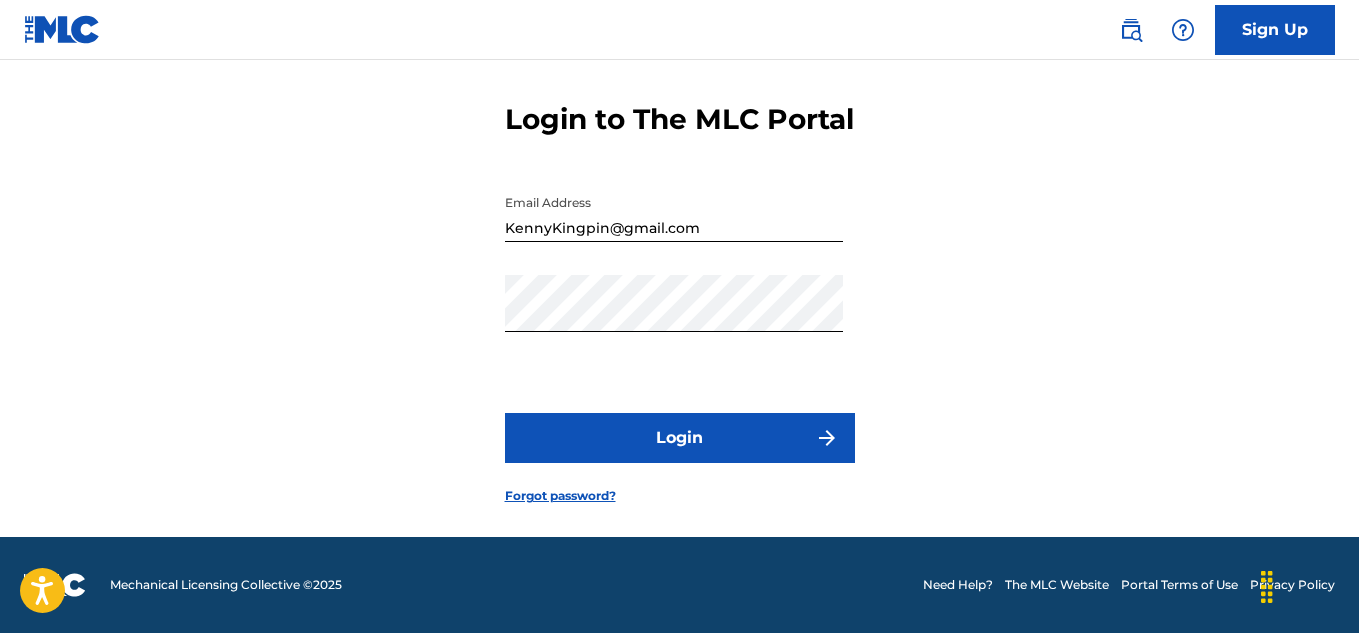 click on "Forgot password?" at bounding box center (560, 496) 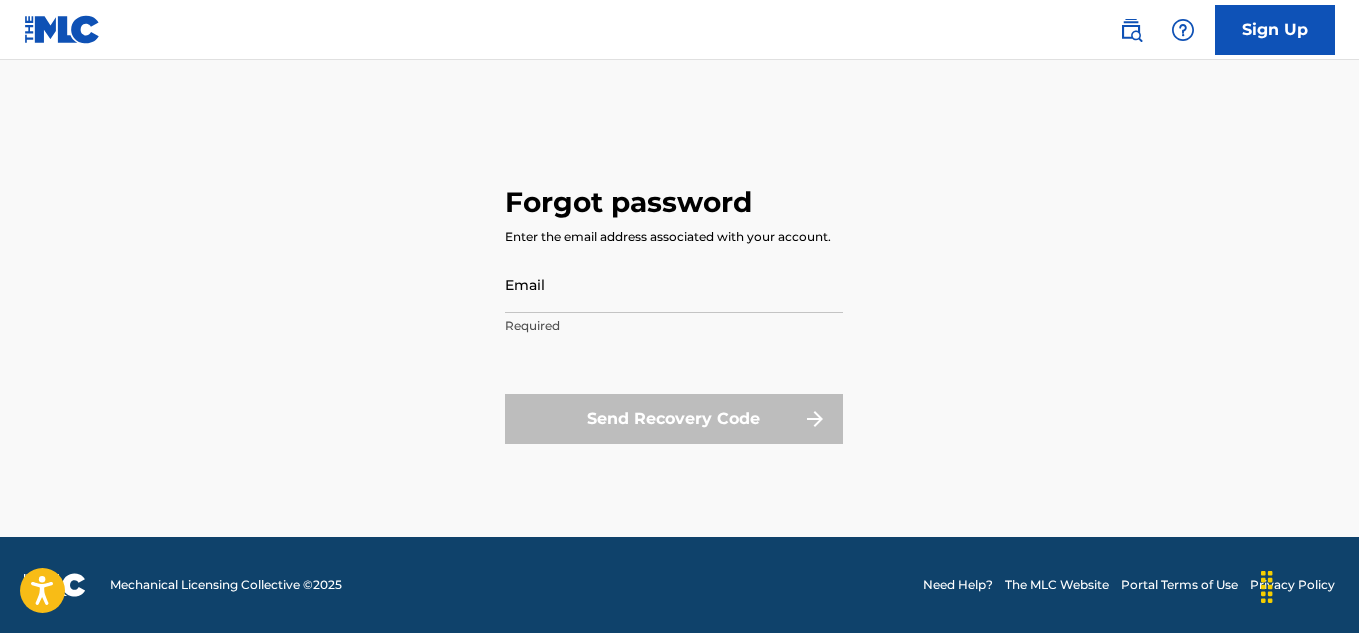 scroll, scrollTop: 0, scrollLeft: 0, axis: both 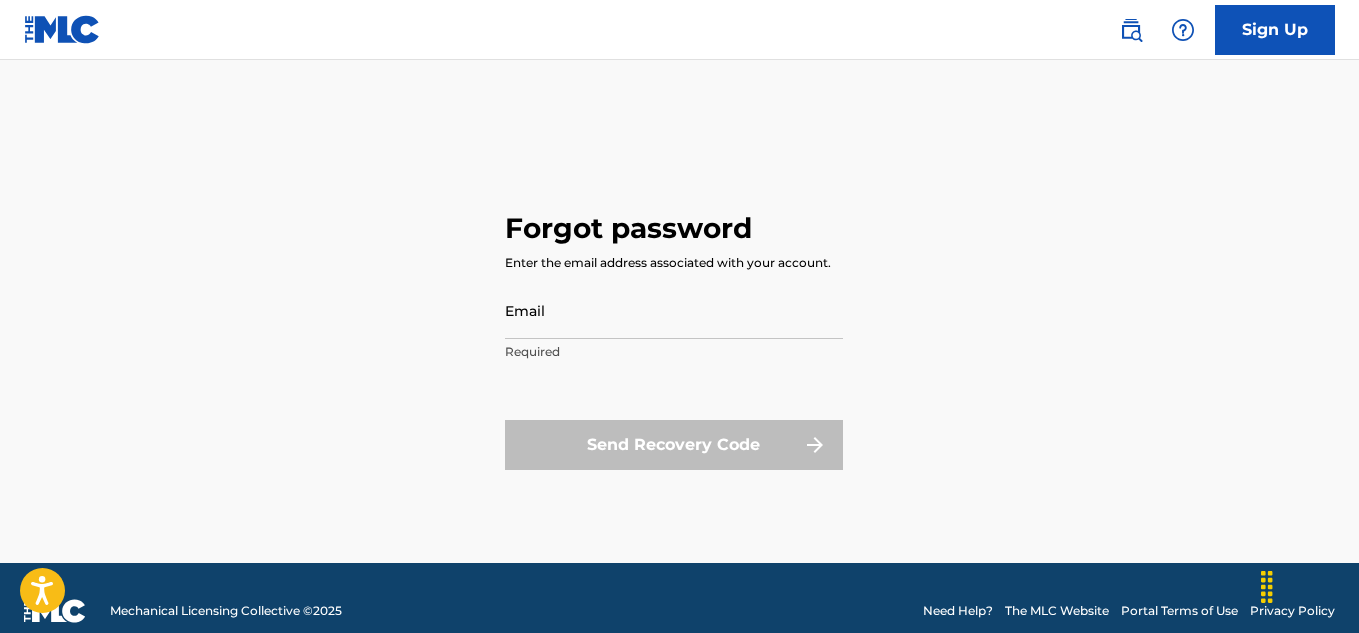 click on "Email" at bounding box center [674, 310] 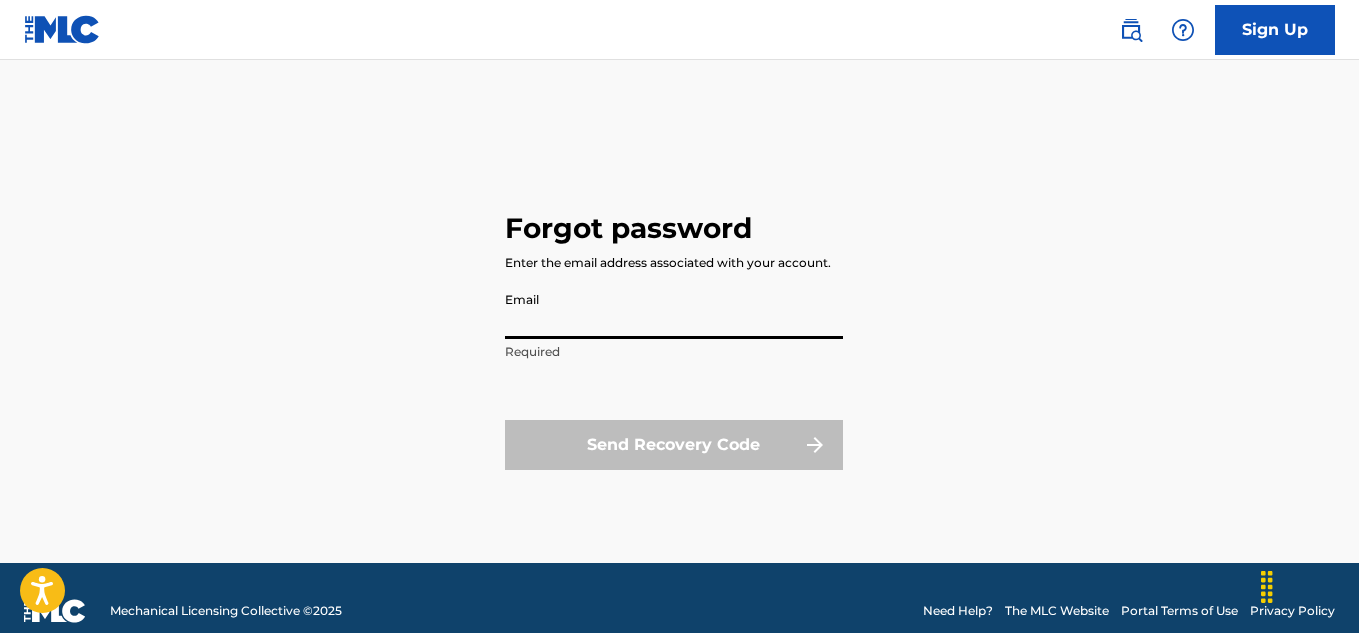 type on "KennyKingpin@gmail.com" 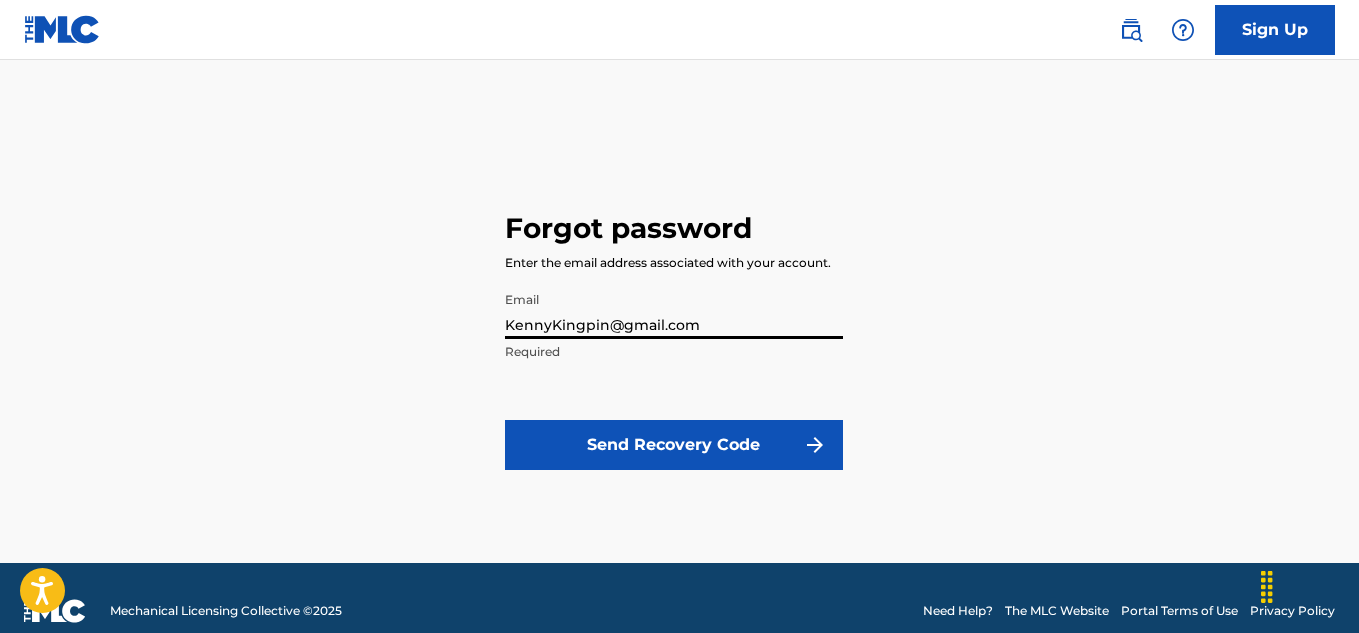 click on "Send Recovery Code" at bounding box center [674, 445] 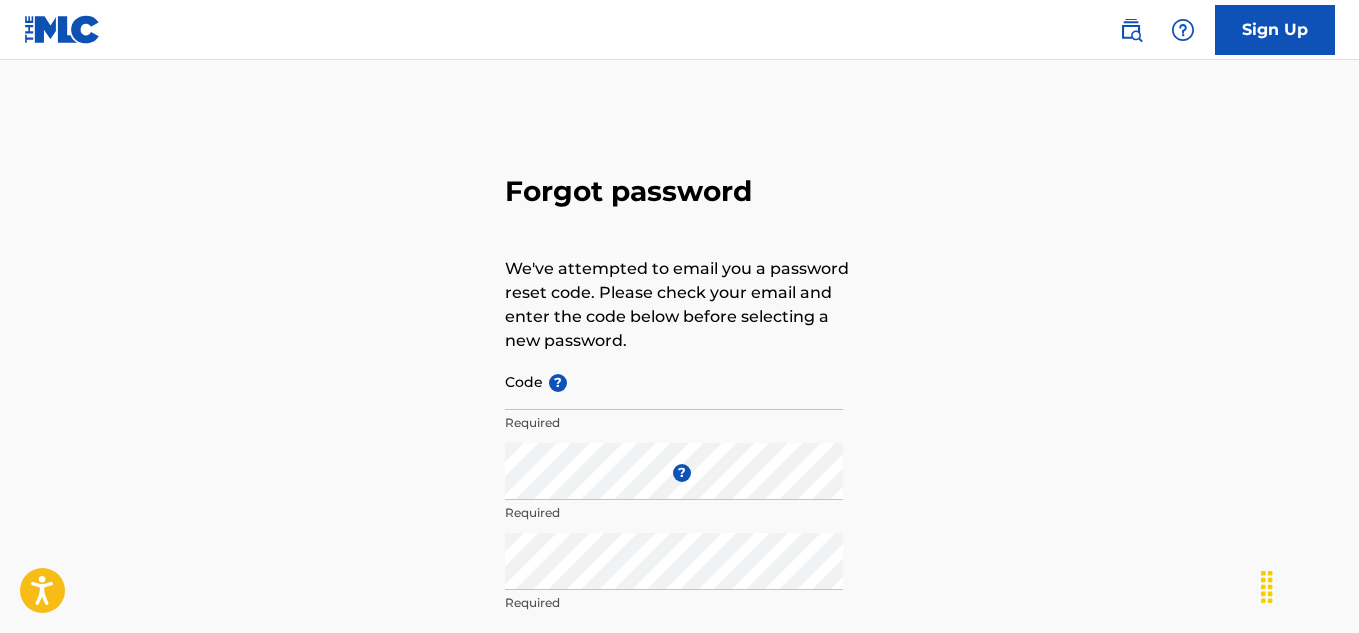 click on "Code ?" at bounding box center (674, 381) 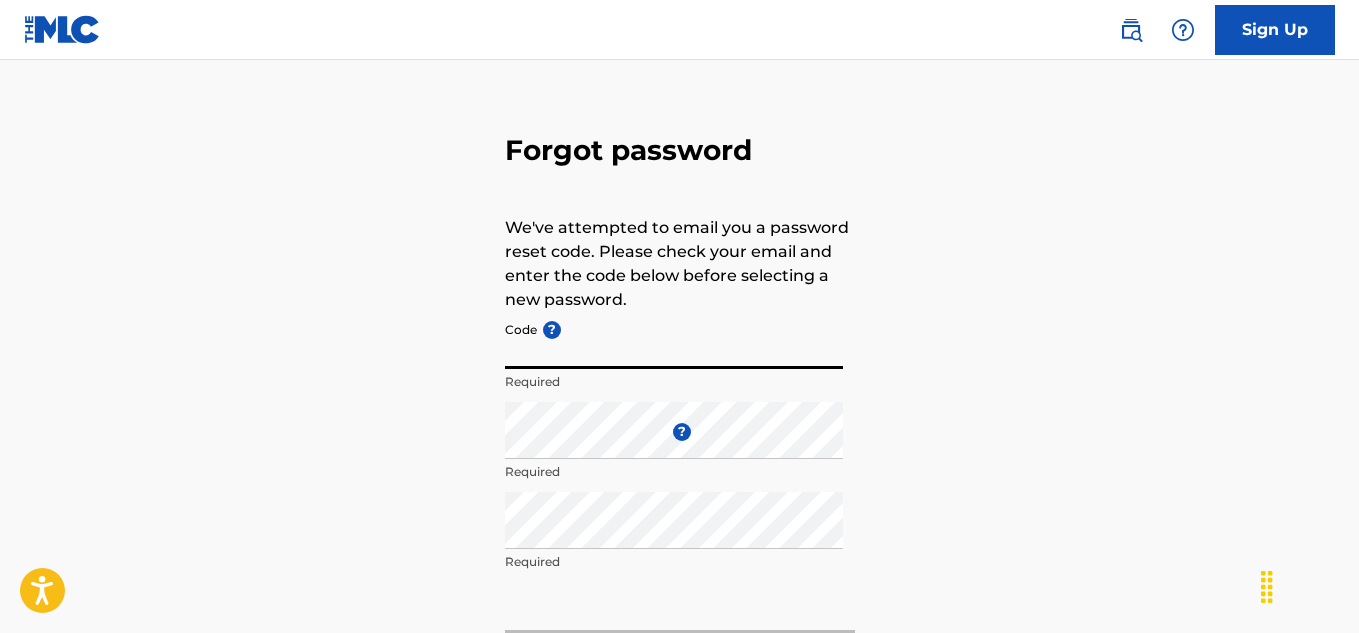 scroll, scrollTop: 46, scrollLeft: 0, axis: vertical 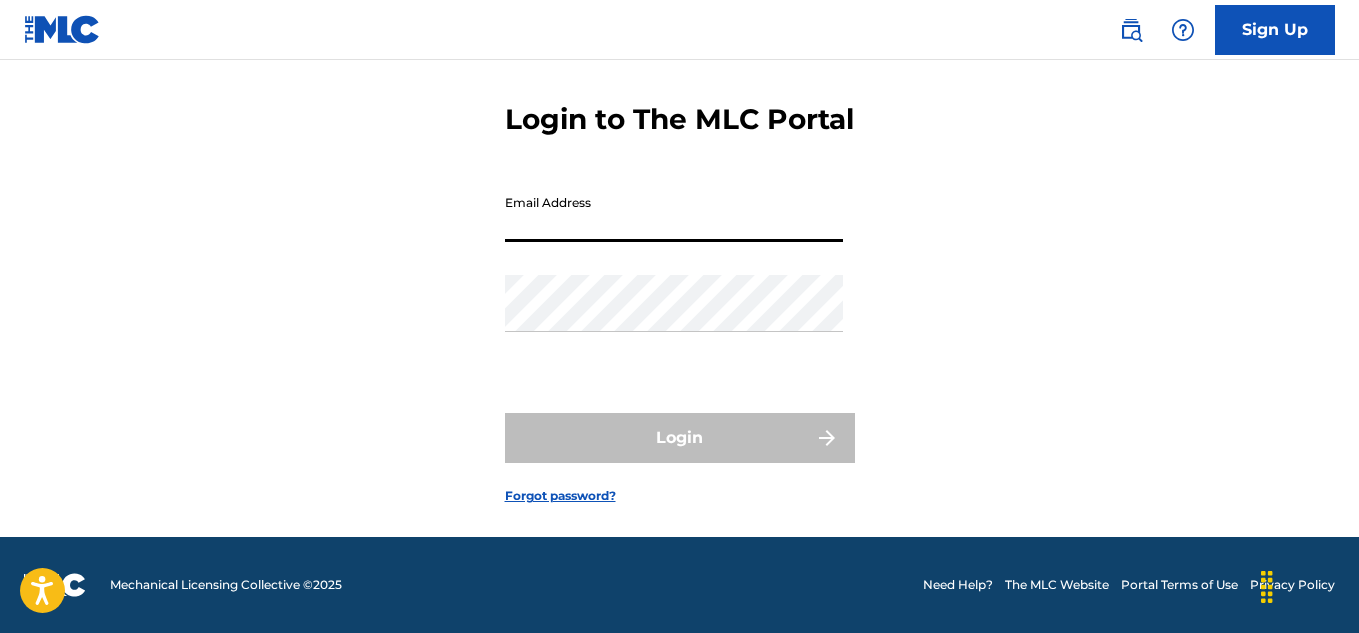 click on "Email Address" at bounding box center [674, 213] 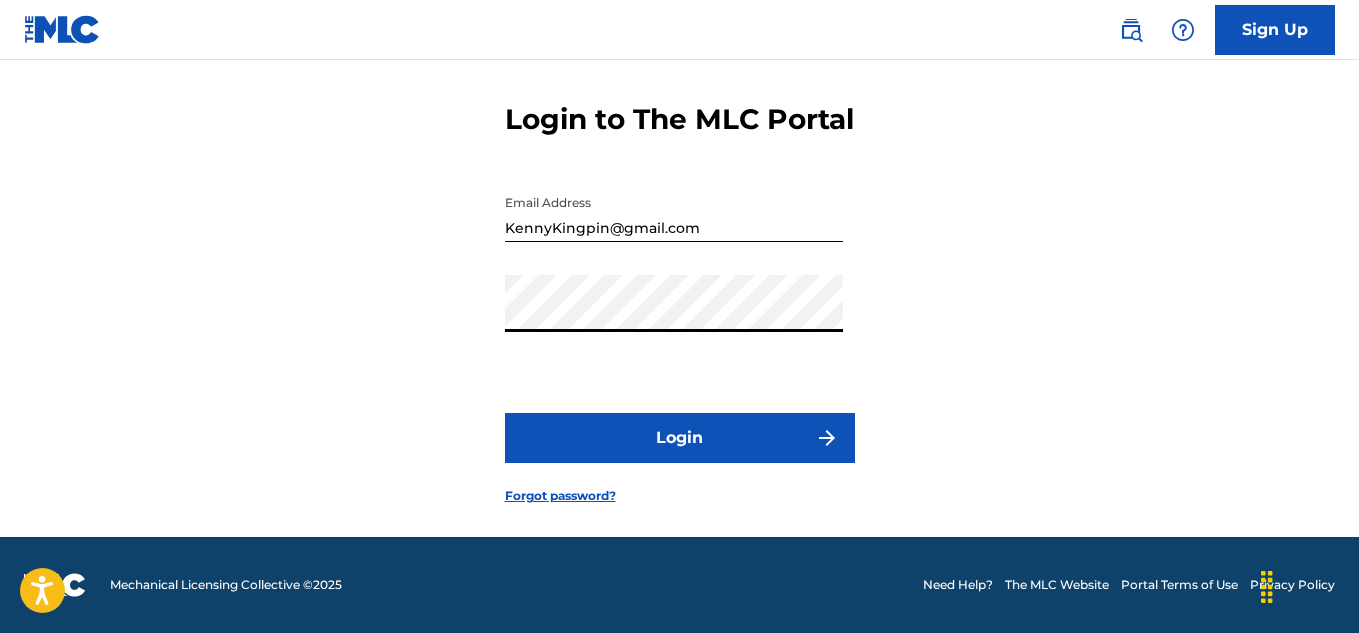 click on "Login" at bounding box center (680, 438) 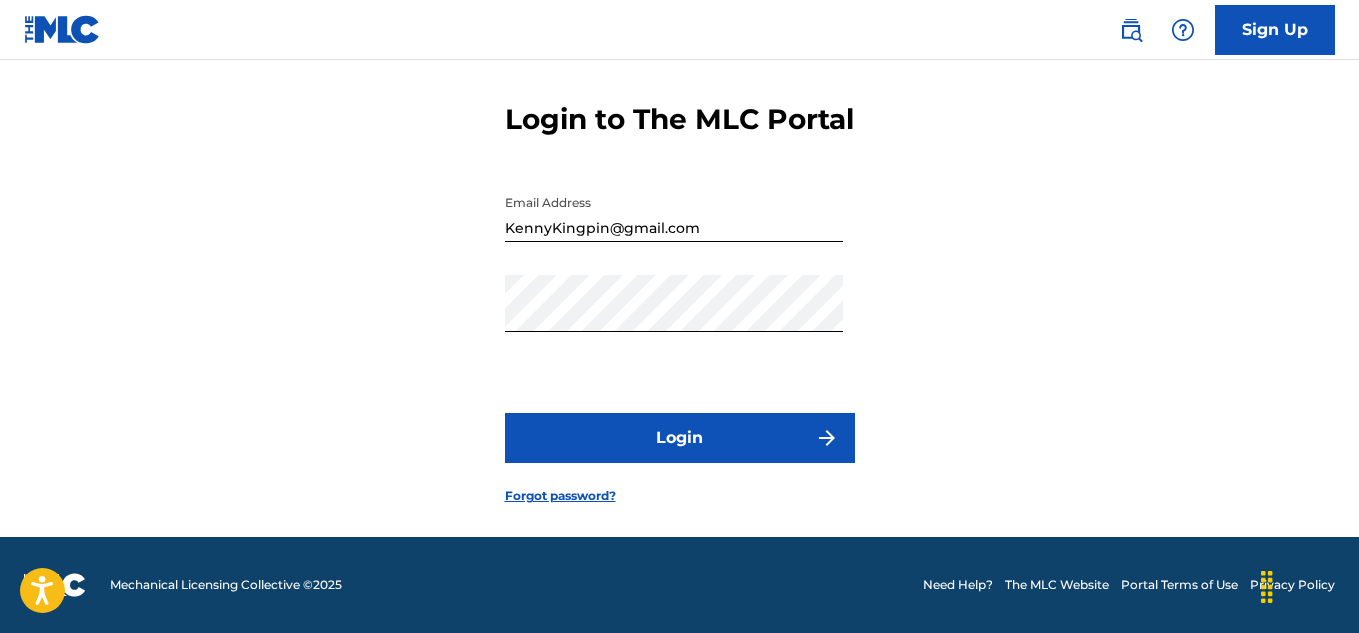 click on "Forgot password?" at bounding box center [560, 496] 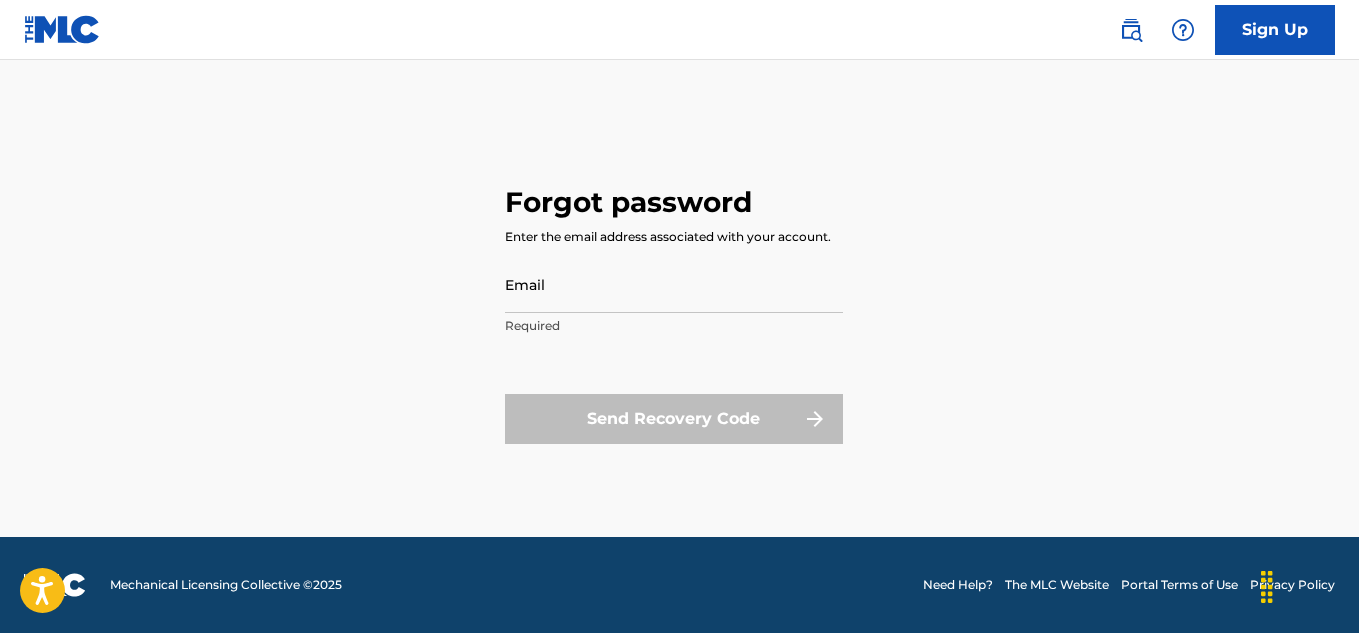 scroll, scrollTop: 0, scrollLeft: 0, axis: both 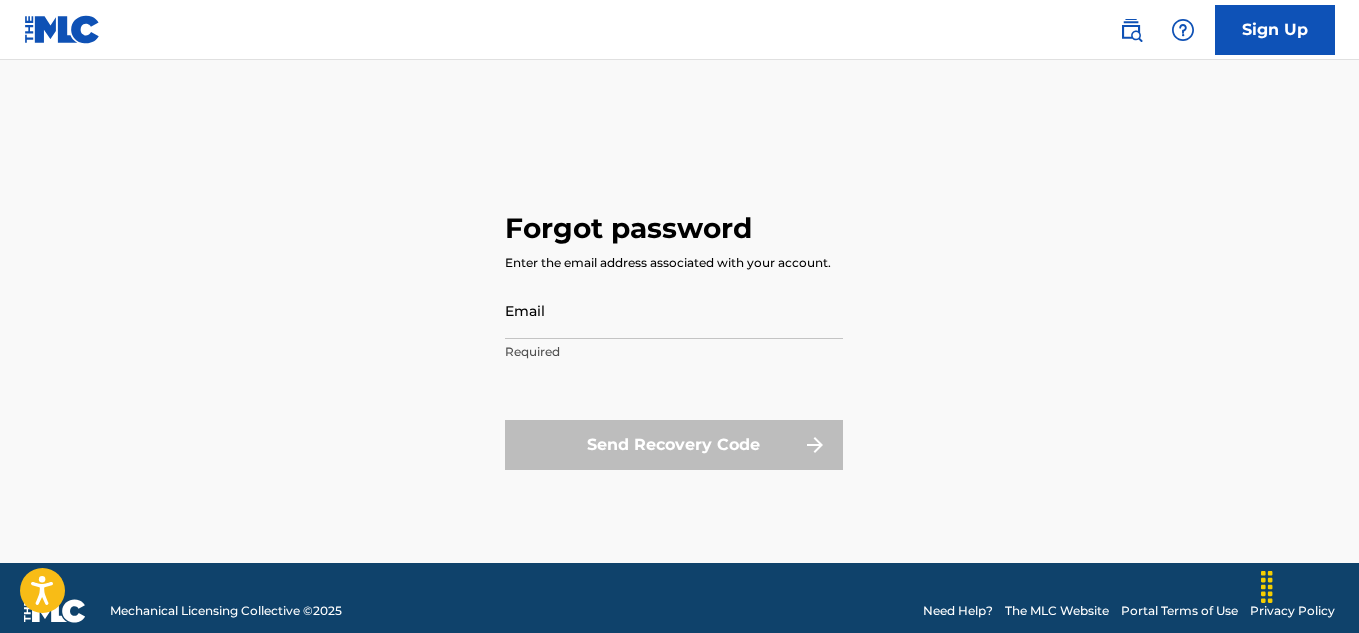 click on "Email" at bounding box center [674, 310] 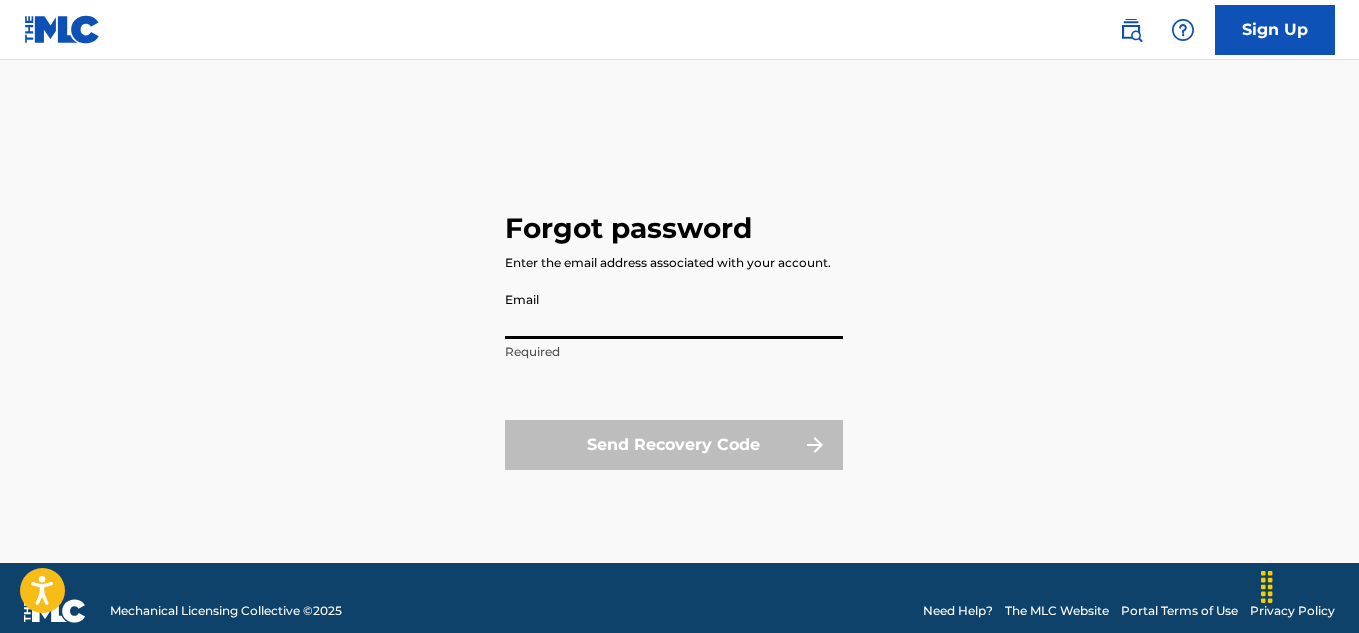 type on "KennyKingpin@gmail.com" 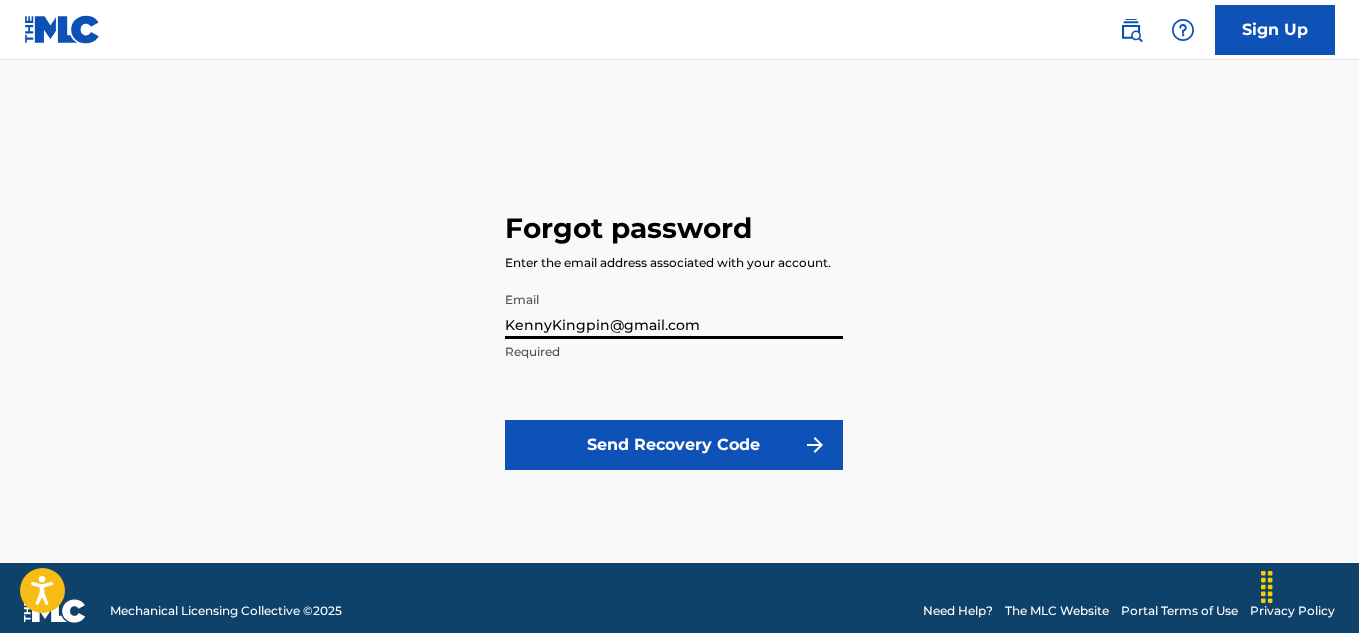 click on "Send Recovery Code" at bounding box center (674, 445) 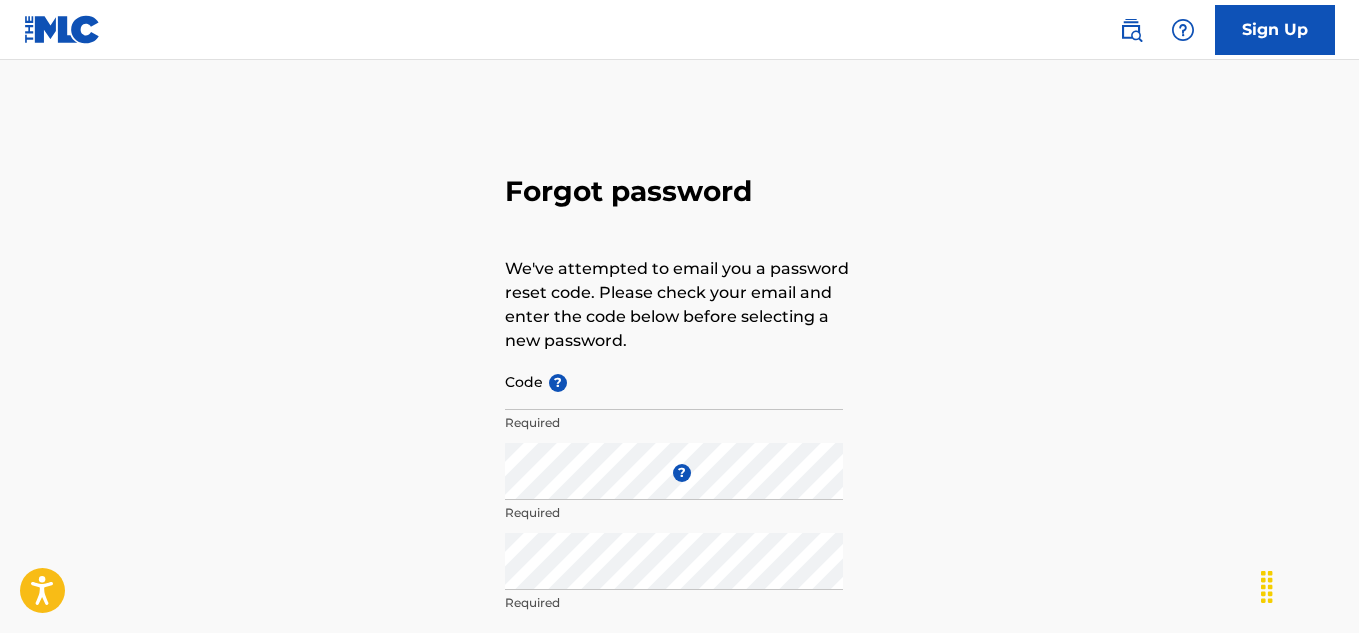 click on "Code ?" at bounding box center (674, 381) 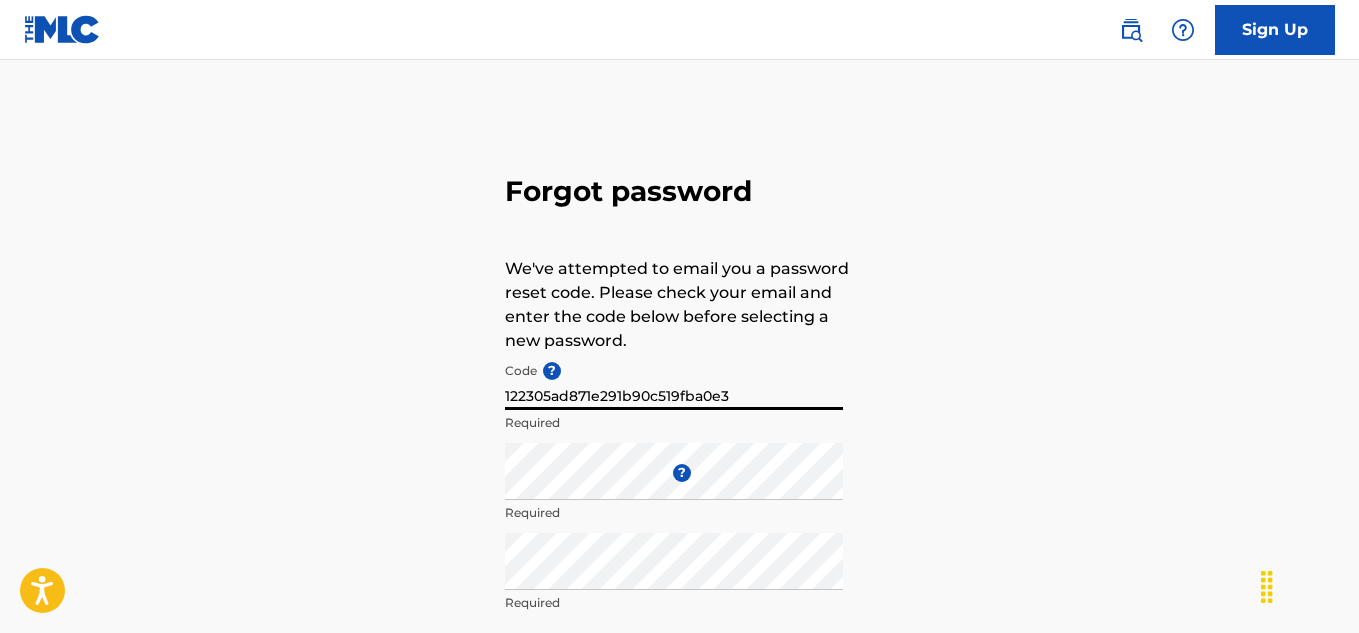 type on "122305ad871e291b90c519fba0e3" 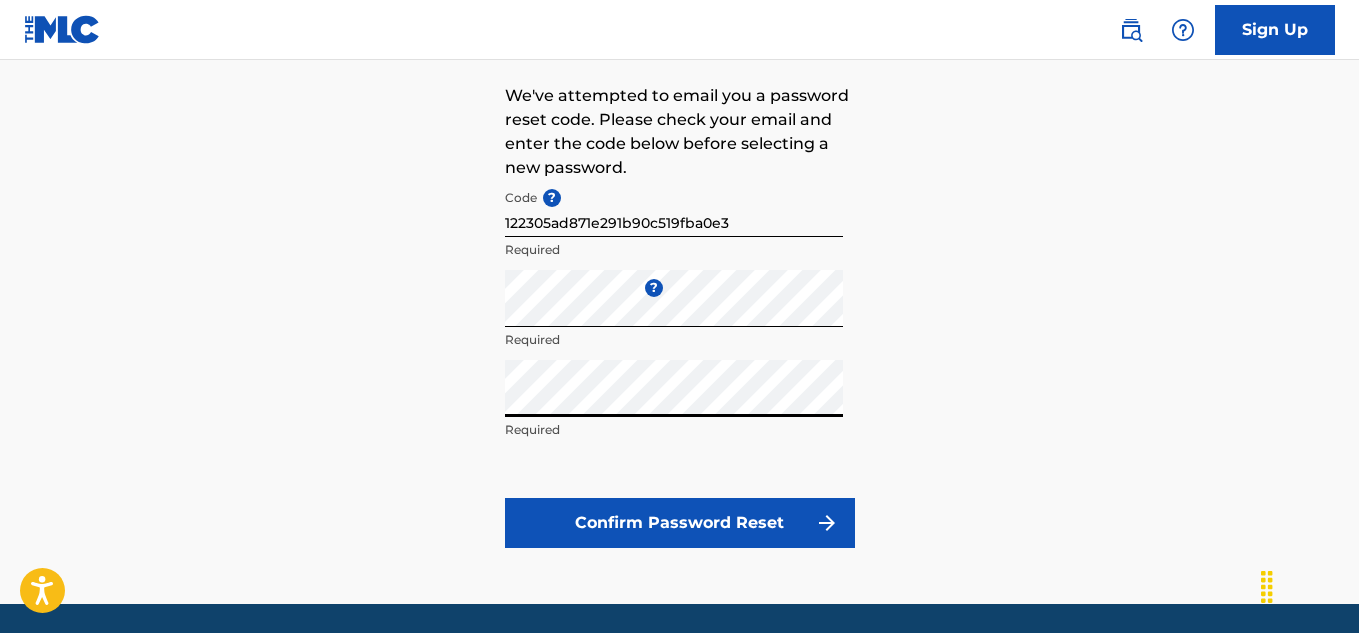 scroll, scrollTop: 240, scrollLeft: 0, axis: vertical 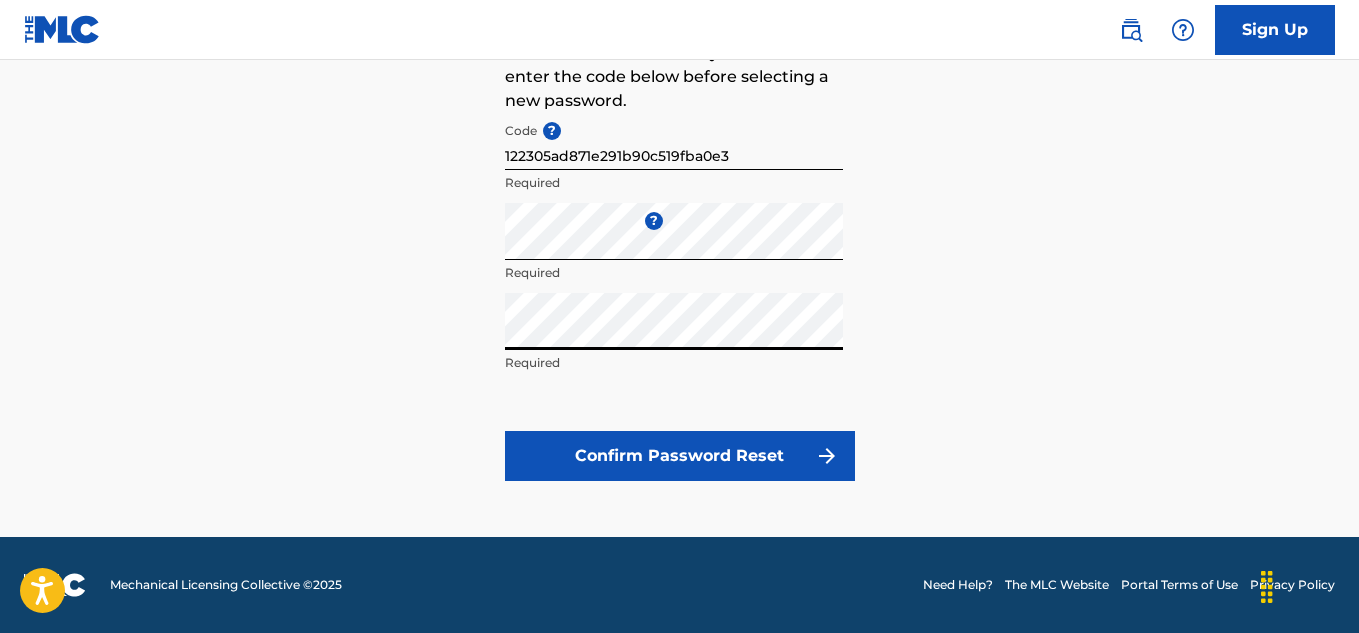 click on "Confirm Password Reset" at bounding box center (680, 456) 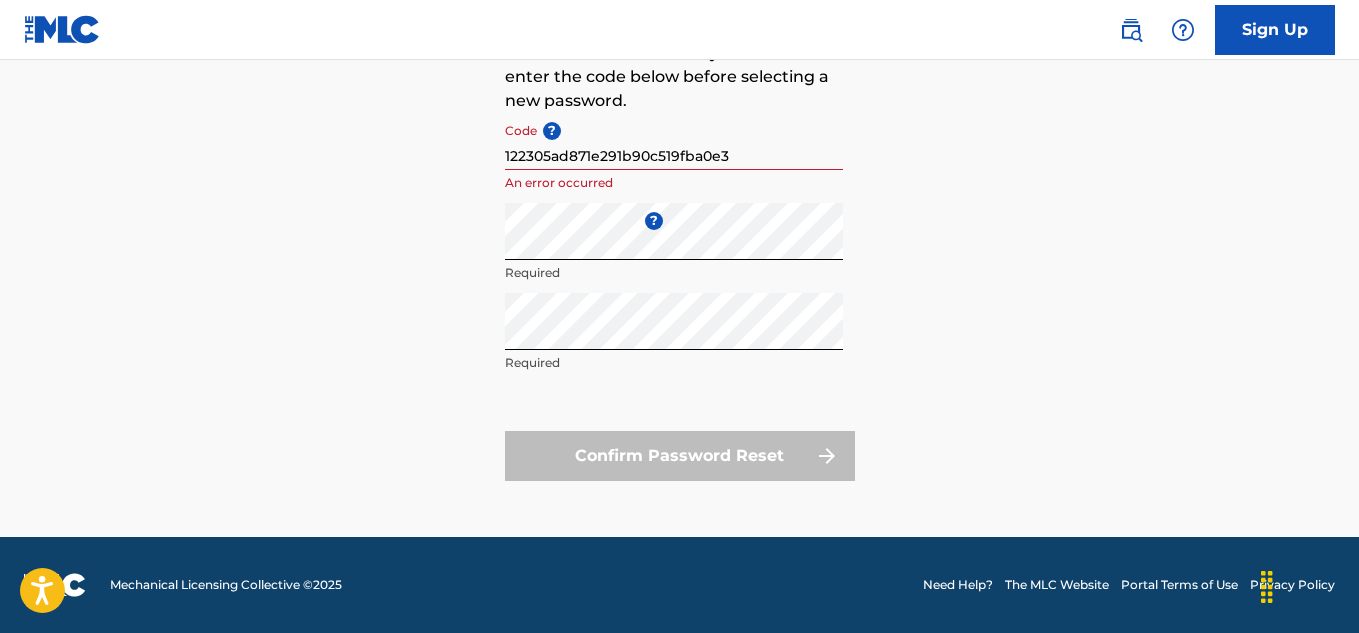 click on "122305ad871e291b90c519fba0e3" at bounding box center [674, 141] 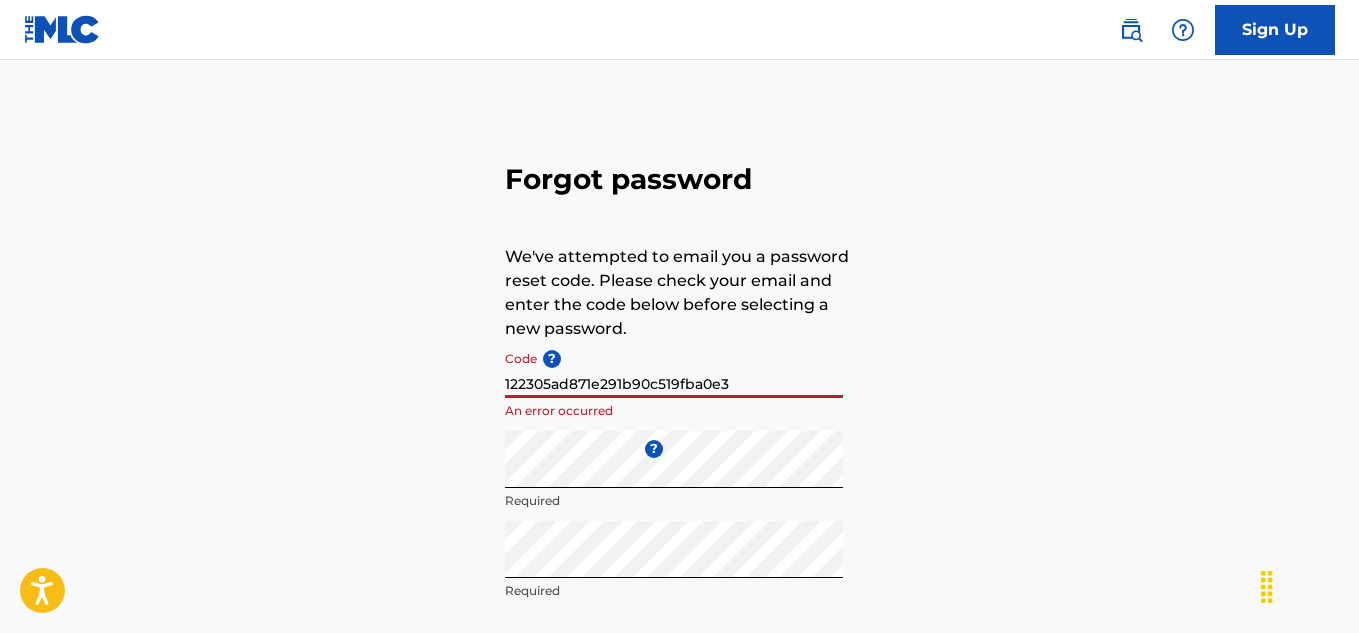 scroll, scrollTop: 14, scrollLeft: 0, axis: vertical 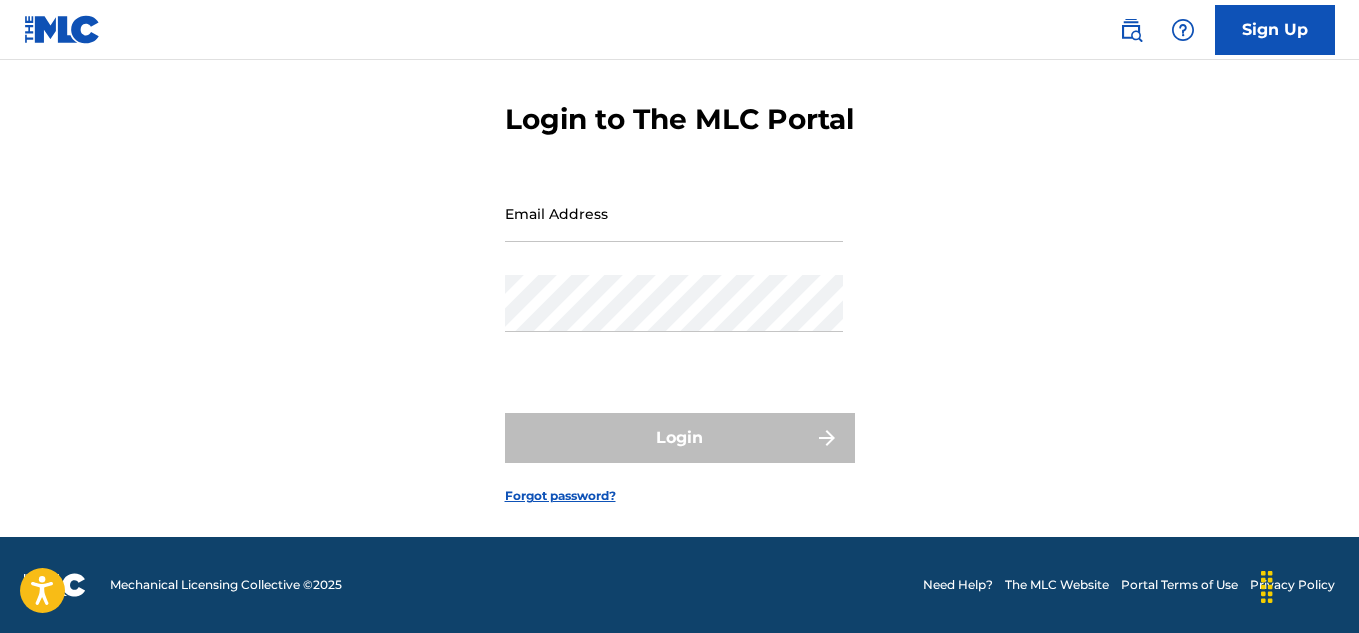click on "Email Address" at bounding box center [674, 213] 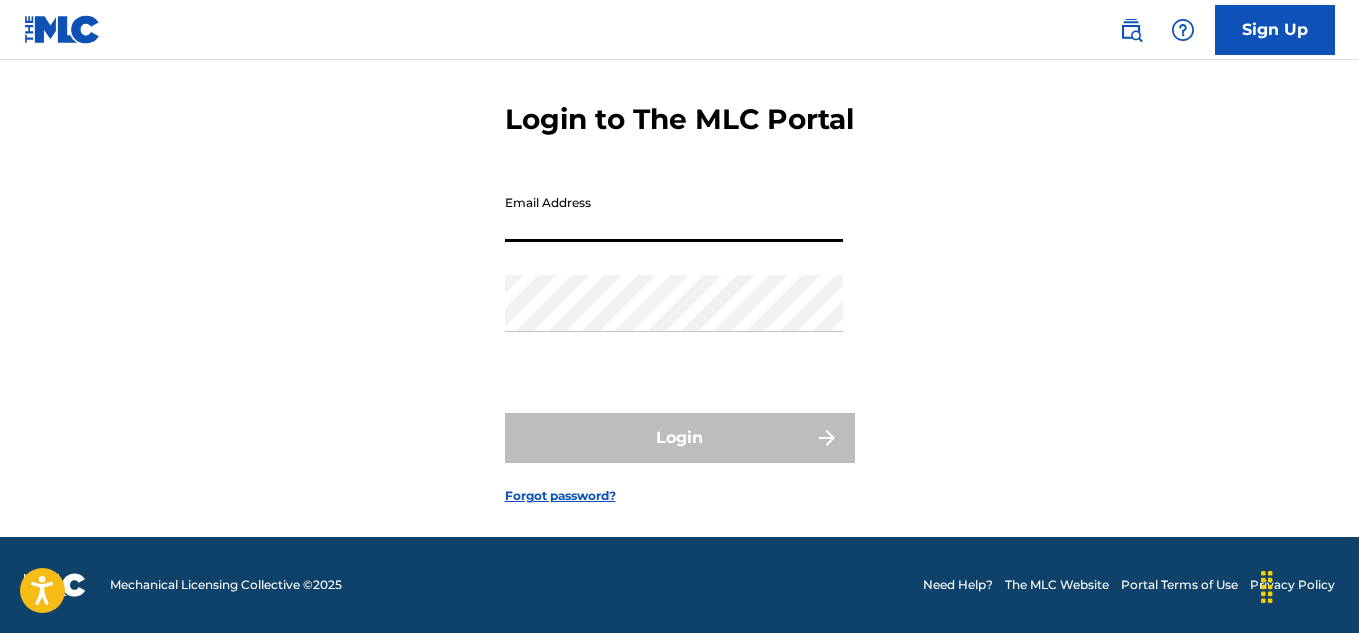 type on "KennyKingpin@gmail.com" 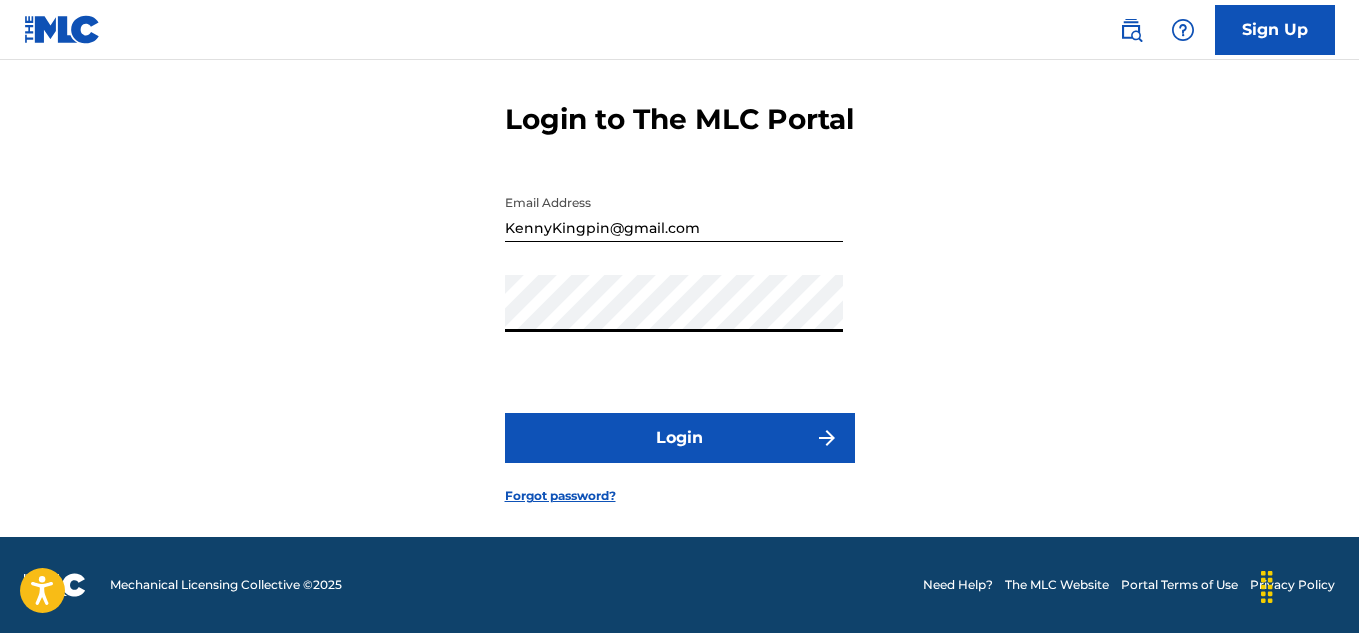 click on "Login" at bounding box center (680, 438) 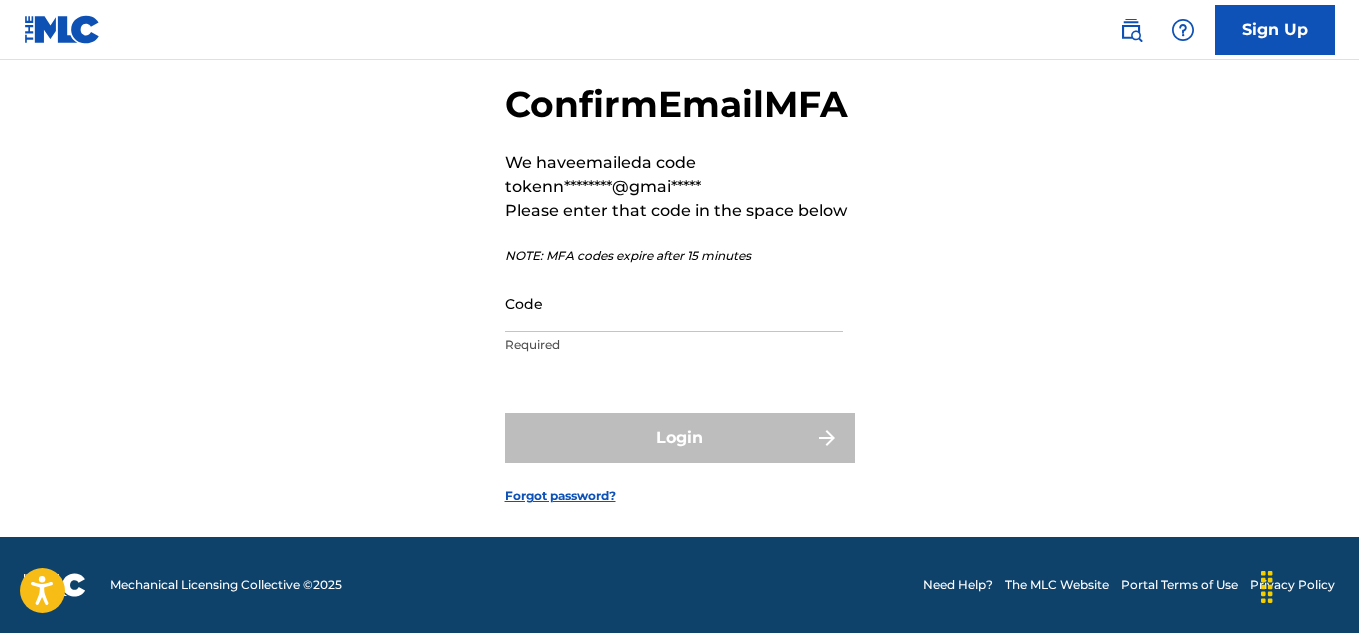 click on "Code" at bounding box center [674, 303] 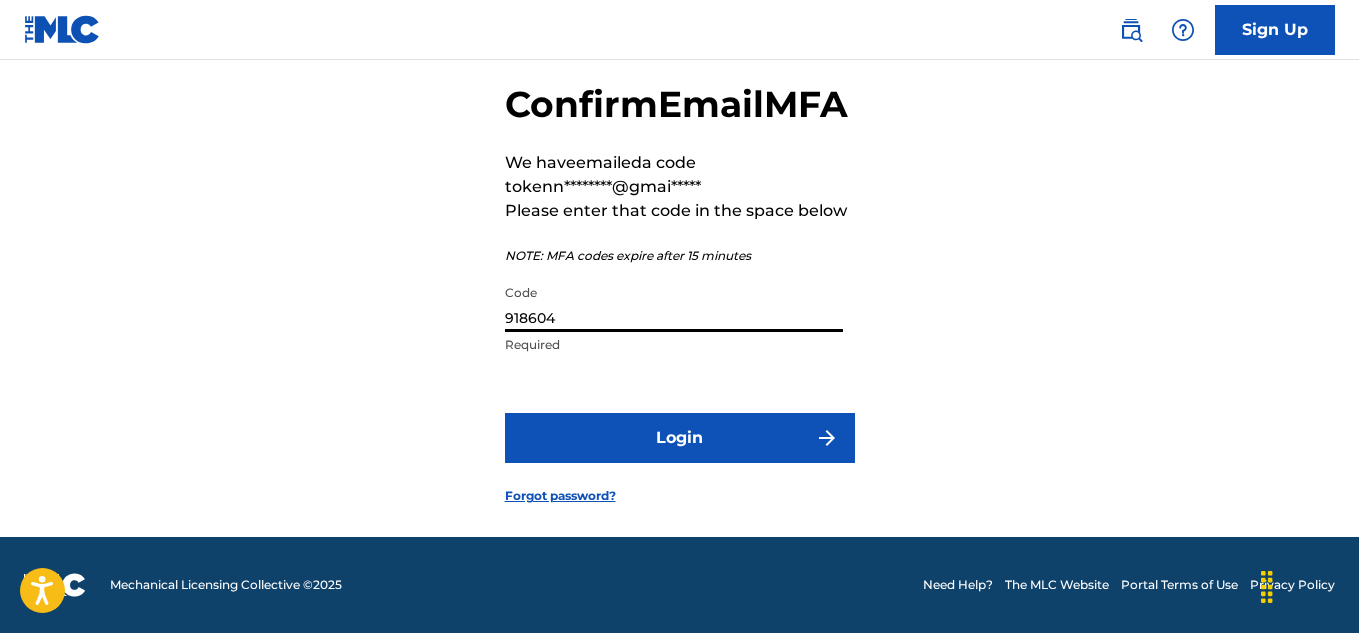type on "918604" 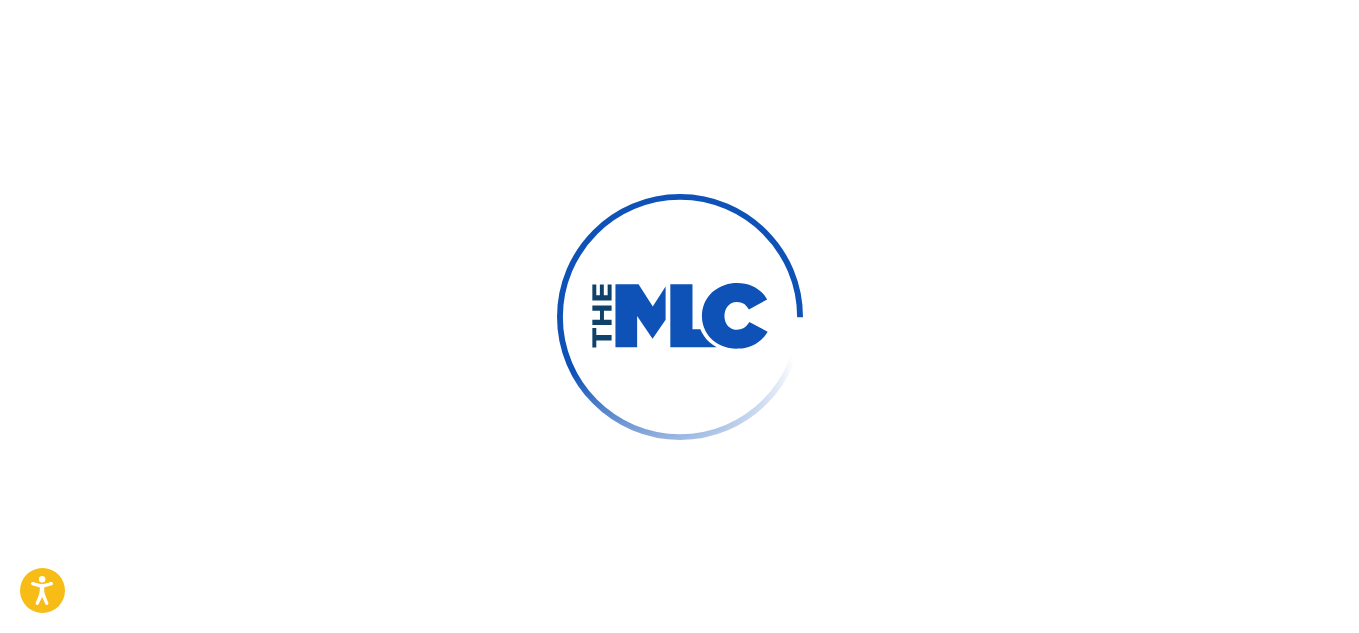scroll, scrollTop: 0, scrollLeft: 0, axis: both 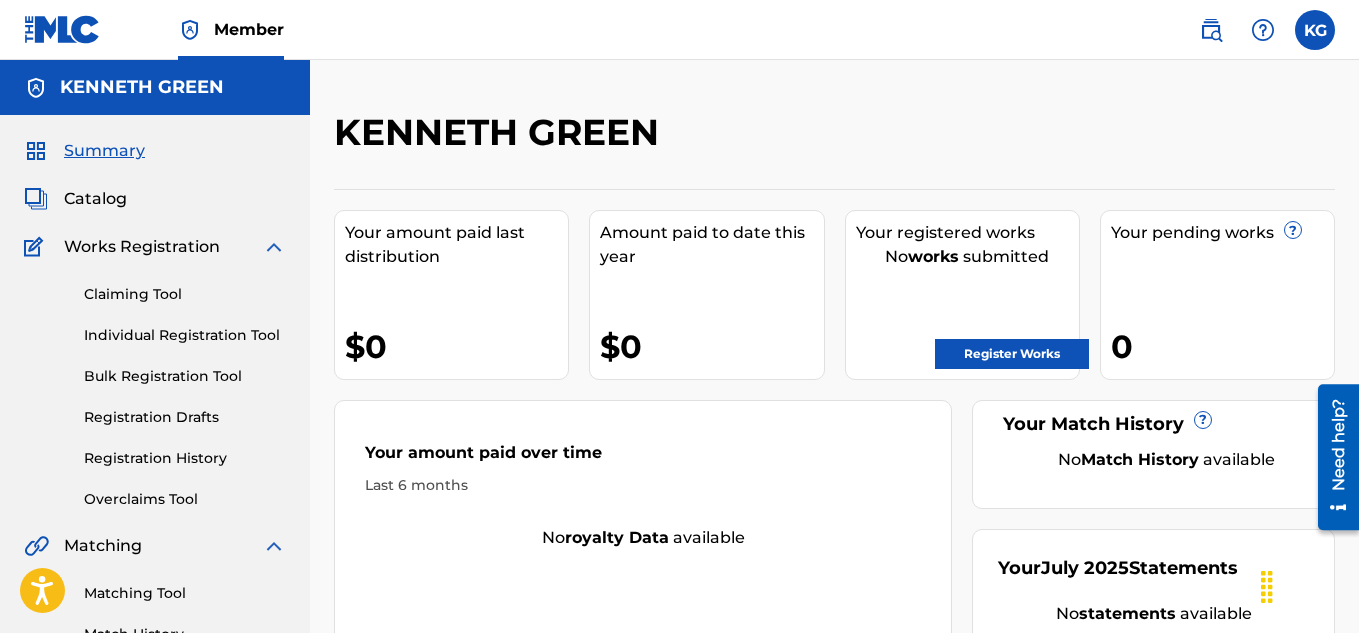 click on "Catalog" at bounding box center (95, 199) 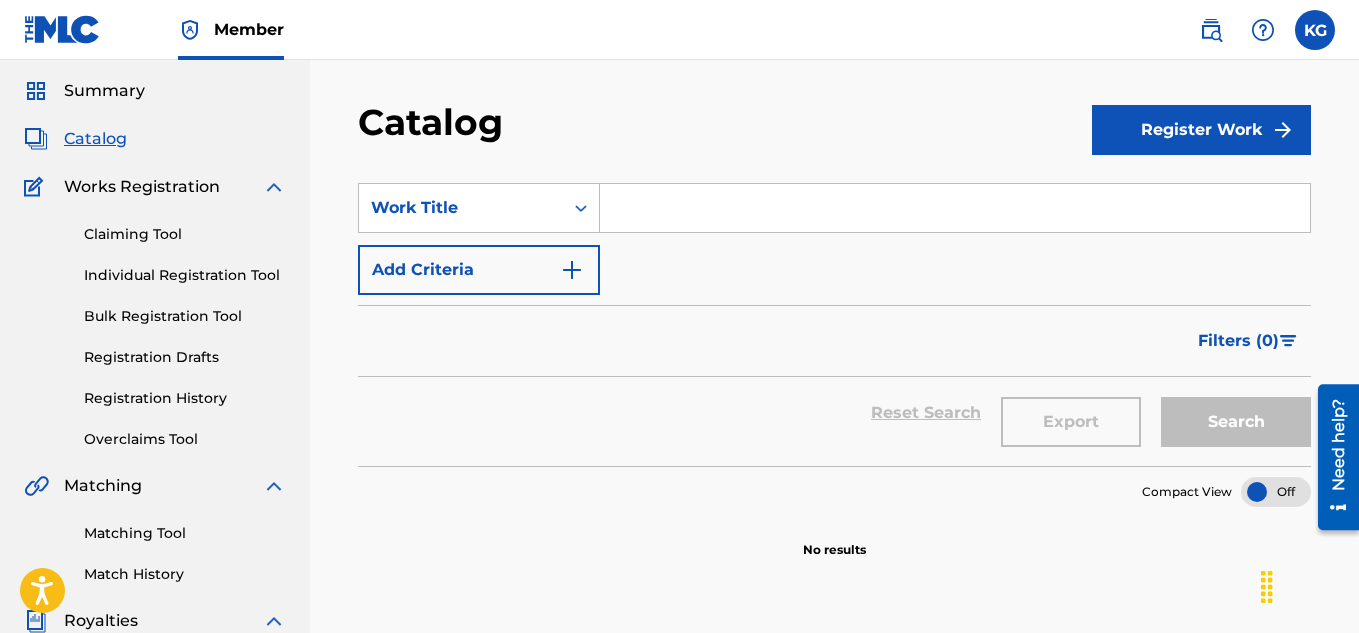 scroll, scrollTop: 0, scrollLeft: 0, axis: both 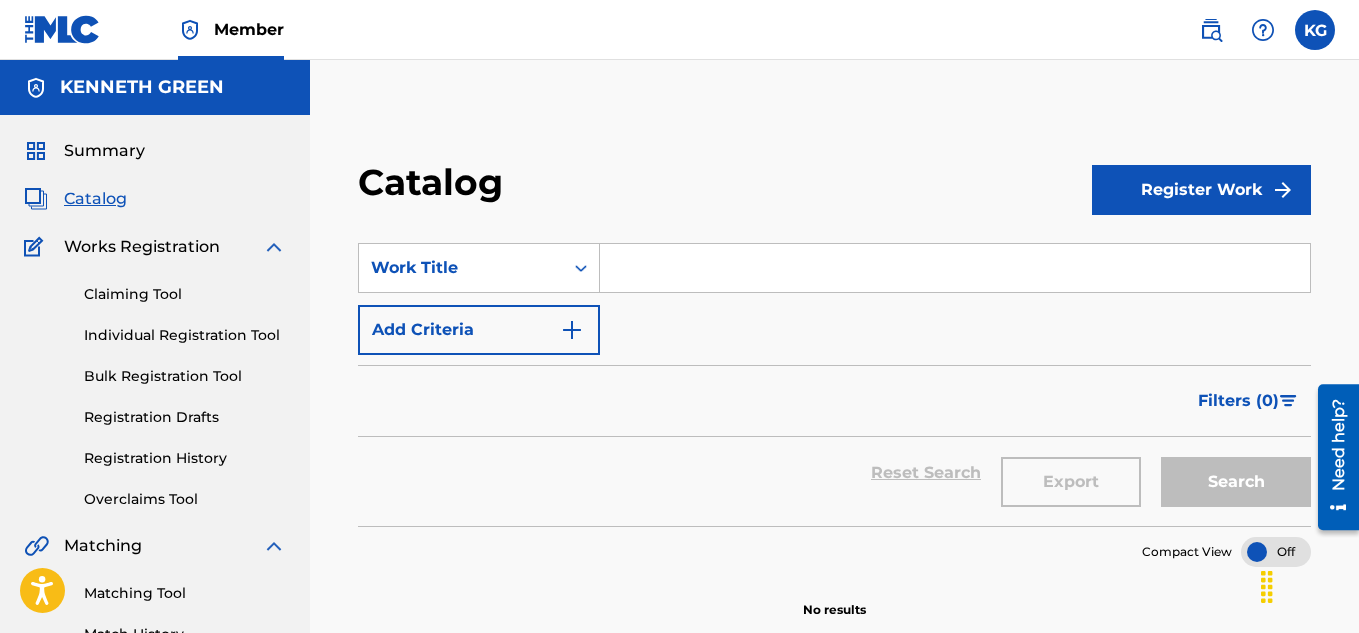 click at bounding box center [274, 247] 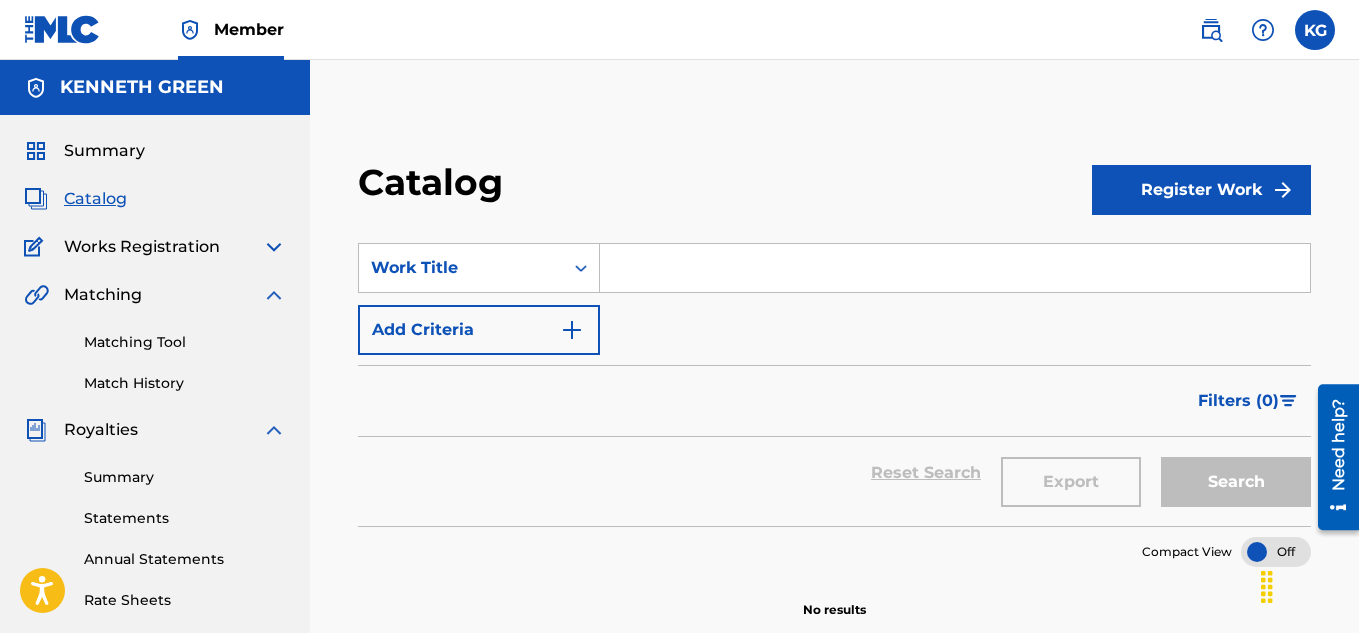 click on "Match History" at bounding box center (185, 383) 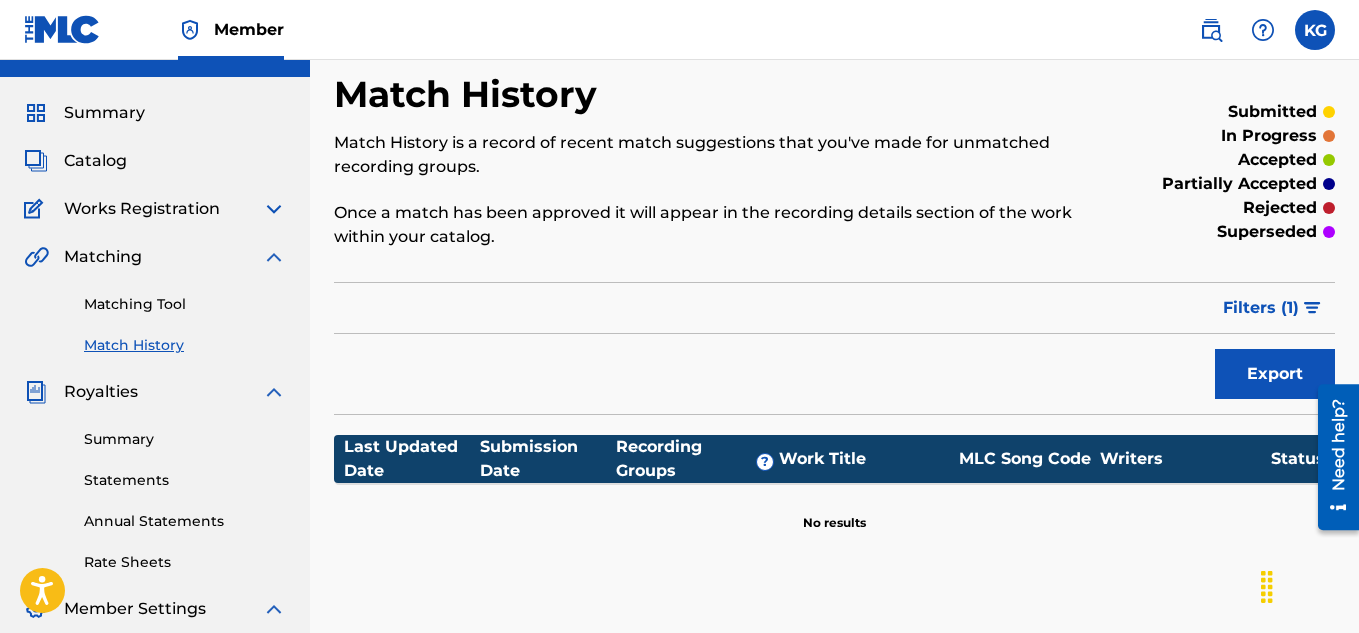 scroll, scrollTop: 17, scrollLeft: 0, axis: vertical 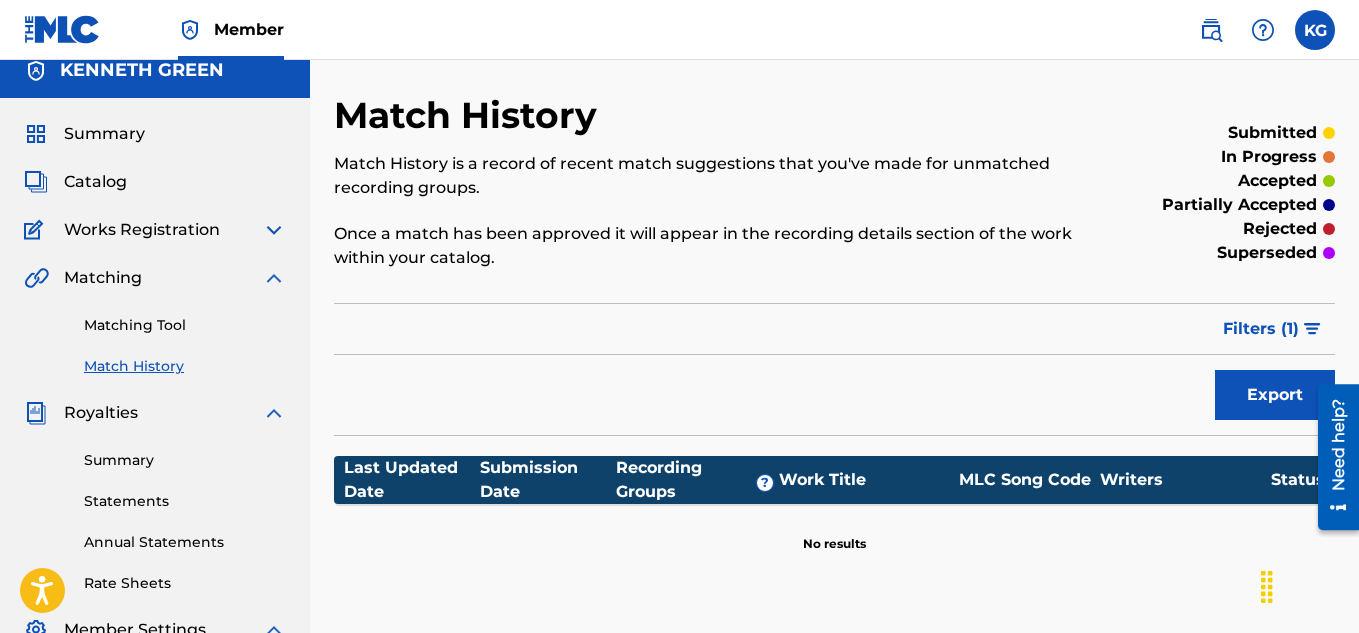 click on "Matching Tool" at bounding box center (185, 325) 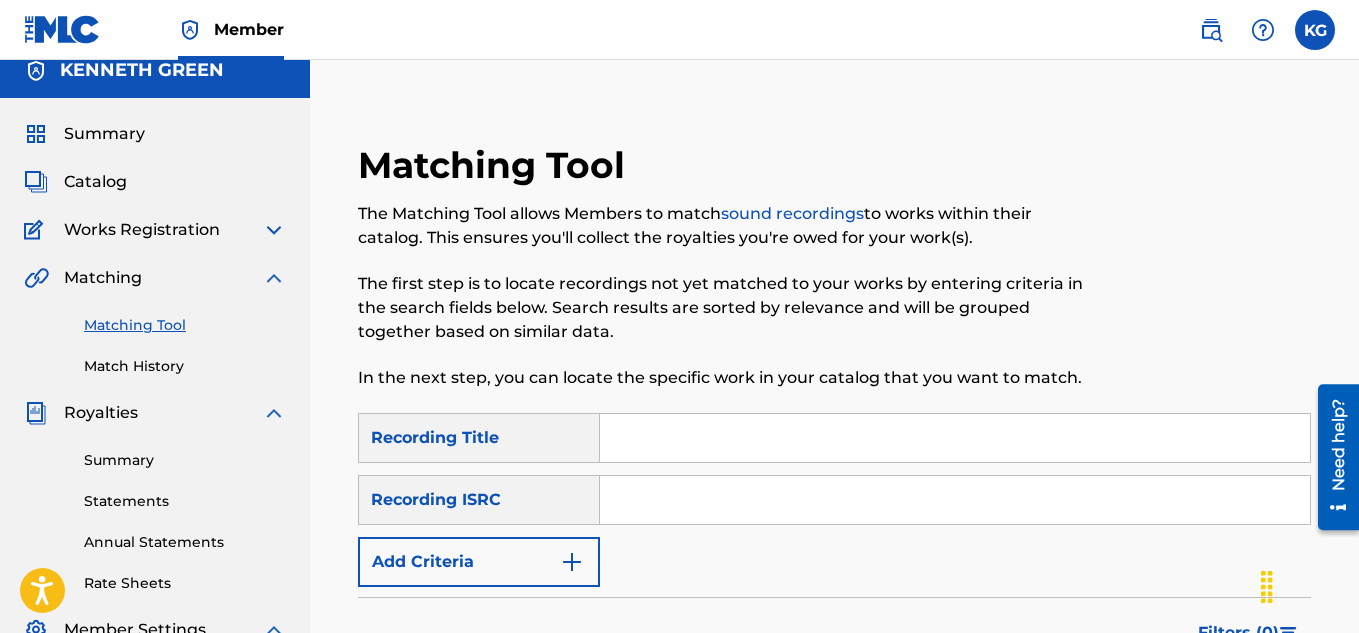 scroll, scrollTop: 0, scrollLeft: 0, axis: both 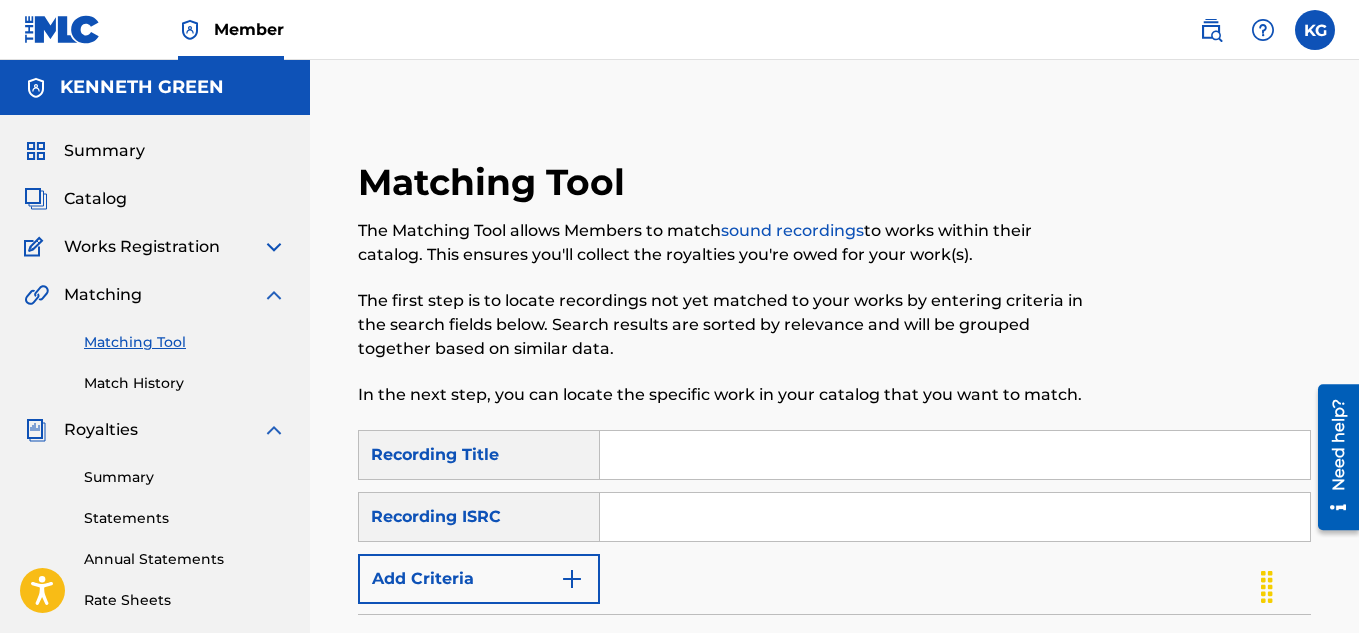 click on "Recording Title" at bounding box center (479, 455) 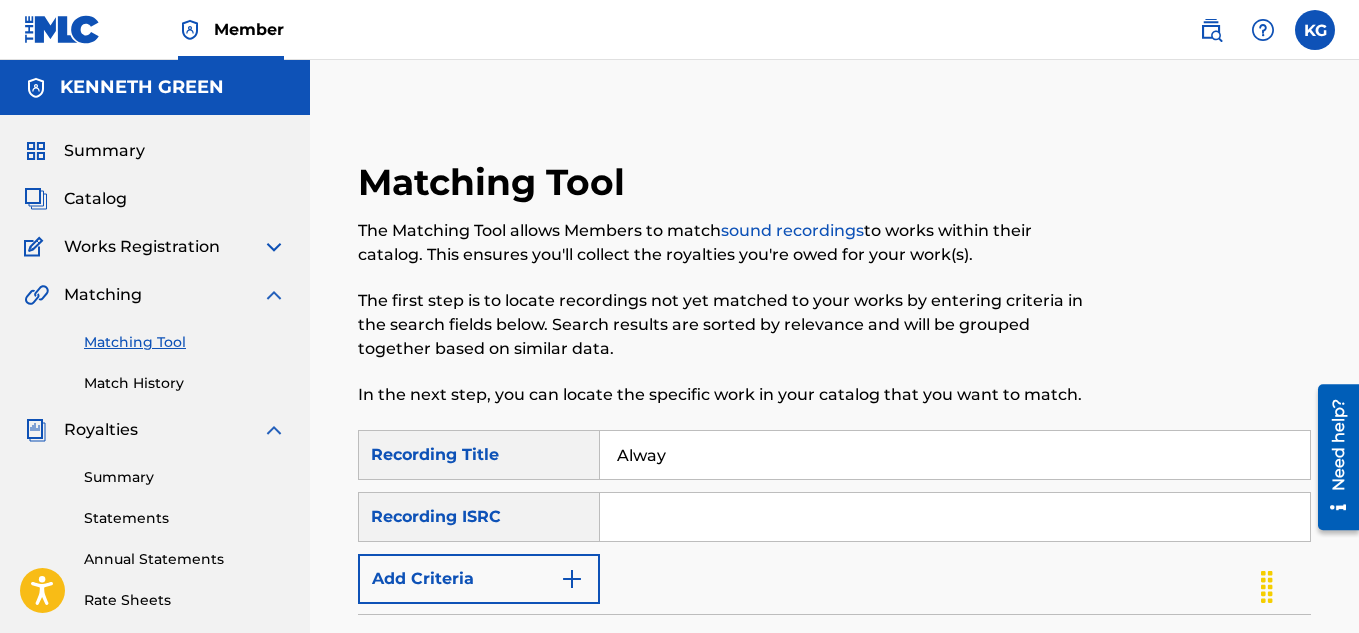 type on "Alwayz" 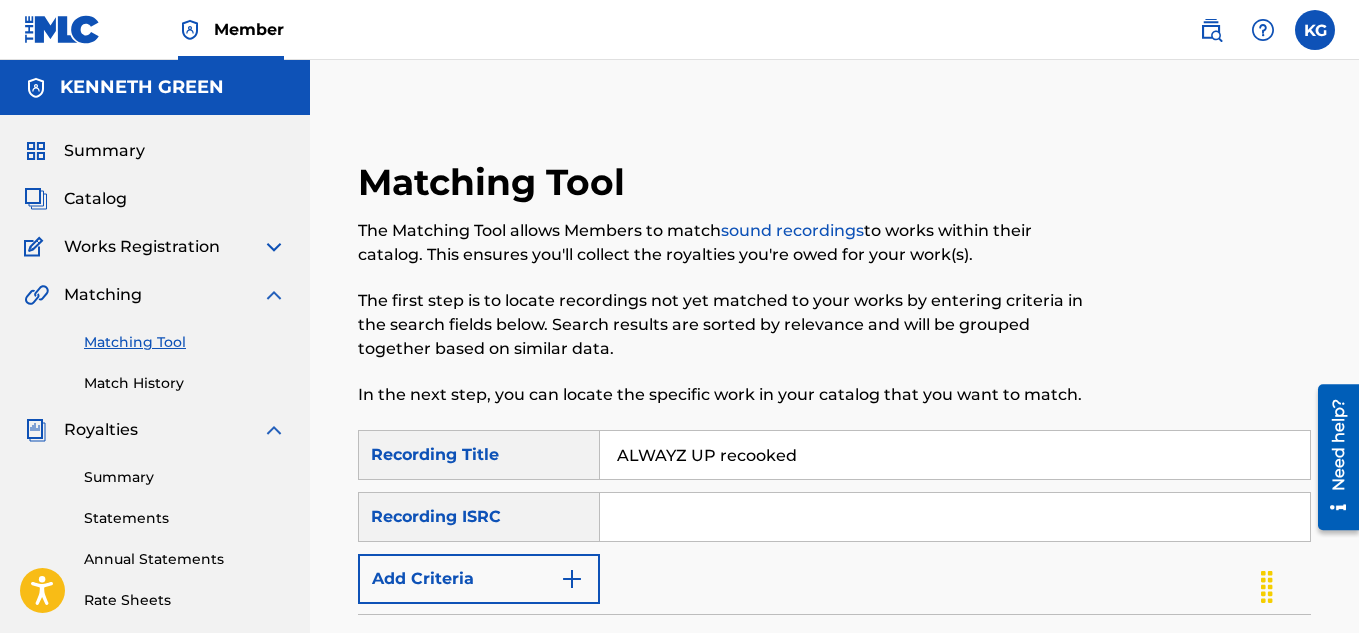 type on "ALWAYZ UP recooked" 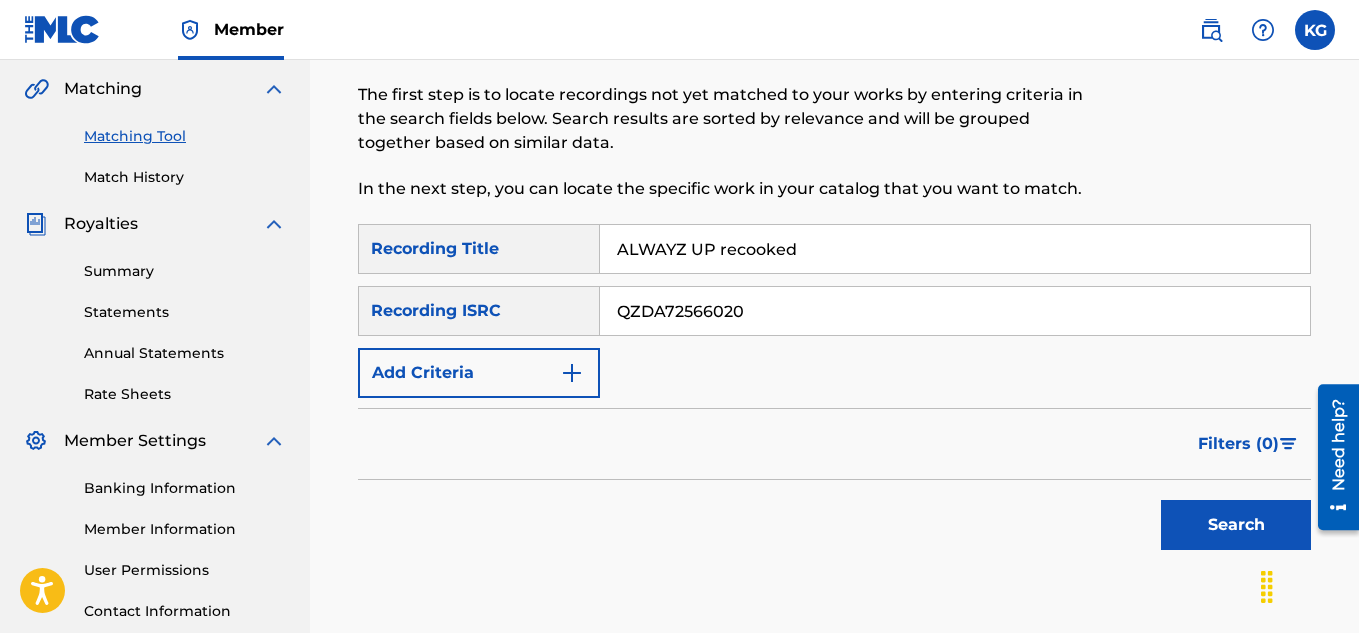 scroll, scrollTop: 212, scrollLeft: 0, axis: vertical 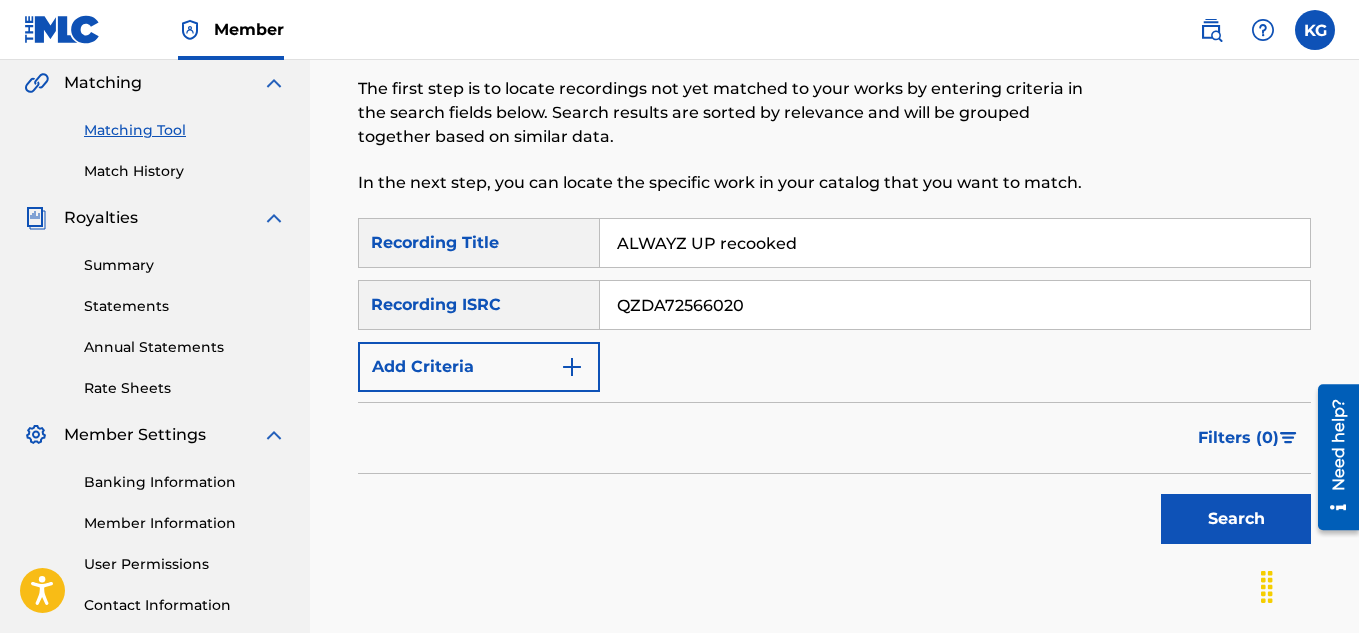 type on "QZDA72566020" 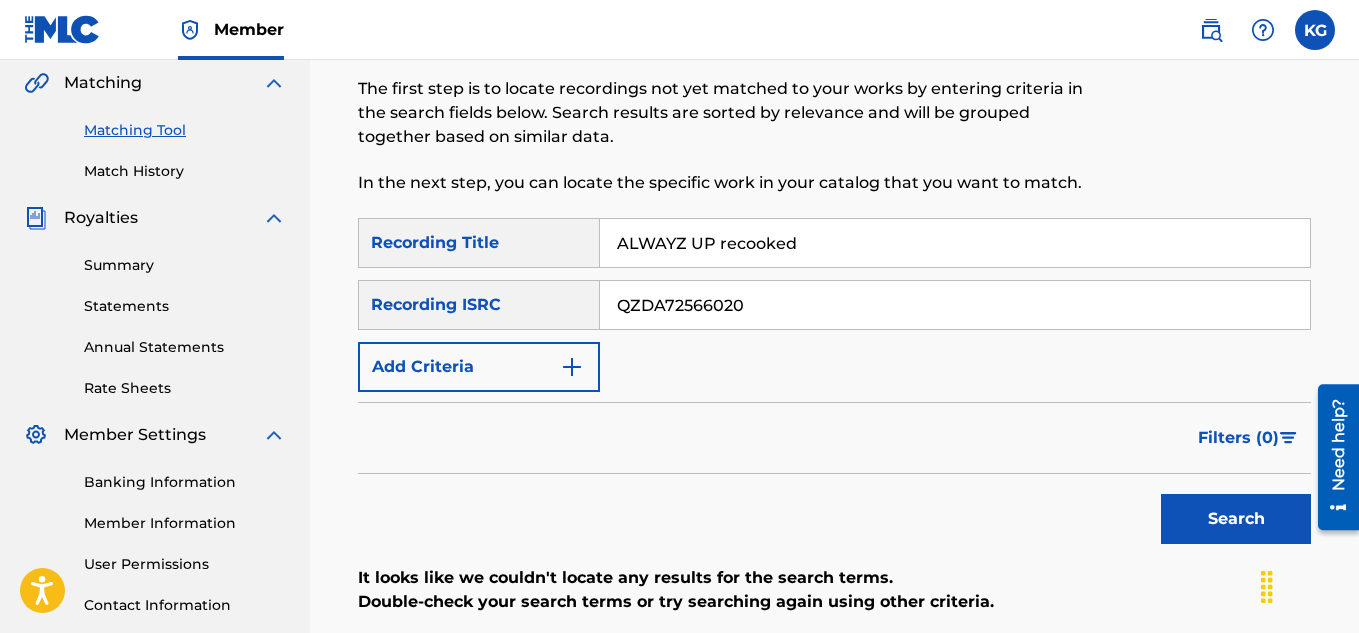 click on "Search" at bounding box center [1236, 519] 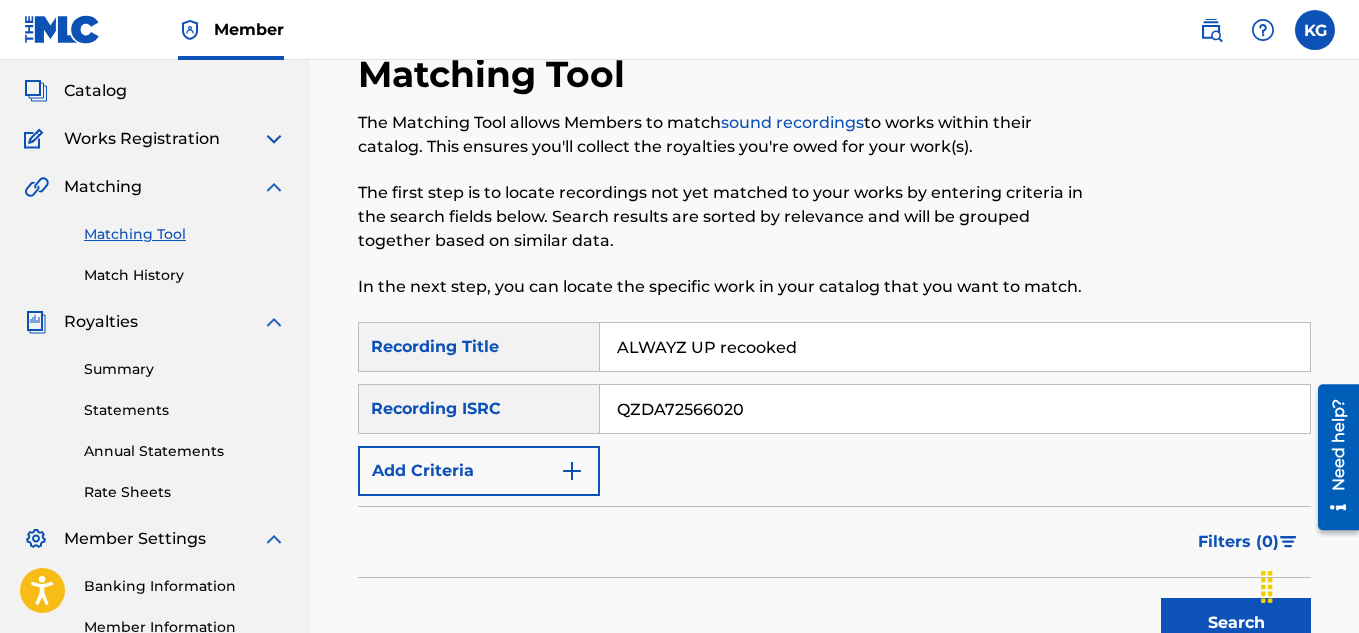 scroll, scrollTop: 104, scrollLeft: 0, axis: vertical 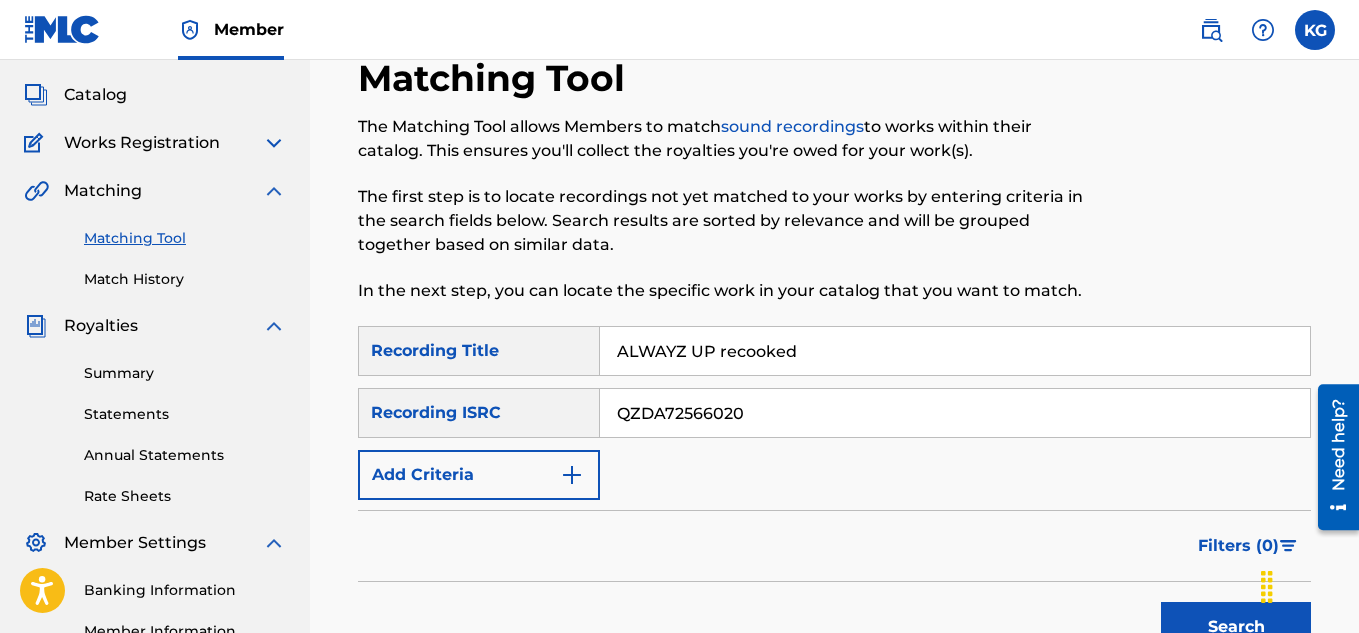 click at bounding box center [274, 143] 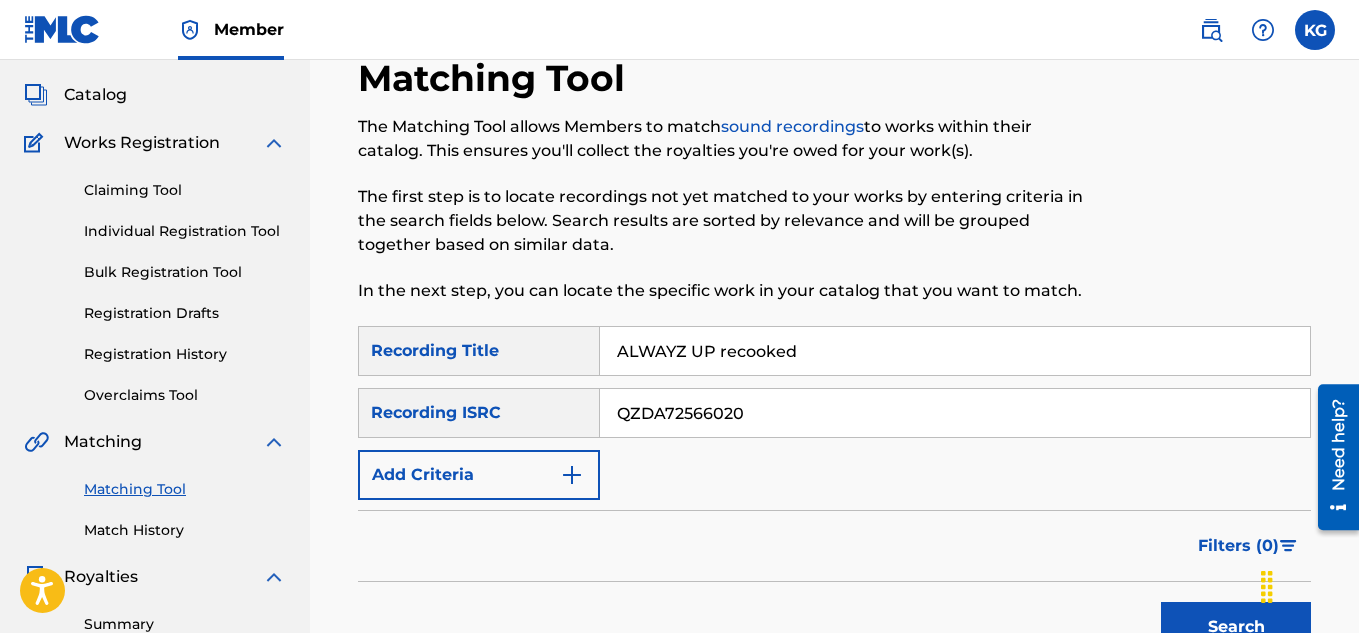 click on "Catalog" at bounding box center (95, 95) 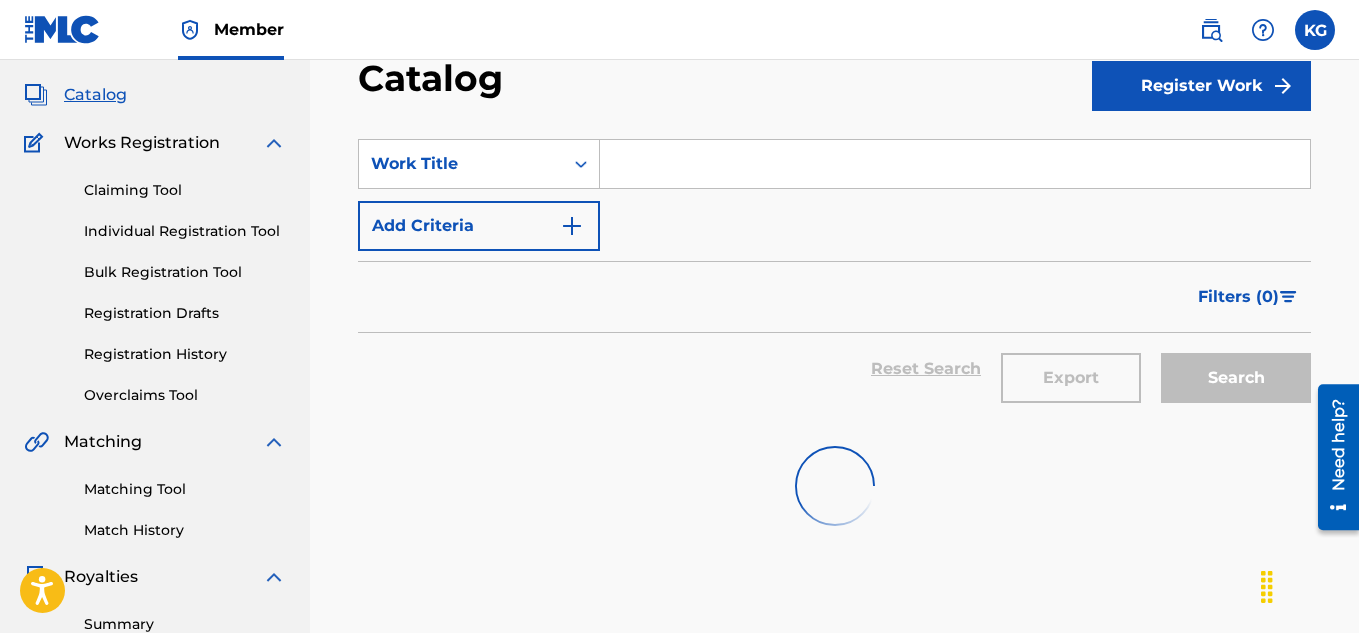 scroll, scrollTop: 0, scrollLeft: 0, axis: both 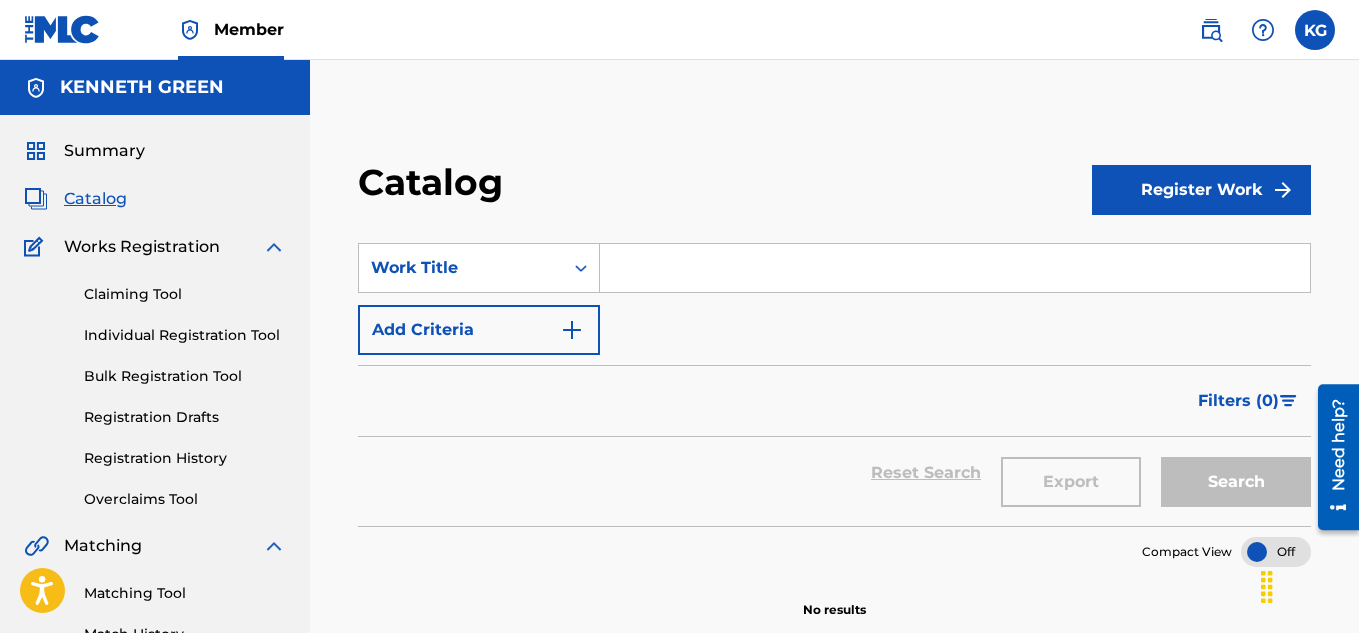 click at bounding box center [1283, 190] 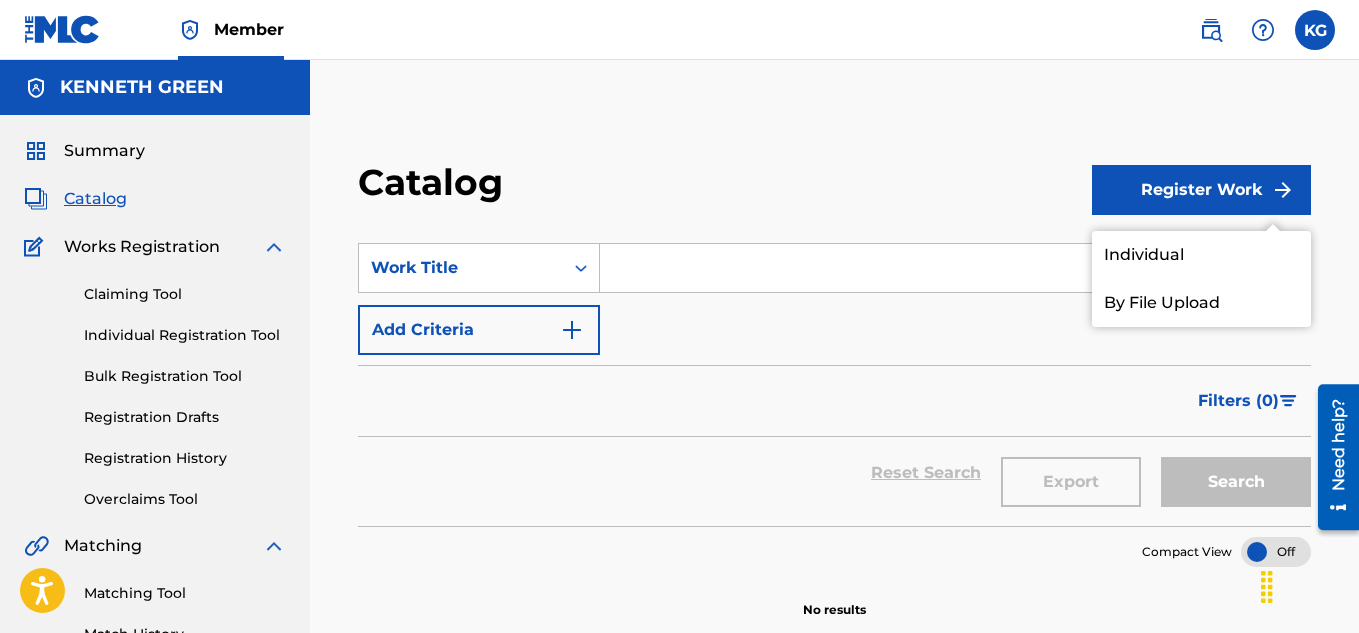 click on "Individual" at bounding box center [1201, 255] 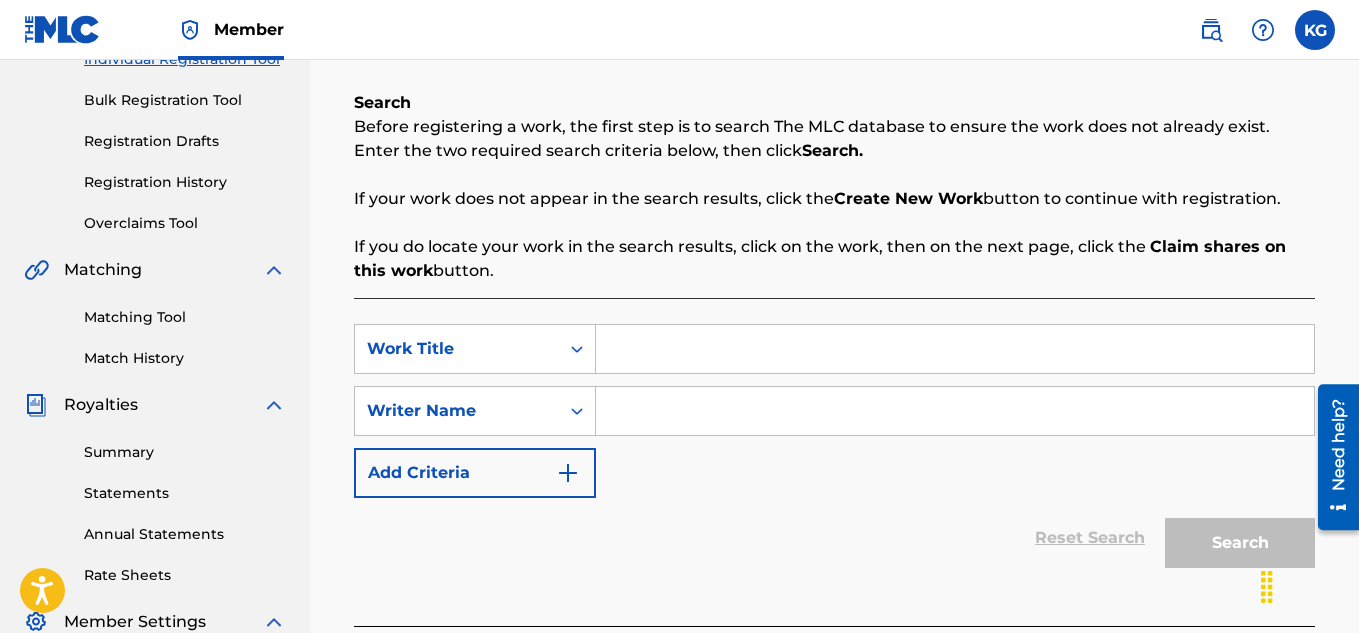 scroll, scrollTop: 280, scrollLeft: 0, axis: vertical 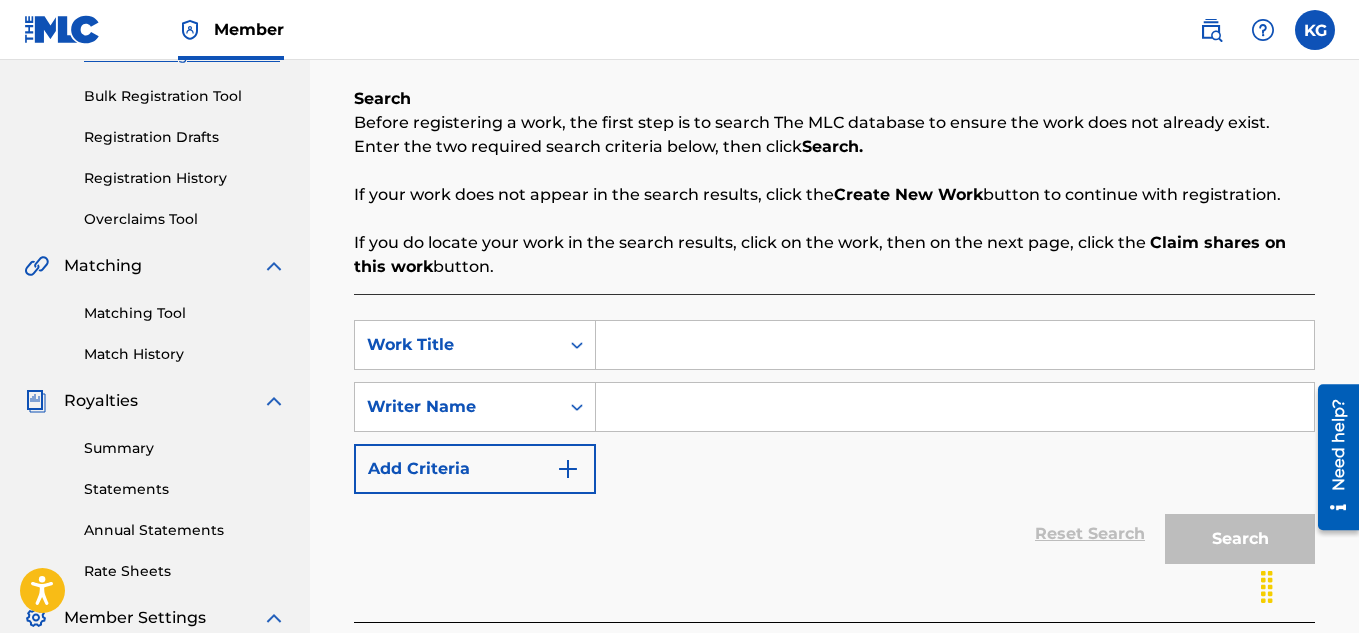 click at bounding box center (955, 345) 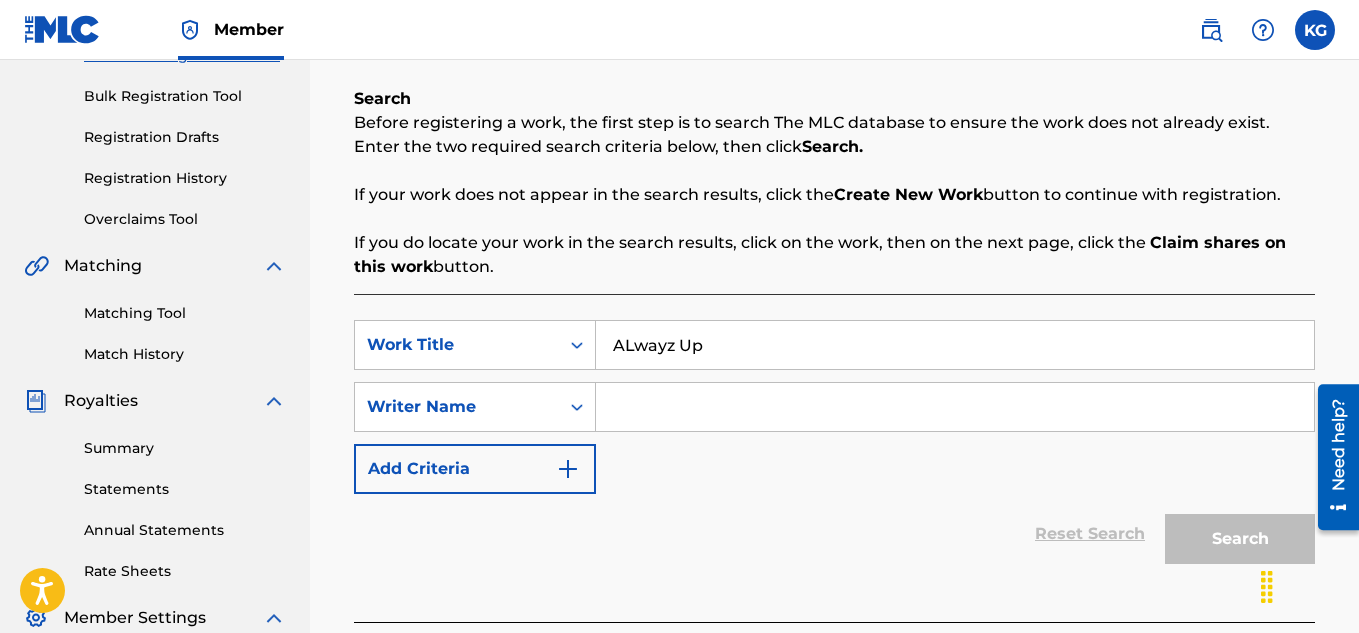click on "ALwayz Up" at bounding box center [955, 345] 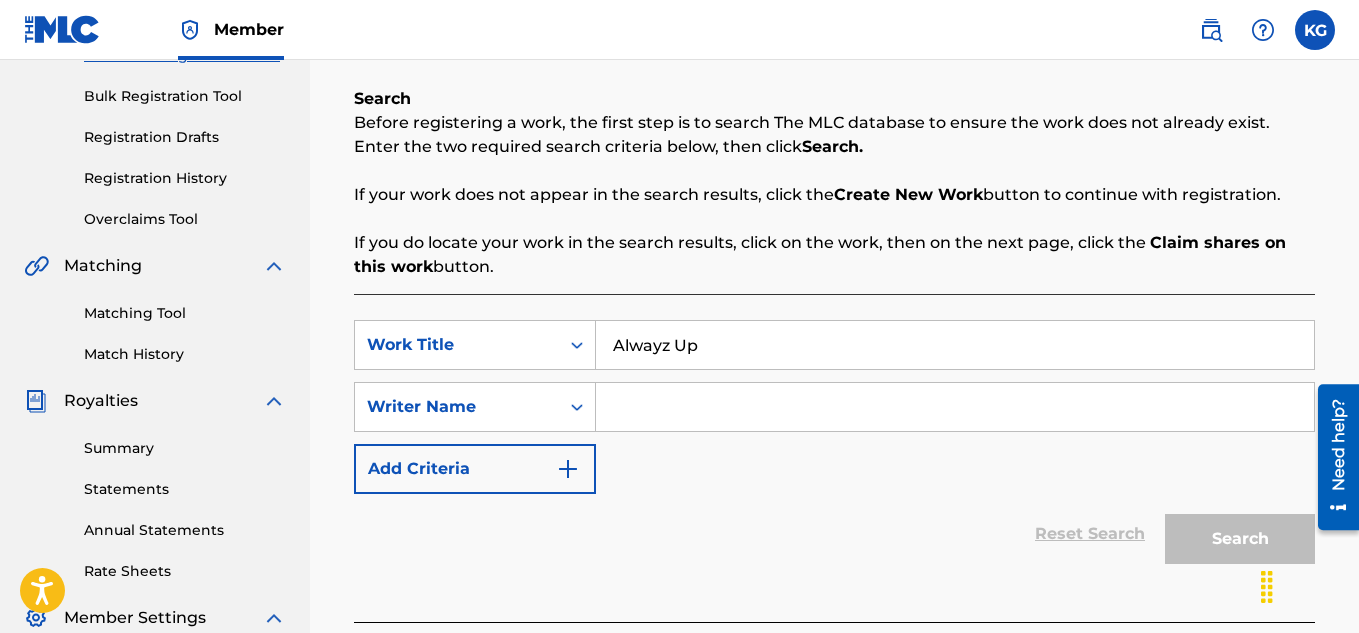 click on "Alwayz Up" at bounding box center (955, 345) 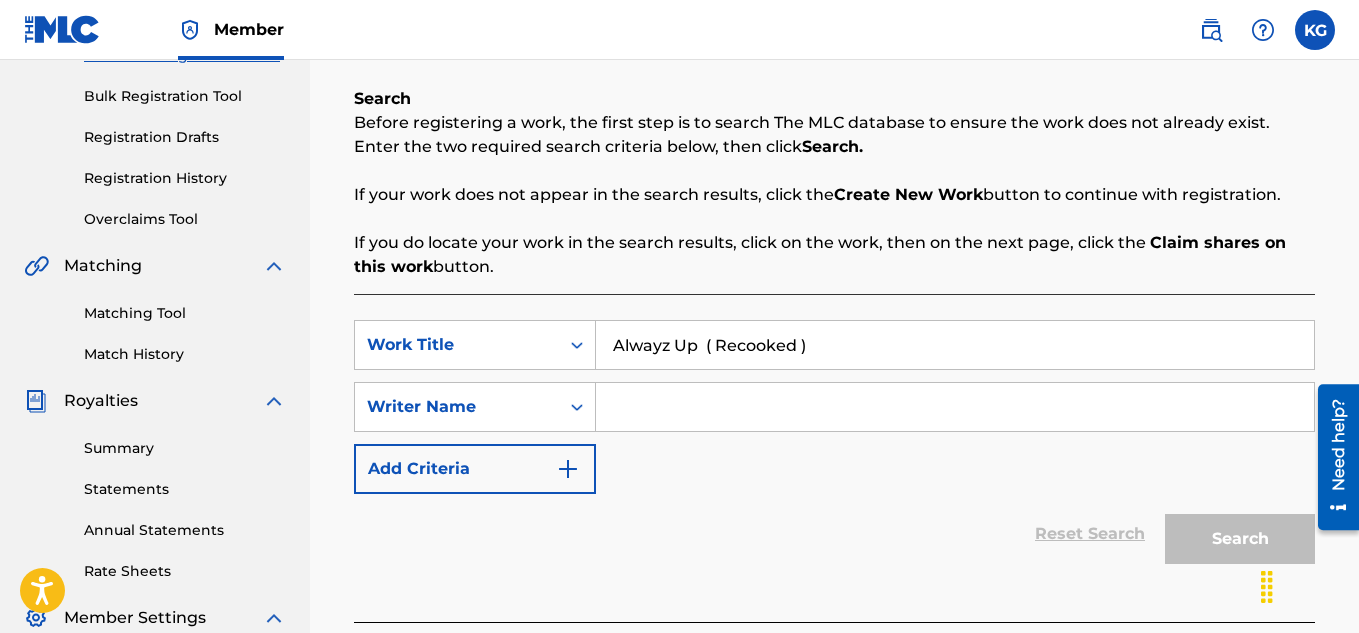 type on "Alwayz Up  ( Recooked )" 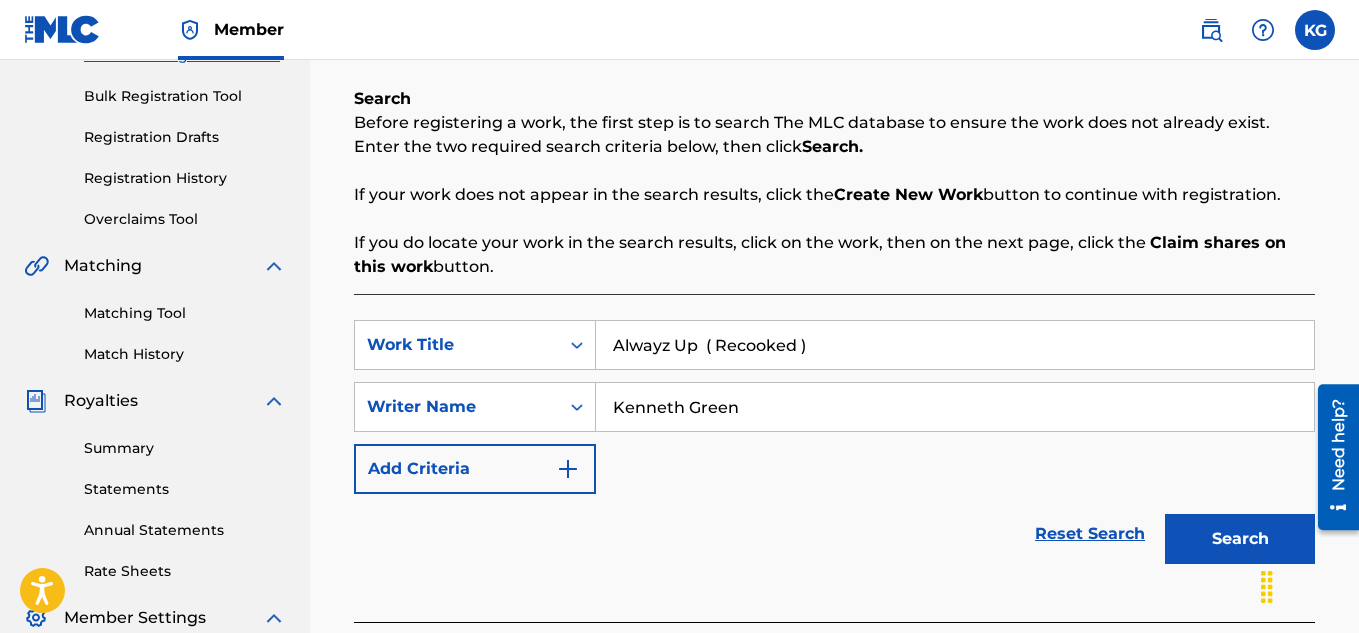 type on "Kenneth Green" 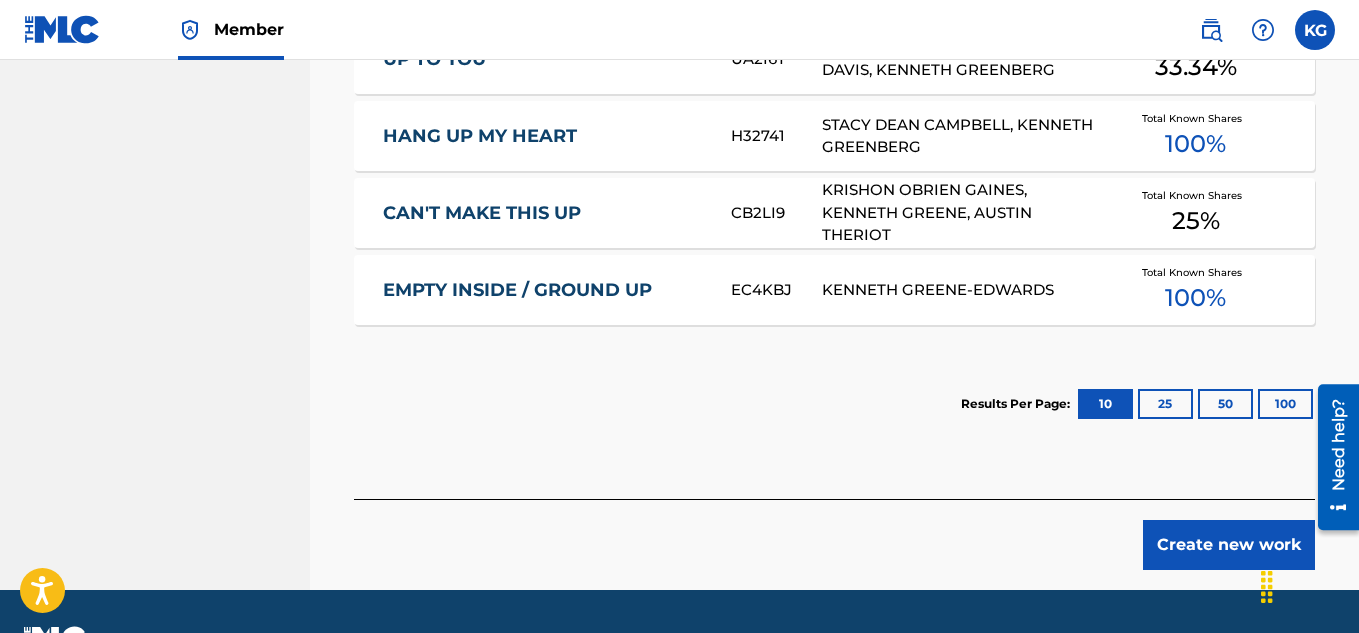 scroll, scrollTop: 1327, scrollLeft: 0, axis: vertical 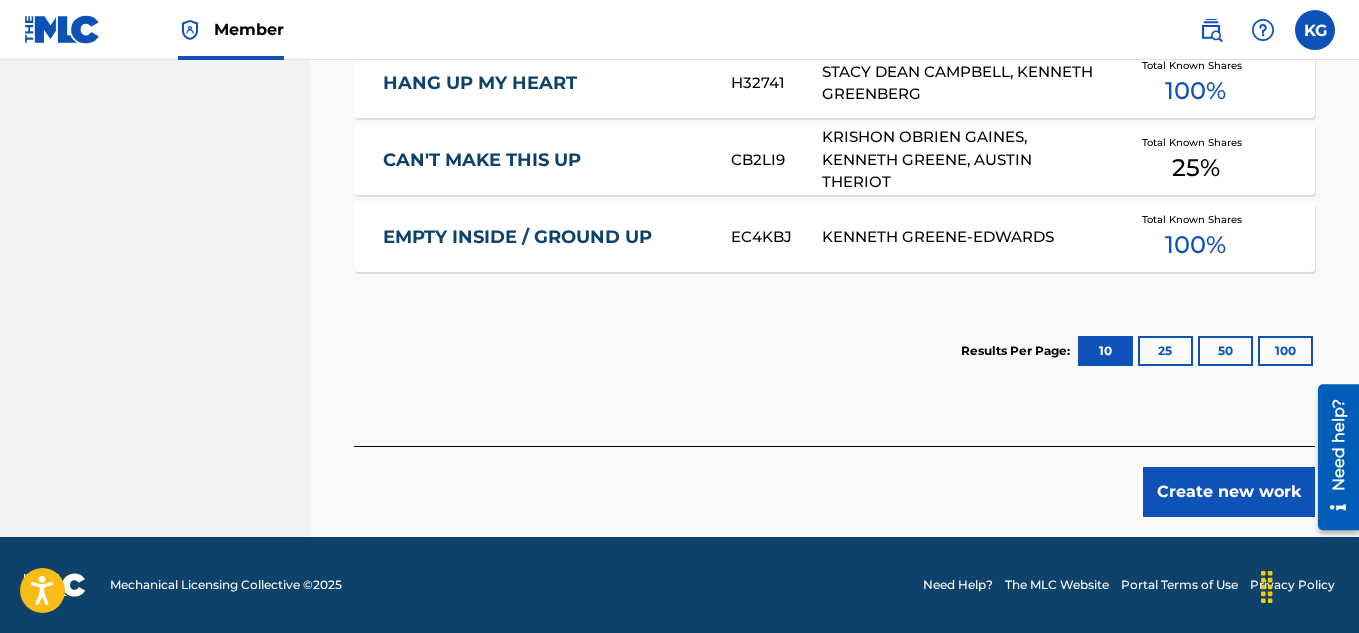 click on "25" at bounding box center (1165, 351) 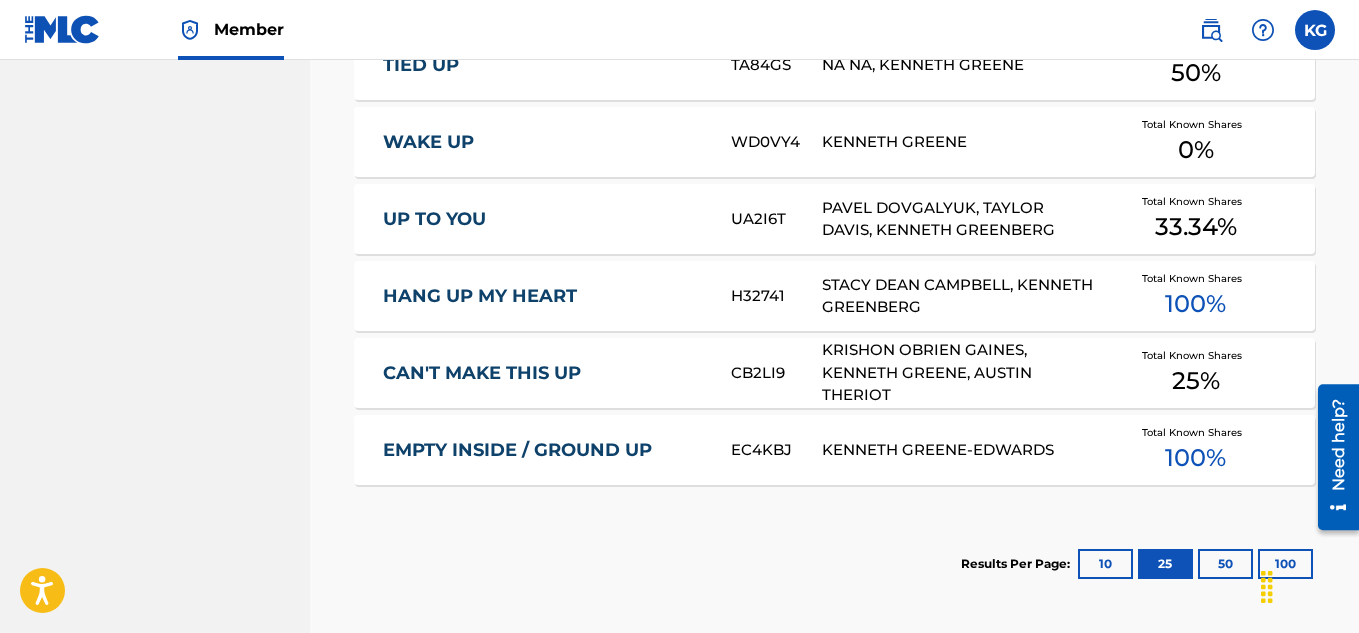 scroll, scrollTop: 1327, scrollLeft: 0, axis: vertical 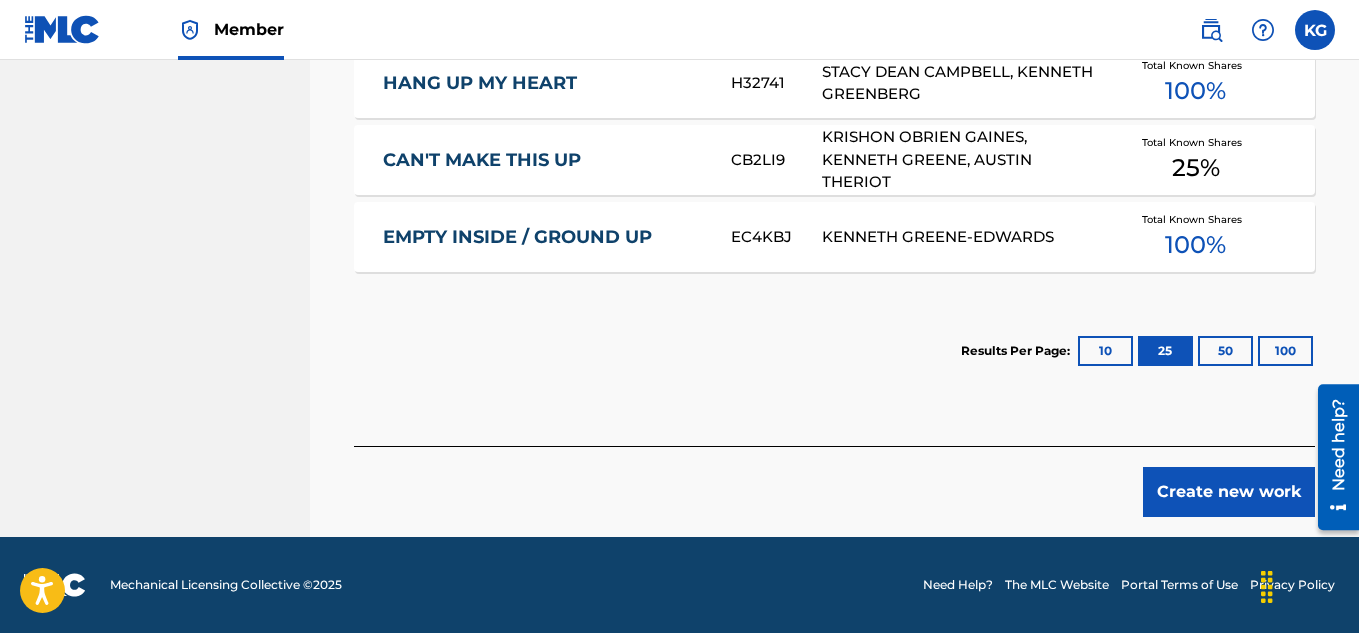 click on "50" at bounding box center (1225, 351) 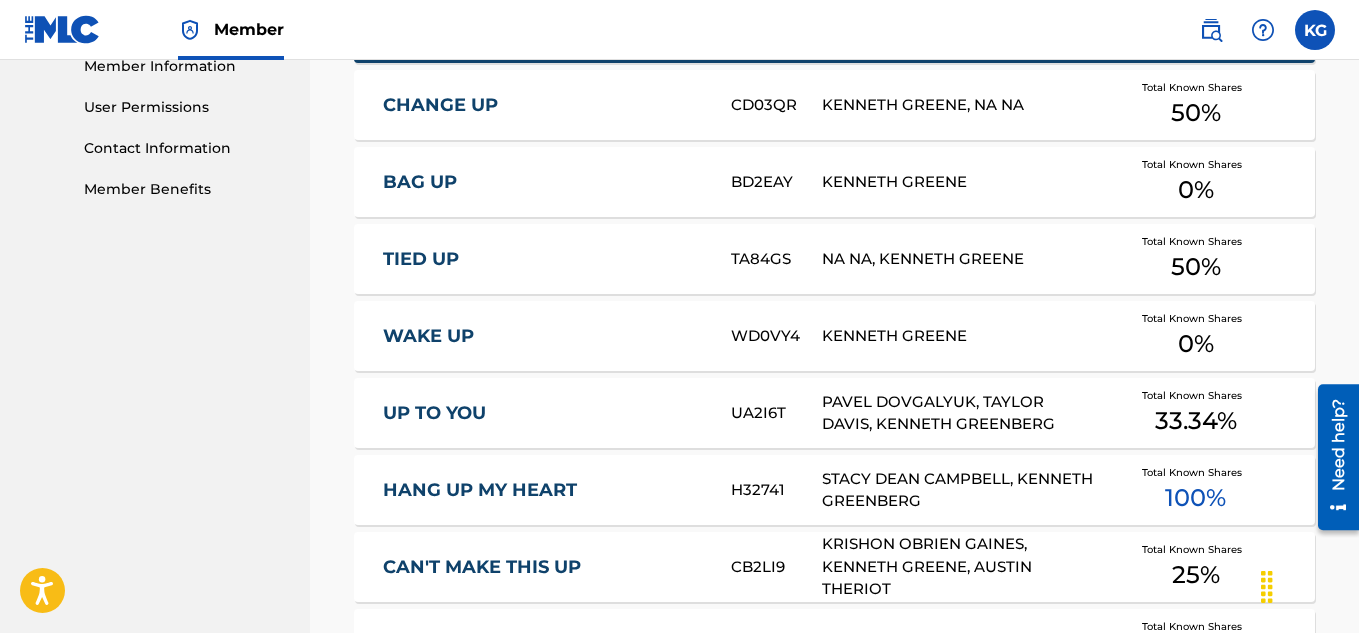 scroll, scrollTop: 1152, scrollLeft: 0, axis: vertical 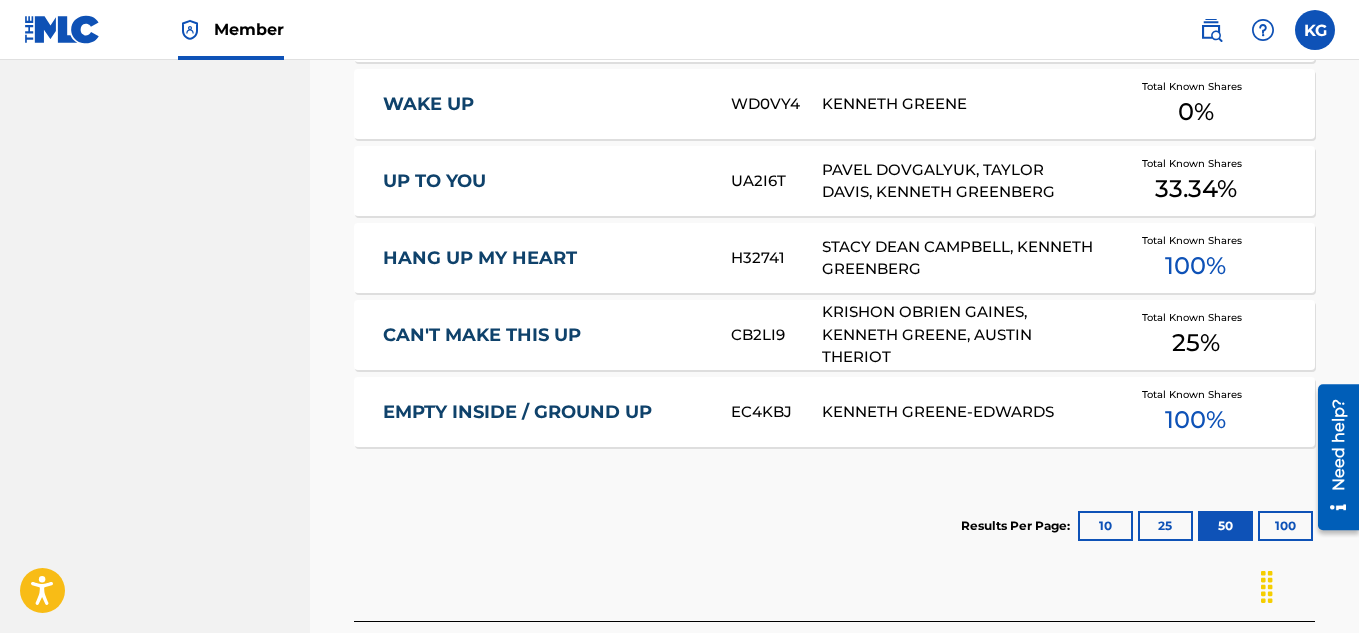click on "10" at bounding box center (1105, 526) 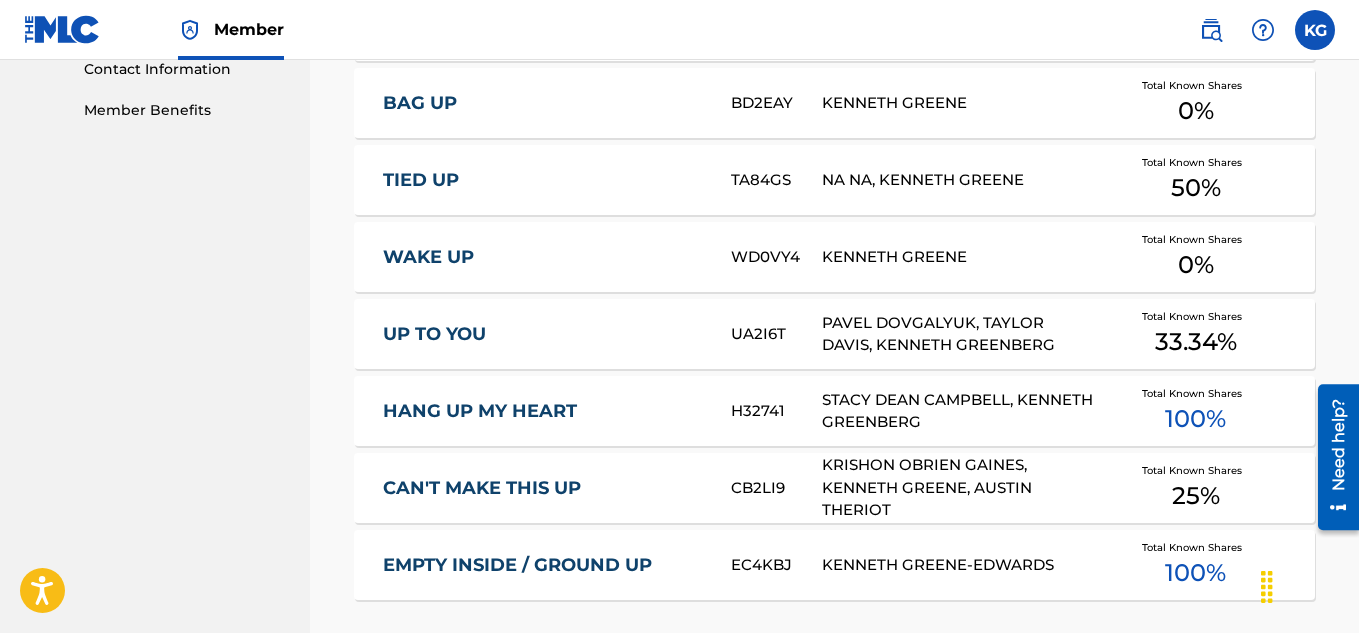 scroll, scrollTop: 1327, scrollLeft: 0, axis: vertical 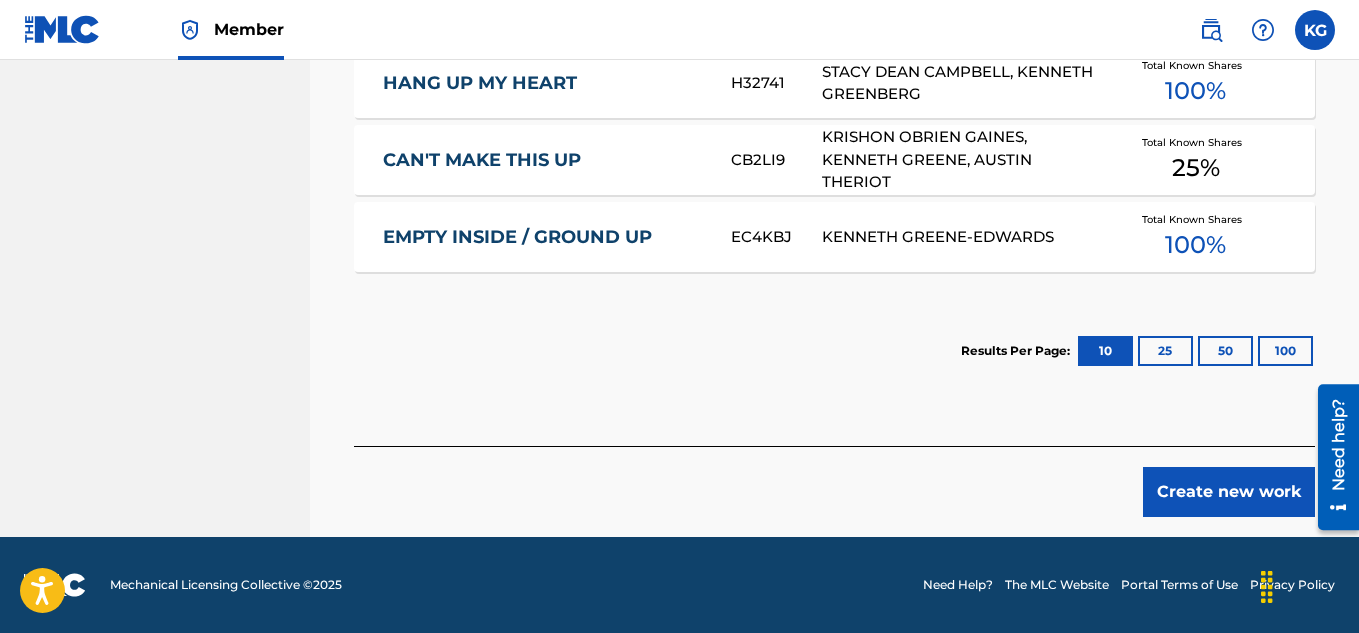 click on "Create new work" at bounding box center (1229, 492) 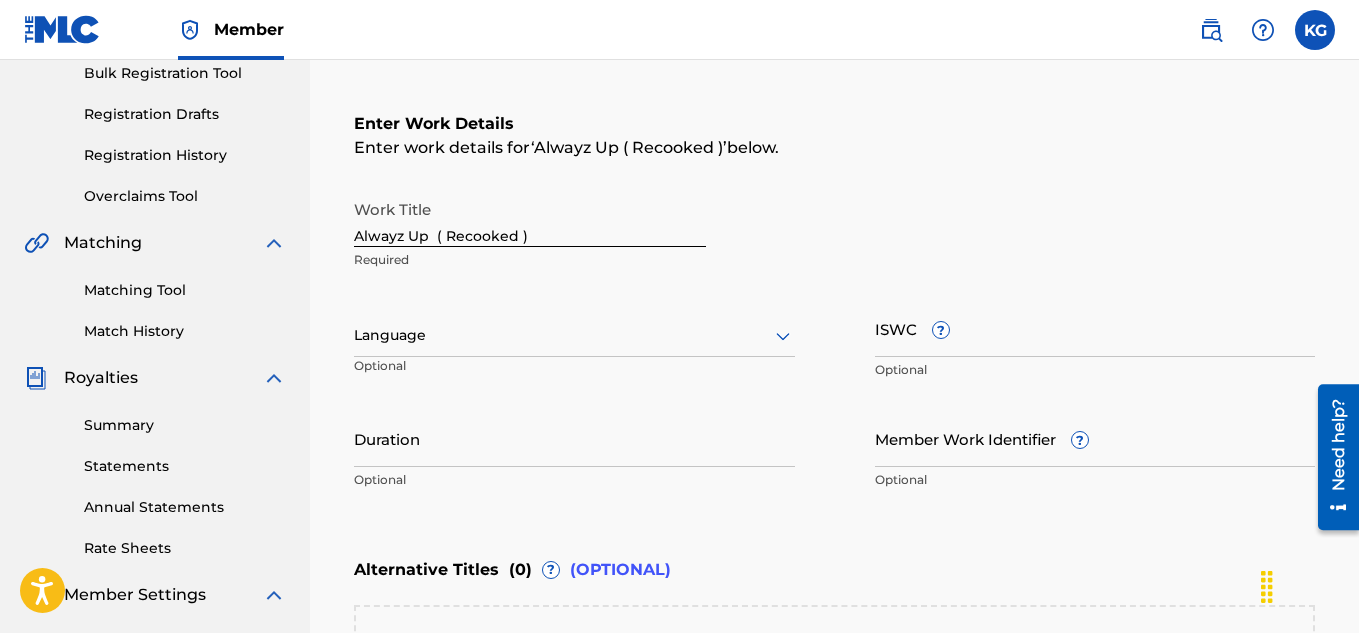 scroll, scrollTop: 300, scrollLeft: 0, axis: vertical 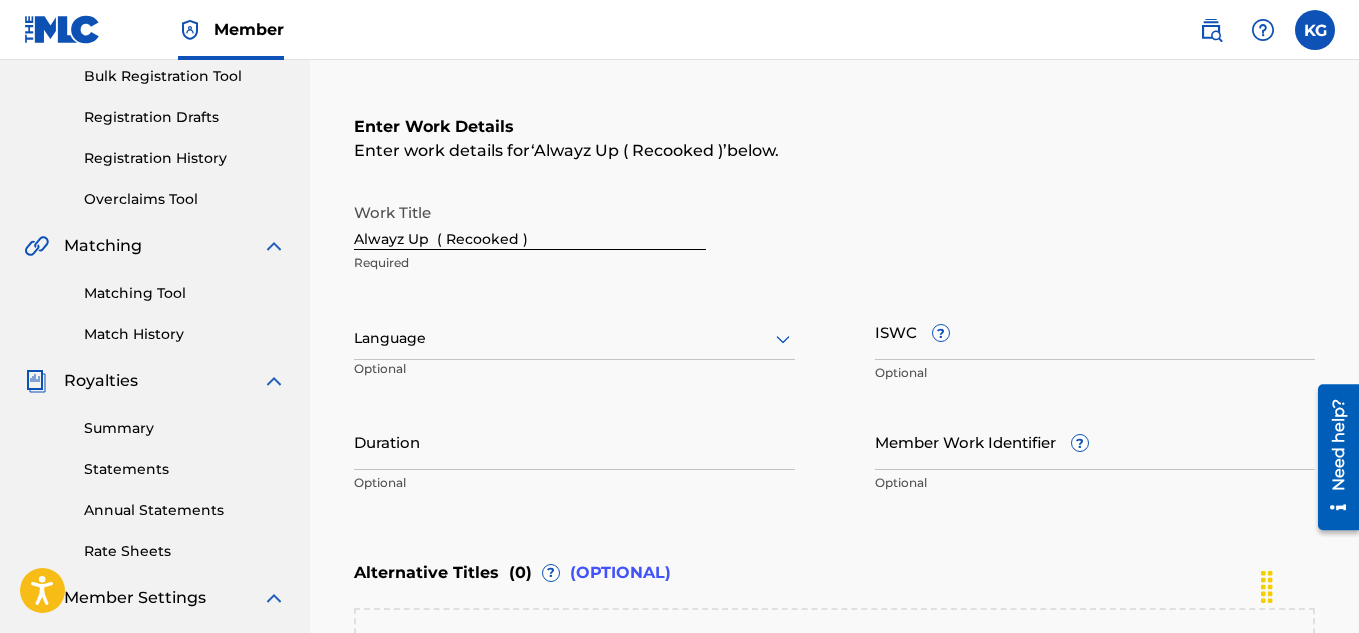 click 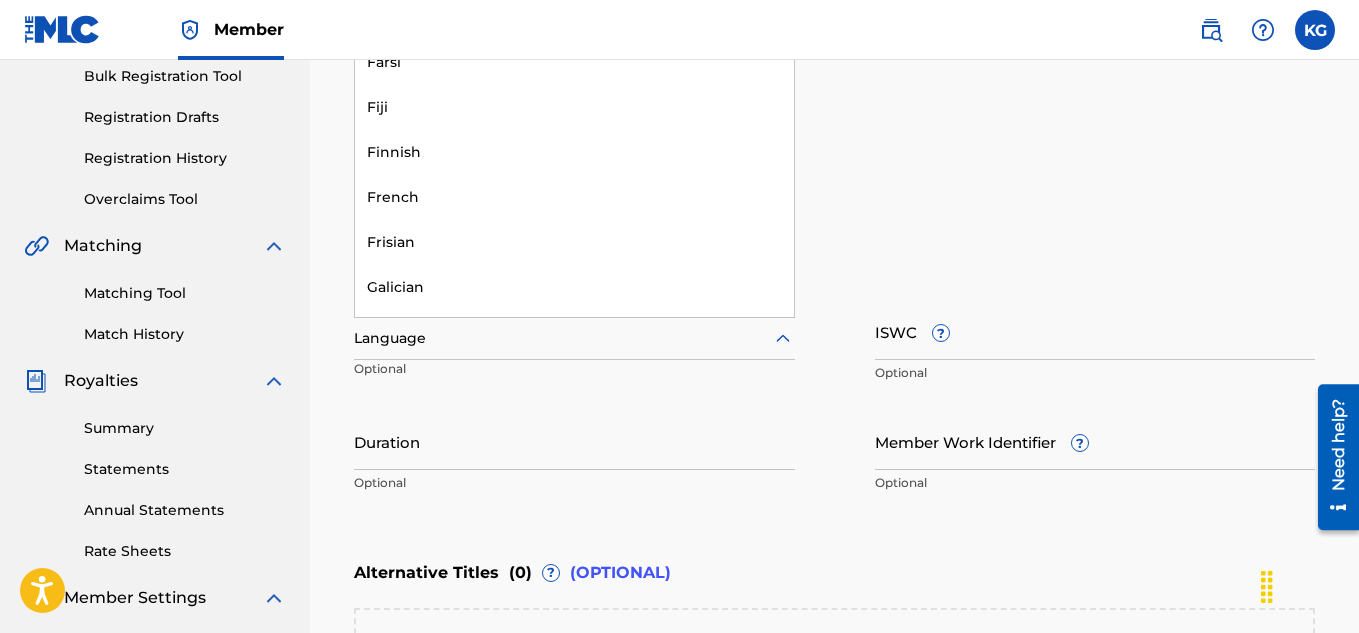 scroll, scrollTop: 1508, scrollLeft: 0, axis: vertical 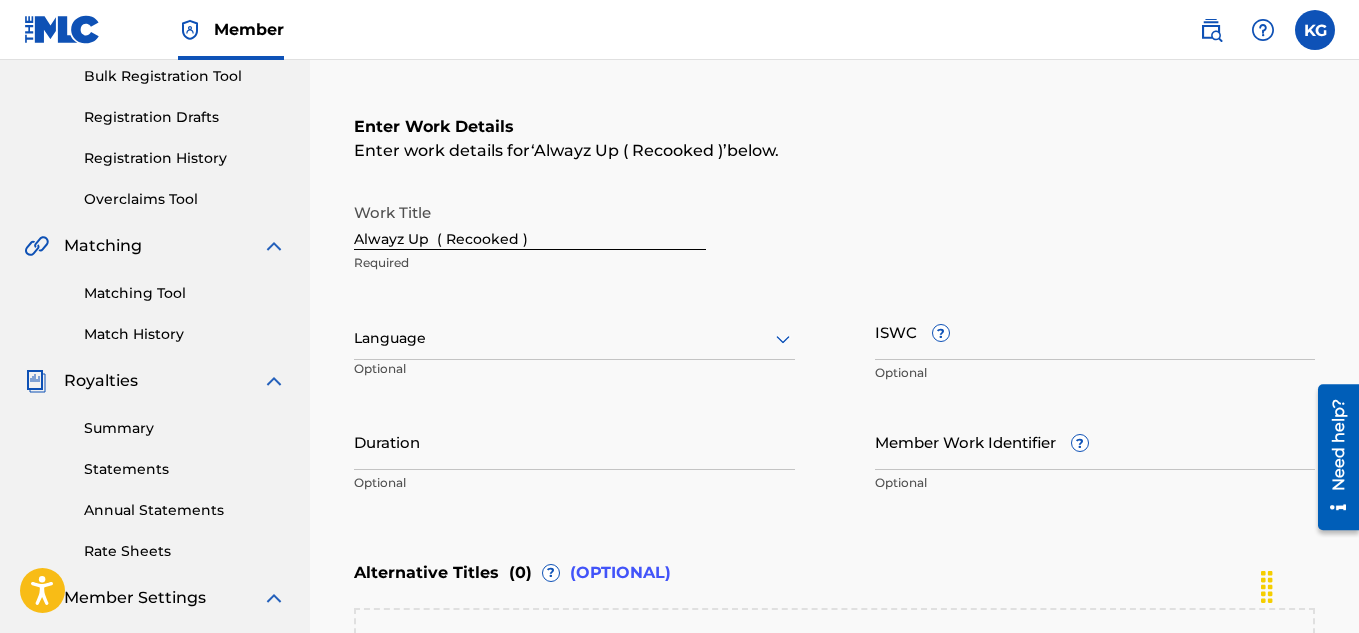 click on "Language Optional" at bounding box center (574, 348) 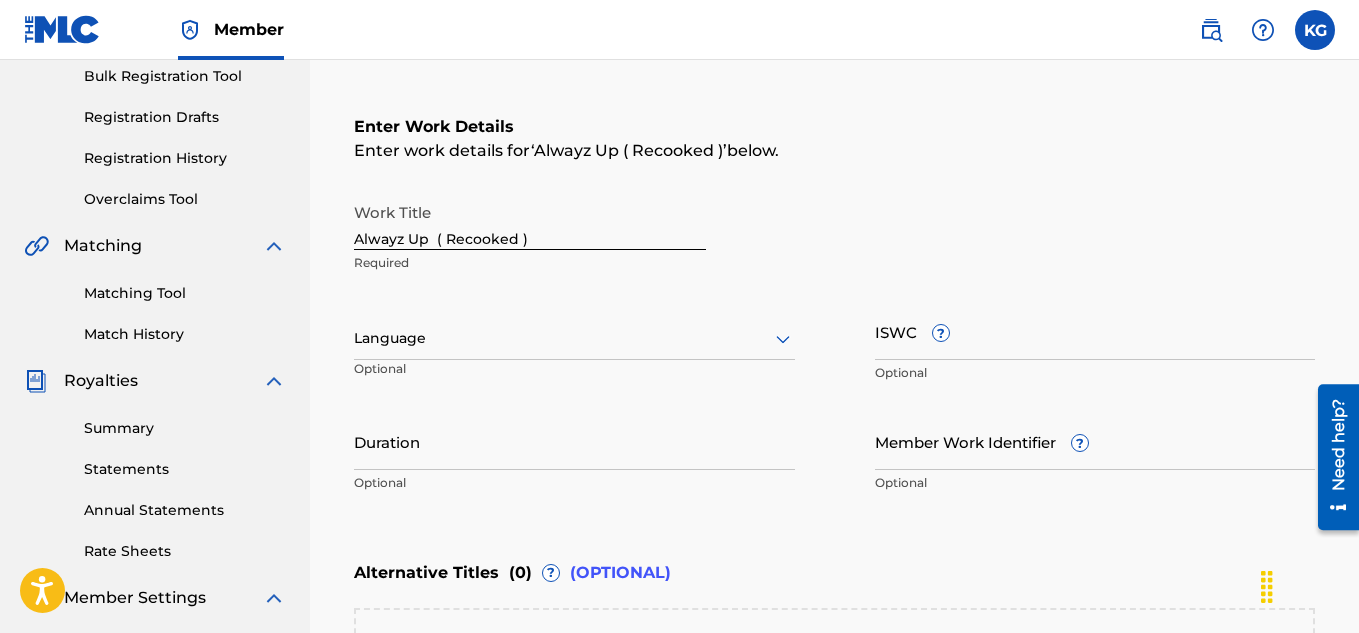 click on "Duration" at bounding box center [574, 441] 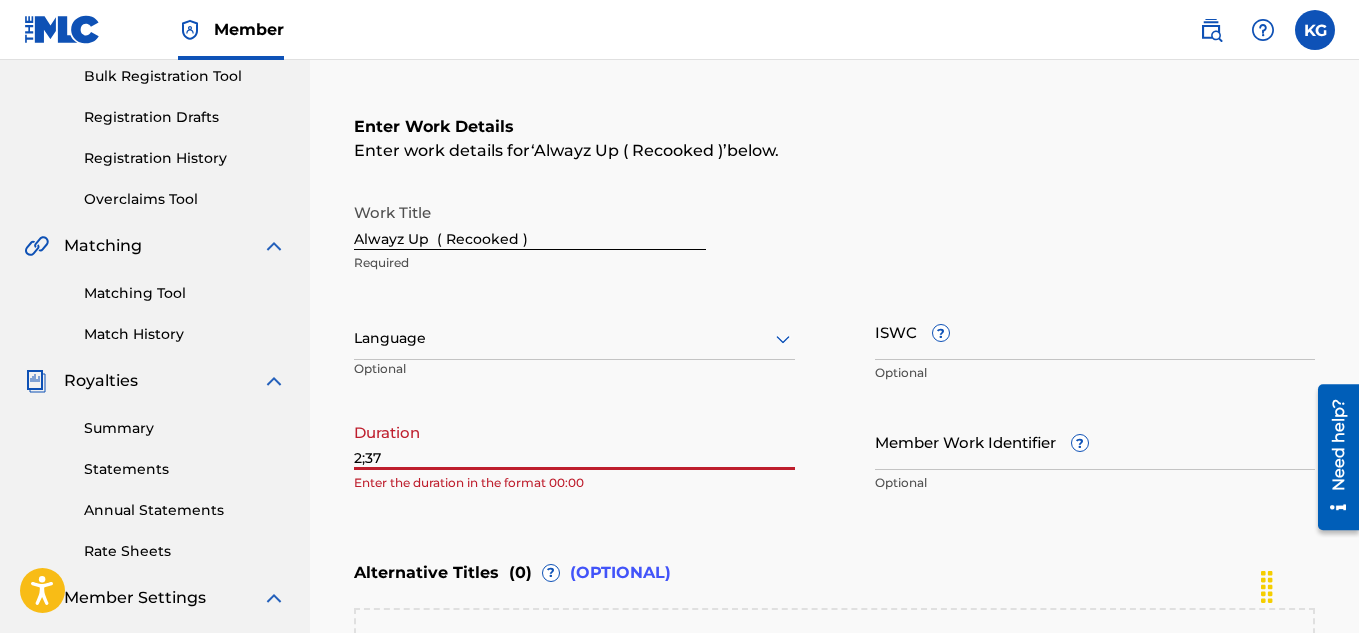 click on "2;37" at bounding box center (574, 441) 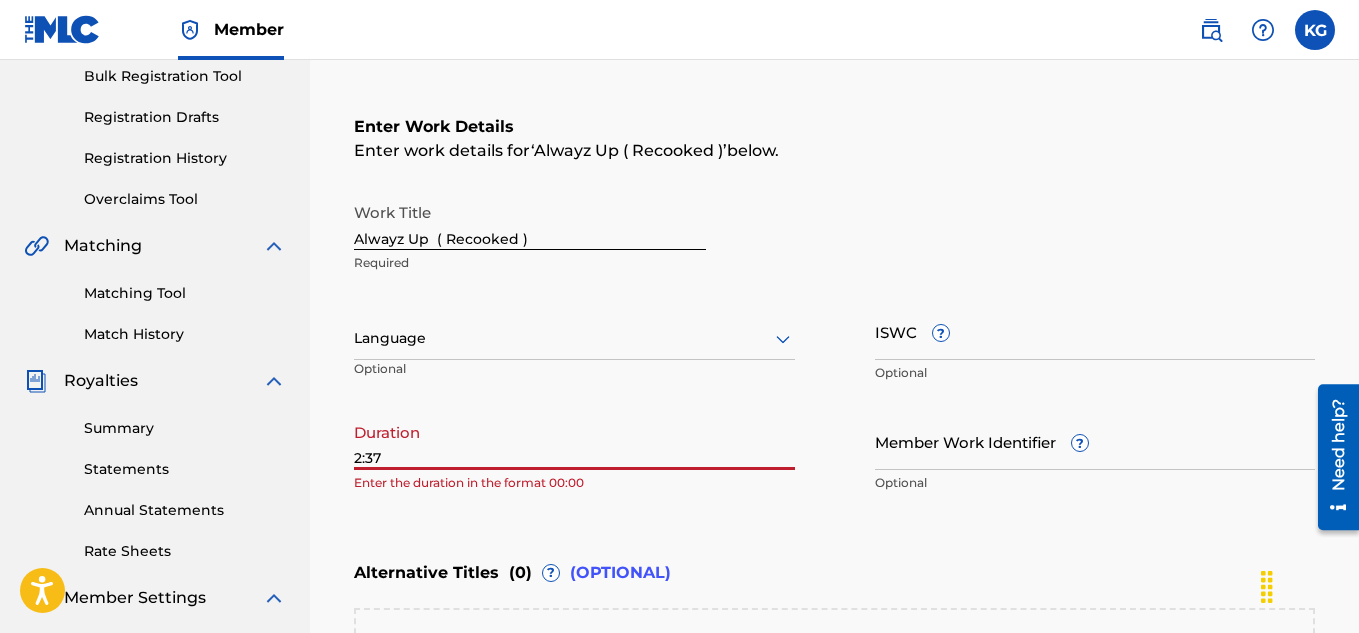 type on "2:37" 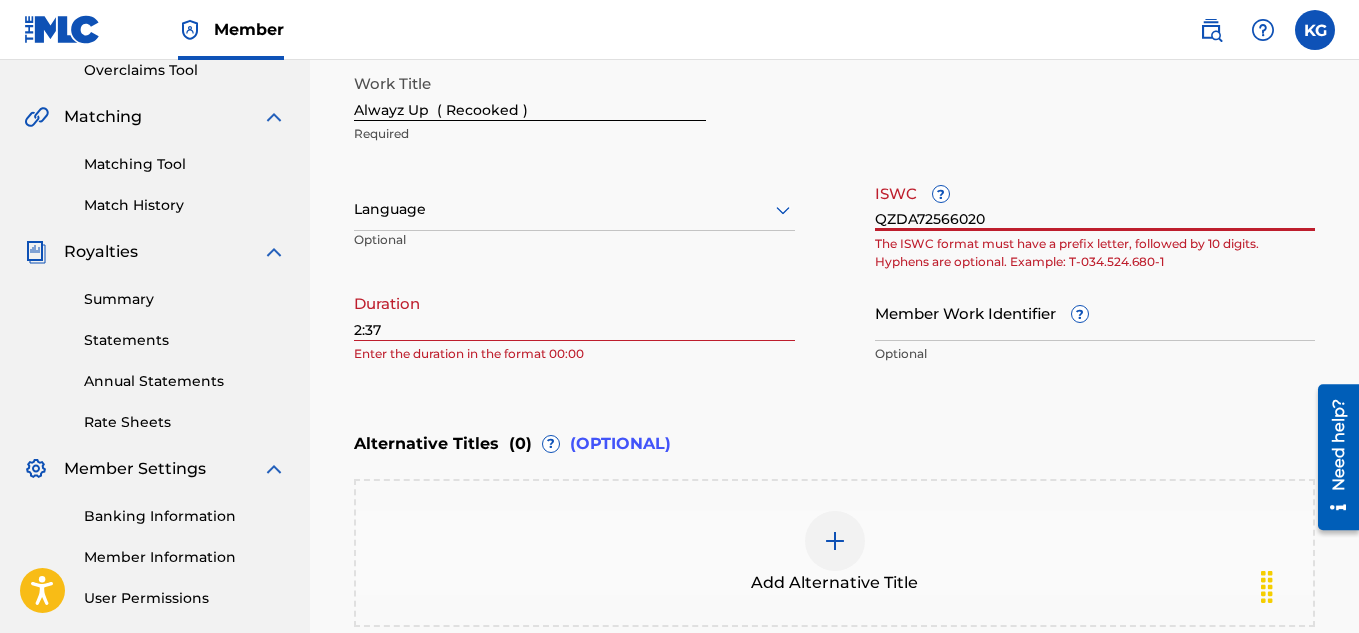scroll, scrollTop: 433, scrollLeft: 0, axis: vertical 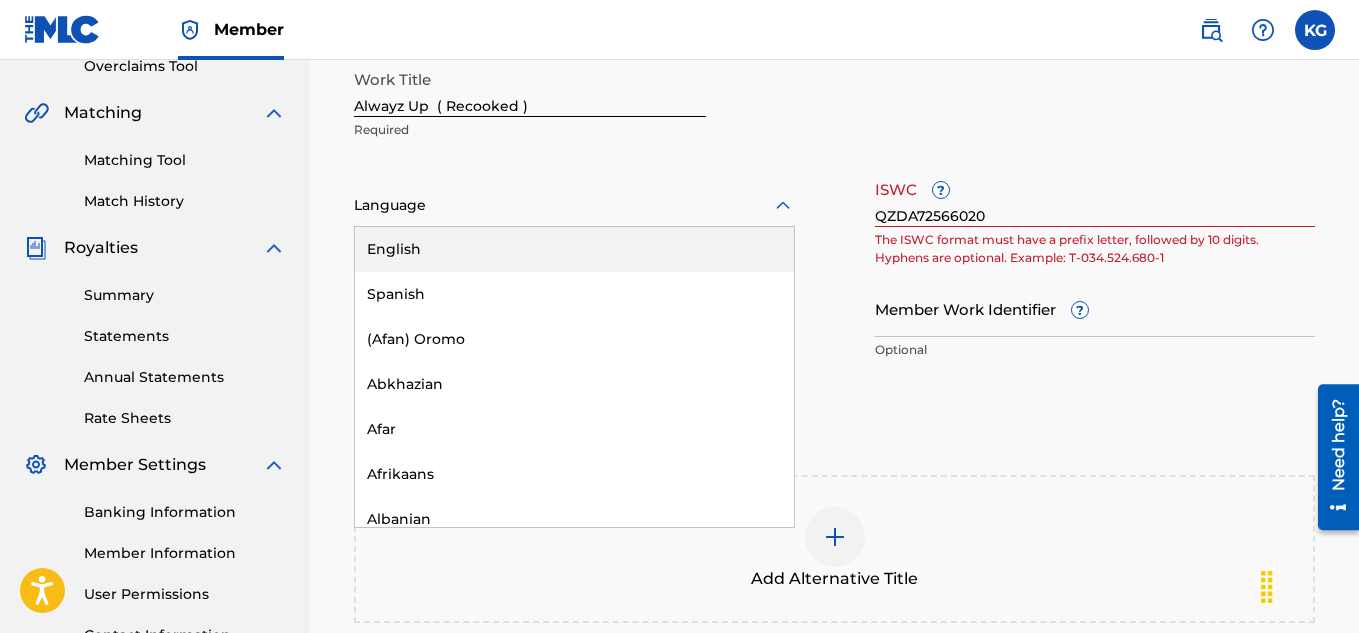 click 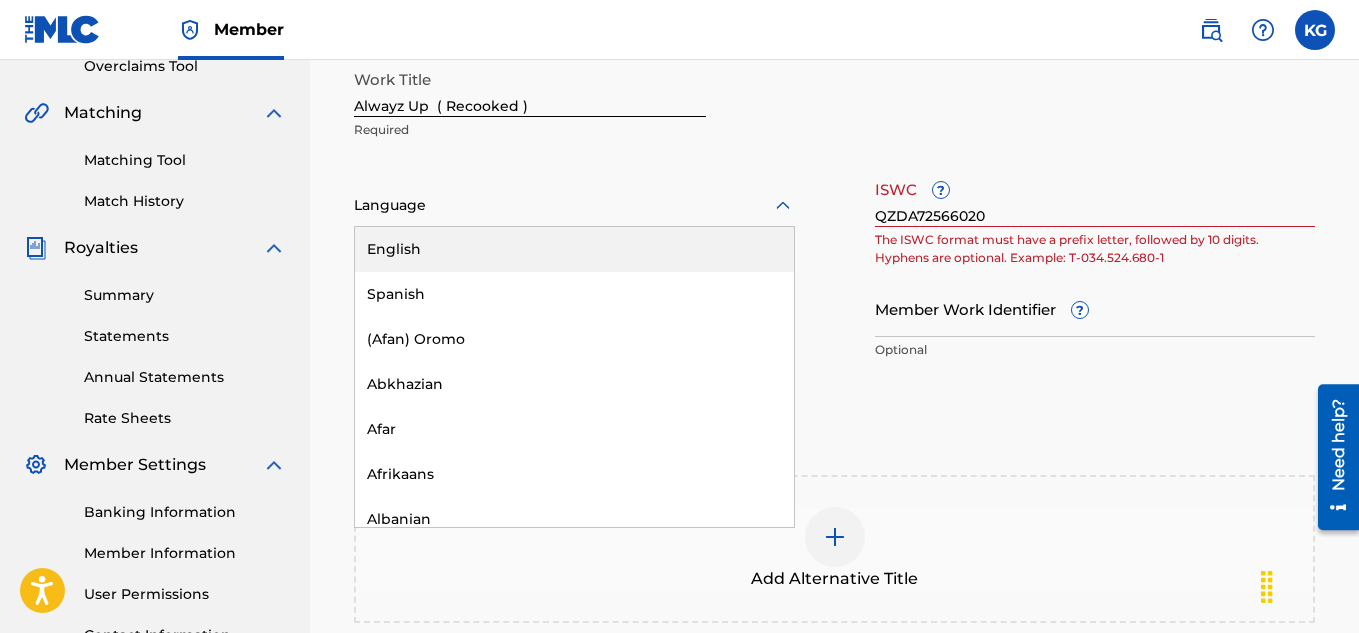 click on "English" at bounding box center (574, 249) 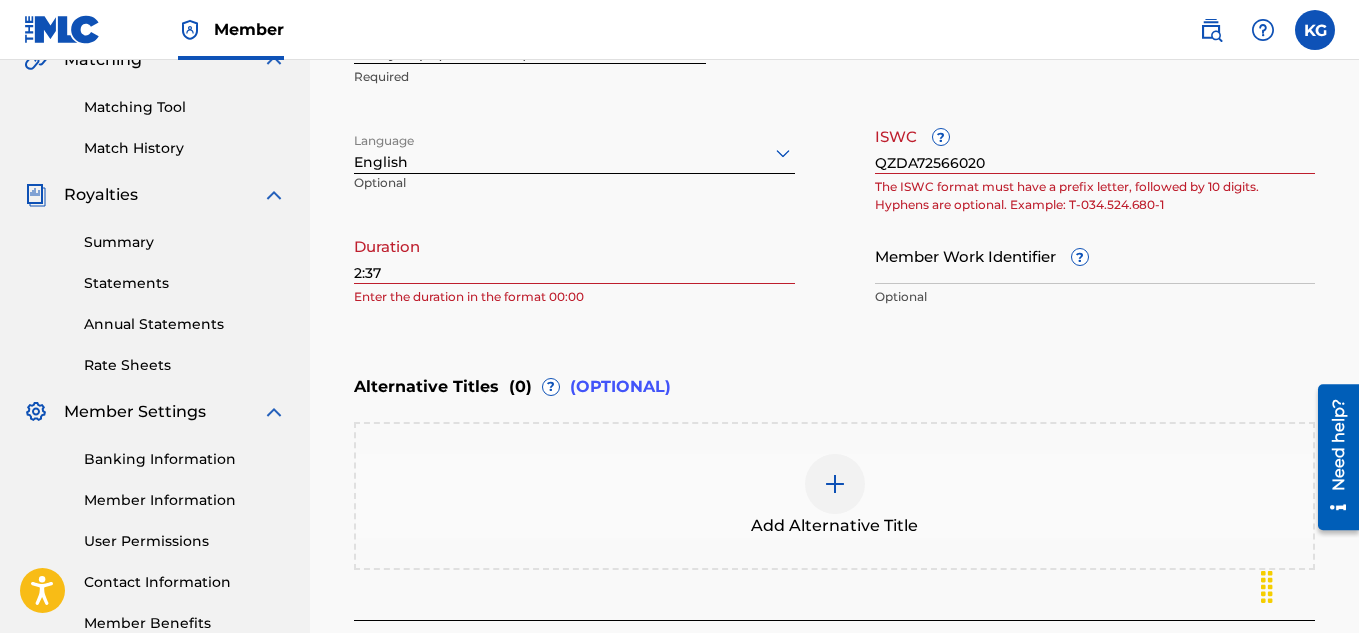 scroll, scrollTop: 481, scrollLeft: 0, axis: vertical 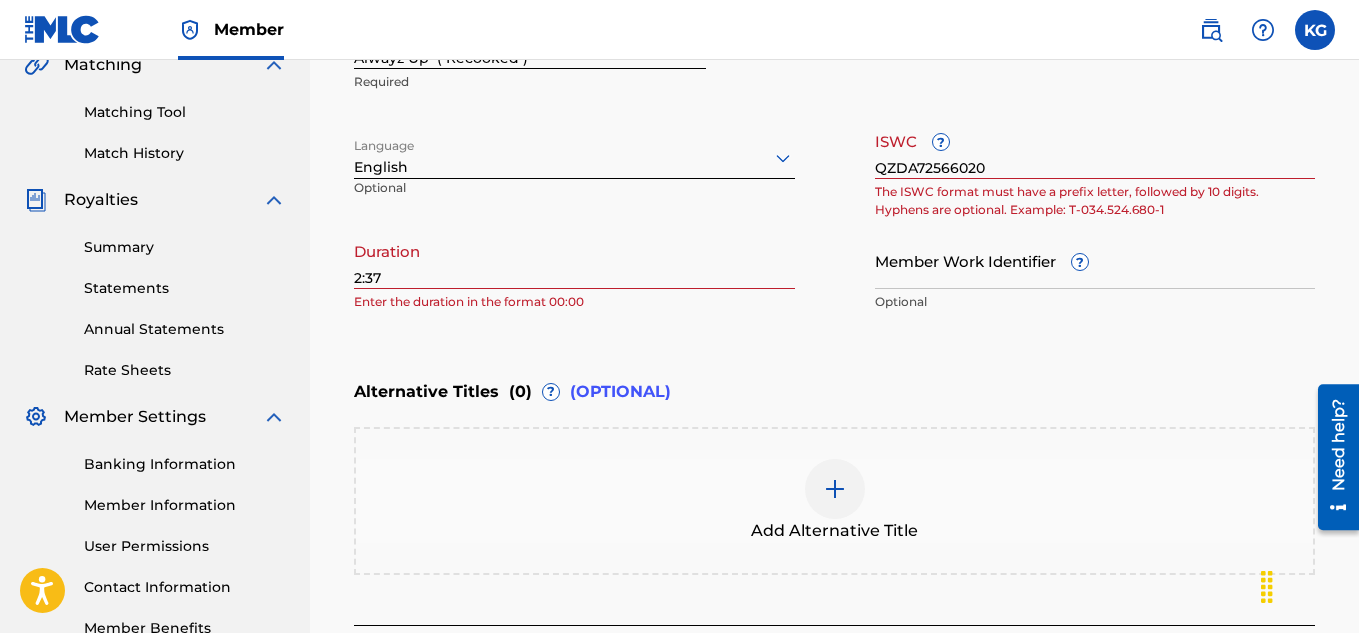 click on "QZDA72566020" at bounding box center [1095, 150] 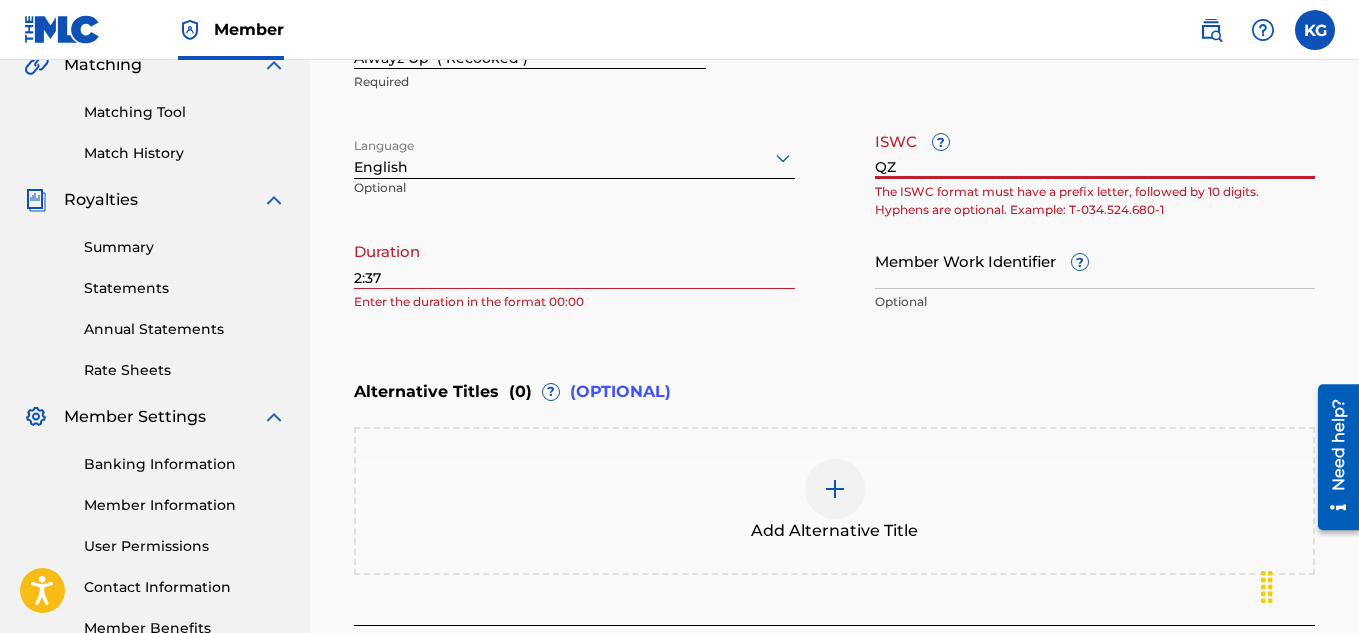 type on "Q" 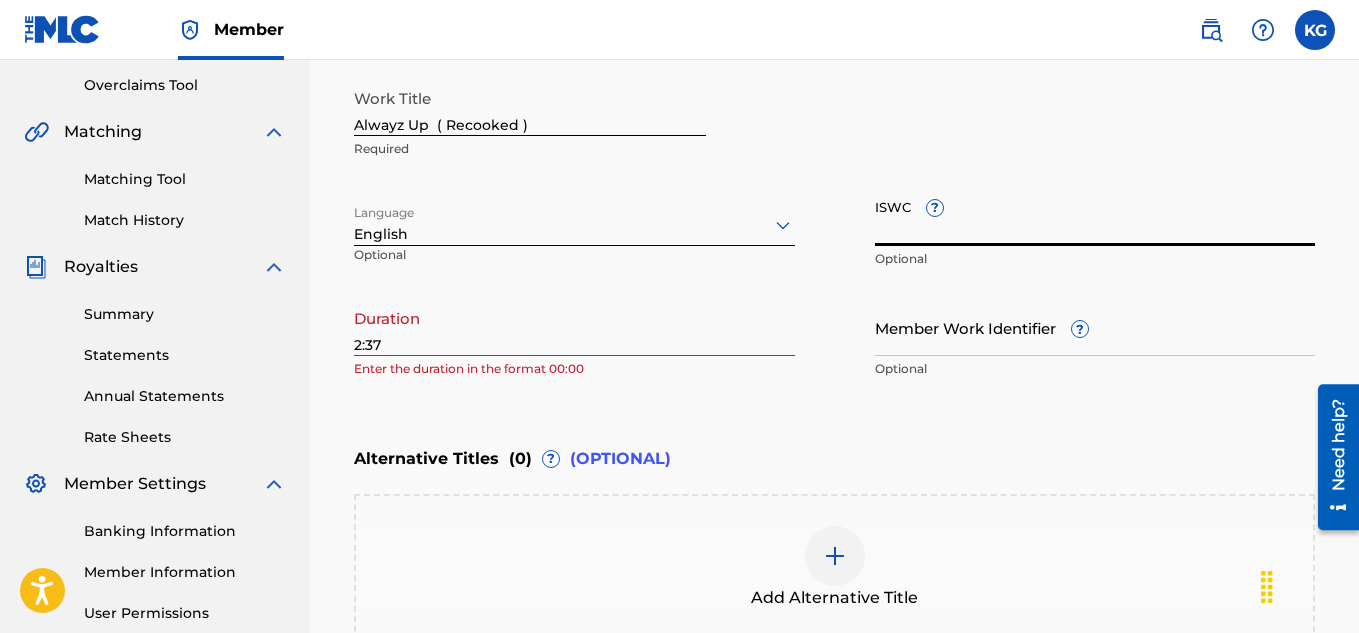 scroll, scrollTop: 443, scrollLeft: 0, axis: vertical 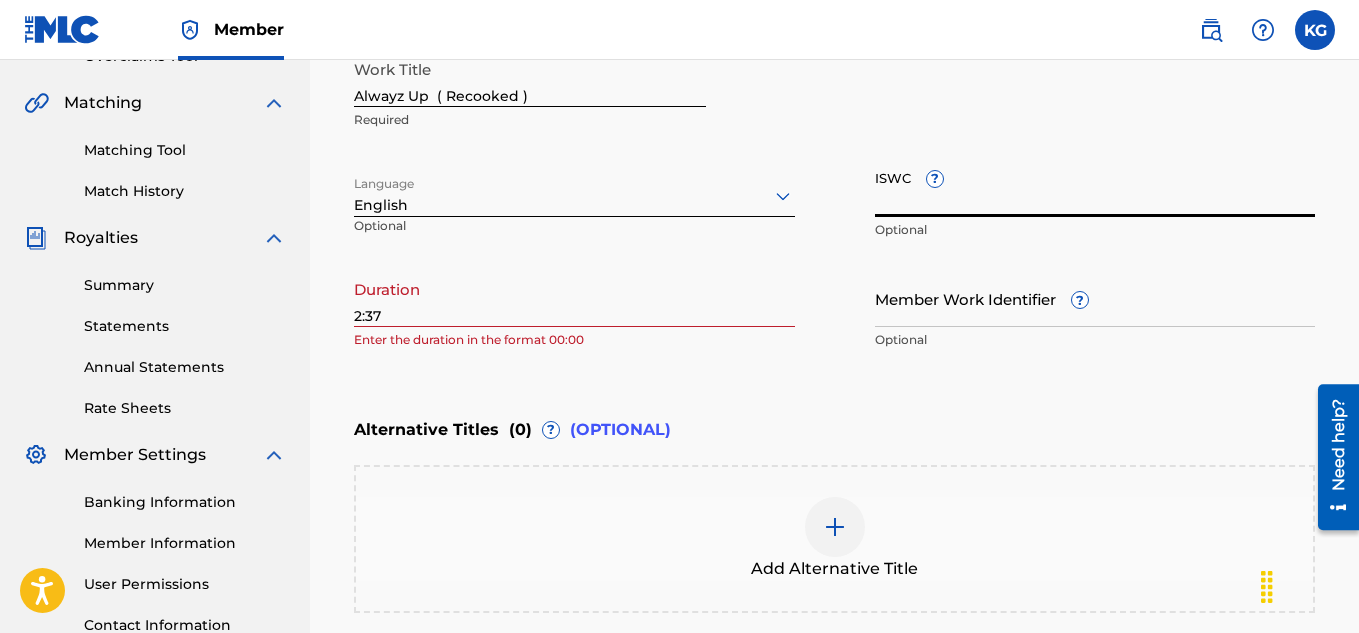 type 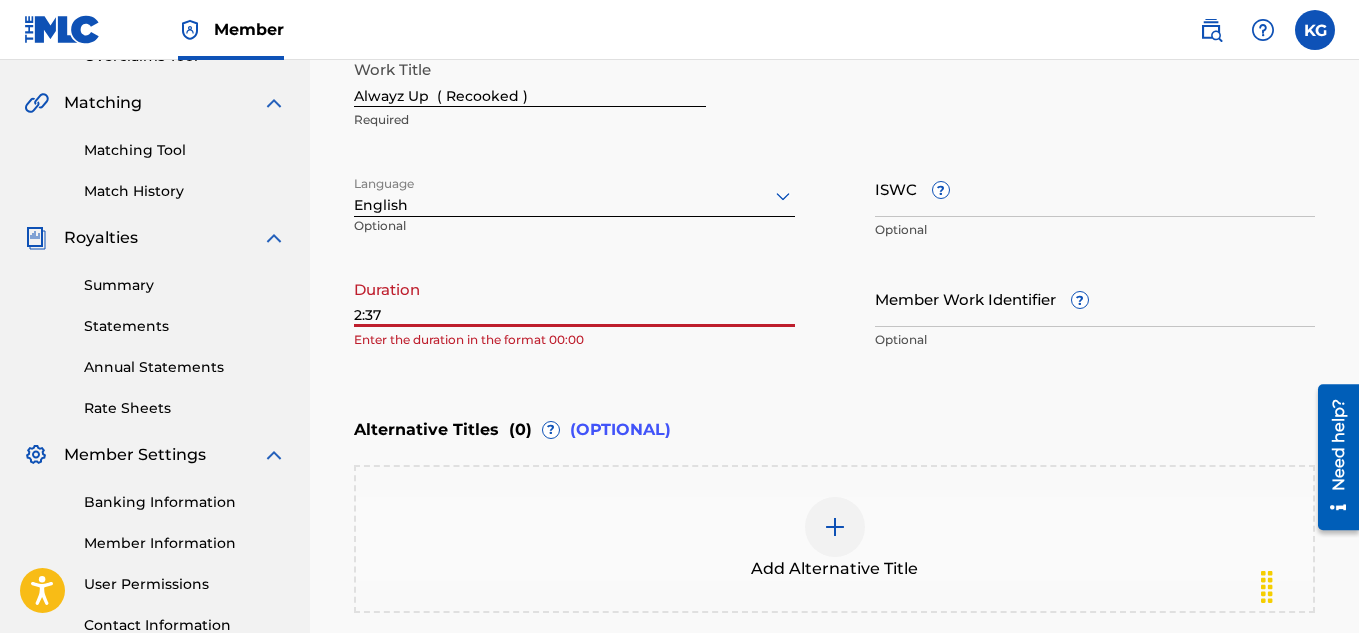 click on "2:37" at bounding box center [574, 298] 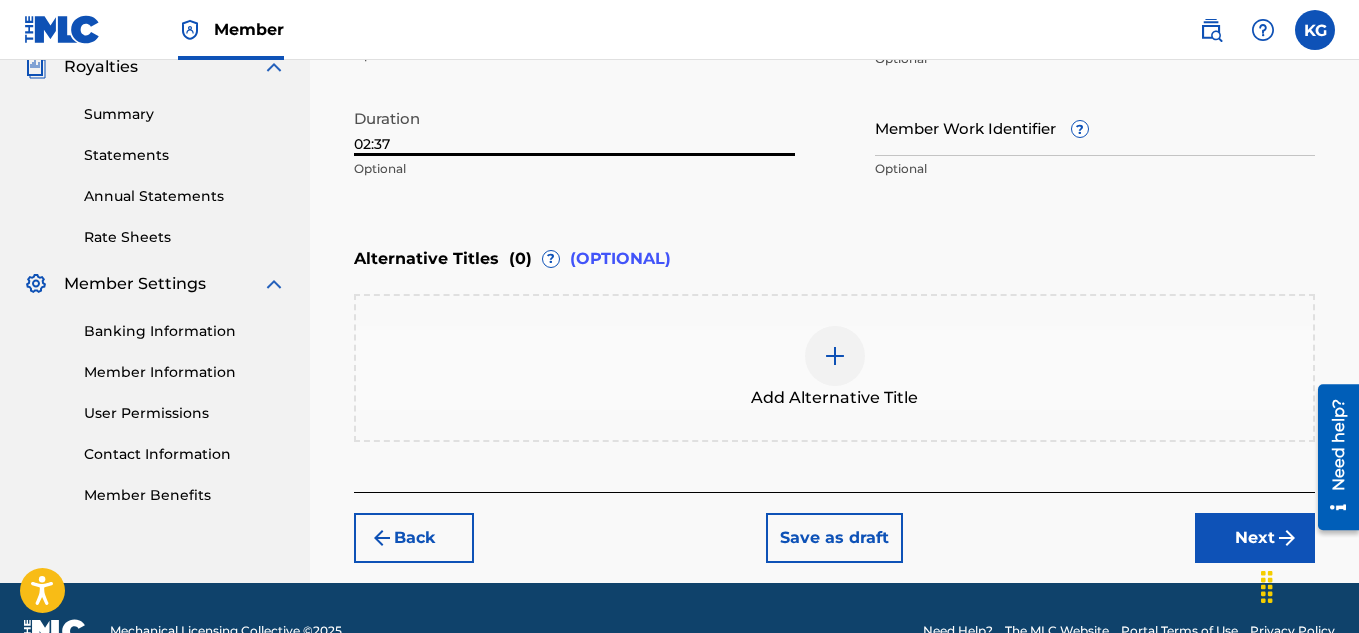 scroll, scrollTop: 620, scrollLeft: 0, axis: vertical 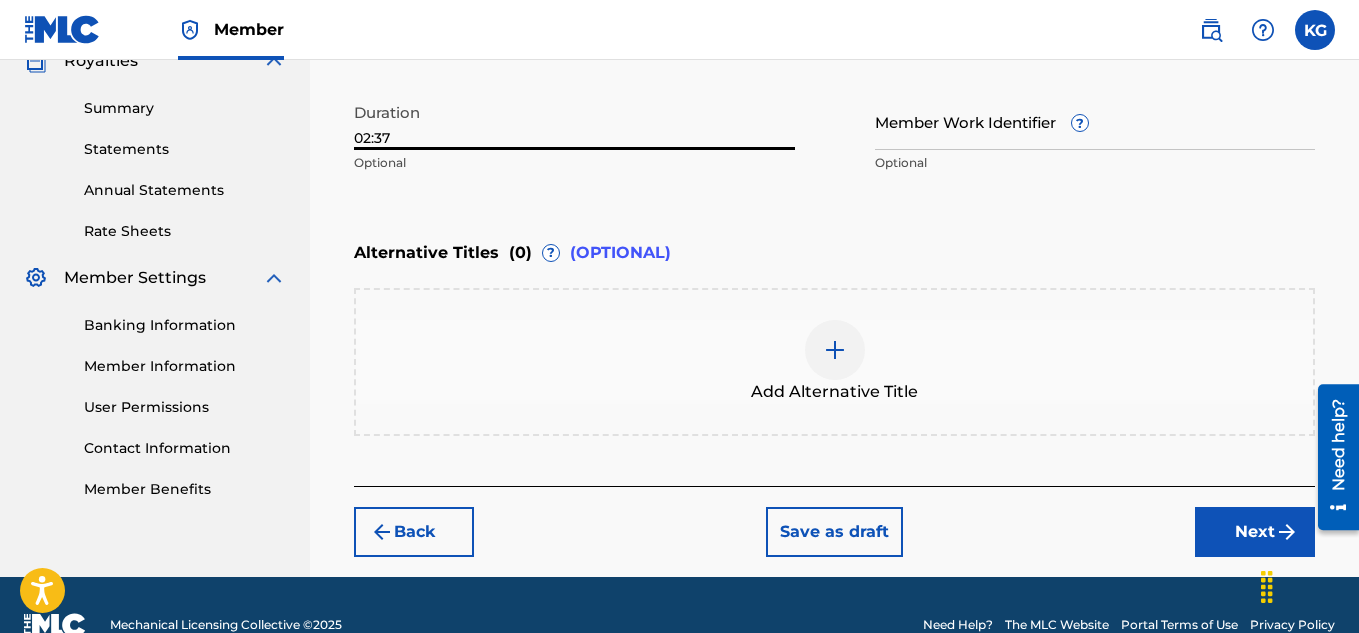 type on "02:37" 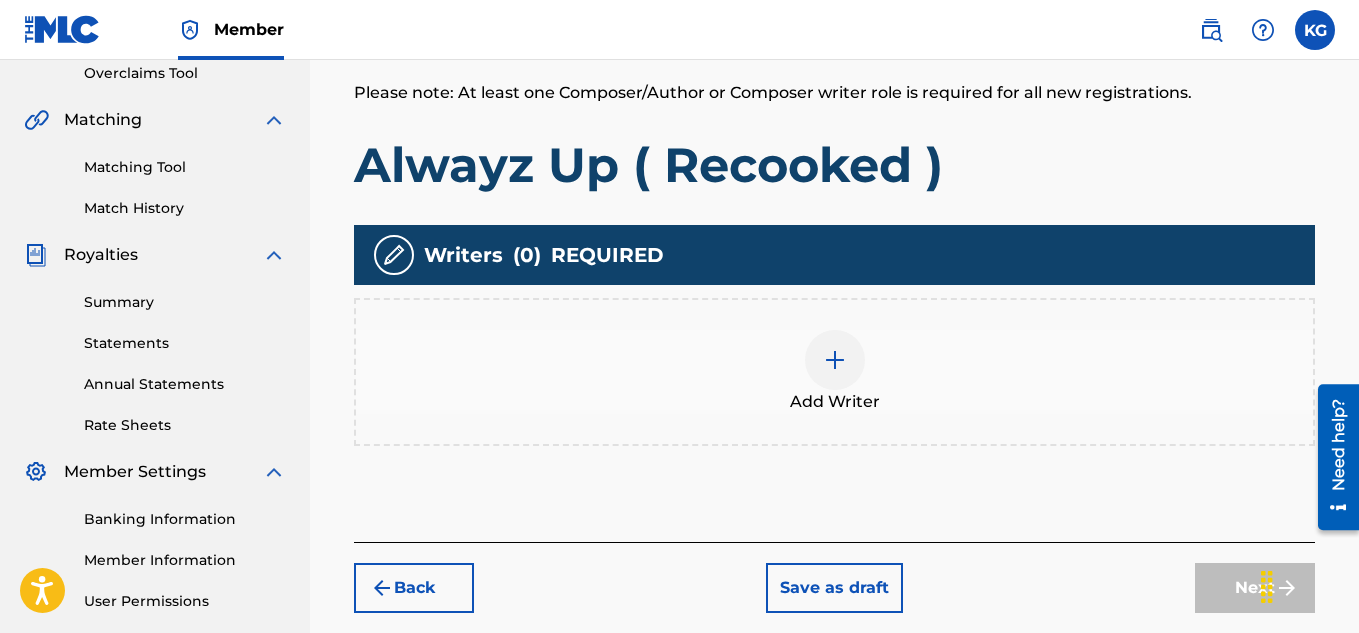 scroll, scrollTop: 438, scrollLeft: 0, axis: vertical 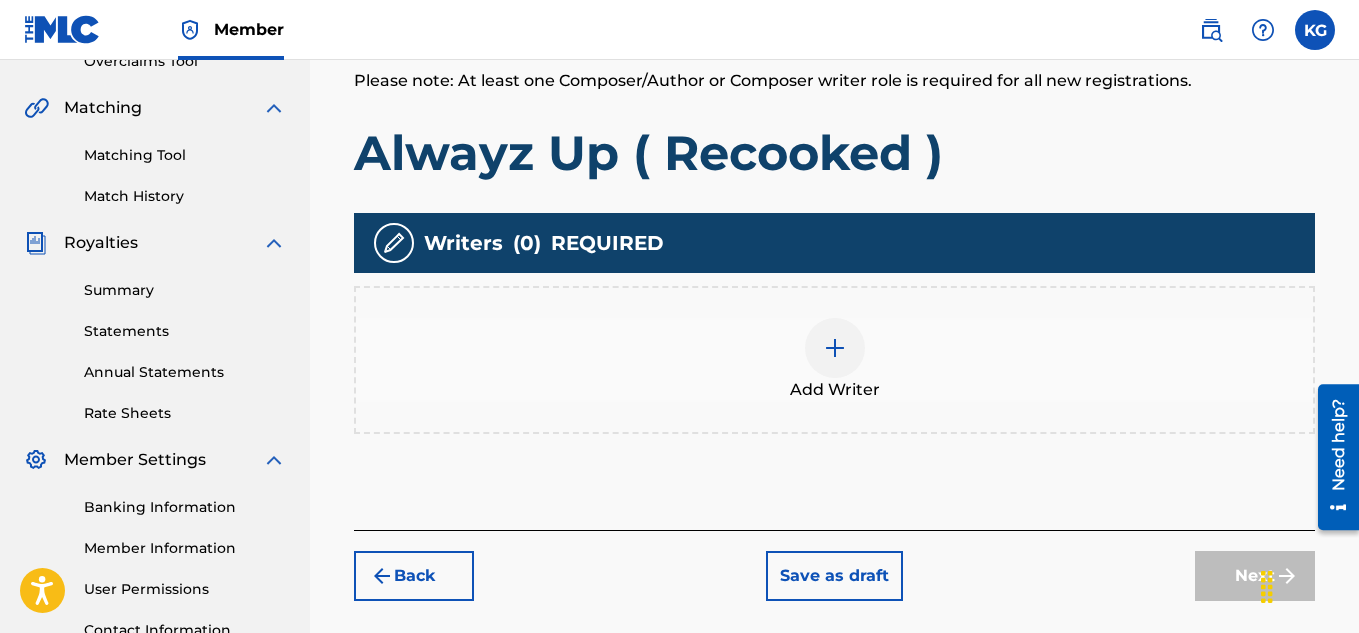 click at bounding box center [835, 348] 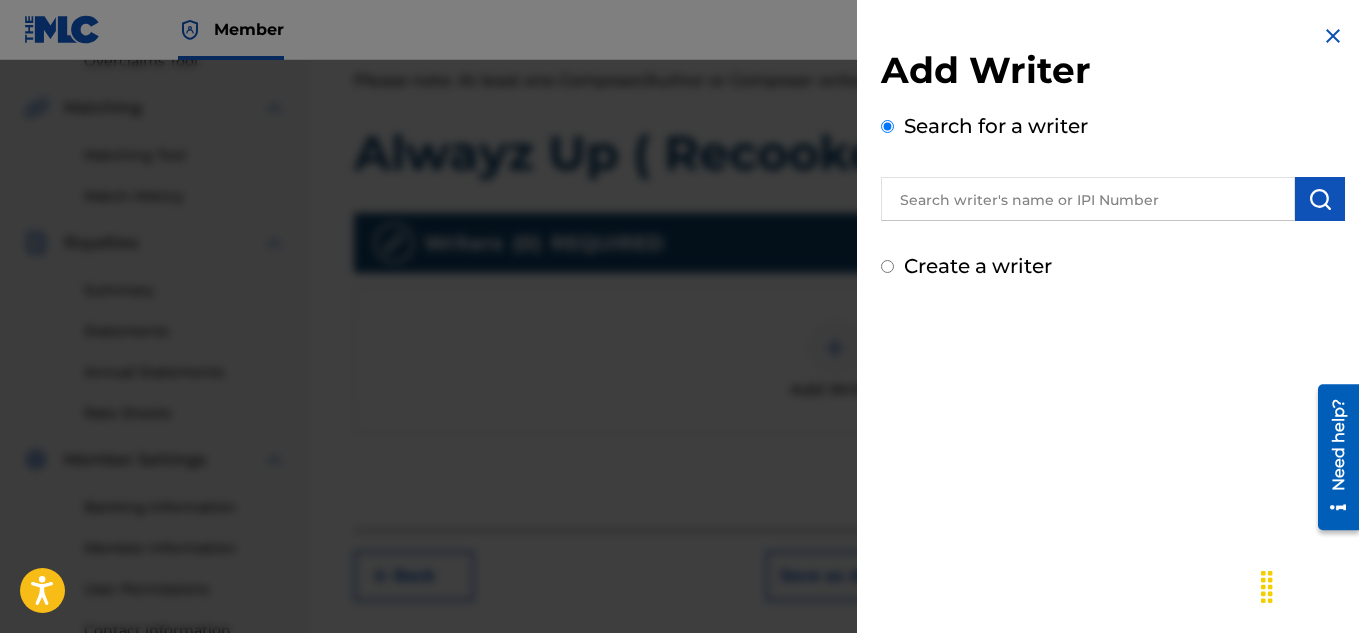 click at bounding box center (1088, 199) 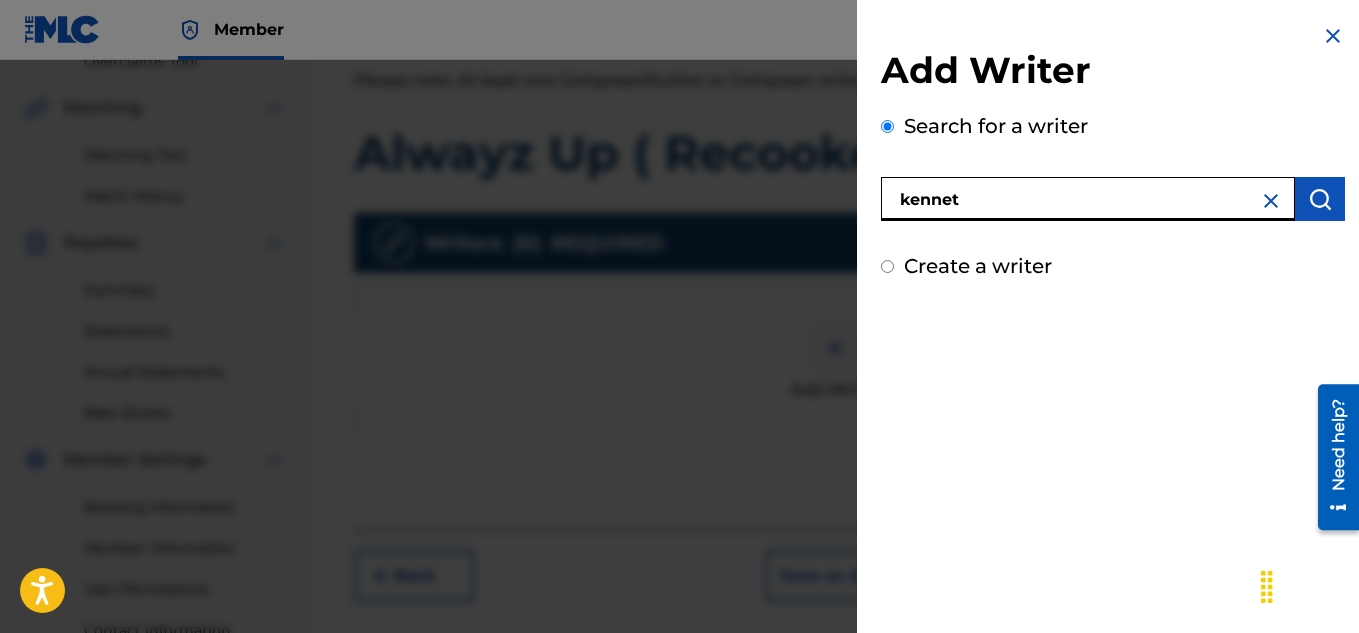 type on "kenneth" 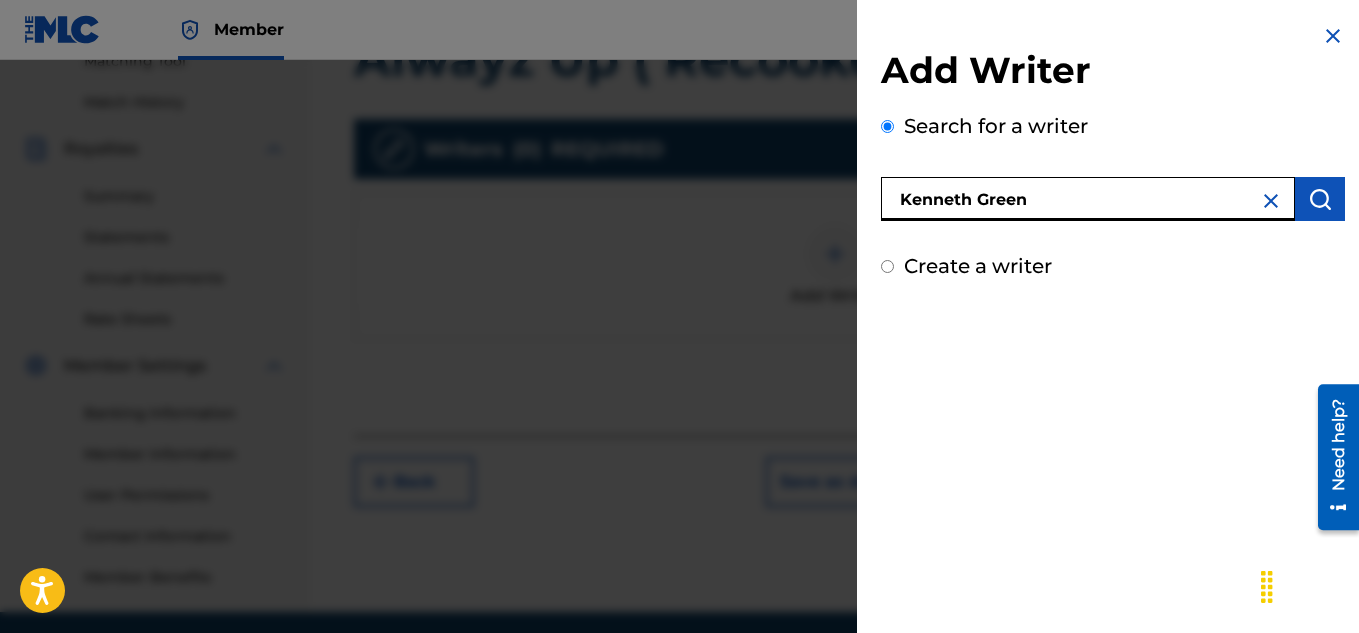scroll, scrollTop: 530, scrollLeft: 0, axis: vertical 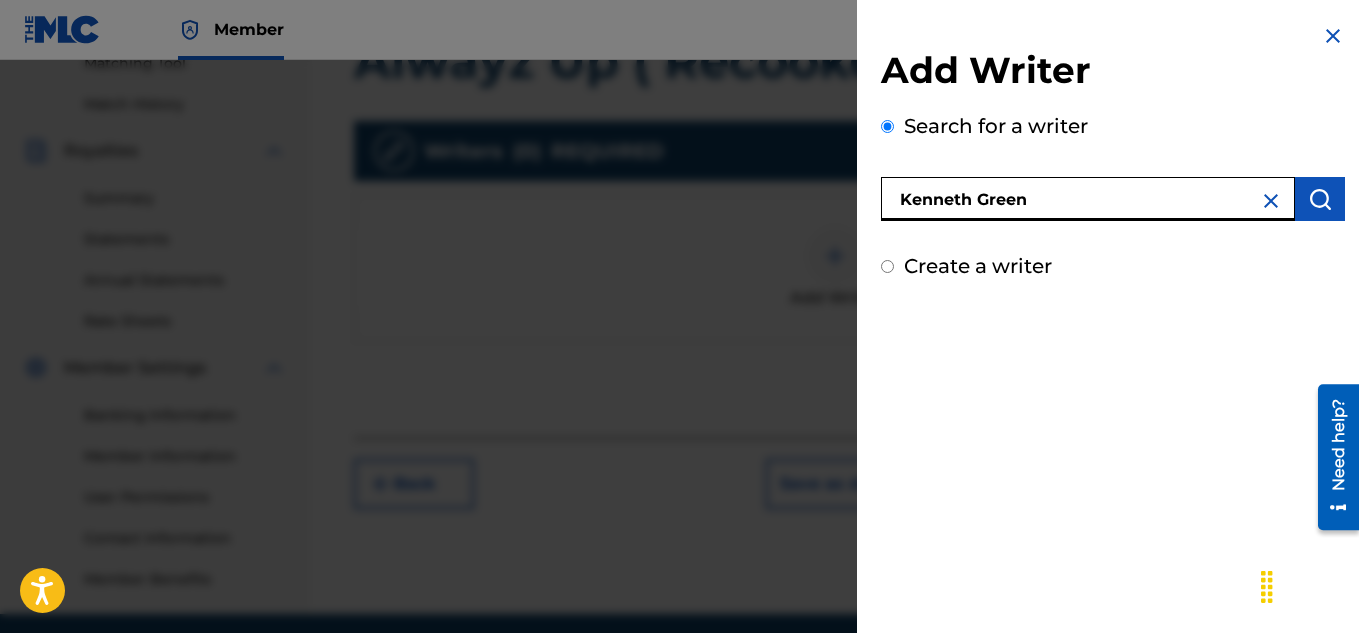 type on "Kenneth Green" 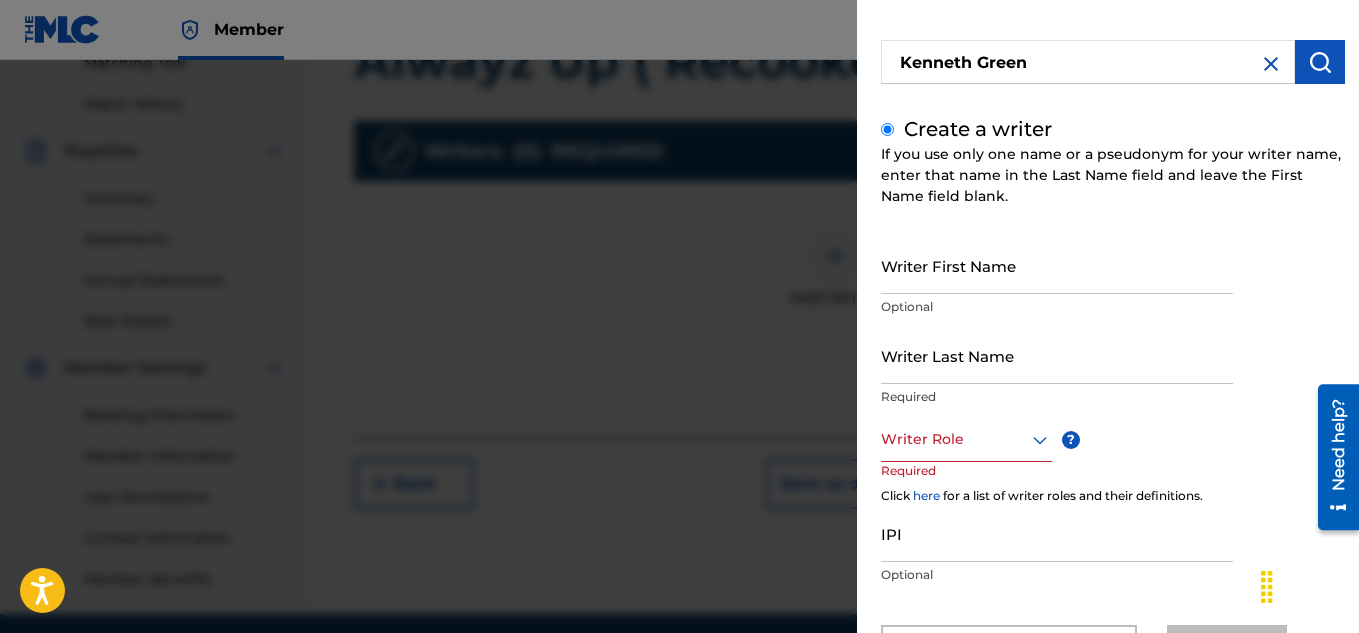 scroll, scrollTop: 131, scrollLeft: 0, axis: vertical 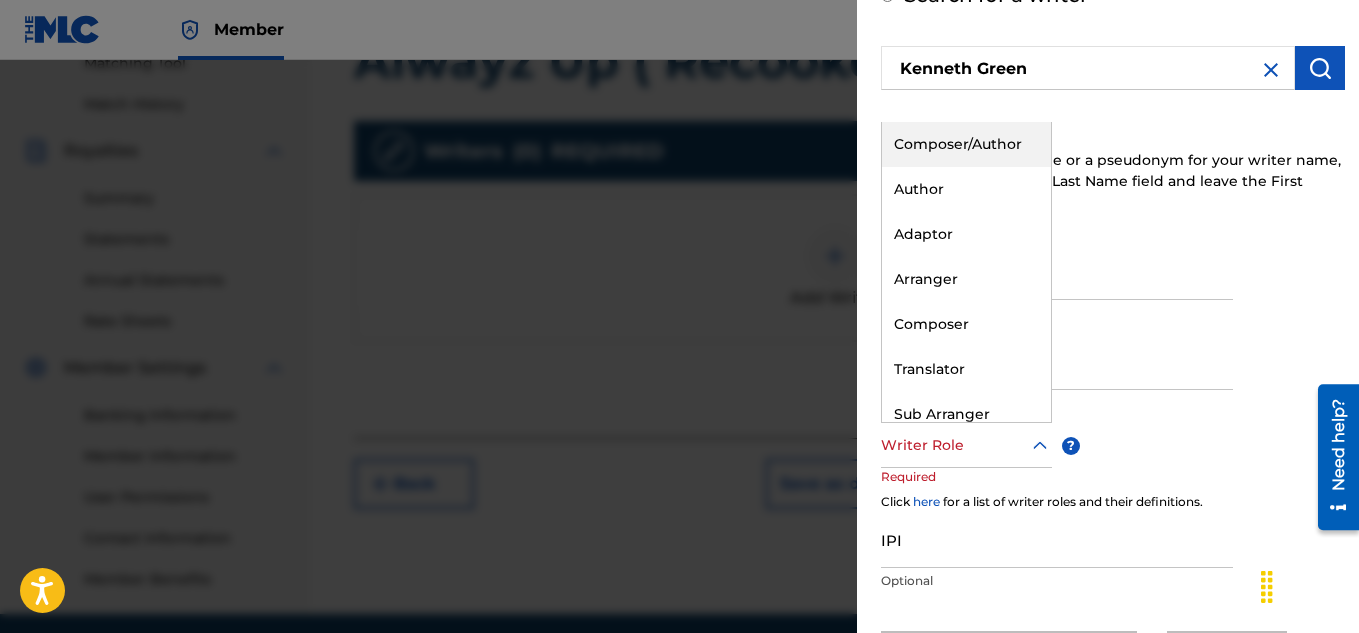 click 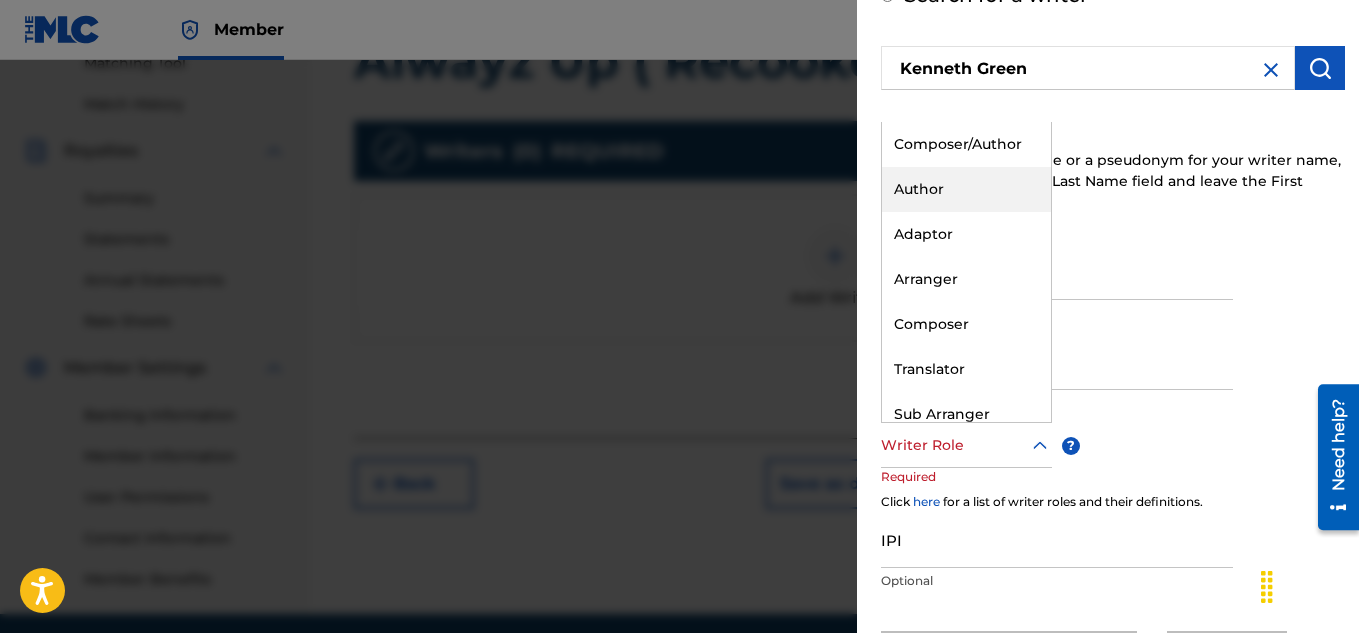click on "Author" at bounding box center [966, 189] 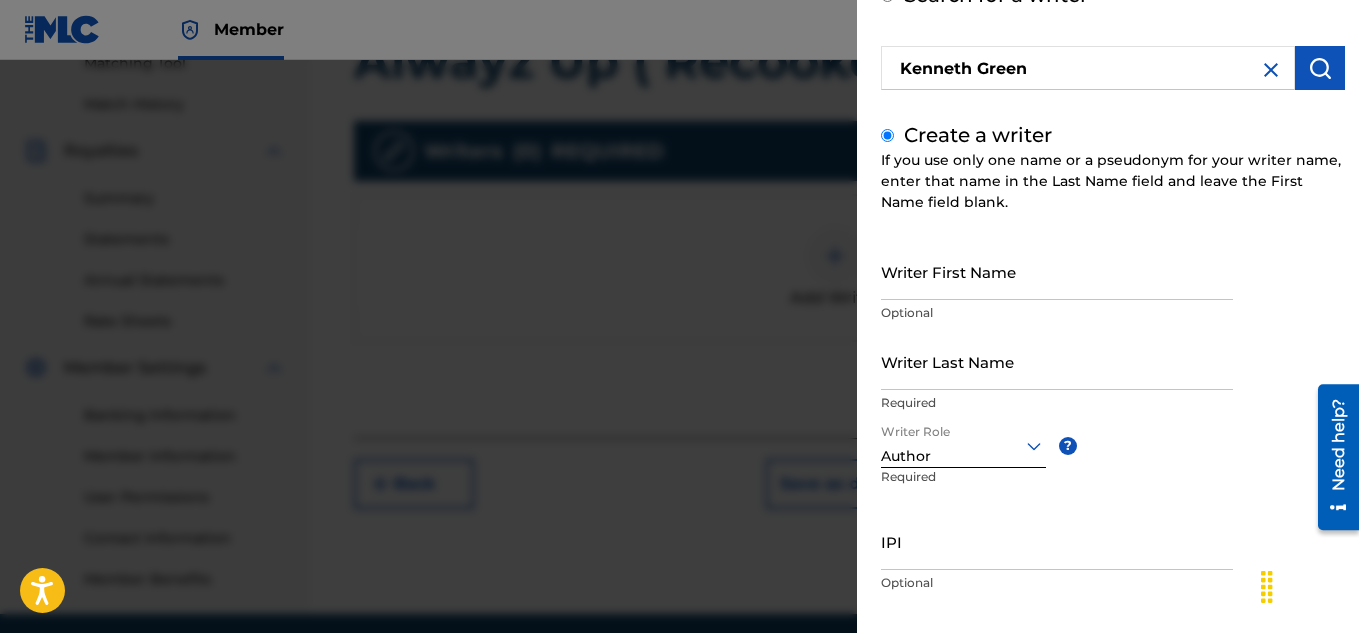 click on "Writer First Name" at bounding box center (1057, 271) 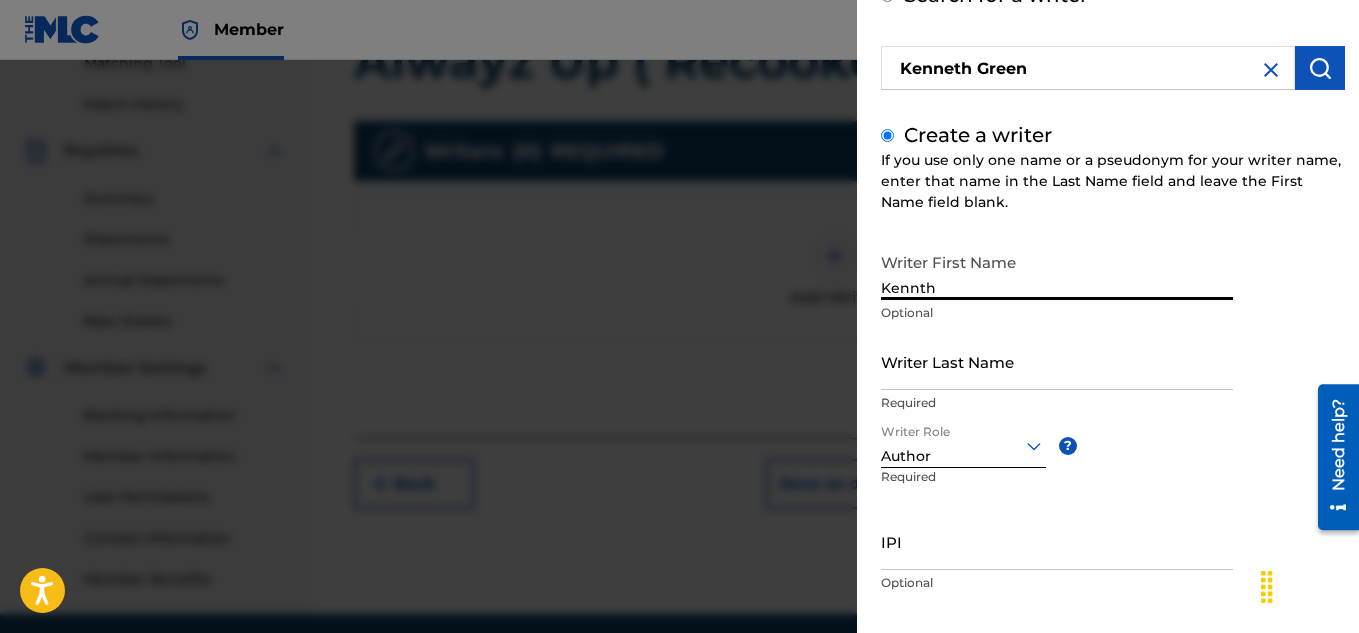 type on "Kennth" 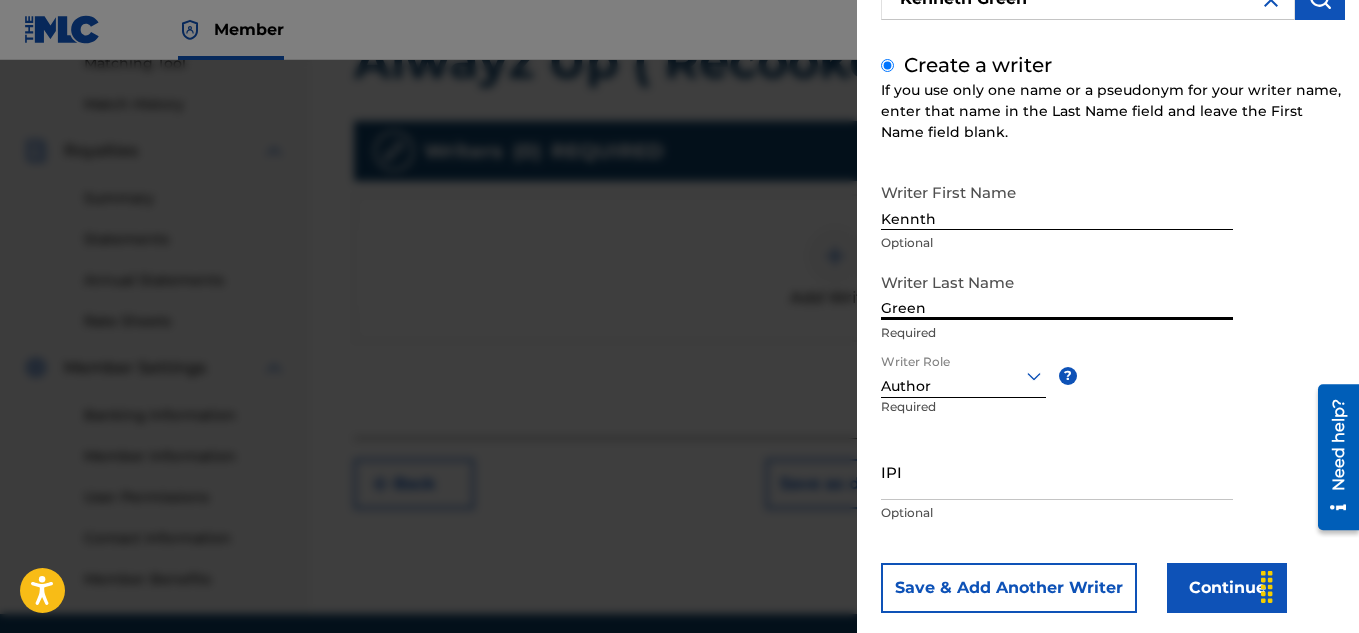 scroll, scrollTop: 235, scrollLeft: 0, axis: vertical 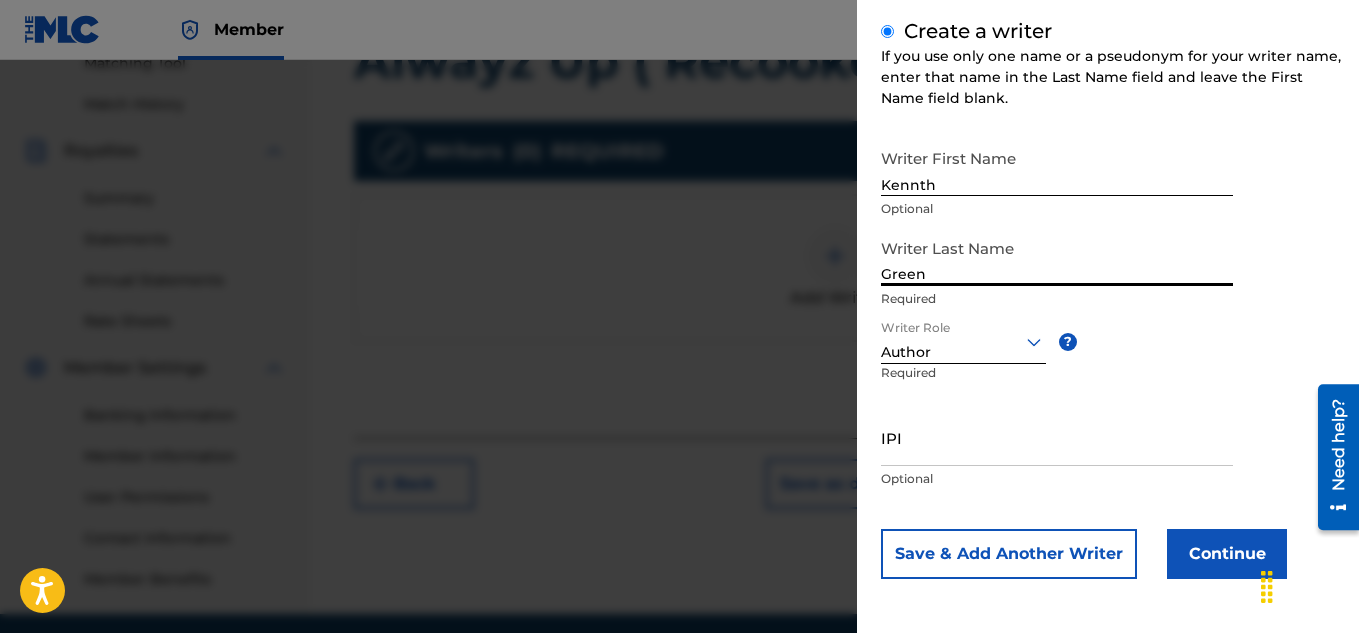 type on "Green" 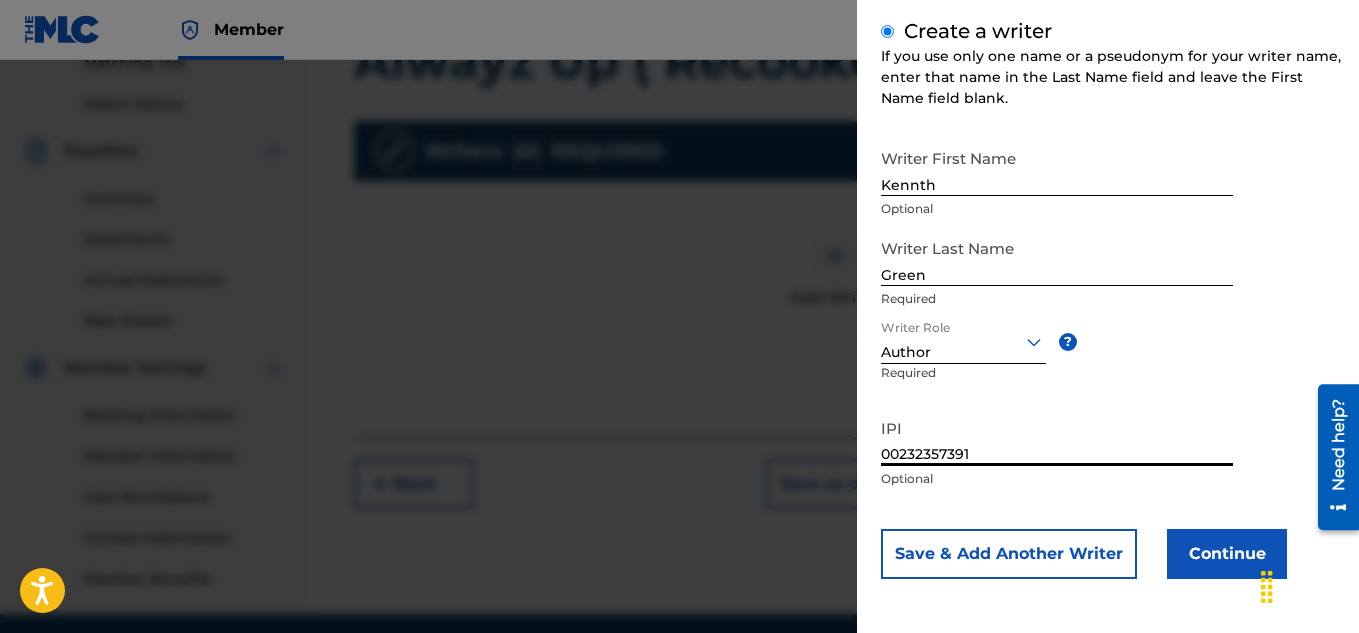 type on "00232357391" 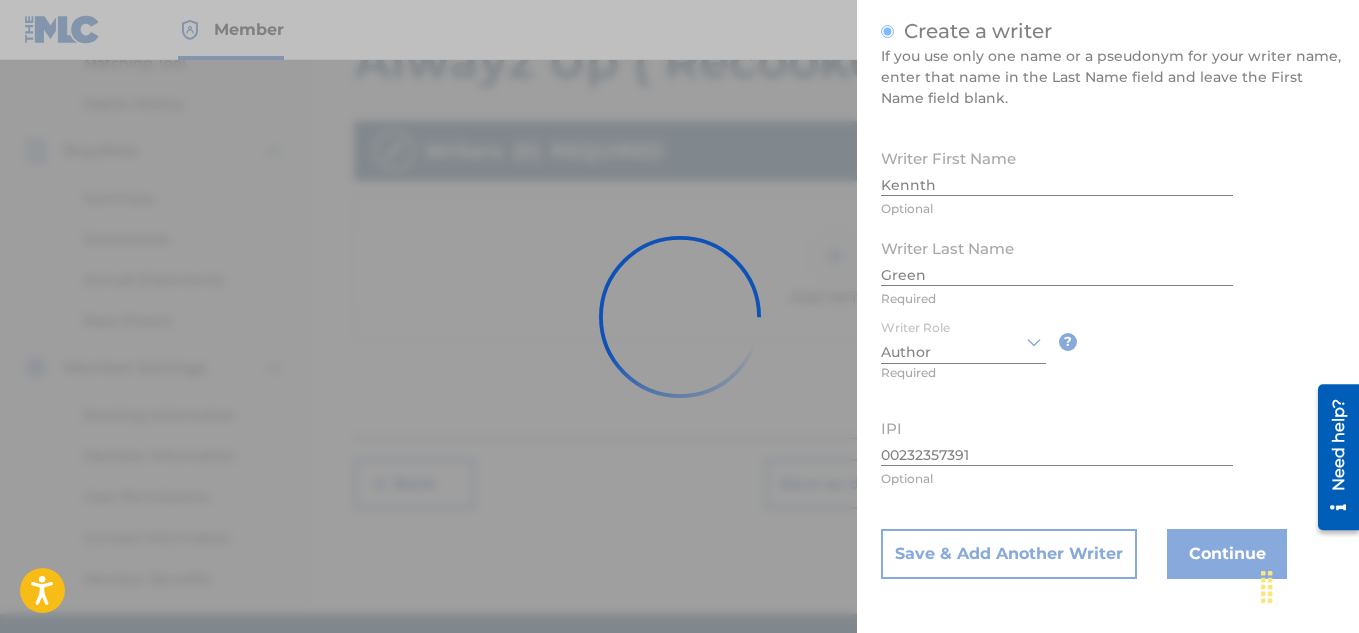 scroll, scrollTop: 175, scrollLeft: 0, axis: vertical 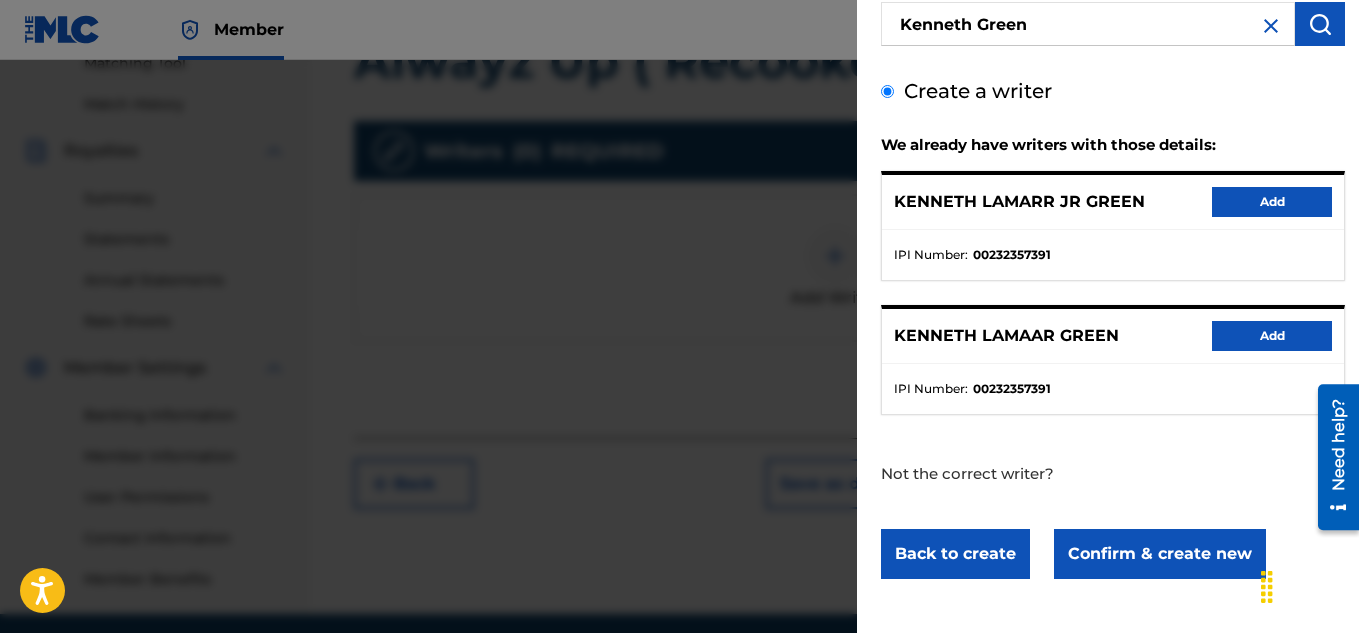 click on "Add" at bounding box center [1272, 336] 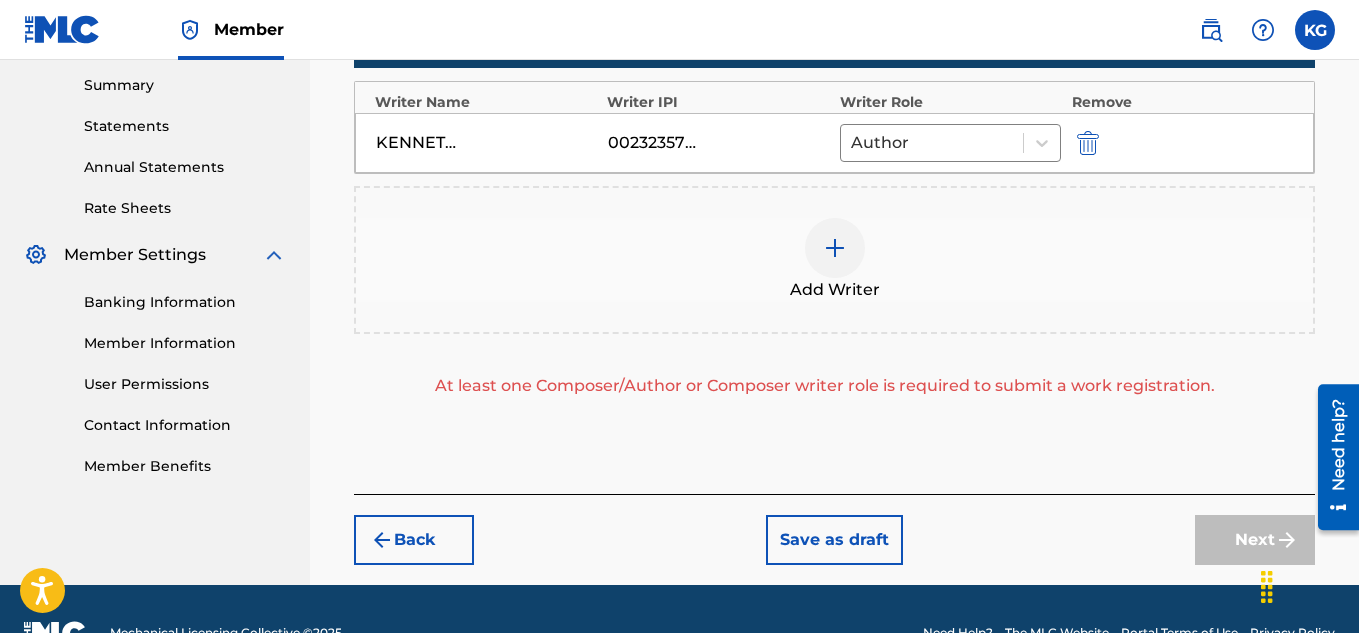 scroll, scrollTop: 650, scrollLeft: 0, axis: vertical 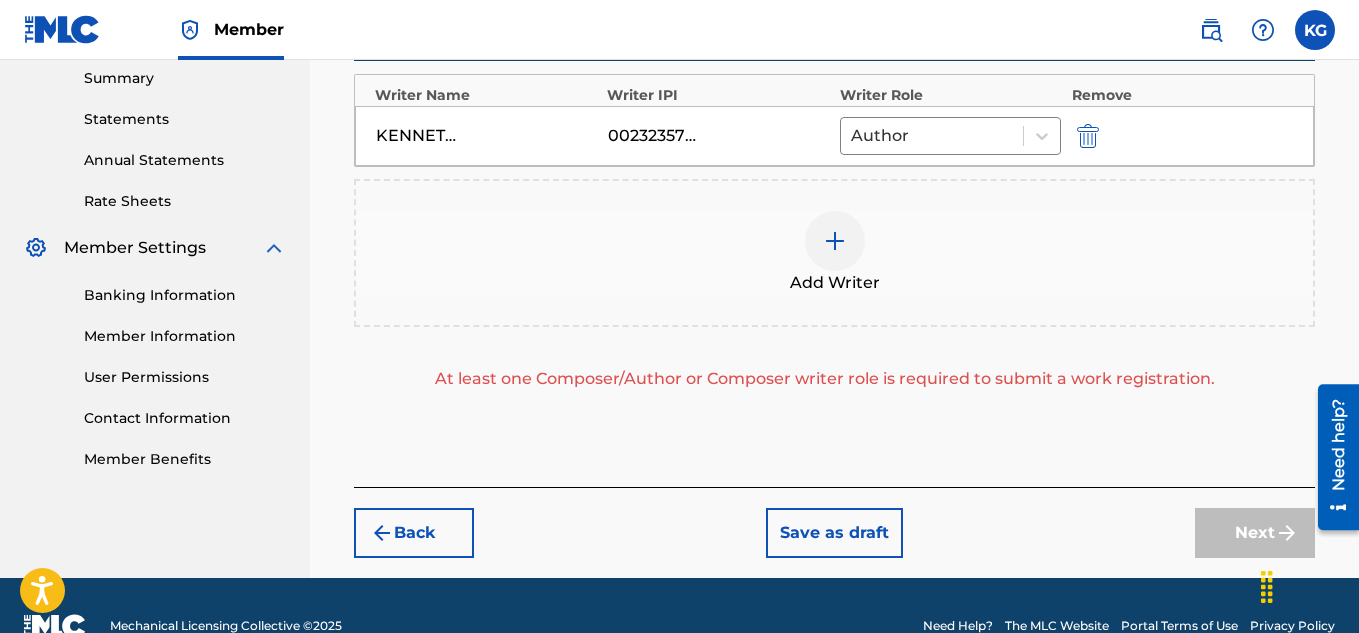 click at bounding box center [835, 241] 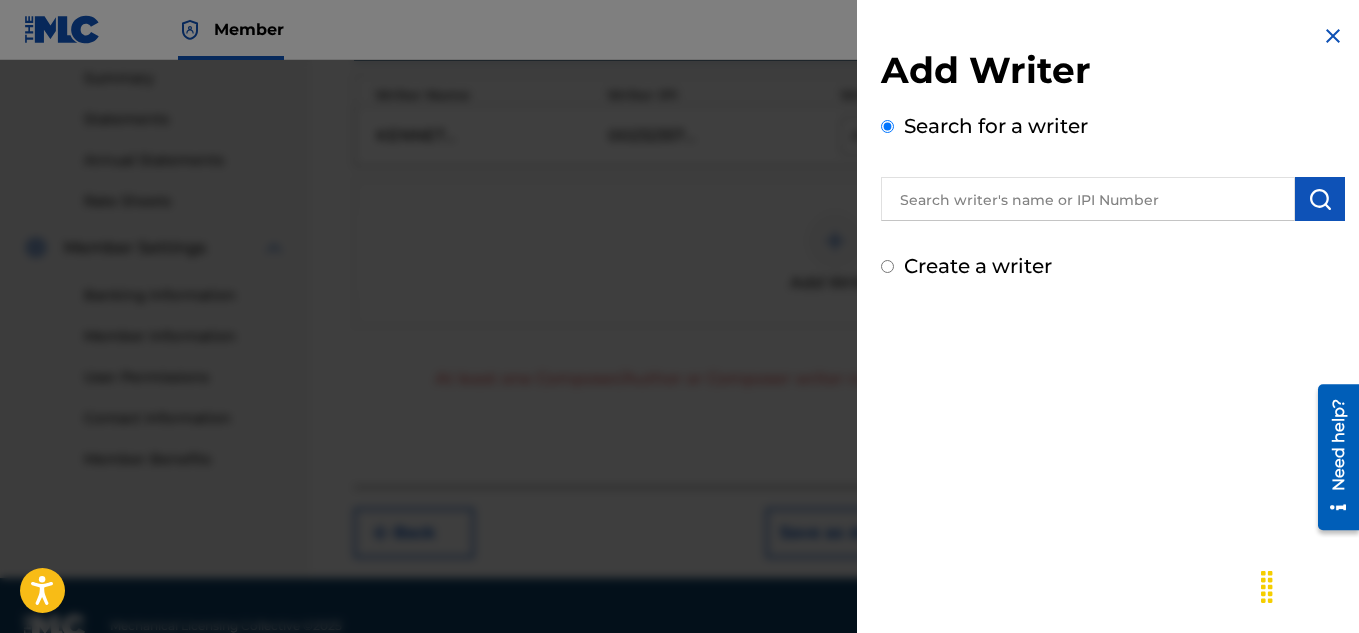 click on "Create a writer" at bounding box center [887, 266] 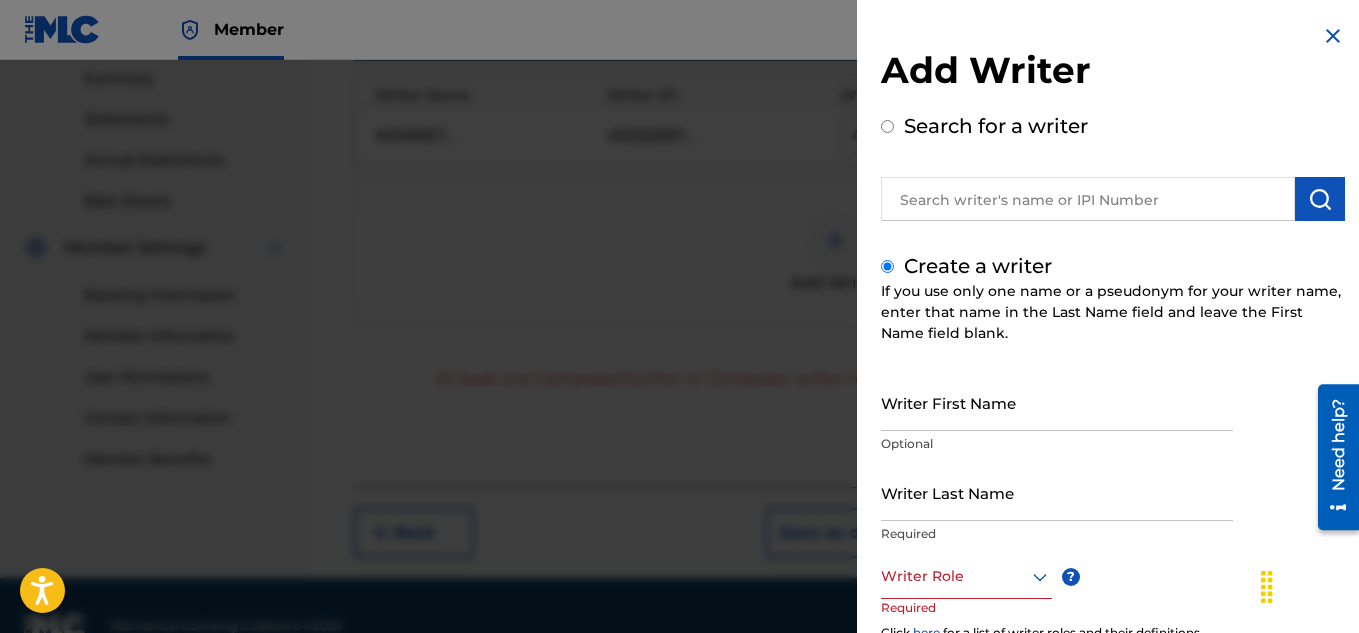 click on "Writer First Name" at bounding box center (1057, 402) 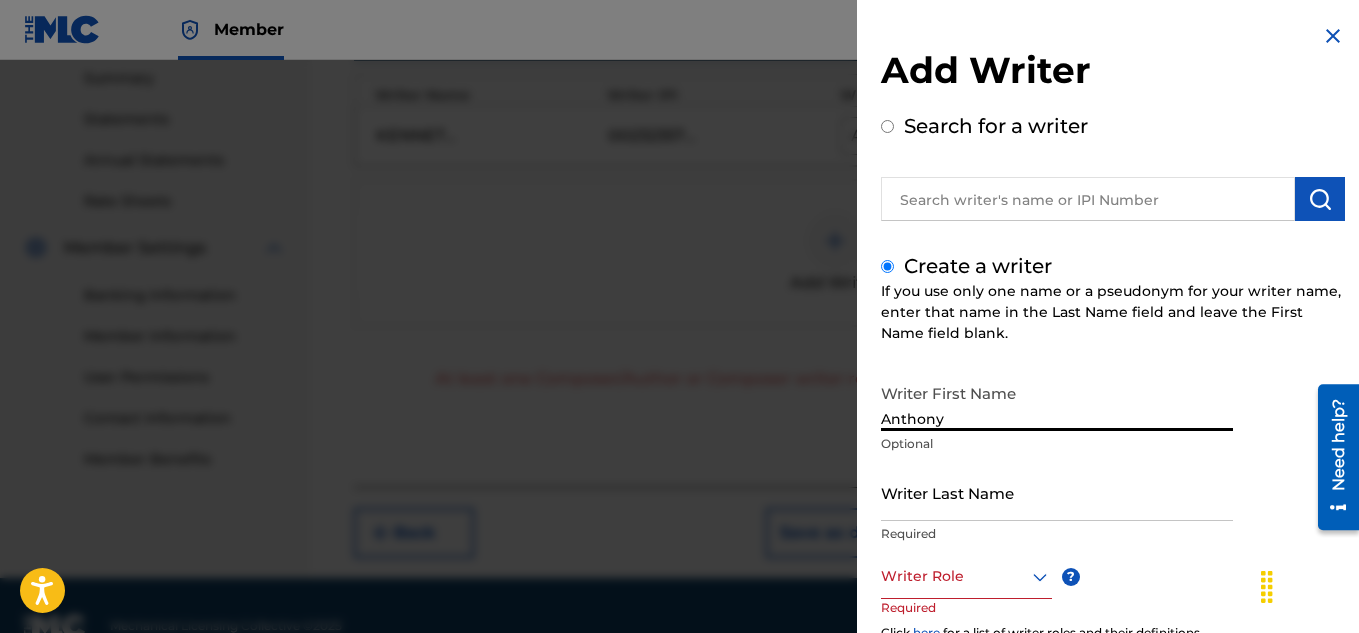 type on "Anthony" 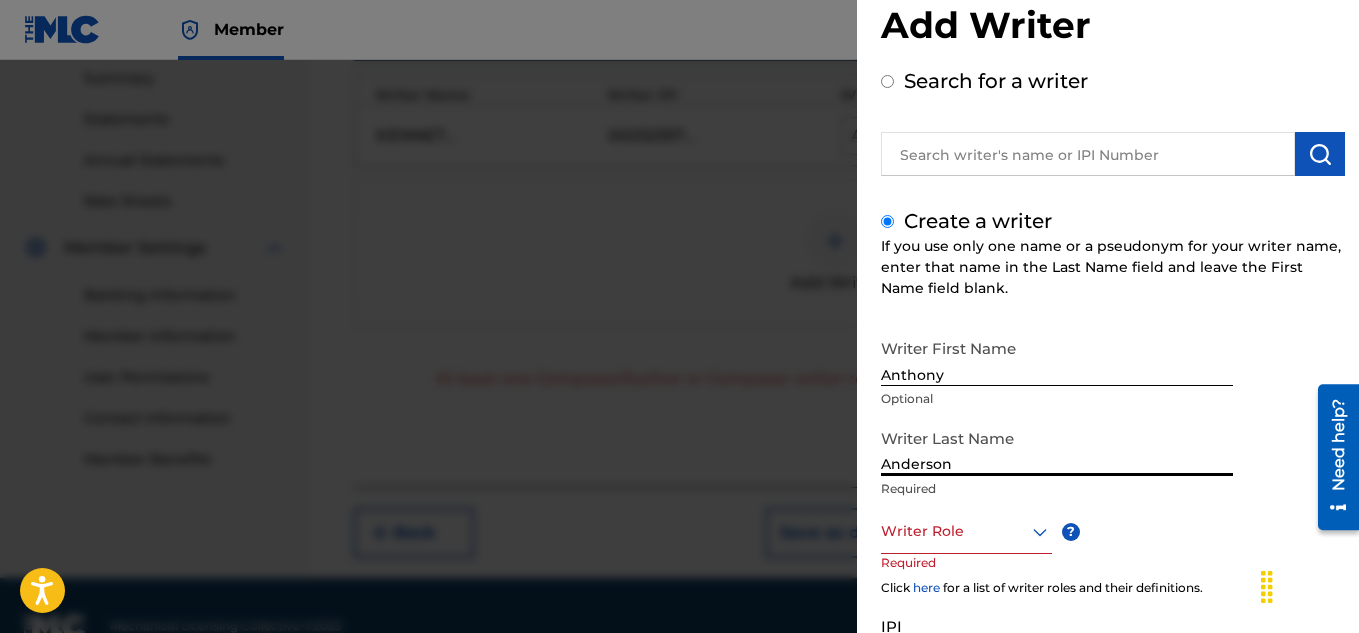 scroll, scrollTop: 47, scrollLeft: 0, axis: vertical 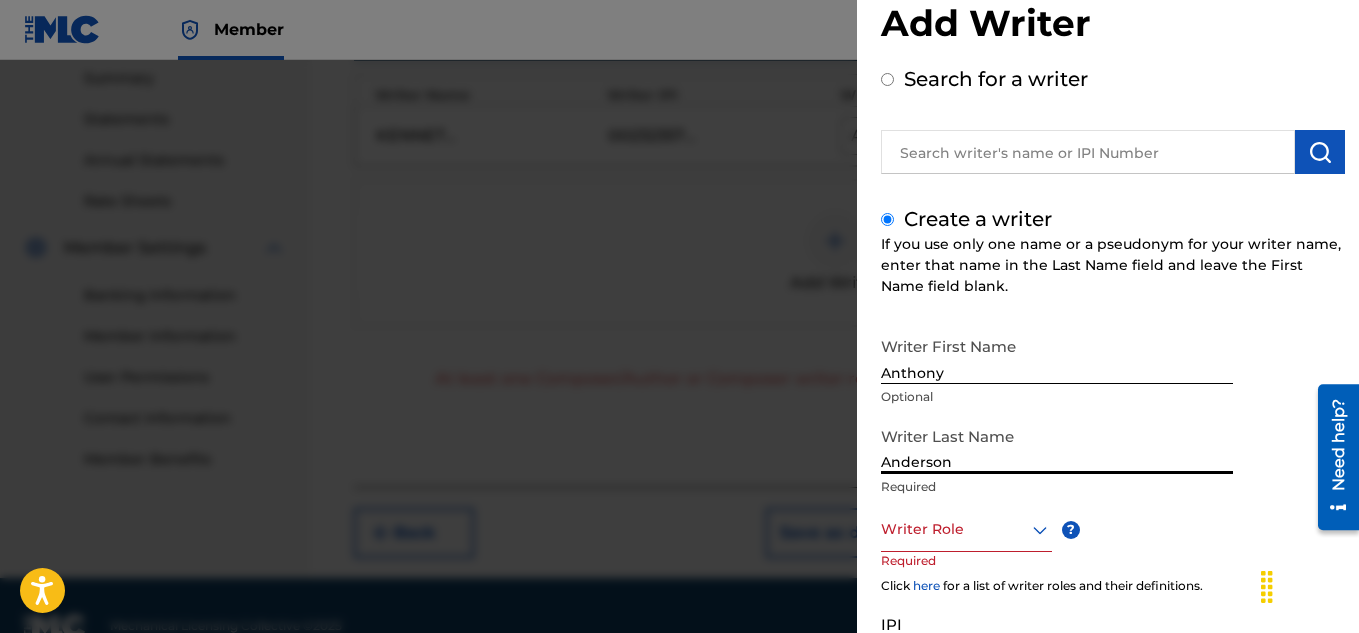 type on "Anderson" 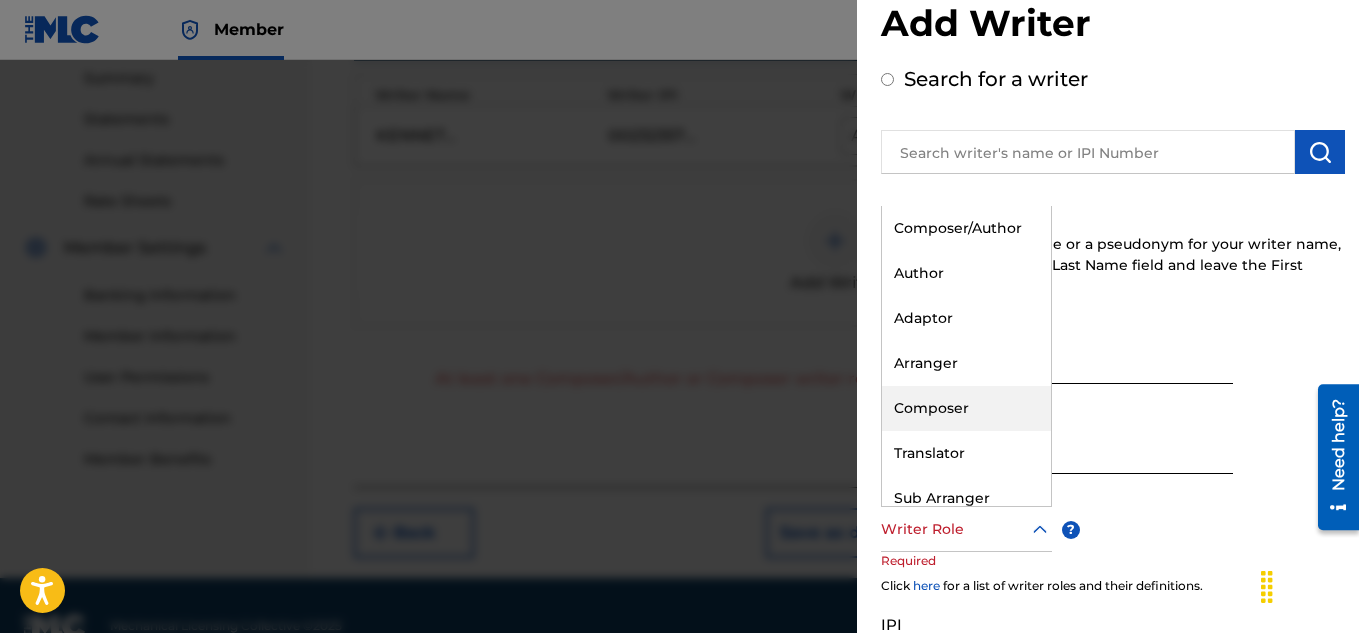click on "Composer" at bounding box center [966, 408] 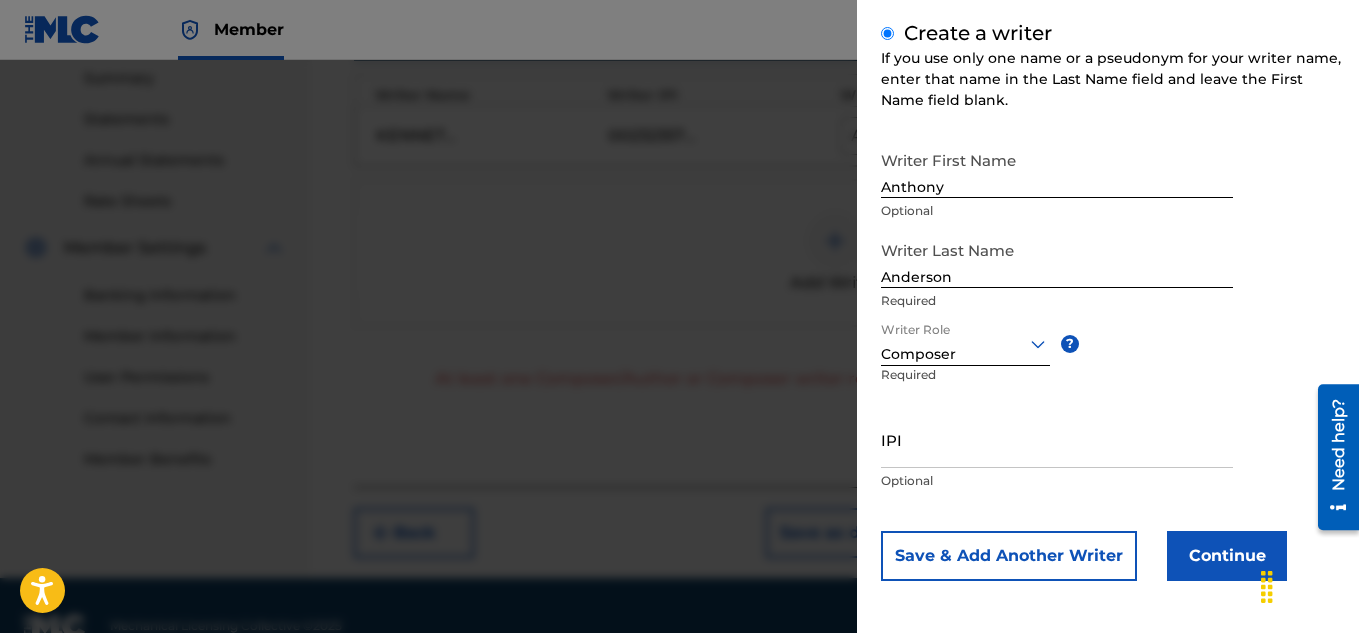 scroll, scrollTop: 235, scrollLeft: 0, axis: vertical 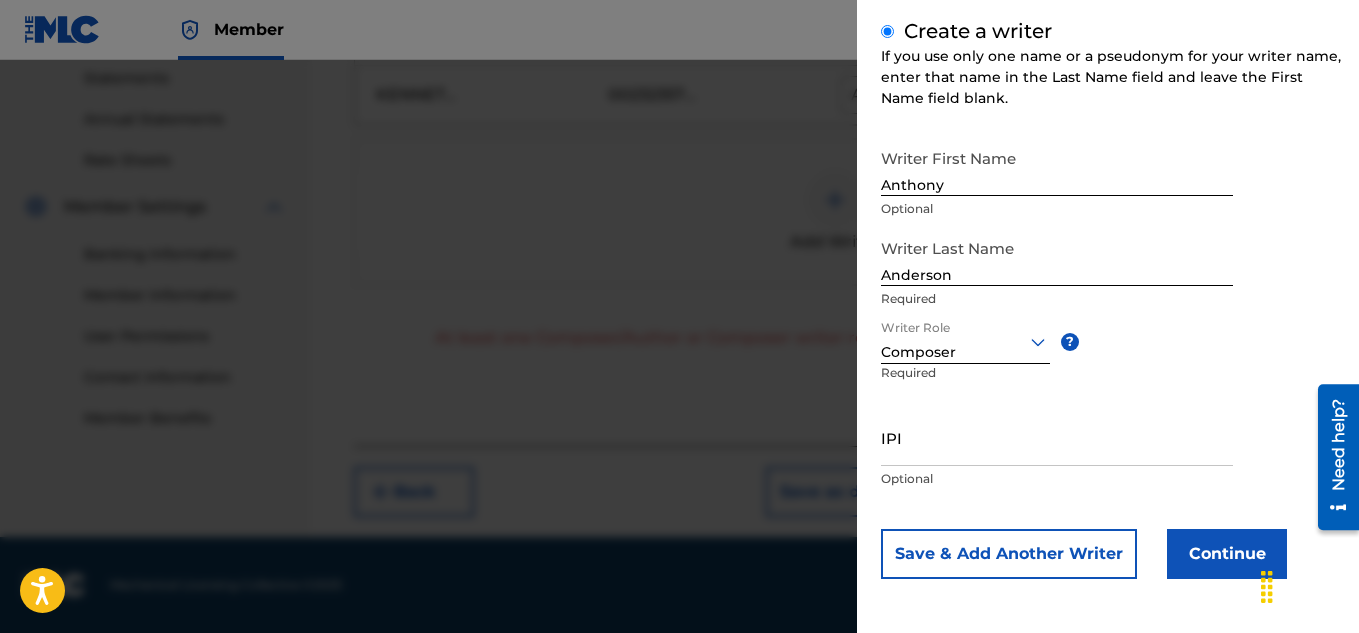 click on "Continue" at bounding box center [1227, 554] 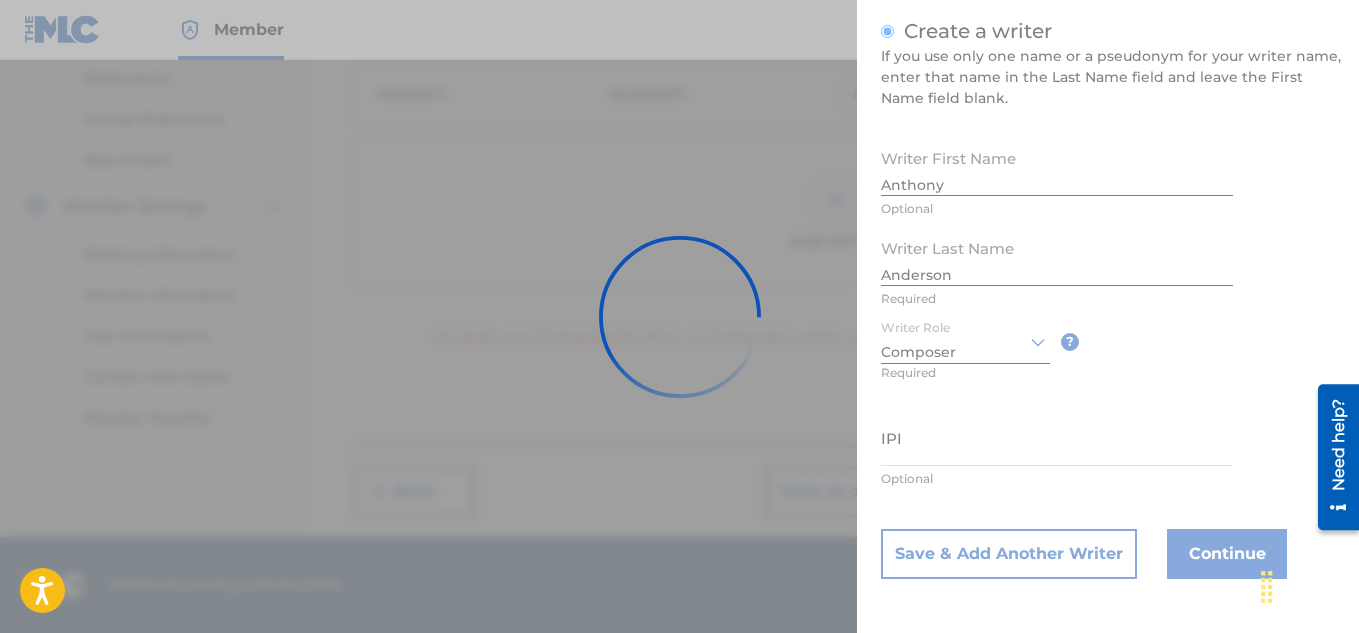 scroll, scrollTop: 687, scrollLeft: 0, axis: vertical 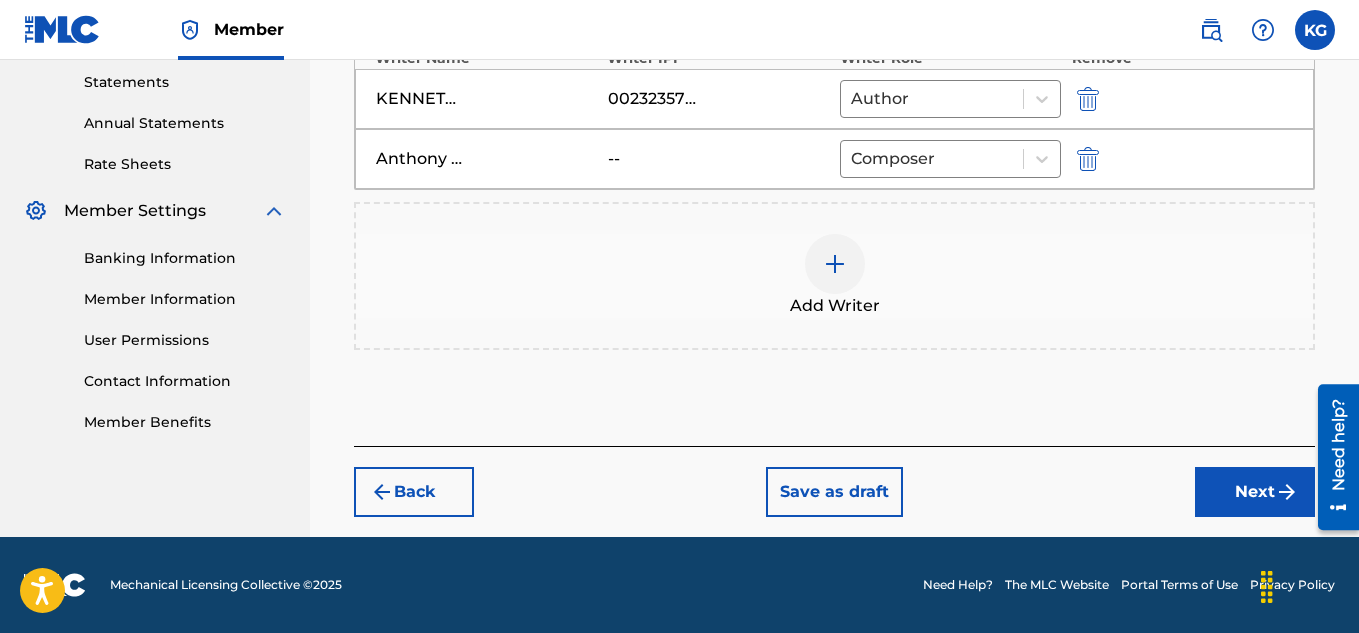 click on "Next" at bounding box center (1255, 492) 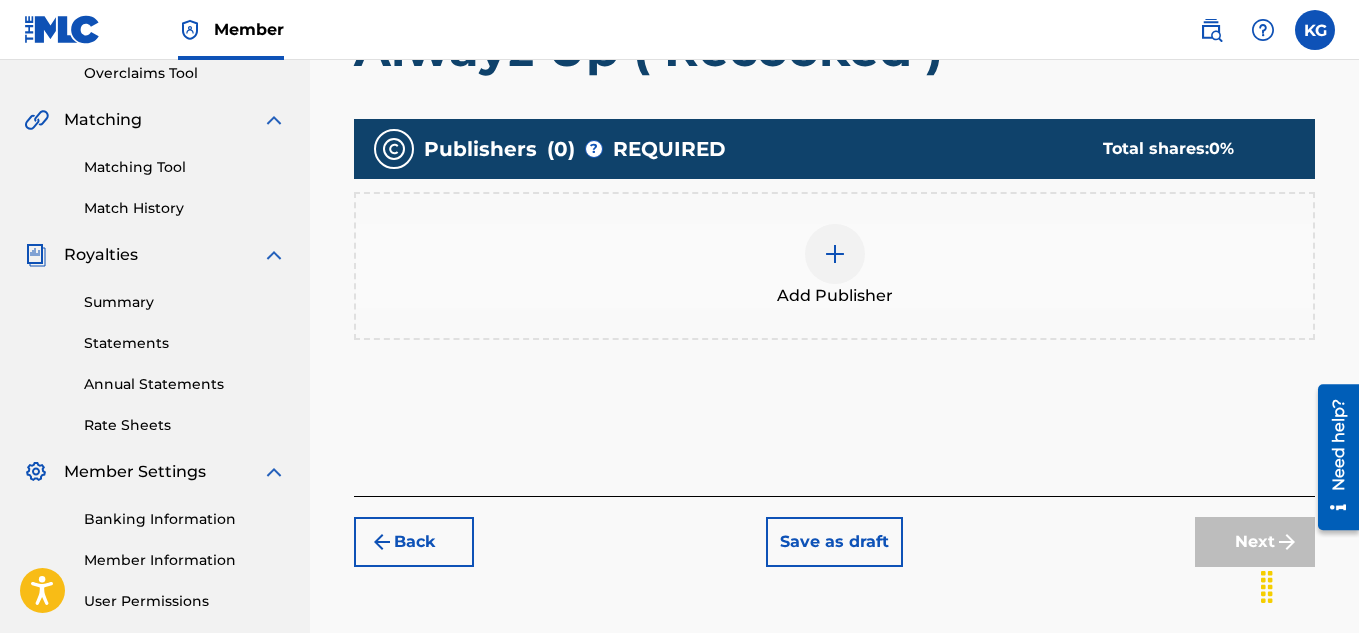 scroll, scrollTop: 429, scrollLeft: 0, axis: vertical 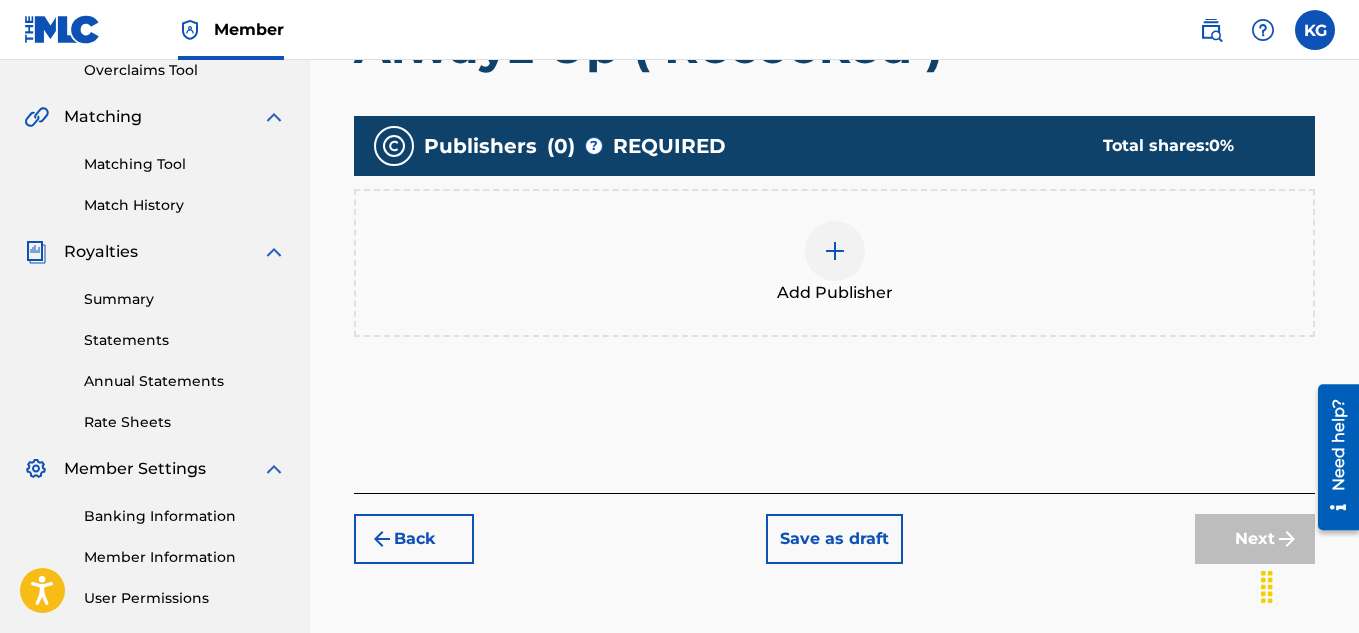 click at bounding box center (835, 251) 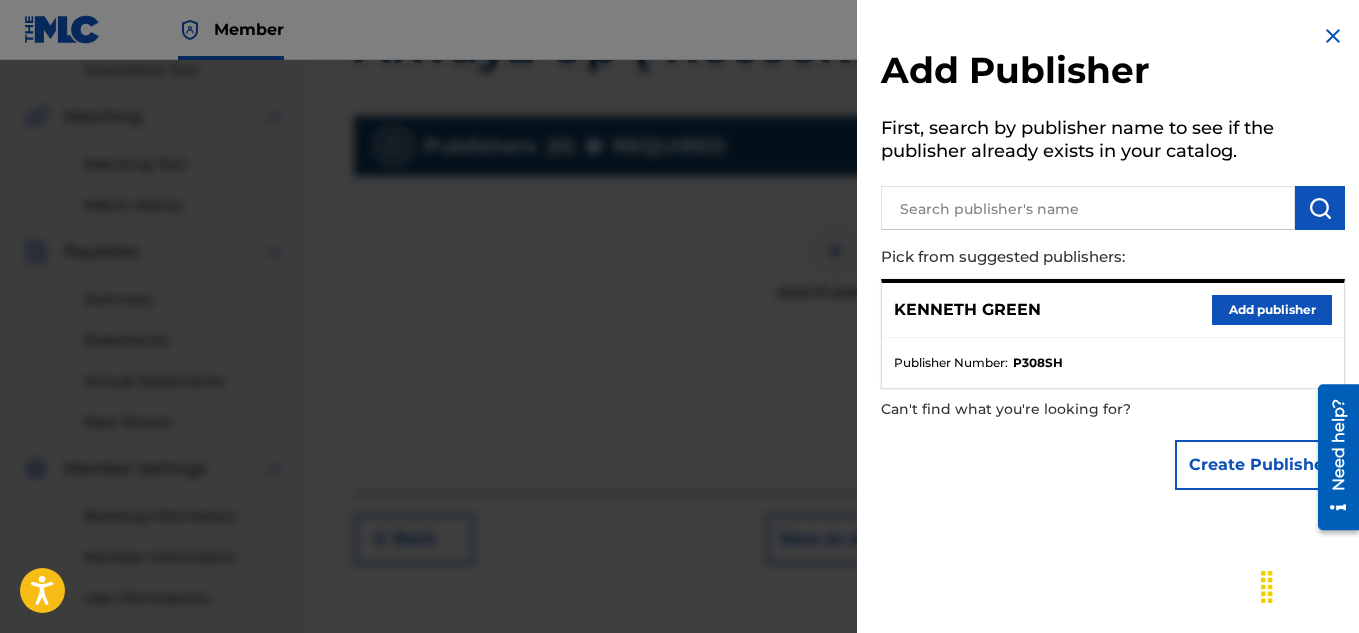 click on "Add publisher" at bounding box center [1272, 310] 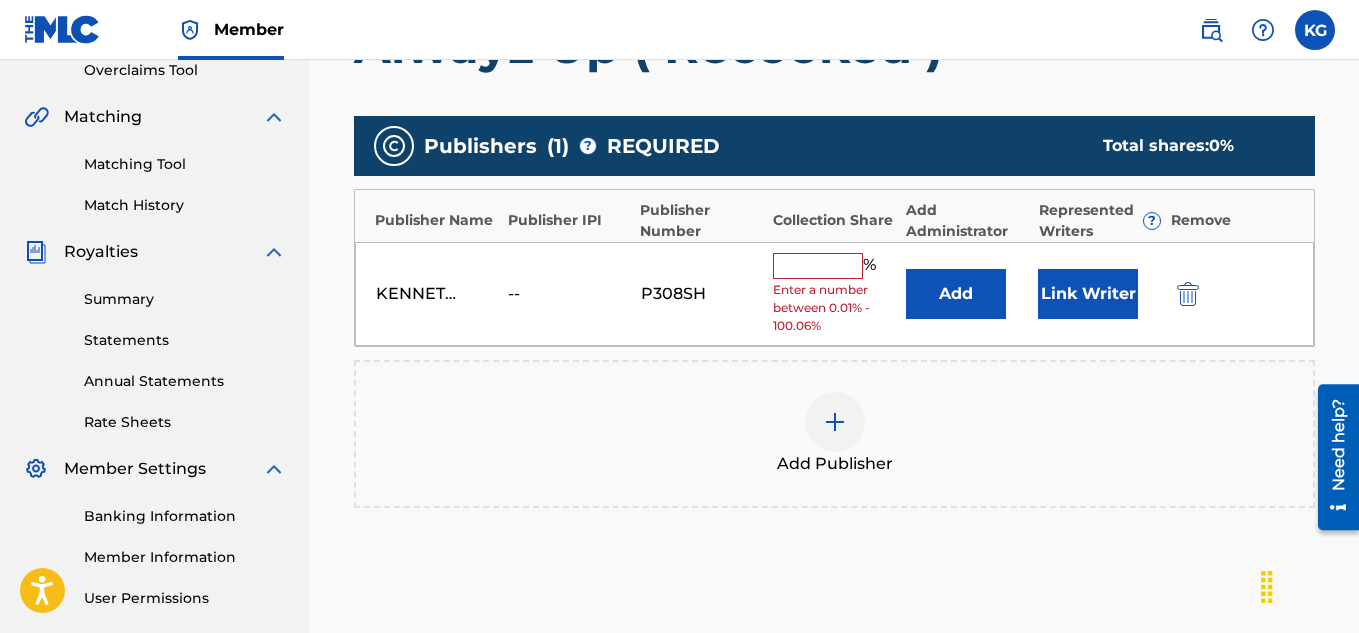 click at bounding box center [818, 266] 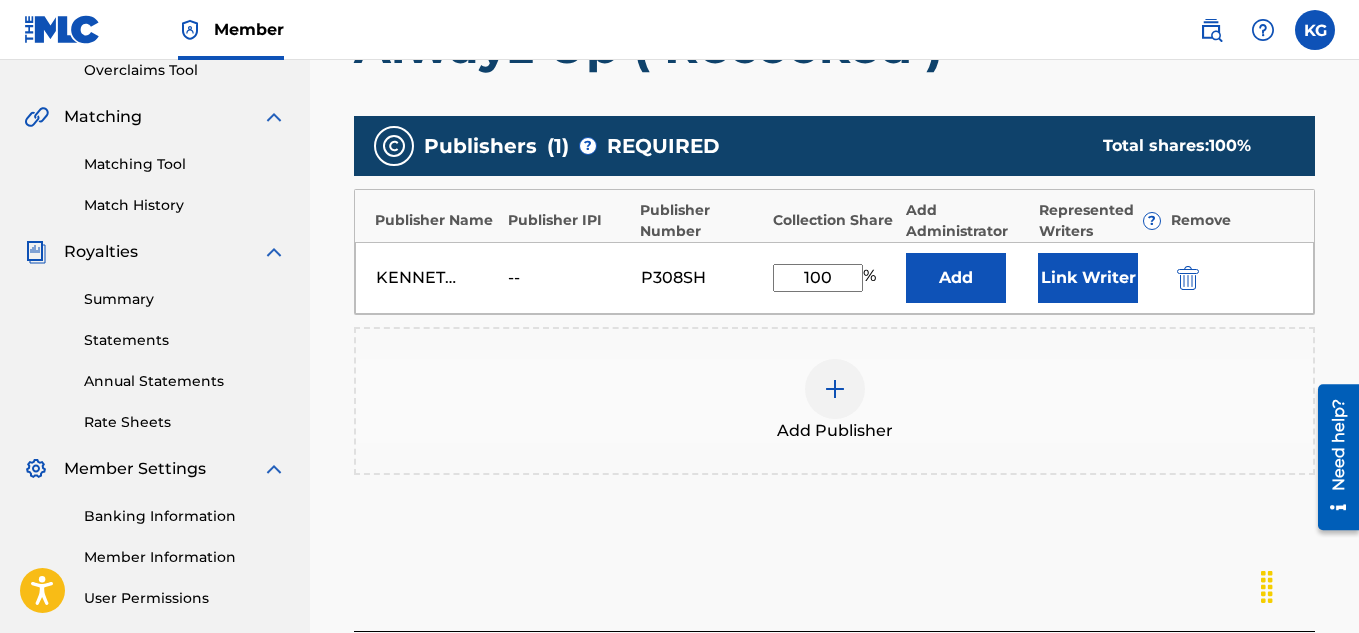 type on "100" 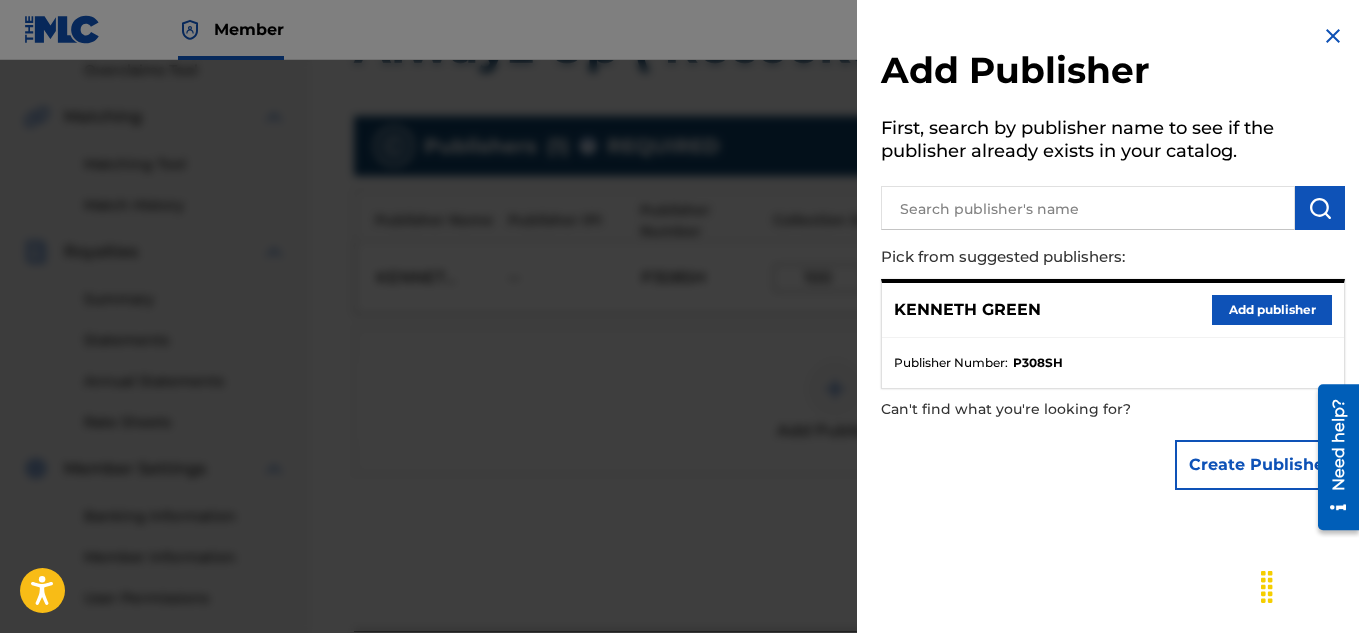 click on "Create Publisher" at bounding box center [1260, 465] 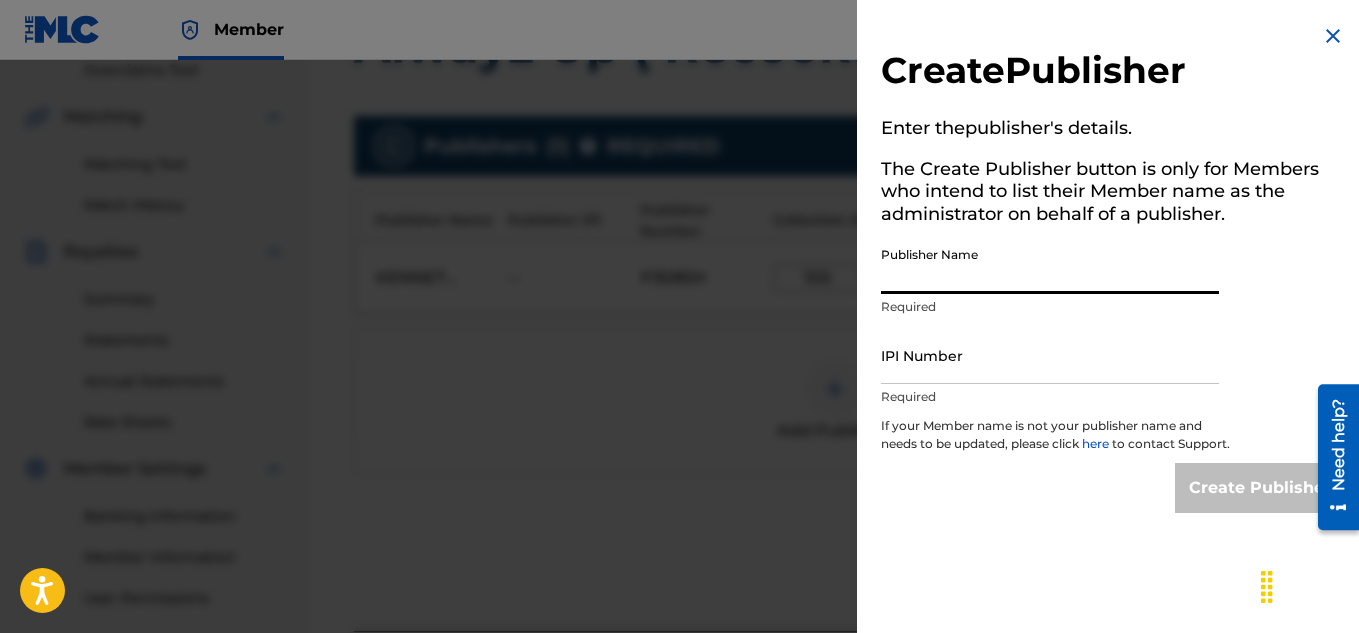 click on "Publisher Name" at bounding box center (1050, 265) 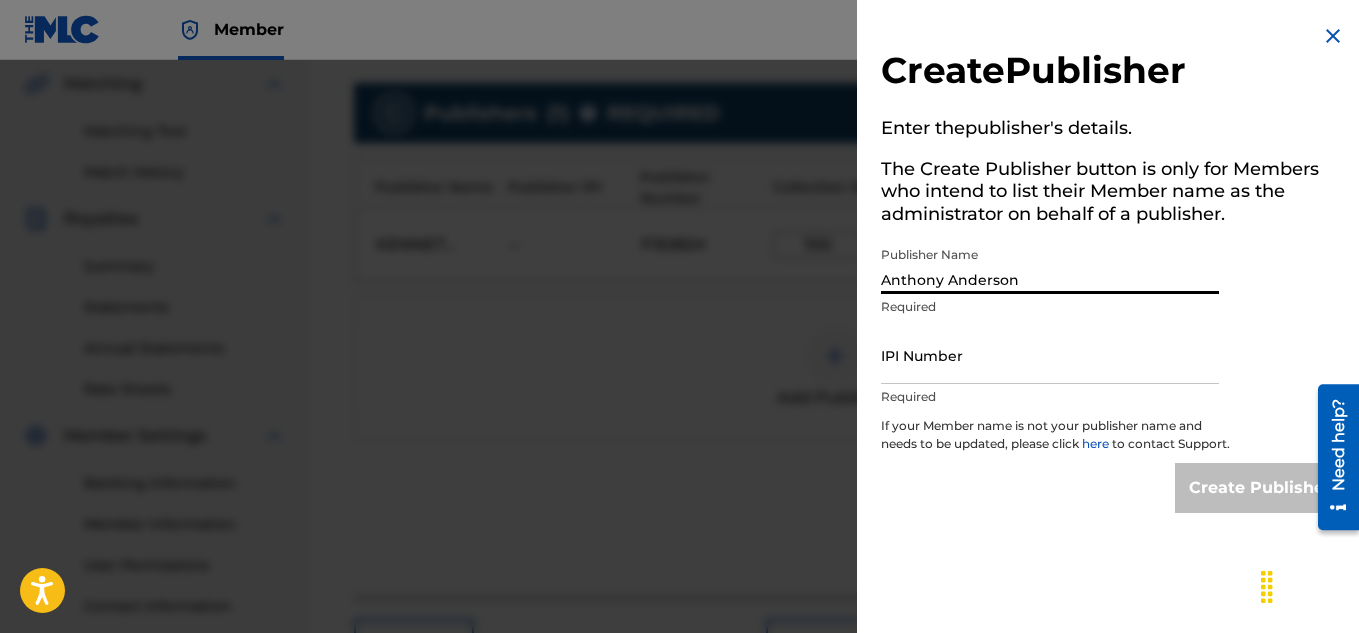 scroll, scrollTop: 464, scrollLeft: 0, axis: vertical 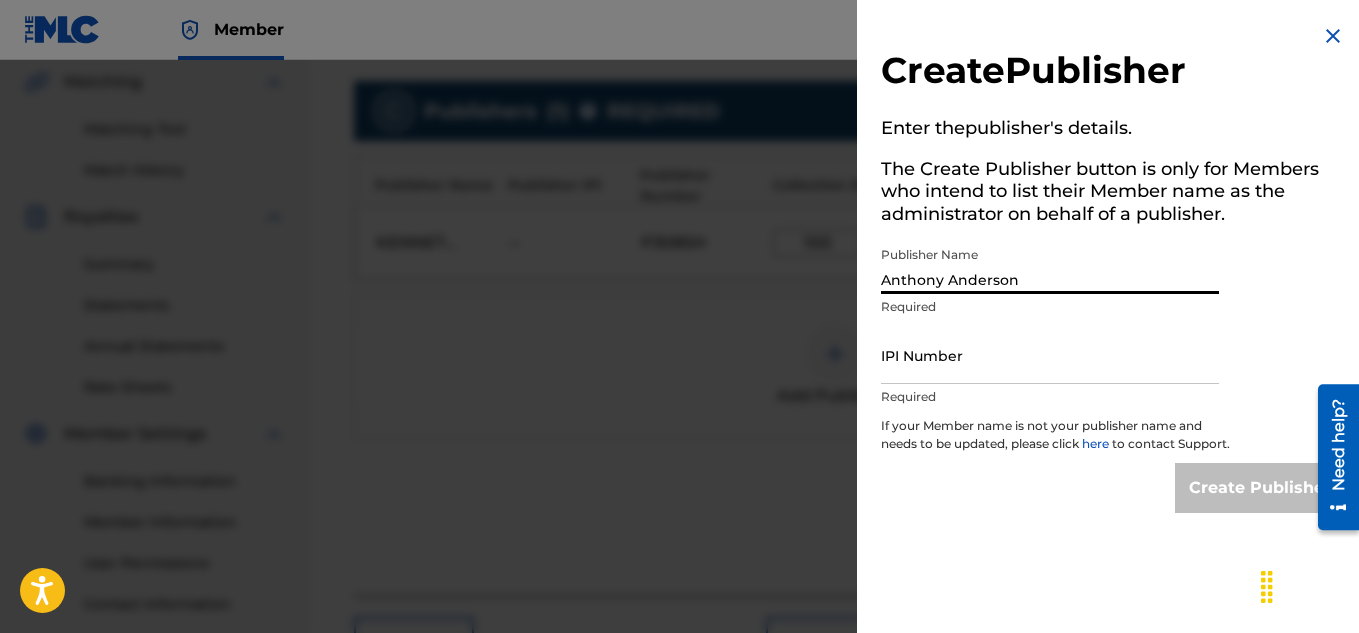 type on "Anthony Anderson" 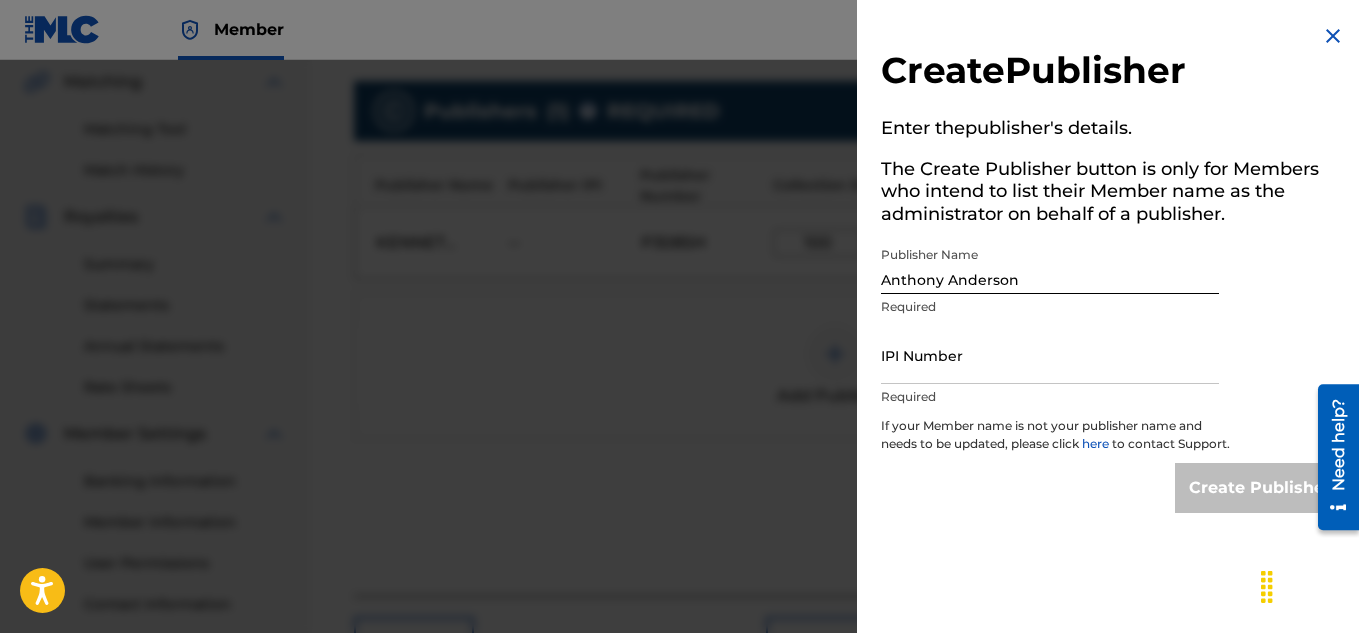 click at bounding box center (1333, 36) 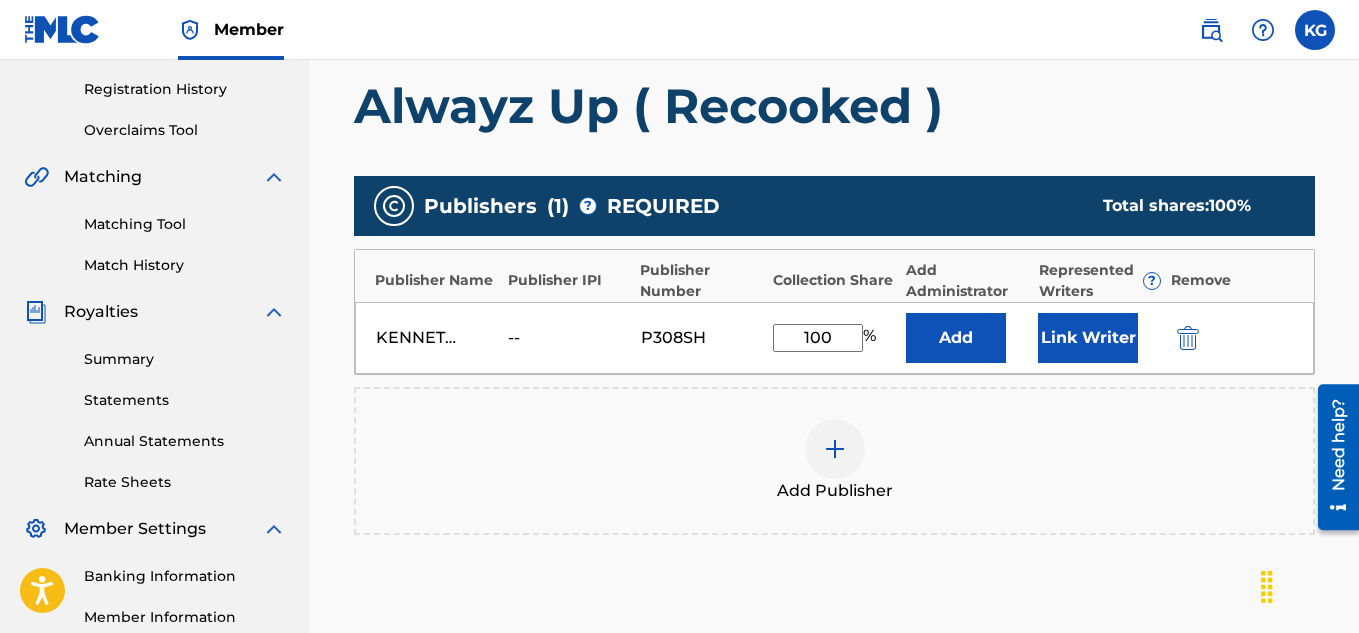 scroll, scrollTop: 376, scrollLeft: 0, axis: vertical 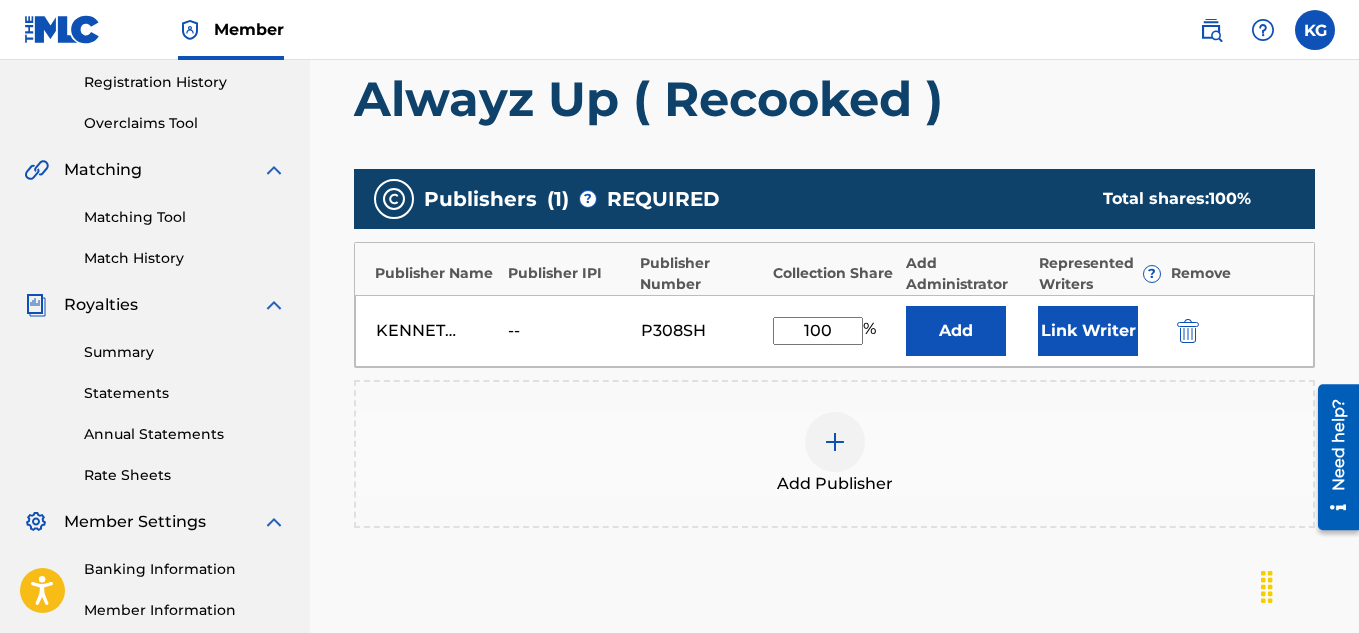 click at bounding box center (1188, 331) 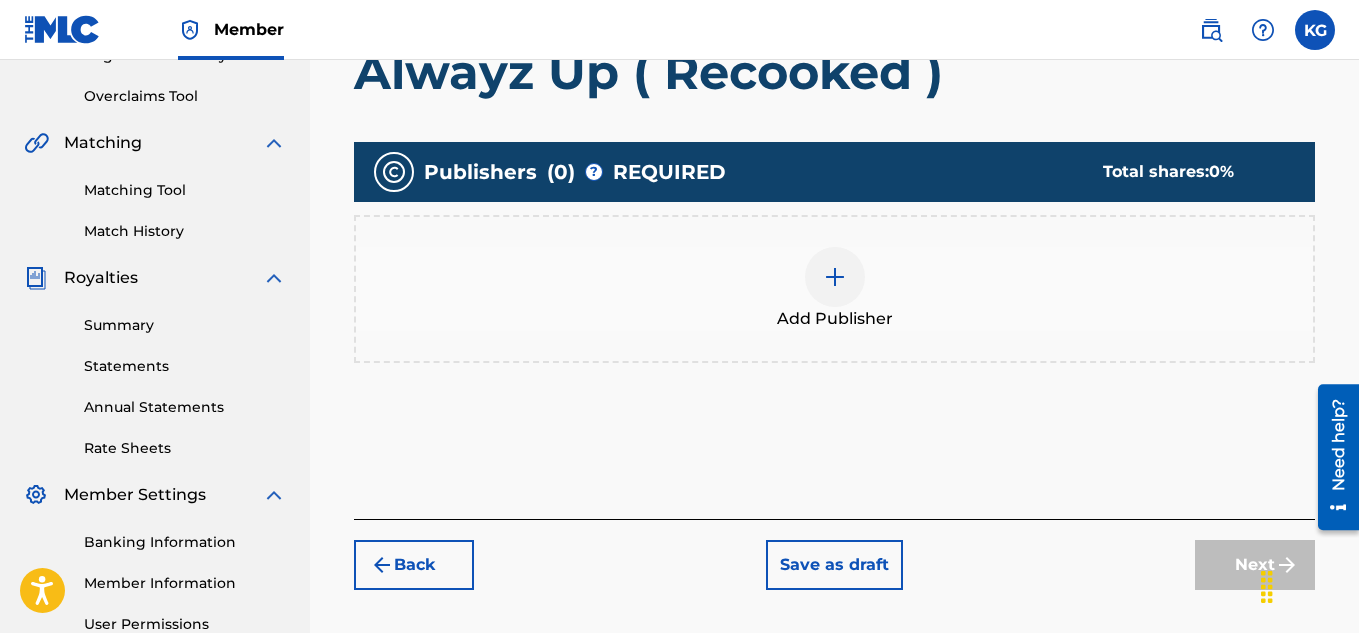 scroll, scrollTop: 442, scrollLeft: 0, axis: vertical 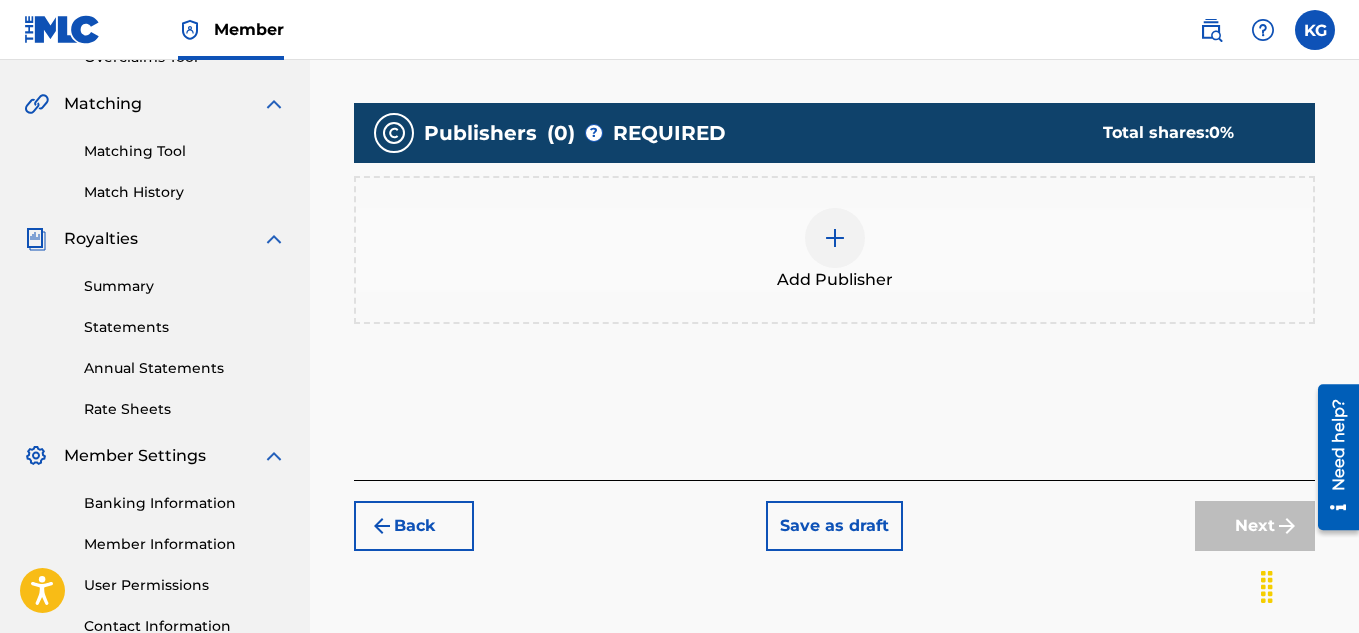 click at bounding box center (835, 238) 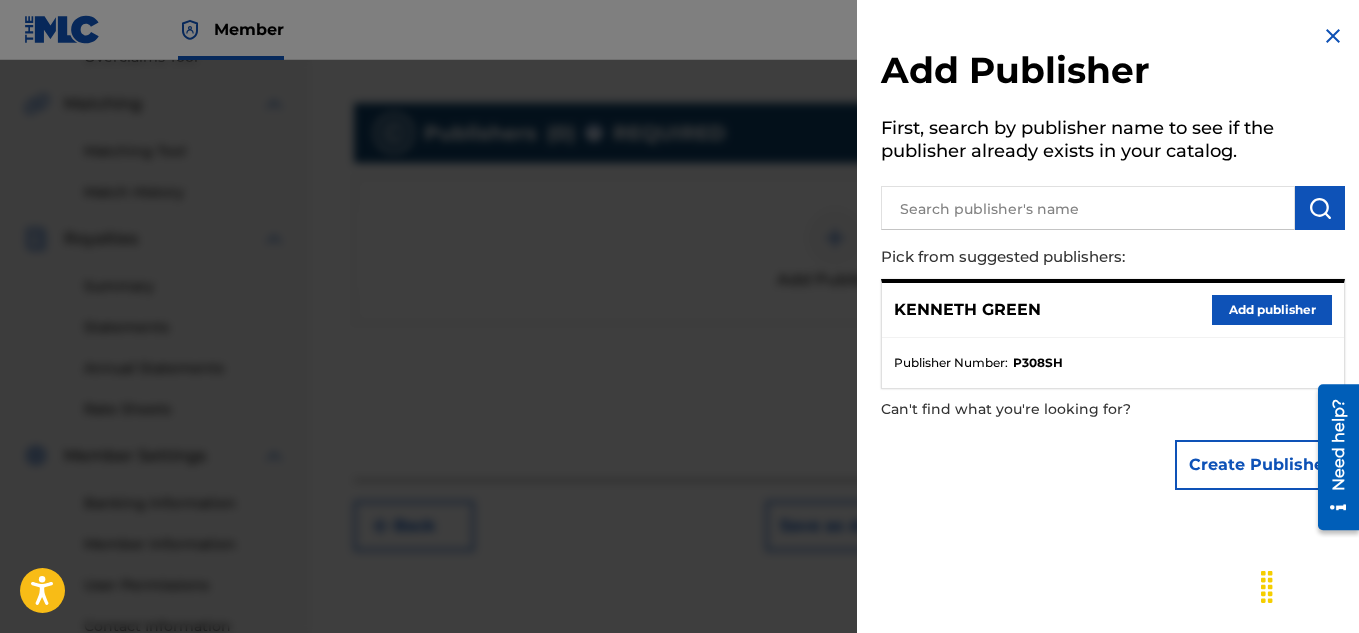 click on "Add publisher" at bounding box center [1272, 310] 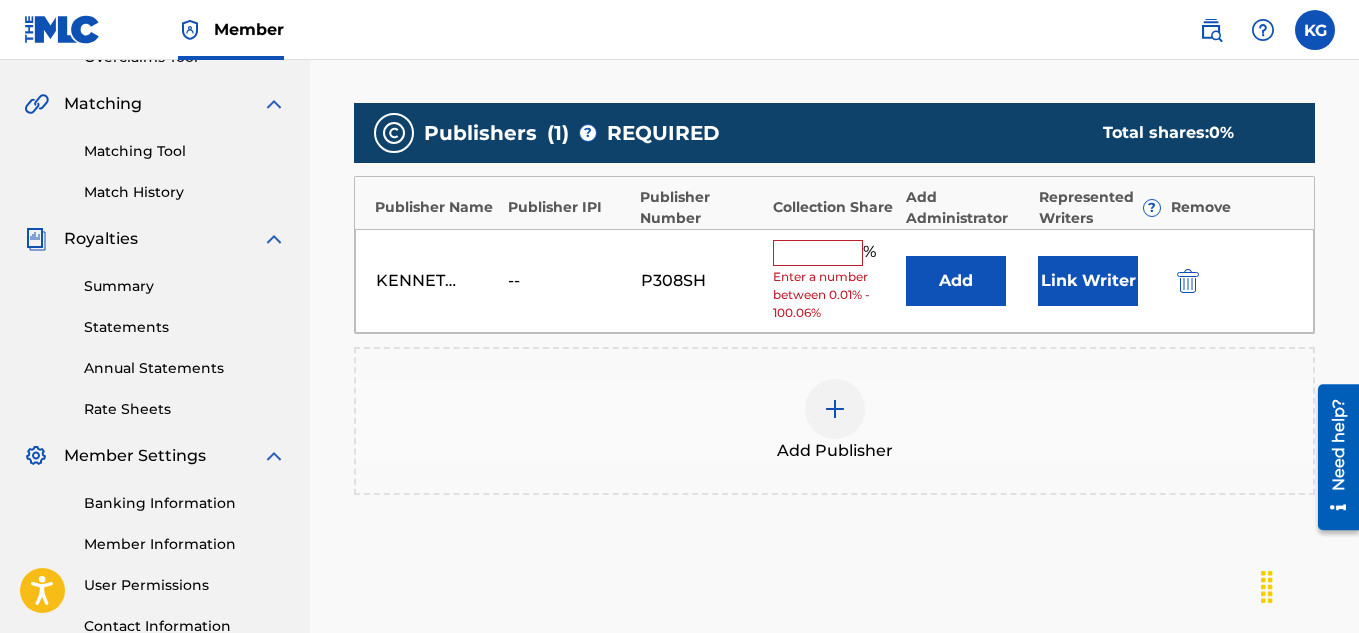 click at bounding box center (818, 253) 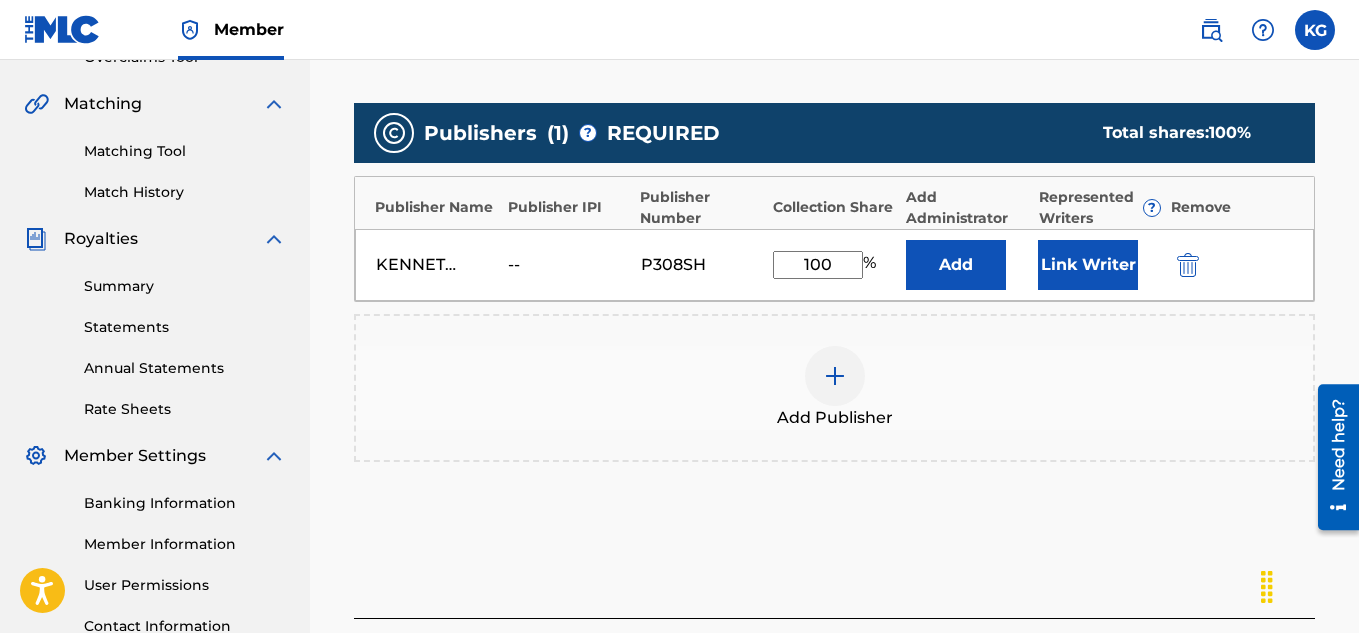 type on "100" 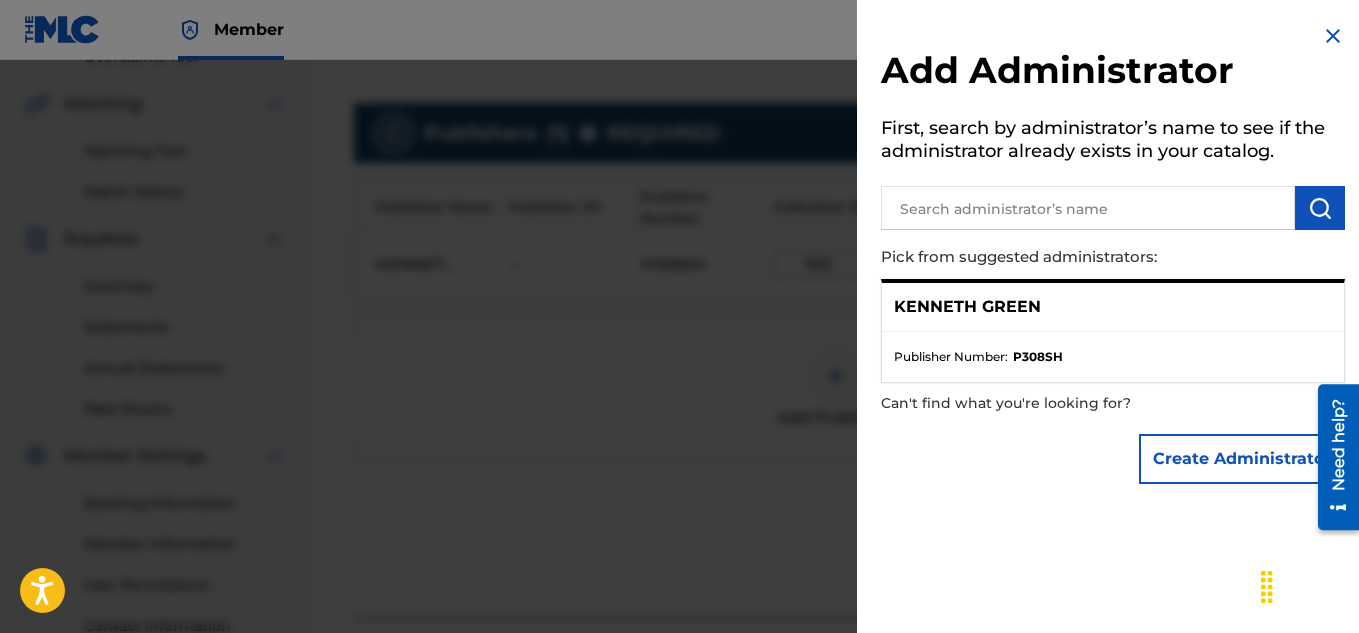 click on "KENNETH GREEN" at bounding box center (967, 307) 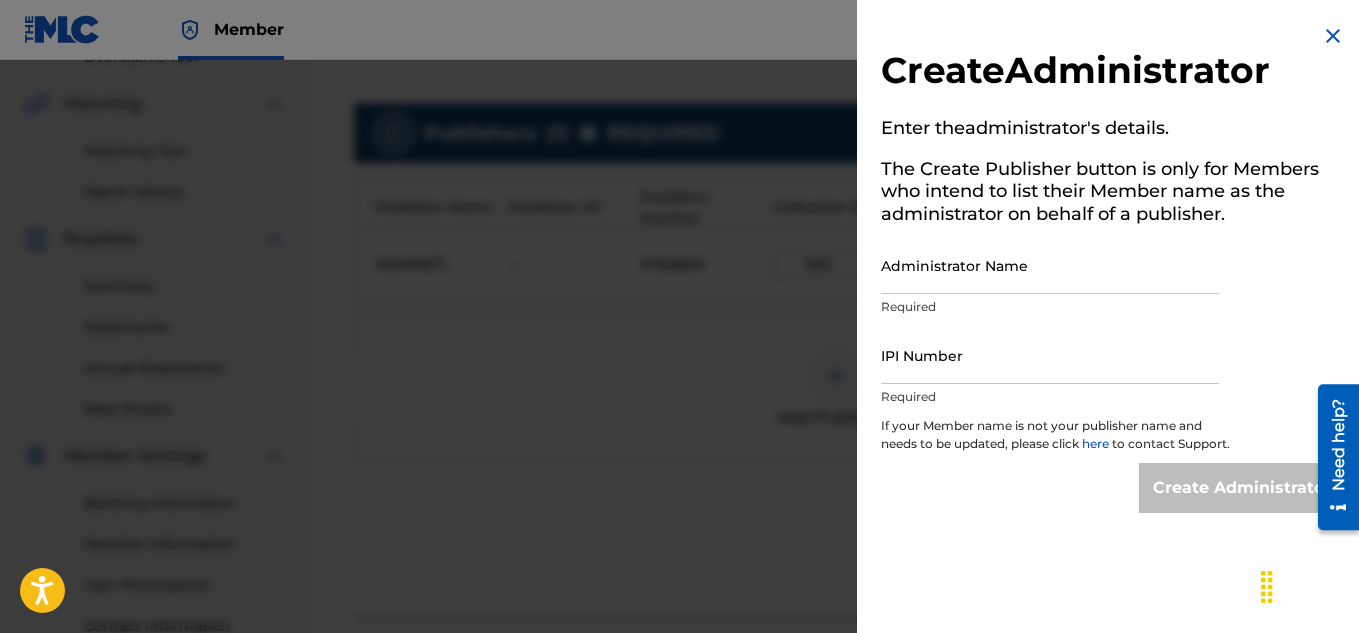 click at bounding box center (1333, 36) 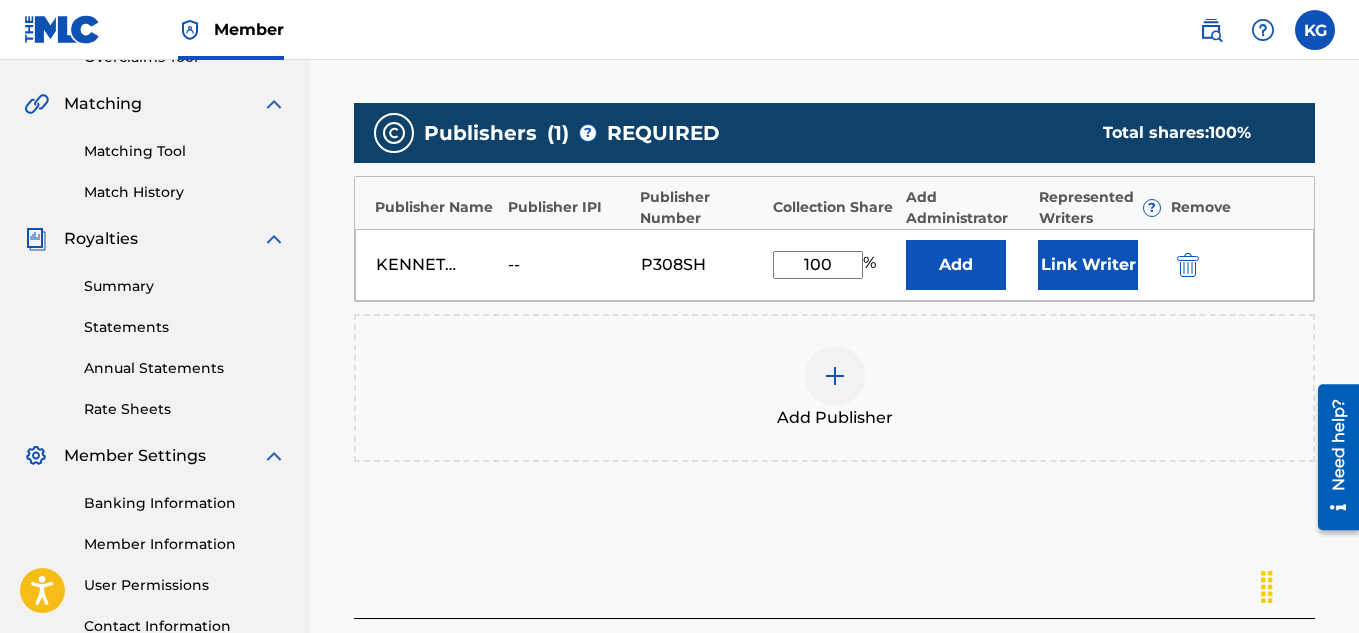 scroll, scrollTop: 614, scrollLeft: 0, axis: vertical 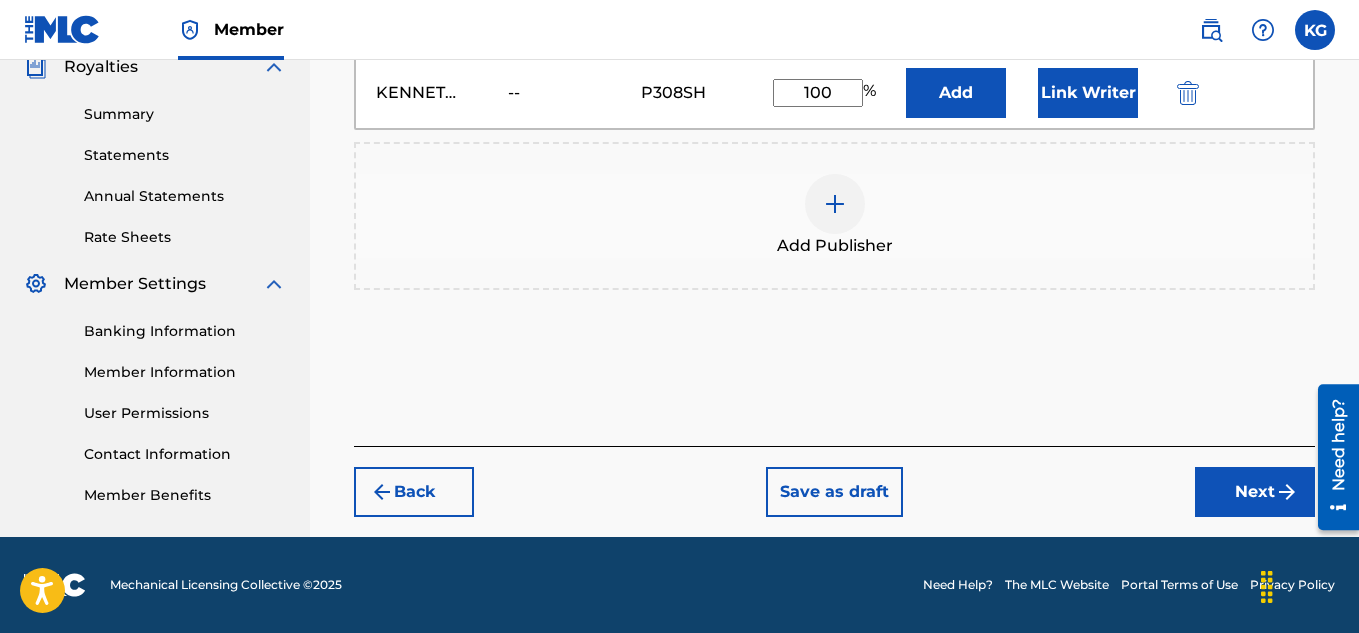 click on "Next" at bounding box center (1255, 492) 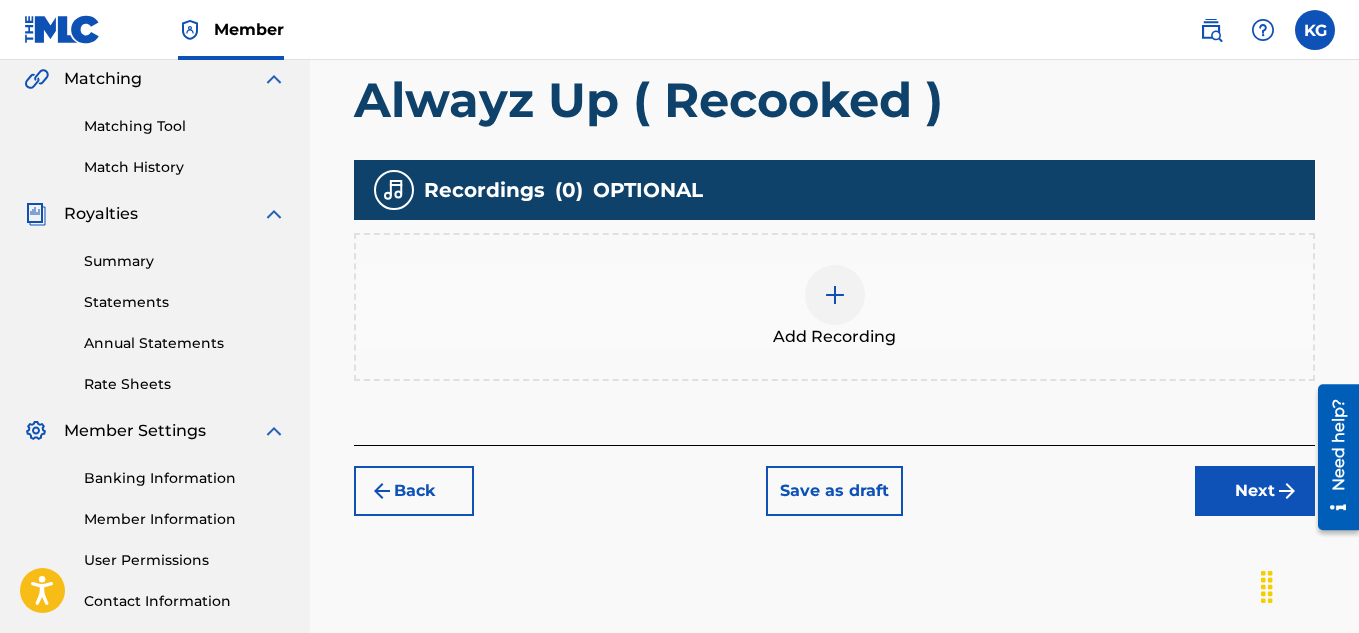 scroll, scrollTop: 446, scrollLeft: 0, axis: vertical 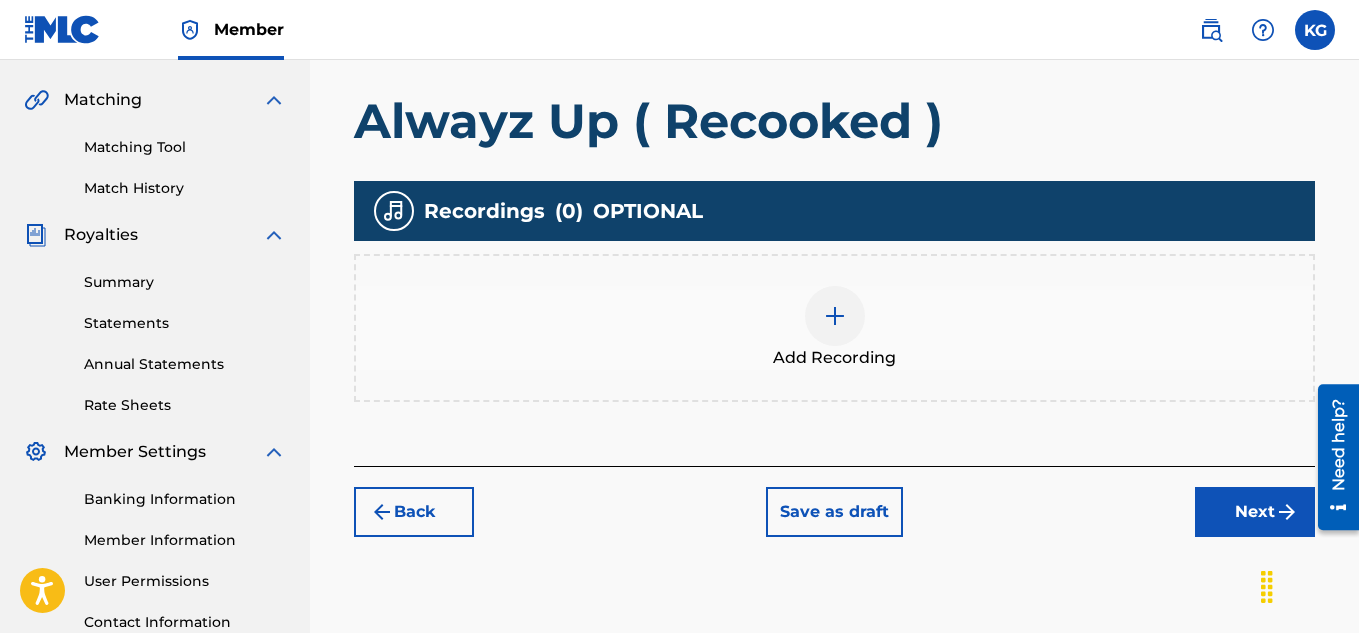click at bounding box center (835, 316) 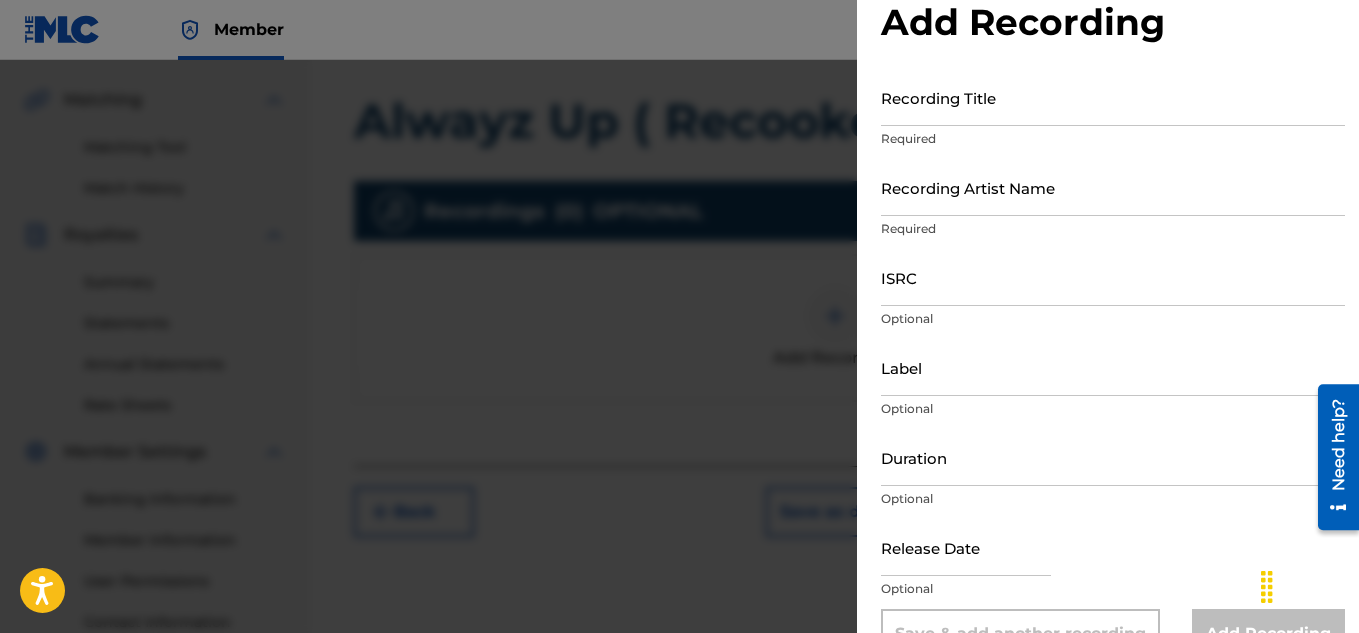 scroll, scrollTop: 0, scrollLeft: 0, axis: both 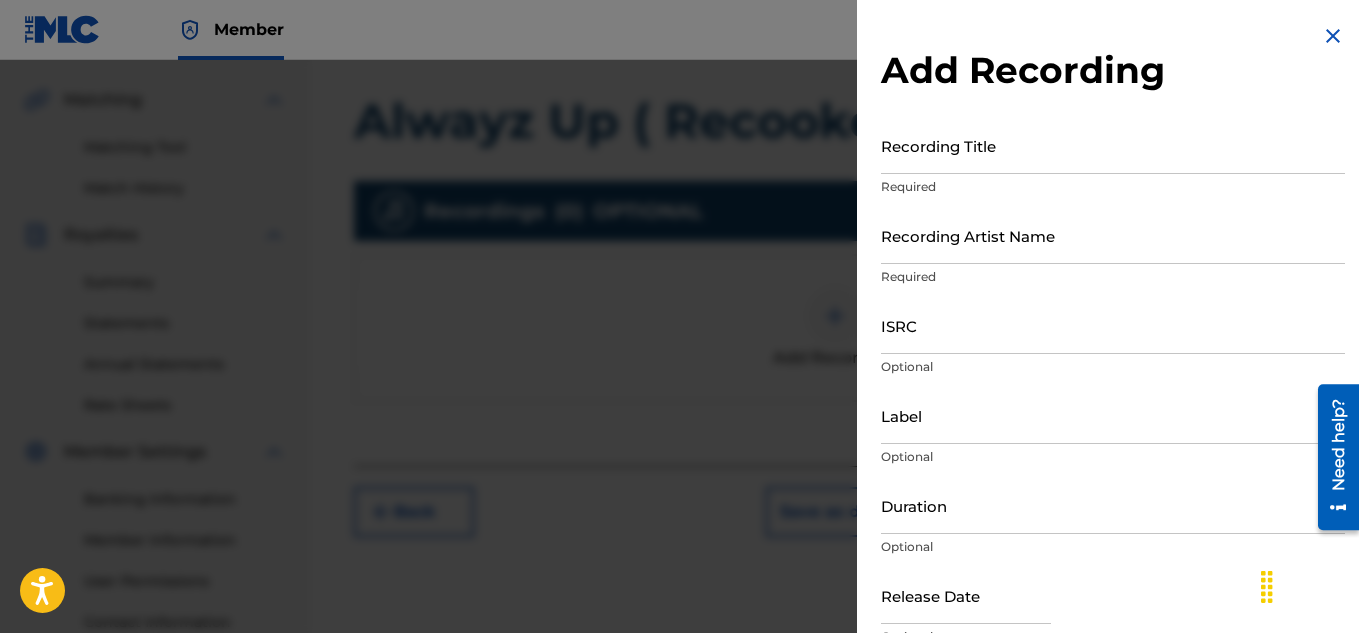 click at bounding box center (1333, 36) 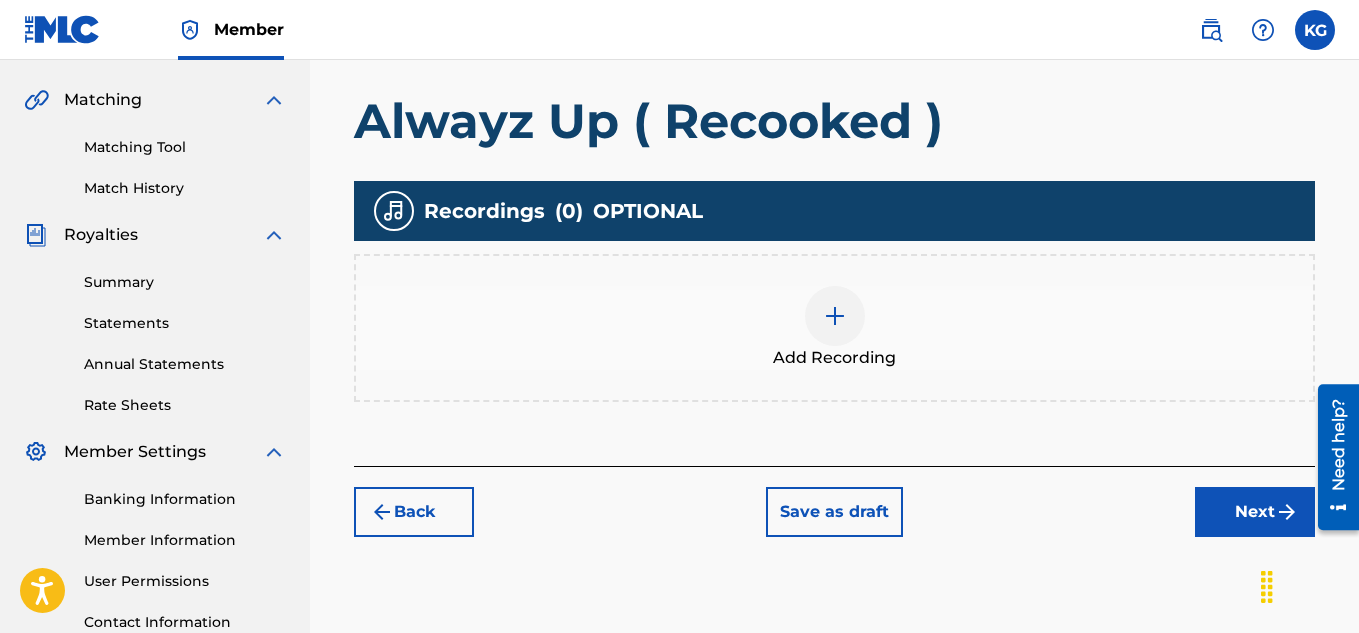 click on "Next" at bounding box center [1255, 512] 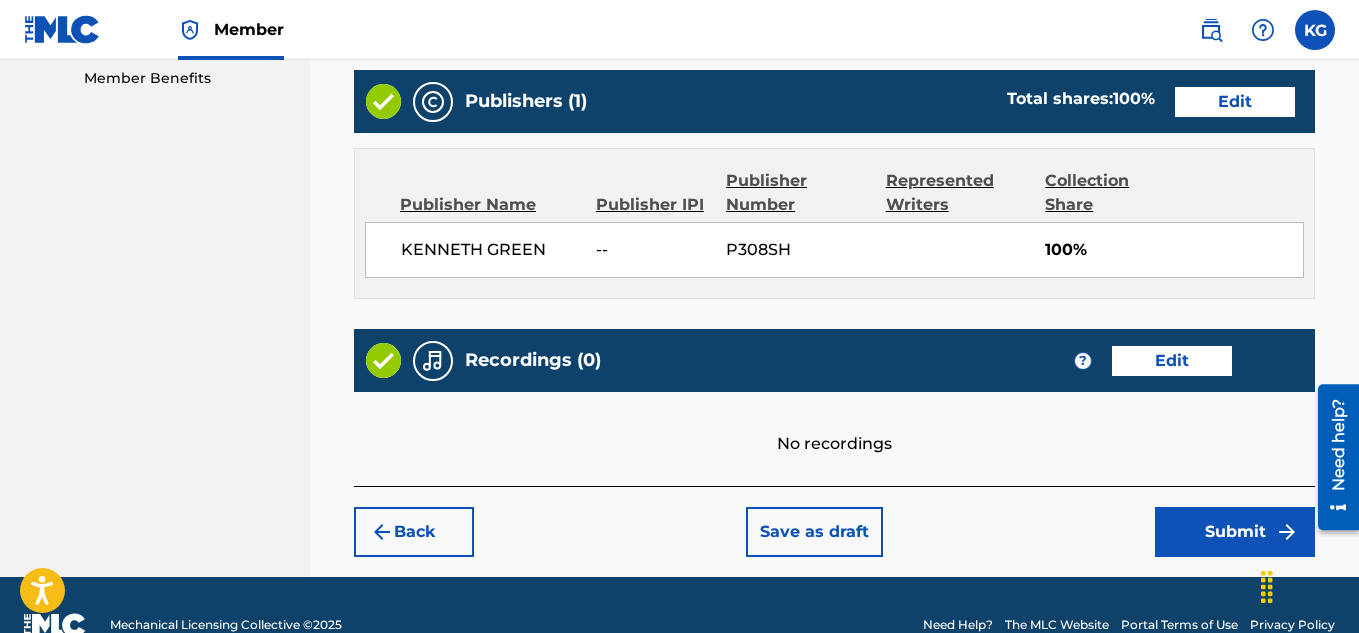 scroll, scrollTop: 1071, scrollLeft: 0, axis: vertical 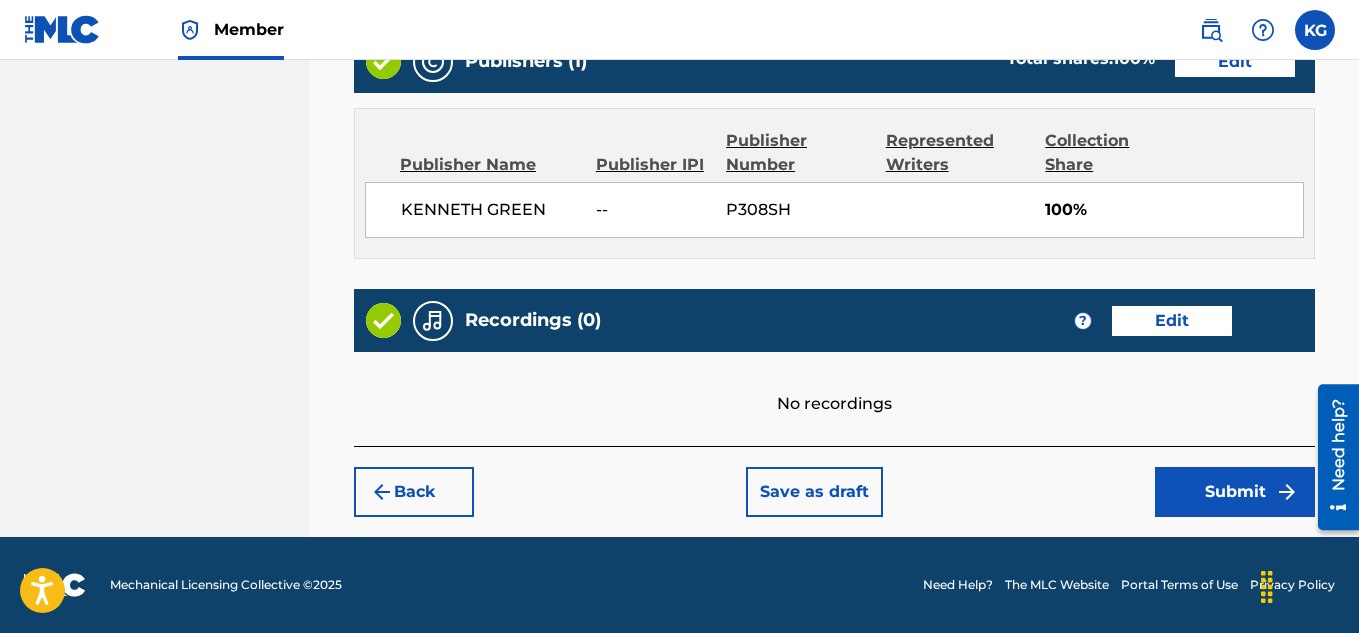 click on "Submit" at bounding box center (1235, 492) 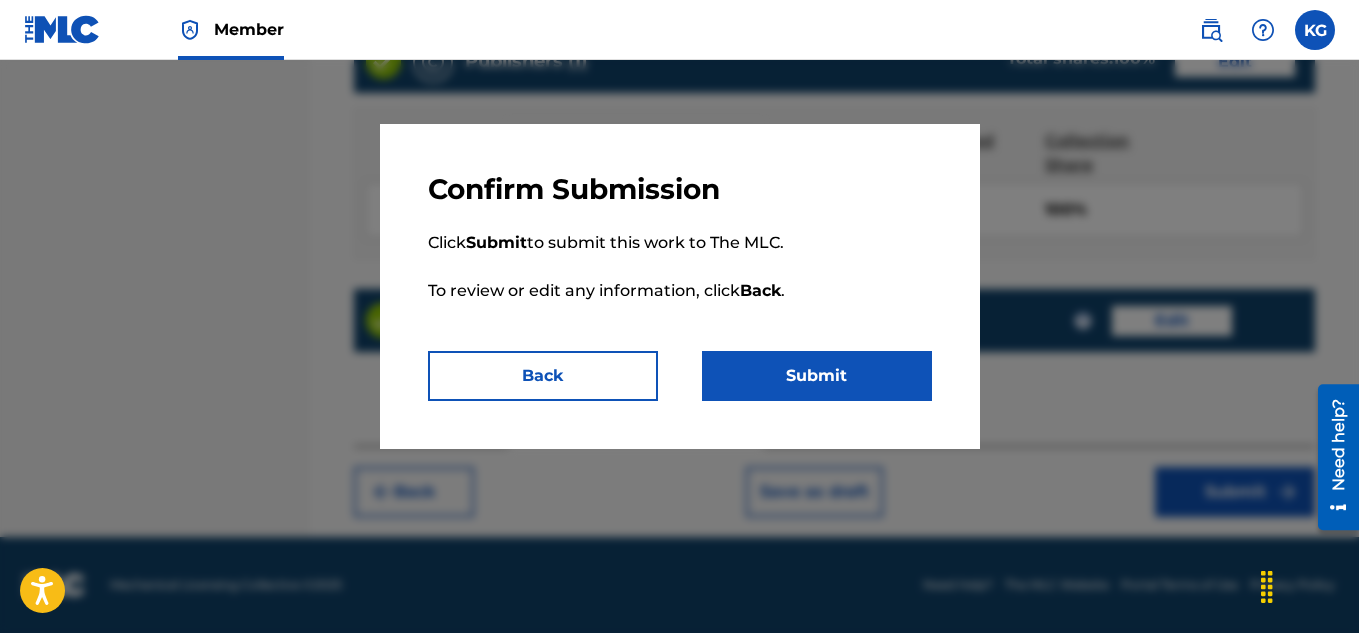click on "Submit" at bounding box center [817, 376] 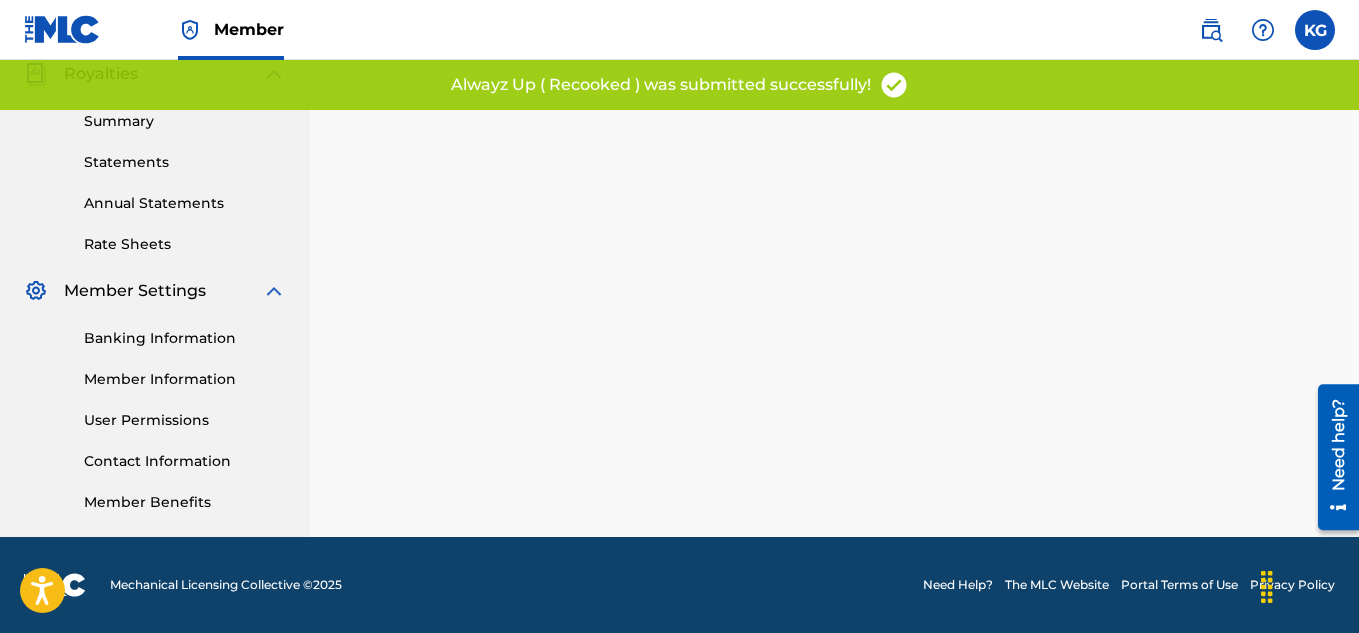 scroll, scrollTop: 0, scrollLeft: 0, axis: both 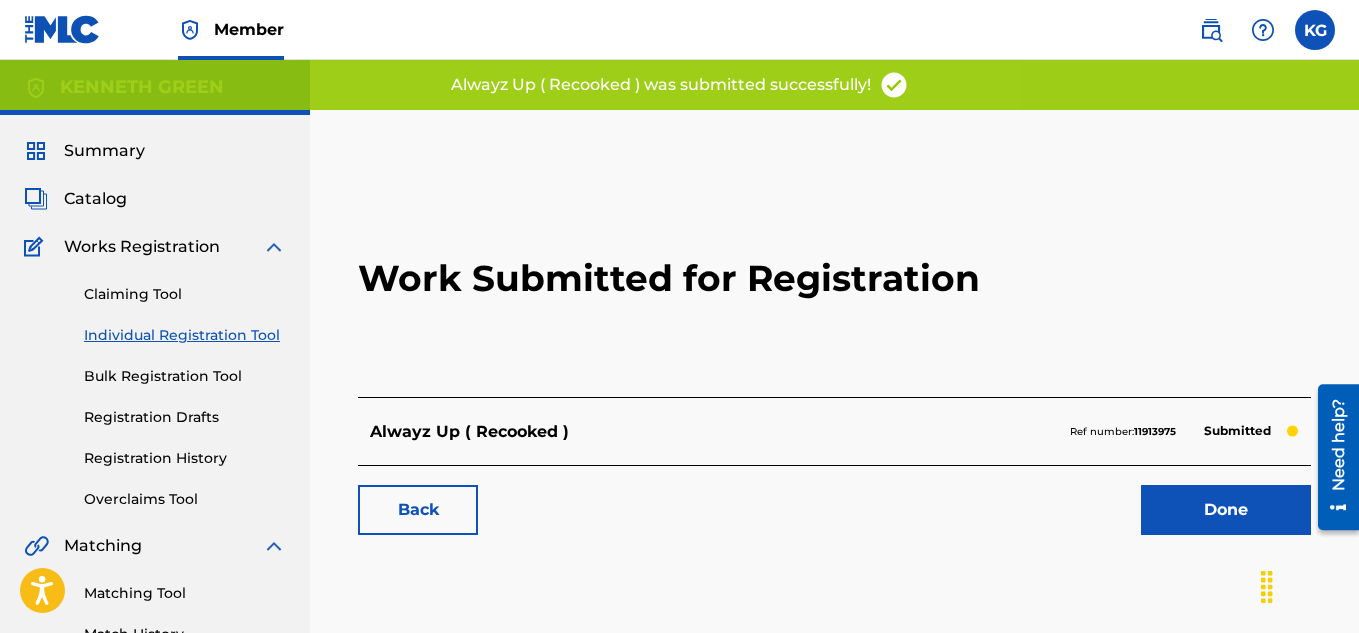 click on "Done" at bounding box center [1226, 510] 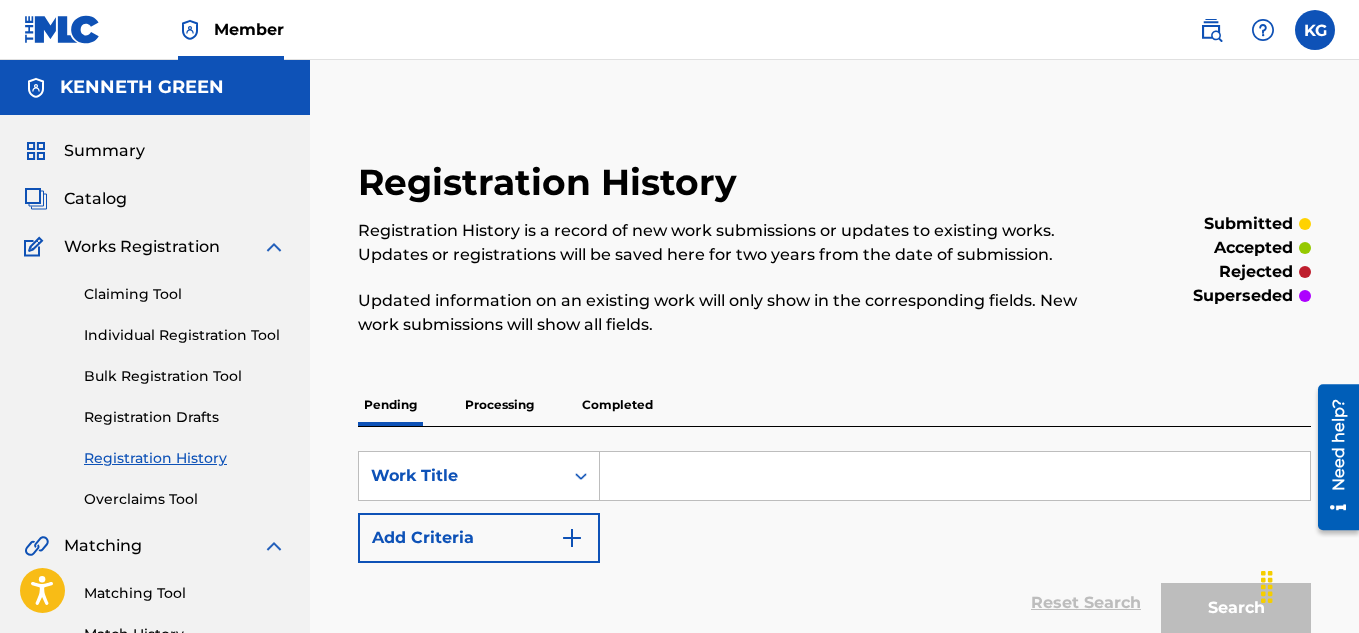 click on "SearchWithCriteria98ec1f80-2e51-4d2b-9e6e-2b8b336d4e24 Work Title Add Criteria" at bounding box center (834, 507) 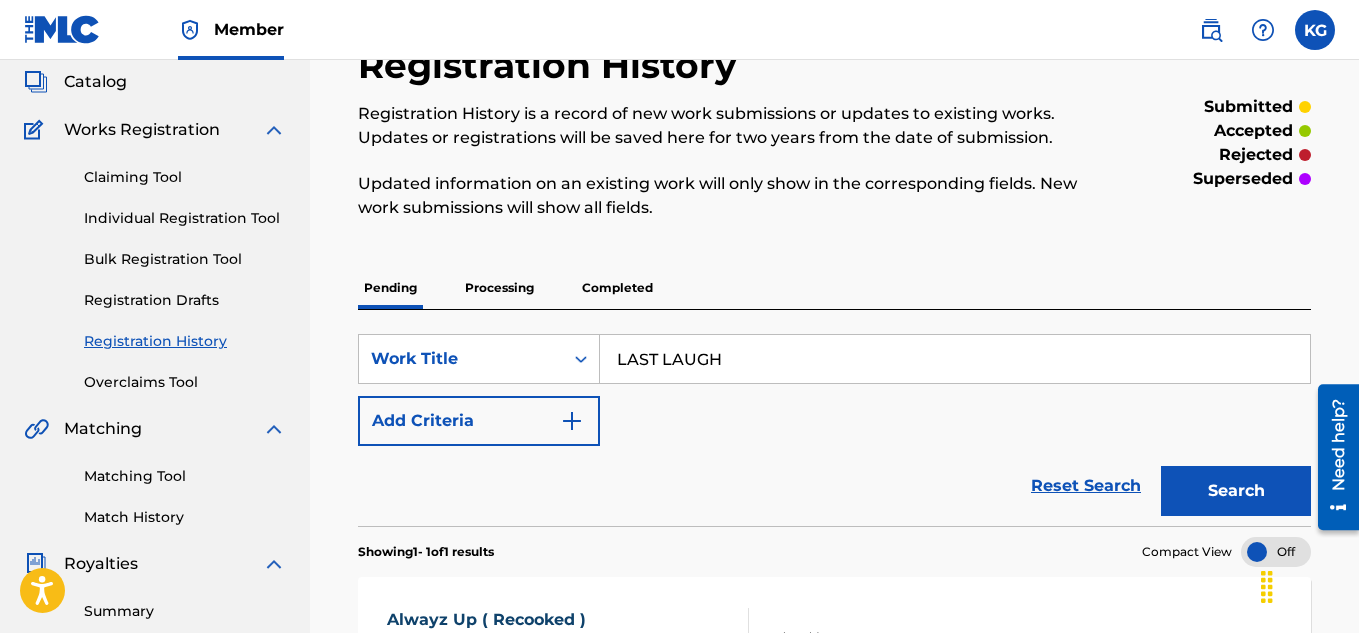 scroll, scrollTop: 118, scrollLeft: 0, axis: vertical 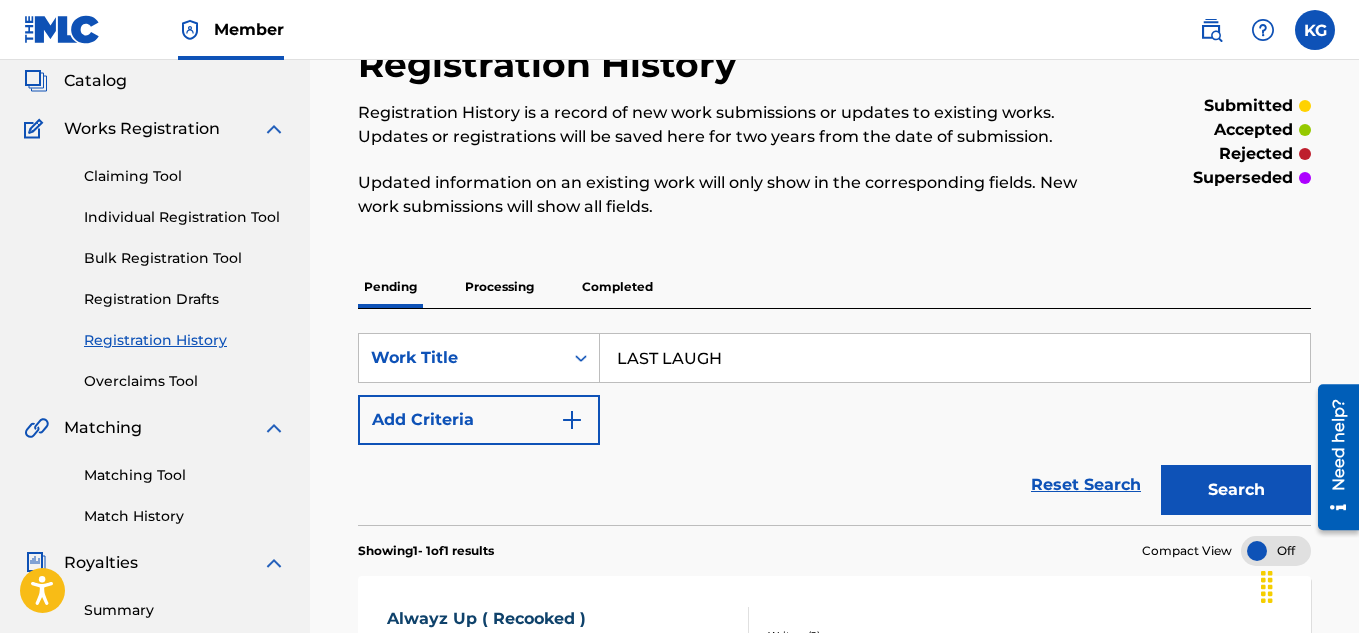 type on "LAST LAUGH" 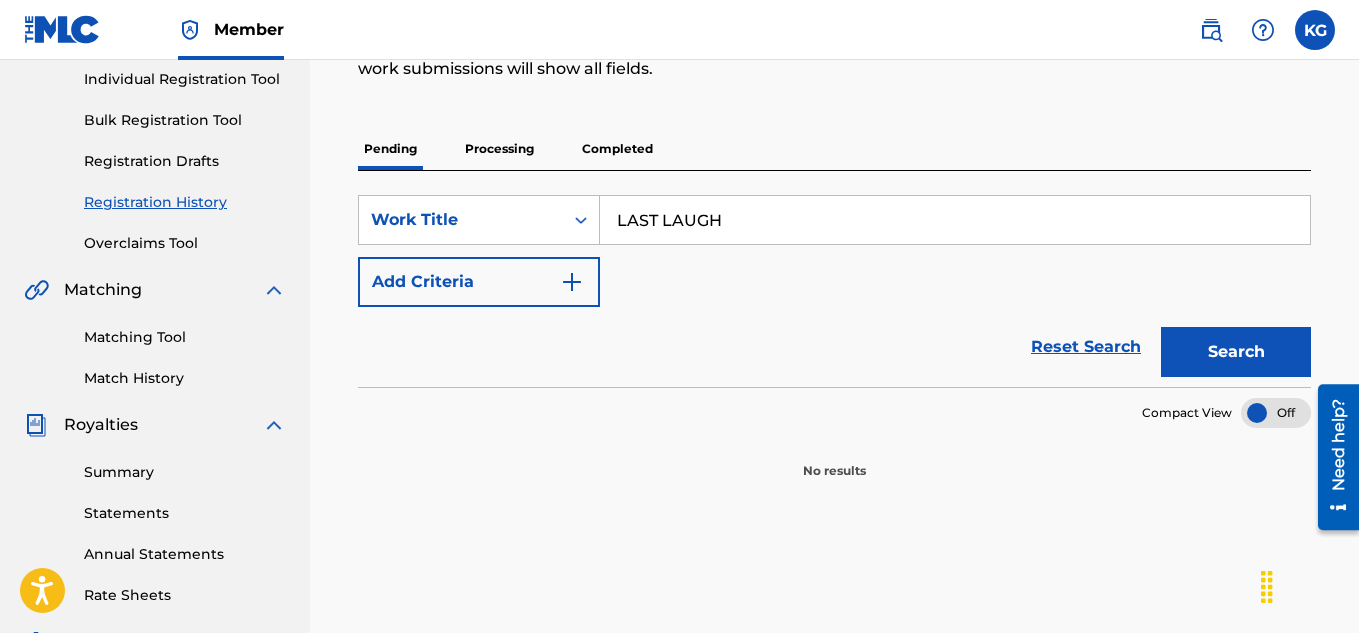 scroll, scrollTop: 258, scrollLeft: 0, axis: vertical 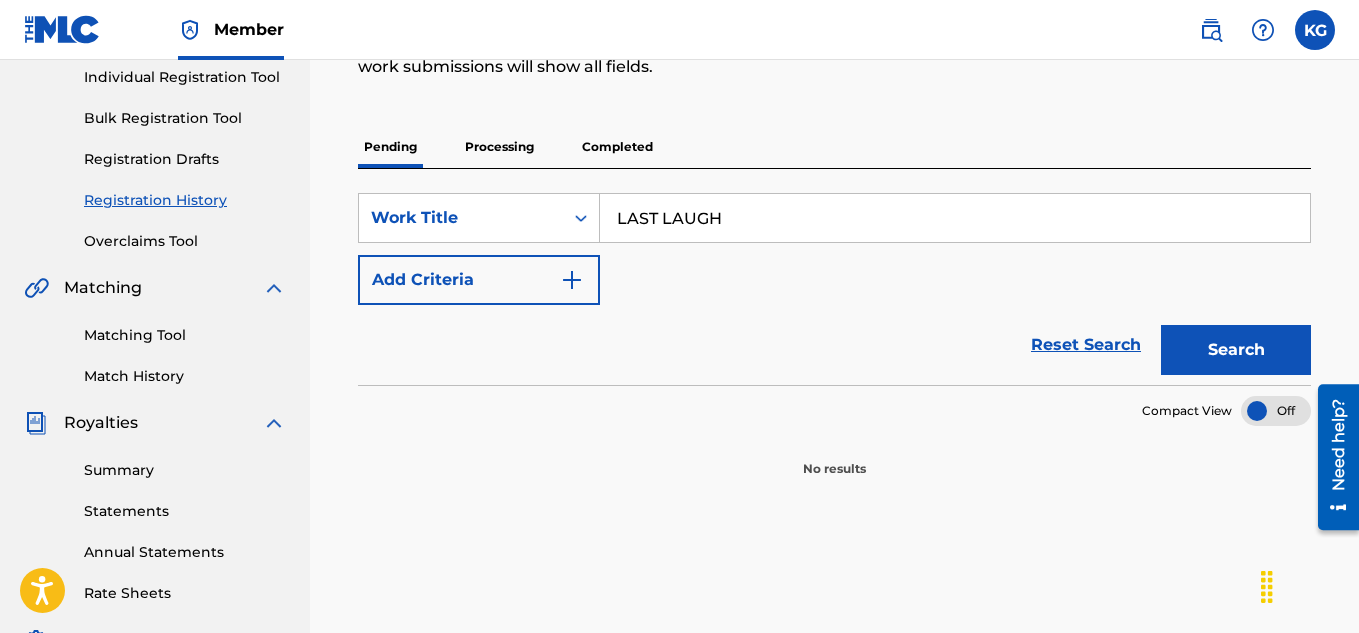 click at bounding box center [572, 280] 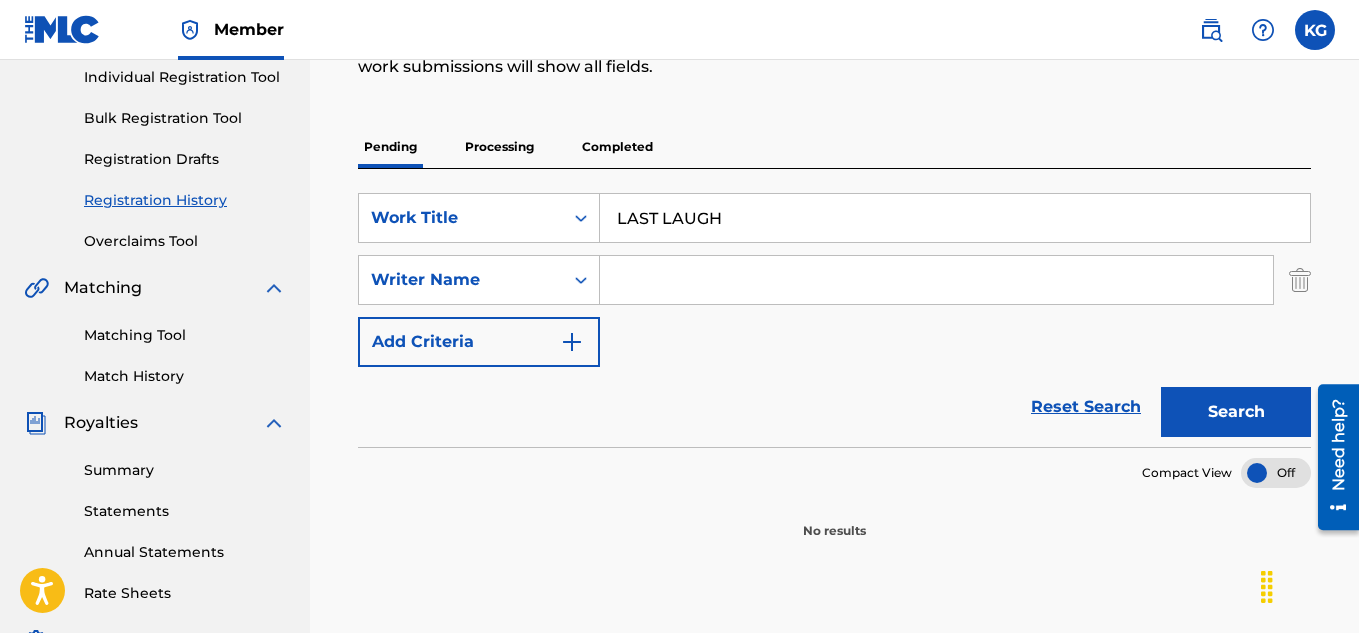 click at bounding box center (936, 280) 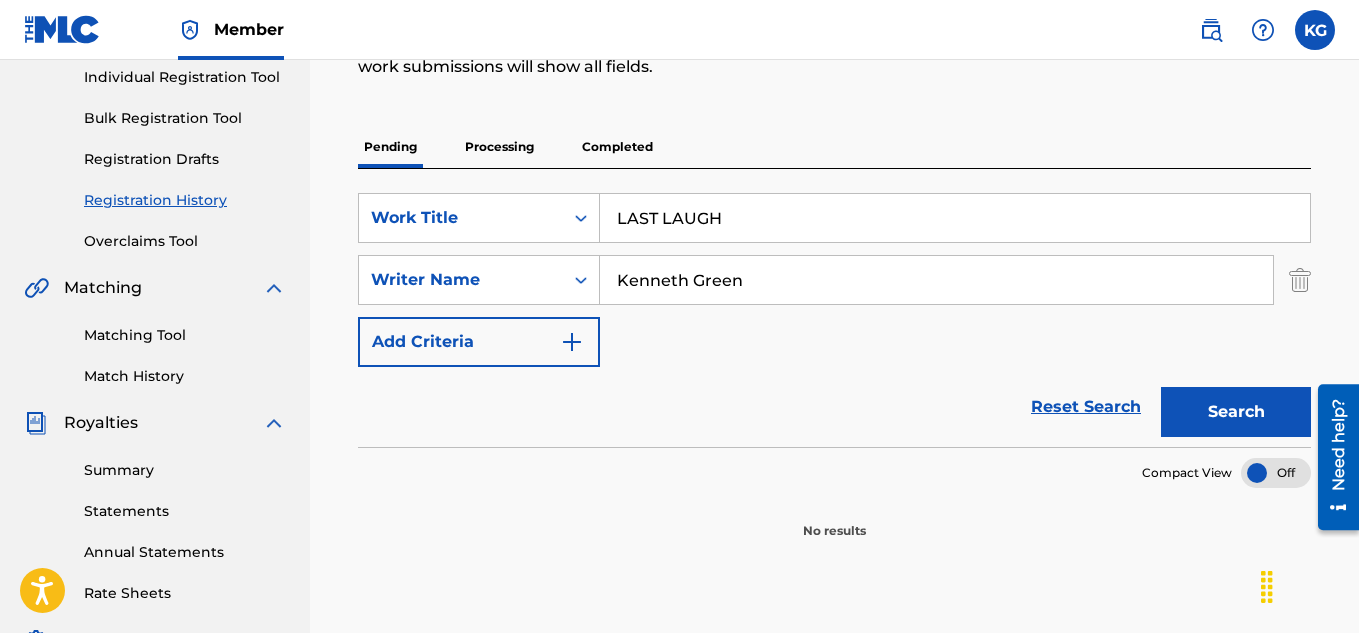 click on "Search" at bounding box center (1236, 412) 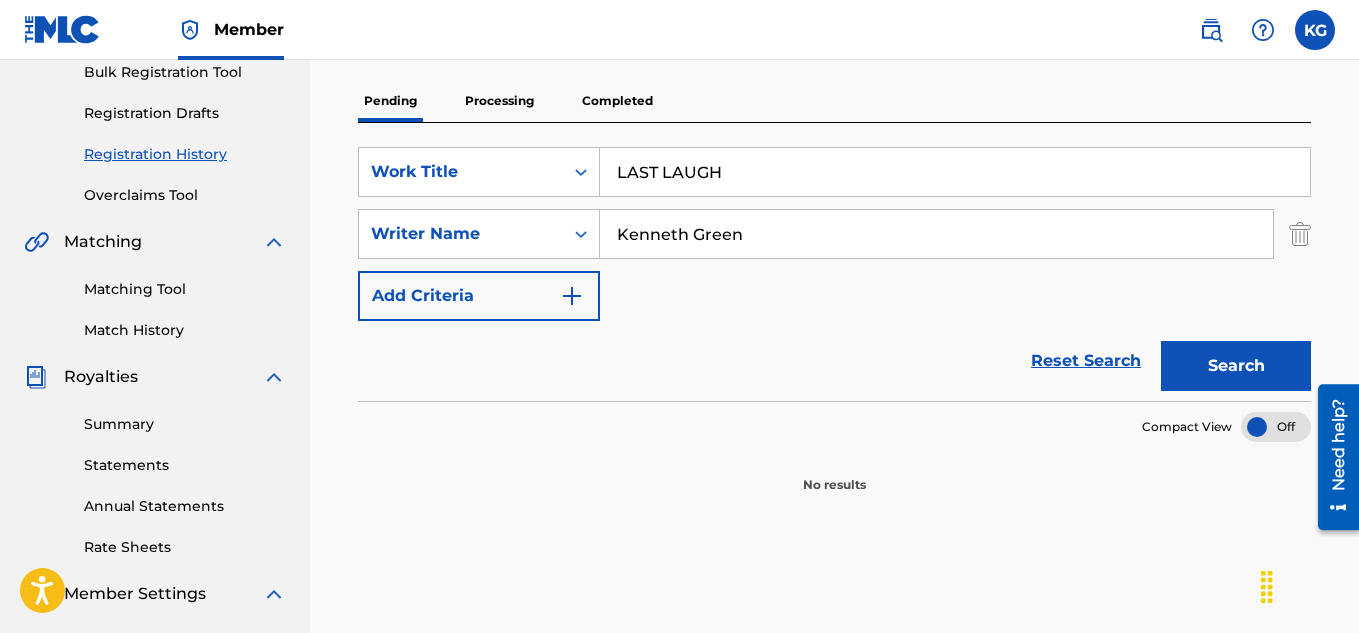 scroll, scrollTop: 303, scrollLeft: 0, axis: vertical 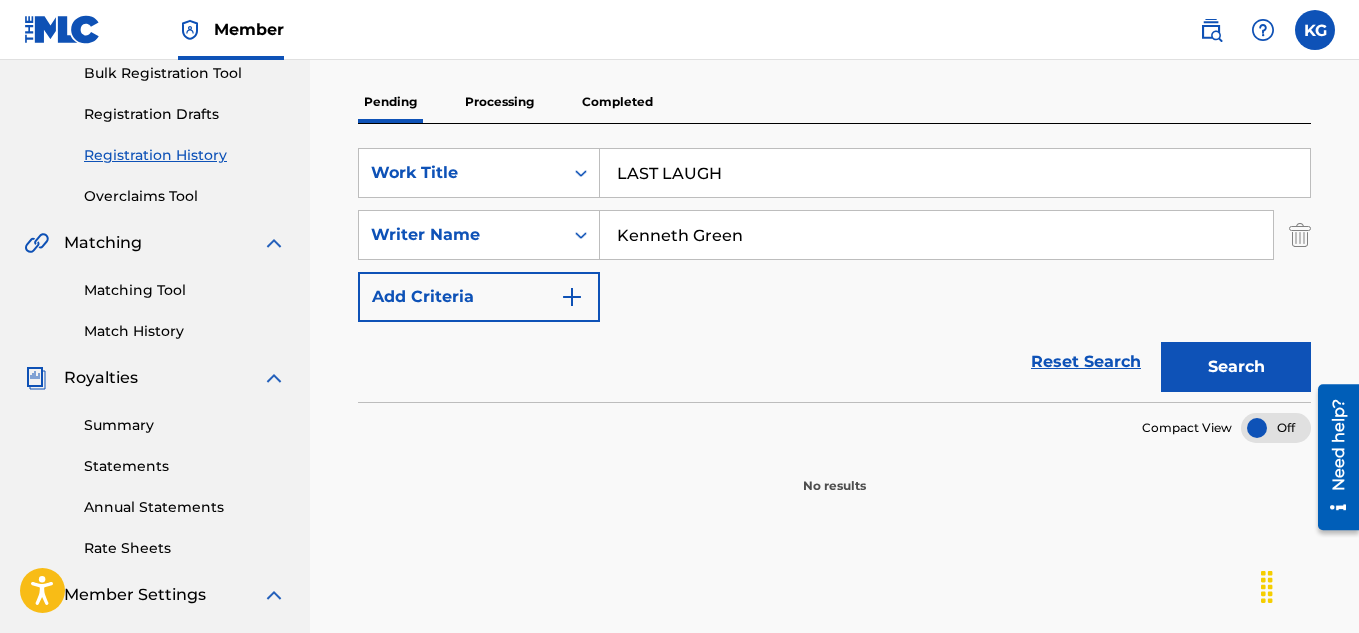 click at bounding box center [572, 297] 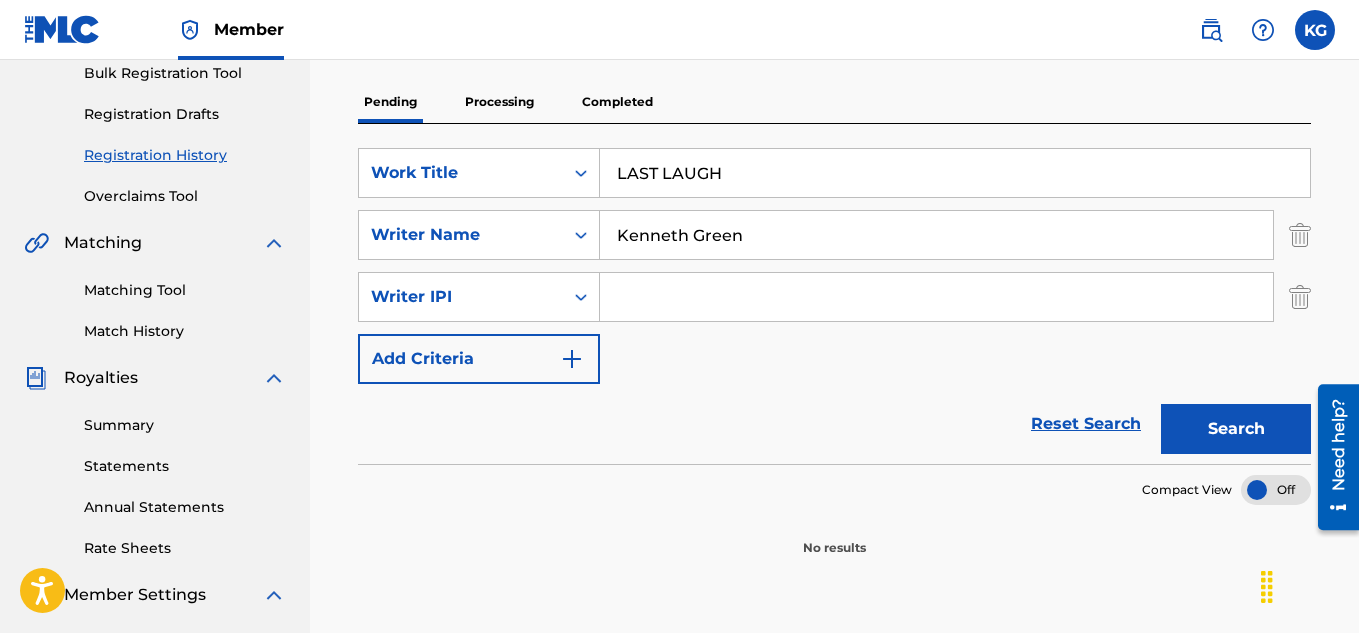 click on "SearchWithCriteria114610e5-5780-41f0-ac29-9f8000b209d2 Writer IPI" at bounding box center (834, 297) 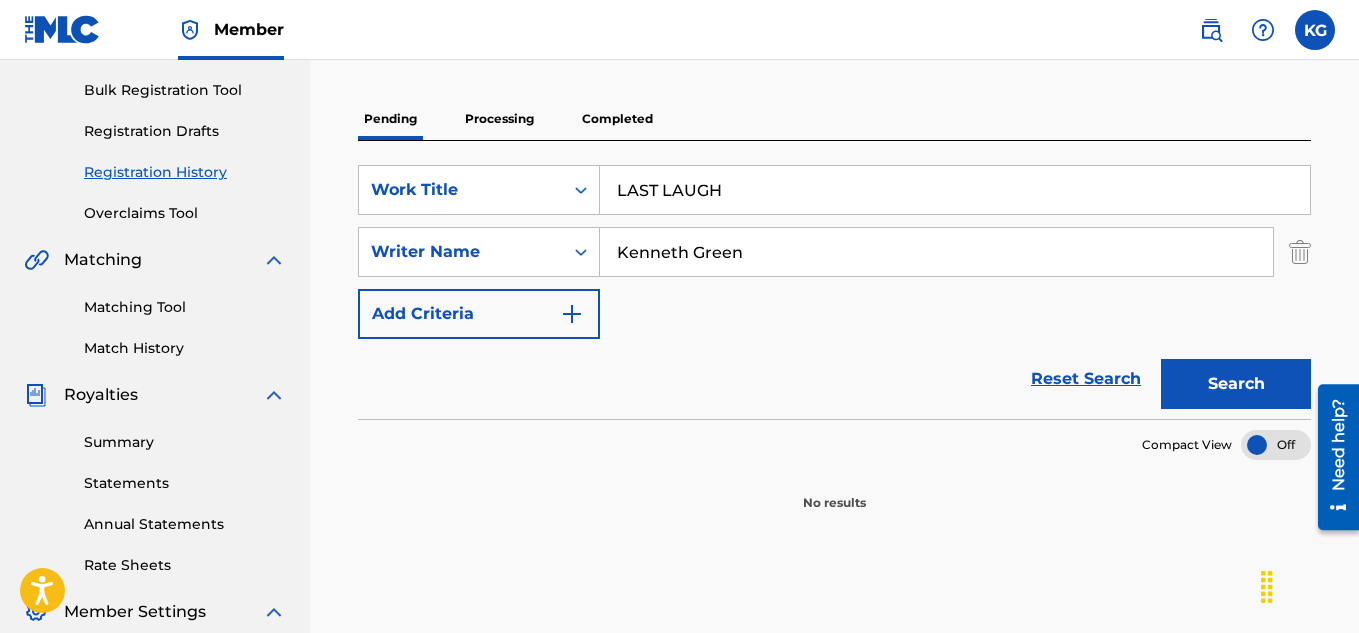 scroll, scrollTop: 285, scrollLeft: 0, axis: vertical 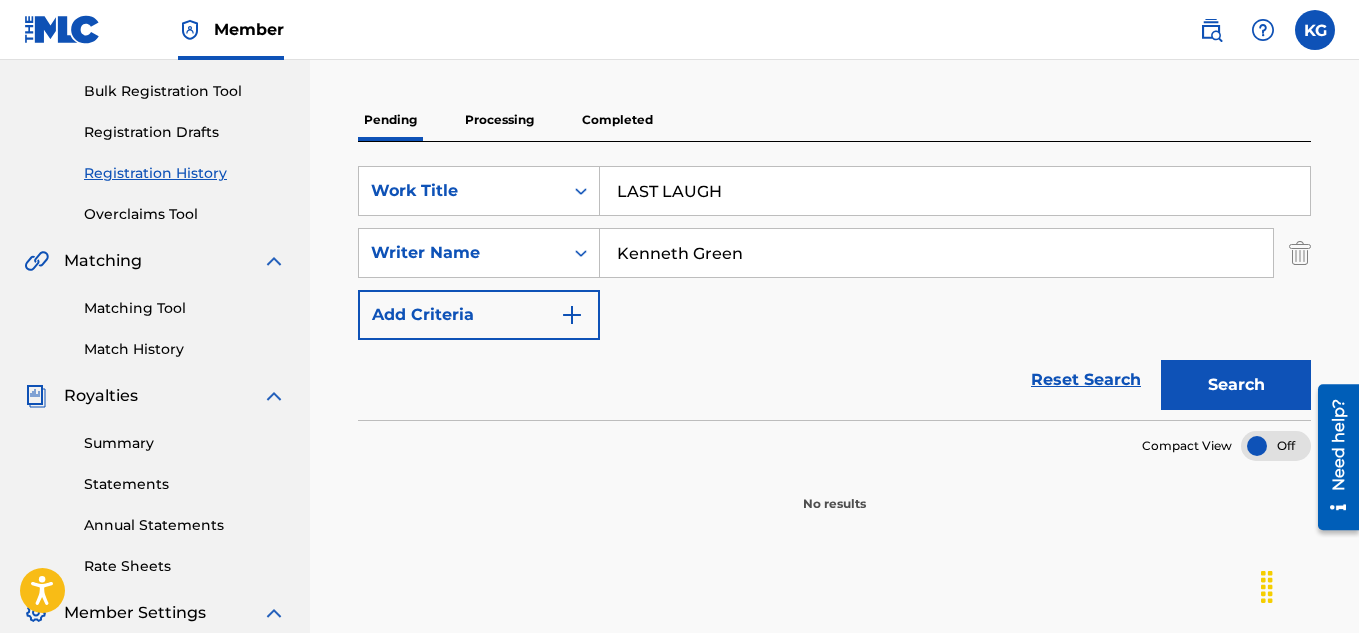 click on "Processing" at bounding box center (499, 120) 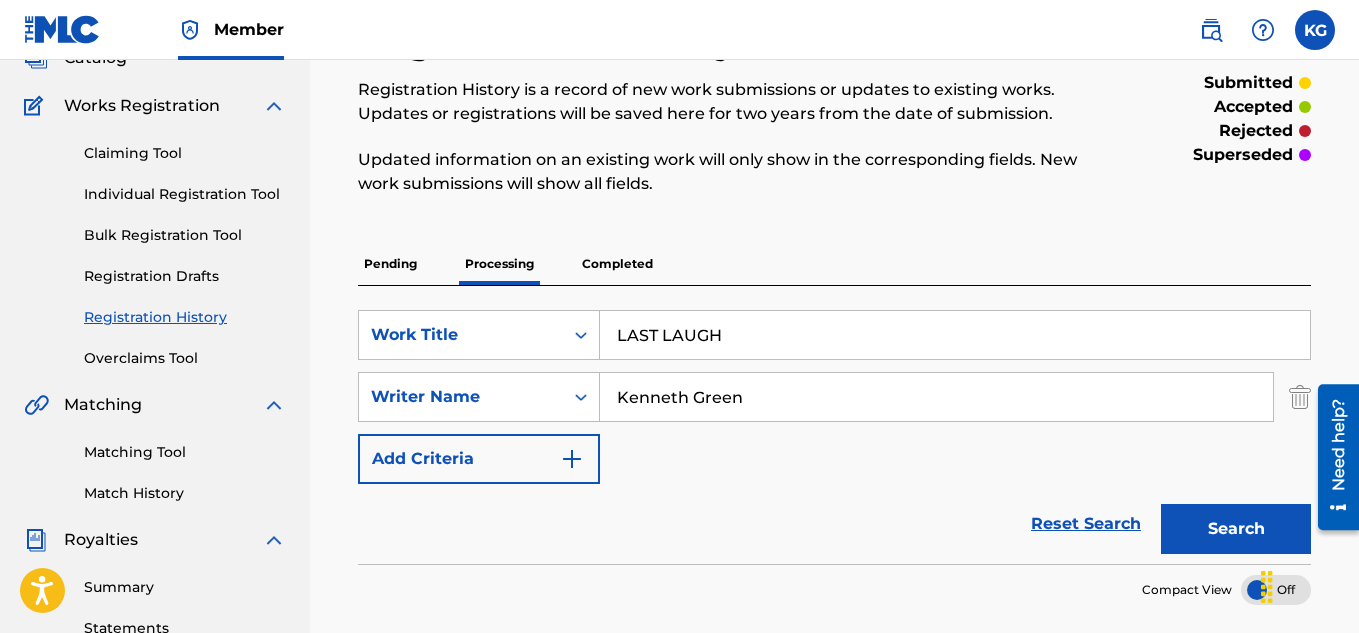scroll, scrollTop: 152, scrollLeft: 0, axis: vertical 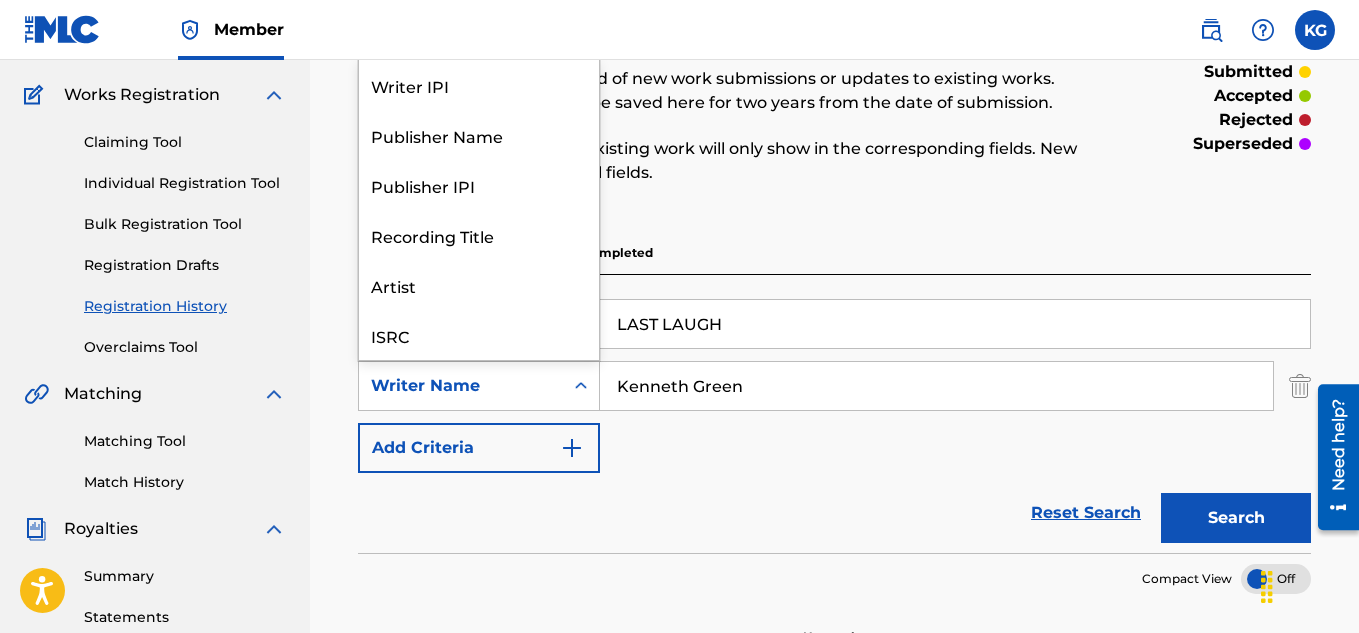 click 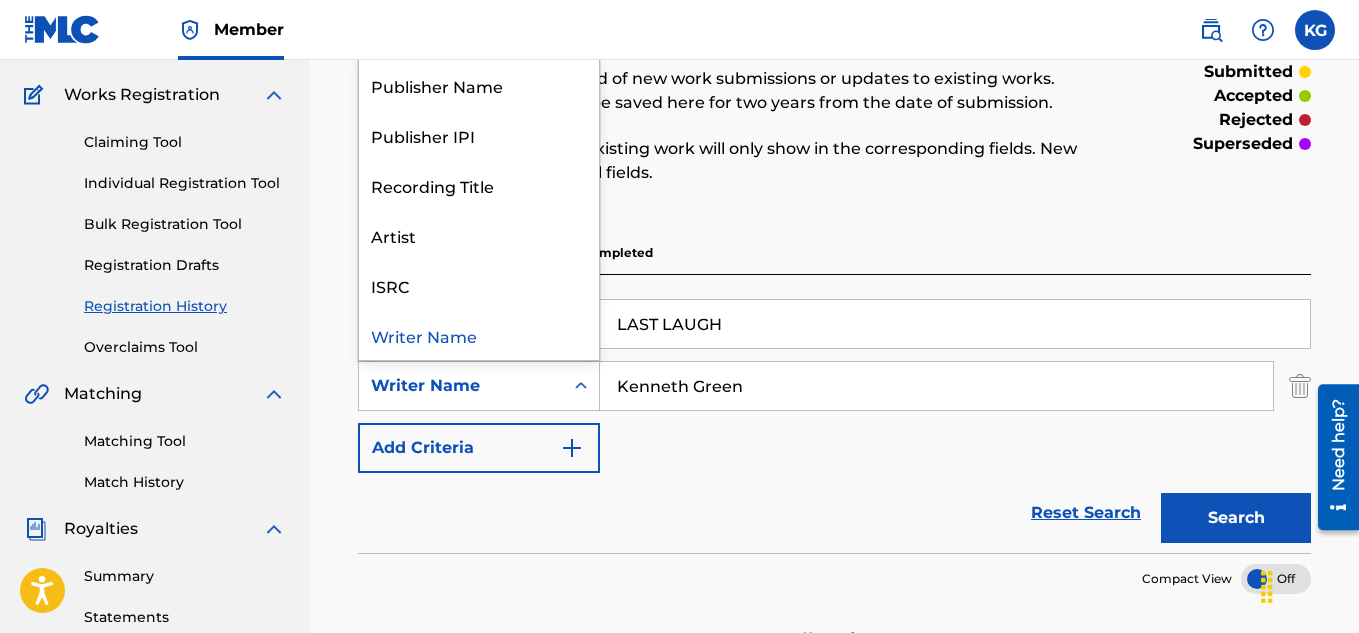 click on "Writer Name" at bounding box center [479, 335] 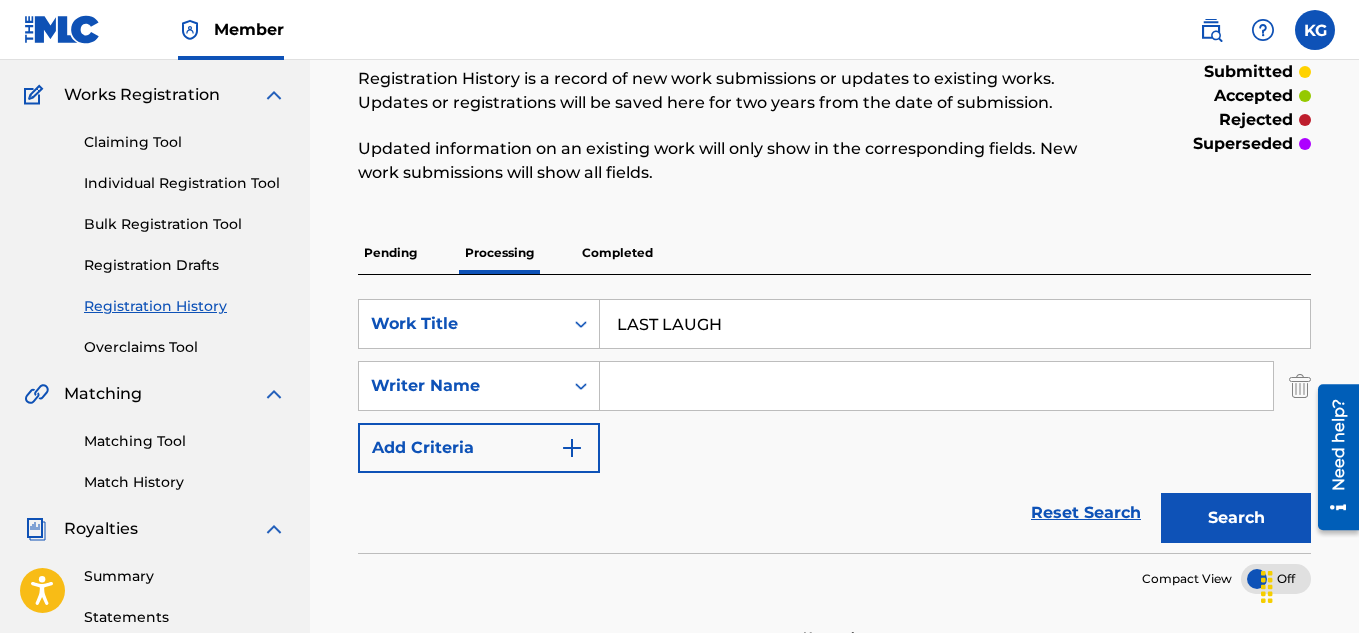 click at bounding box center [936, 386] 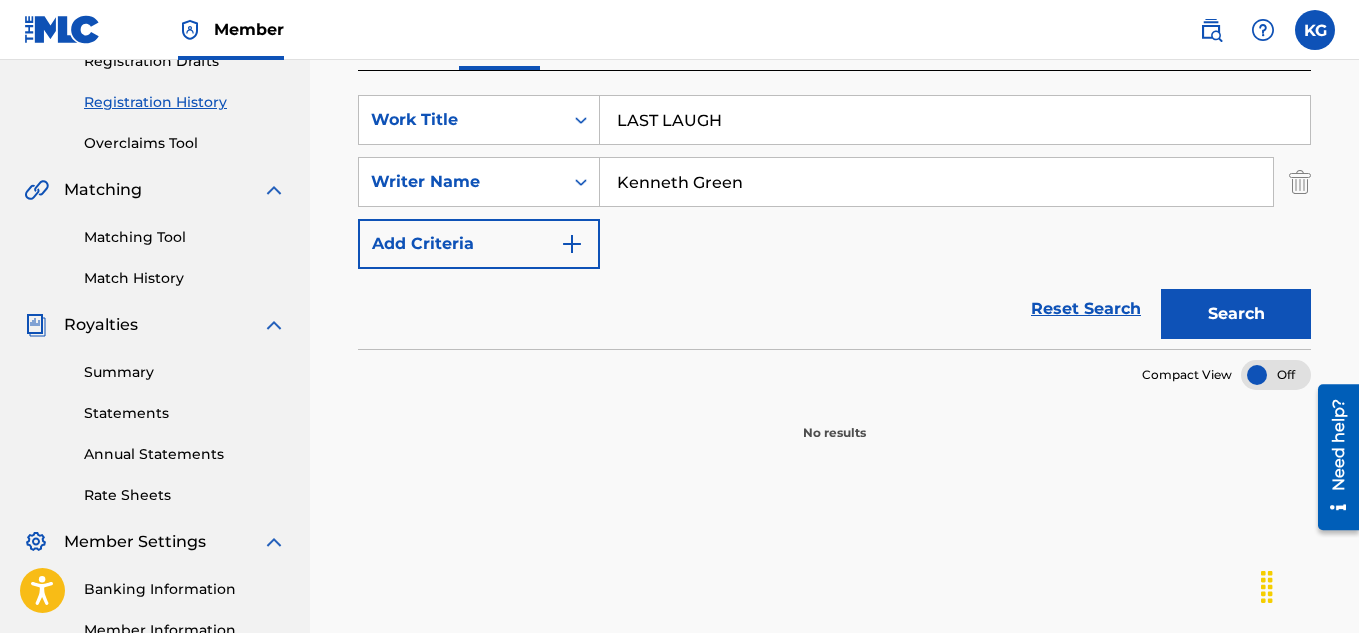 scroll, scrollTop: 352, scrollLeft: 0, axis: vertical 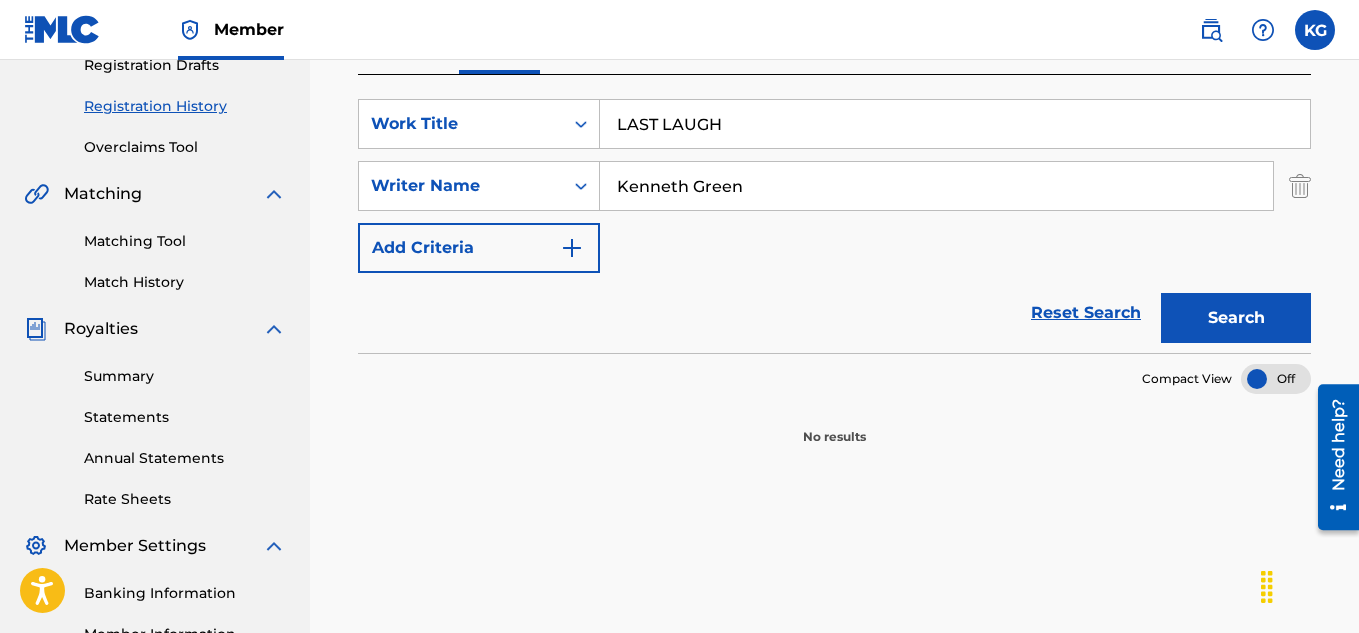 click at bounding box center [572, 248] 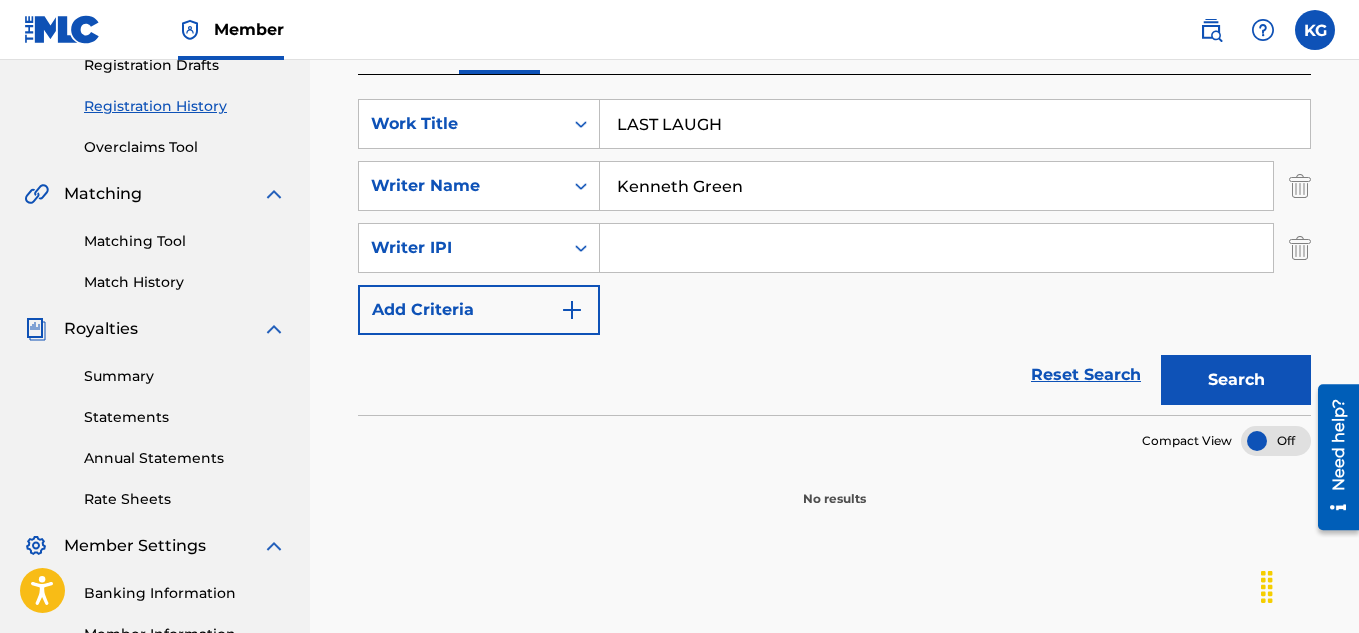 click at bounding box center [936, 248] 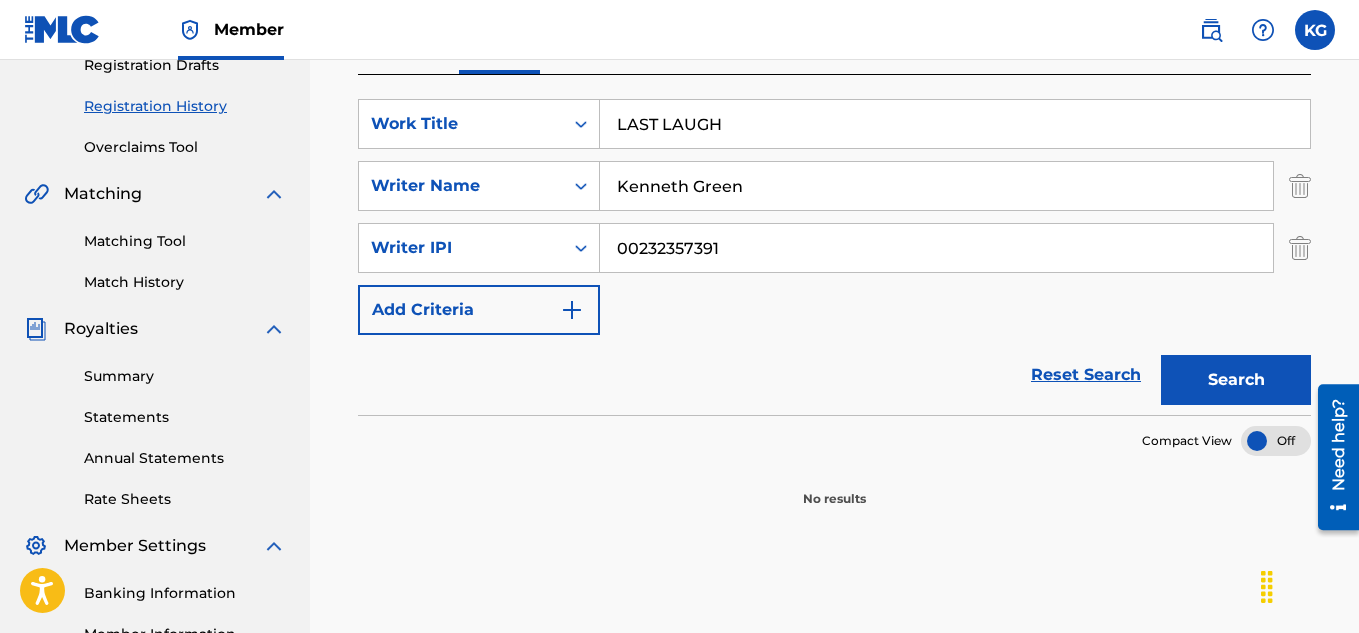 type on "00232357391" 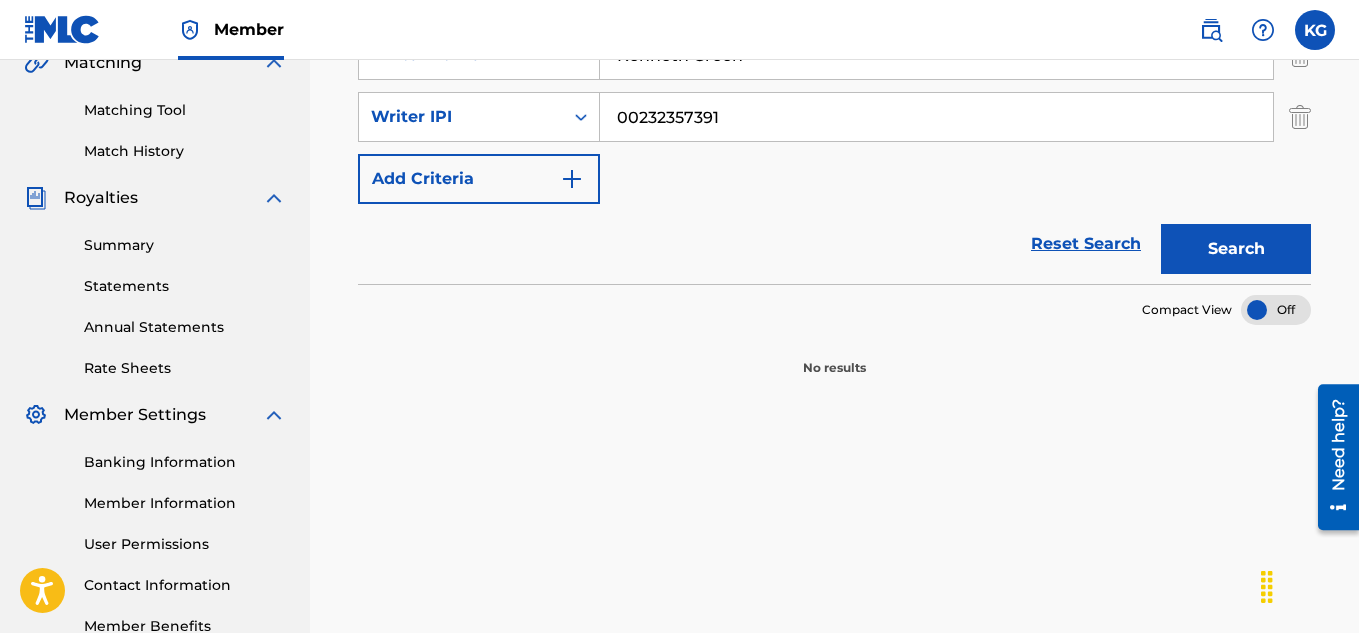 scroll, scrollTop: 484, scrollLeft: 0, axis: vertical 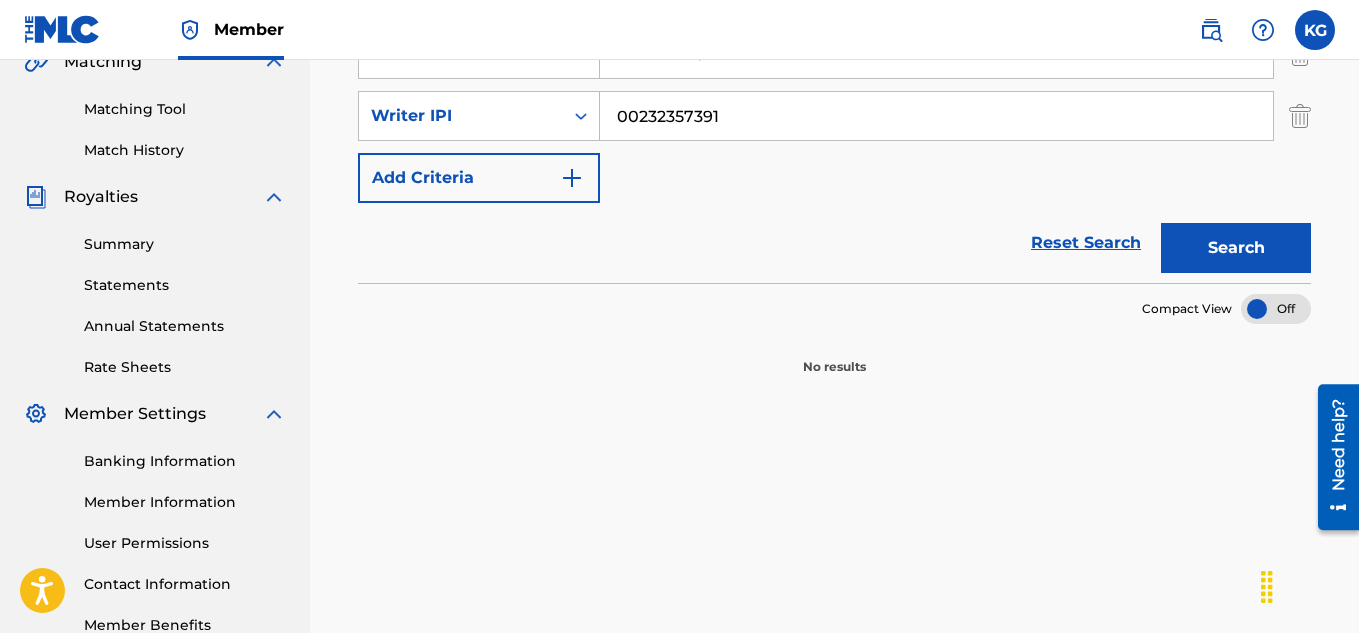 click on "Search" at bounding box center [1236, 248] 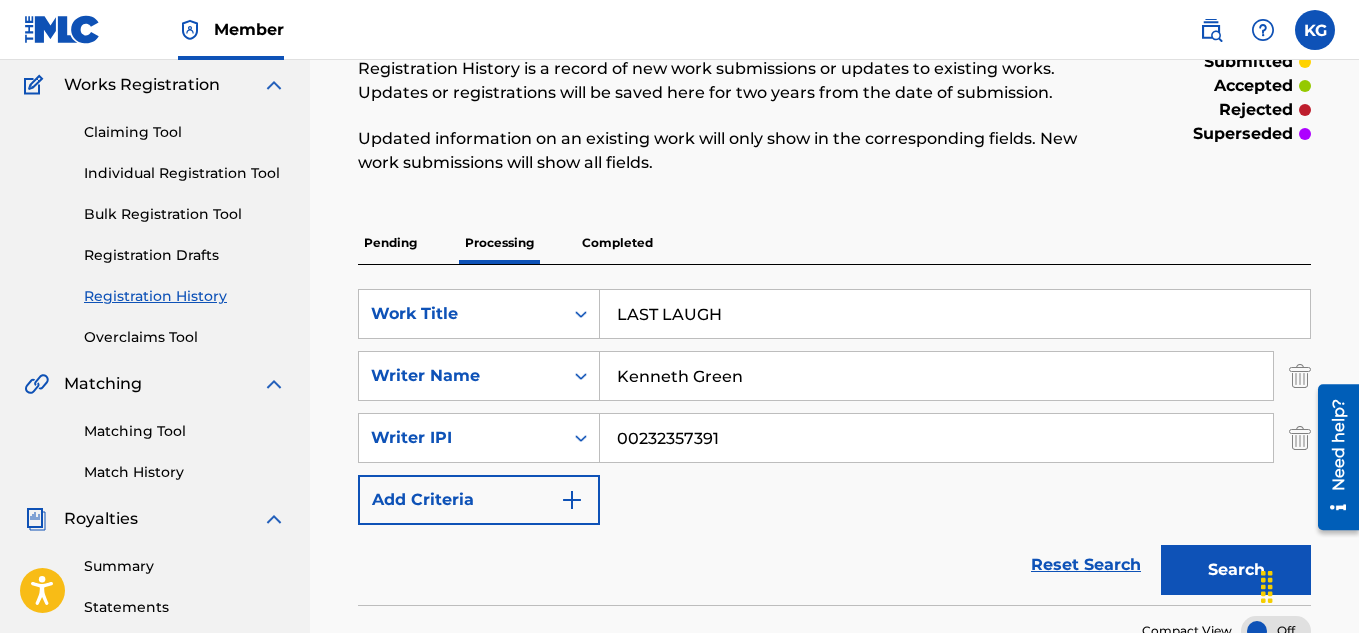 scroll, scrollTop: 142, scrollLeft: 0, axis: vertical 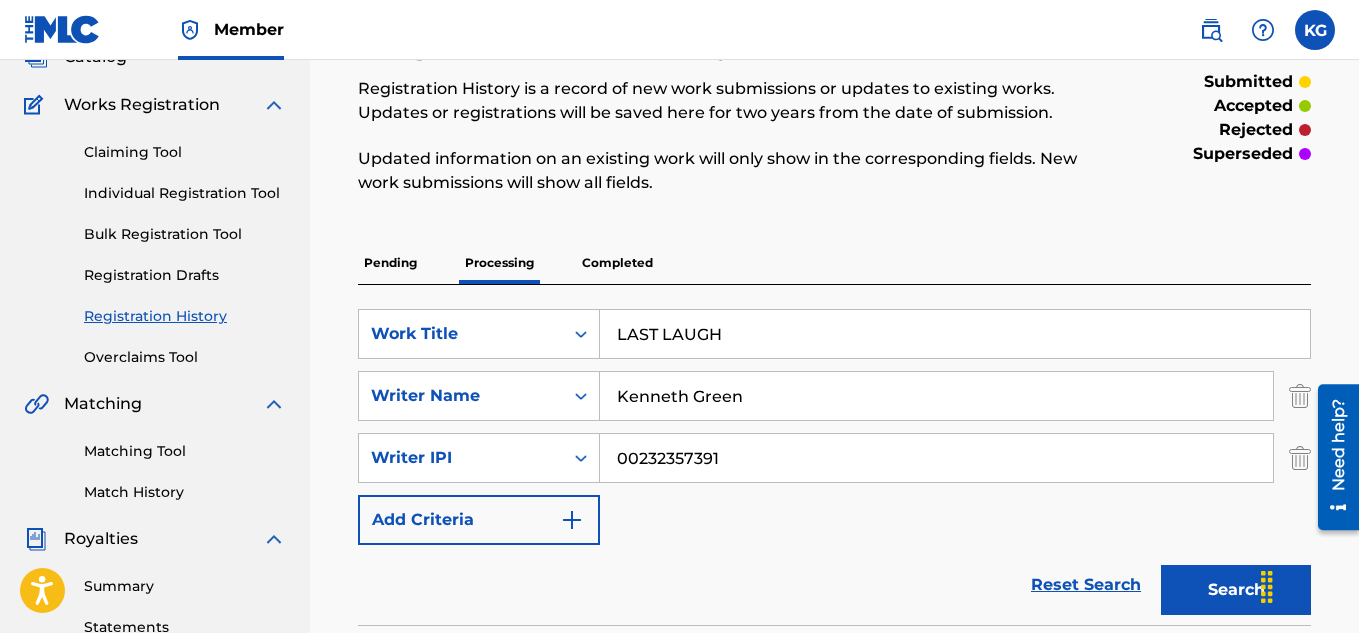 click on "Completed" at bounding box center [617, 263] 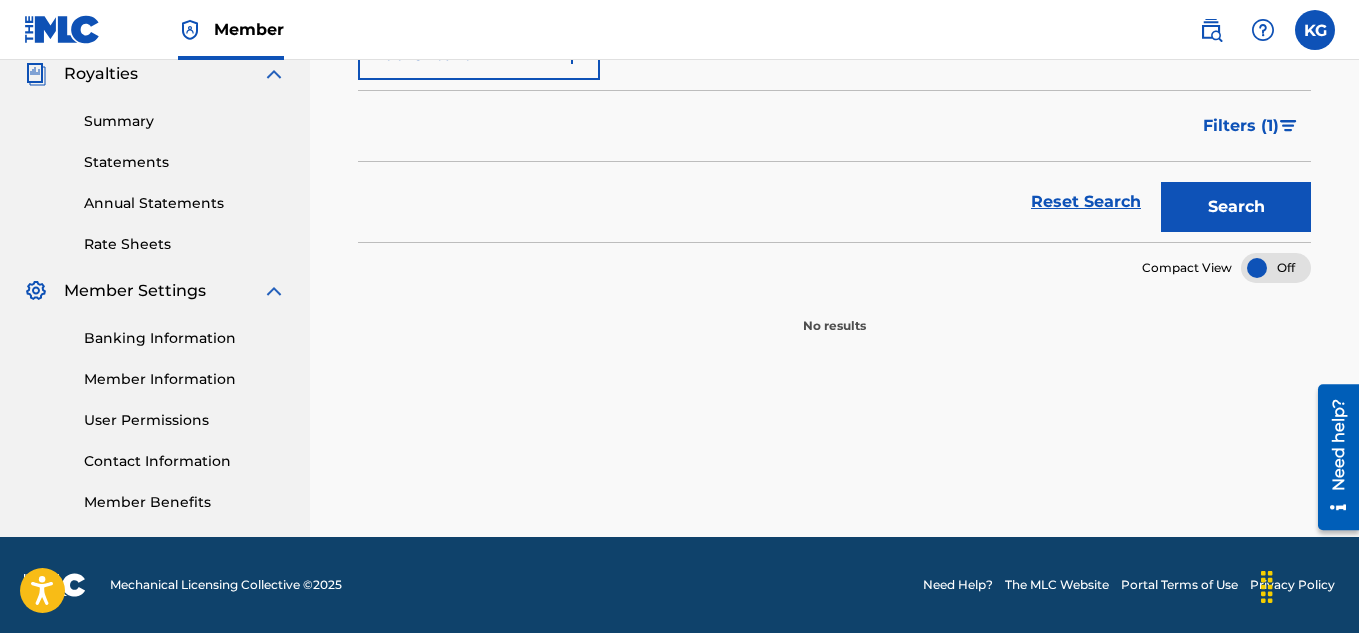 scroll, scrollTop: 603, scrollLeft: 0, axis: vertical 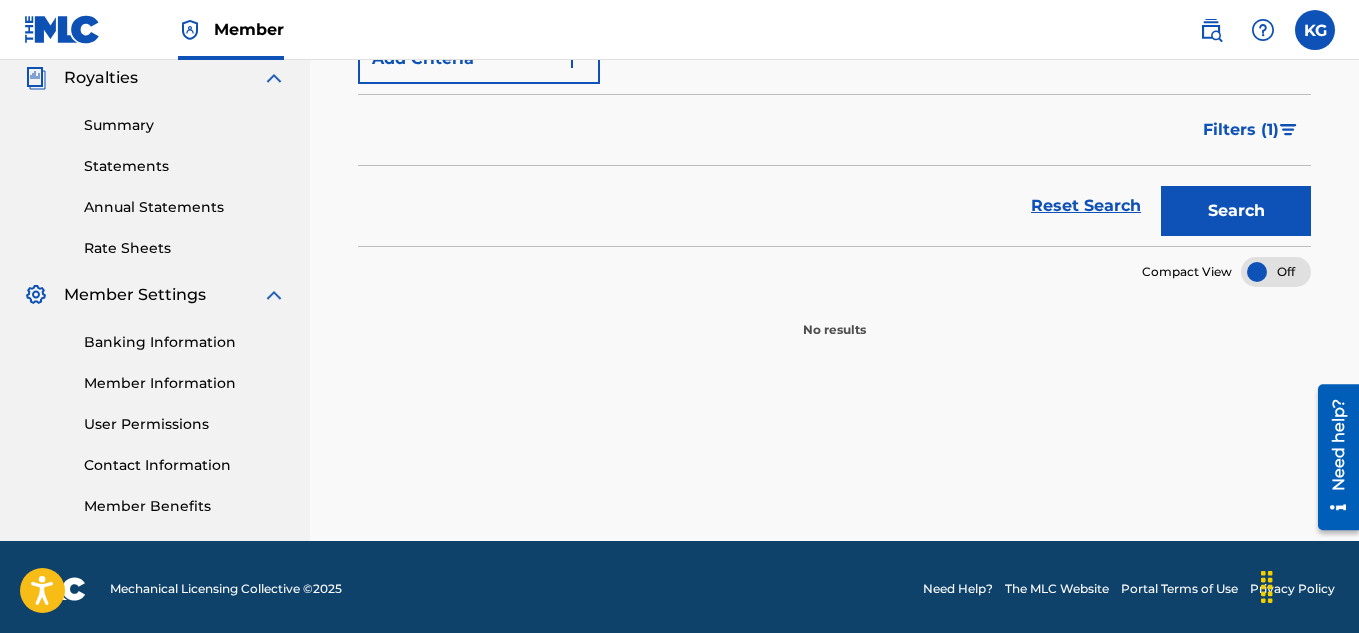 click at bounding box center (1276, 272) 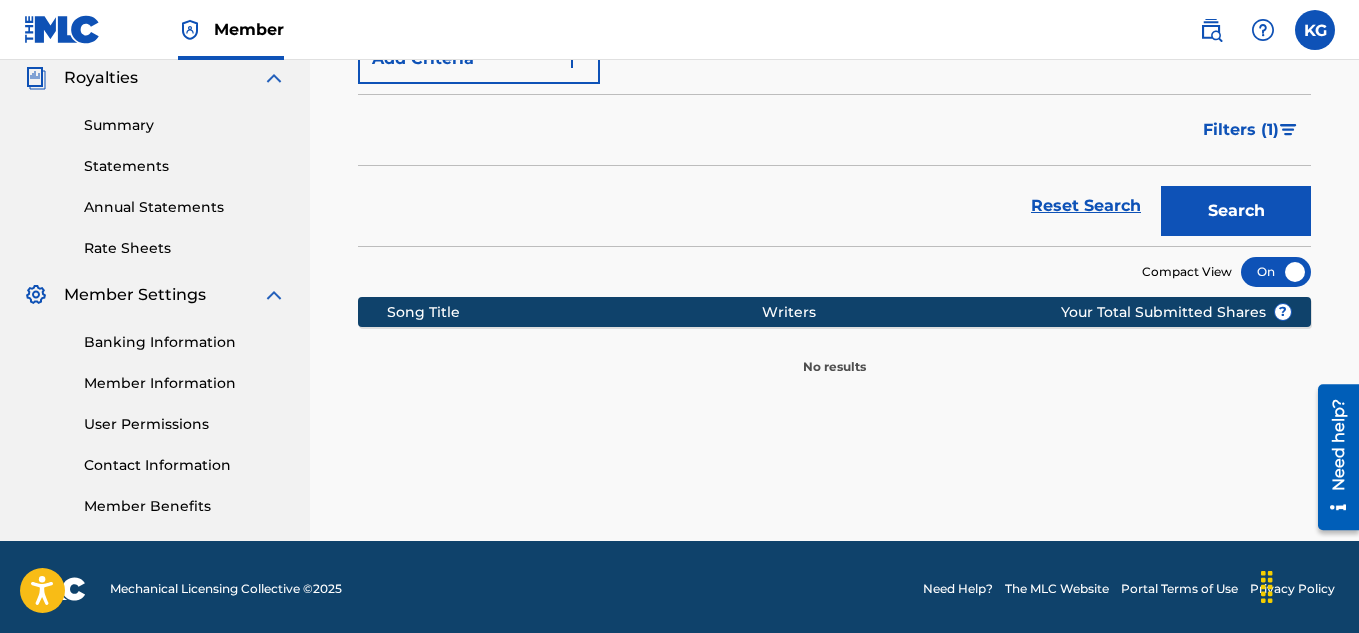 click on "Compact View" at bounding box center [1187, 272] 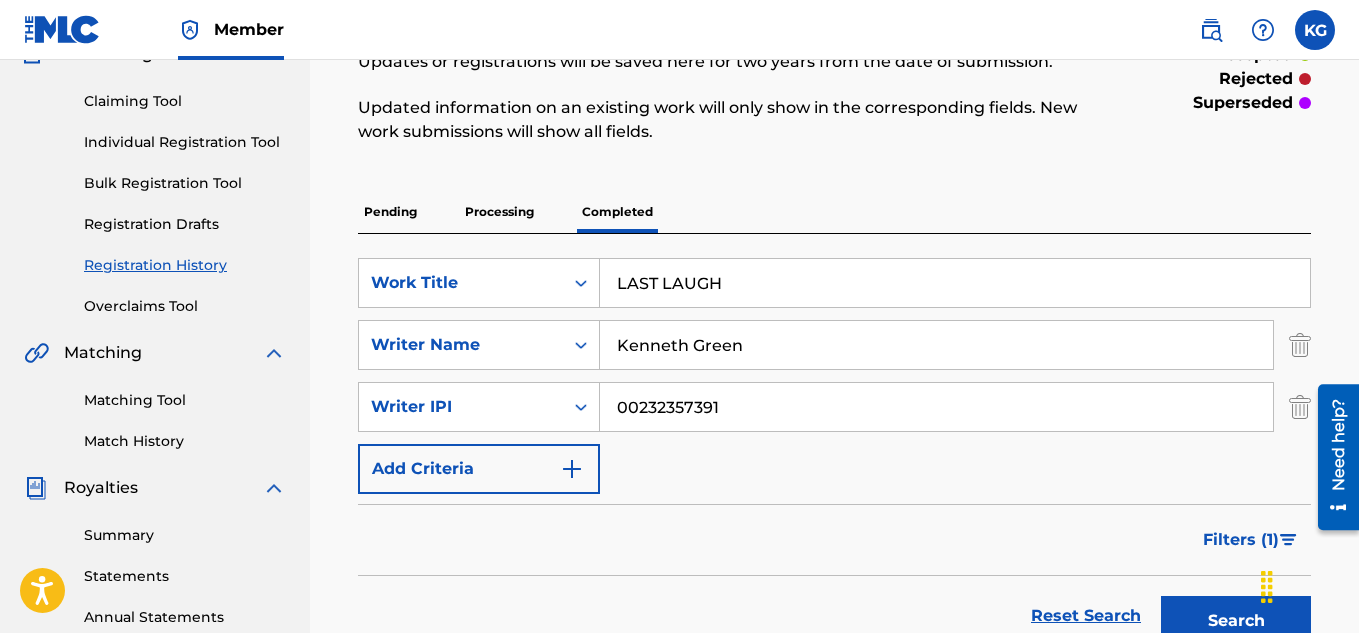 scroll, scrollTop: 202, scrollLeft: 0, axis: vertical 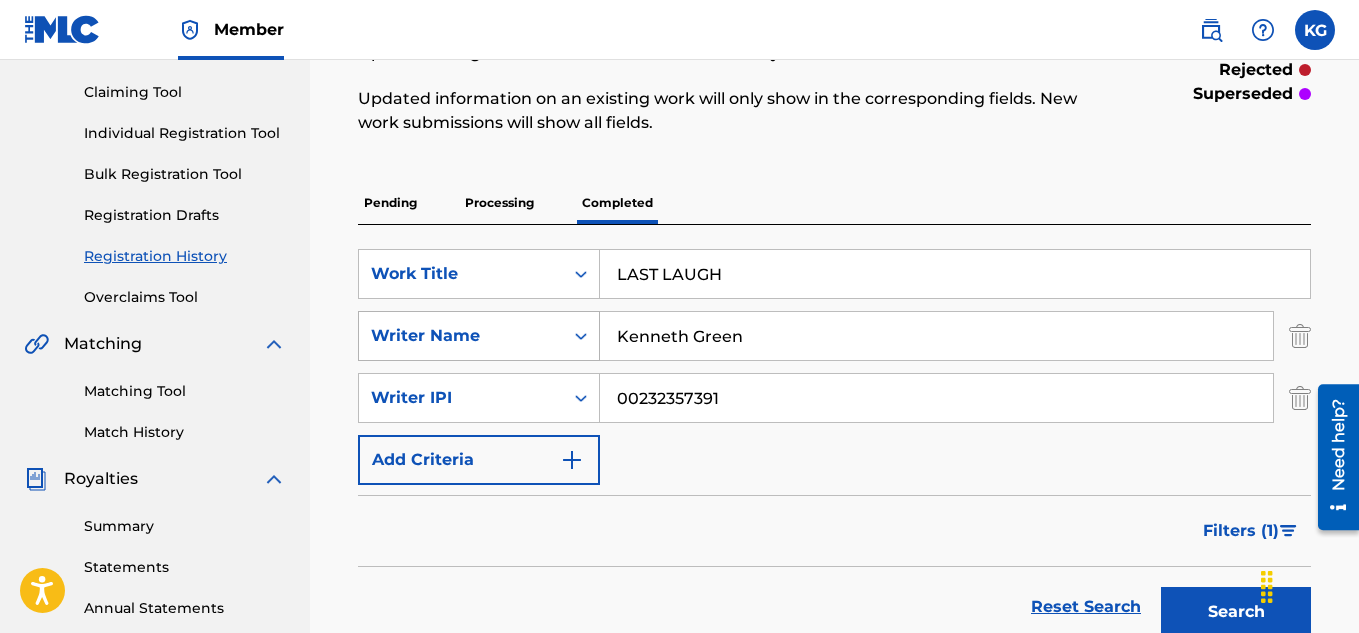 click 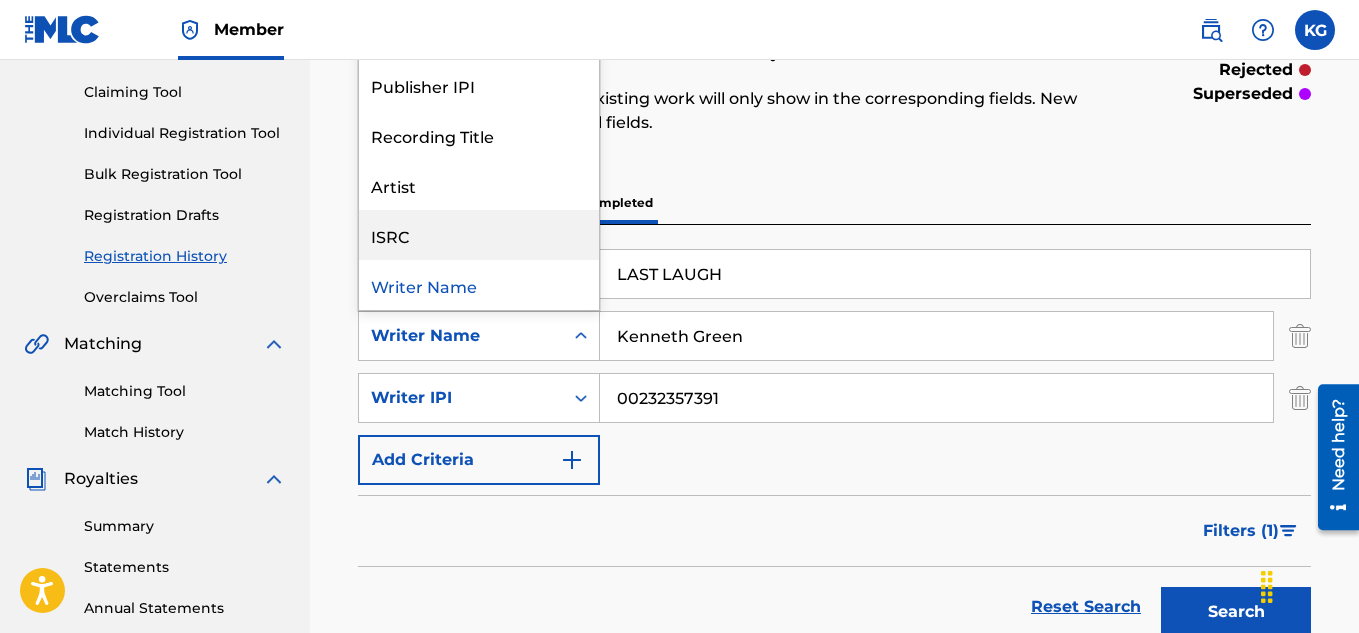 click on "ISRC" at bounding box center (479, 235) 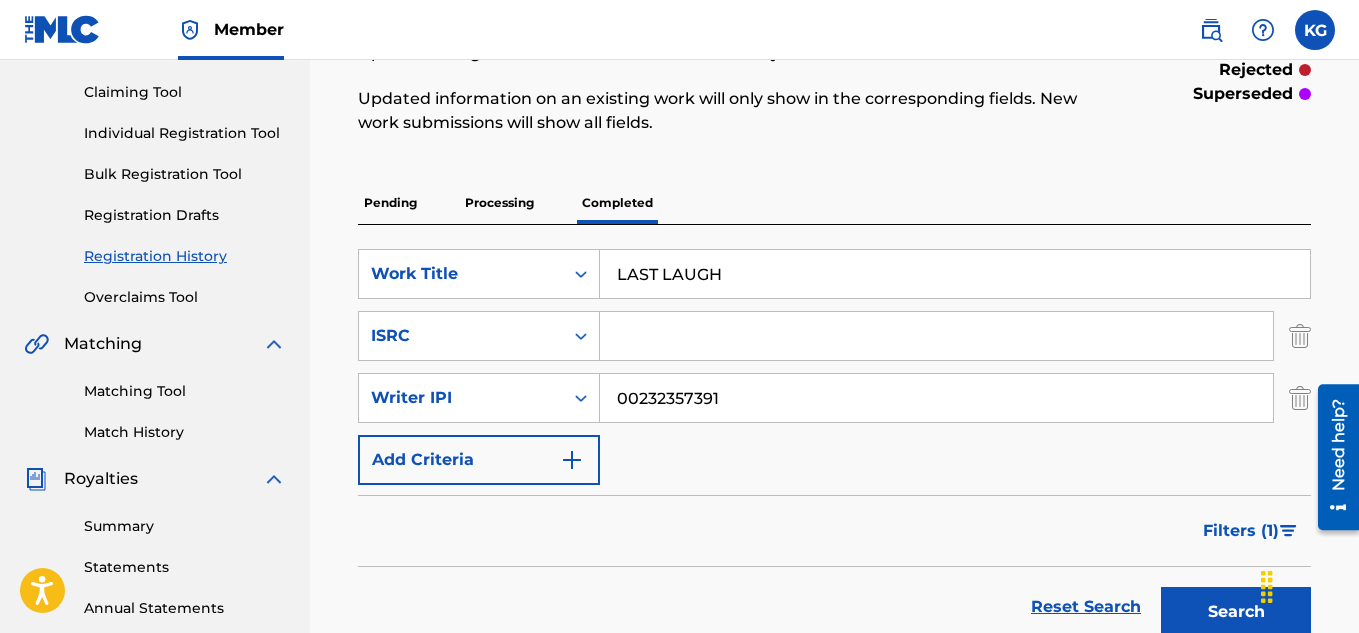 click at bounding box center (936, 336) 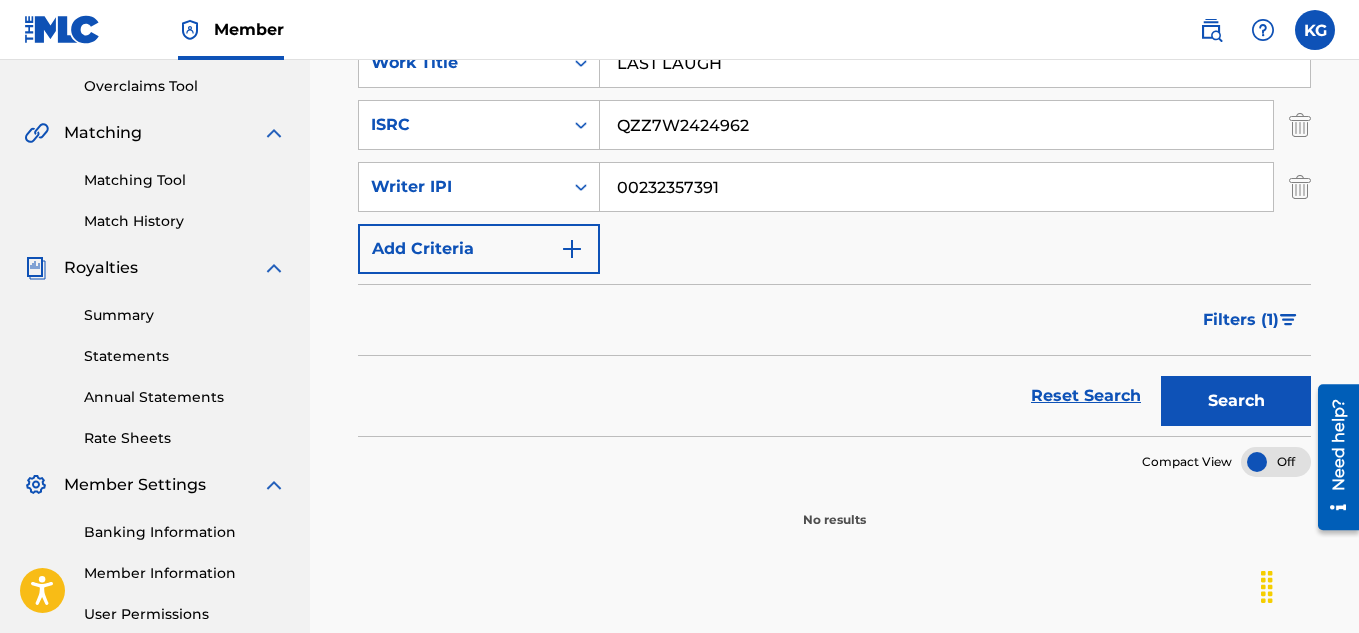 scroll, scrollTop: 417, scrollLeft: 0, axis: vertical 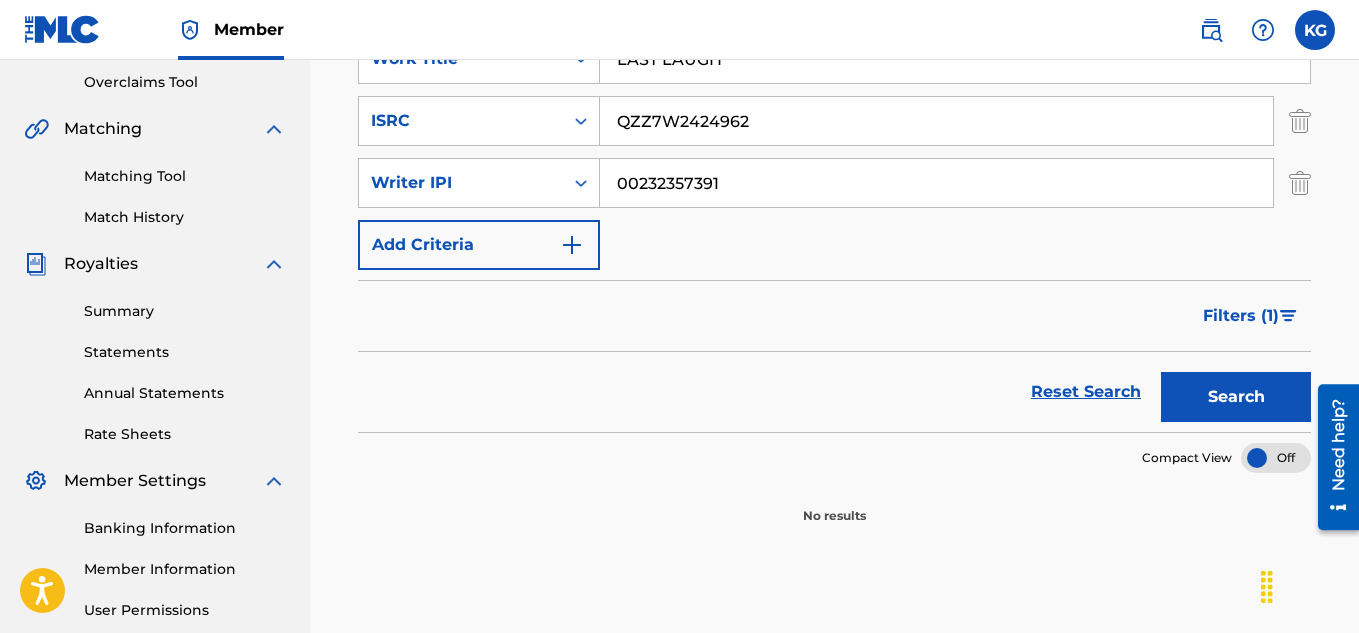 type on "QZZ7W2424962" 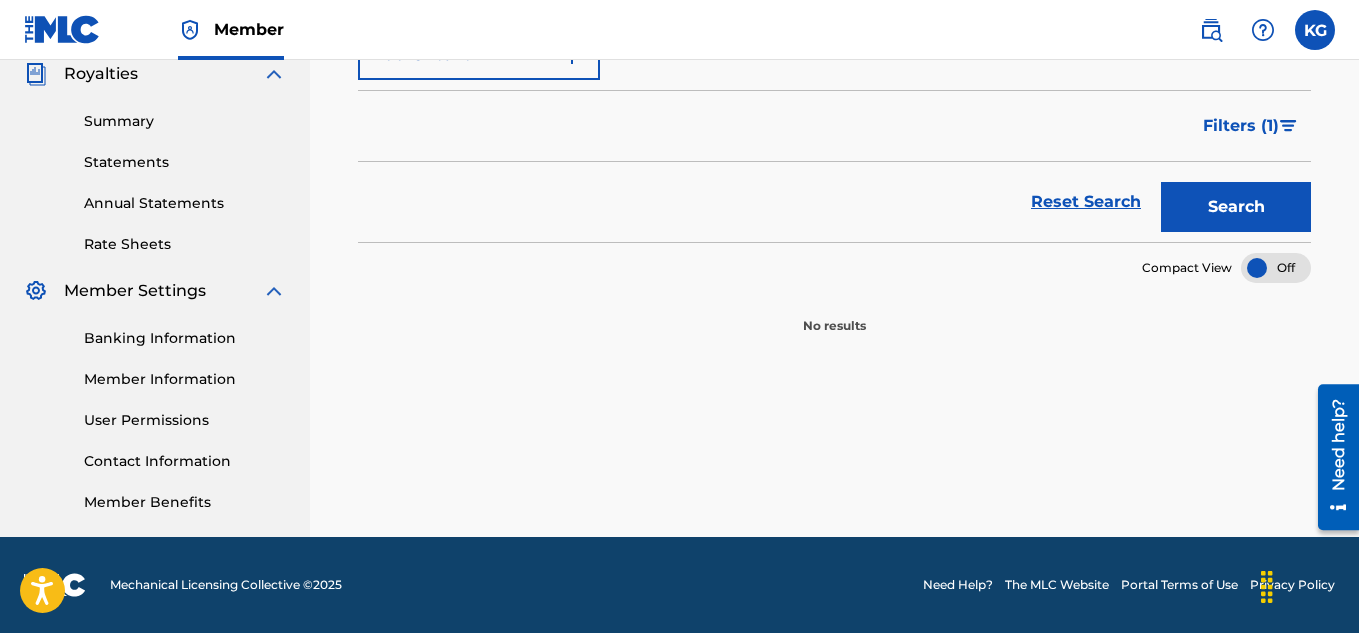 scroll, scrollTop: 0, scrollLeft: 0, axis: both 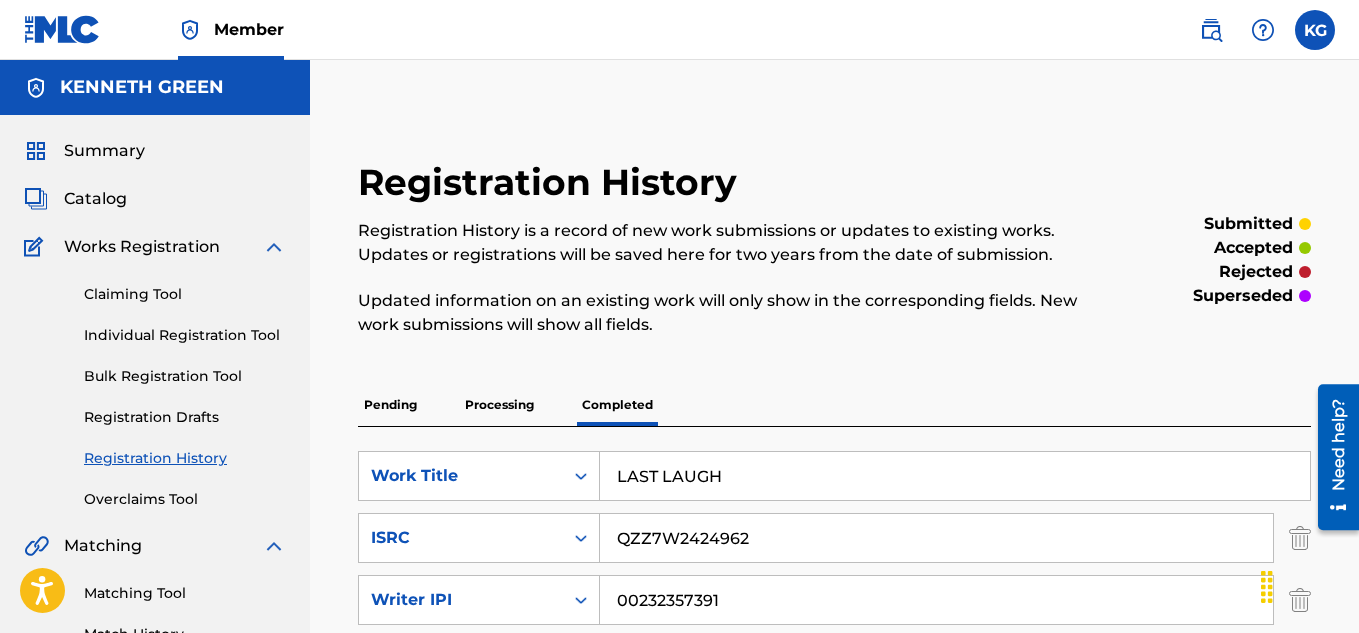 click on "Processing" at bounding box center (499, 405) 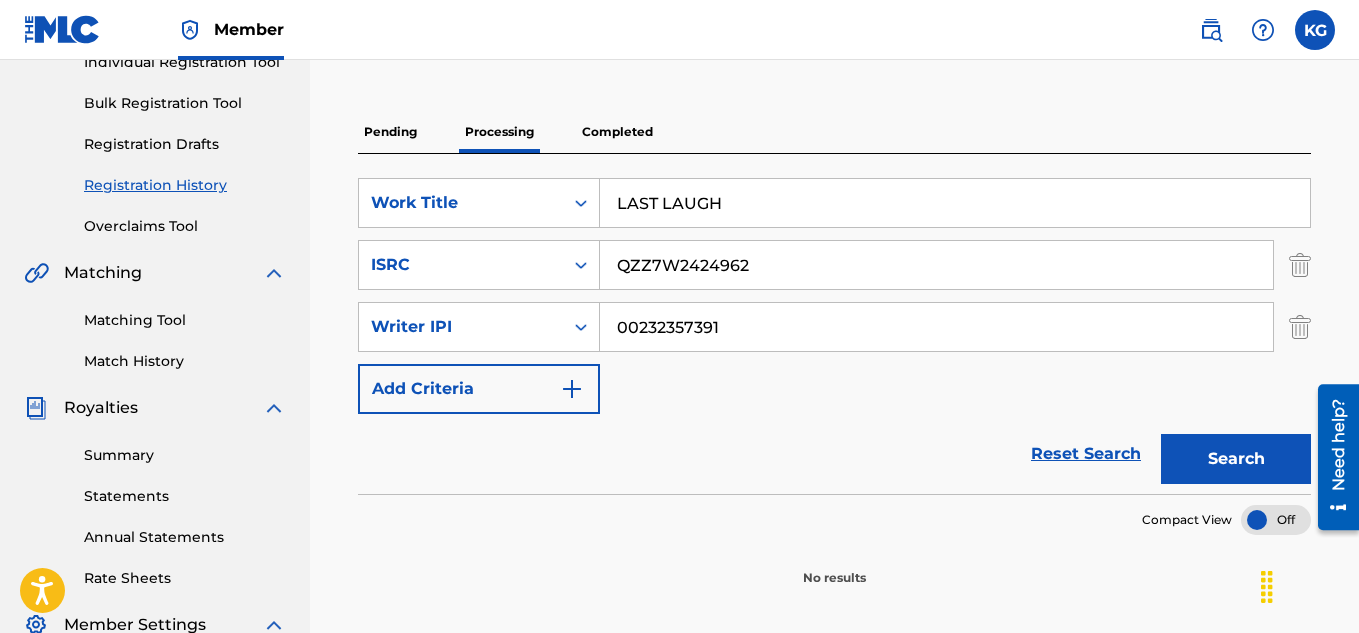 scroll, scrollTop: 275, scrollLeft: 0, axis: vertical 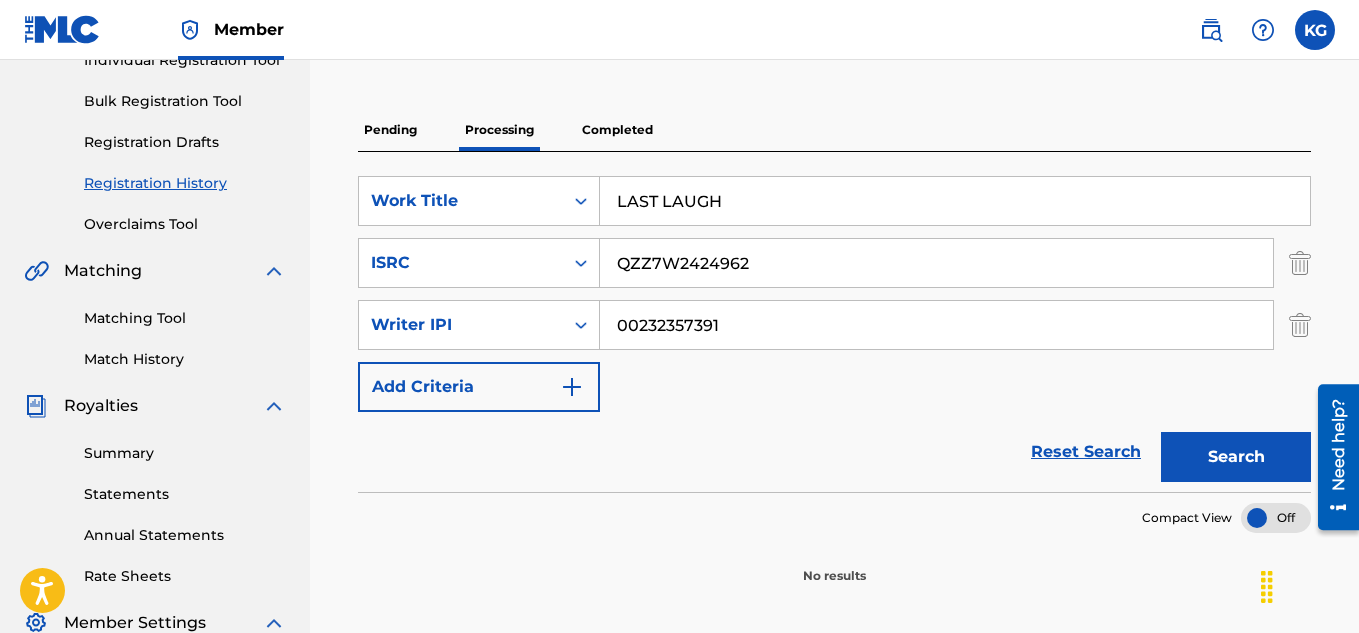 click on "Pending" at bounding box center (390, 130) 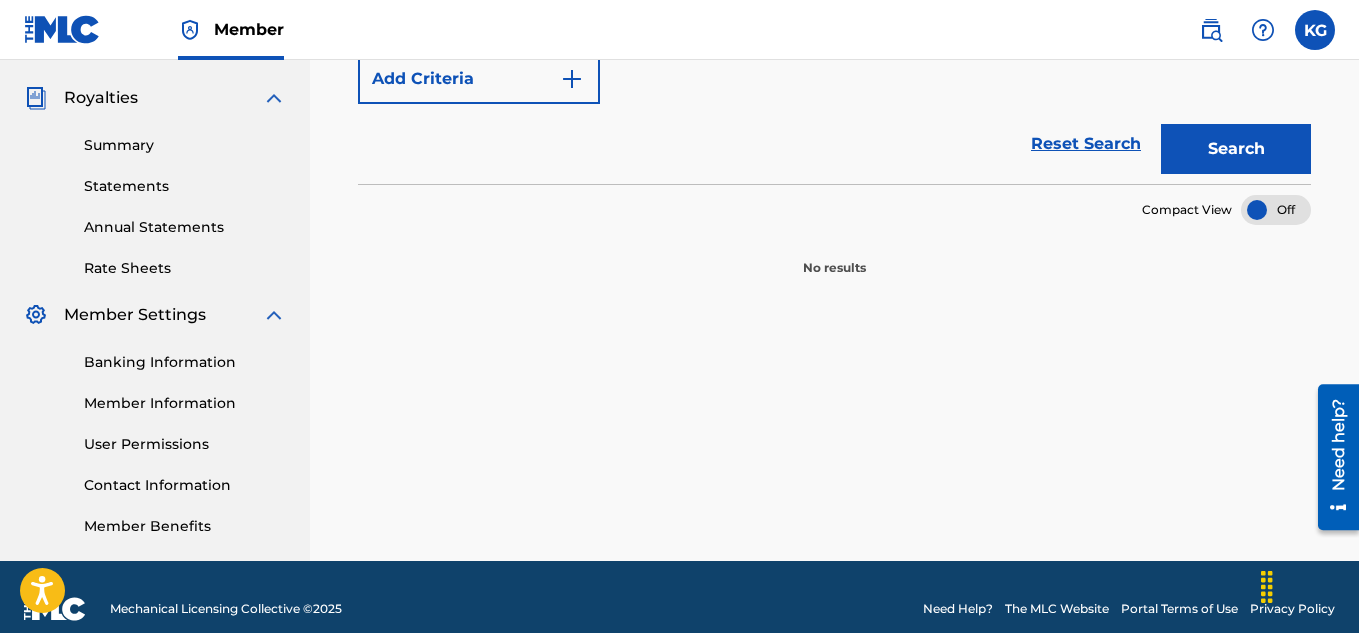 scroll, scrollTop: 582, scrollLeft: 0, axis: vertical 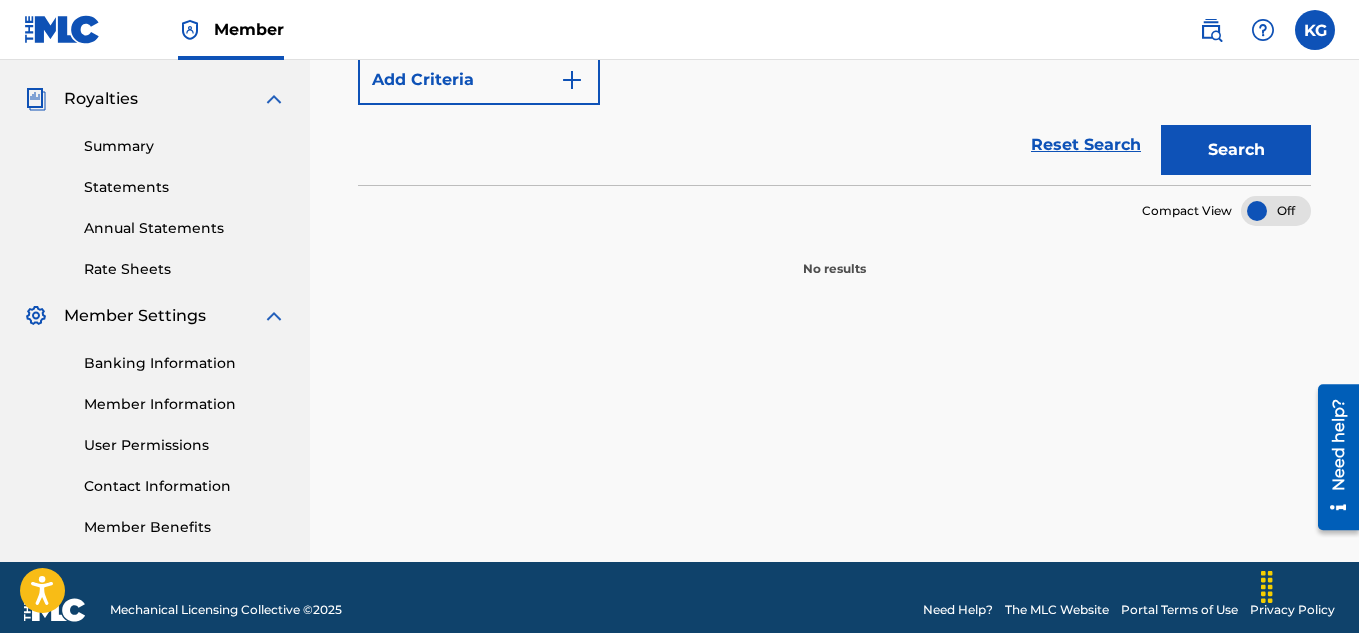 click at bounding box center (1276, 211) 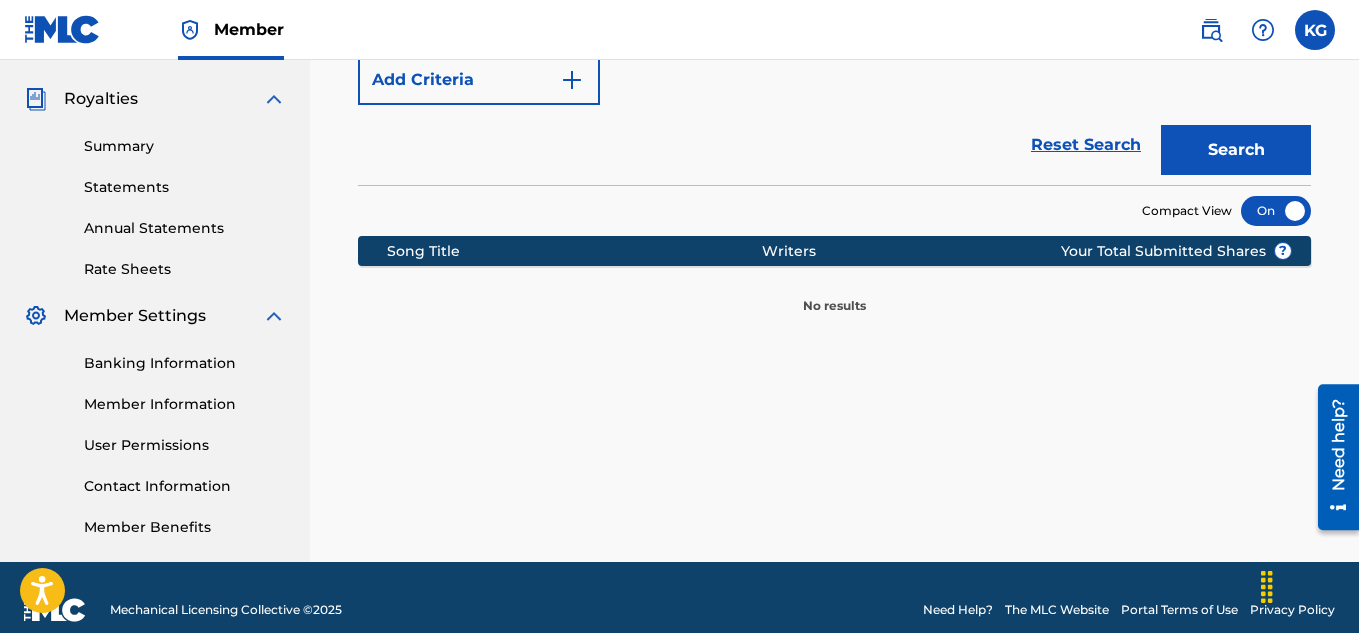 click on "Search" at bounding box center [1236, 150] 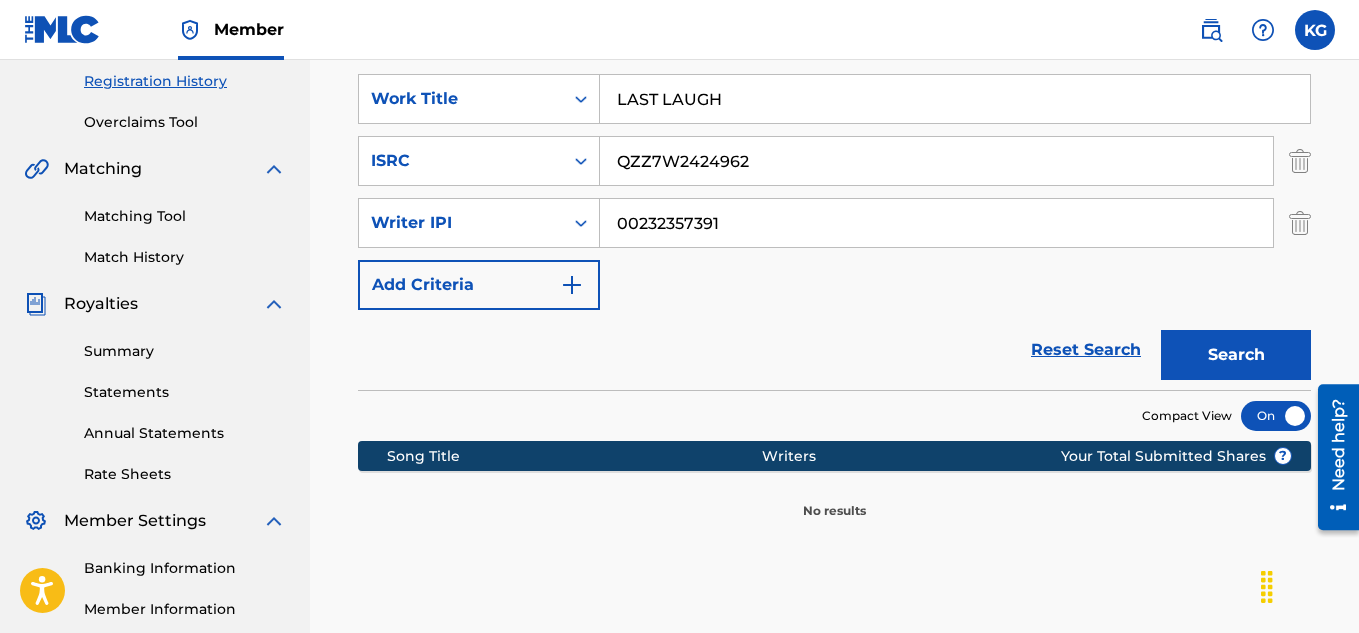 scroll, scrollTop: 378, scrollLeft: 0, axis: vertical 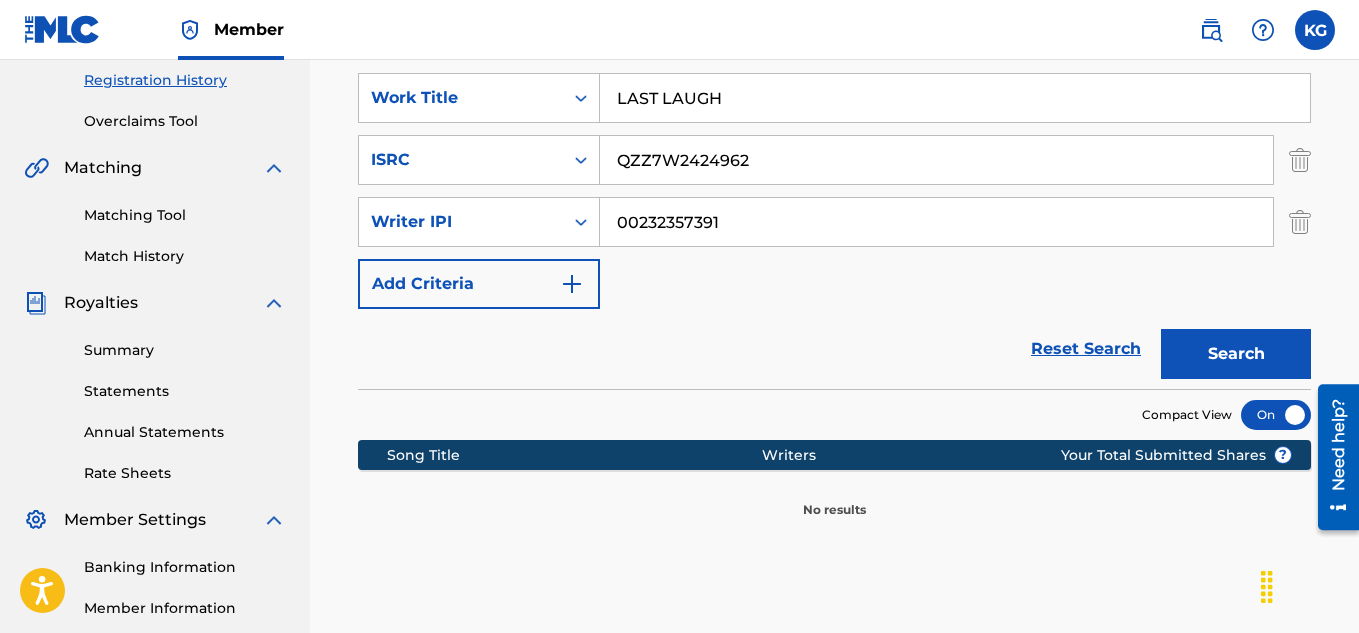 click on "Reset Search" at bounding box center (1086, 349) 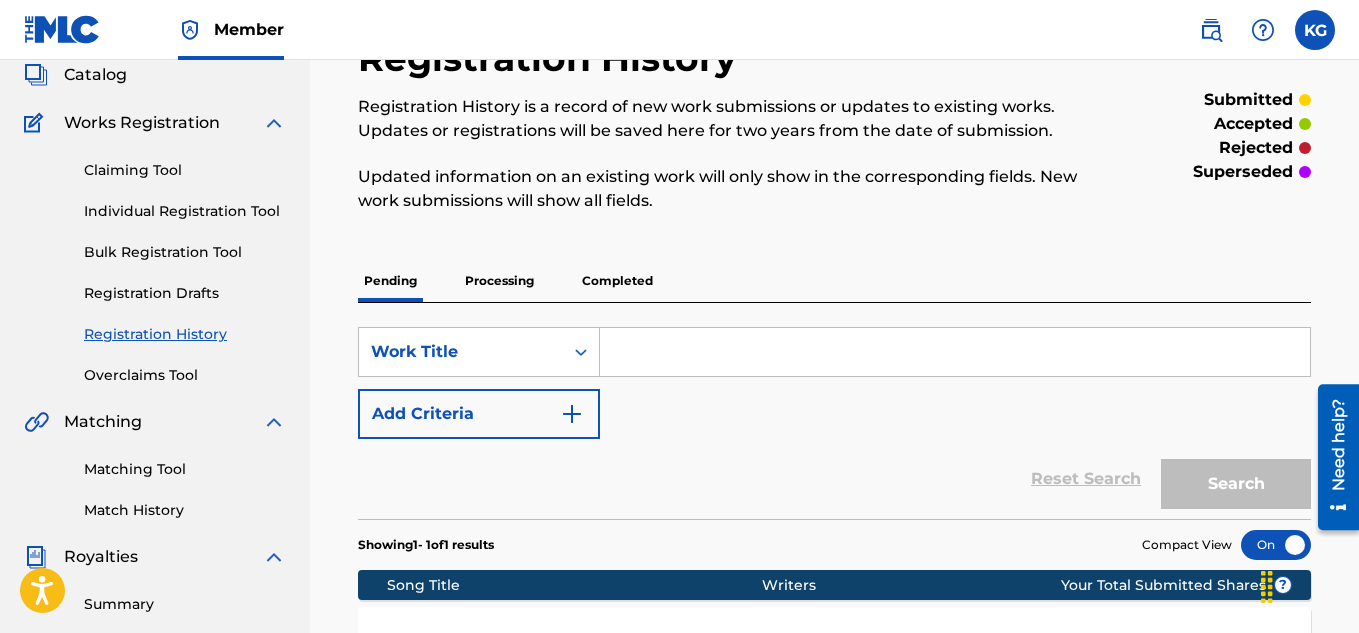 scroll, scrollTop: 0, scrollLeft: 0, axis: both 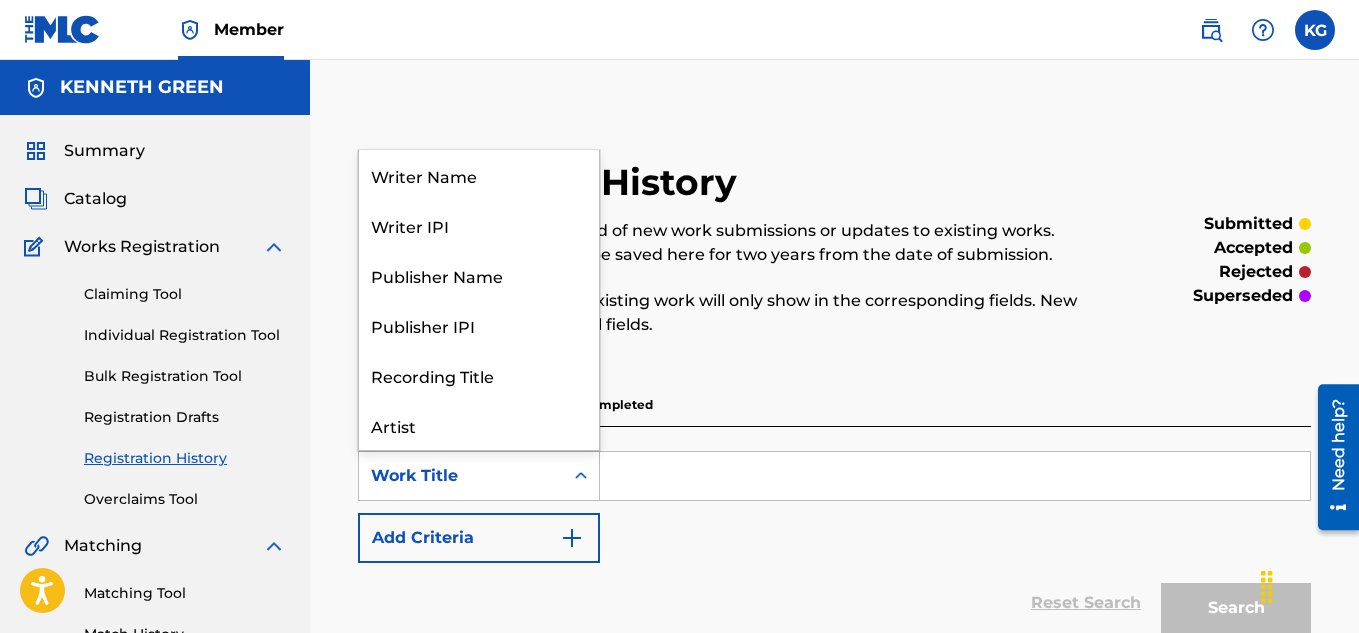 click 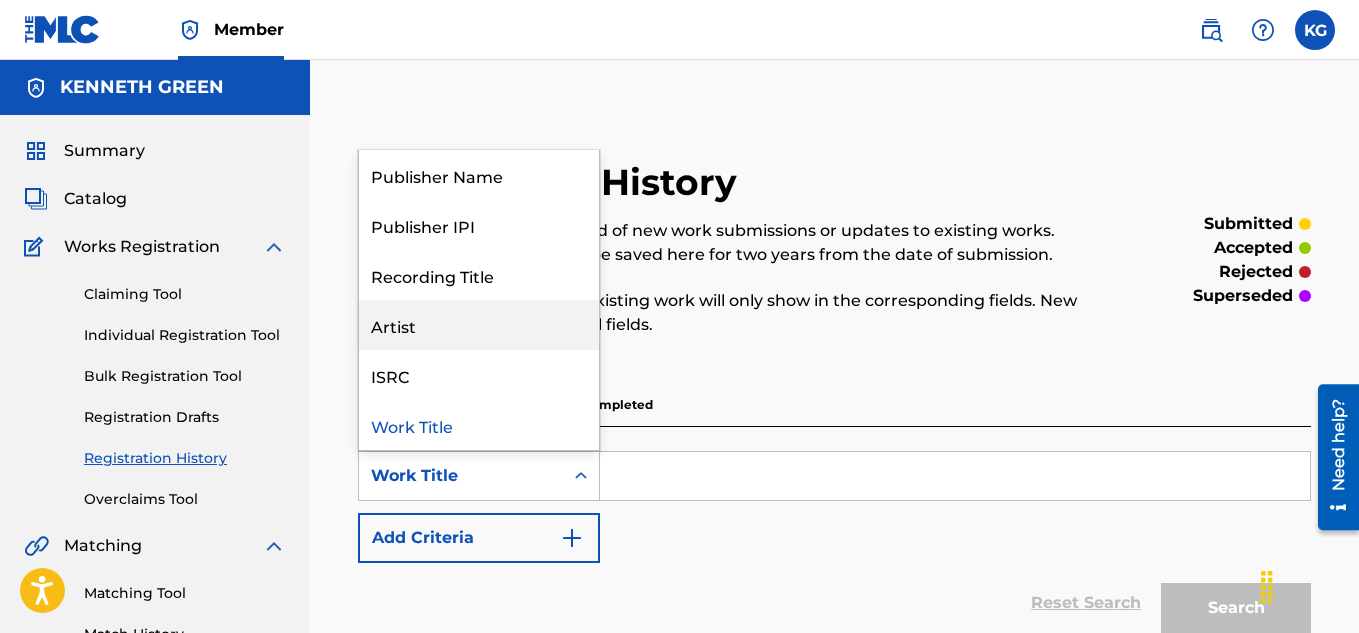 click on "Pending Processing Completed" at bounding box center [834, 405] 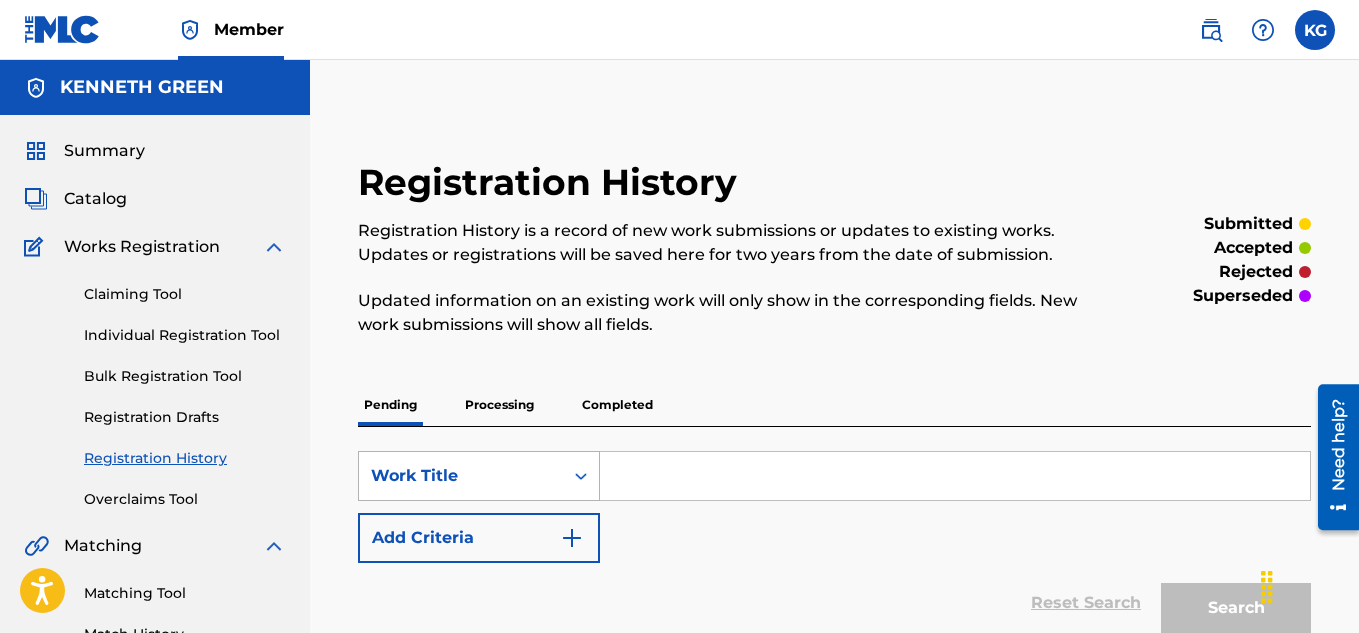 click 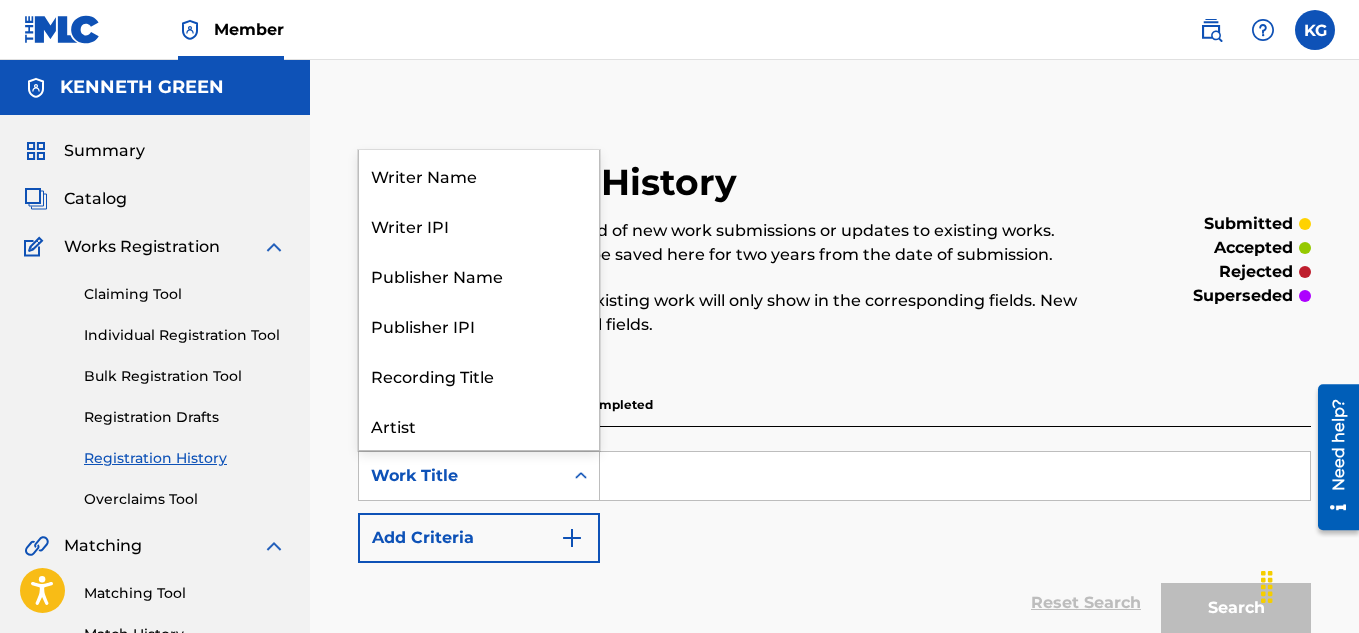 scroll, scrollTop: 100, scrollLeft: 0, axis: vertical 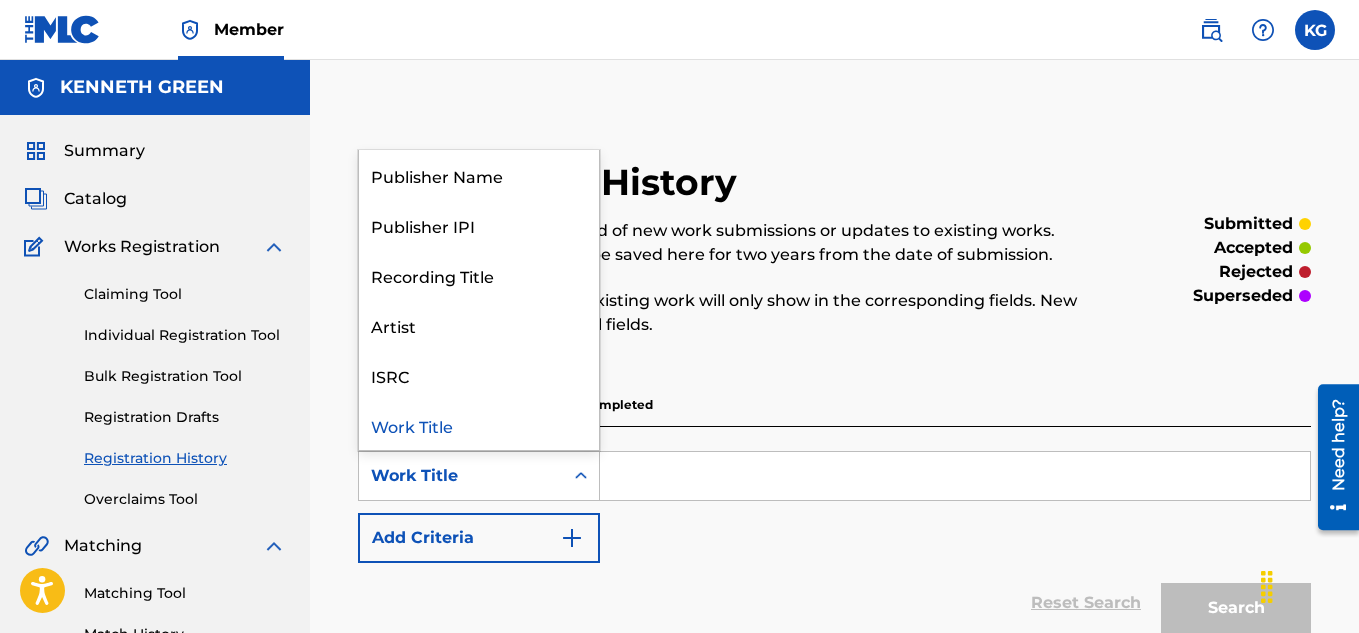 click 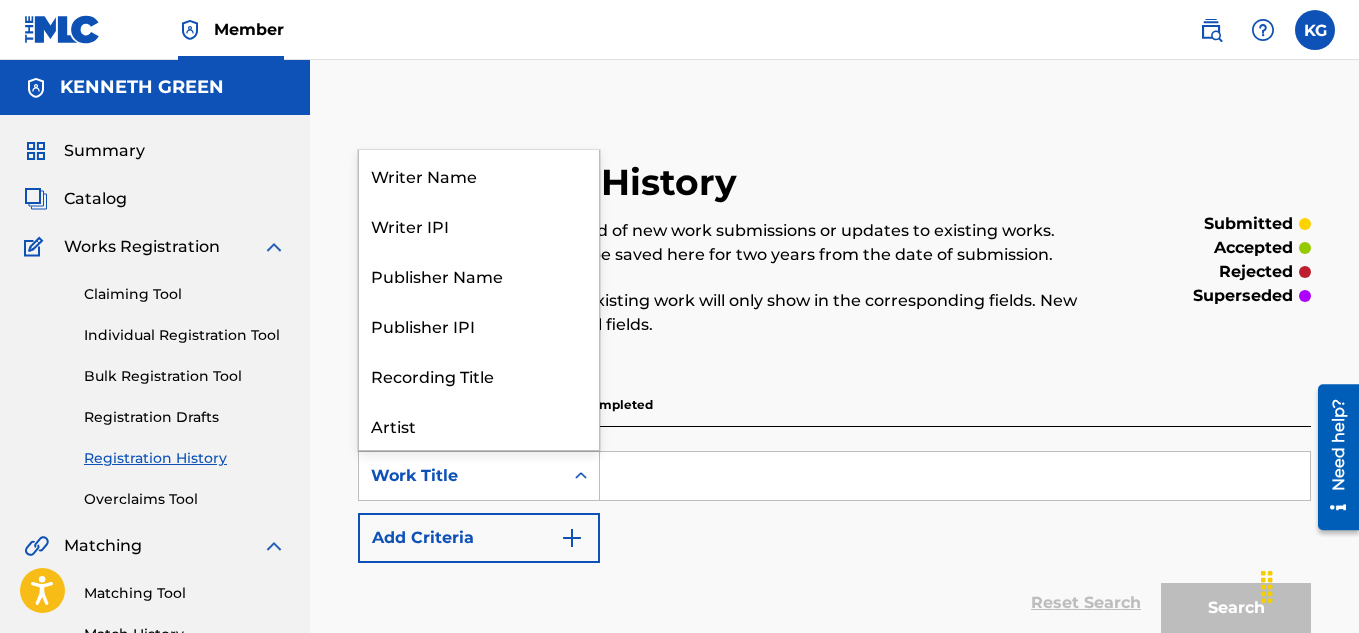 click at bounding box center (581, 476) 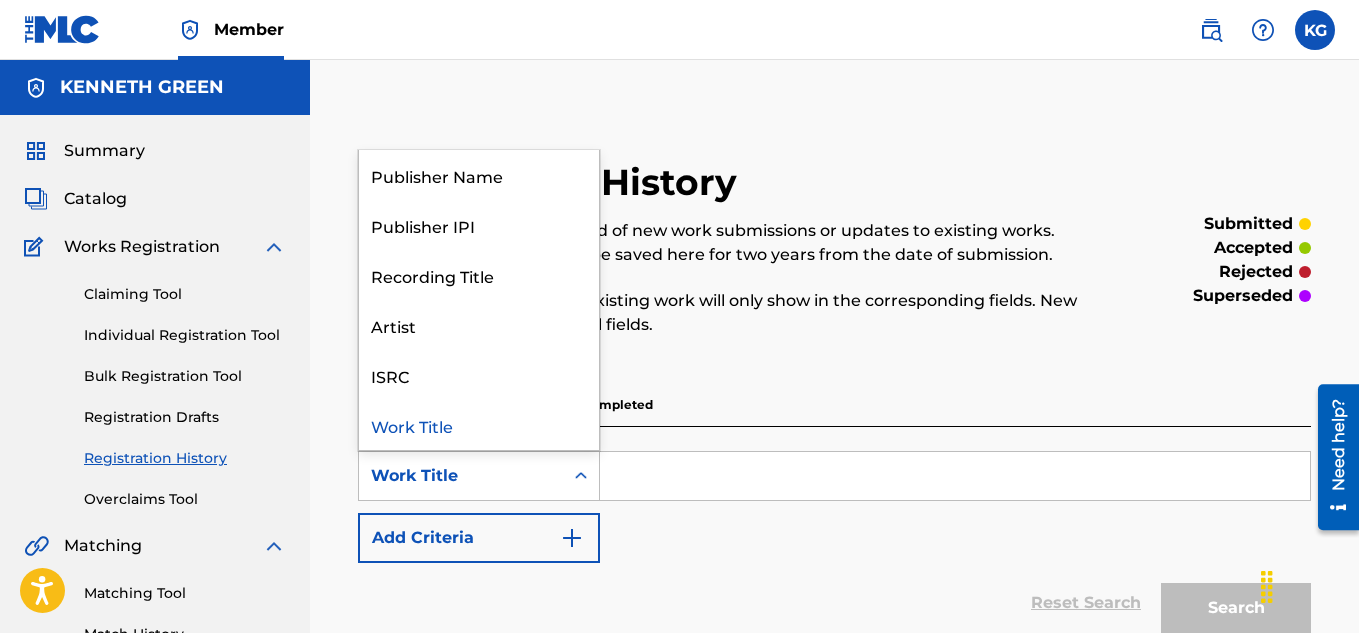 click on "Work Title" at bounding box center (479, 425) 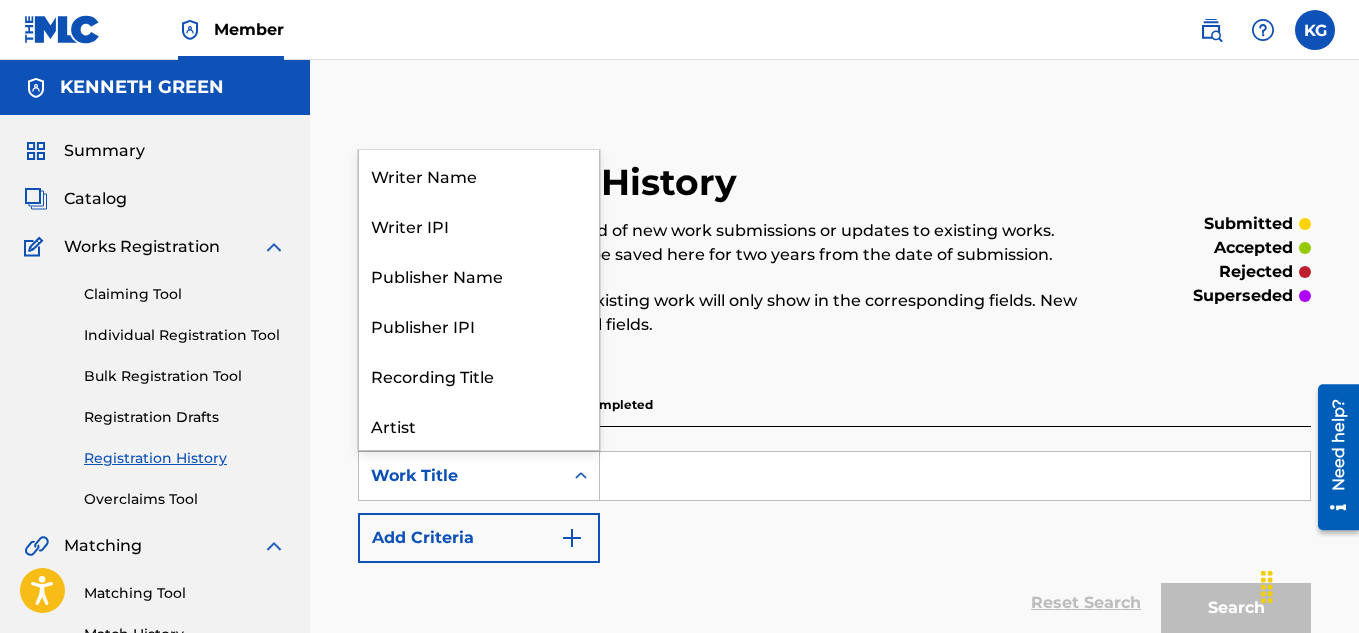 click 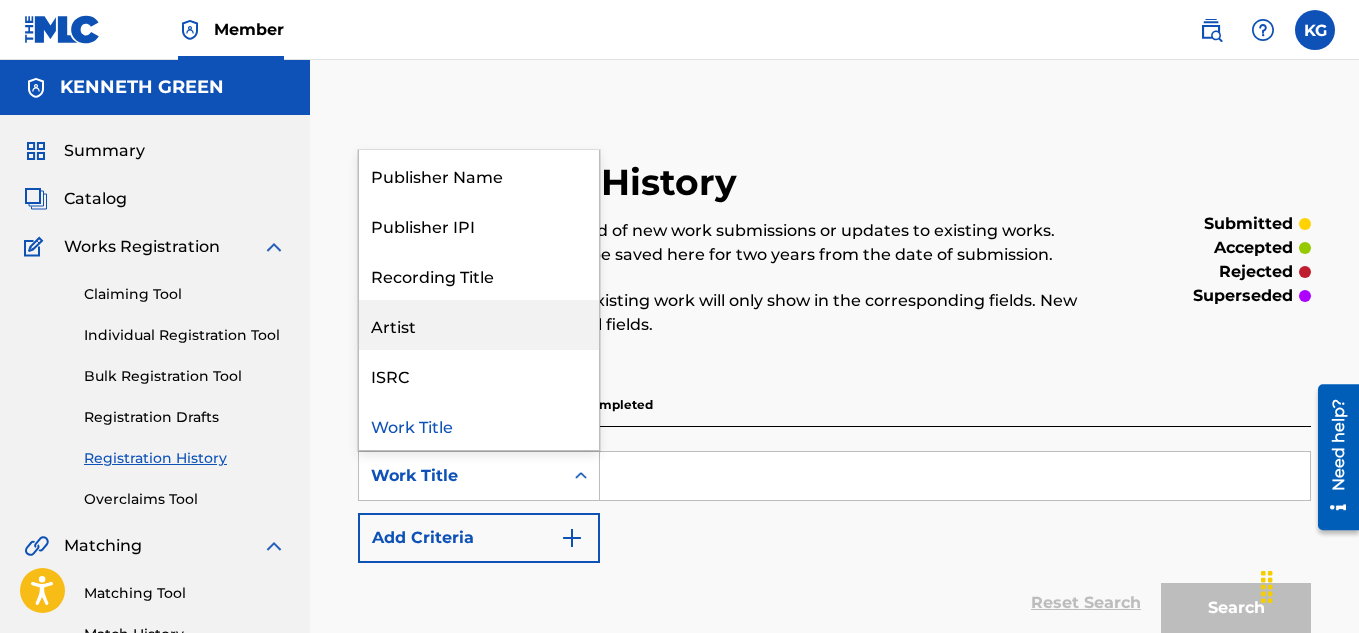 click on "Artist" at bounding box center (479, 325) 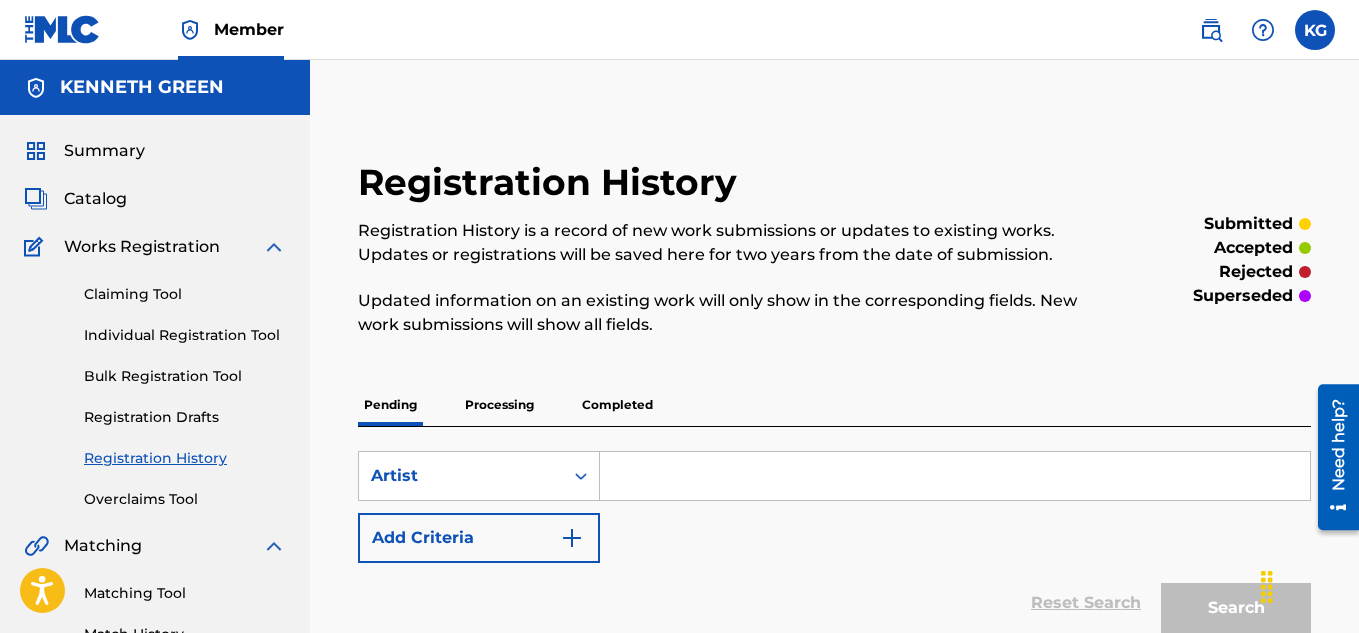 click at bounding box center (955, 476) 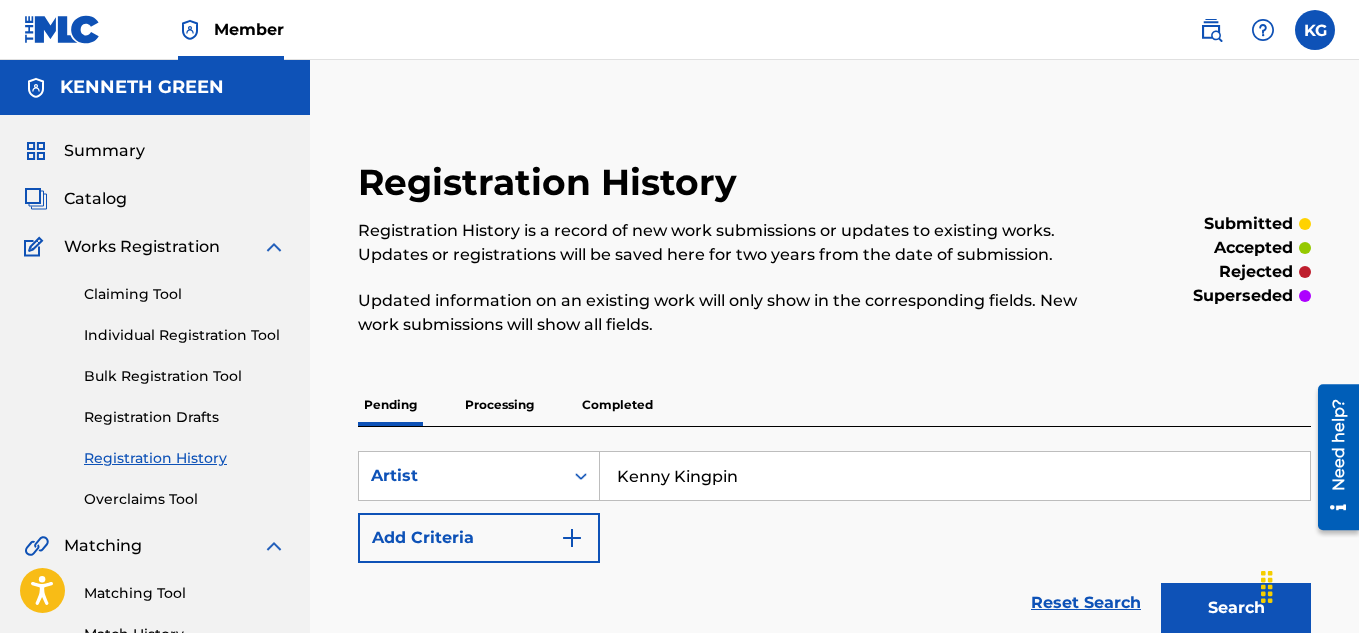 type on "Kenny Kingpin" 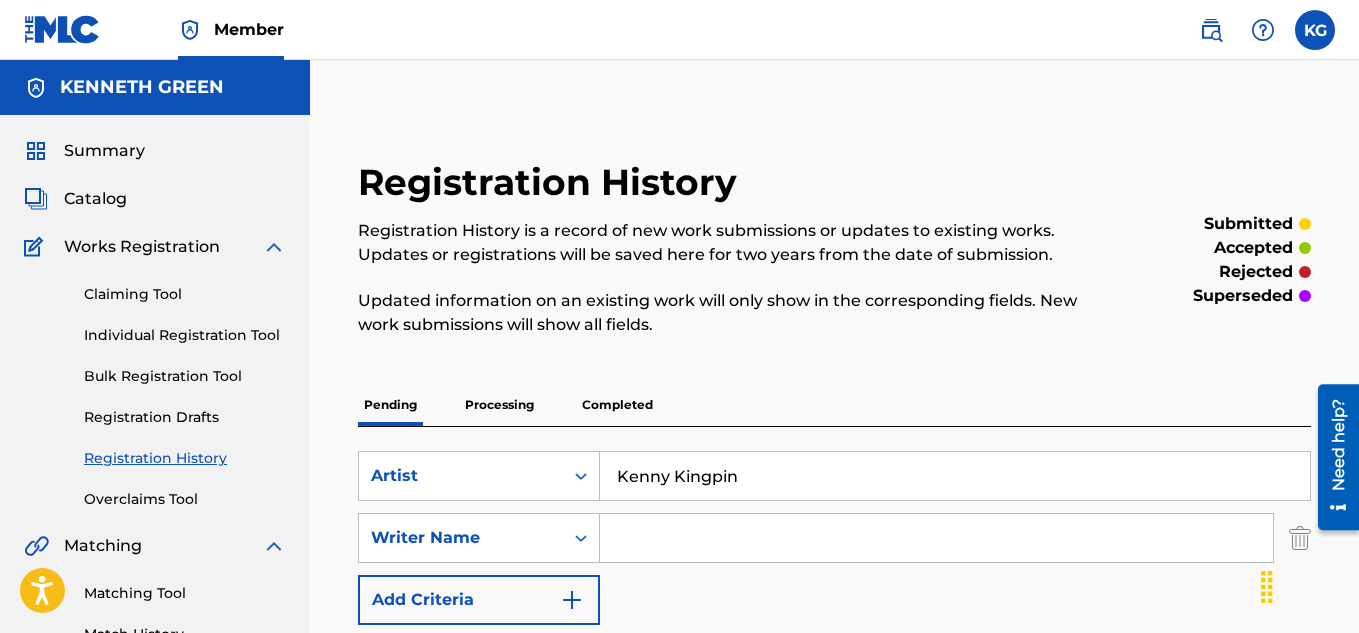click at bounding box center [936, 538] 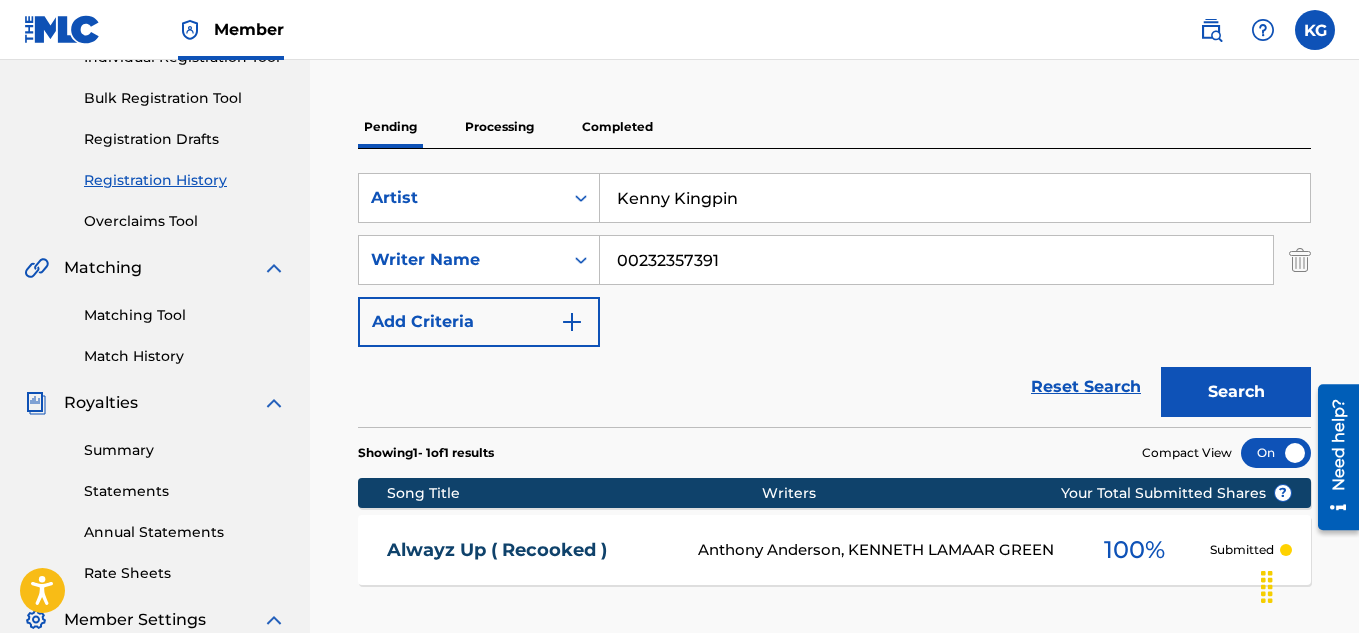 scroll, scrollTop: 259, scrollLeft: 0, axis: vertical 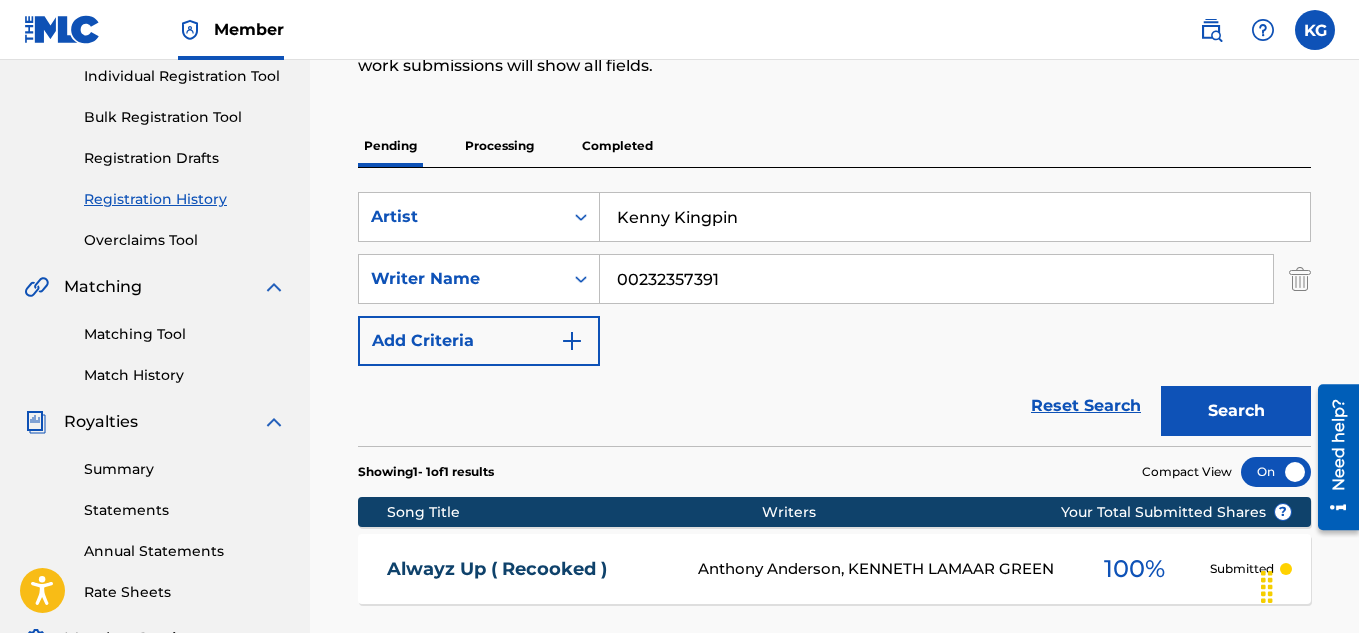 type on "00232357391" 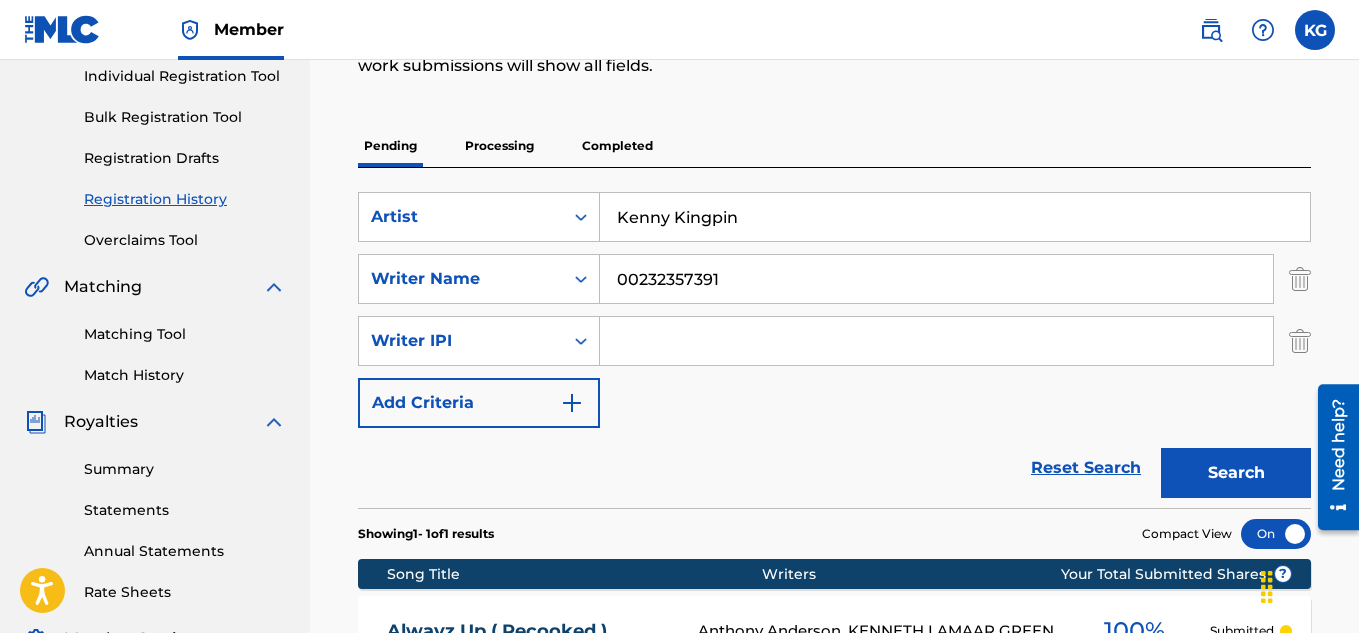 click on "00232357391" at bounding box center (936, 279) 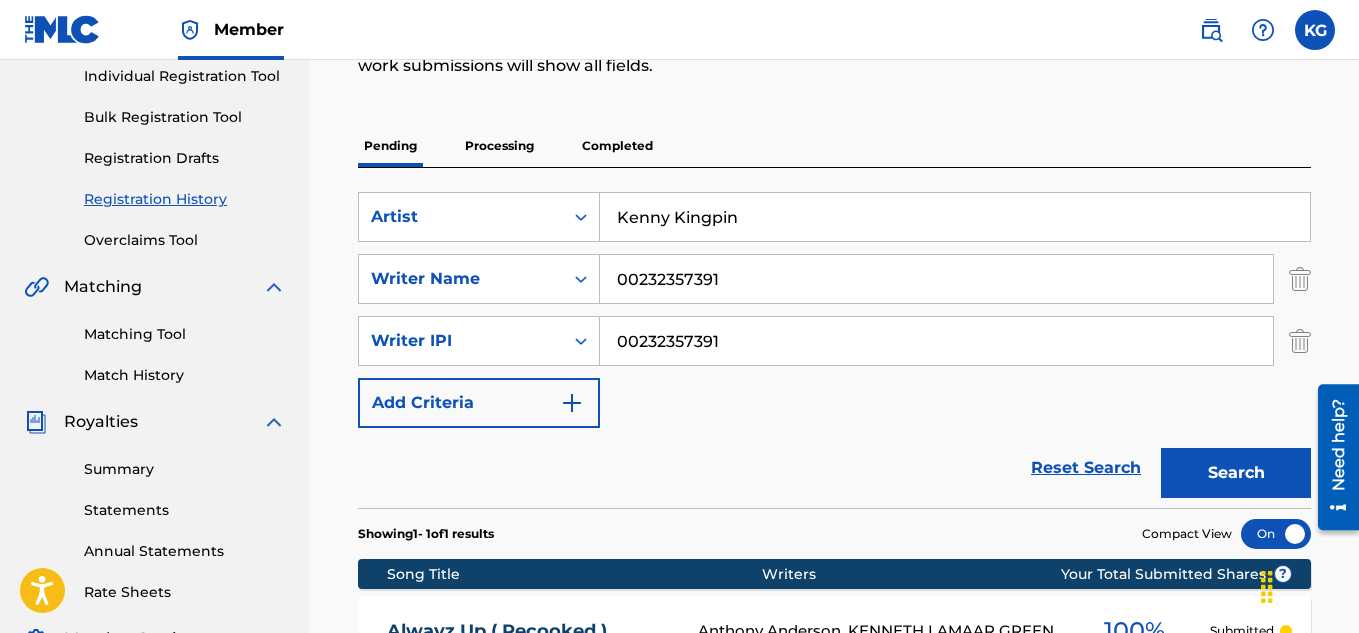 click on "00232357391" at bounding box center (936, 279) 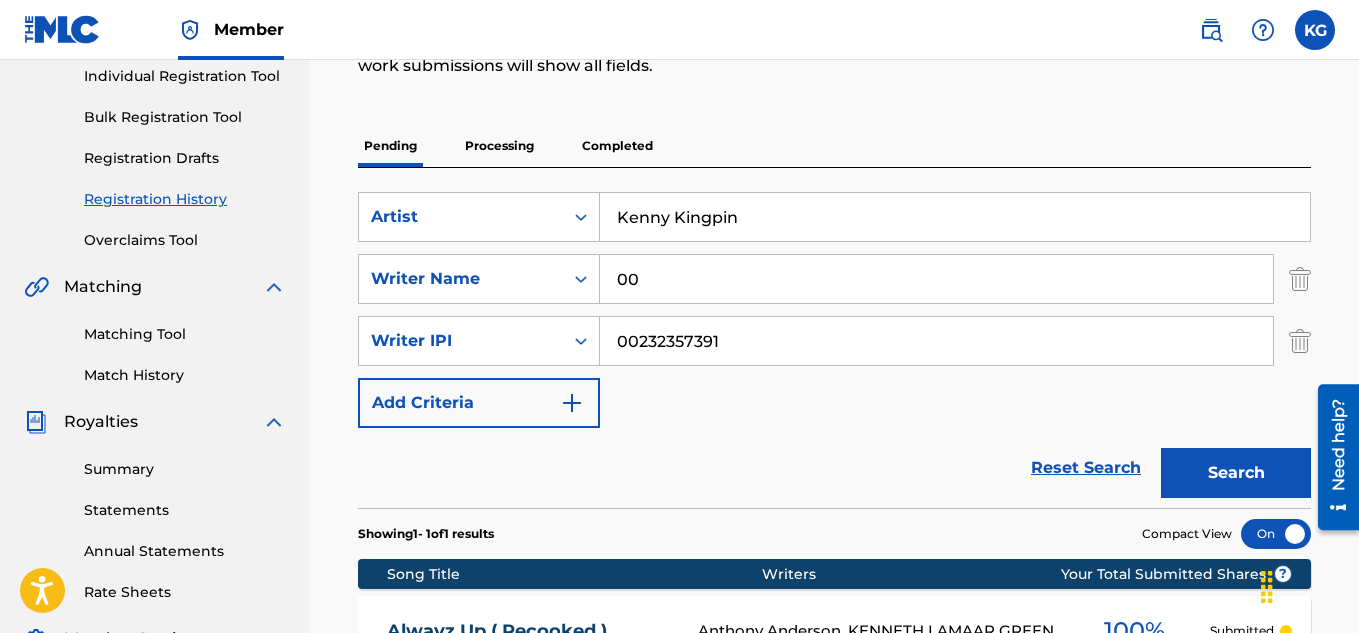 type on "0" 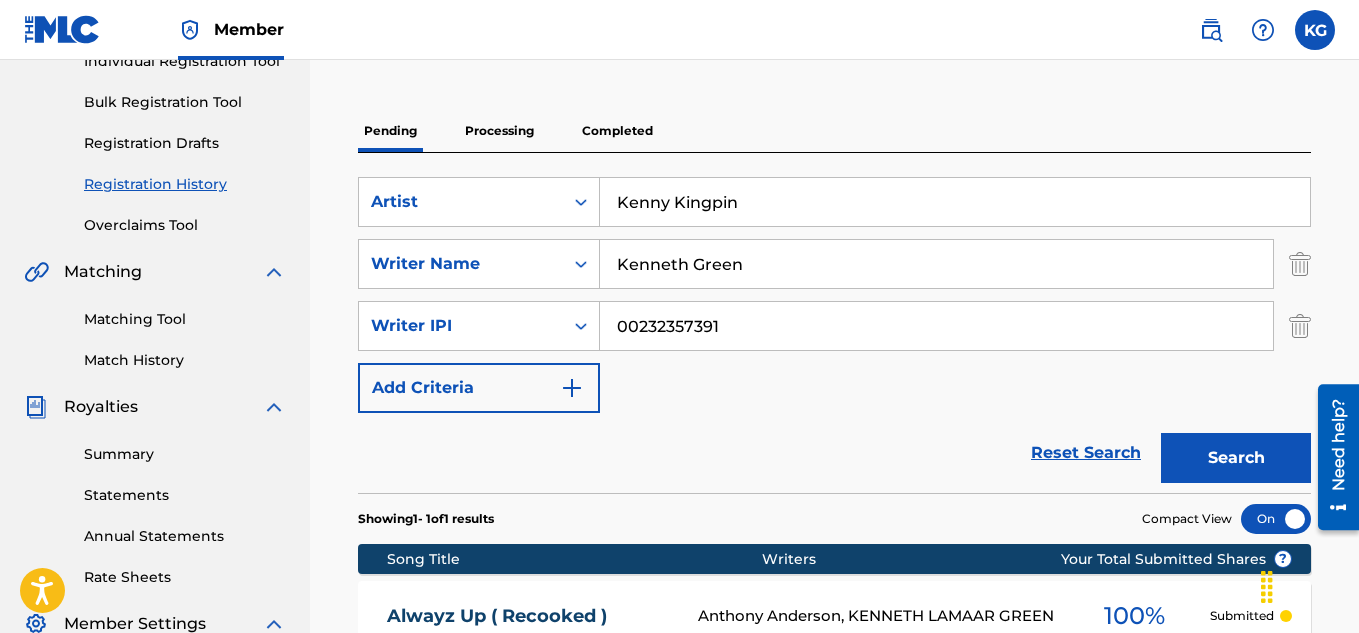 scroll, scrollTop: 274, scrollLeft: 0, axis: vertical 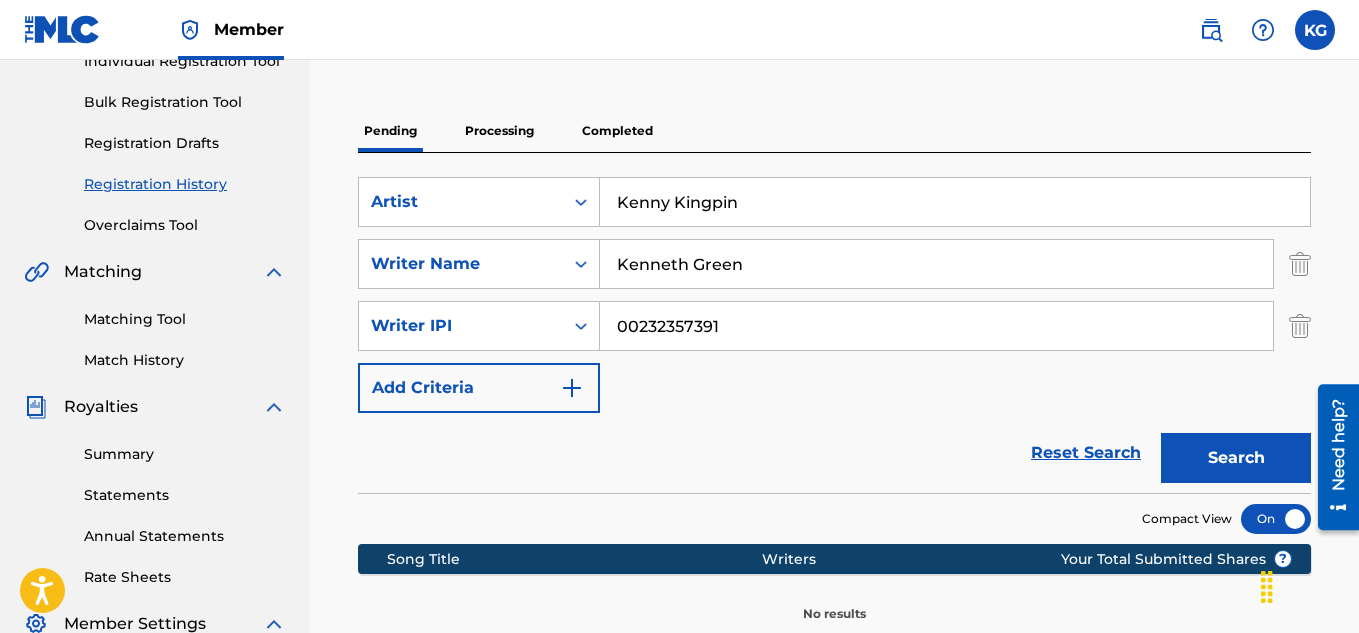 click on "Add Criteria" at bounding box center [479, 388] 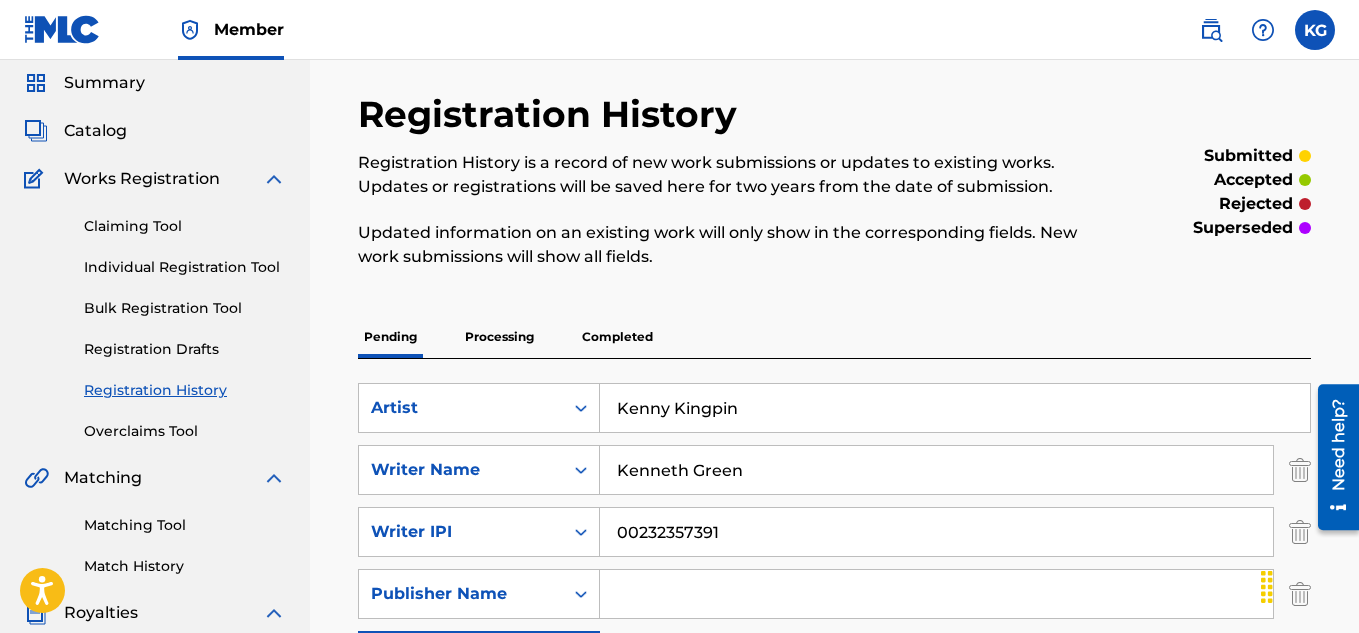 scroll, scrollTop: 73, scrollLeft: 0, axis: vertical 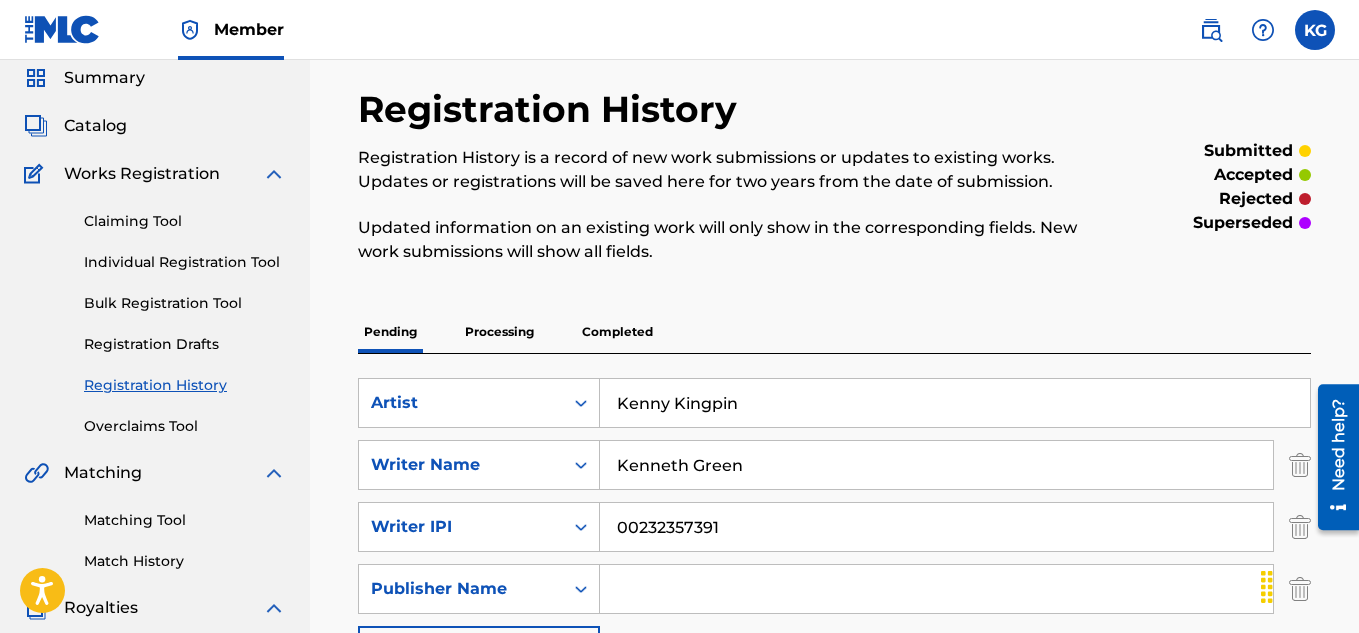 click at bounding box center (274, 174) 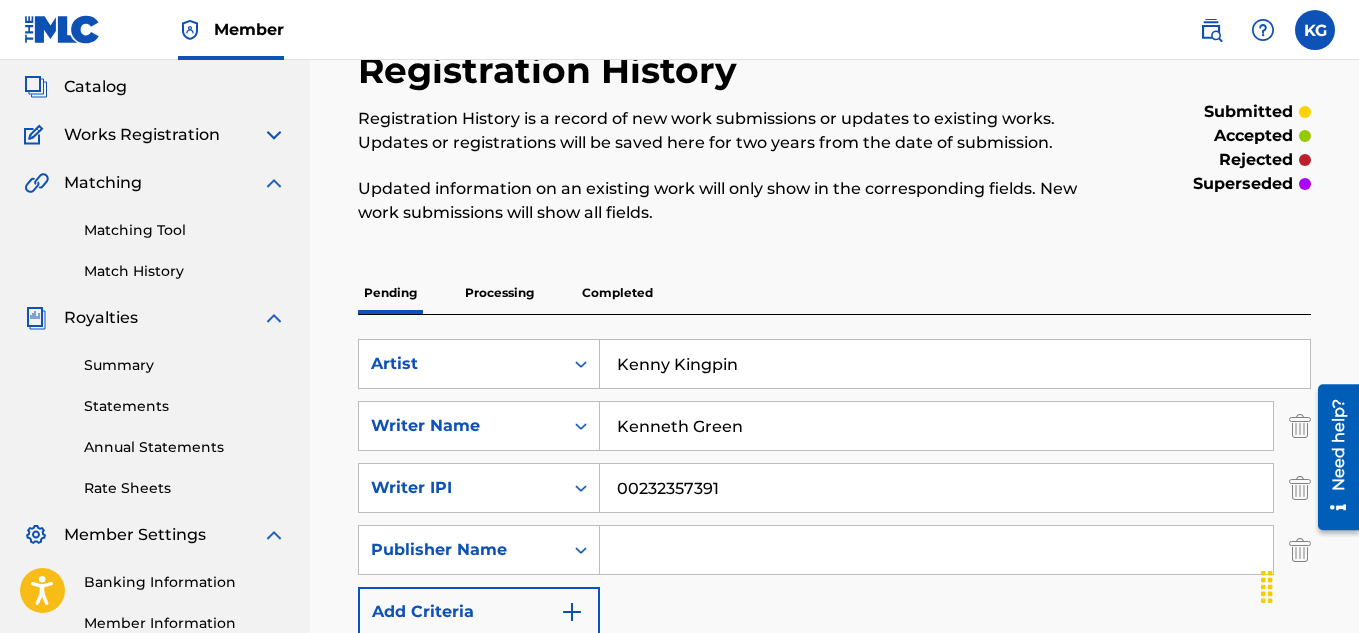 scroll, scrollTop: 120, scrollLeft: 0, axis: vertical 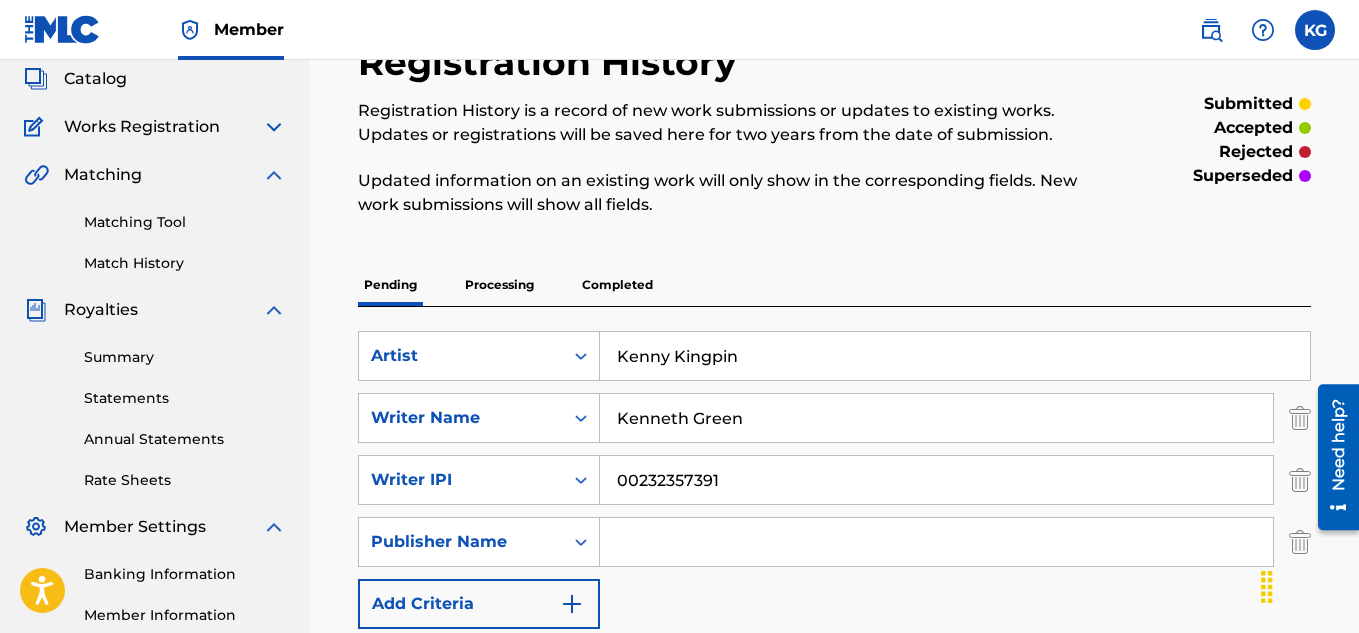 click on "Works Registration" at bounding box center (142, 127) 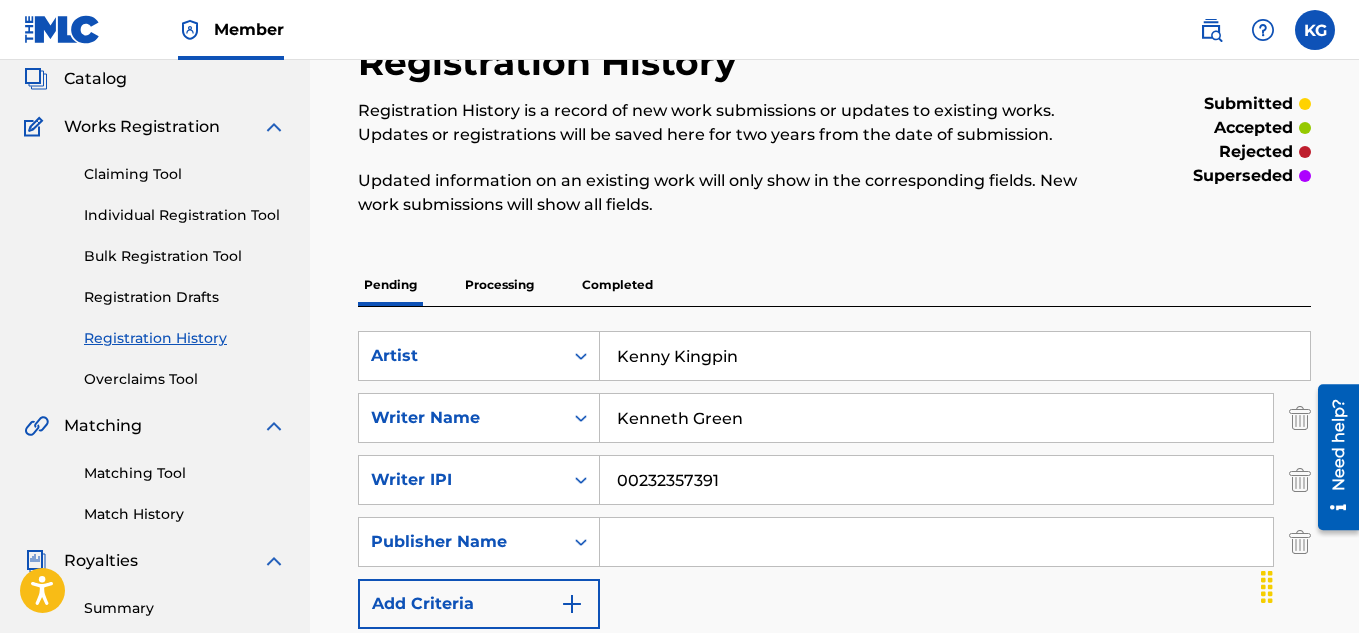 click on "Individual Registration Tool" at bounding box center [185, 215] 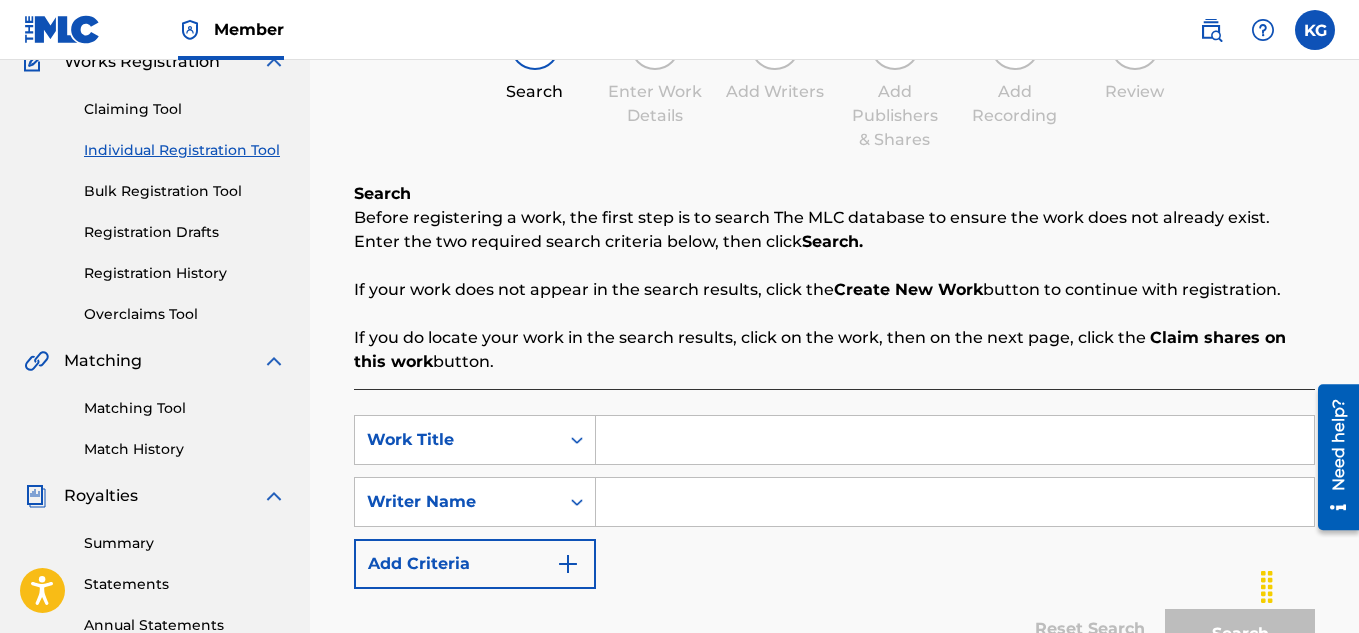 scroll, scrollTop: 193, scrollLeft: 0, axis: vertical 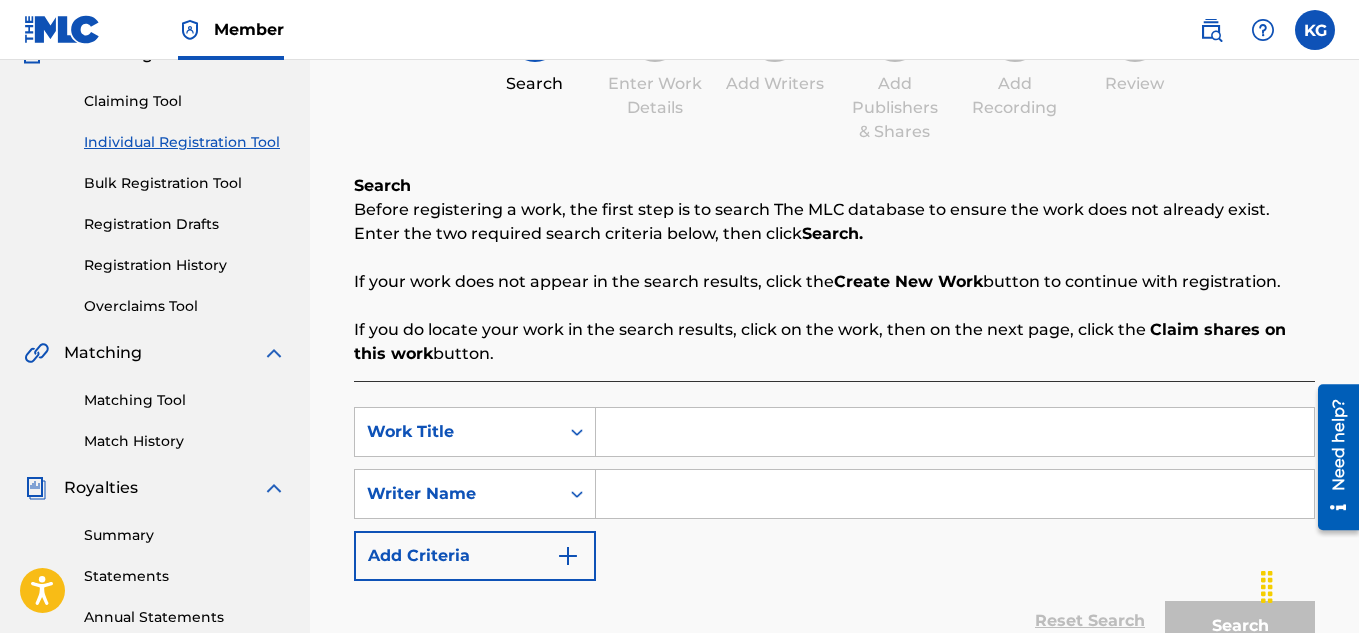 click at bounding box center [955, 432] 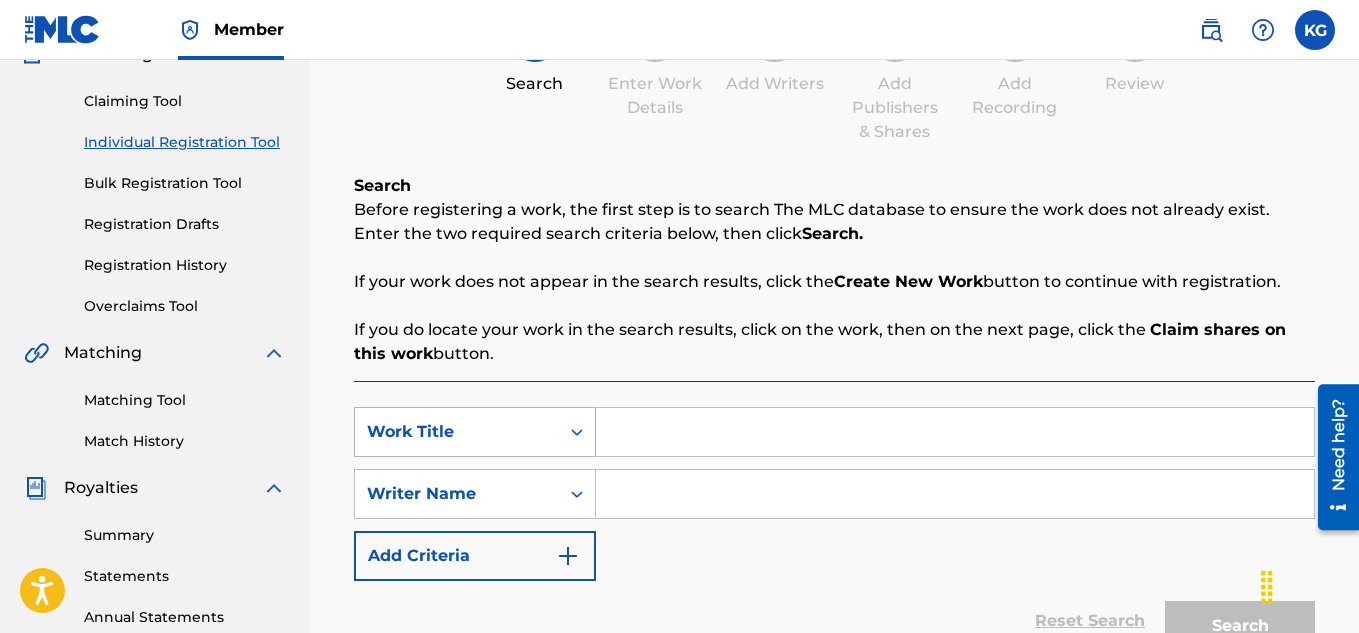 click 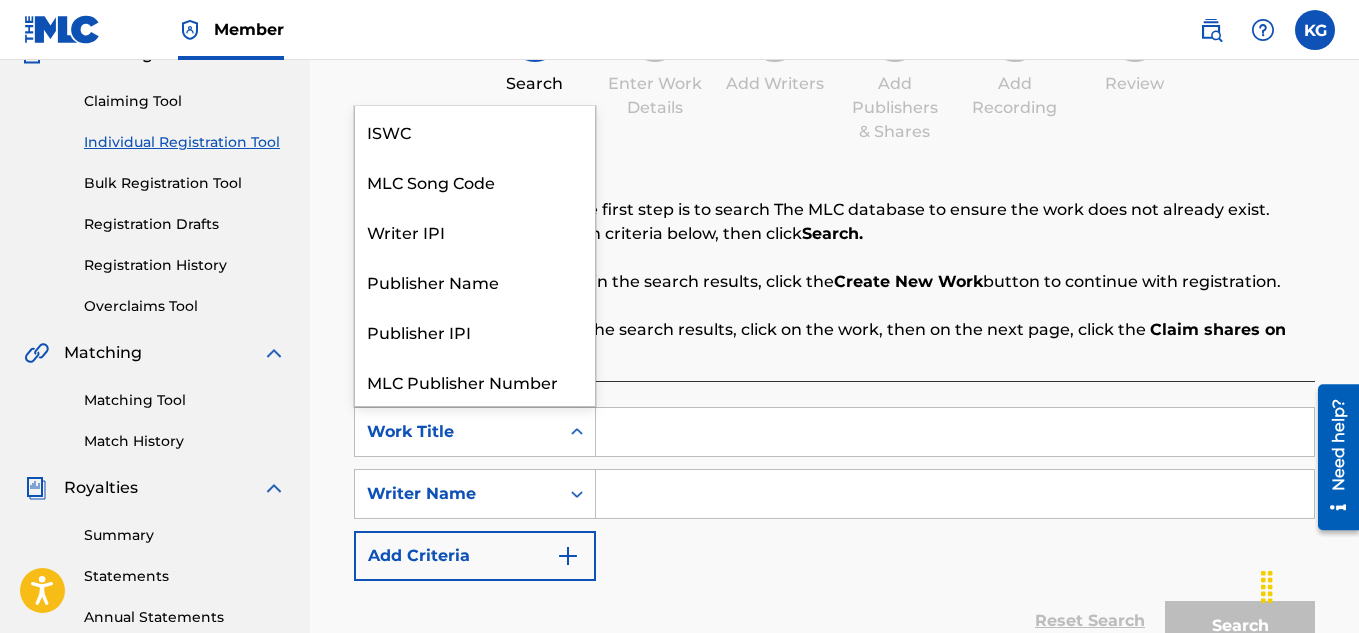 scroll, scrollTop: 50, scrollLeft: 0, axis: vertical 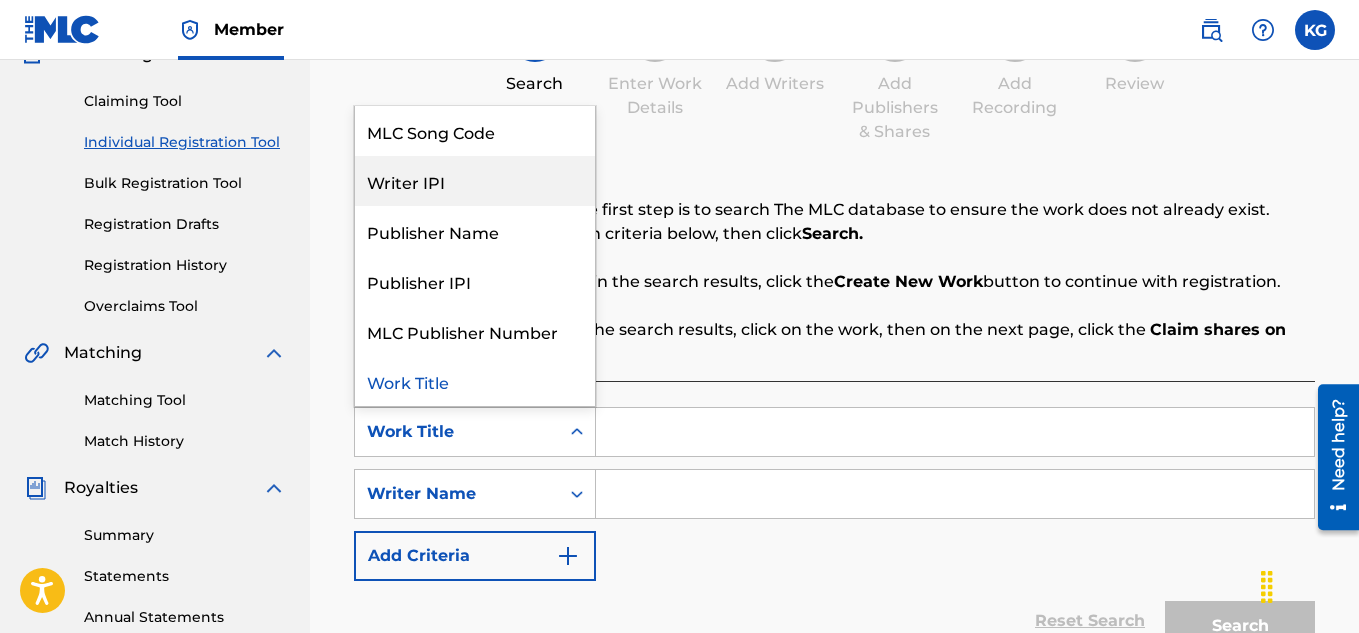 click on "Writer IPI" at bounding box center [475, 181] 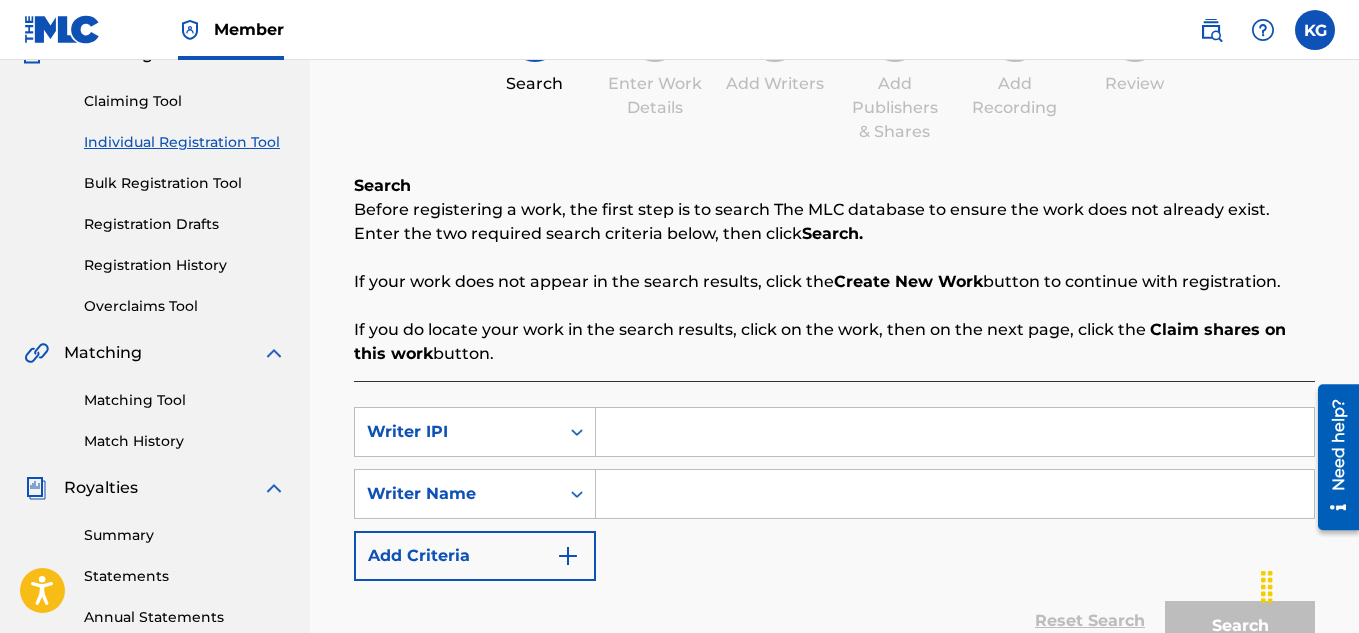click at bounding box center [955, 432] 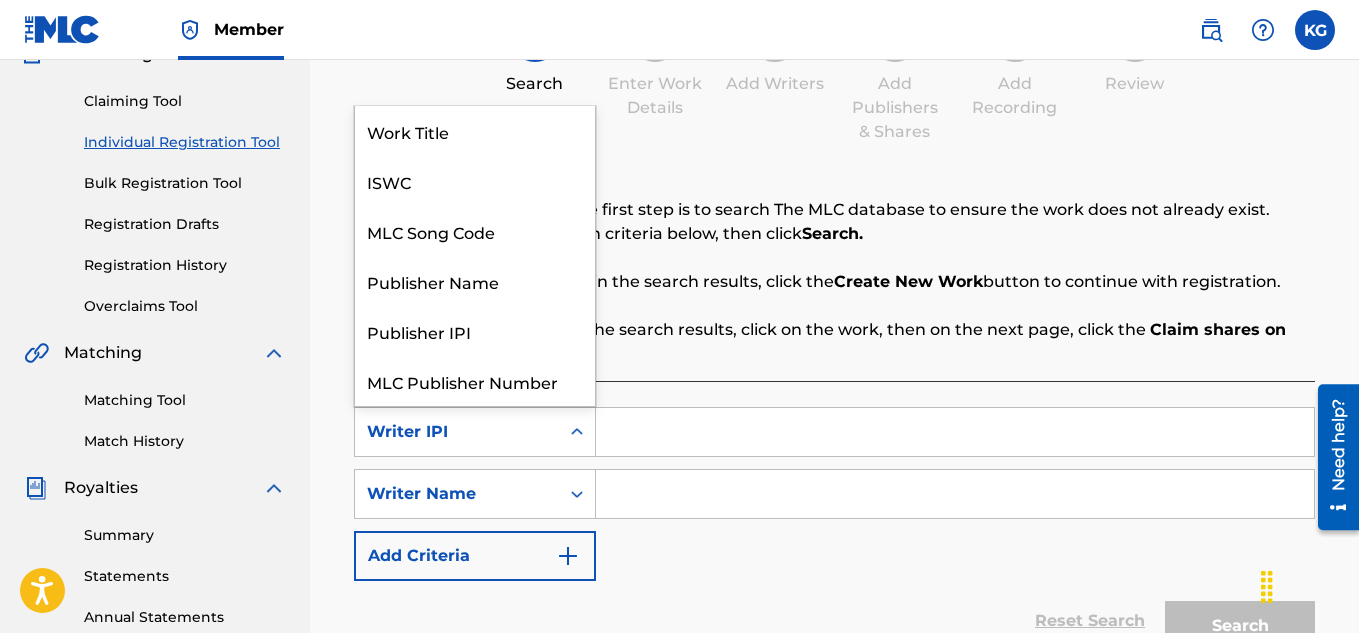 click 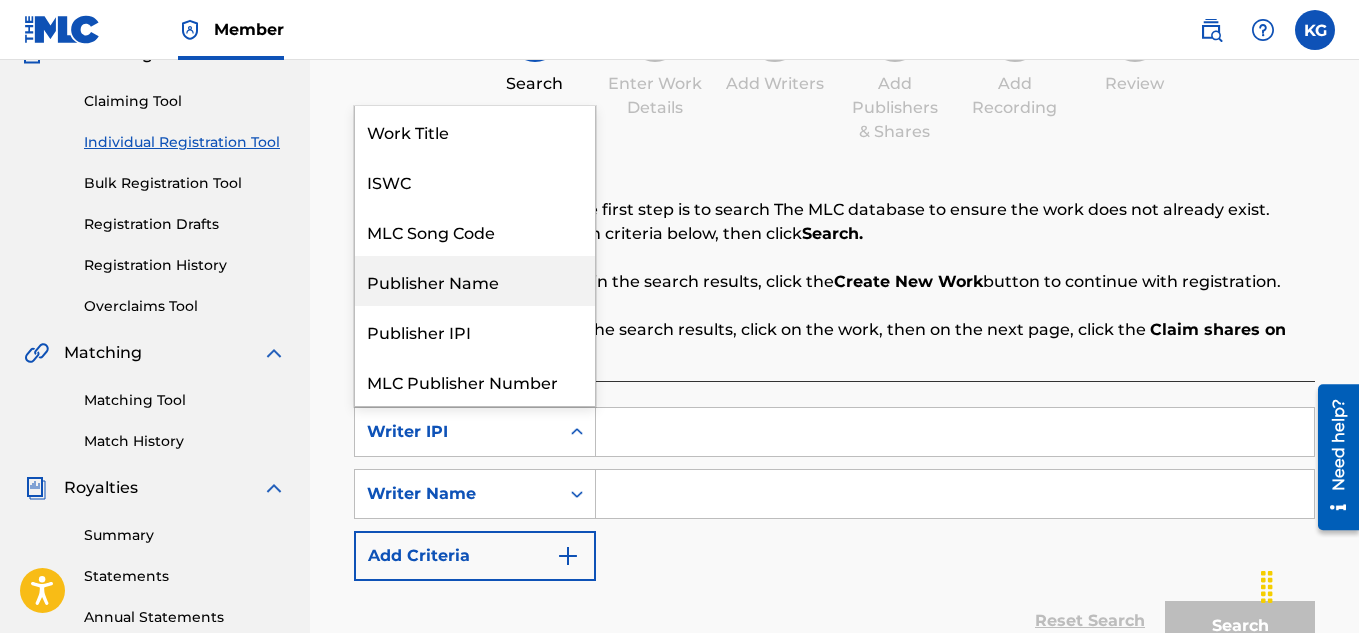 scroll, scrollTop: 2, scrollLeft: 0, axis: vertical 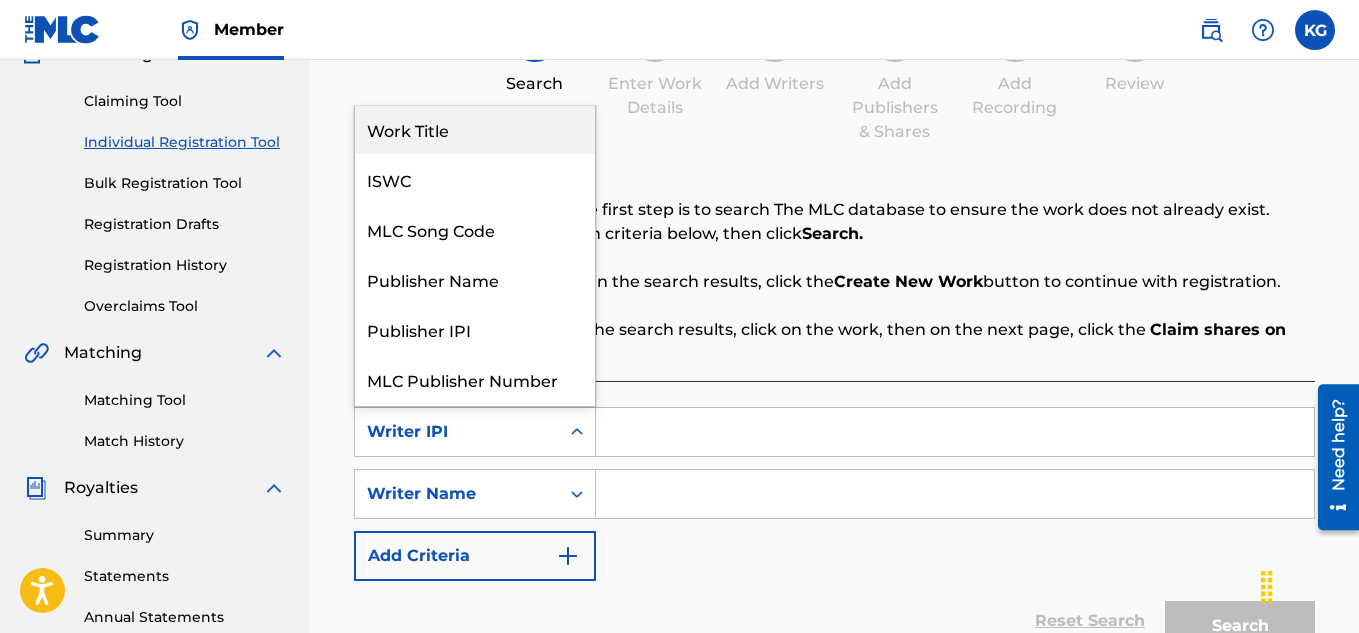 click on "Work Title" at bounding box center [475, 129] 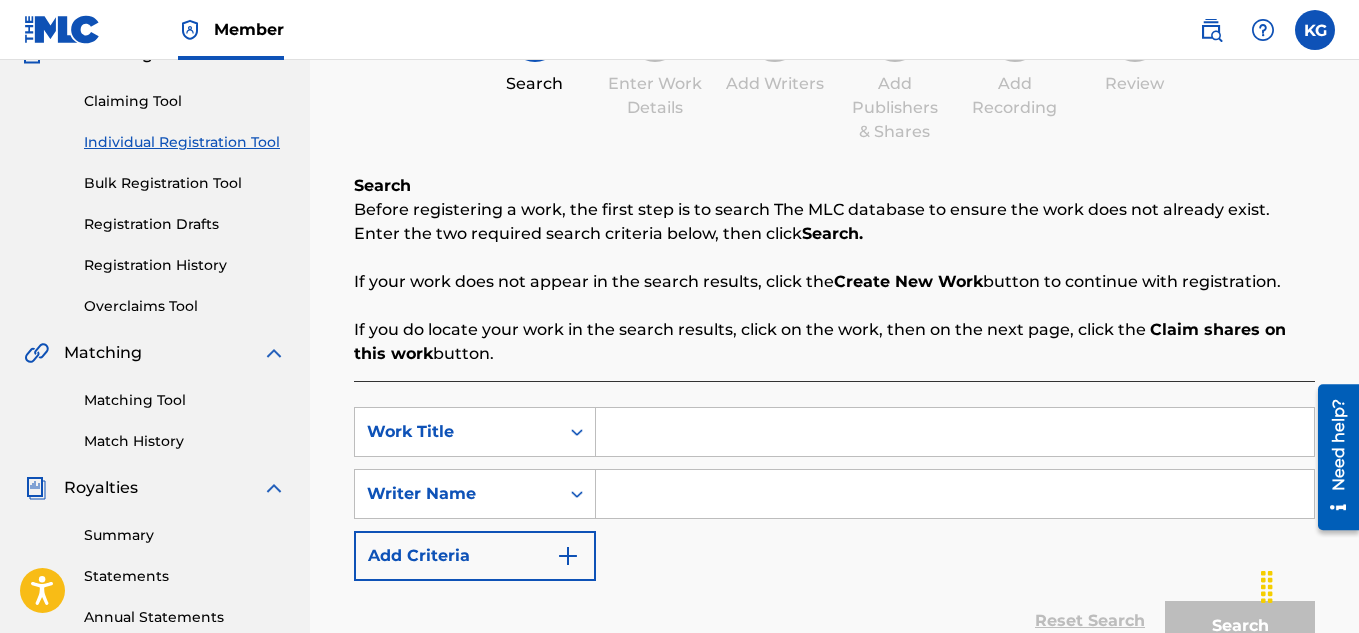 click at bounding box center [955, 432] 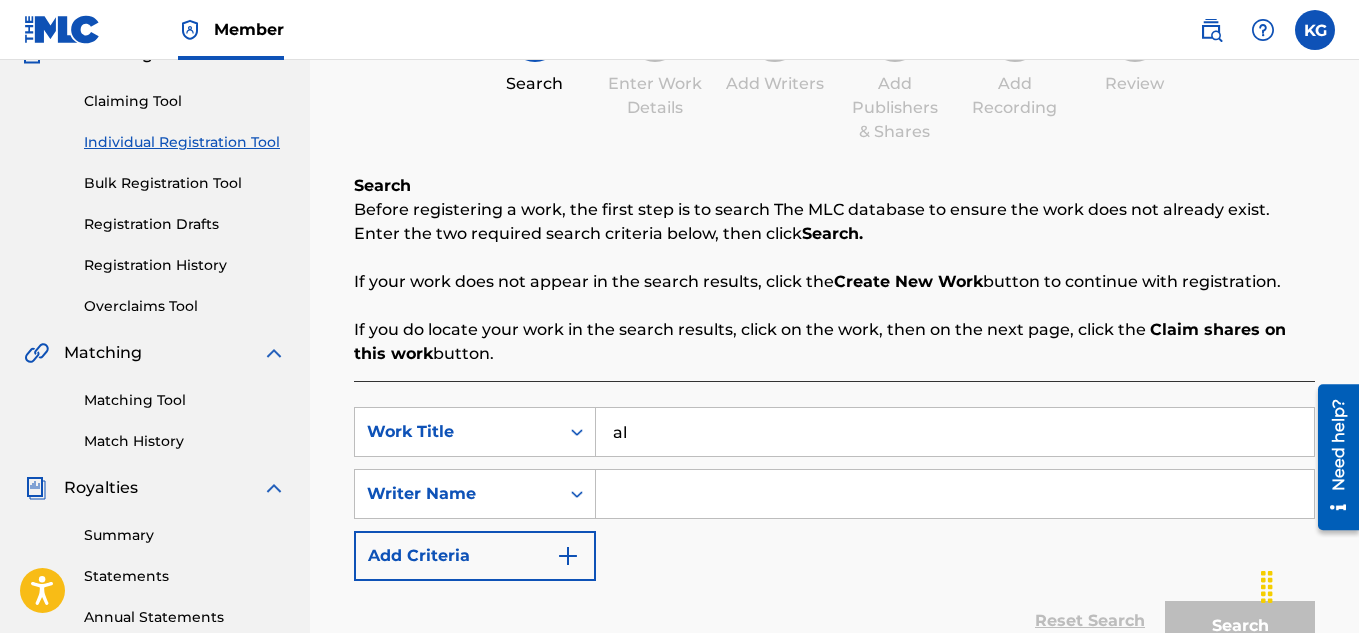 type on "a" 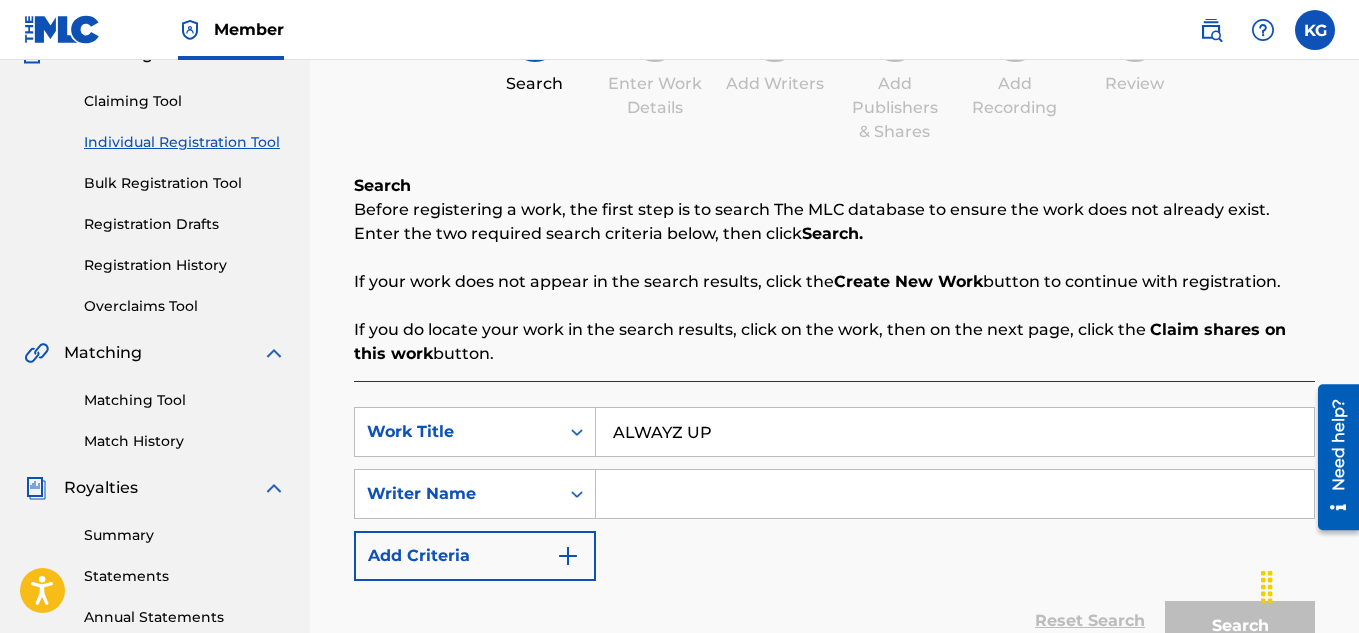 type on "ALWAYZ UP" 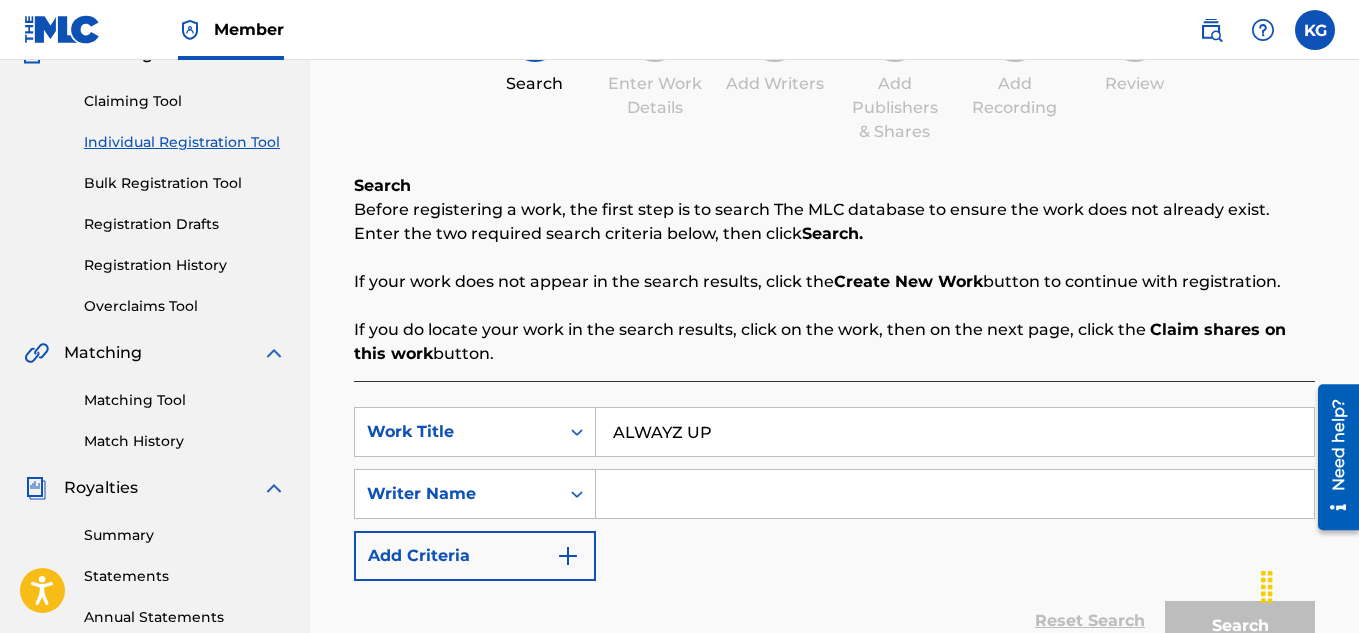 type on "Kenneth Green" 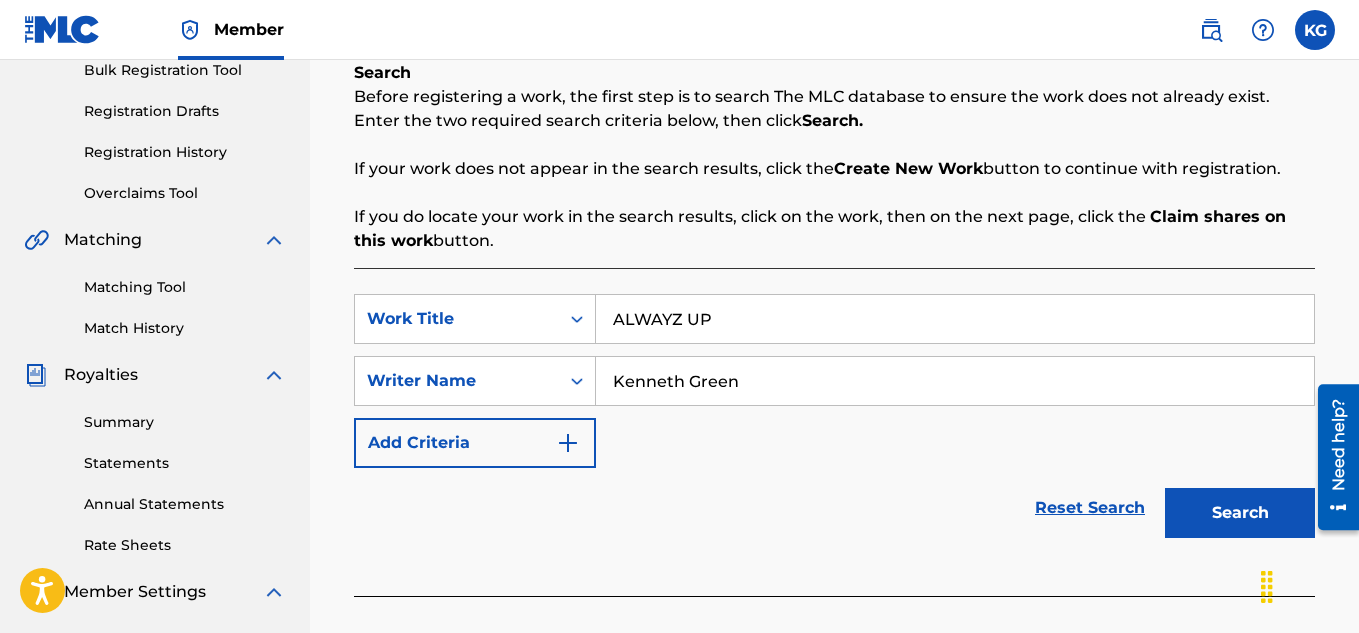 scroll, scrollTop: 284, scrollLeft: 0, axis: vertical 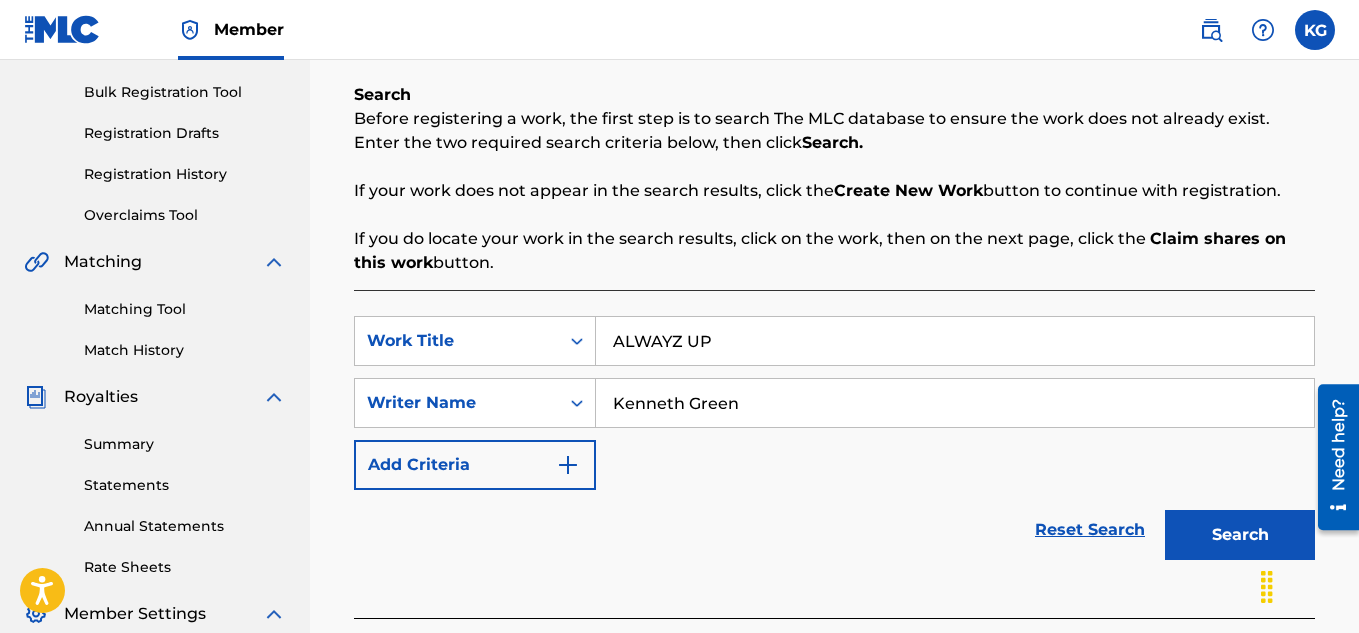 click on "ALWAYZ UP" at bounding box center (955, 341) 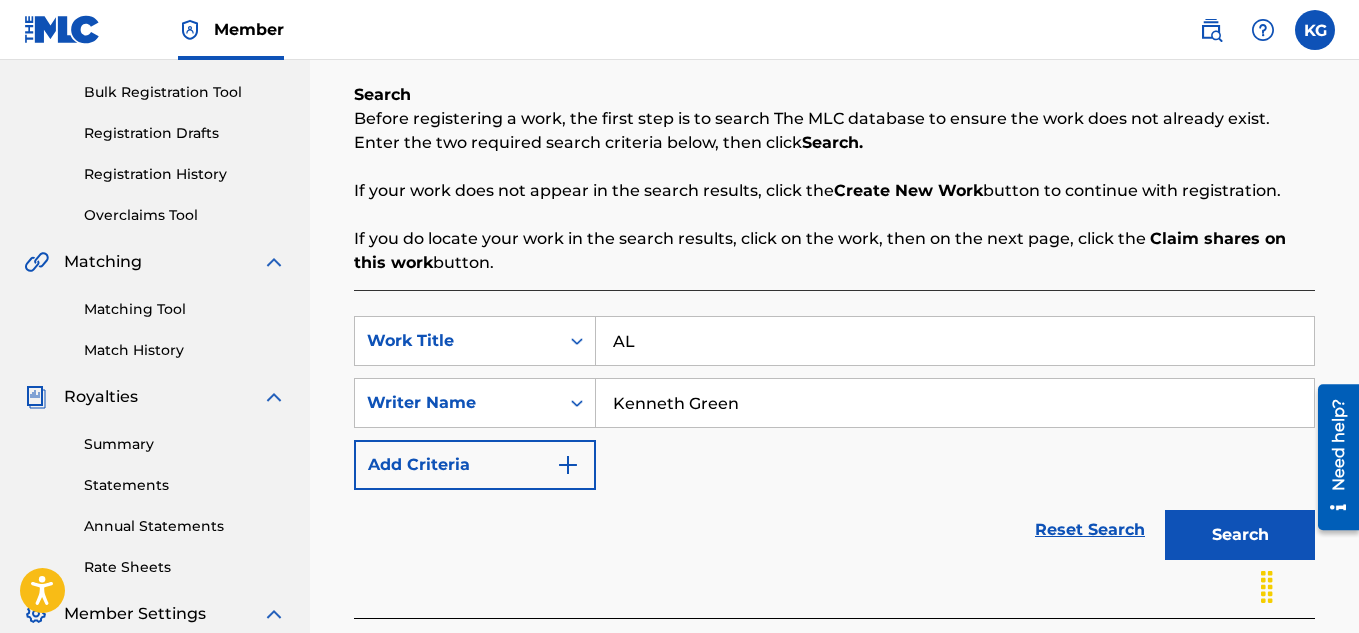 type on "A" 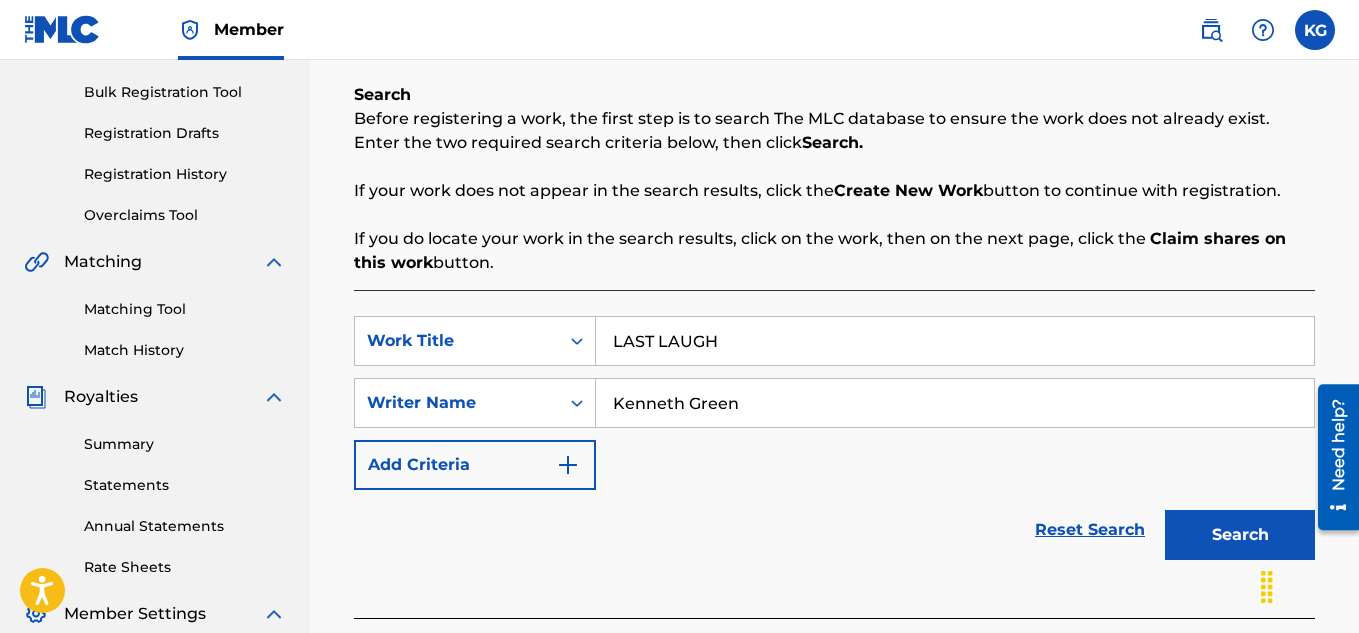 type on "LAST LAUGH" 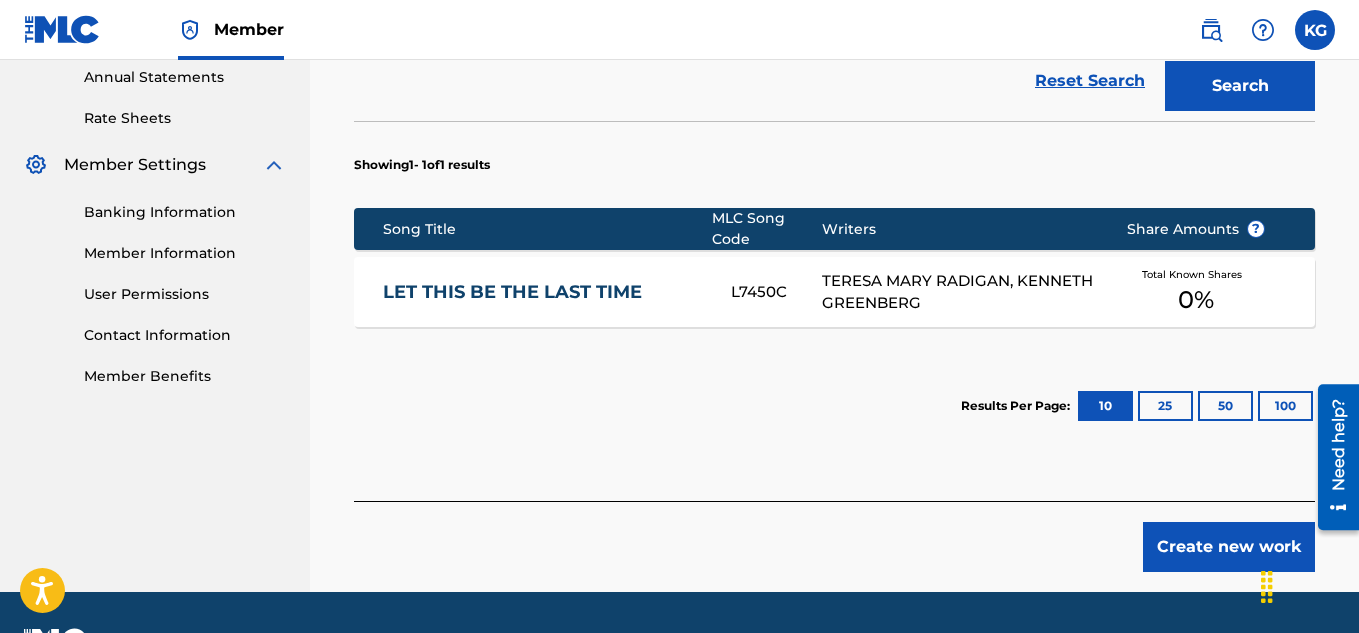 scroll, scrollTop: 735, scrollLeft: 0, axis: vertical 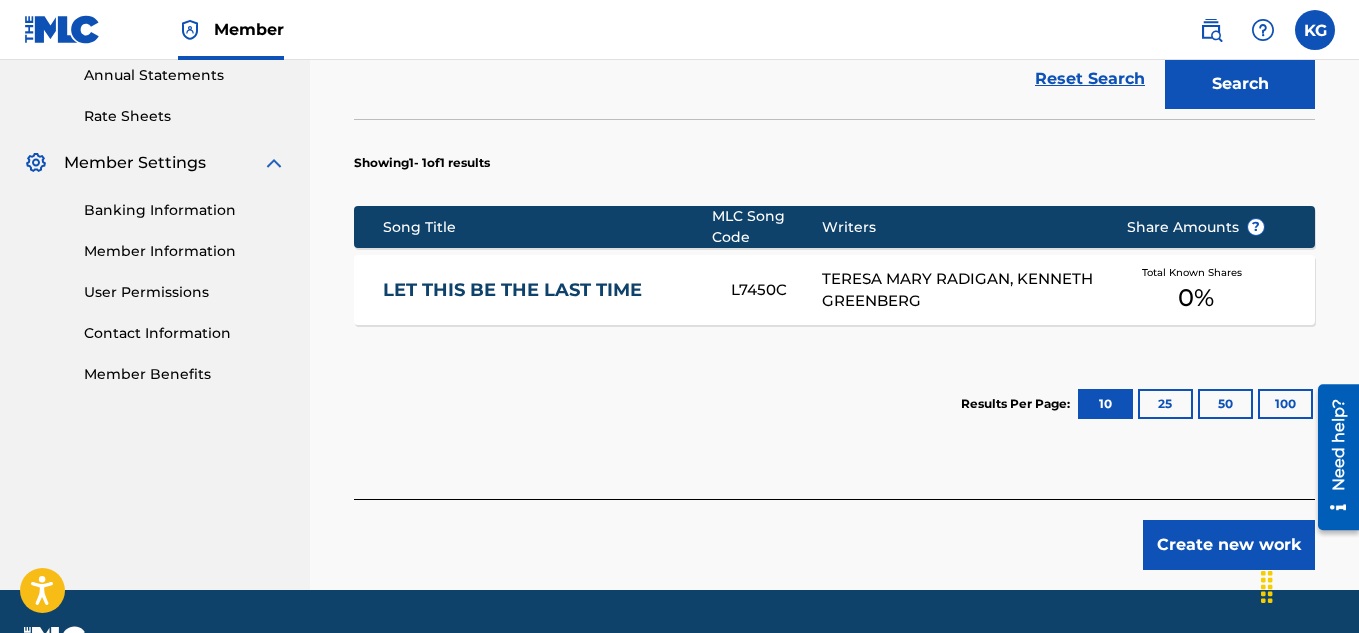 click on "Create new work" at bounding box center [1229, 545] 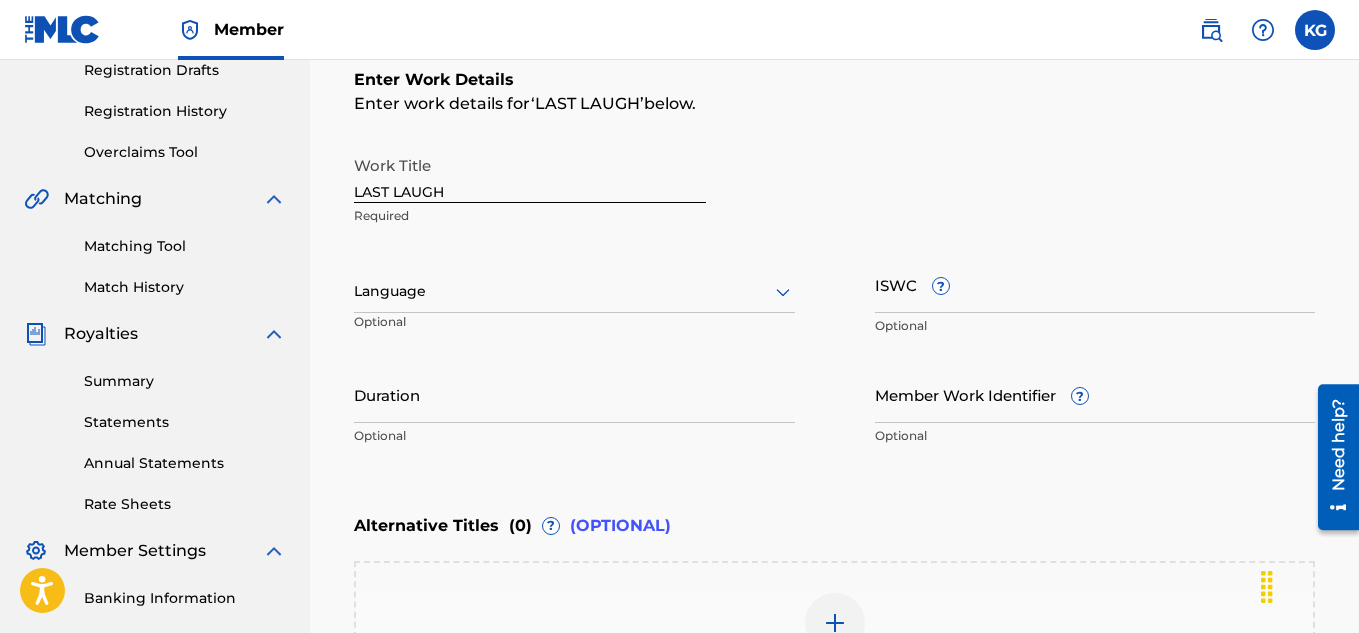 scroll, scrollTop: 343, scrollLeft: 0, axis: vertical 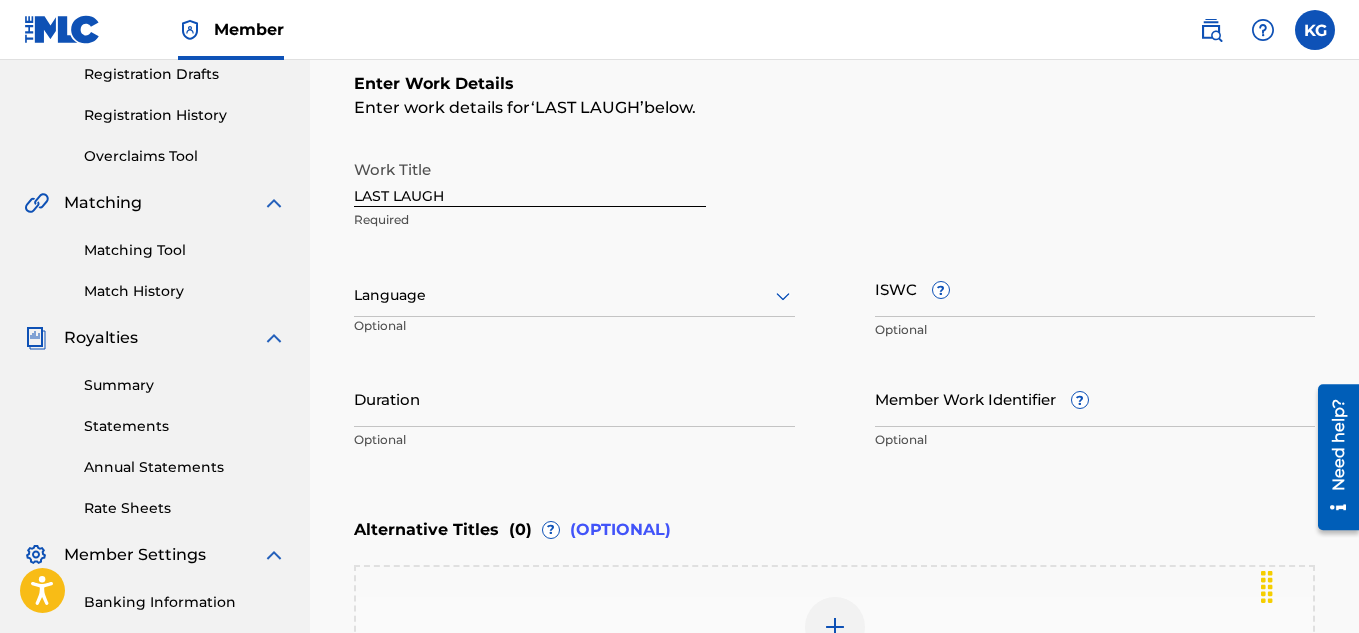 click 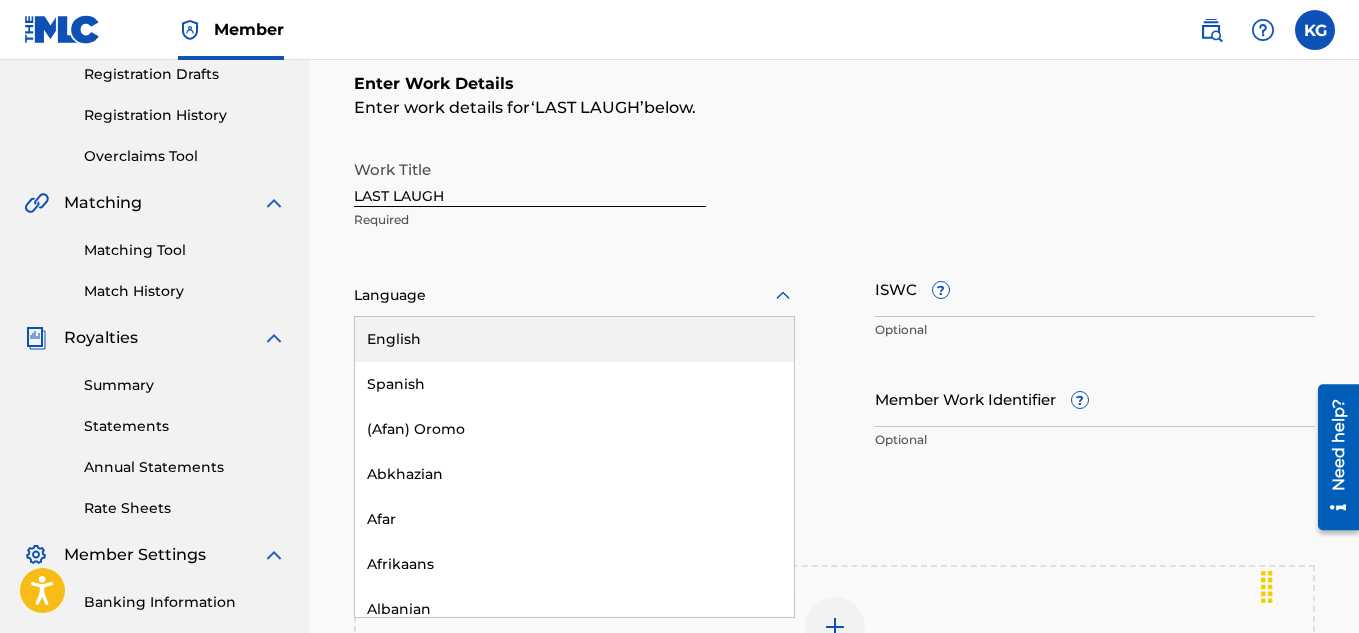 click on "English" at bounding box center [574, 339] 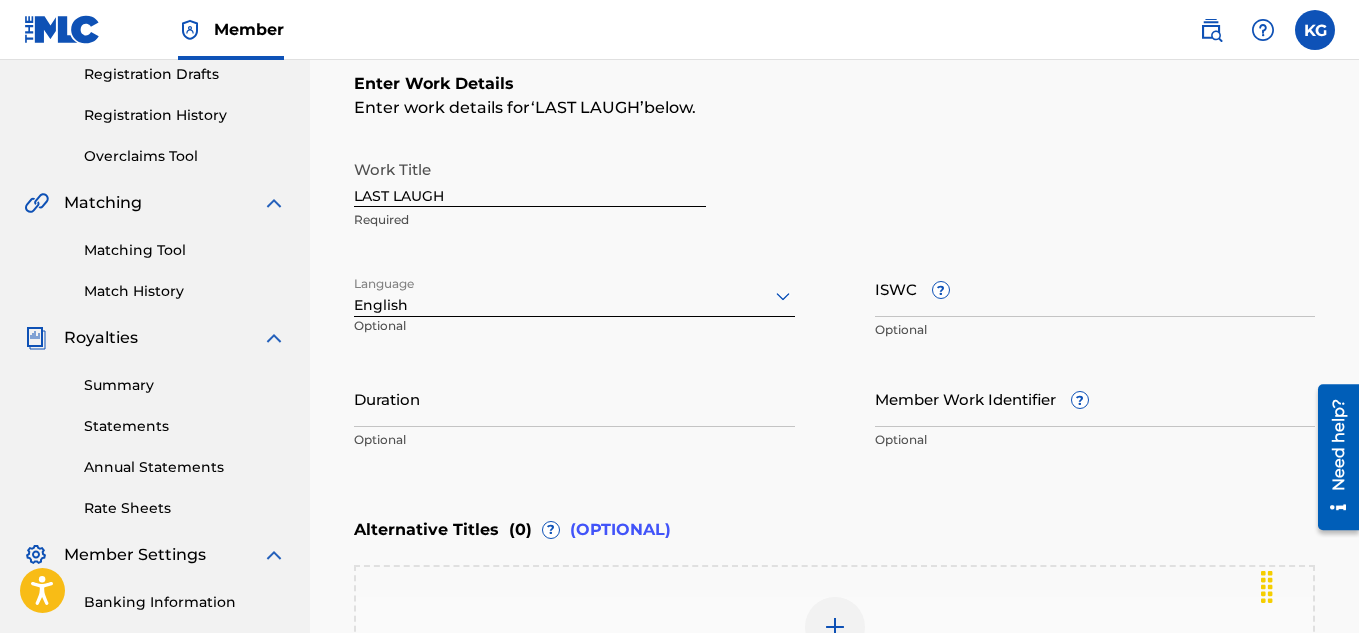 click on "ISWC   ?" at bounding box center (1095, 288) 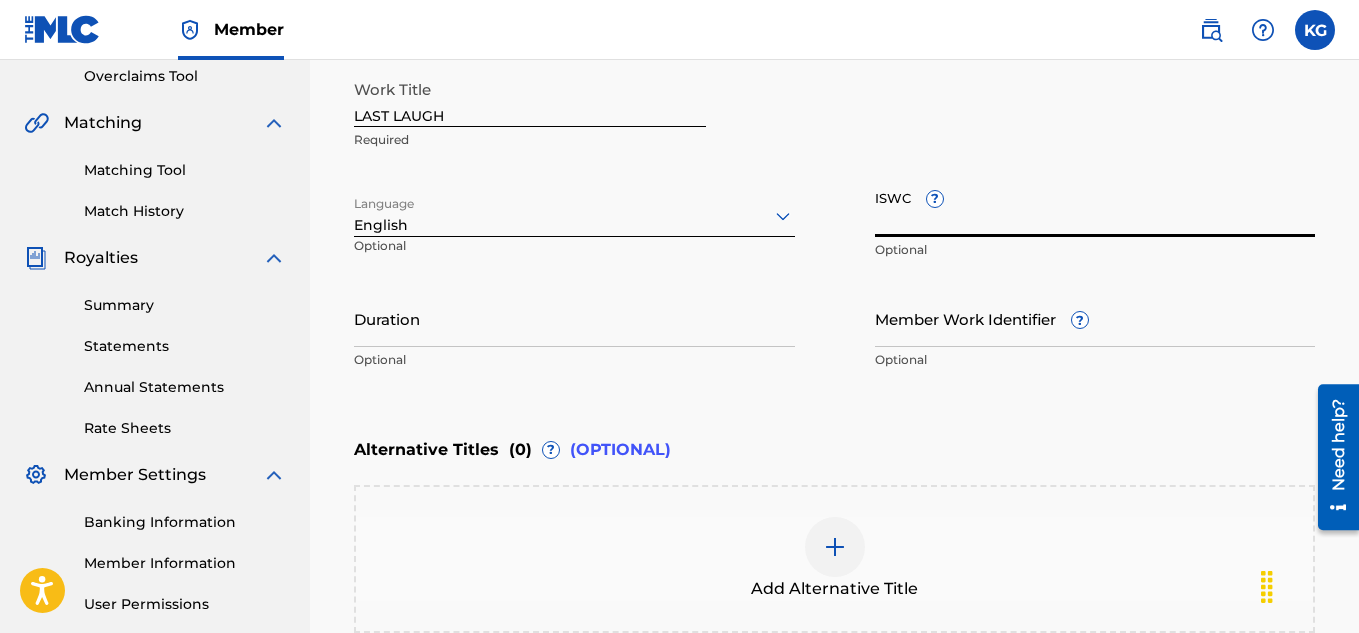 scroll, scrollTop: 425, scrollLeft: 0, axis: vertical 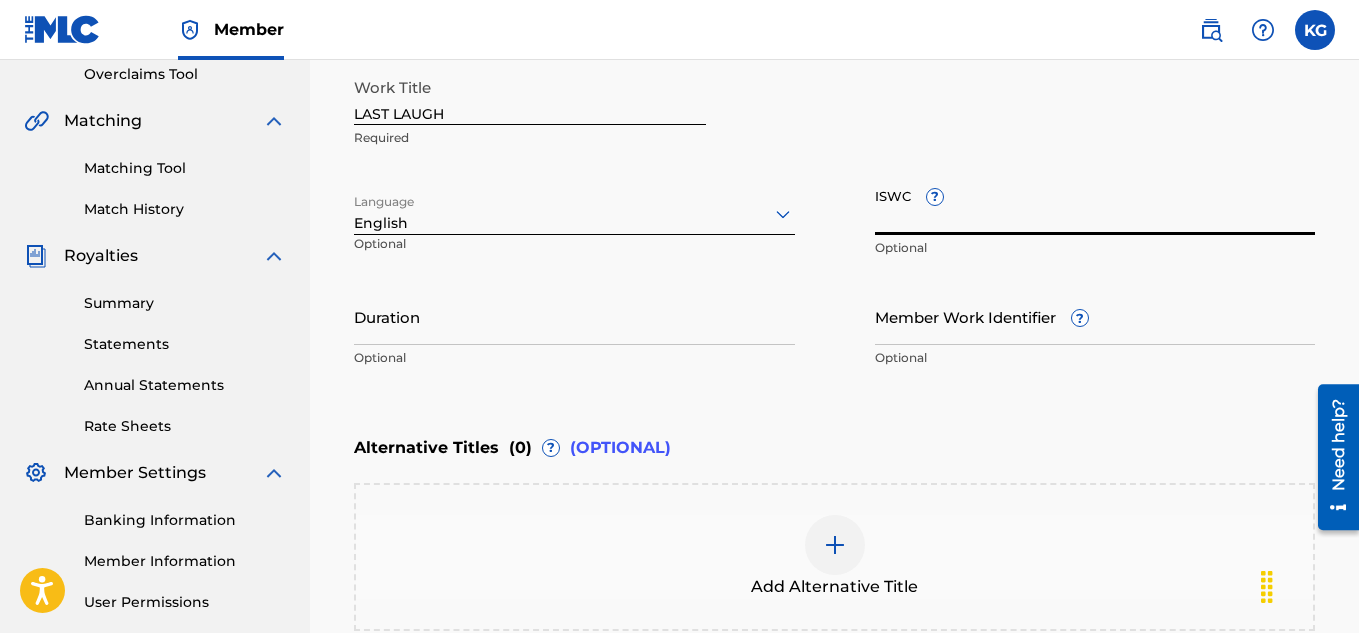 click on "Duration" at bounding box center (574, 316) 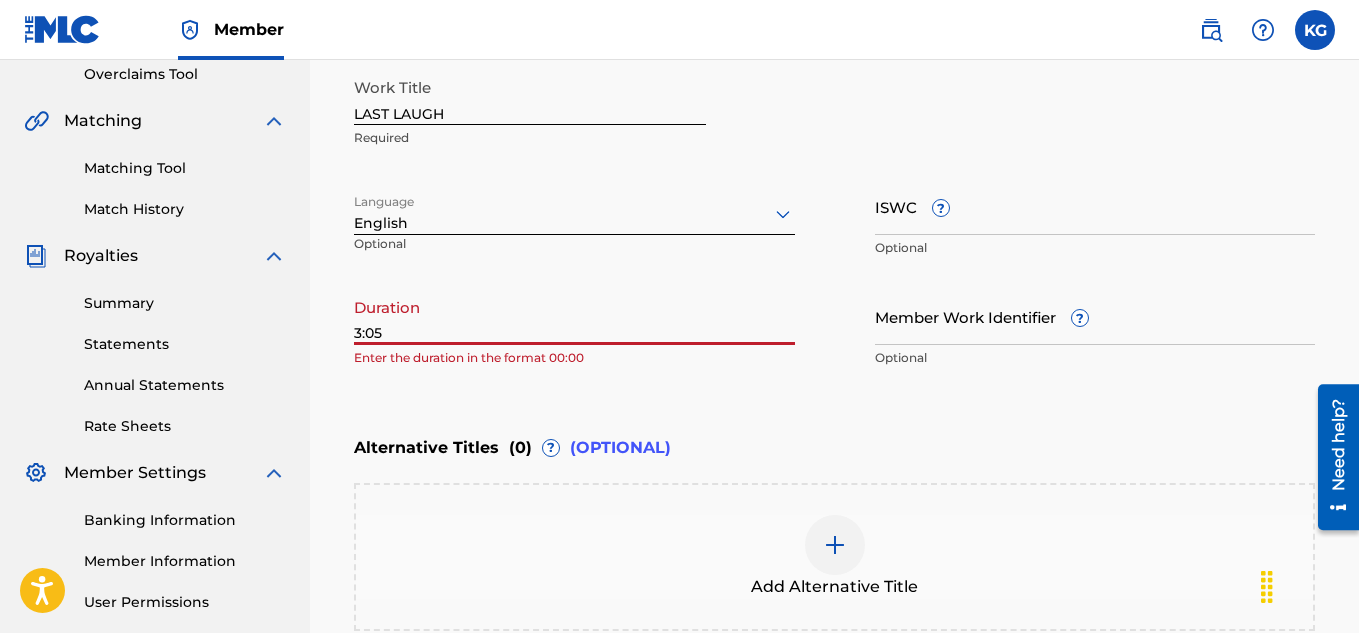 click on "3:05" at bounding box center [574, 316] 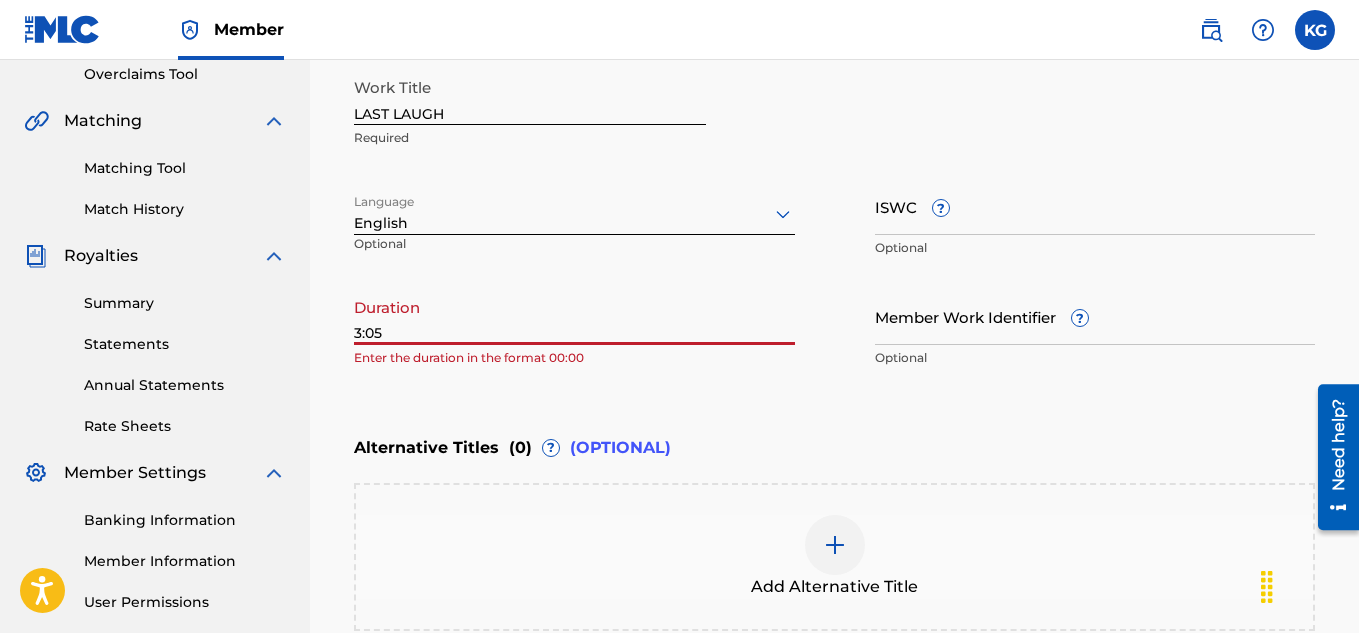 type on "03:05" 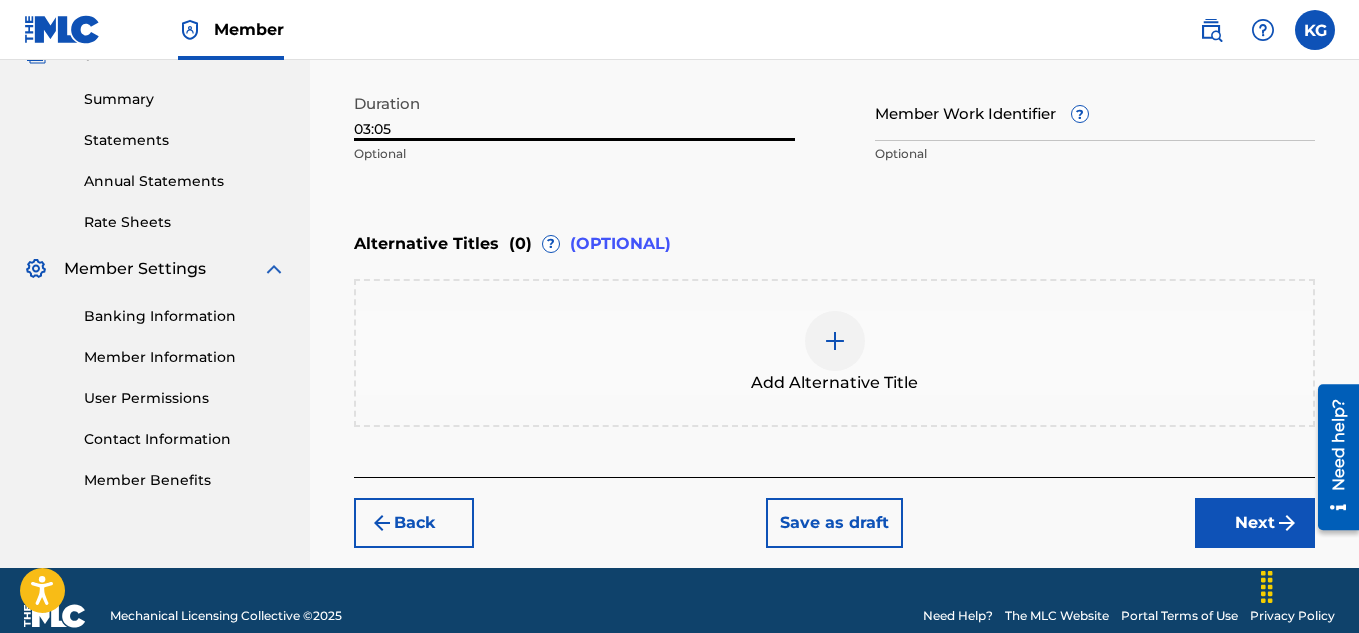 scroll, scrollTop: 660, scrollLeft: 0, axis: vertical 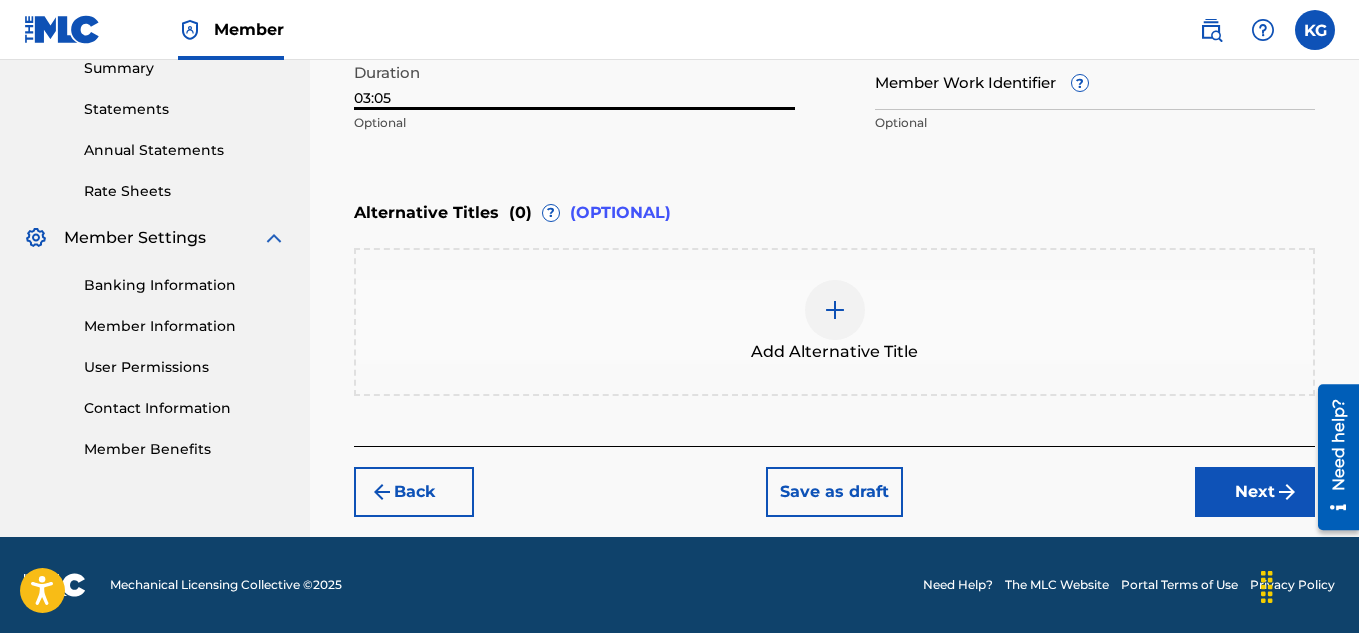 click on "Next" at bounding box center (1255, 492) 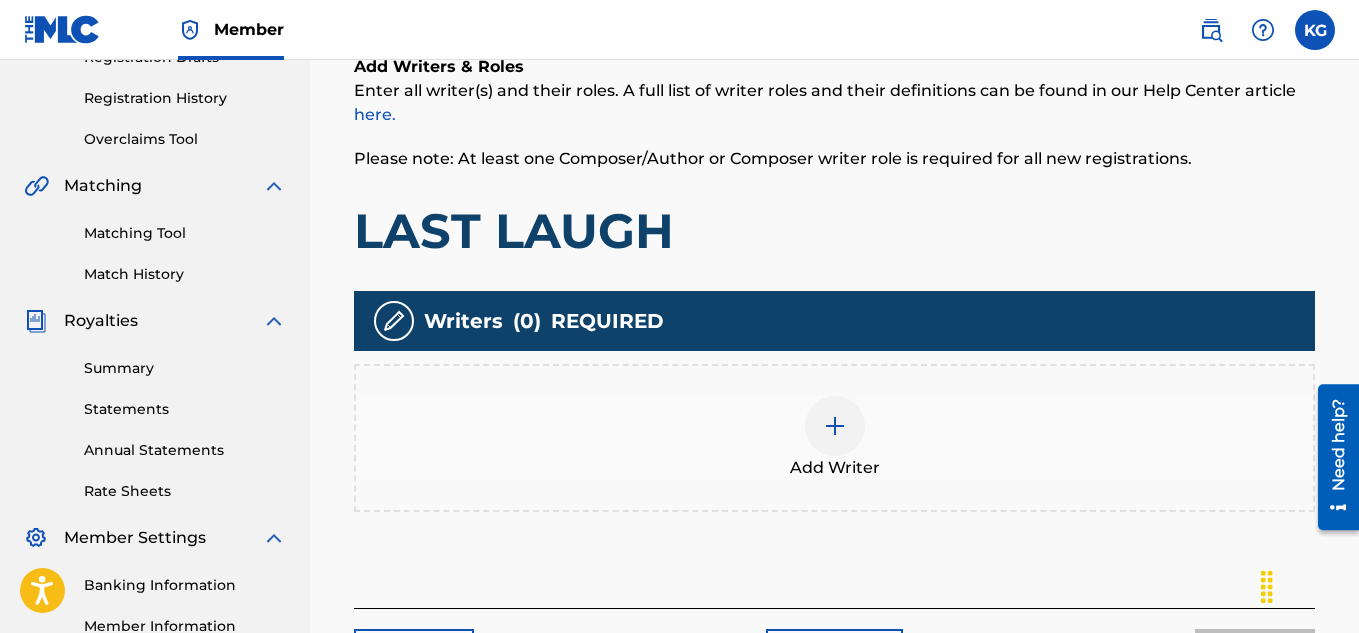scroll, scrollTop: 367, scrollLeft: 0, axis: vertical 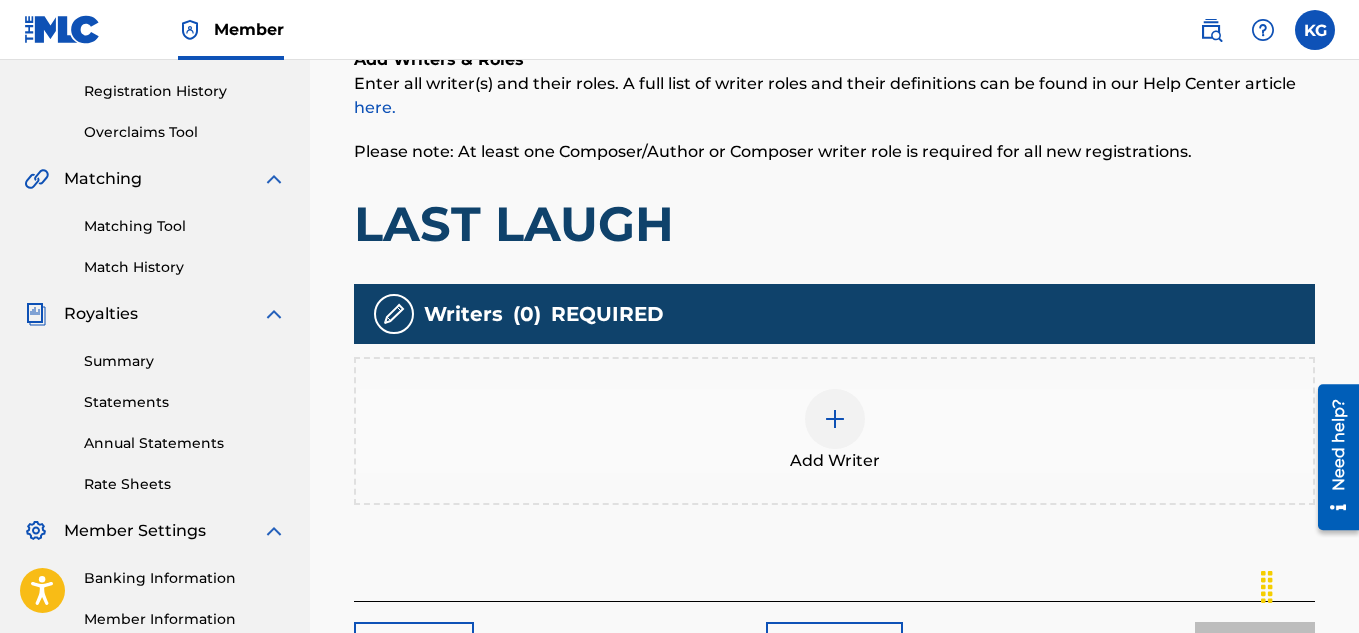 click at bounding box center [835, 419] 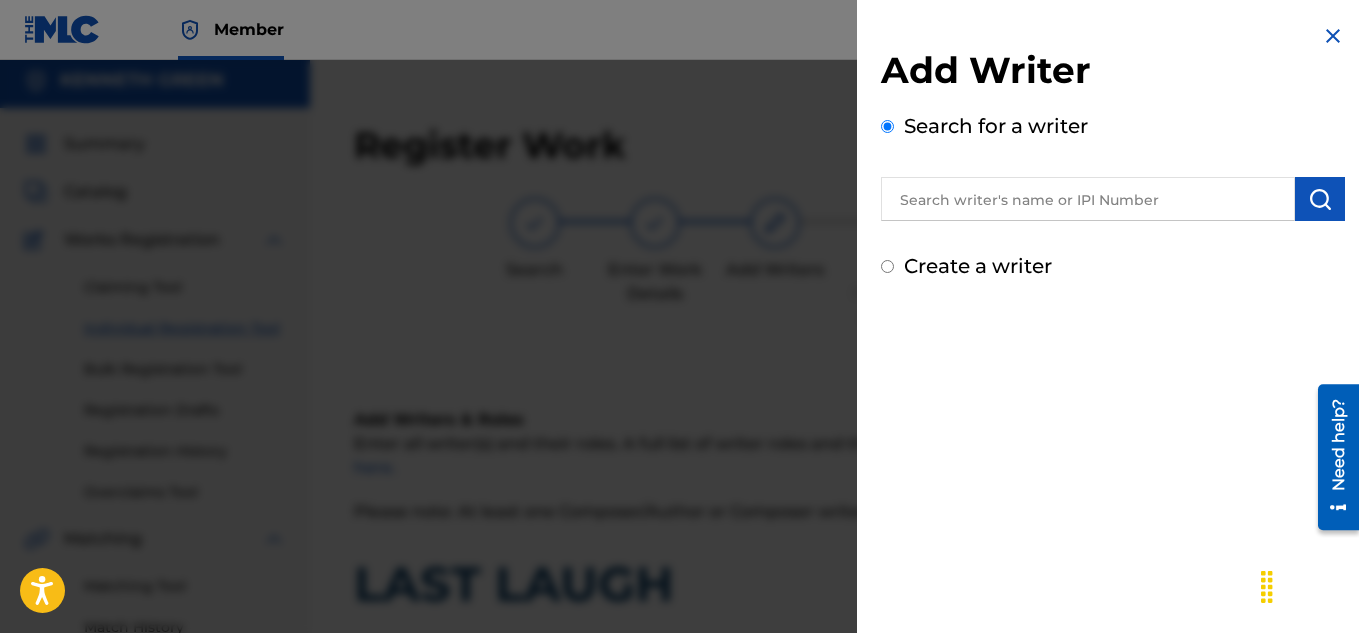 scroll, scrollTop: 0, scrollLeft: 0, axis: both 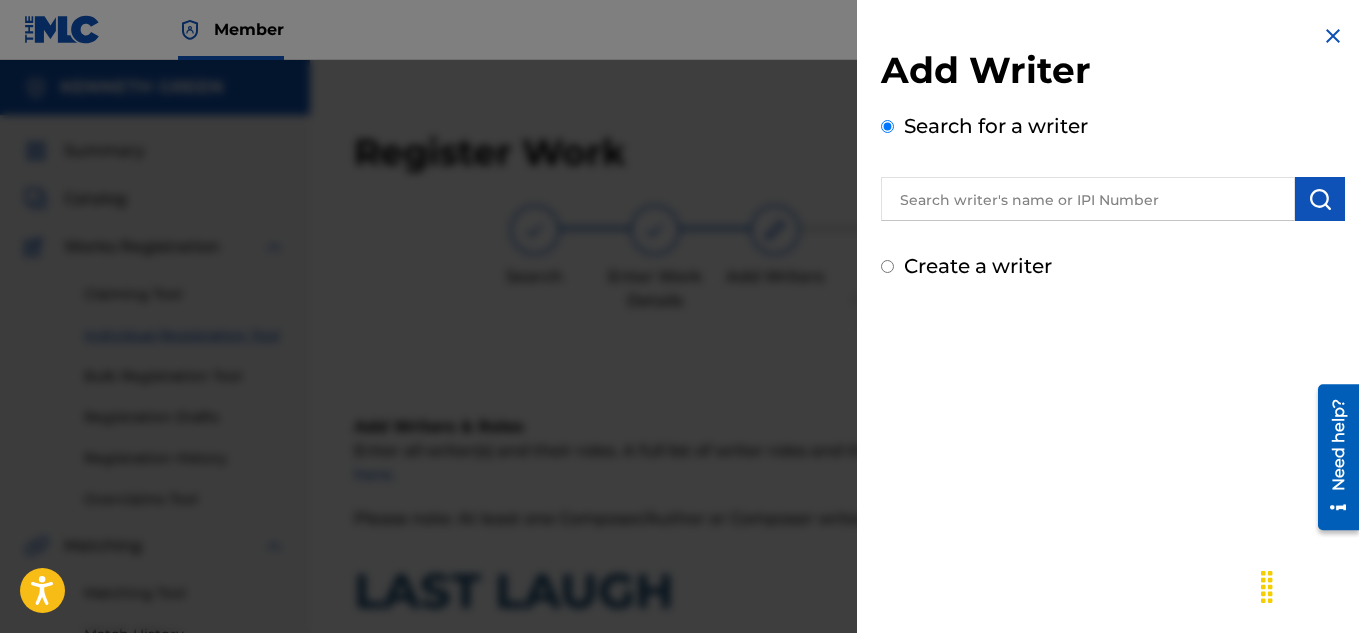 click on "Create a writer" at bounding box center (887, 266) 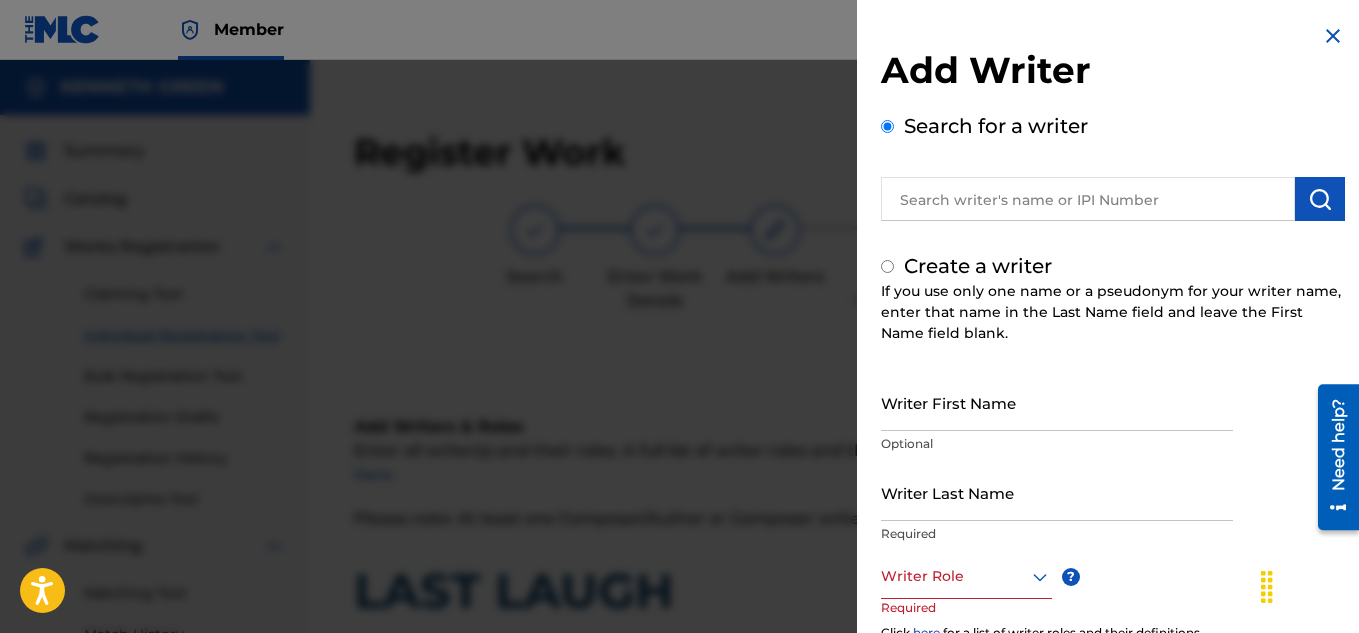 radio on "false" 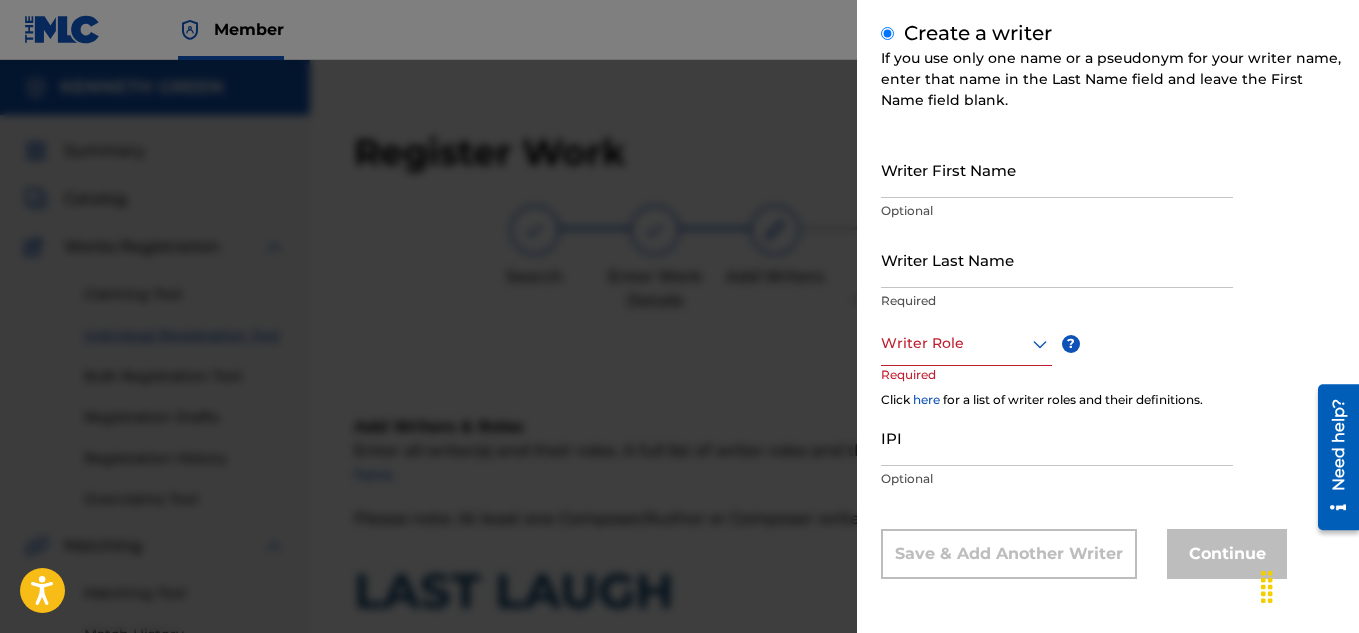 scroll, scrollTop: 231, scrollLeft: 0, axis: vertical 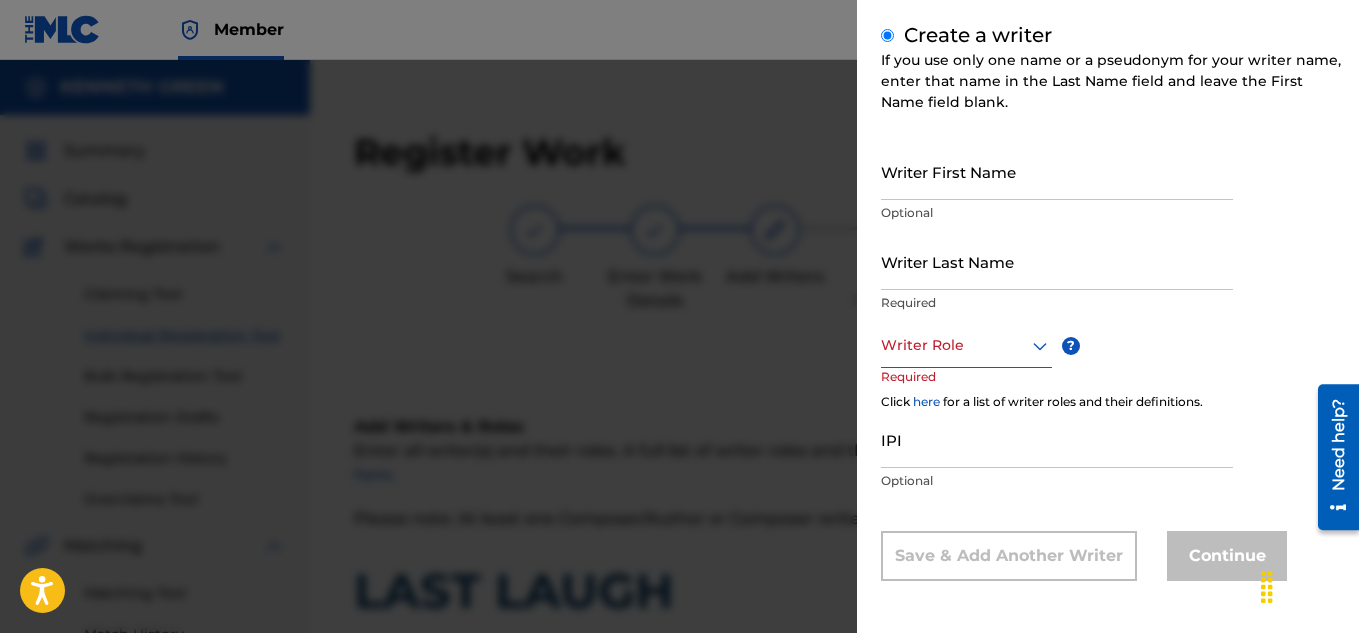 click 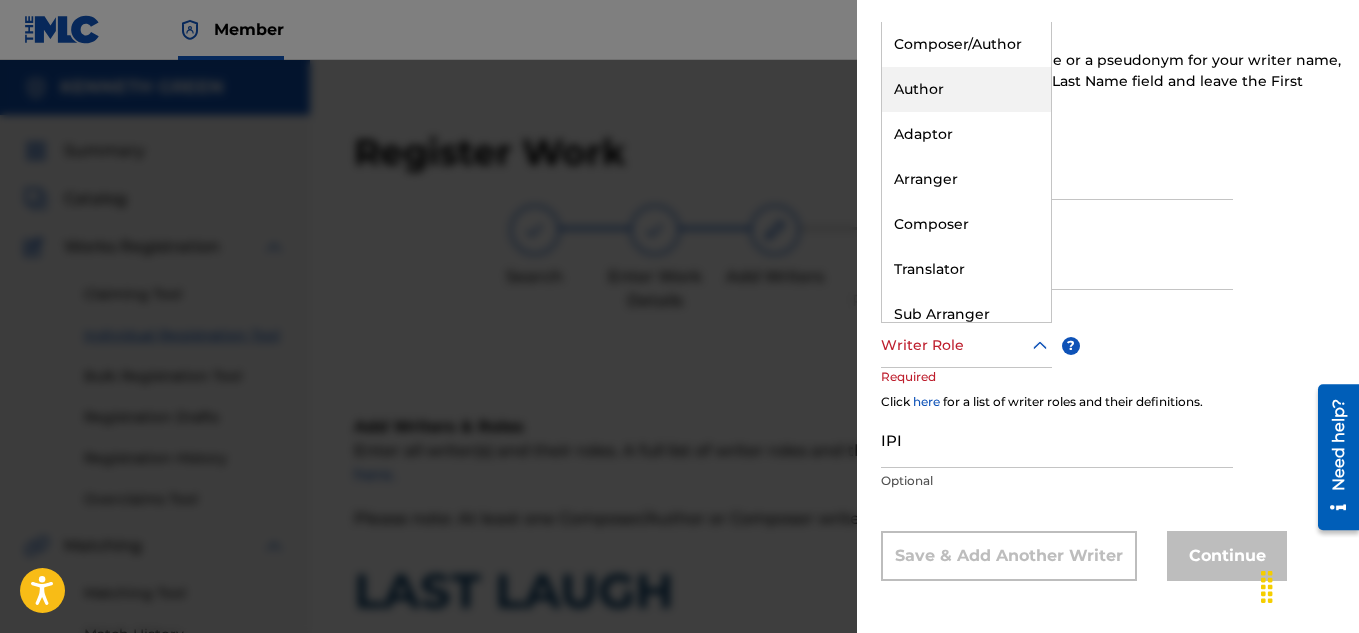 click on "Author" at bounding box center (966, 89) 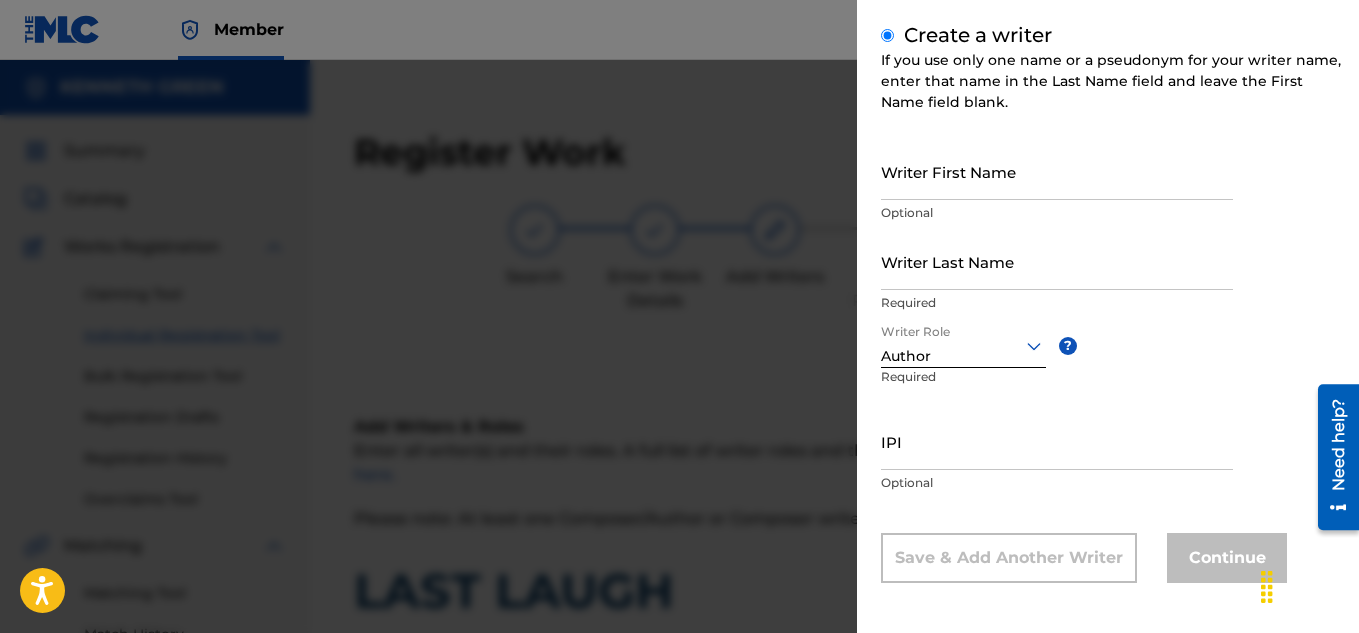 click on "Writer First Name" at bounding box center (1057, 171) 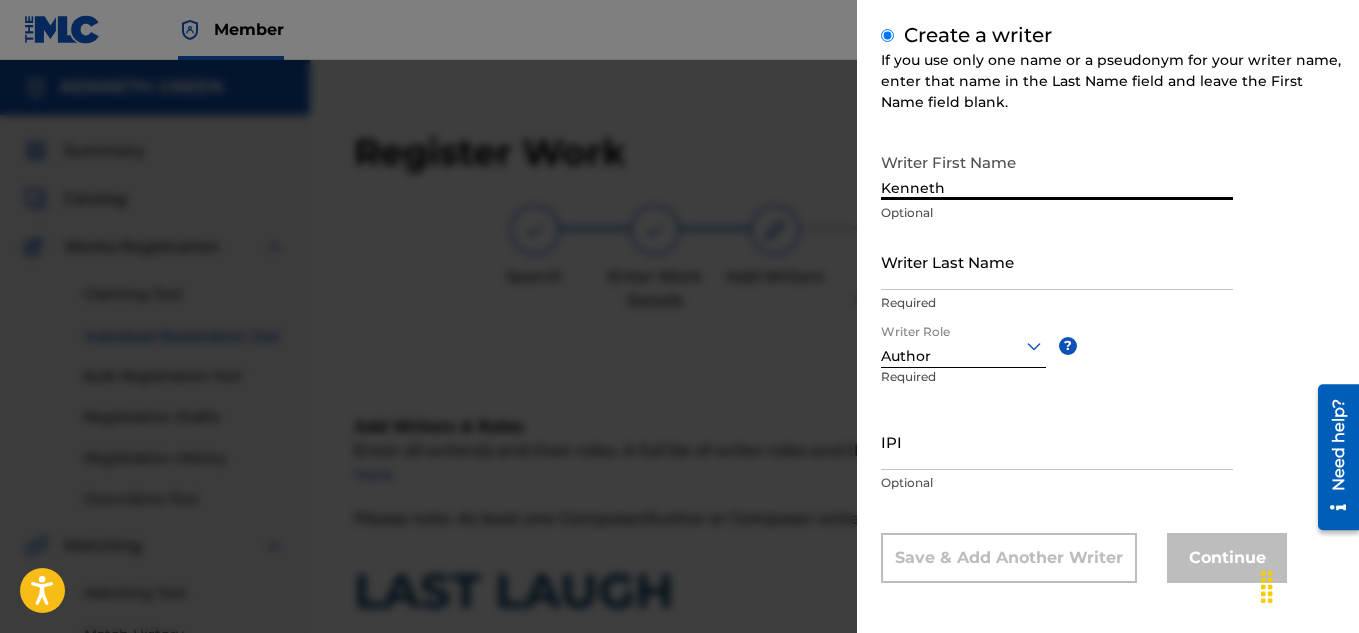 type on "Kenneth" 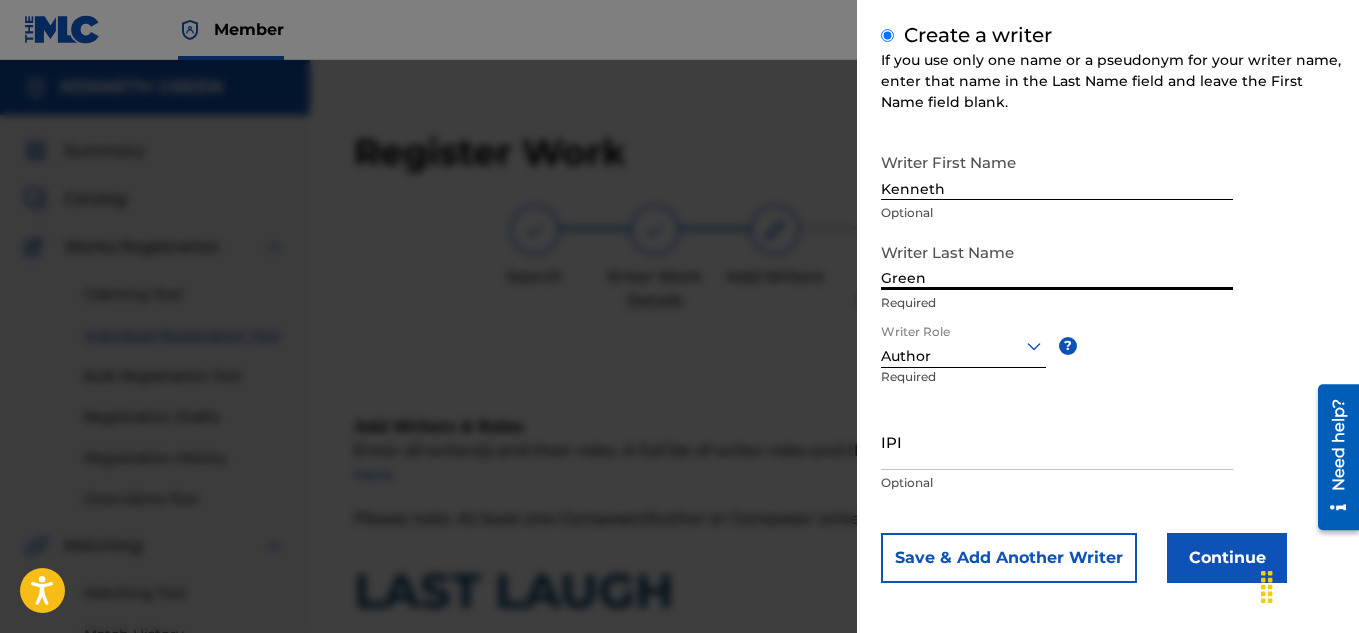 type on "Green" 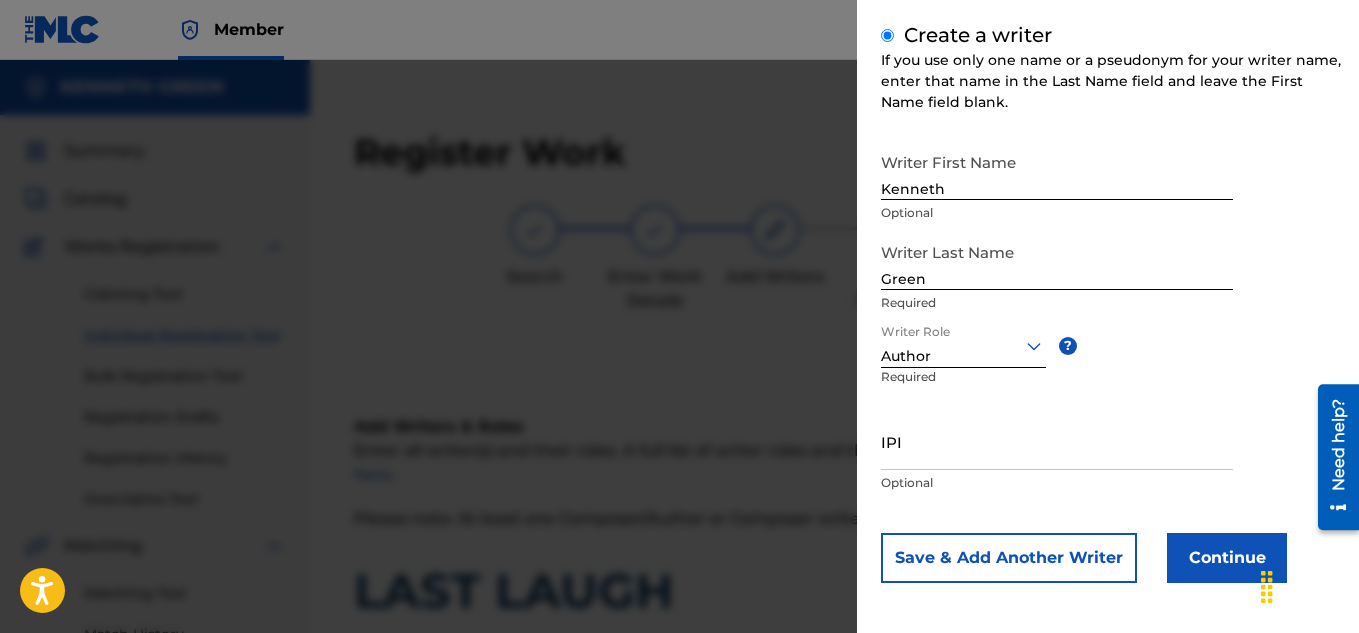 click on "Continue" at bounding box center (1227, 558) 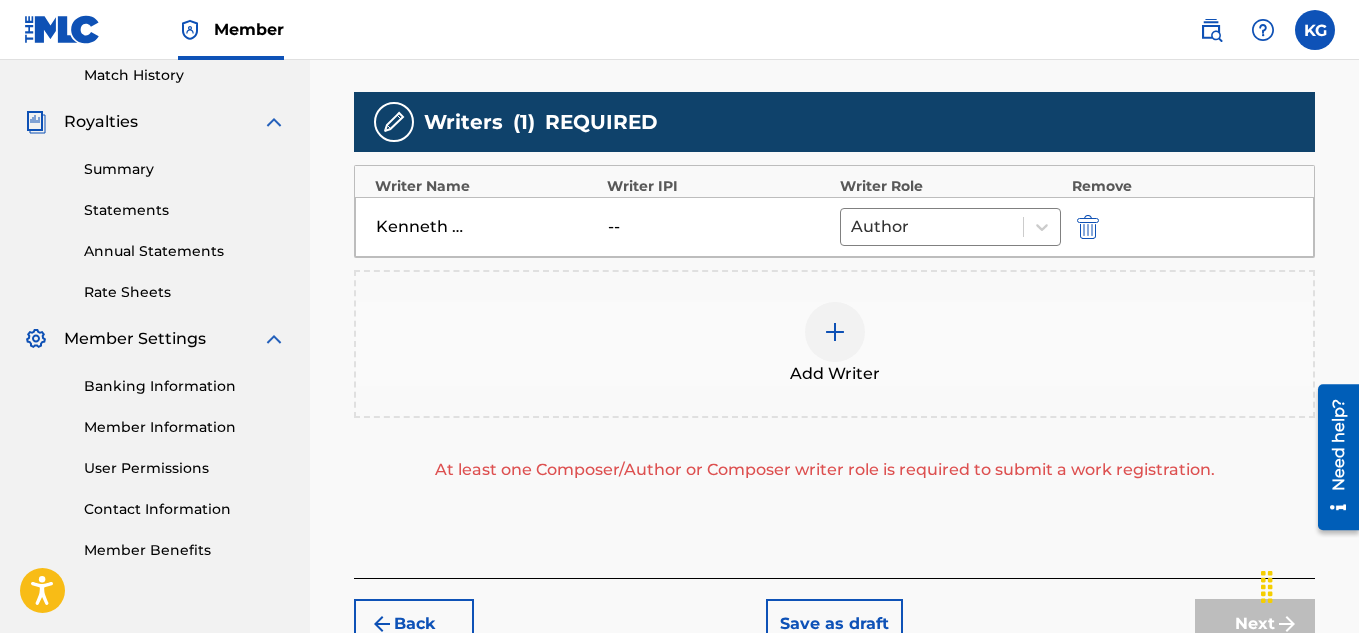 scroll, scrollTop: 599, scrollLeft: 0, axis: vertical 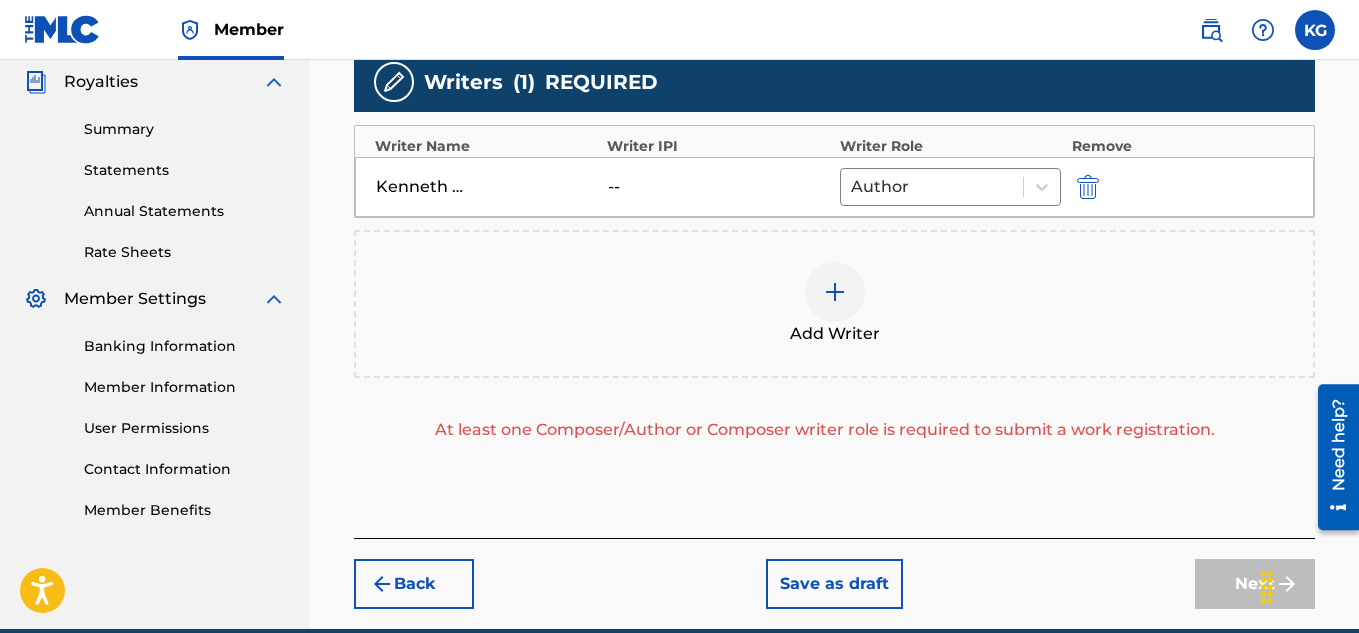 click on "--" at bounding box center (653, 187) 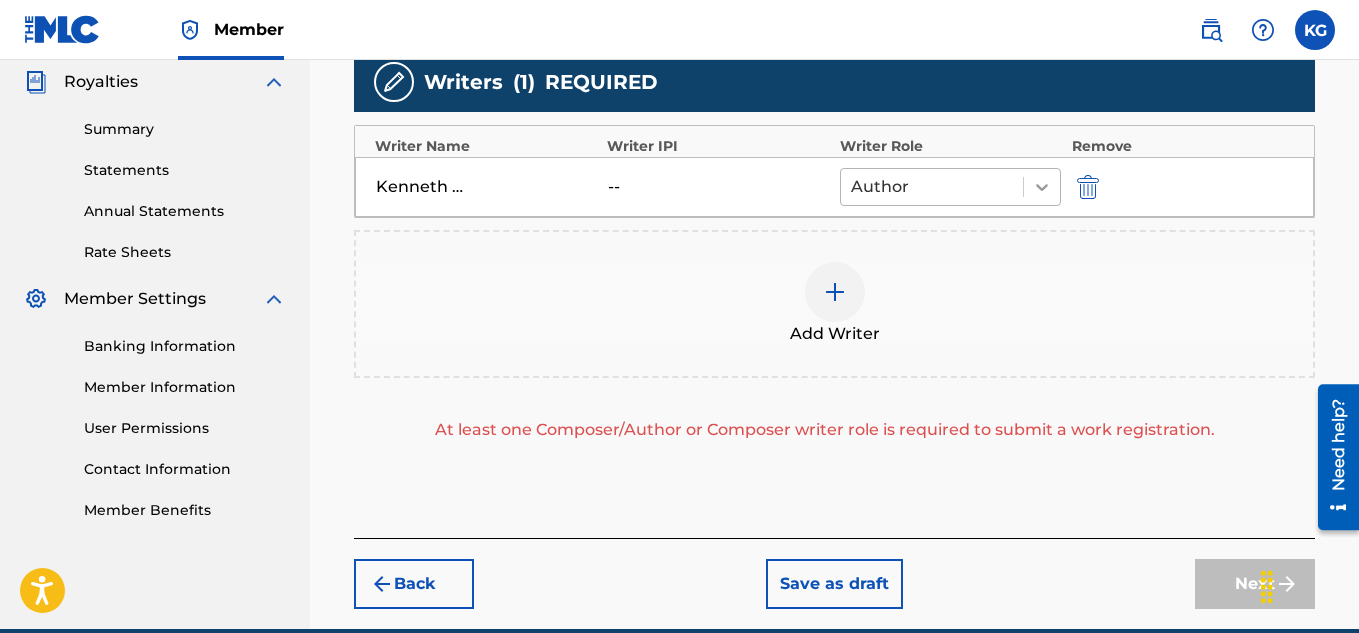 click 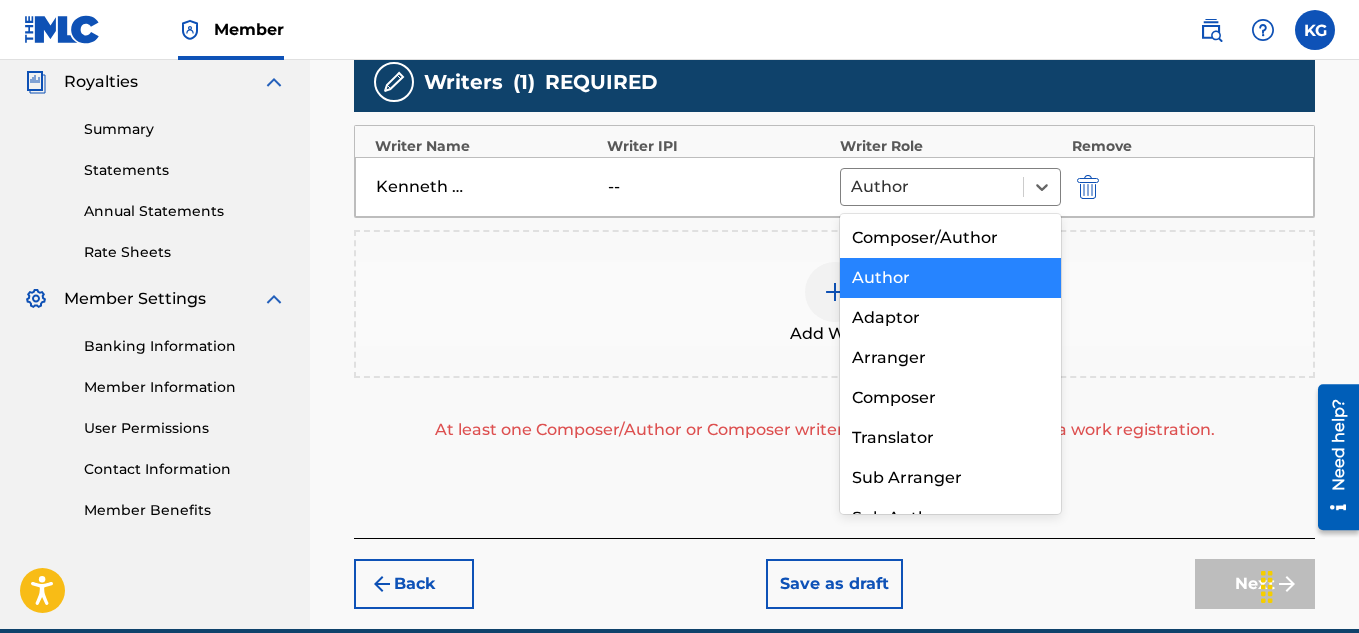 click on "Author" at bounding box center (951, 278) 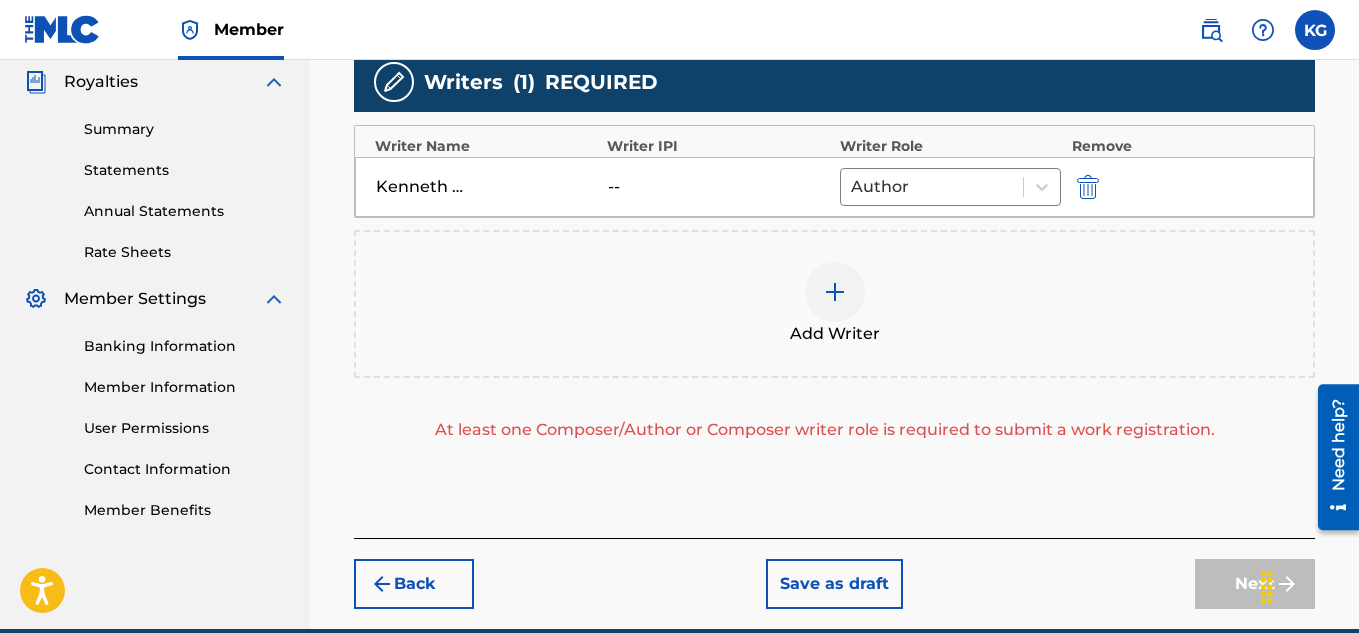 click at bounding box center [835, 292] 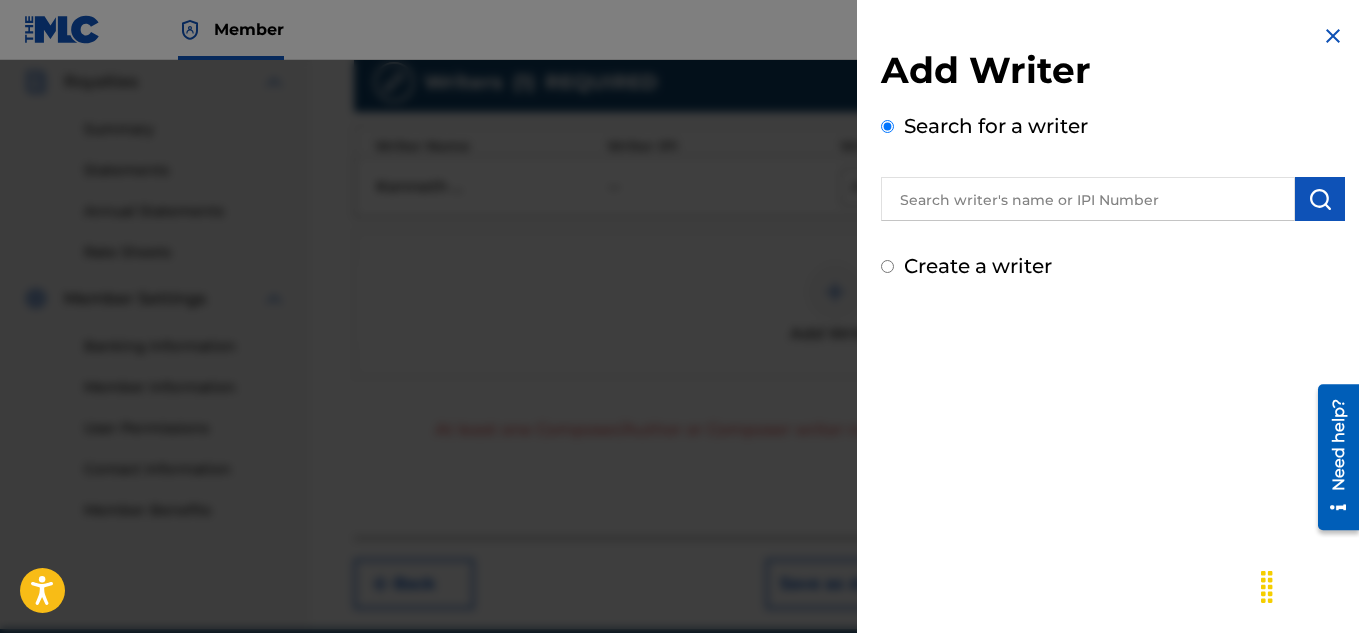 click on "Create a writer" at bounding box center [887, 266] 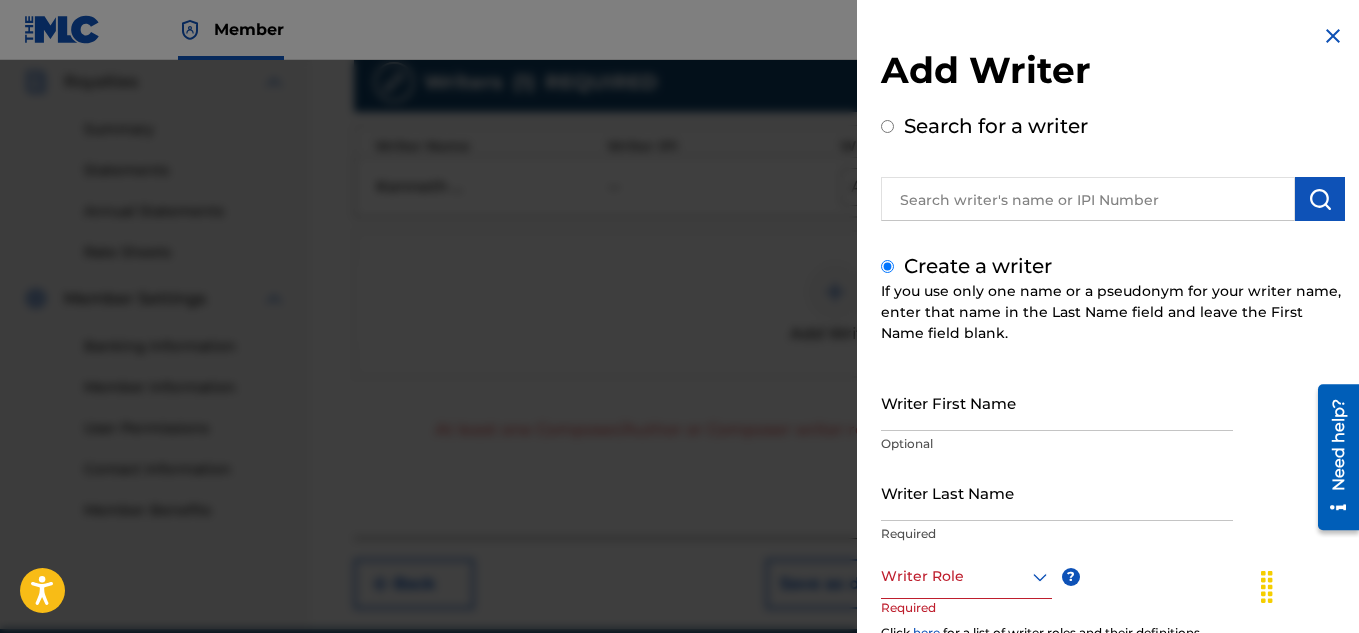 click on "Writer First Name" at bounding box center [1057, 402] 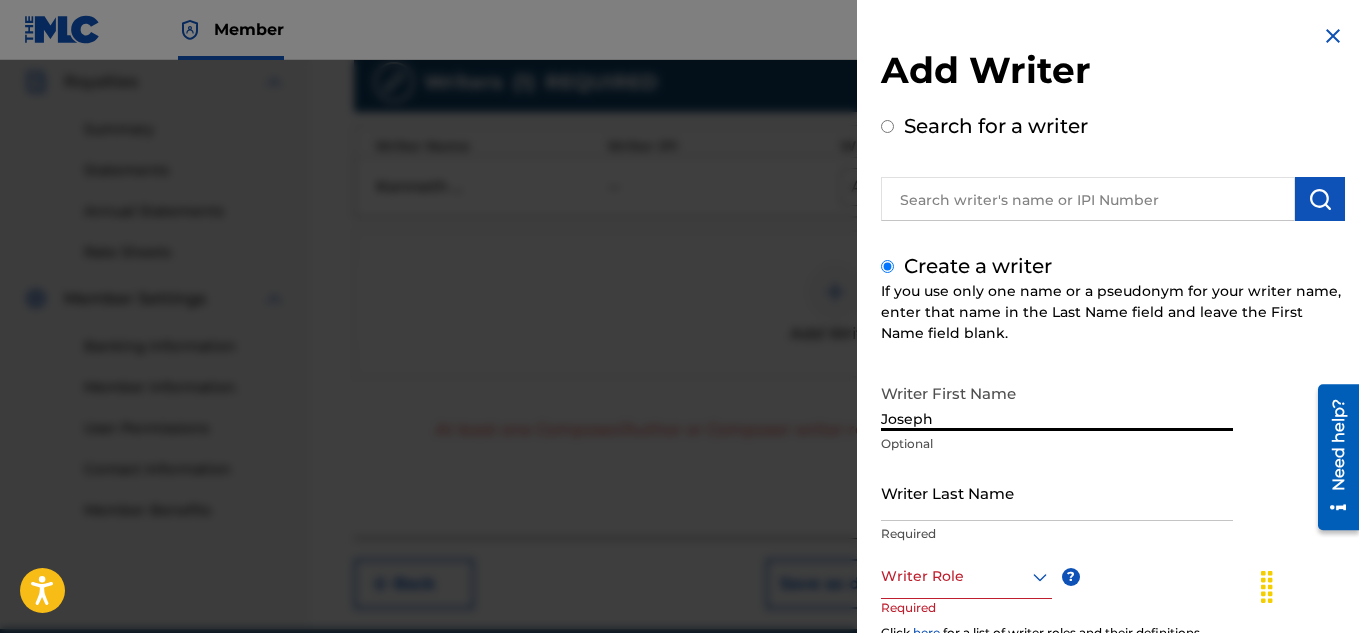 type on "Joseph" 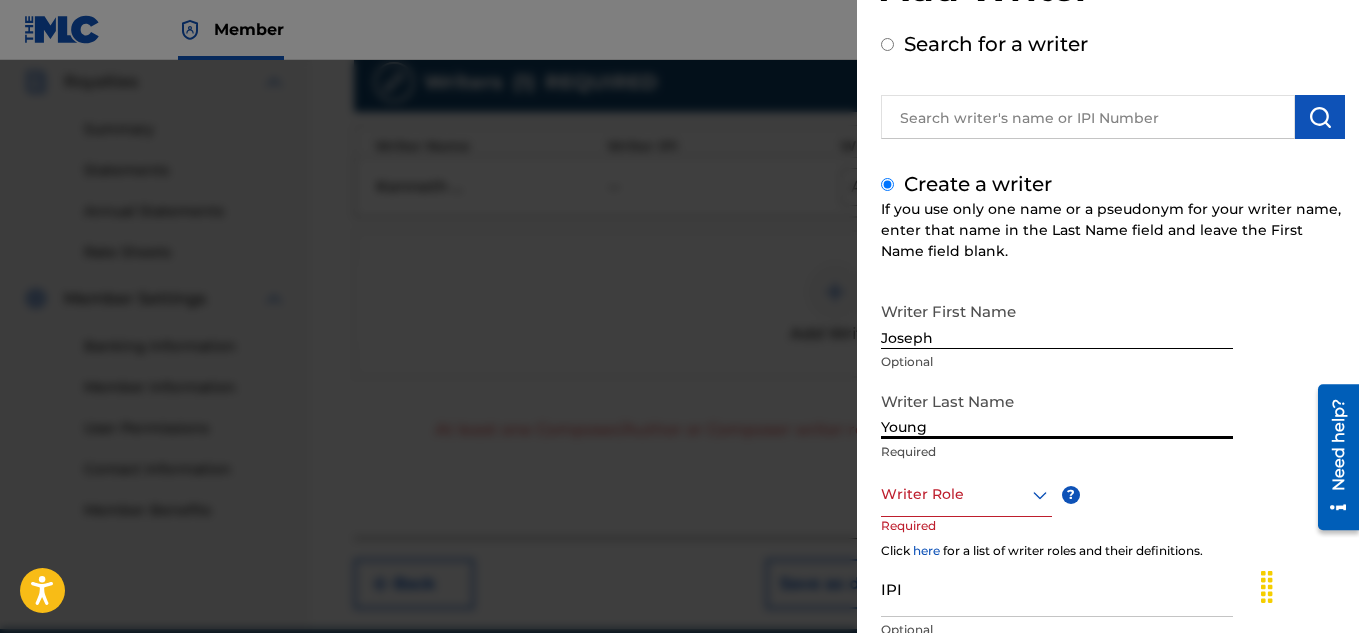 scroll, scrollTop: 83, scrollLeft: 0, axis: vertical 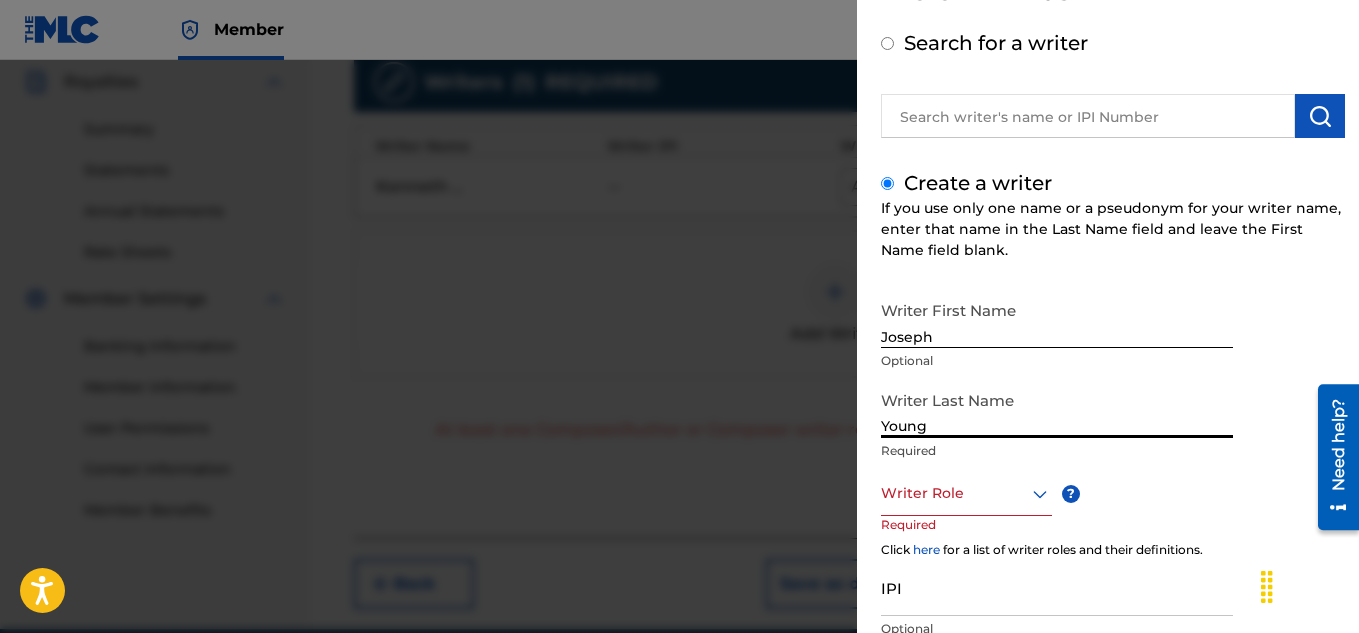 type on "Young" 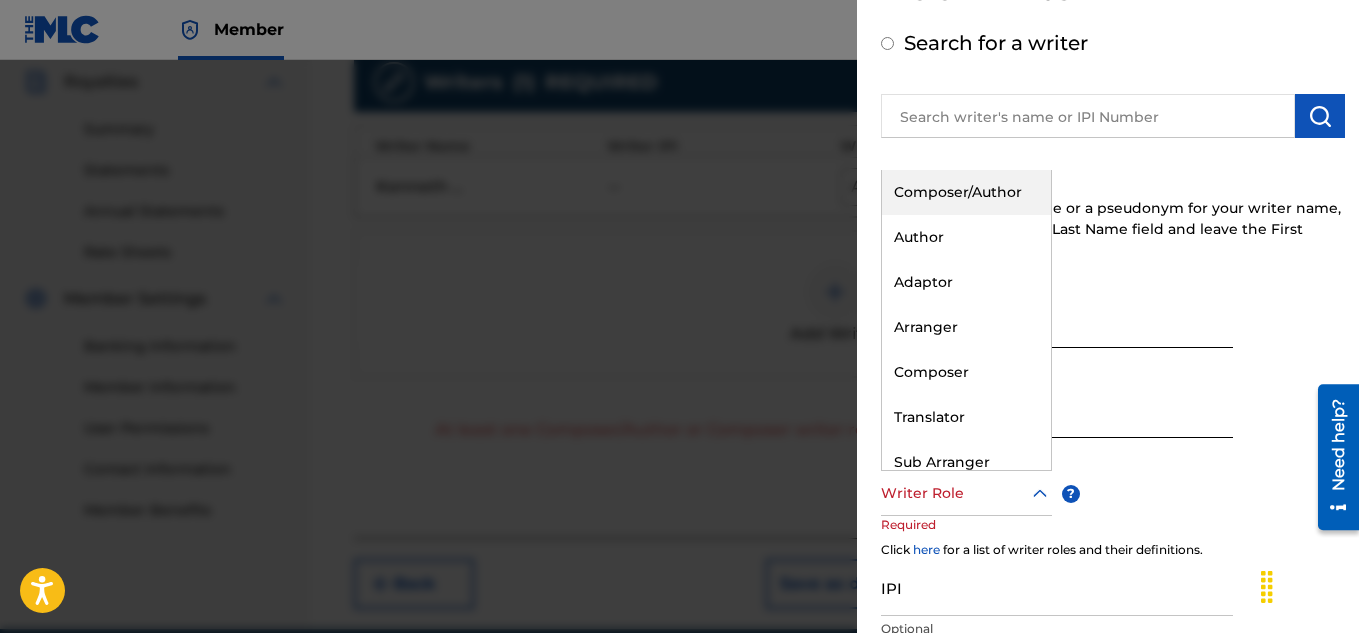click 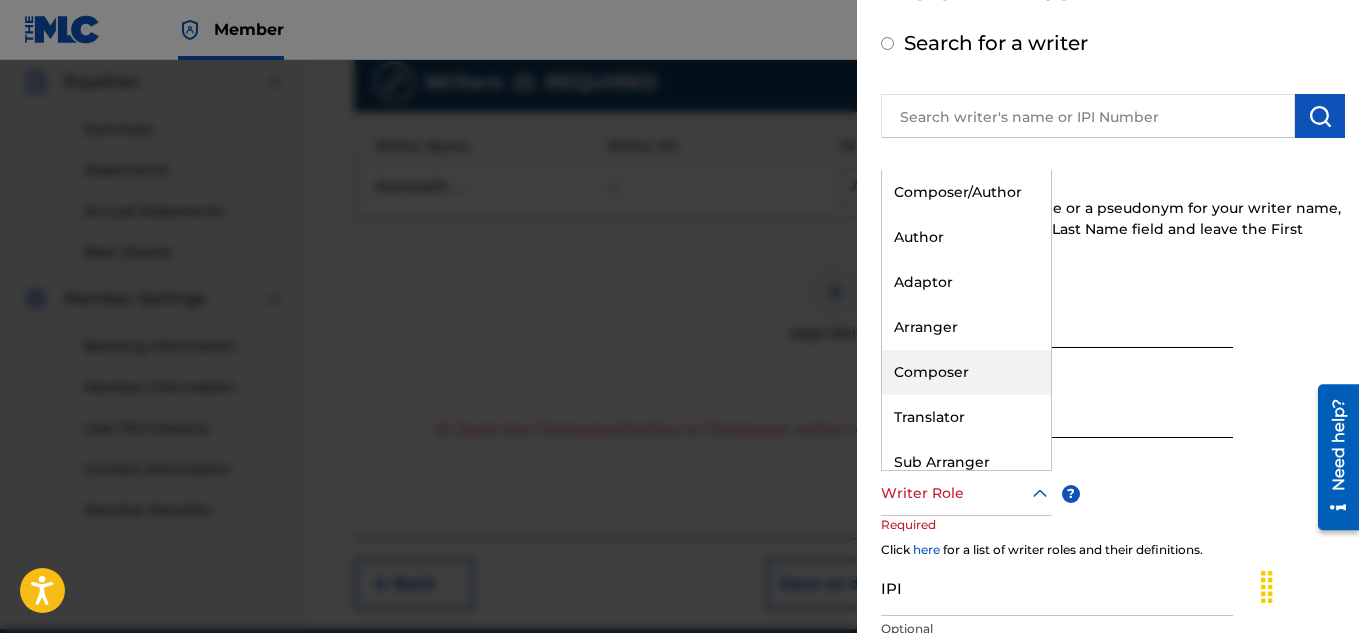 click on "Composer" at bounding box center (966, 372) 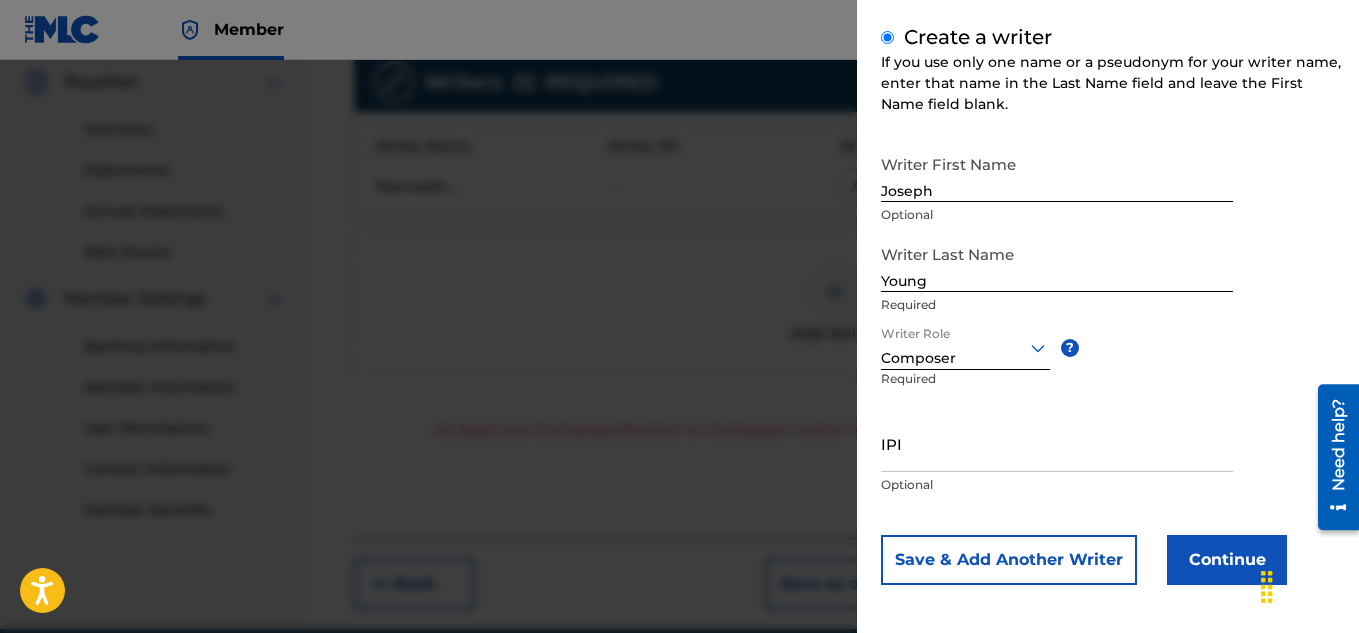 scroll, scrollTop: 235, scrollLeft: 0, axis: vertical 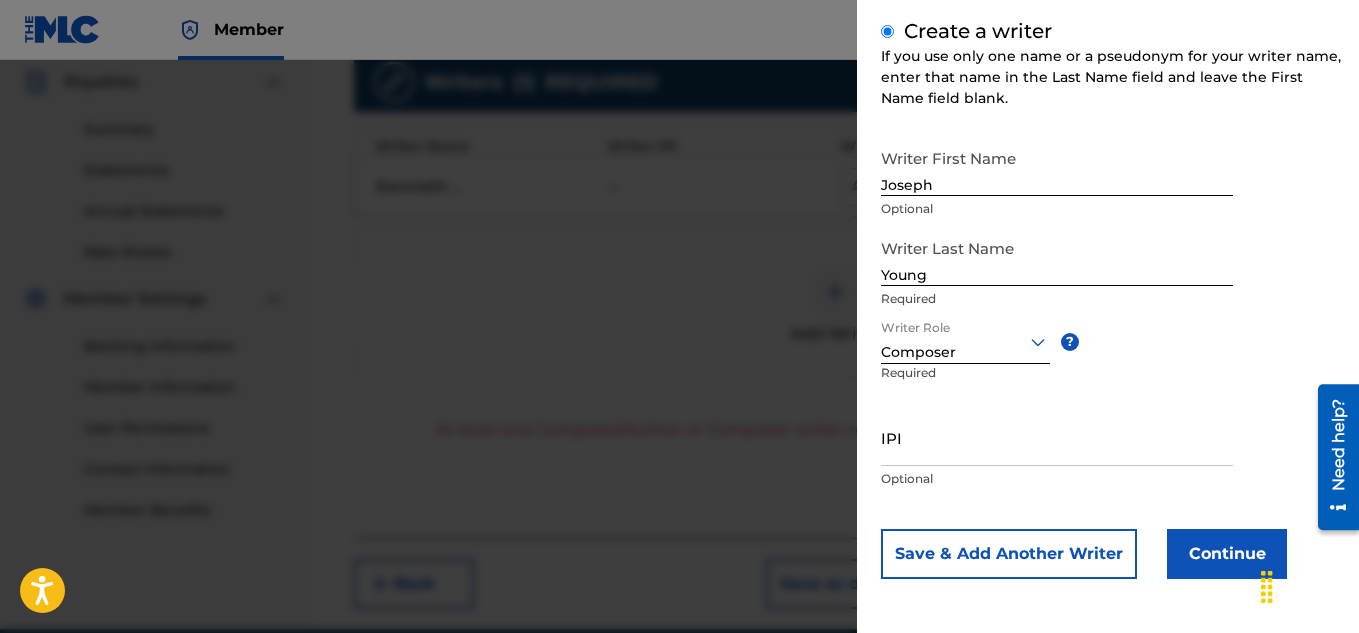 click on "Continue" at bounding box center [1227, 554] 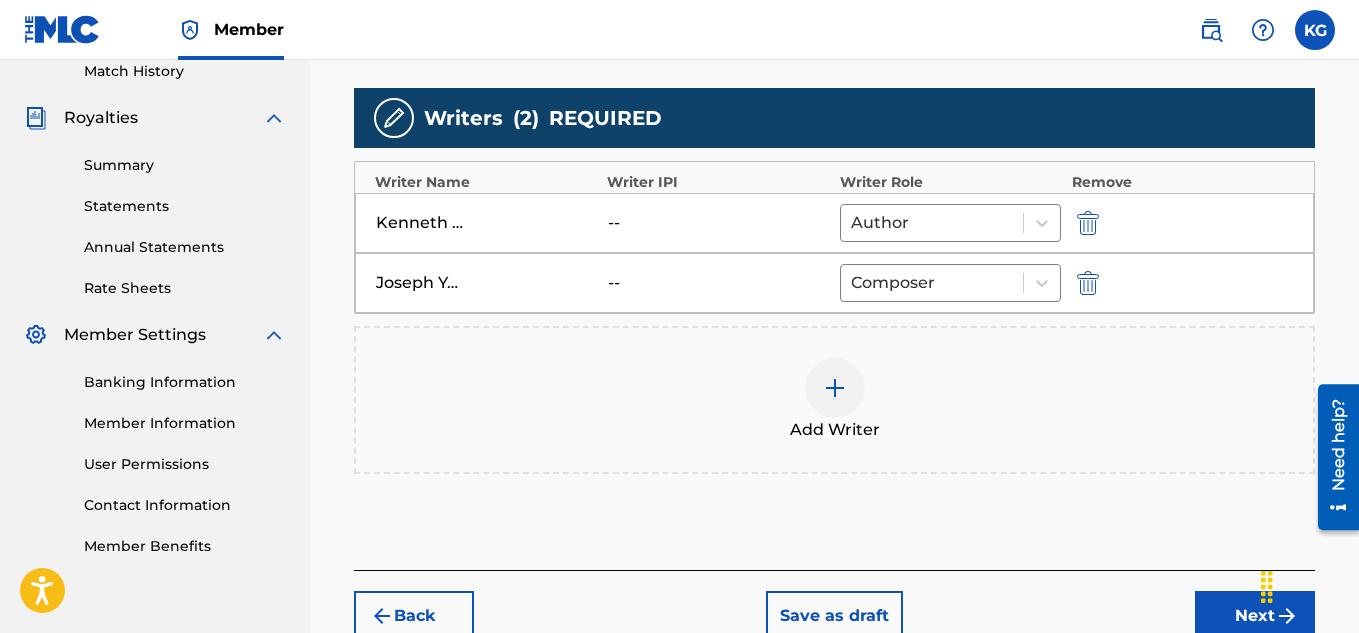 scroll, scrollTop: 562, scrollLeft: 0, axis: vertical 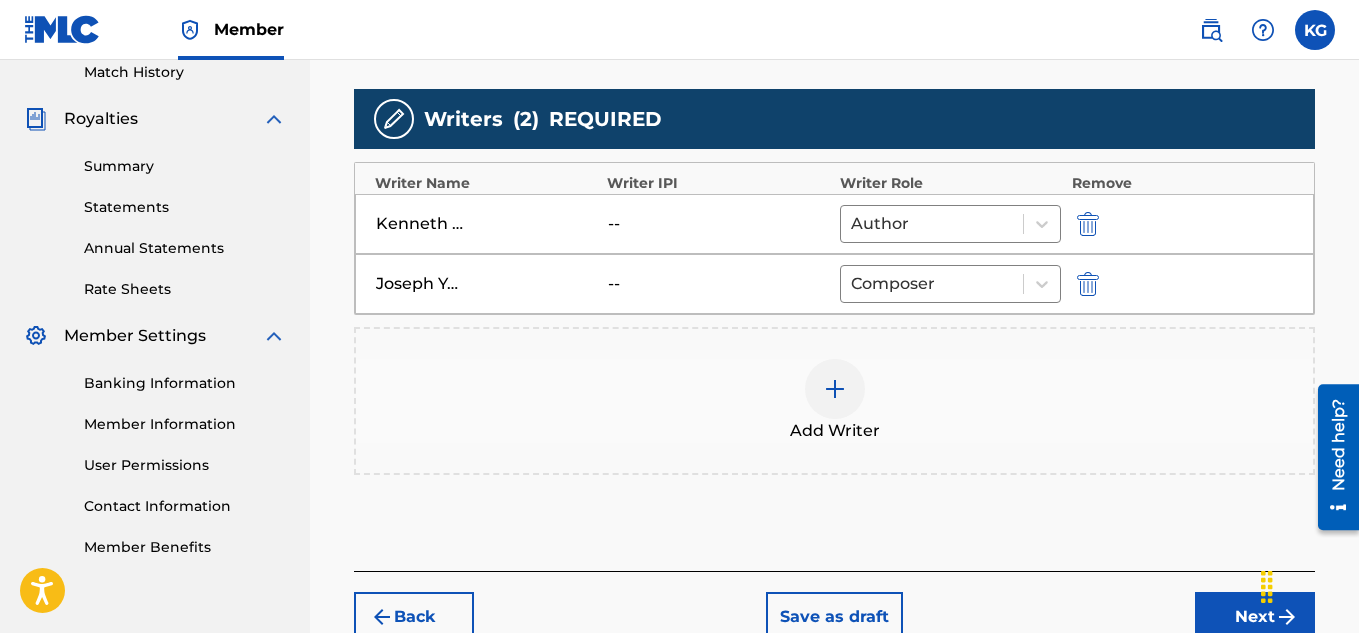 click on "Kenneth Green -- Author" at bounding box center [834, 224] 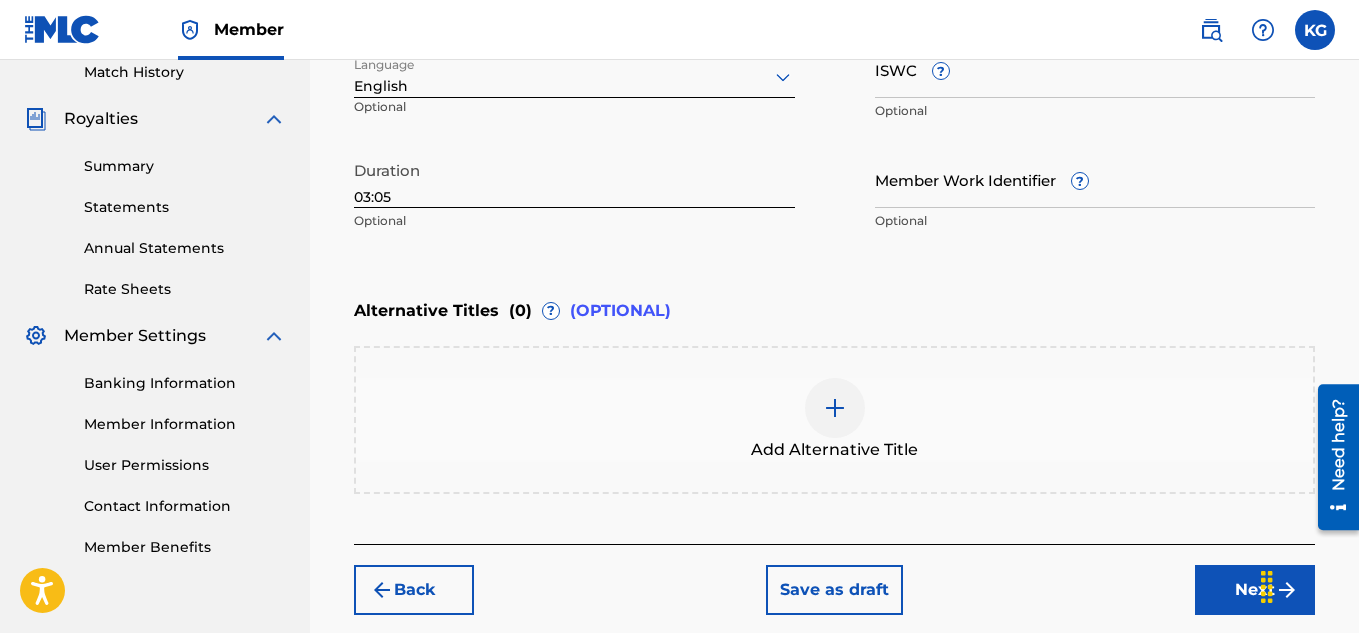 click on "Member KG KG Kenneth   Green kennykingpin@gmail.com Profile Log out" at bounding box center (679, 30) 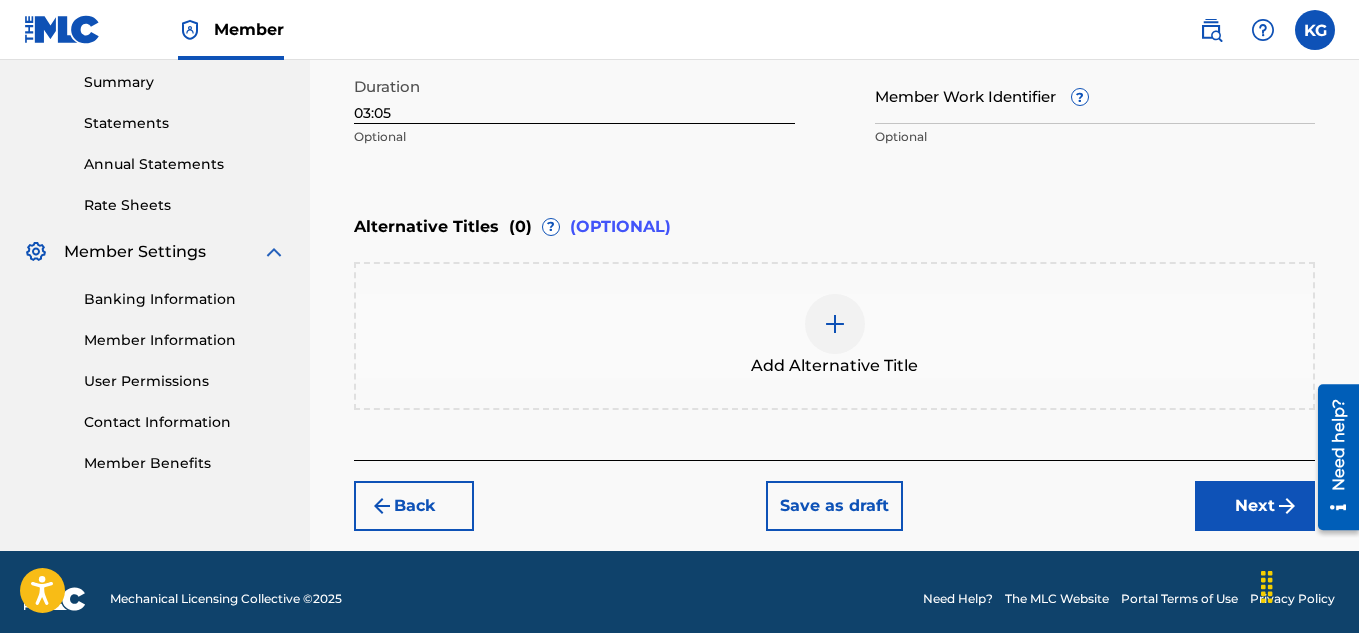 scroll, scrollTop: 660, scrollLeft: 0, axis: vertical 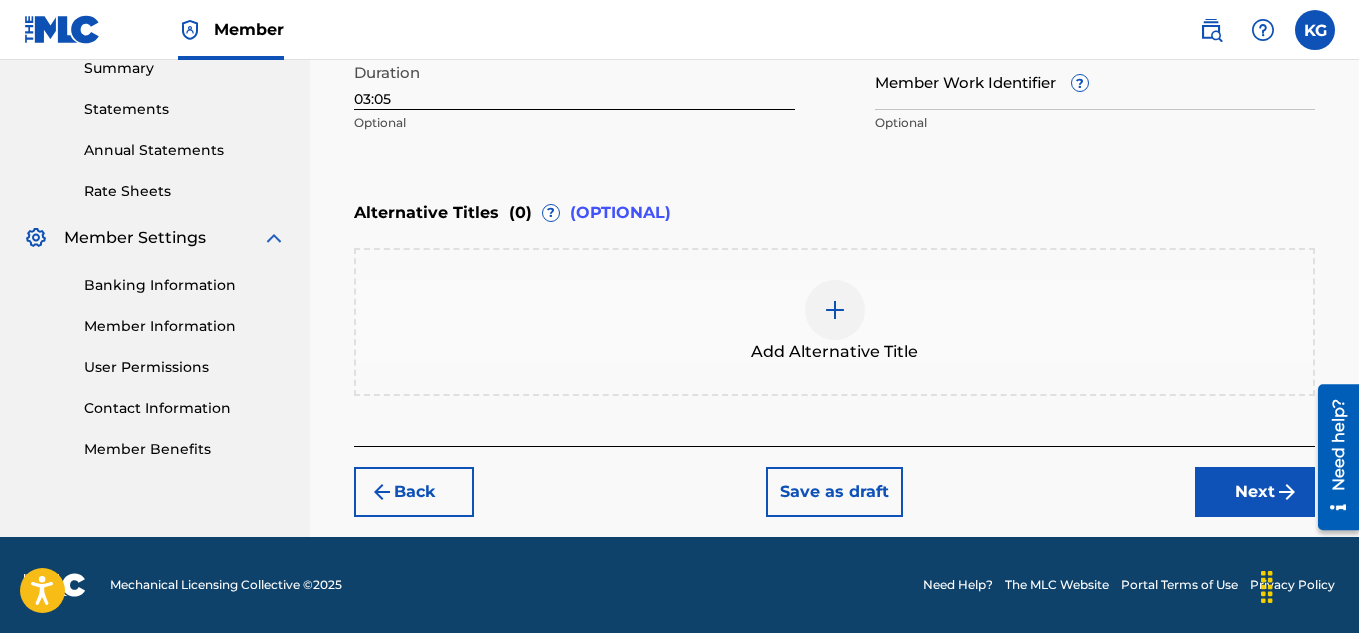 click on "Next" at bounding box center [1255, 492] 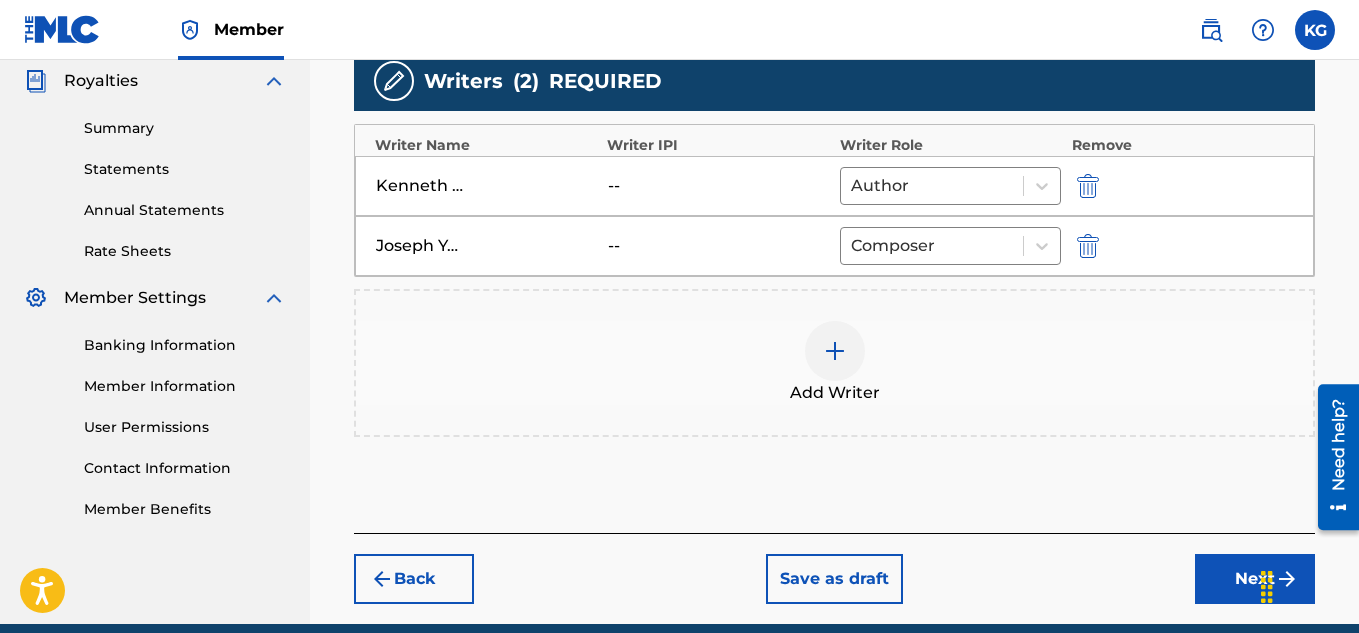 scroll, scrollTop: 601, scrollLeft: 0, axis: vertical 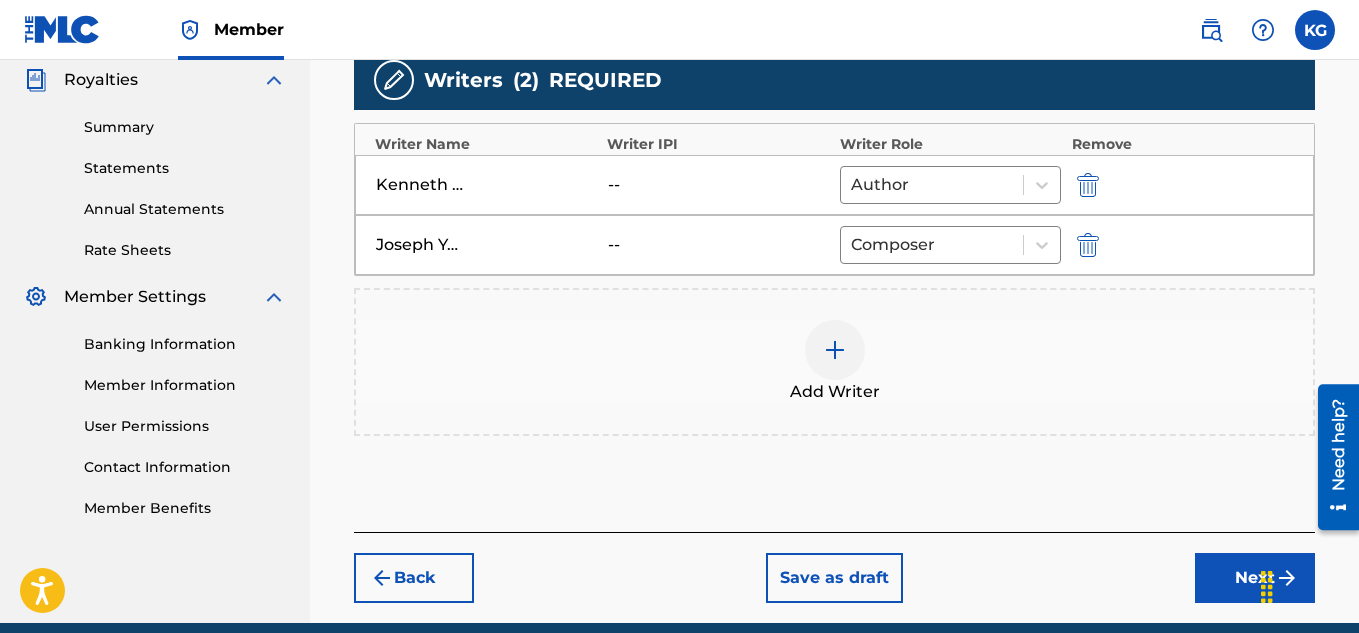click on "Next" at bounding box center [1255, 578] 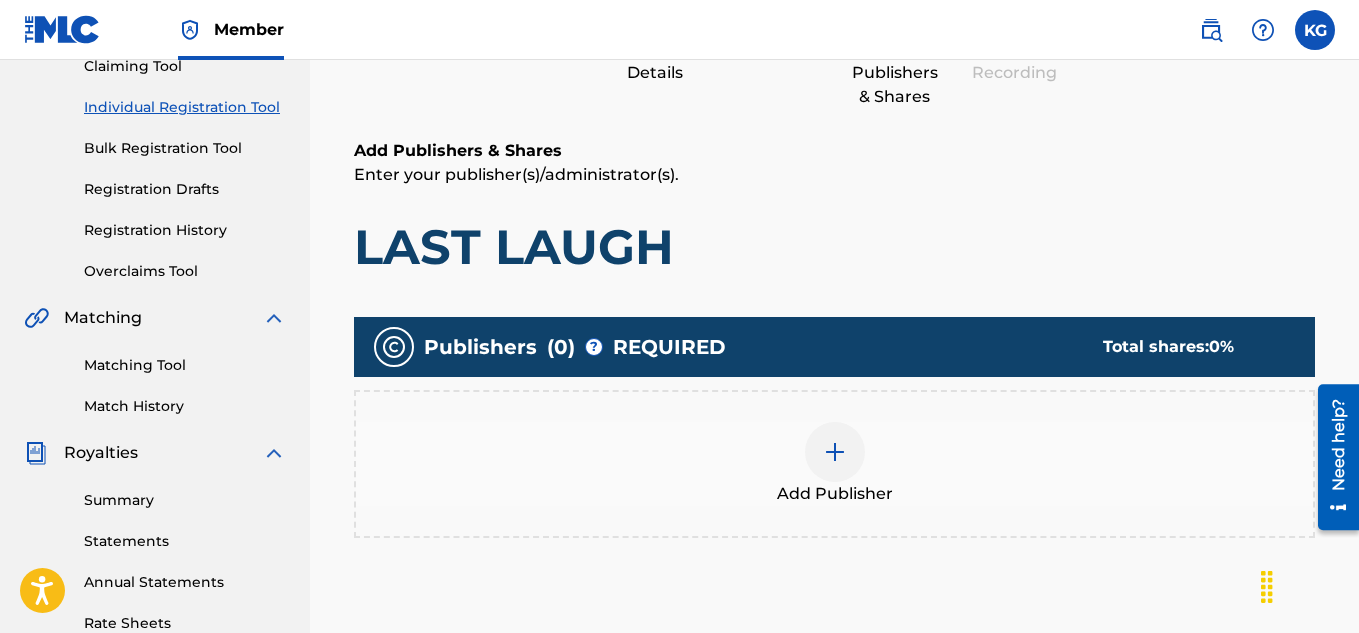 scroll, scrollTop: 230, scrollLeft: 0, axis: vertical 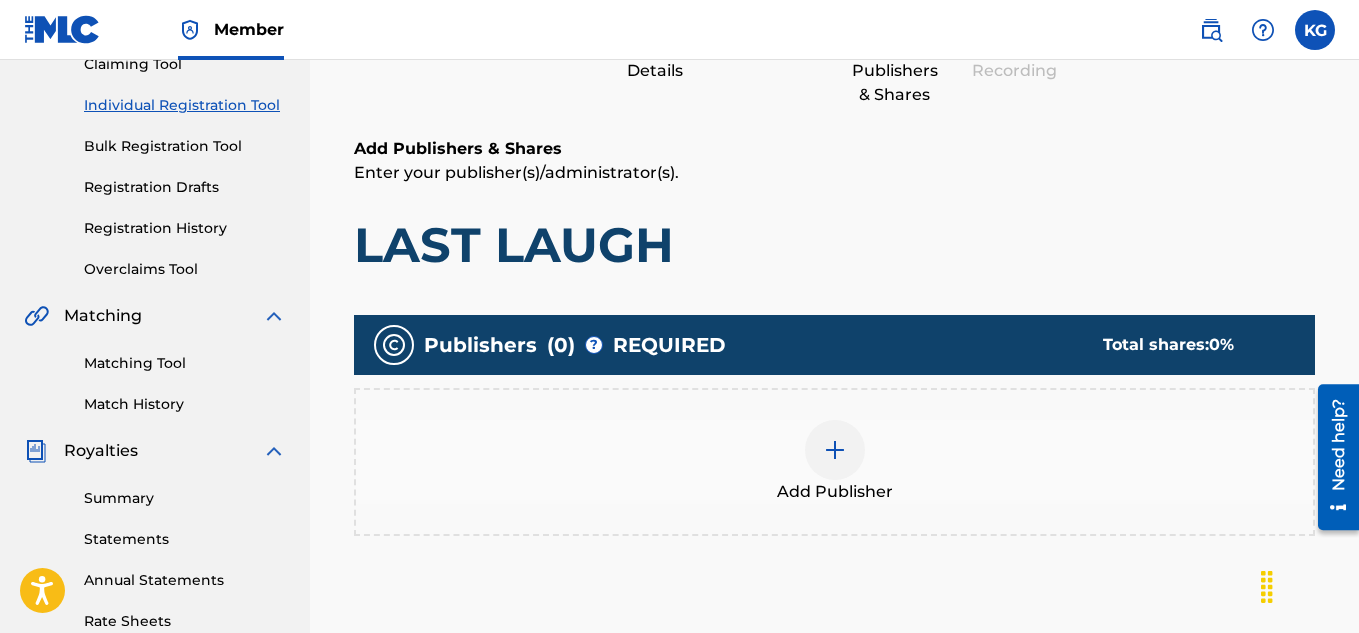 click at bounding box center (835, 450) 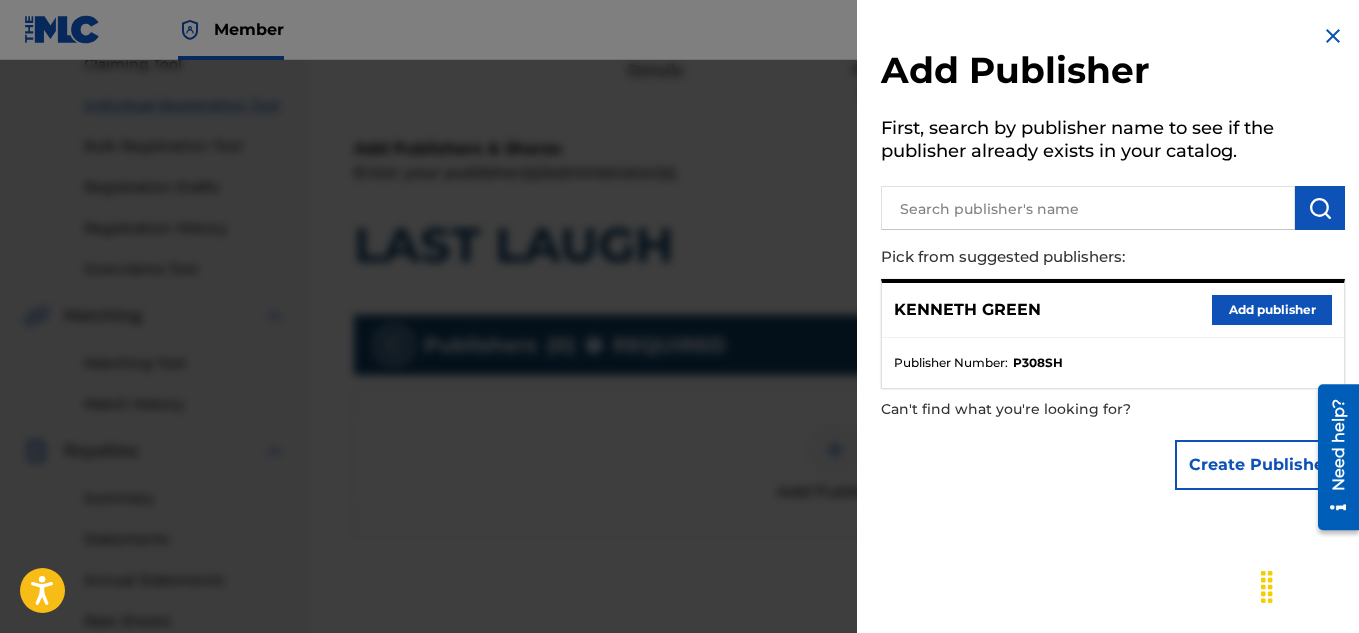 click on "Add publisher" at bounding box center [1272, 310] 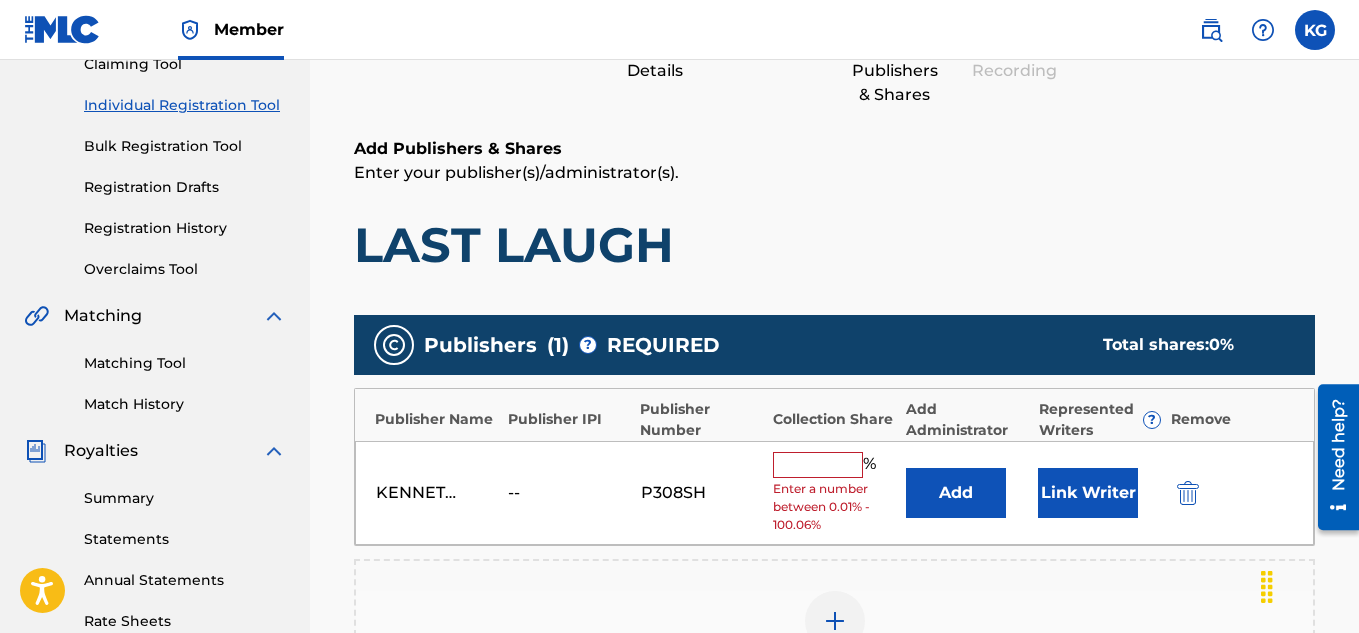 click at bounding box center [818, 465] 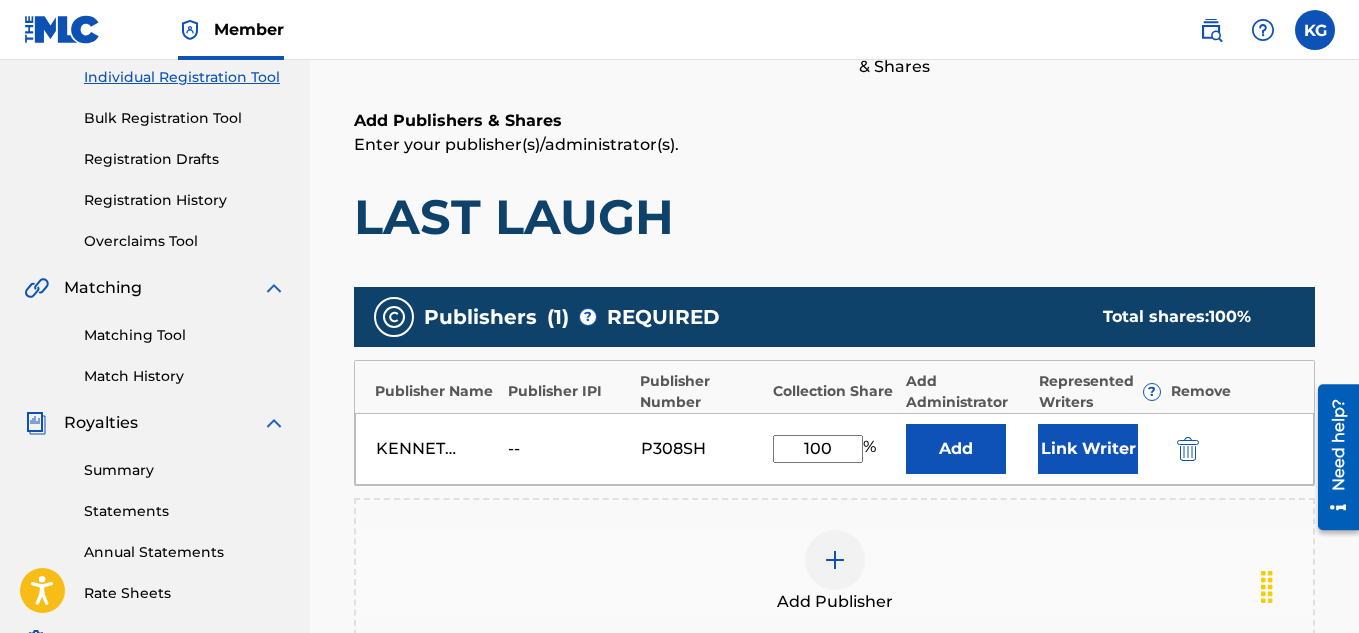 scroll, scrollTop: 266, scrollLeft: 0, axis: vertical 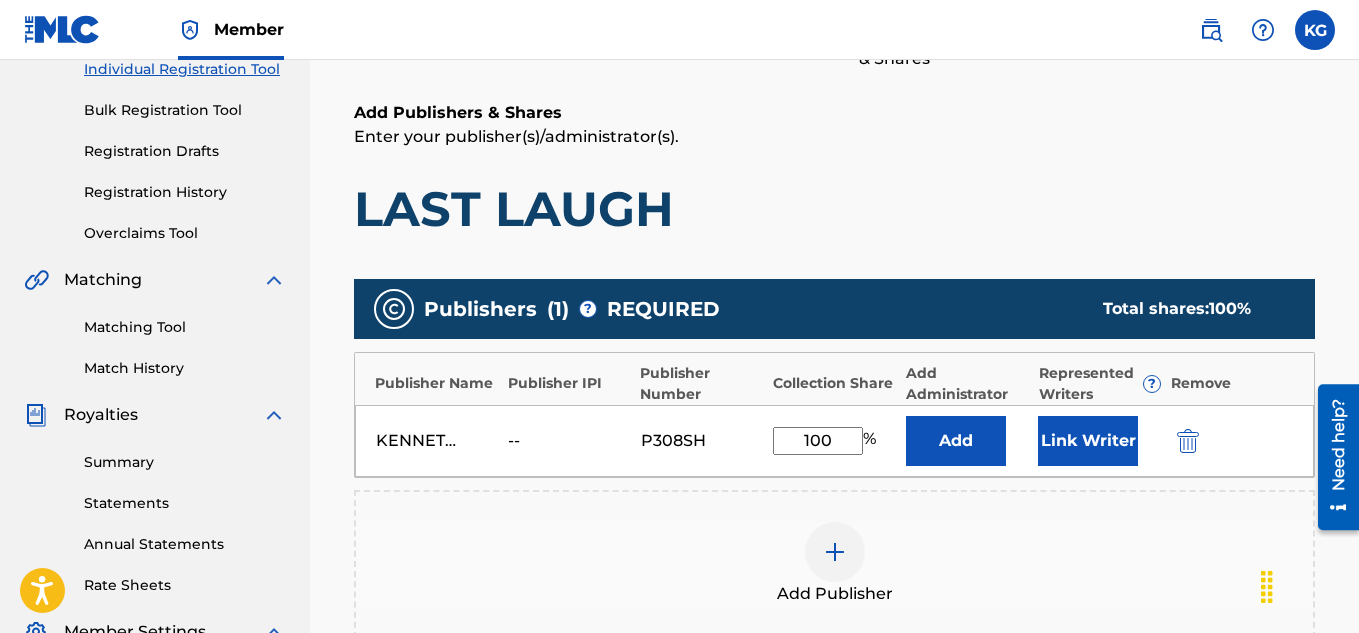 click at bounding box center (835, 552) 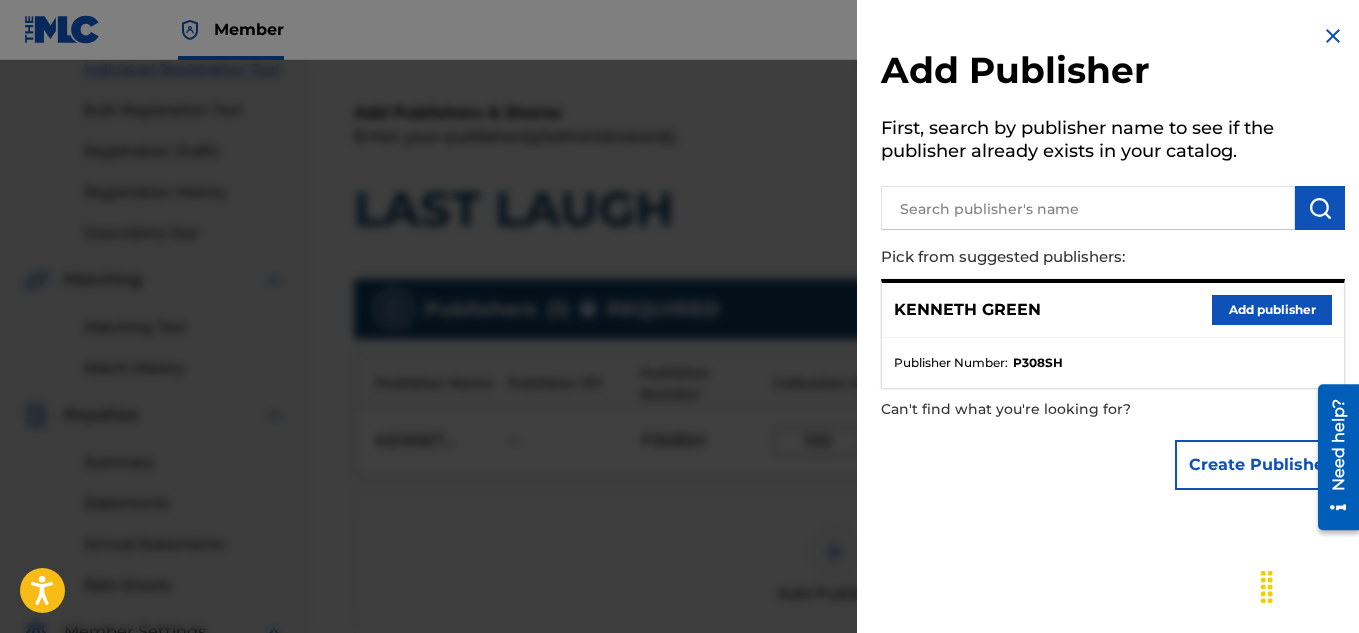 click on "Create Publisher" at bounding box center [1260, 465] 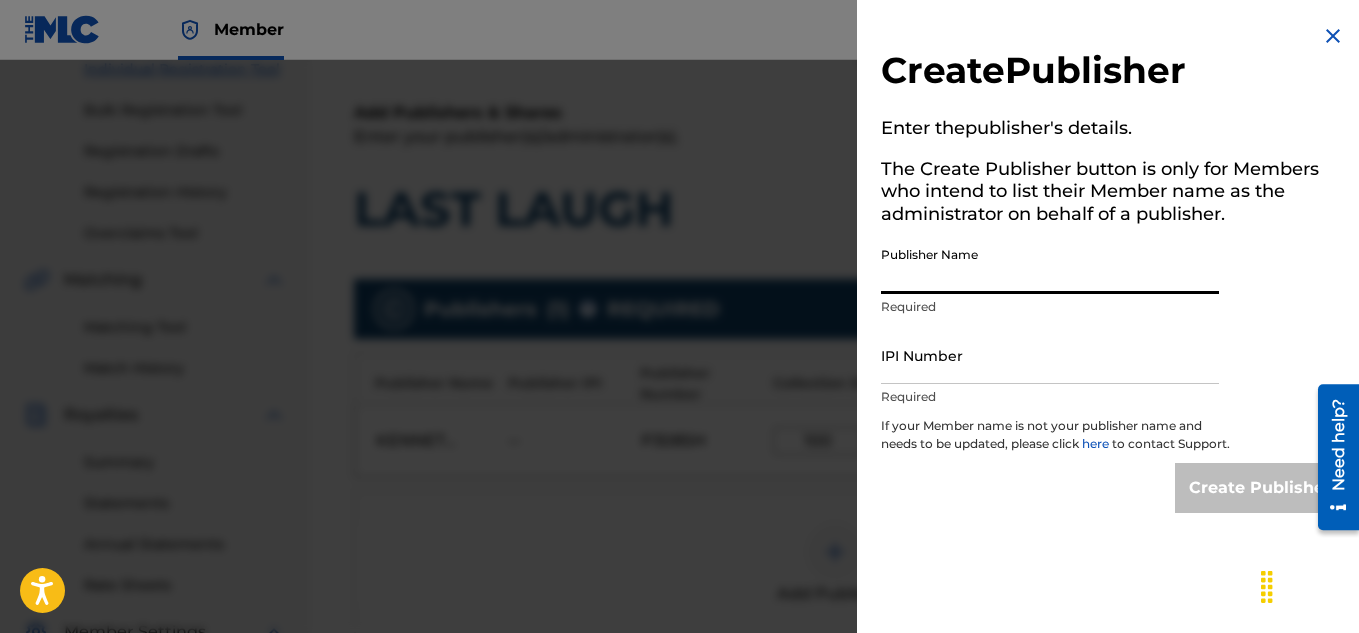 click on "Publisher Name" at bounding box center (1050, 265) 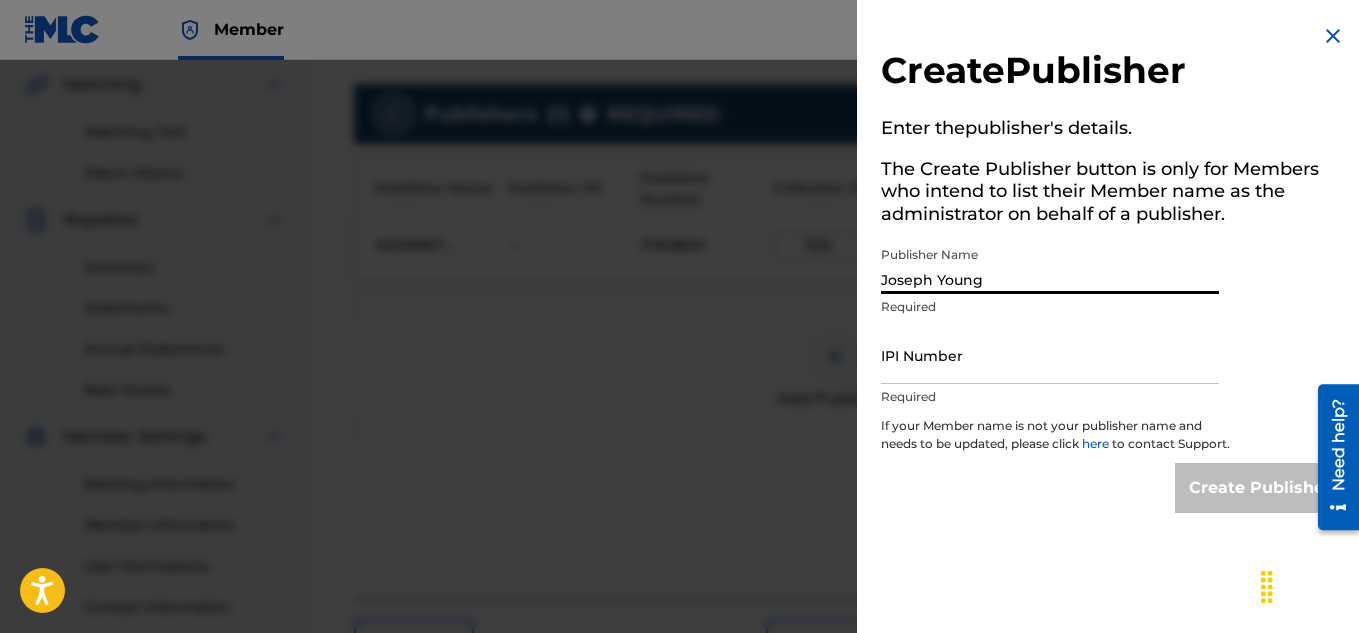 scroll, scrollTop: 469, scrollLeft: 0, axis: vertical 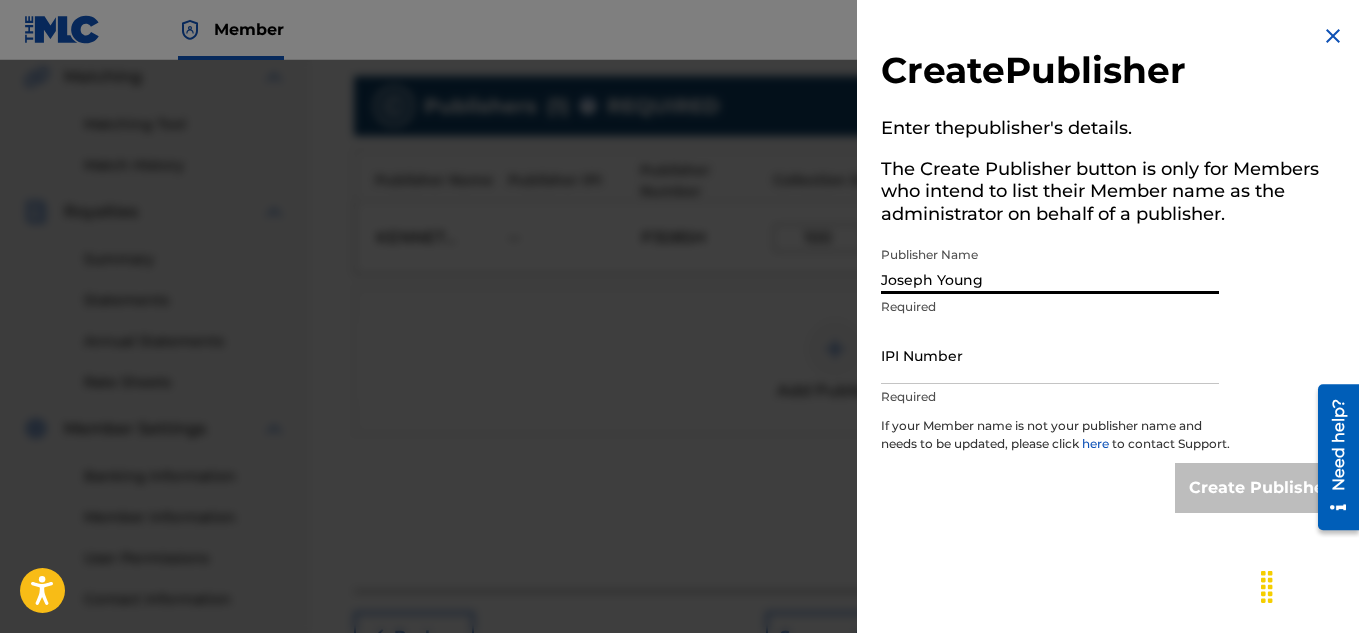 type on "Joseph Young" 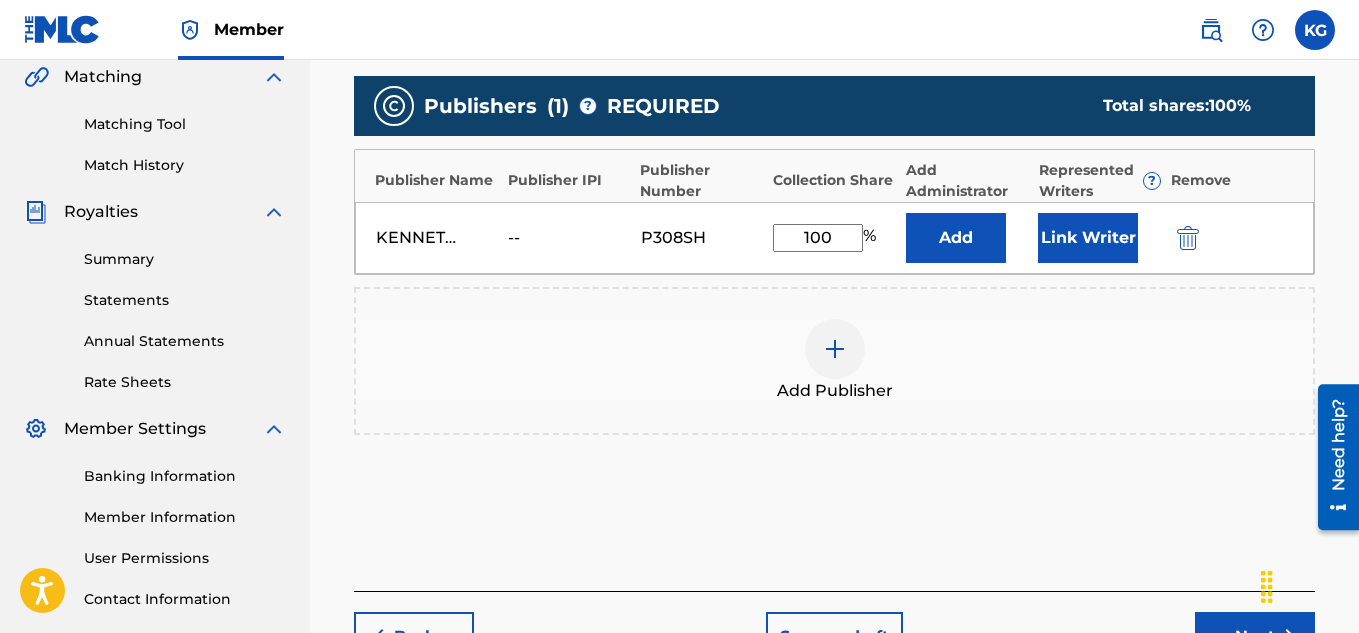 click on "100" at bounding box center (818, 238) 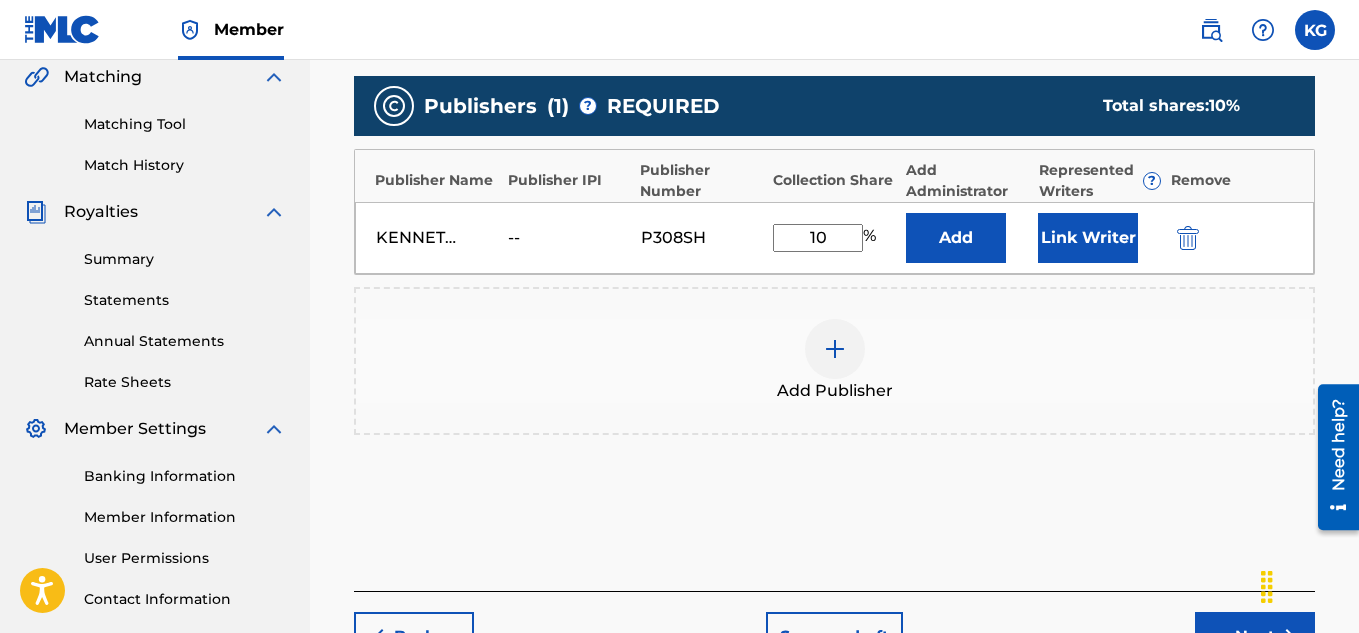 type on "1" 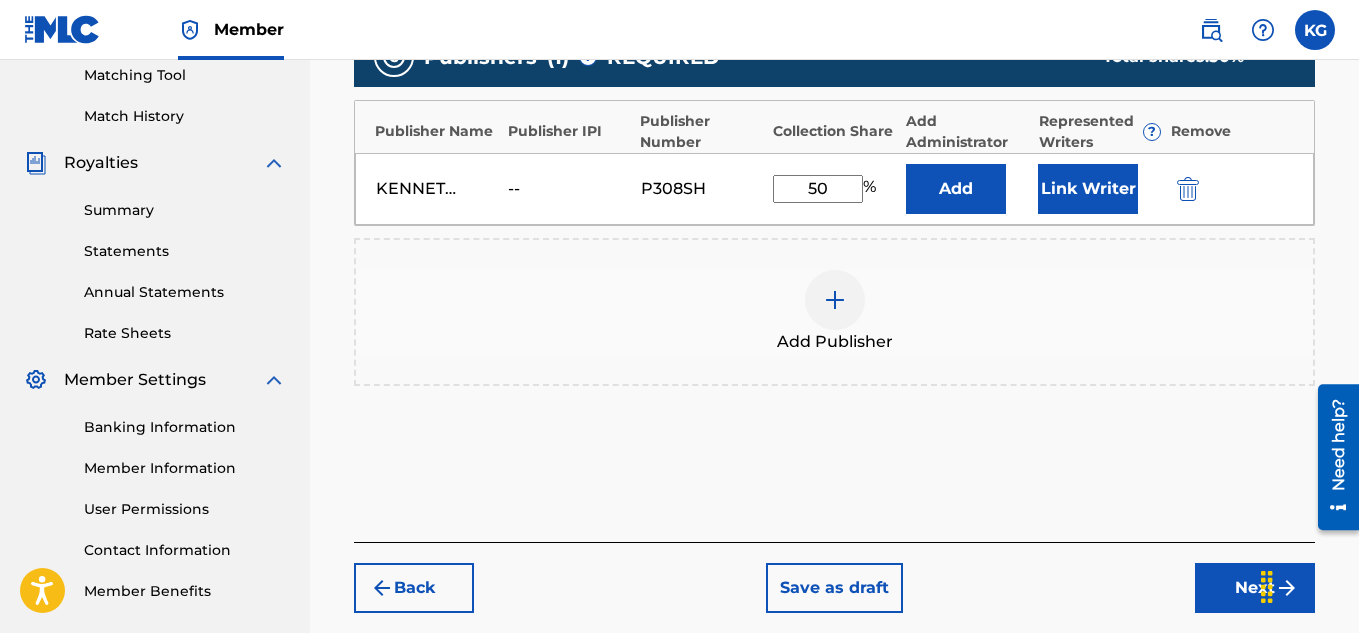scroll, scrollTop: 521, scrollLeft: 0, axis: vertical 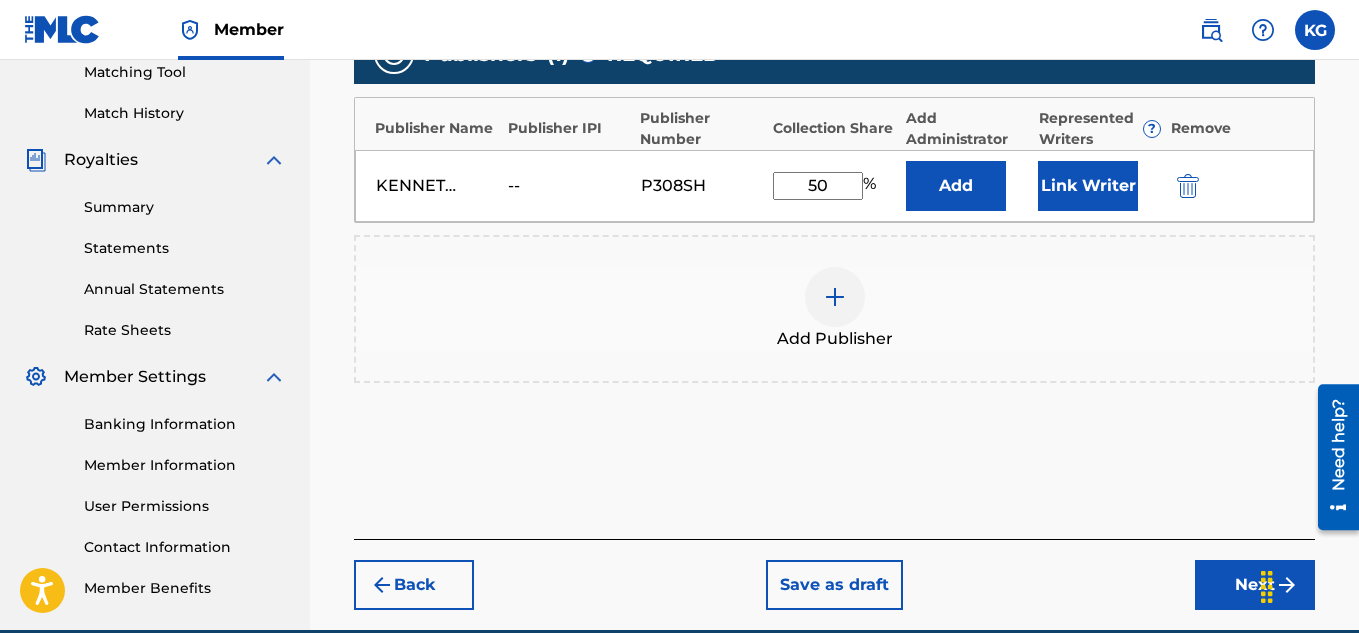 type on "5" 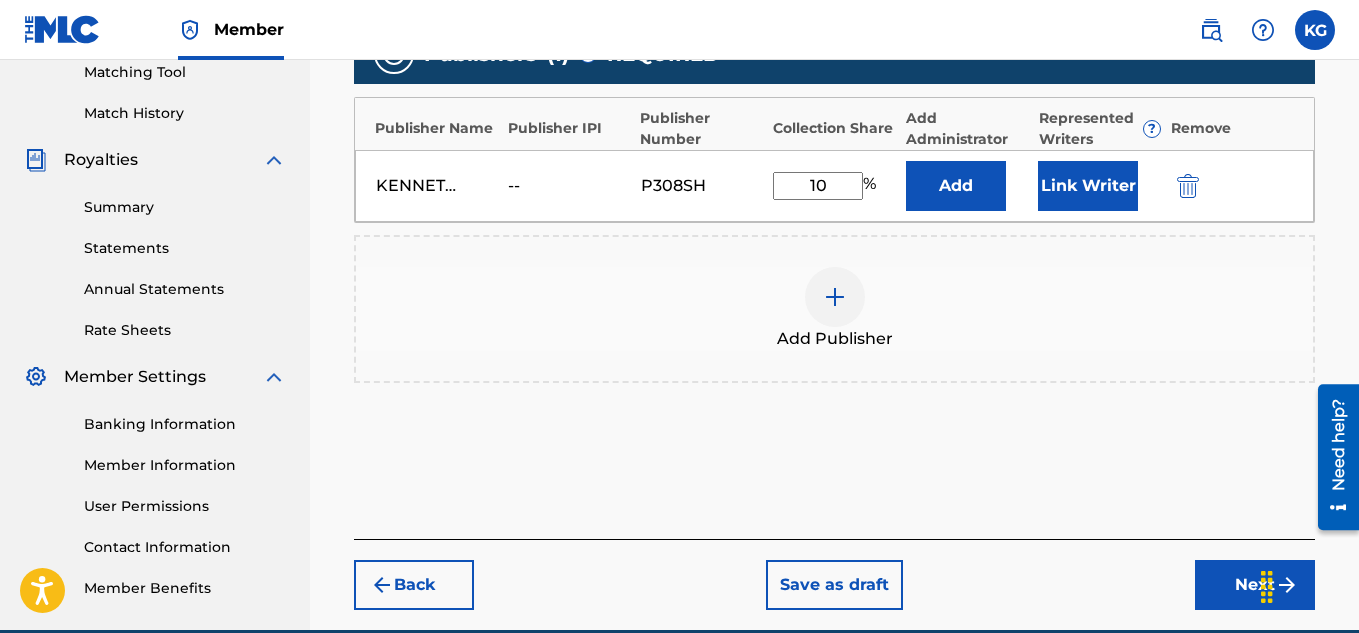 type on "100" 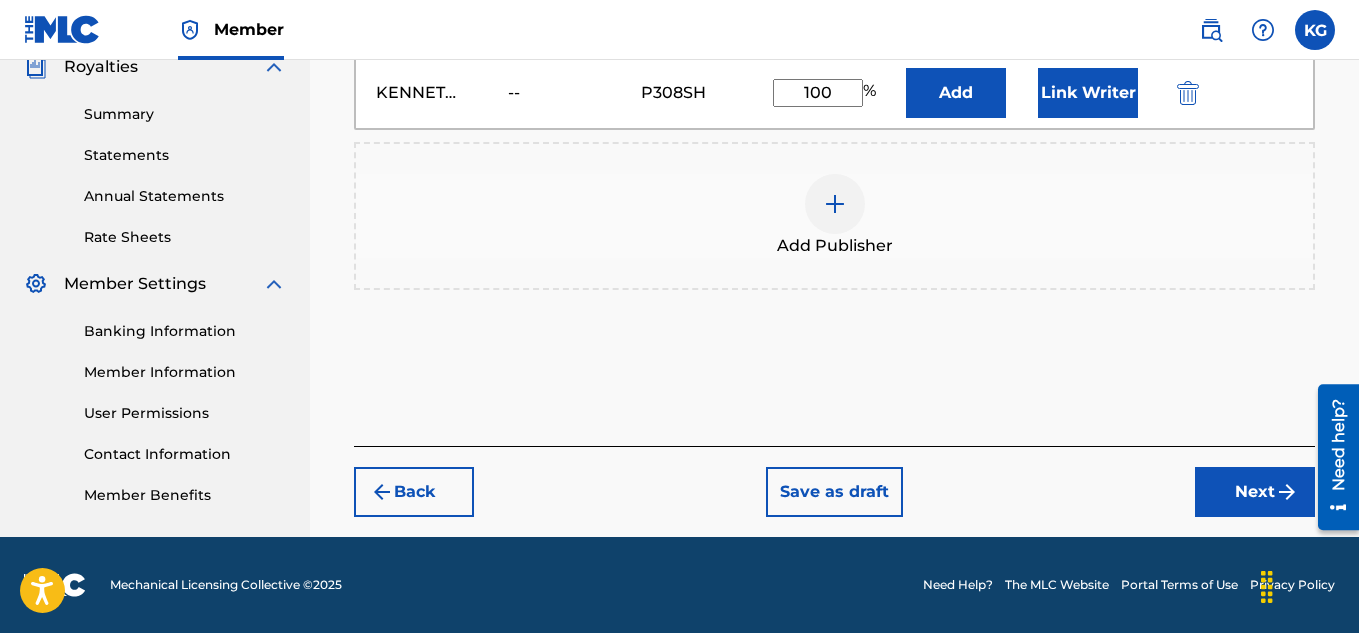 scroll, scrollTop: 612, scrollLeft: 0, axis: vertical 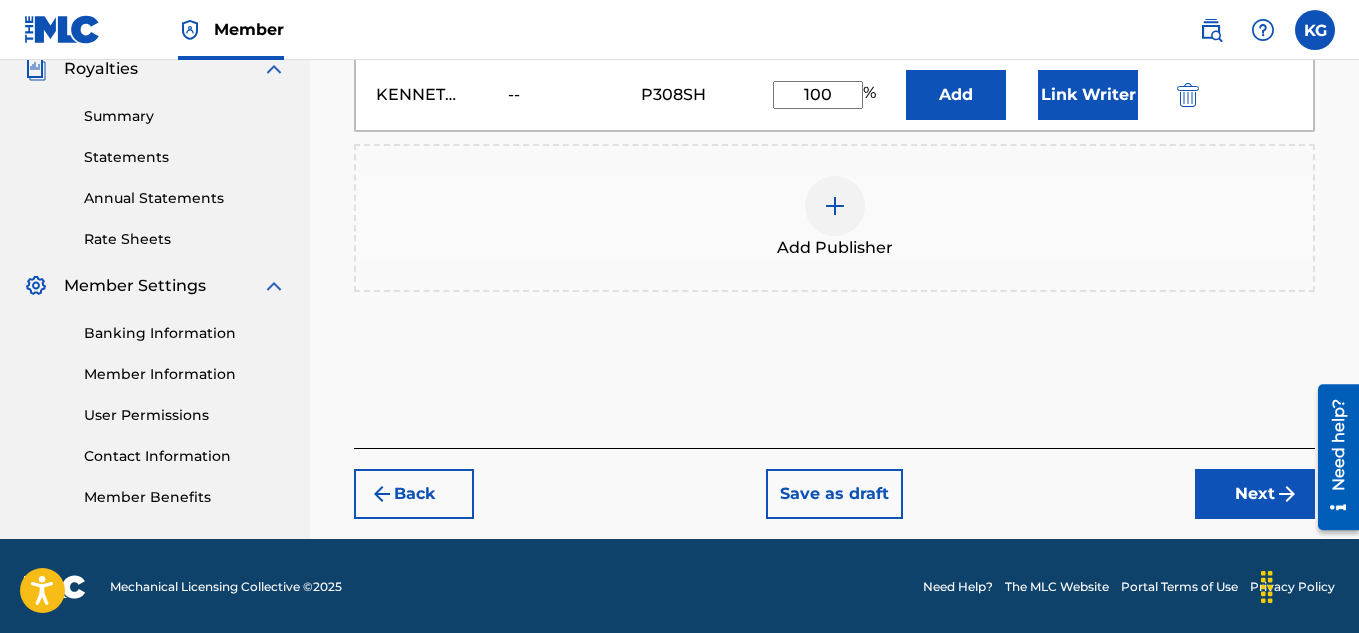 click on "Next" at bounding box center (1255, 494) 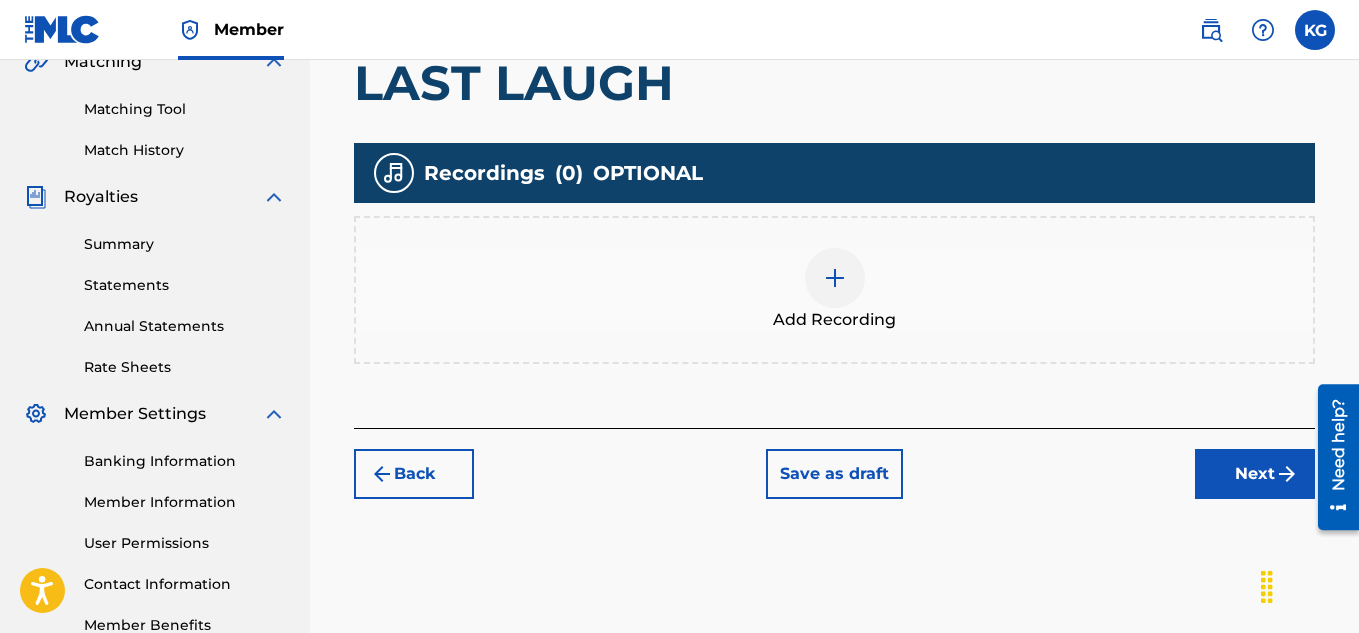 scroll, scrollTop: 488, scrollLeft: 0, axis: vertical 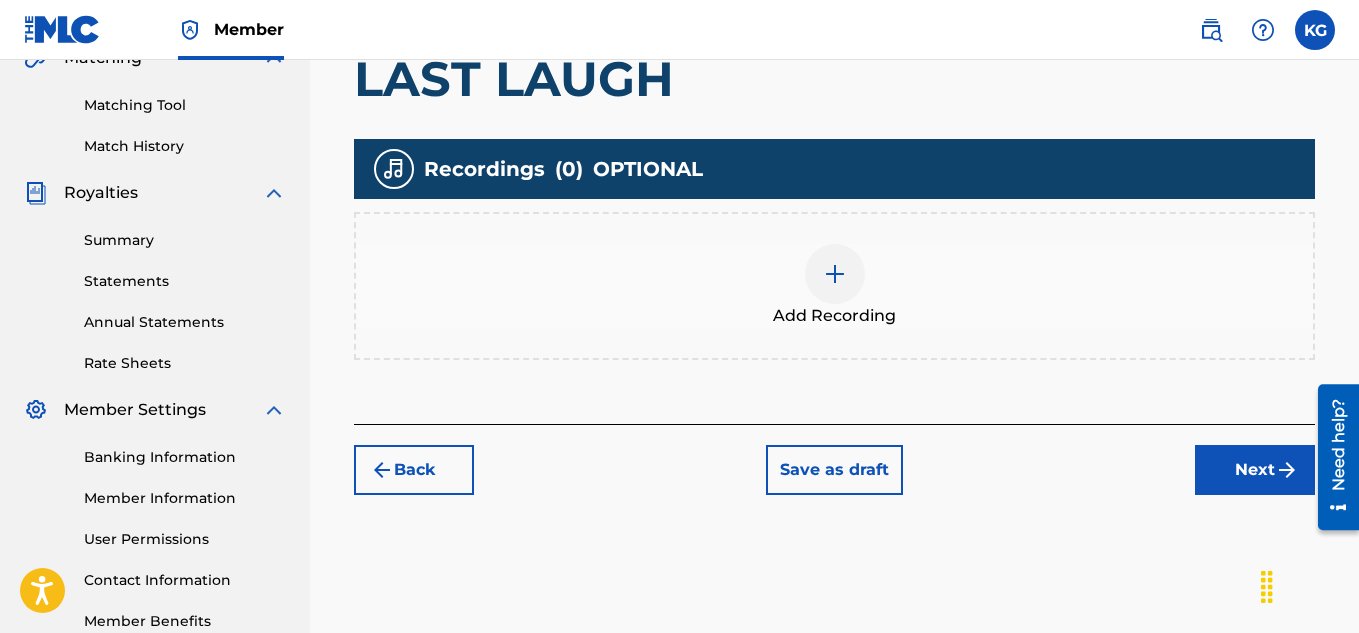 click on "Next" at bounding box center [1255, 470] 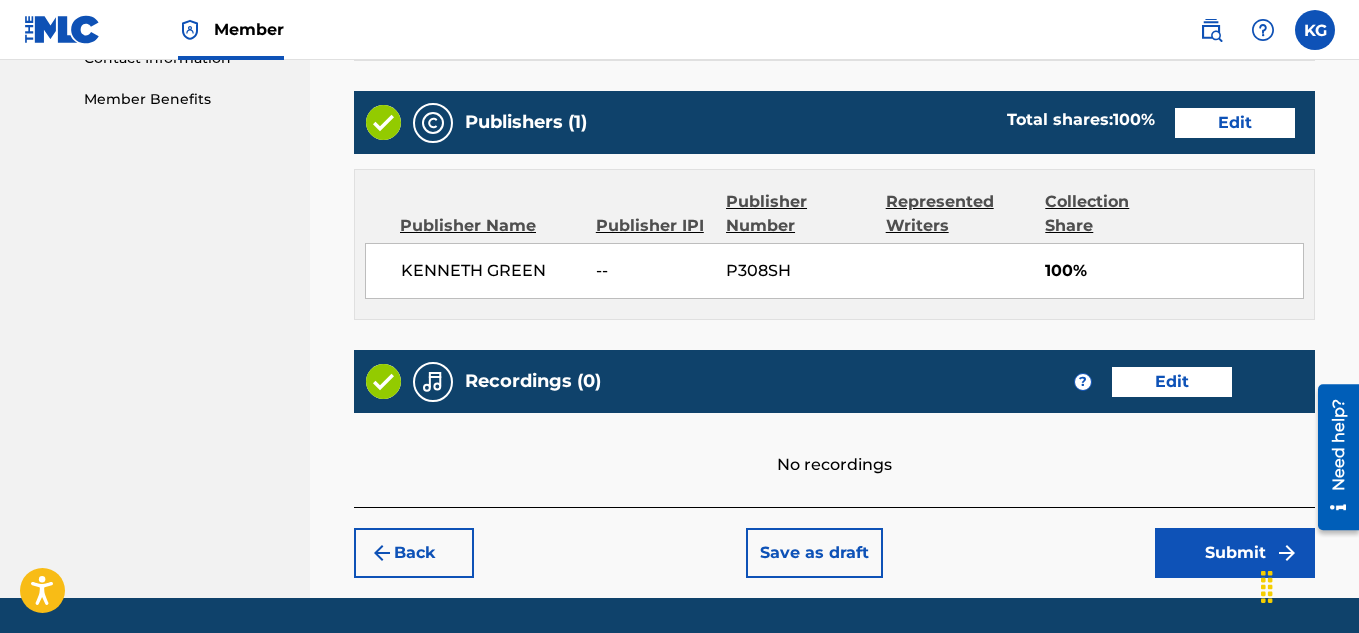 scroll, scrollTop: 1039, scrollLeft: 0, axis: vertical 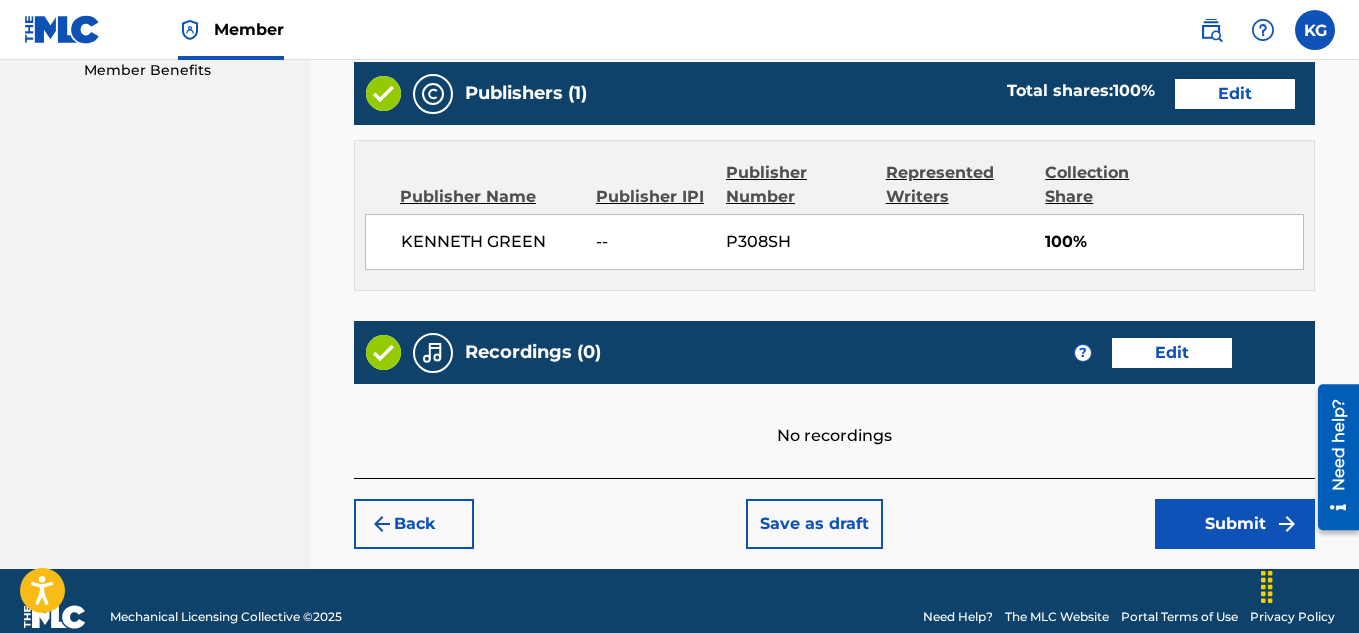 click on "Submit" at bounding box center (1235, 524) 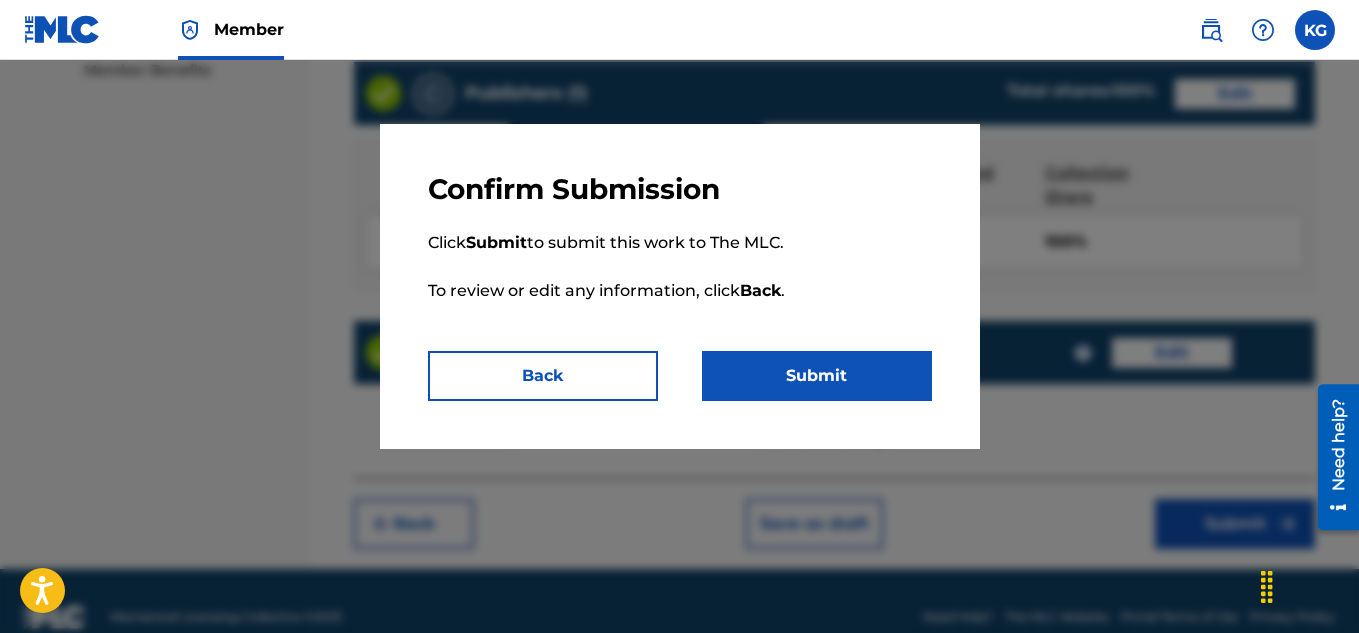 click on "Submit" at bounding box center [817, 376] 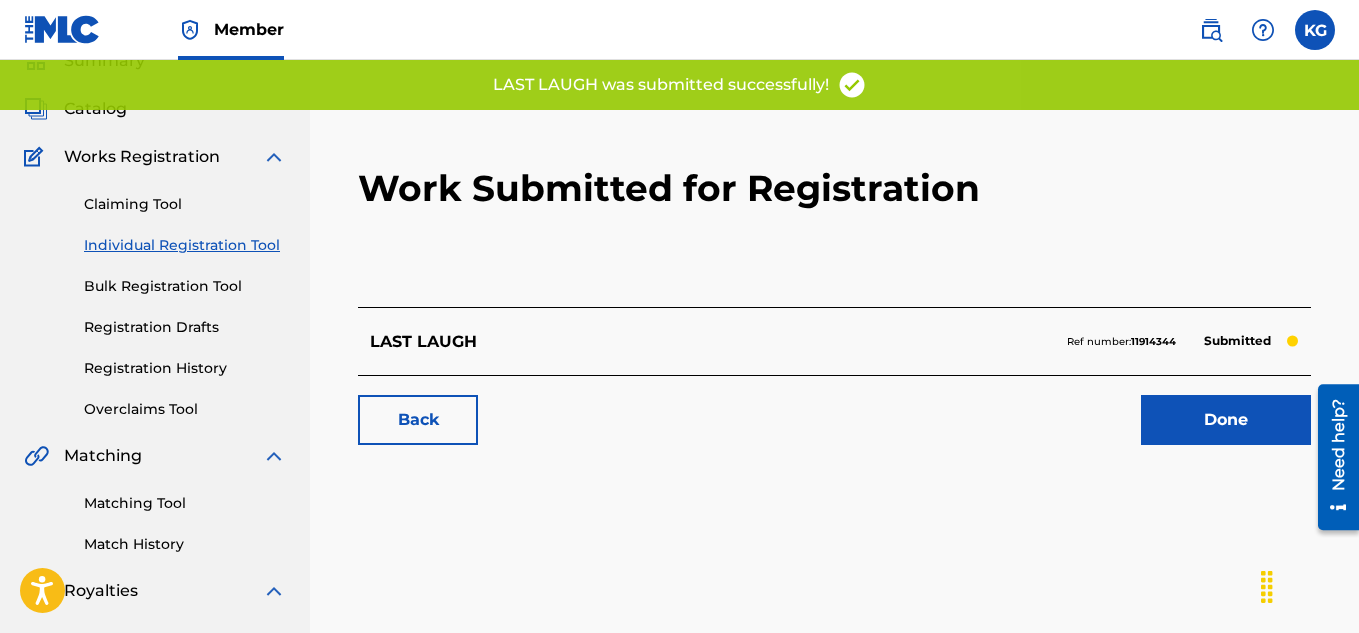 scroll, scrollTop: 94, scrollLeft: 0, axis: vertical 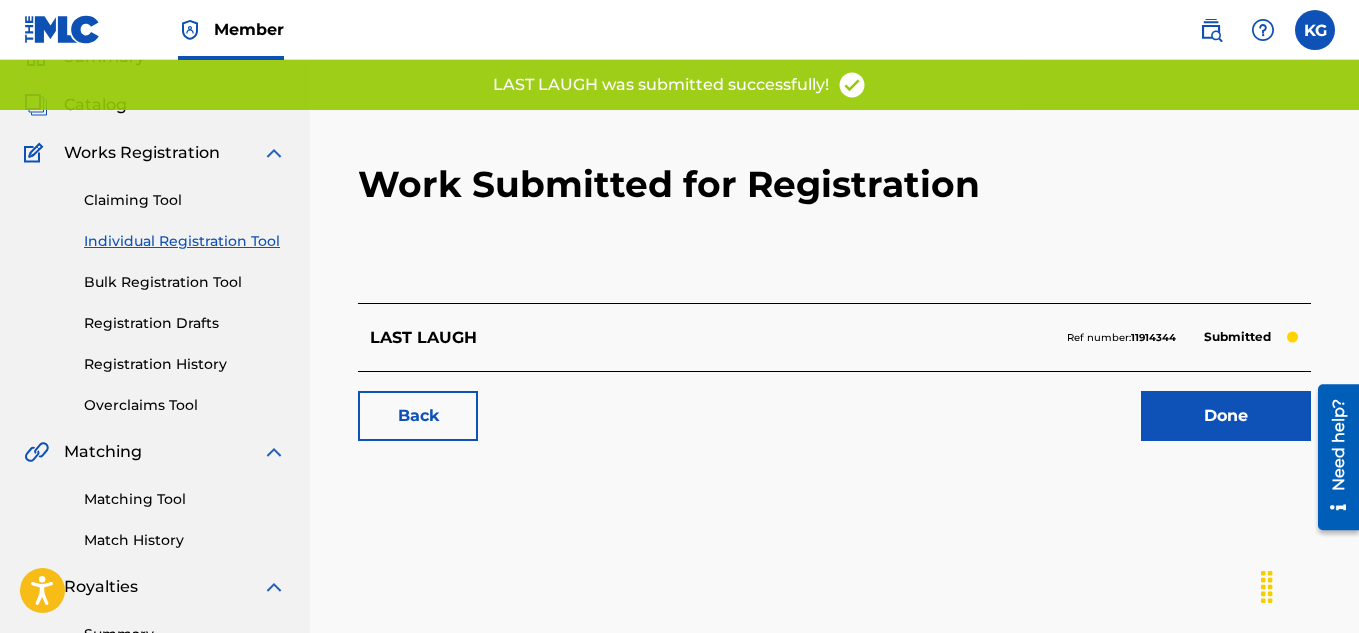 click on "Done" at bounding box center [1226, 416] 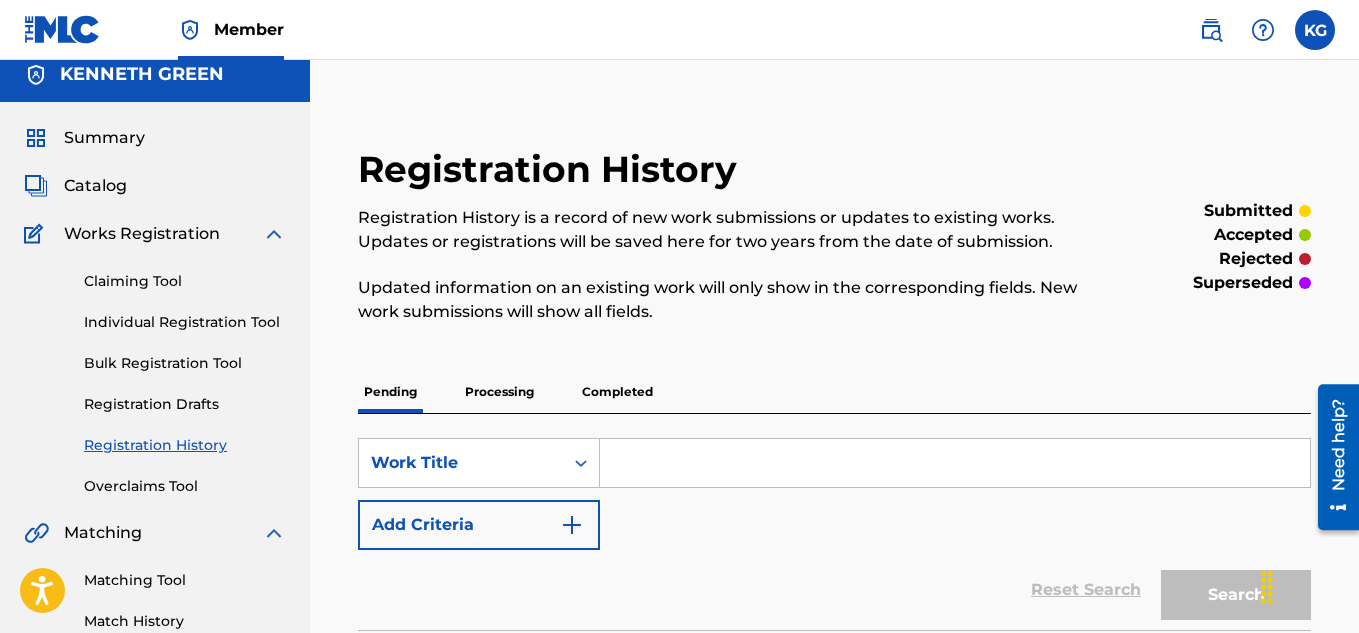 scroll, scrollTop: 0, scrollLeft: 0, axis: both 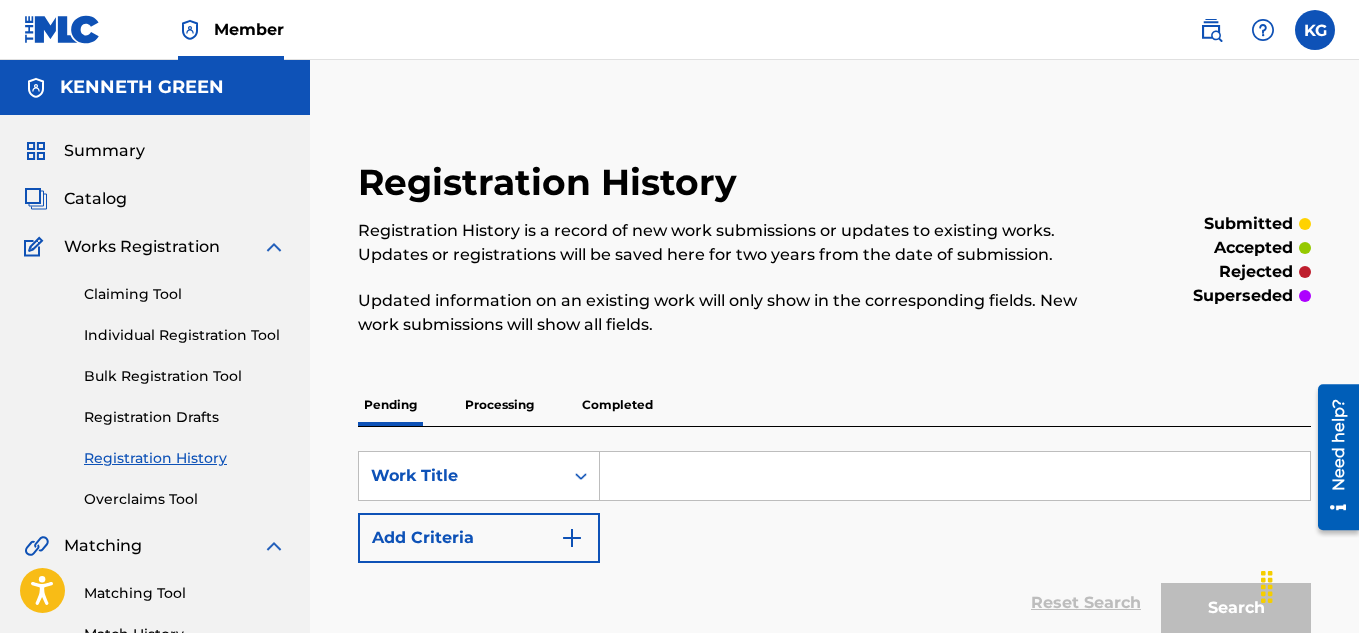 click at bounding box center [274, 247] 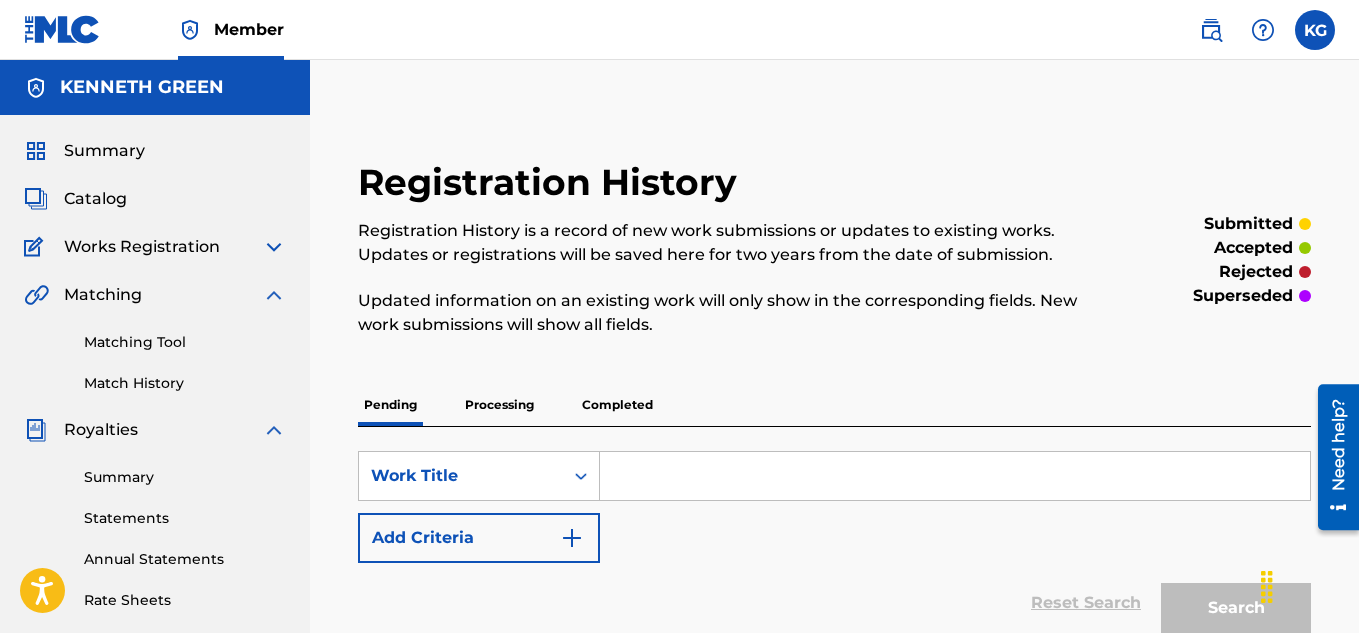 click on "Works Registration" at bounding box center [155, 247] 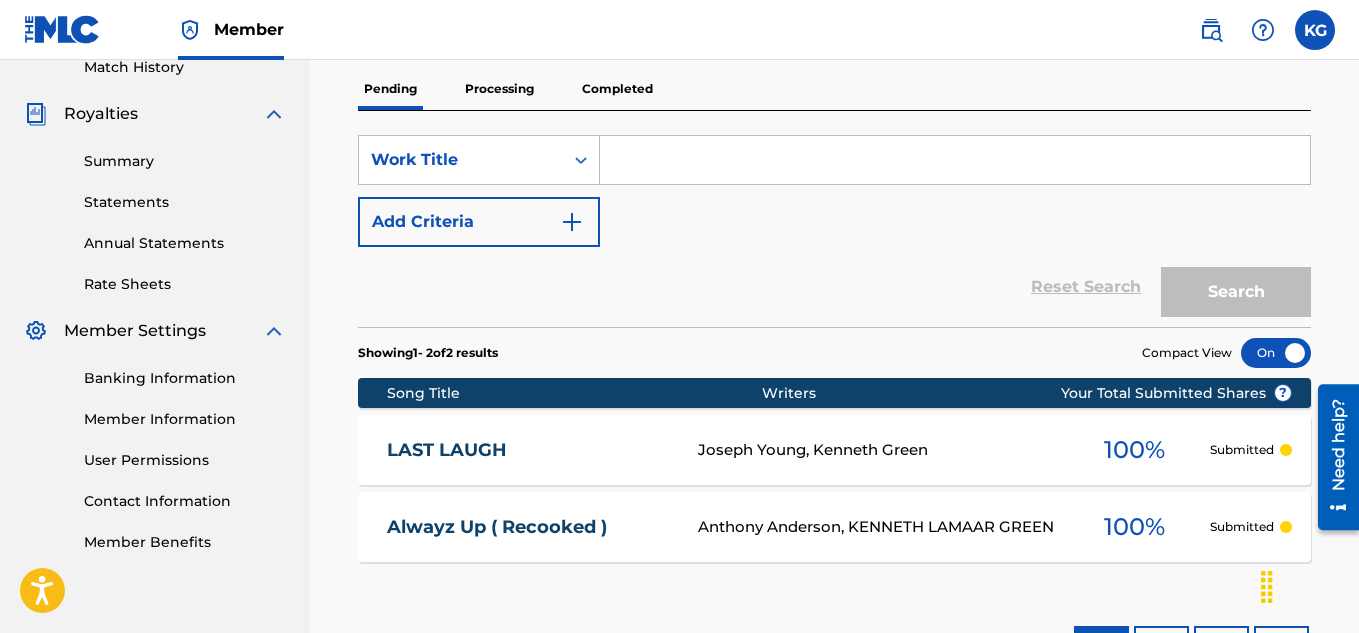 scroll, scrollTop: 0, scrollLeft: 0, axis: both 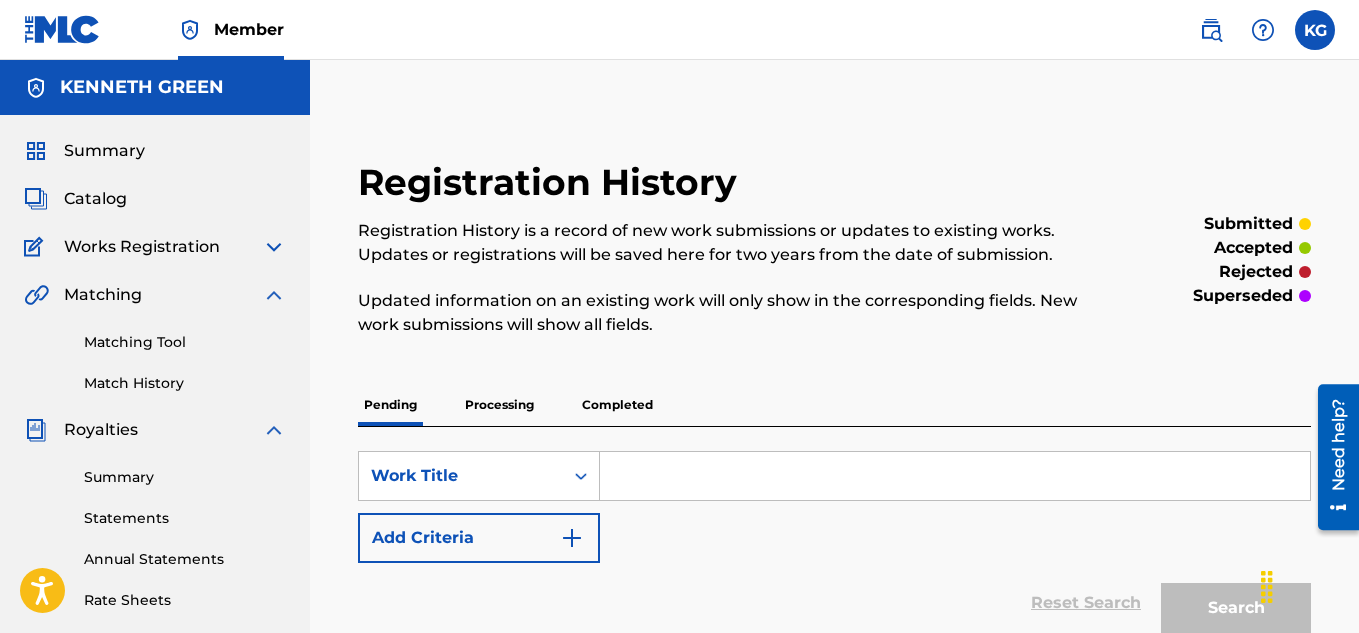 click at bounding box center (1315, 30) 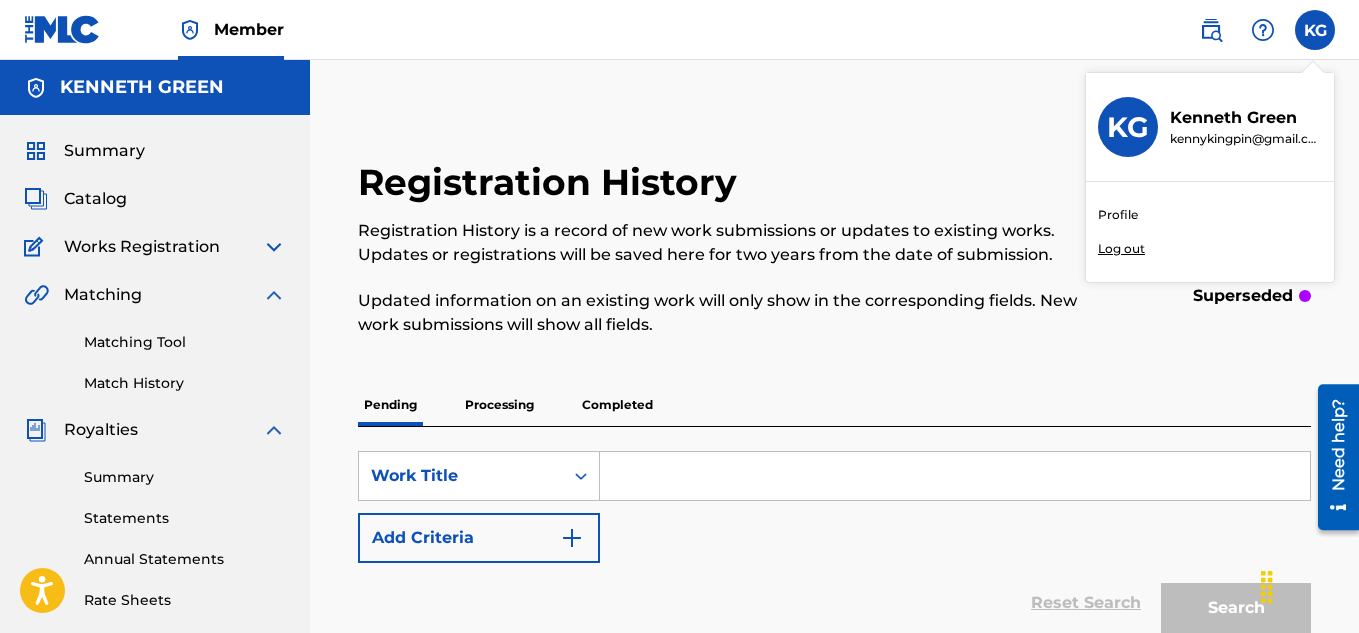 click on "Profile" at bounding box center (1118, 215) 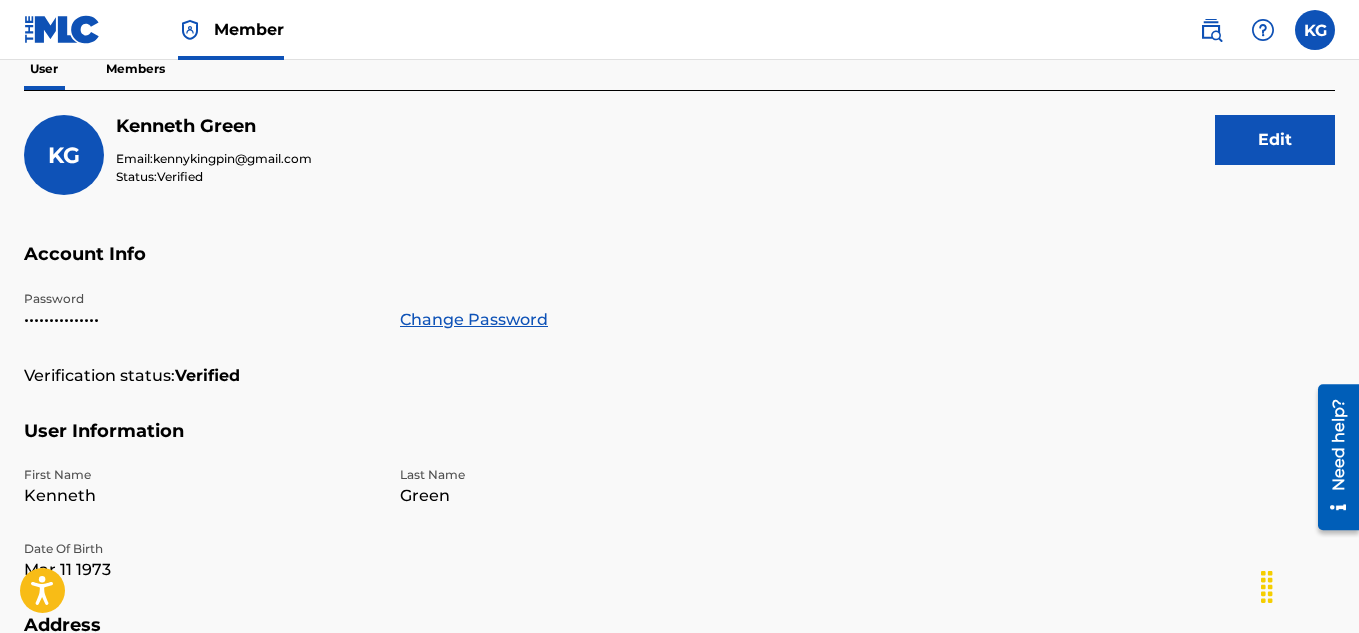 scroll, scrollTop: 0, scrollLeft: 0, axis: both 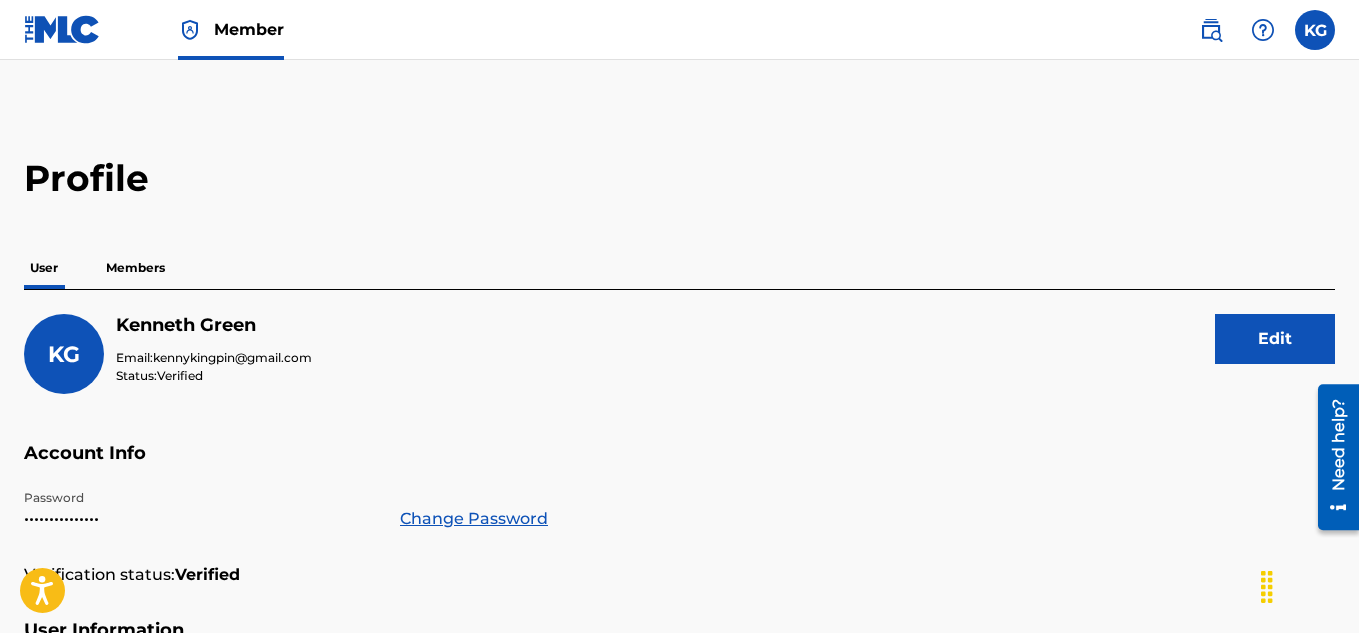 click on "User" at bounding box center (44, 268) 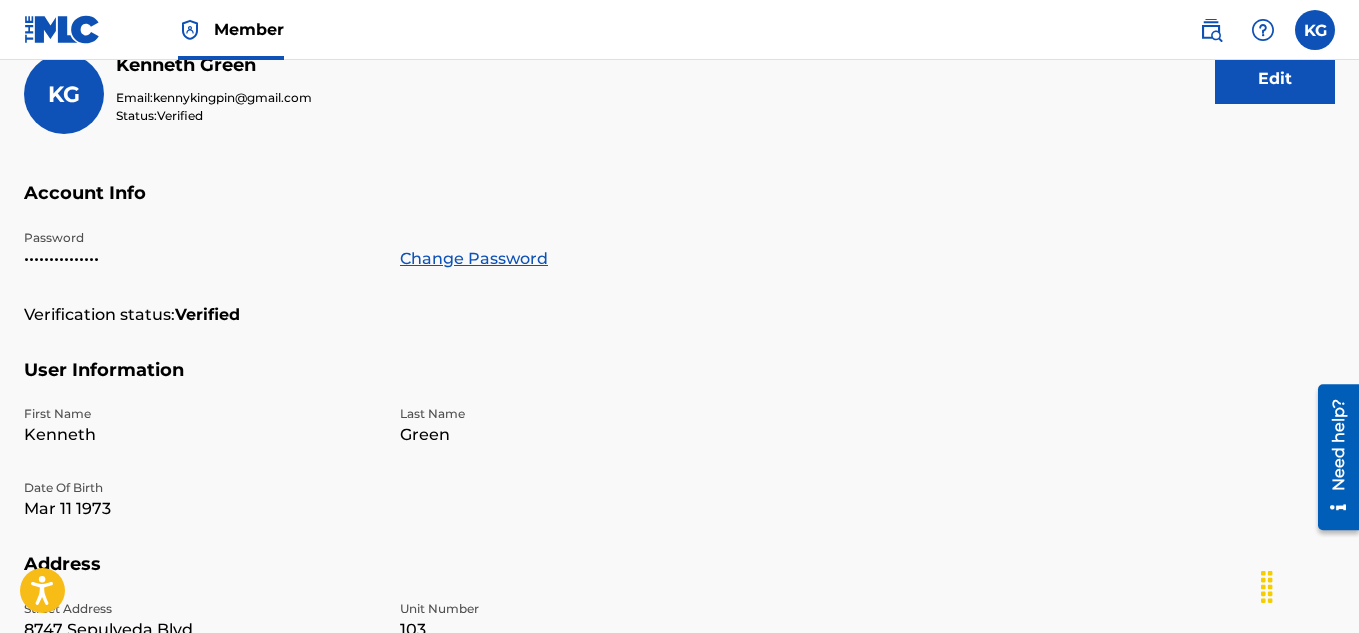 scroll, scrollTop: 0, scrollLeft: 0, axis: both 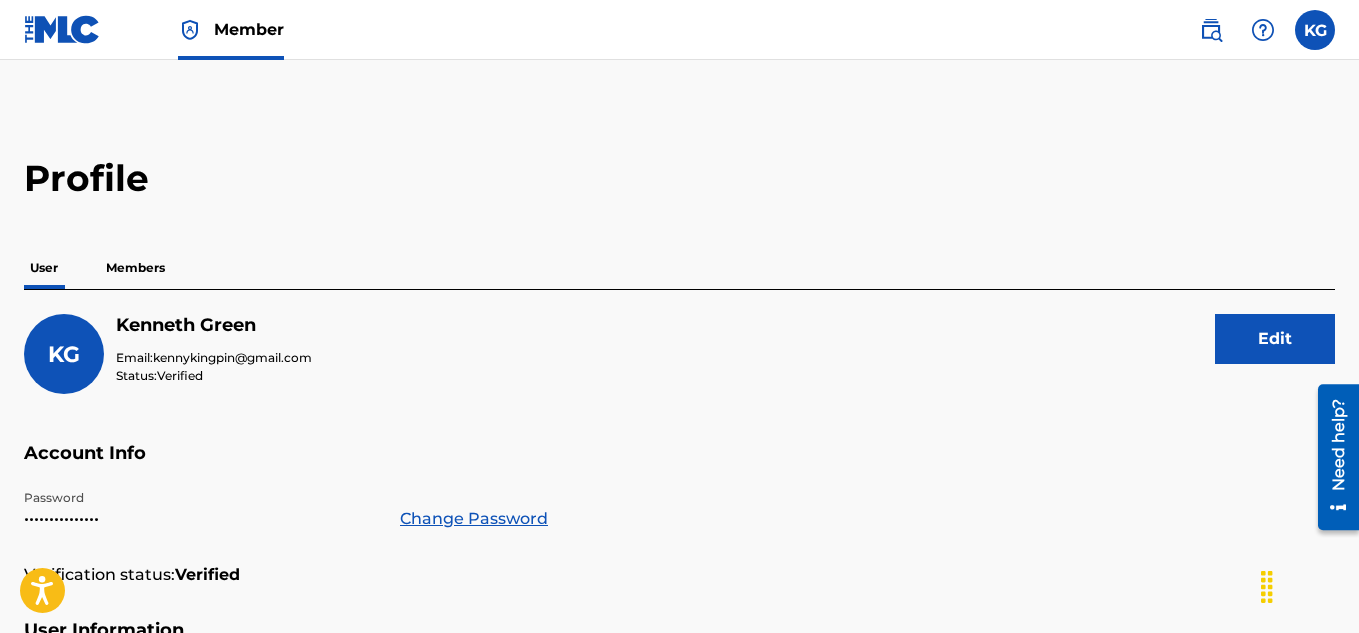 click on "Members" at bounding box center (135, 268) 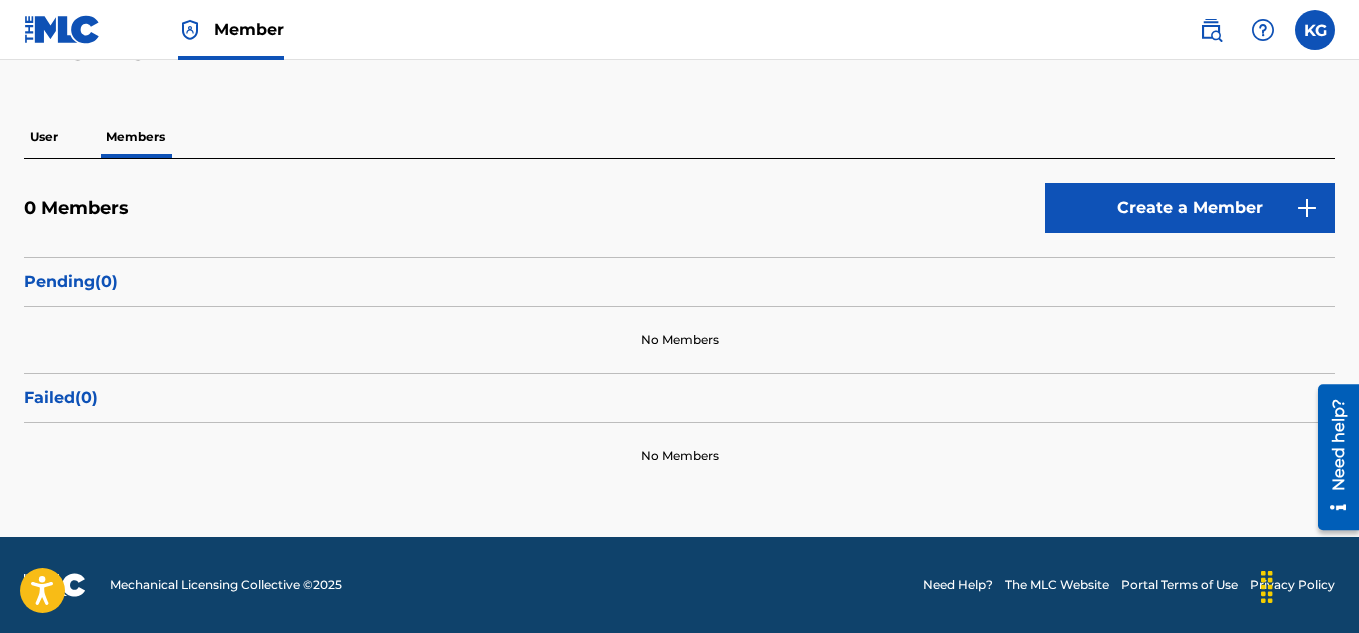 scroll, scrollTop: 0, scrollLeft: 0, axis: both 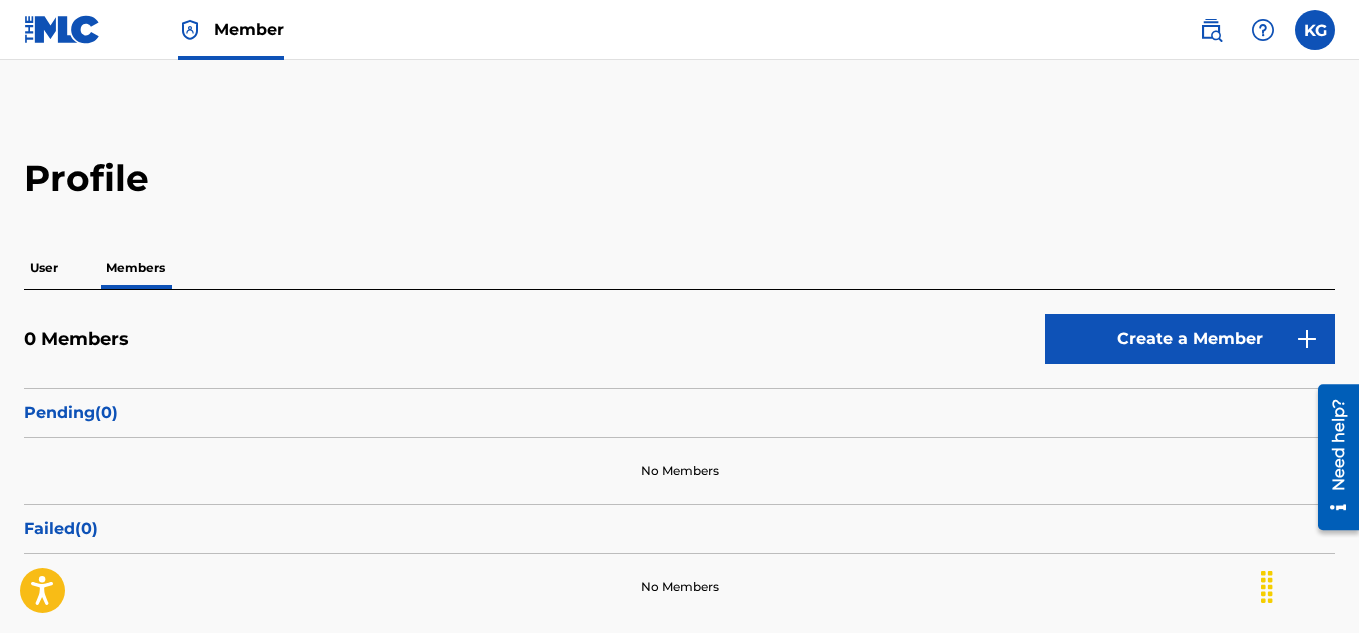 click at bounding box center (1315, 30) 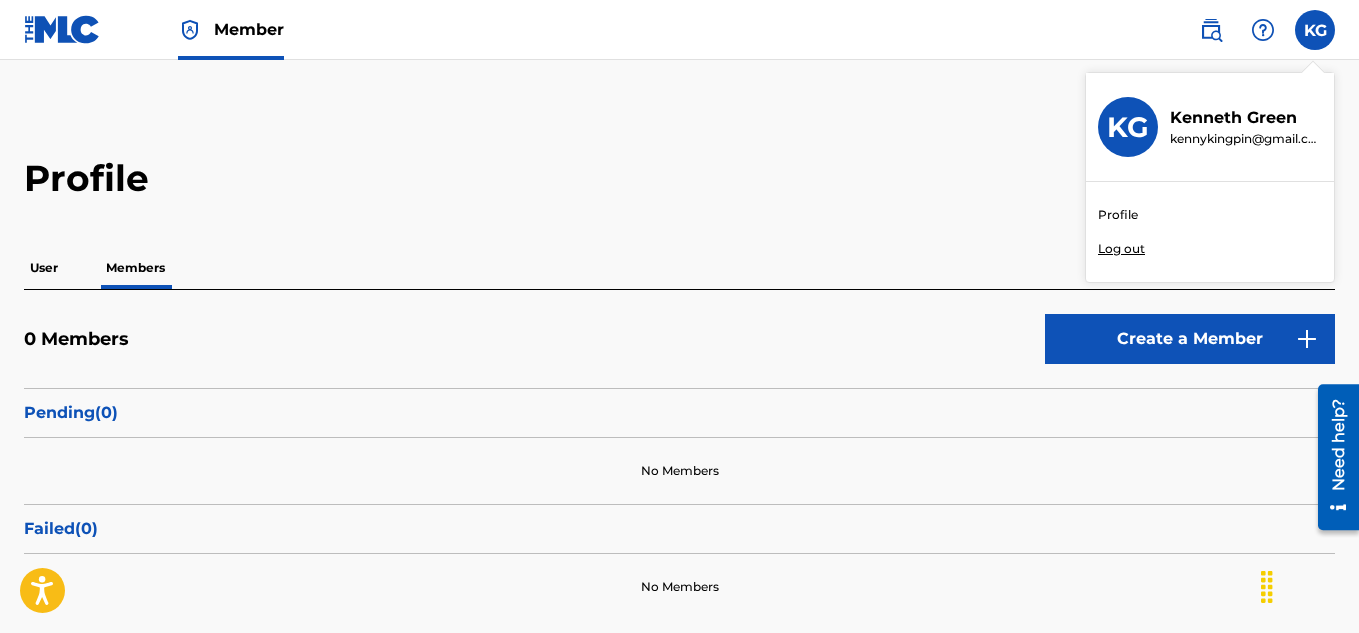 click on "KG" at bounding box center [1128, 127] 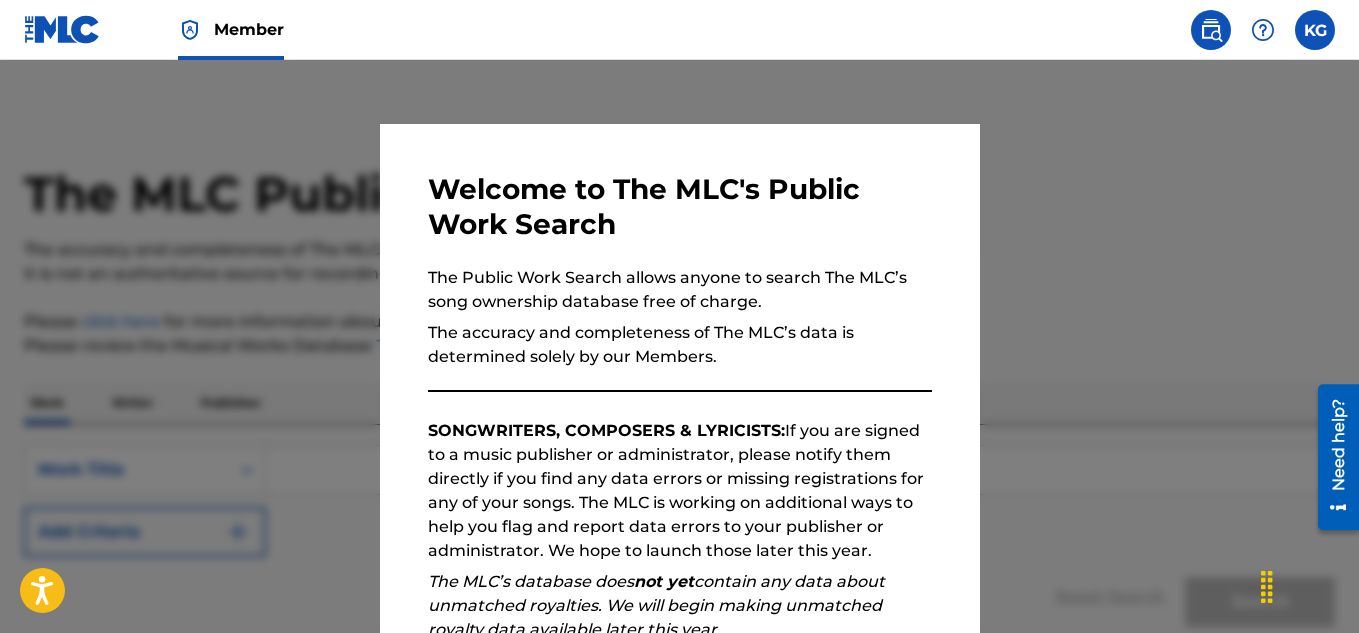 click at bounding box center (679, 376) 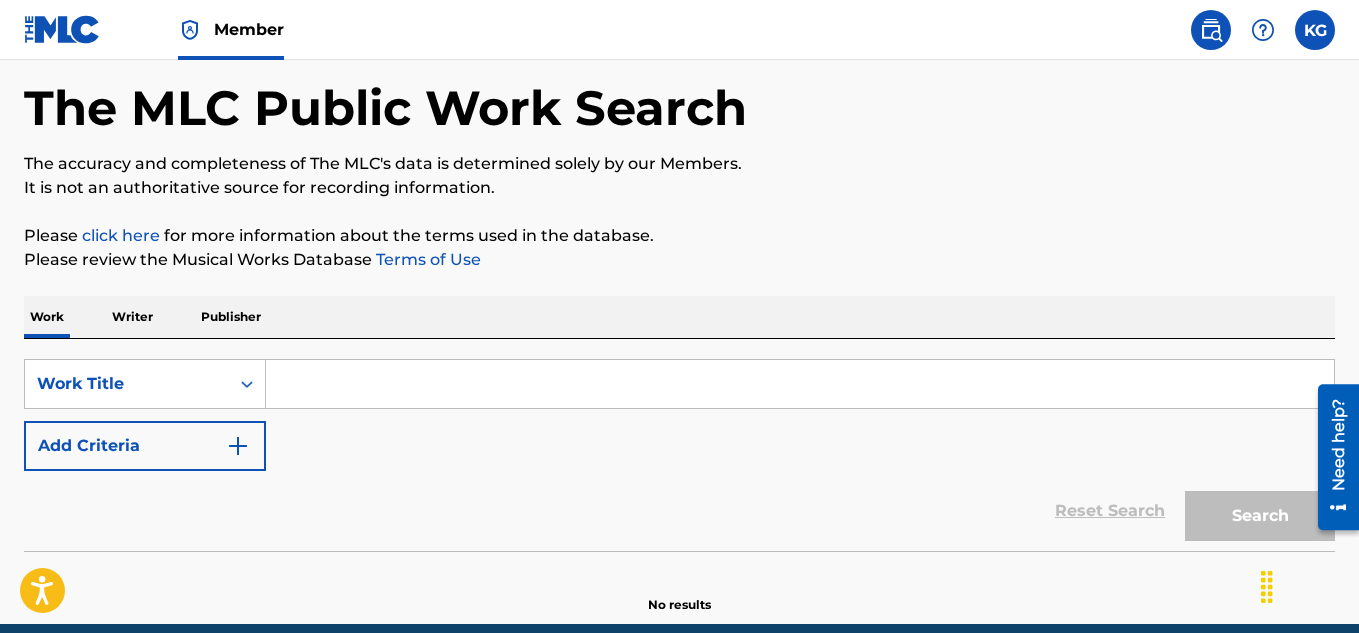 scroll, scrollTop: 173, scrollLeft: 0, axis: vertical 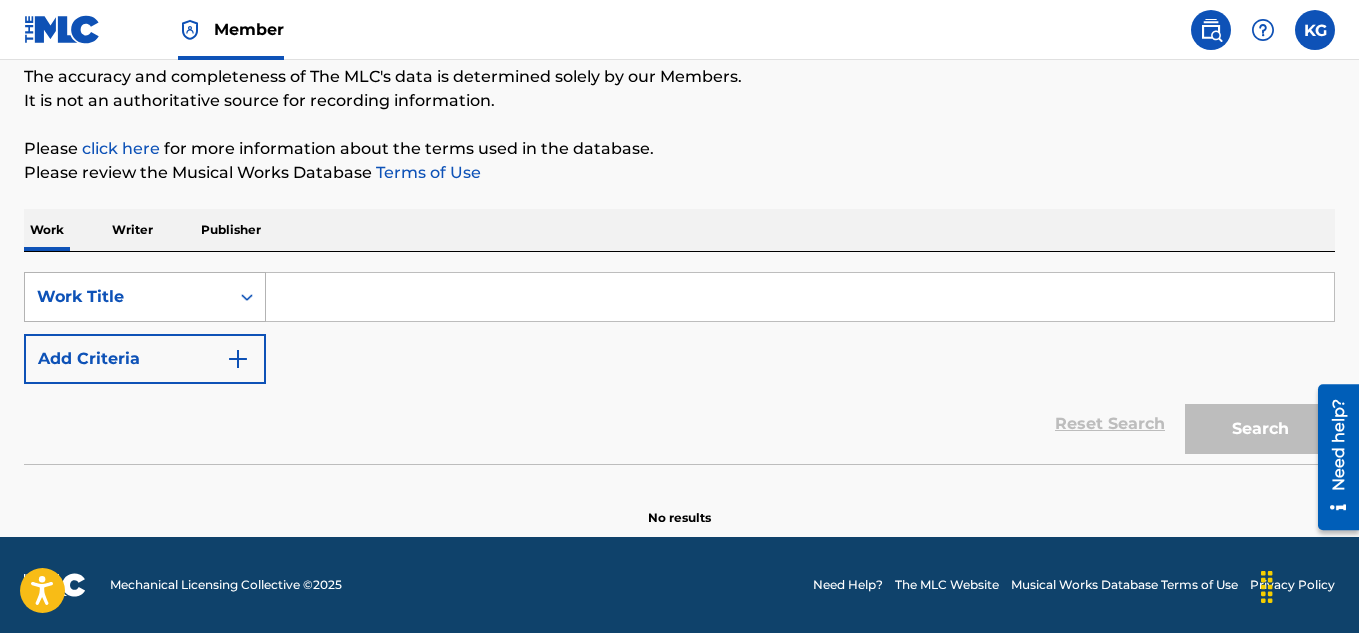 click 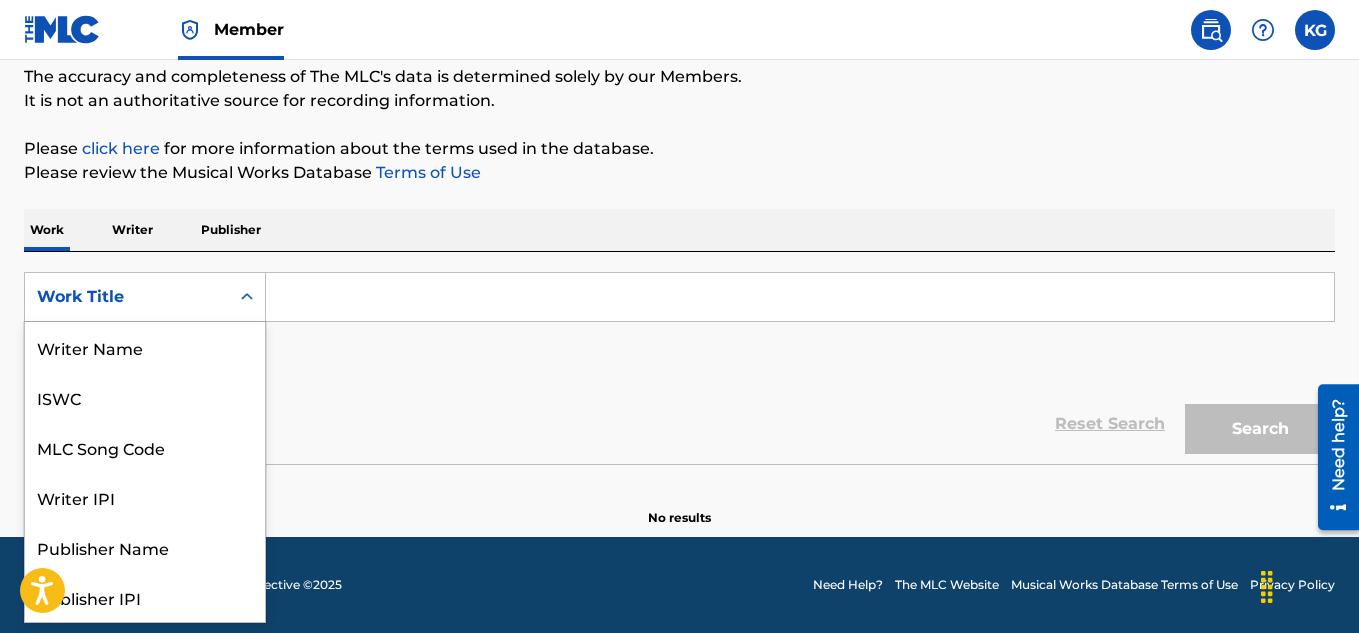 scroll, scrollTop: 100, scrollLeft: 0, axis: vertical 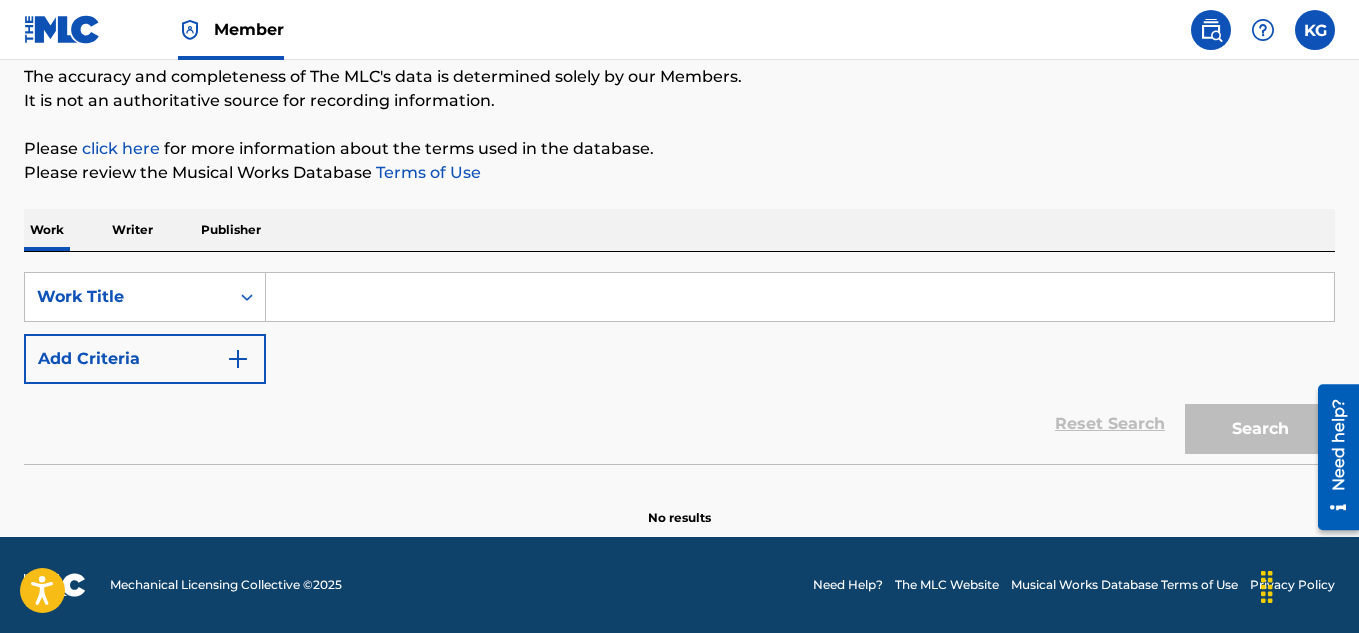 click at bounding box center [800, 297] 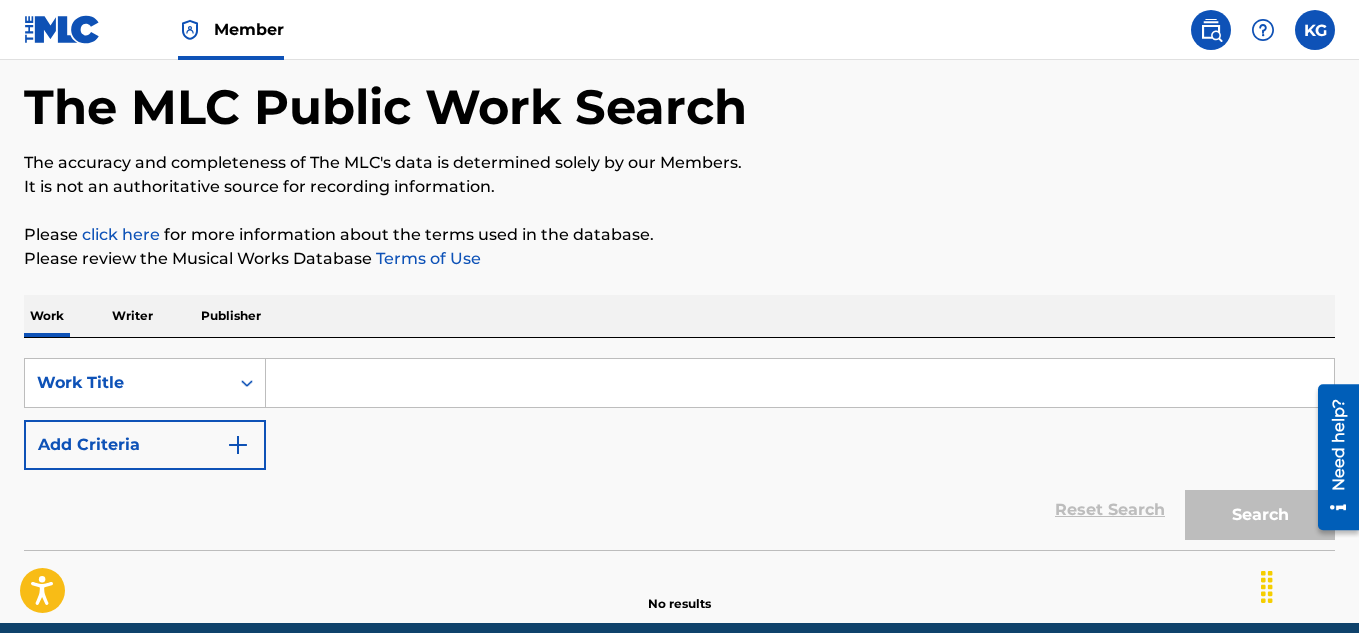 scroll, scrollTop: 99, scrollLeft: 0, axis: vertical 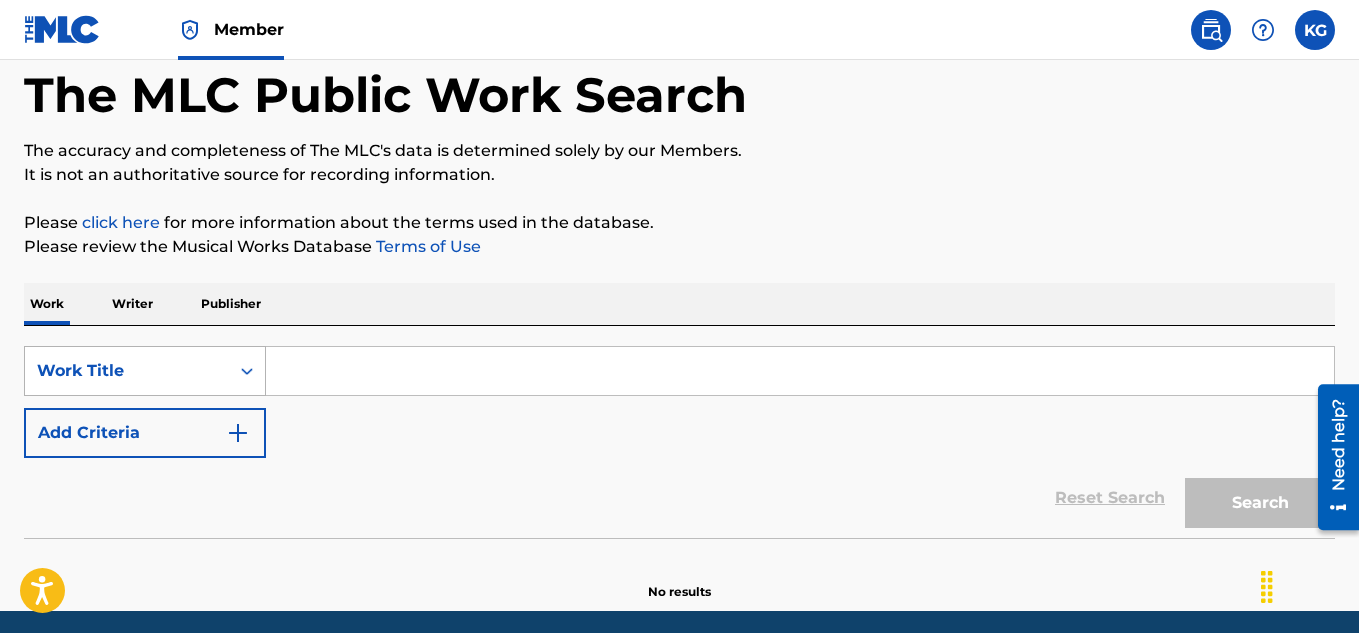click at bounding box center [247, 371] 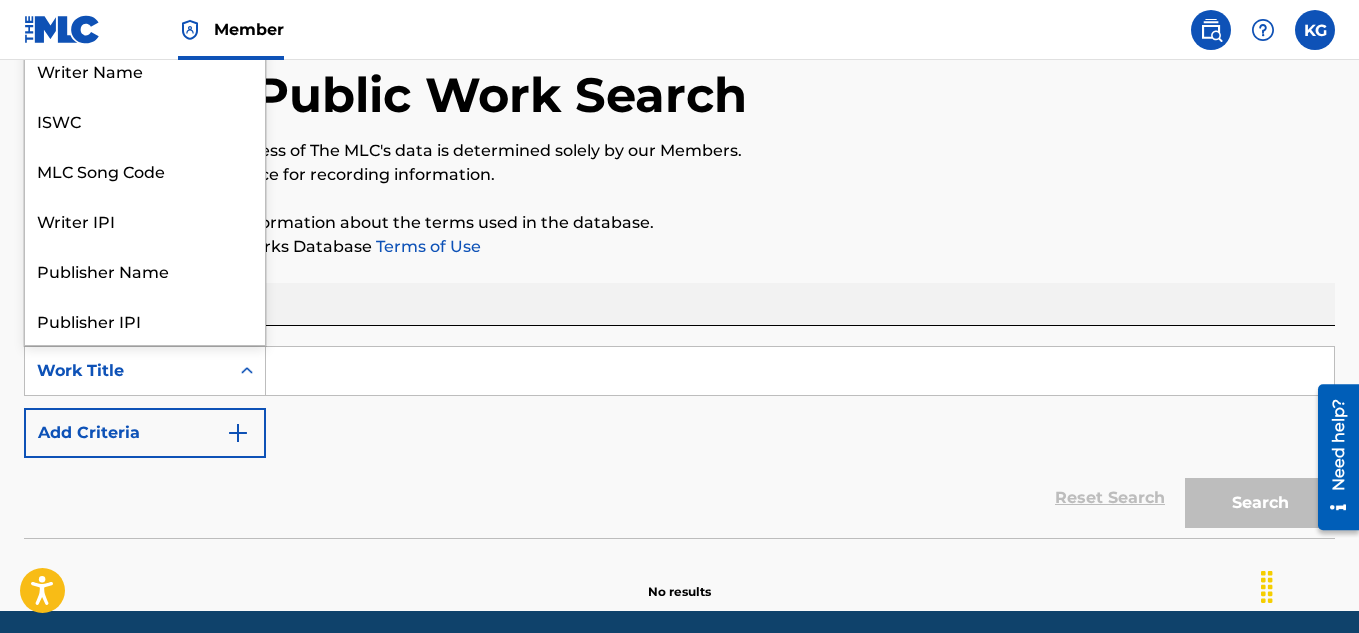 scroll, scrollTop: 100, scrollLeft: 0, axis: vertical 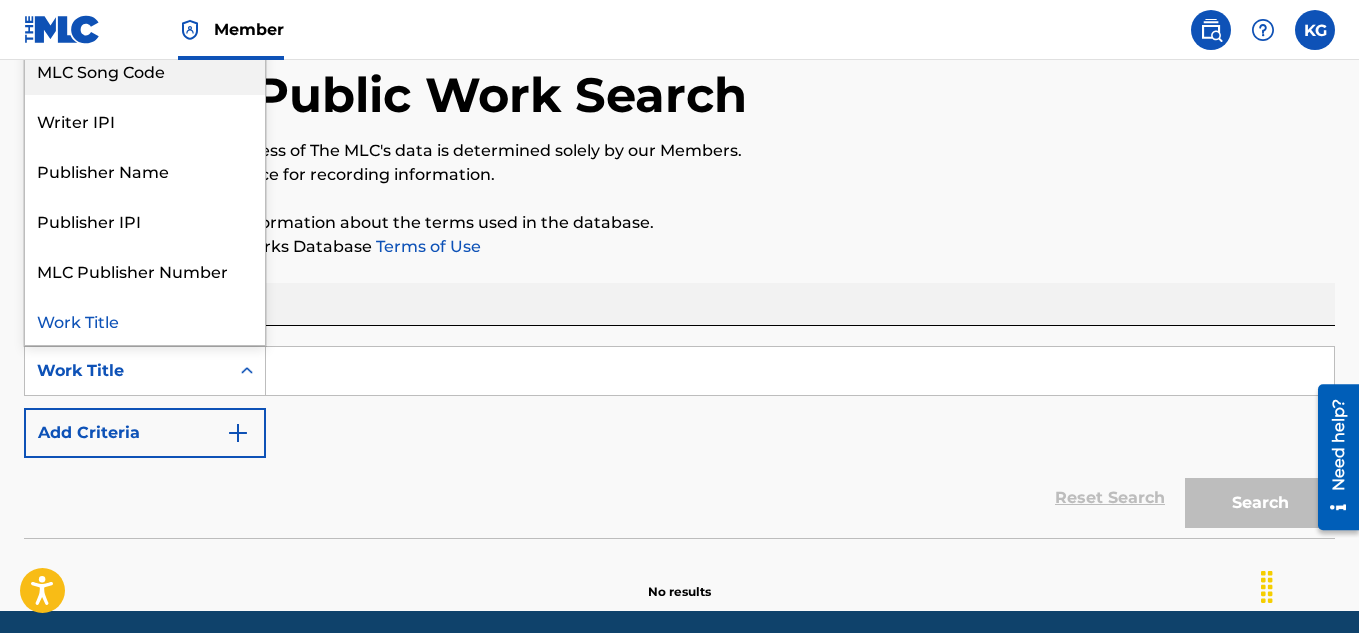 click on "MLC Song Code" at bounding box center [145, 70] 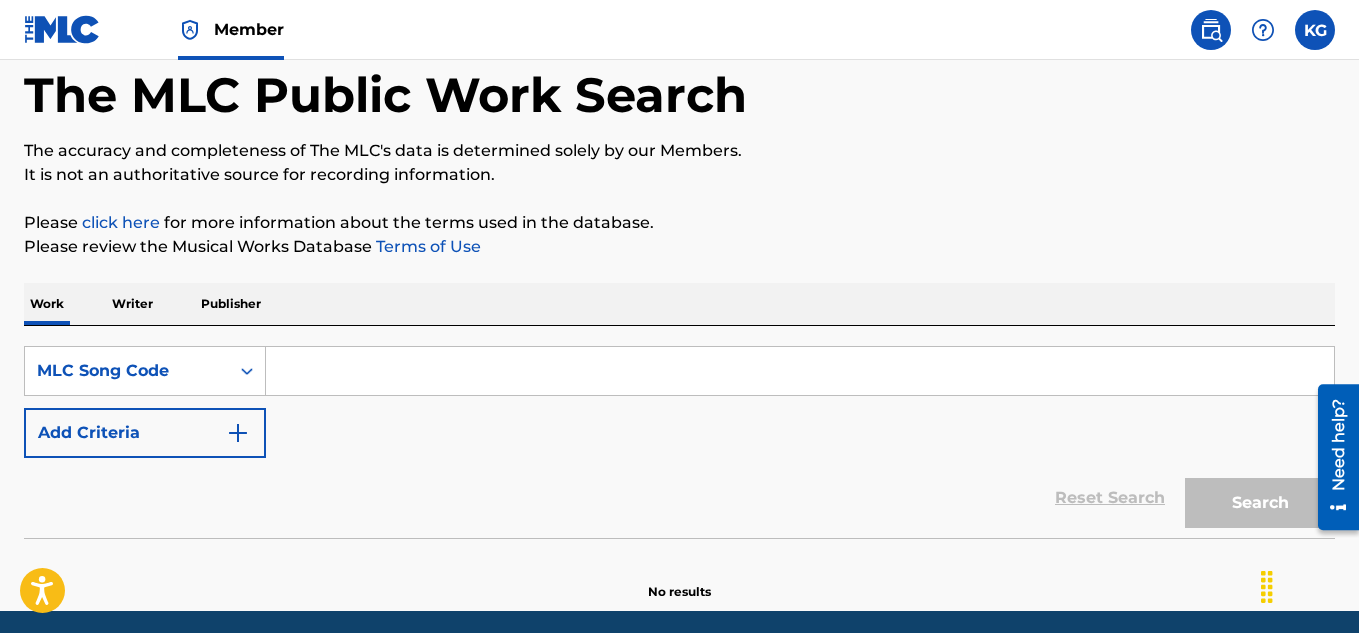 click at bounding box center [800, 371] 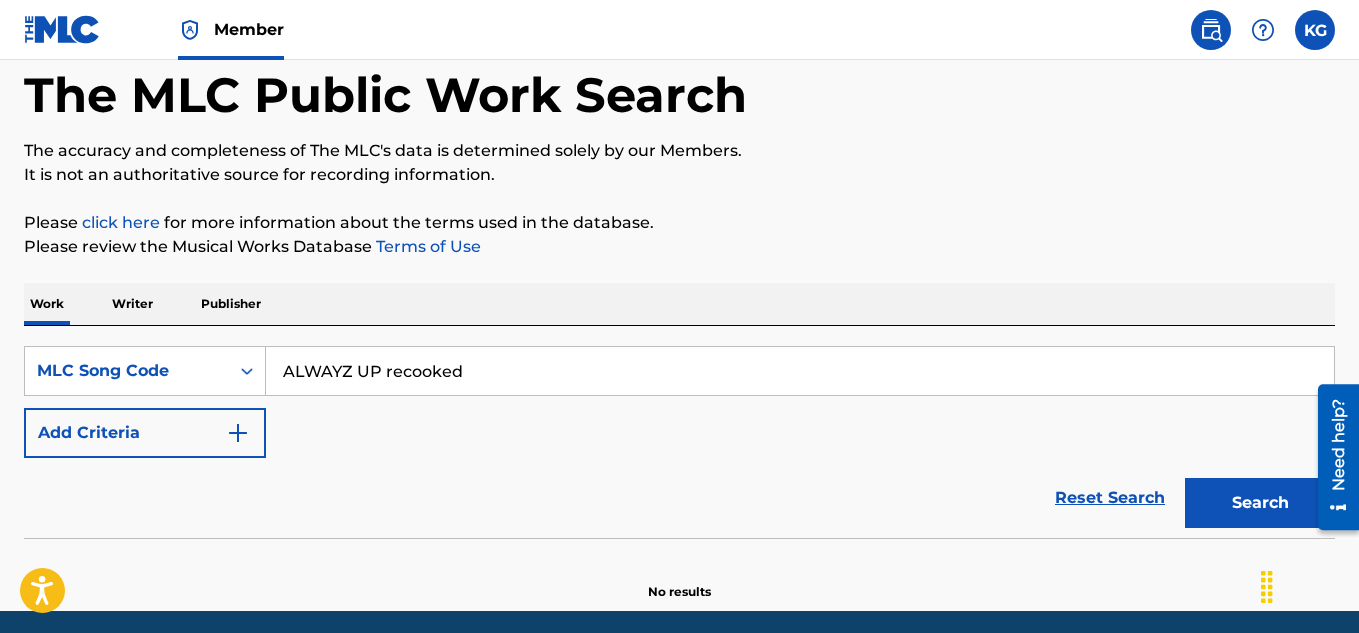 click on "Search" at bounding box center [1260, 503] 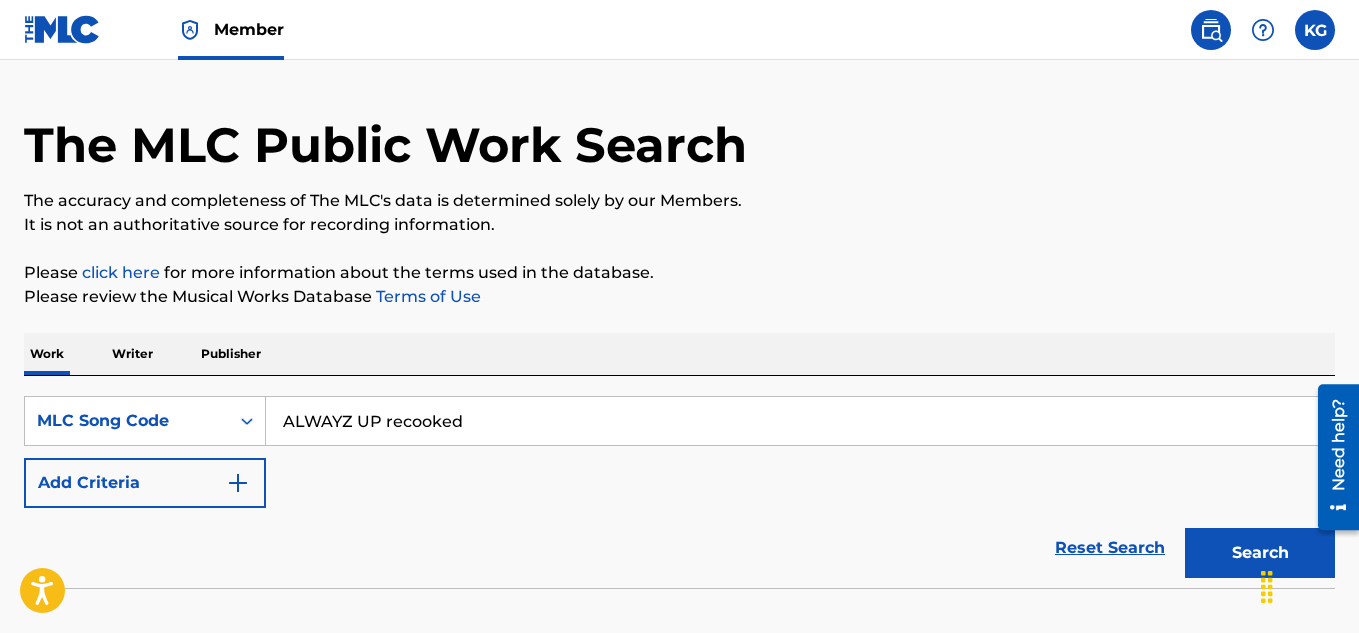 scroll, scrollTop: 50, scrollLeft: 0, axis: vertical 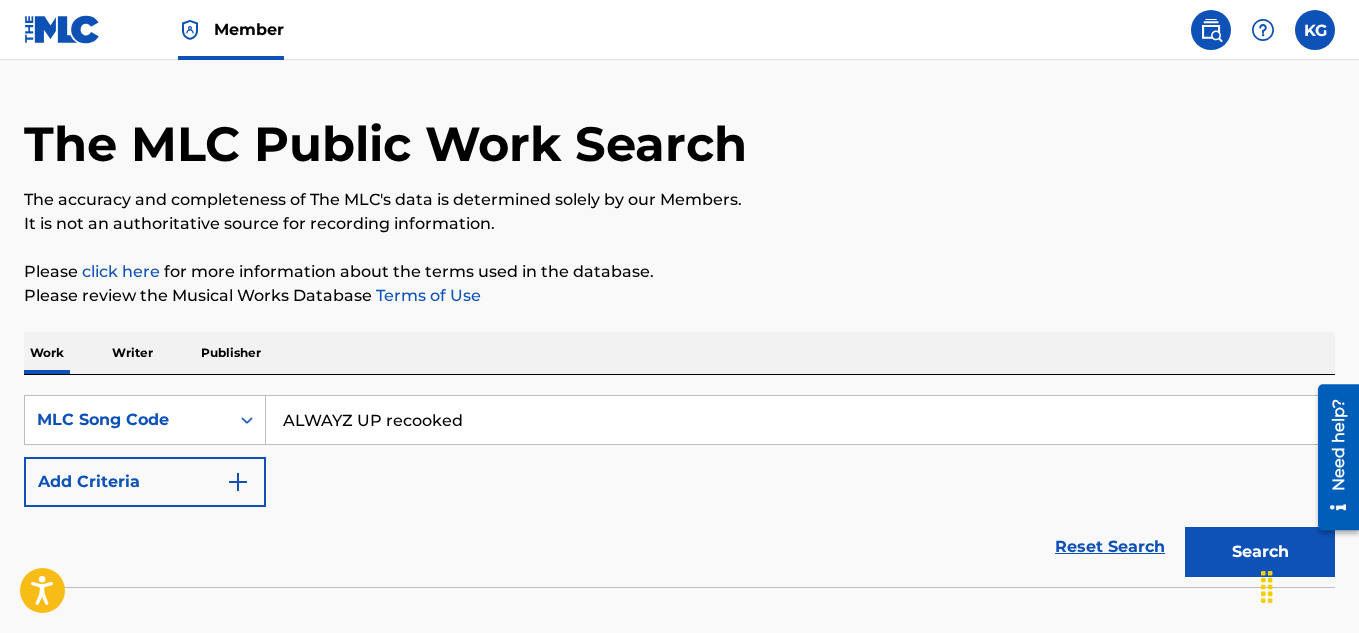 click on "Add Criteria" at bounding box center [145, 482] 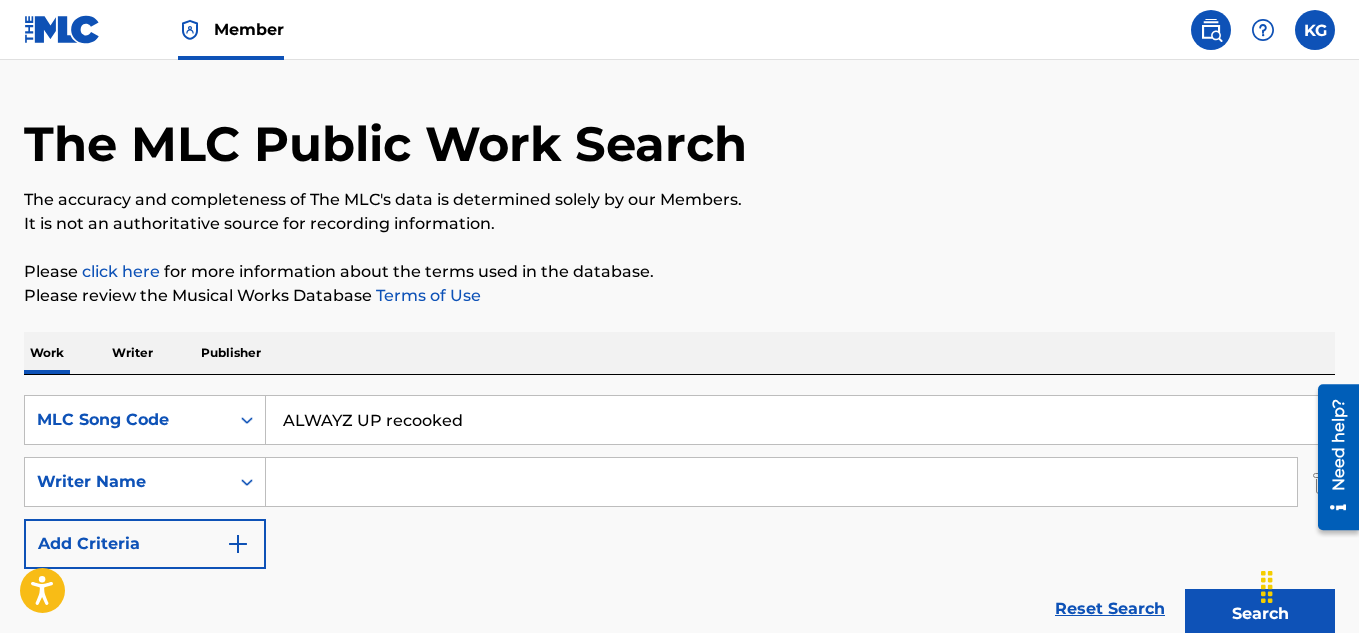 click at bounding box center (781, 482) 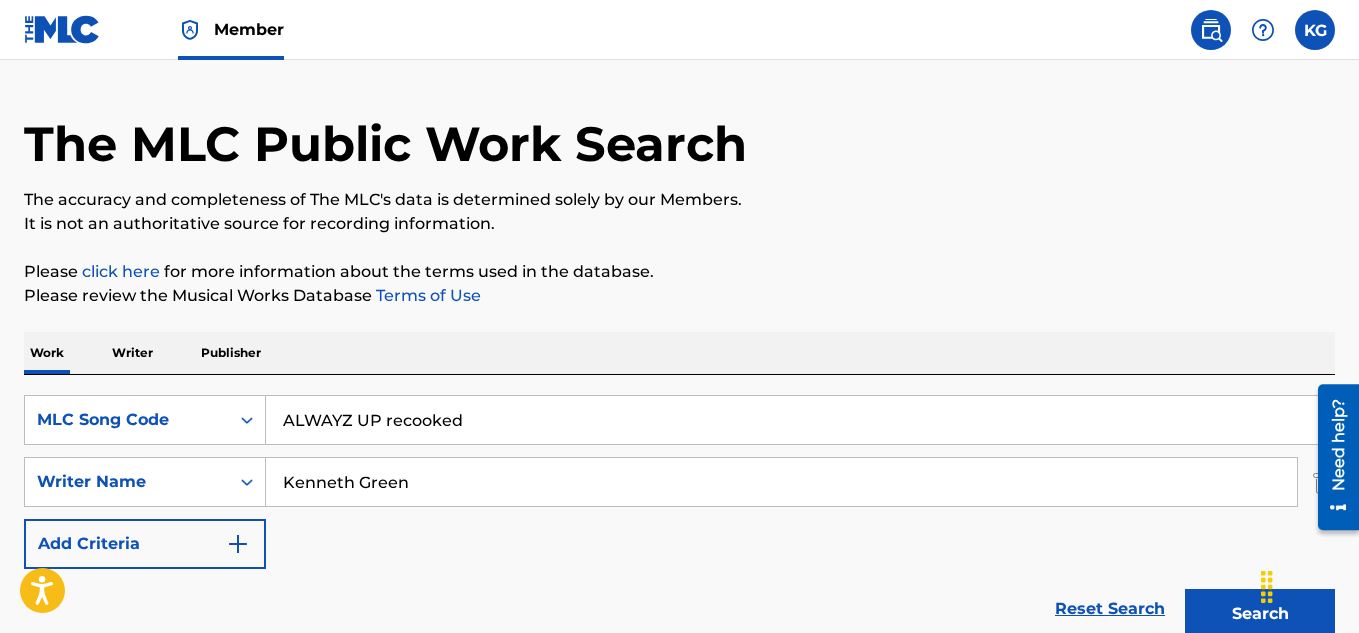 click on "Search" at bounding box center (1260, 614) 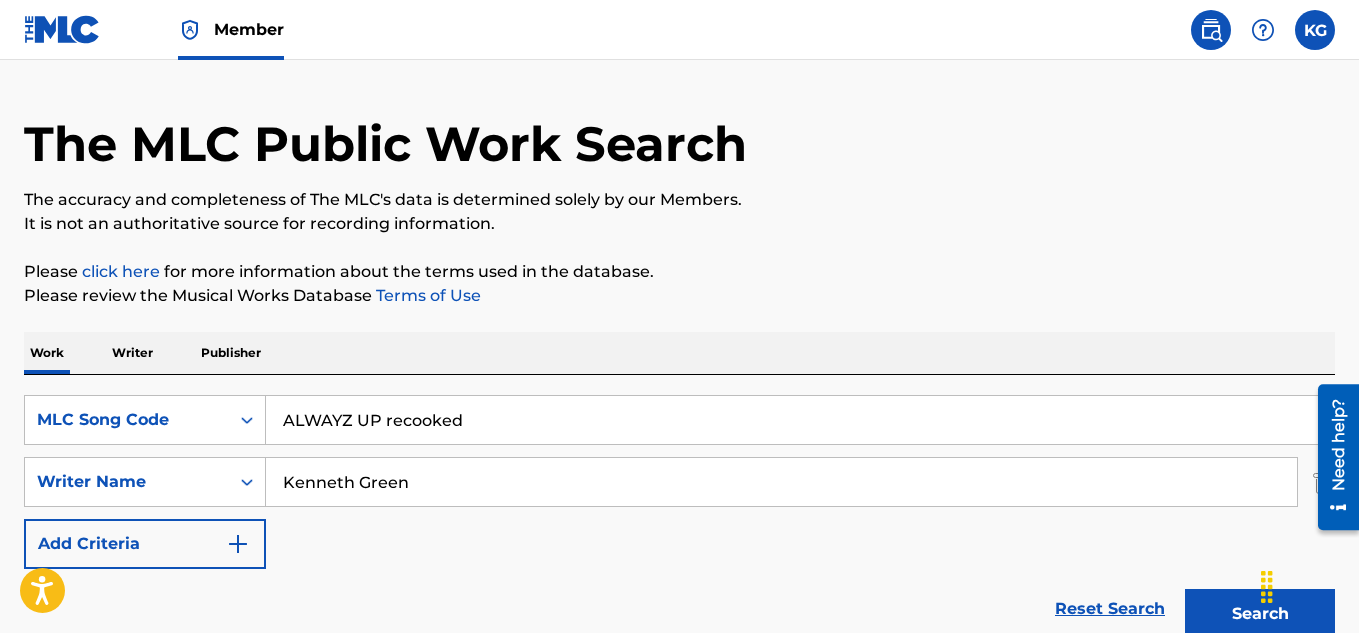 click on "Reset Search" at bounding box center (1110, 609) 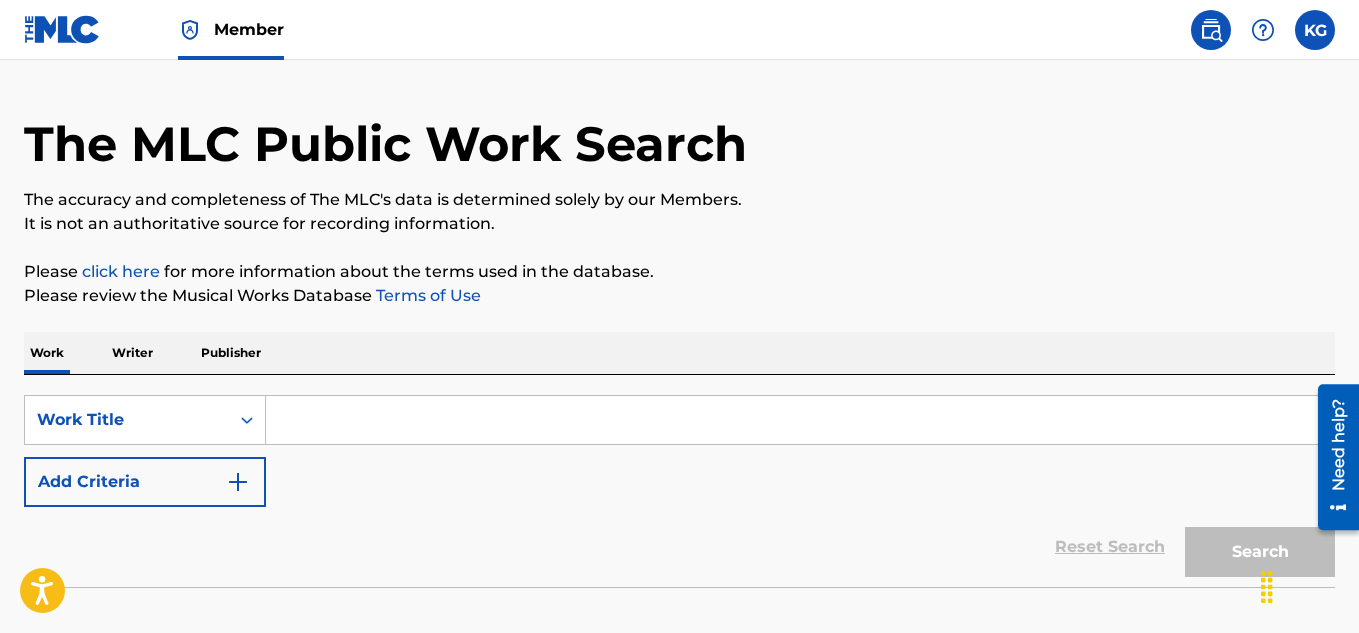 click at bounding box center (800, 420) 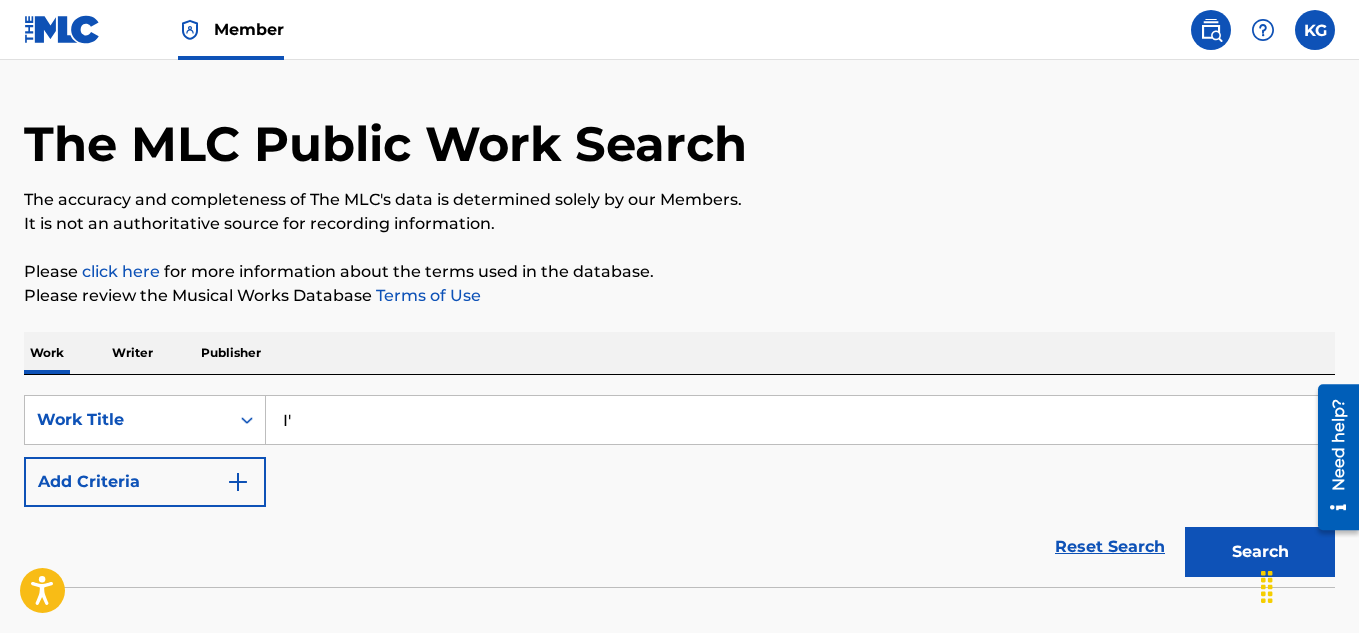 type on "I" 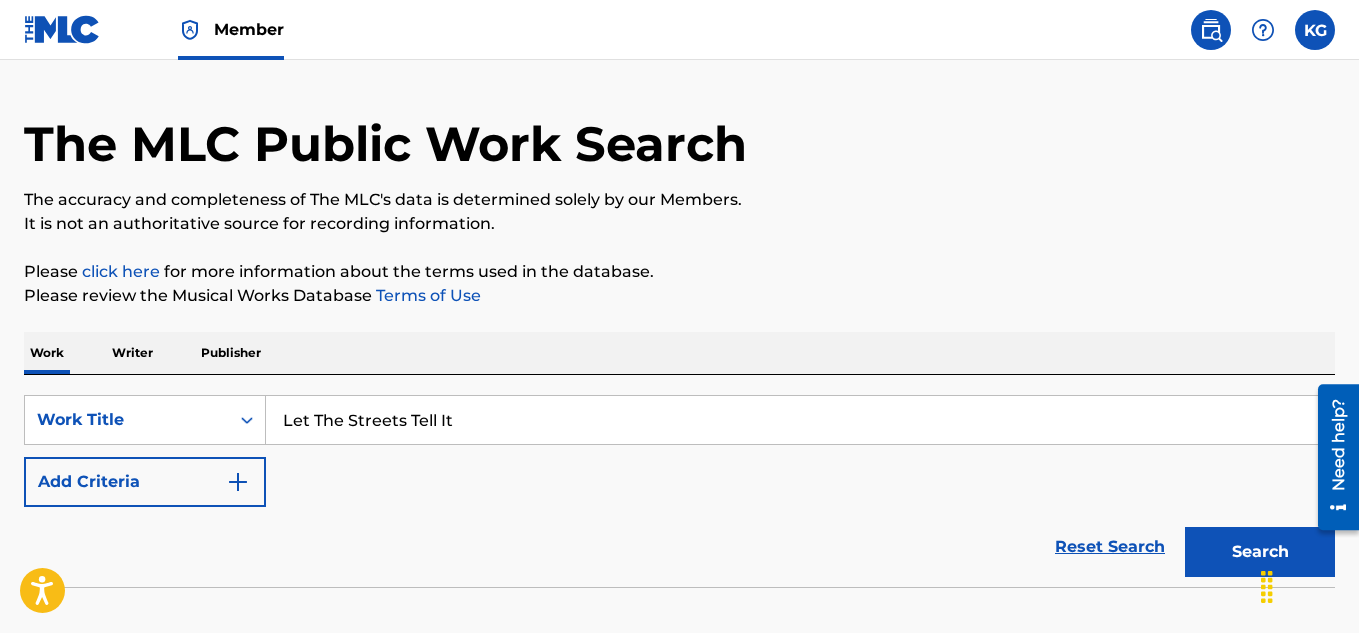 type on "Let The Streets Tell It" 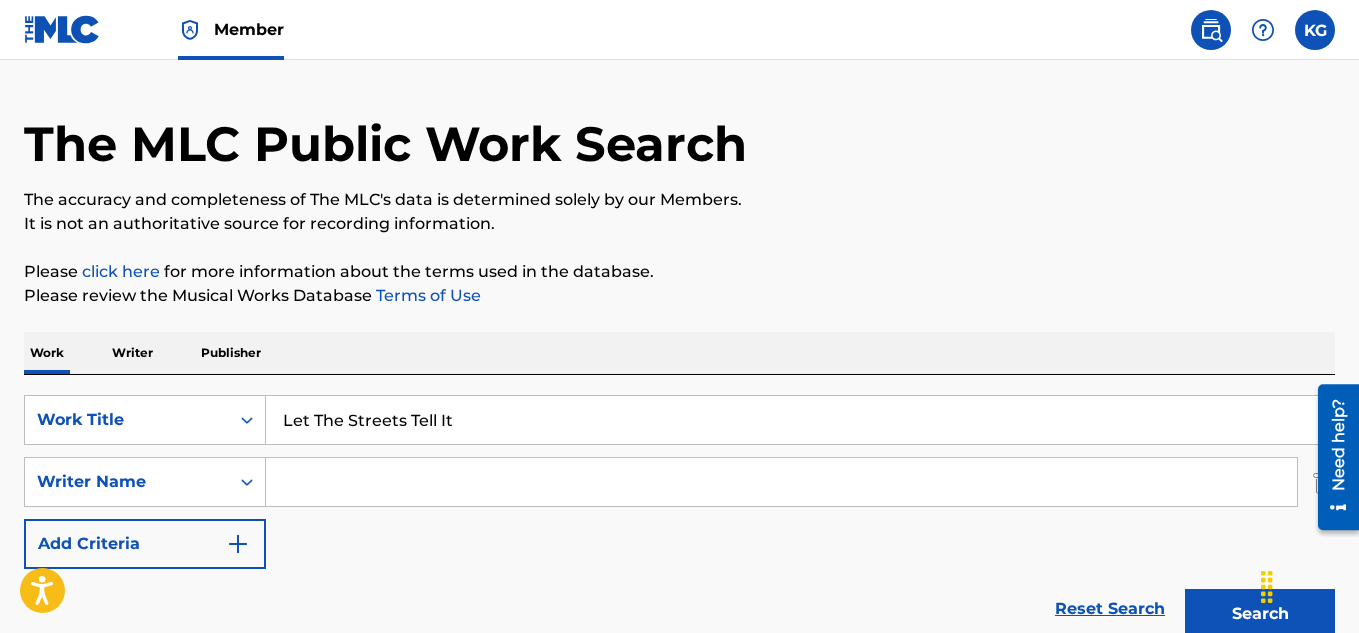 click at bounding box center [781, 482] 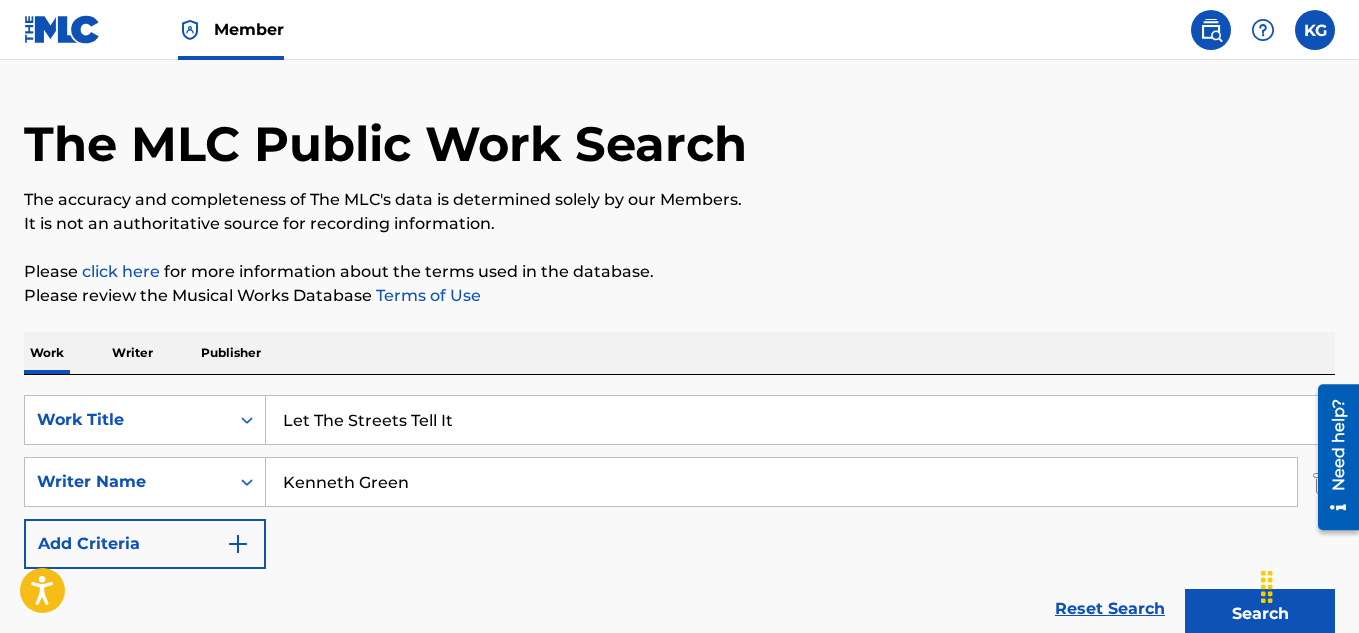 click on "SearchWithCriteria1855cd8b-20b3-4715-af42-b4b637baacb9 Work Title Let The Streets Tell It SearchWithCriteria9433cd7b-4529-439d-ad1c-754497ea18c4 Writer Name Kenneth Green Reset Search Search" at bounding box center (679, 482) 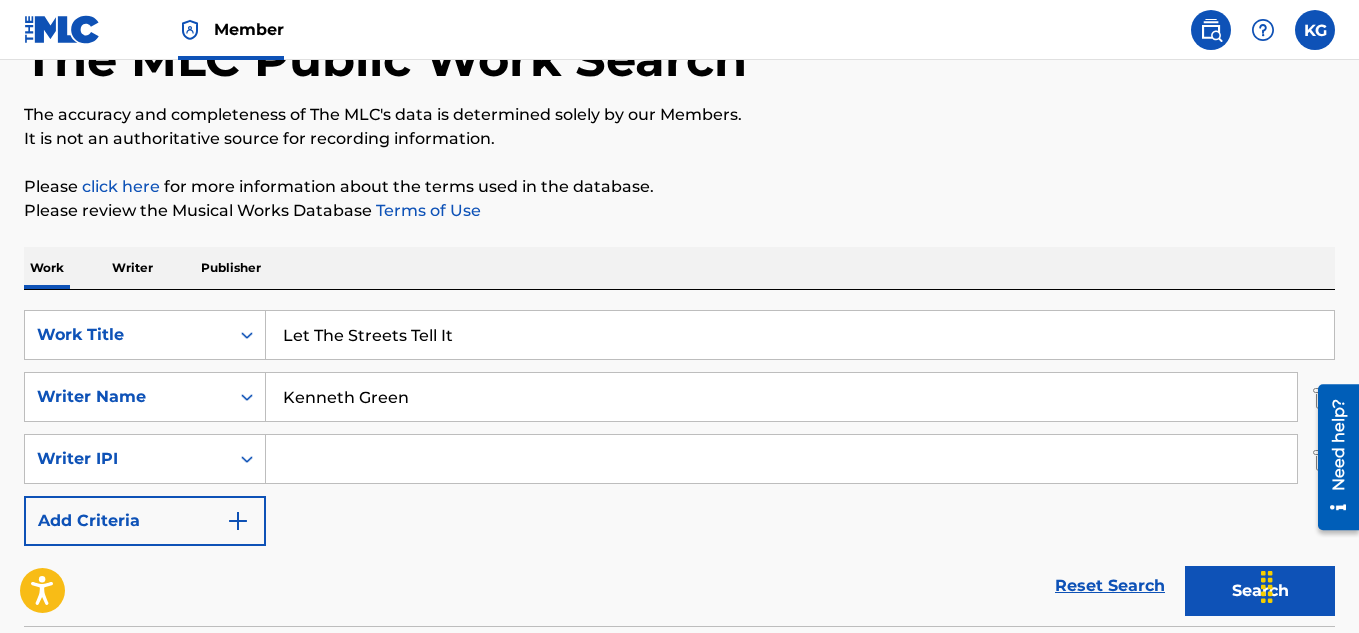 scroll, scrollTop: 147, scrollLeft: 0, axis: vertical 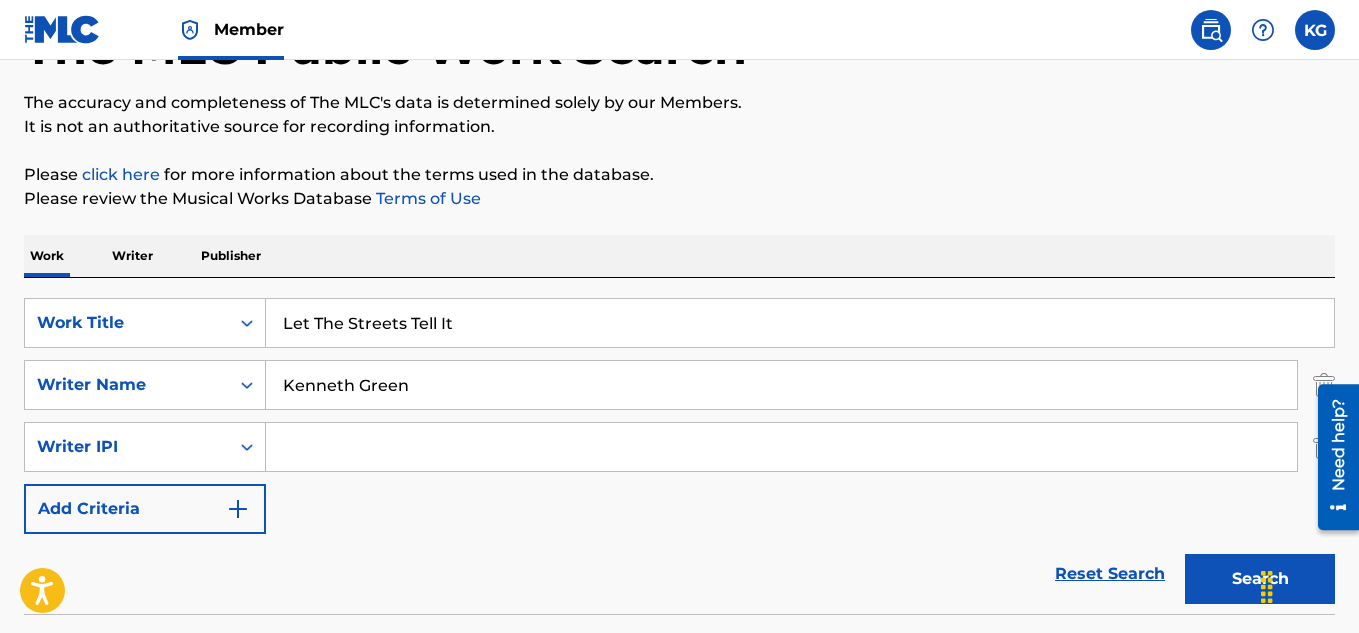 click at bounding box center (781, 447) 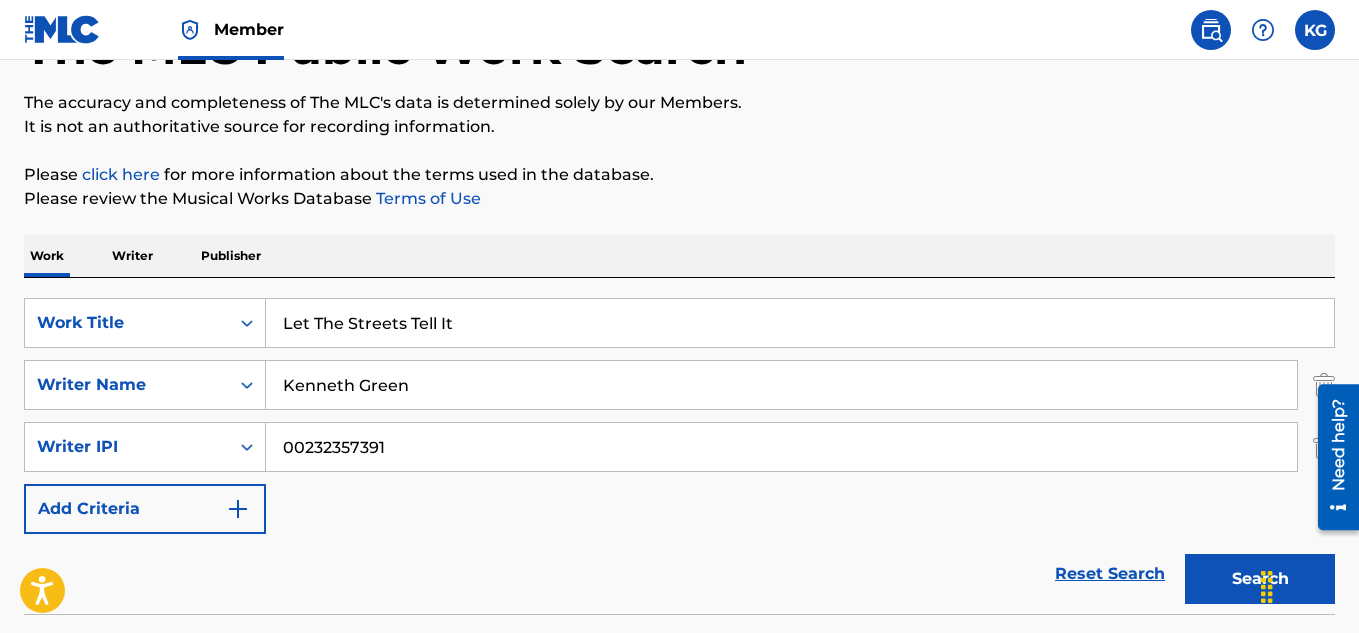 click on "Search" at bounding box center (1260, 579) 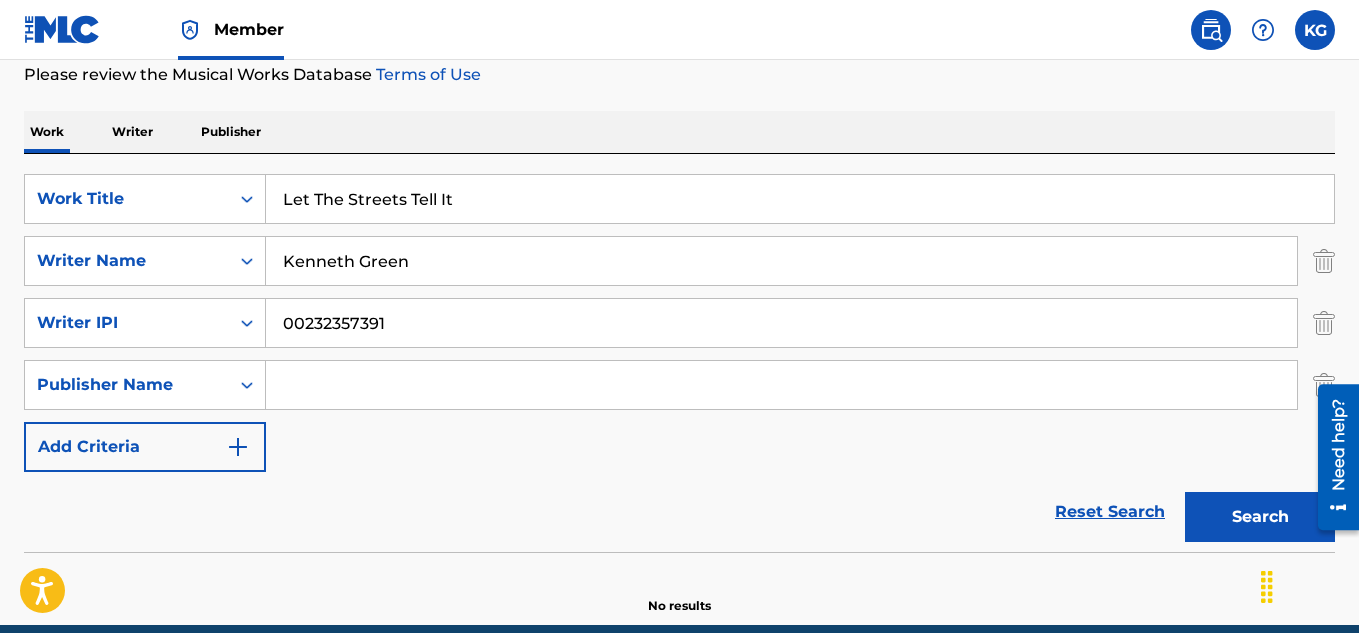 scroll, scrollTop: 272, scrollLeft: 0, axis: vertical 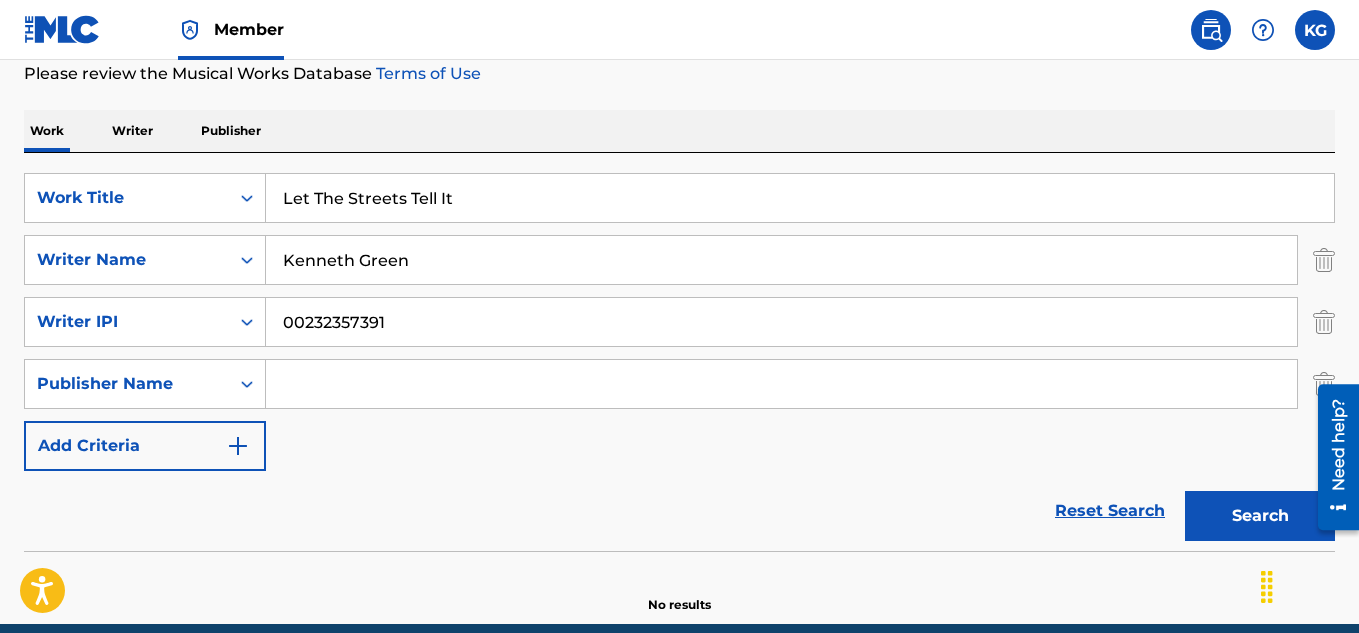 click at bounding box center [238, 446] 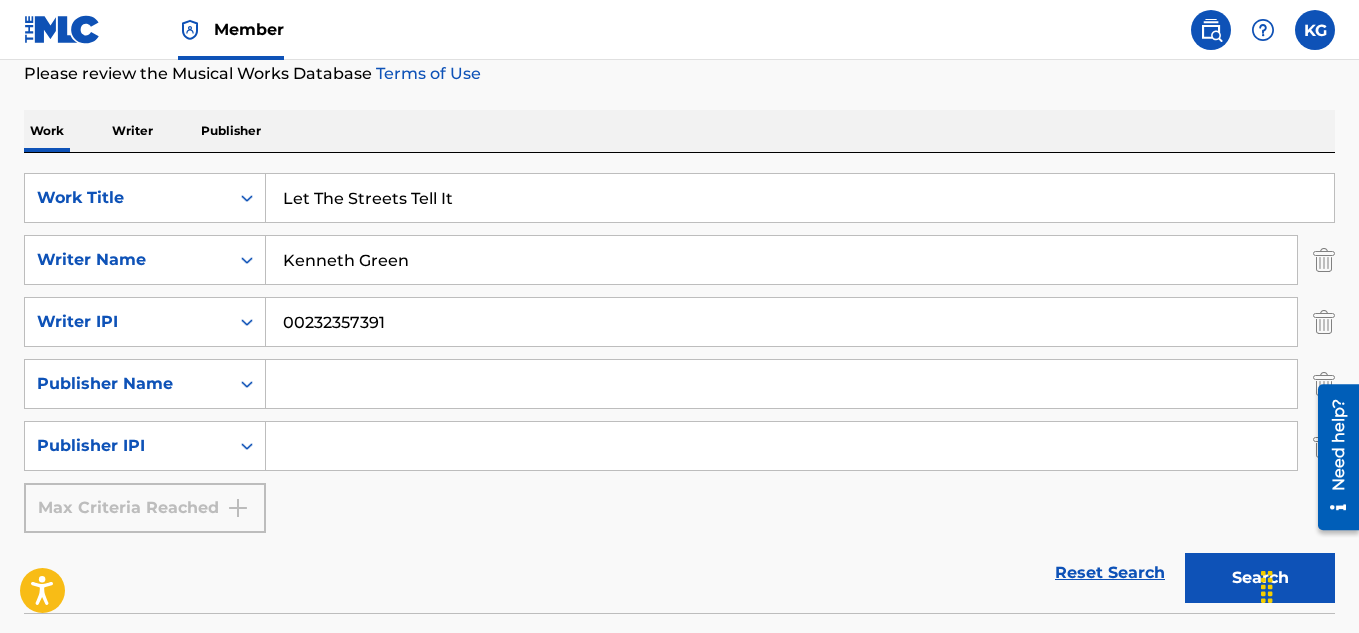 scroll, scrollTop: 285, scrollLeft: 0, axis: vertical 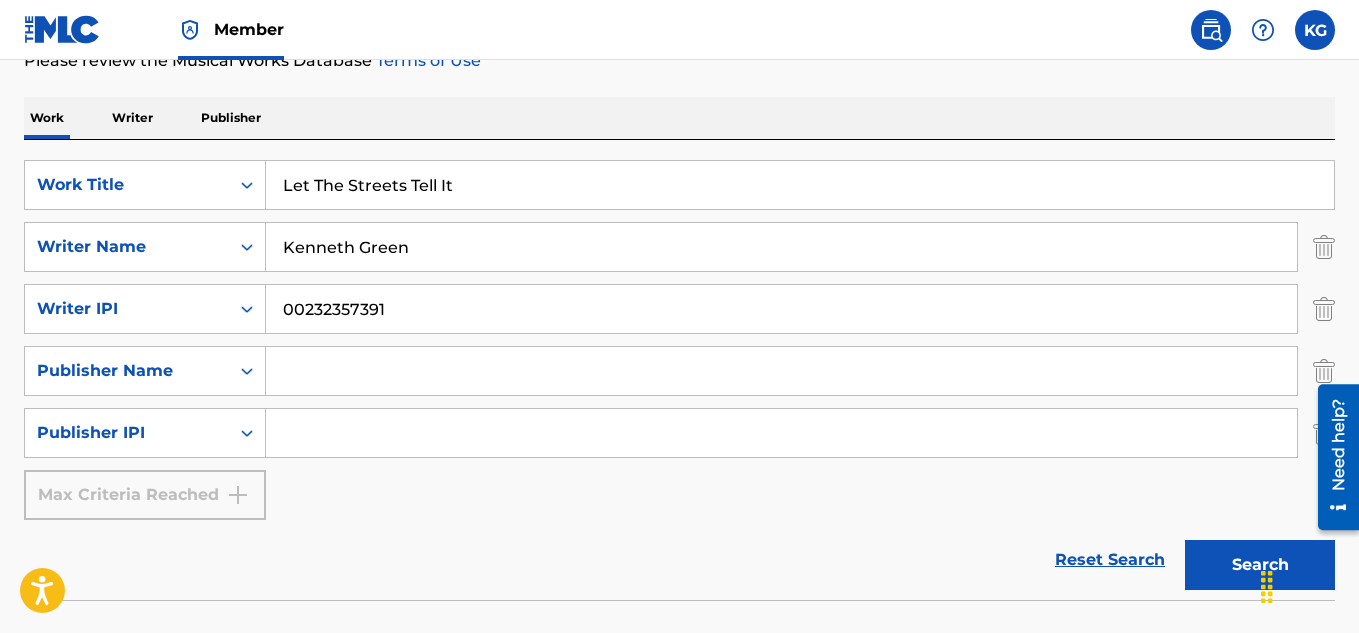 click at bounding box center [781, 433] 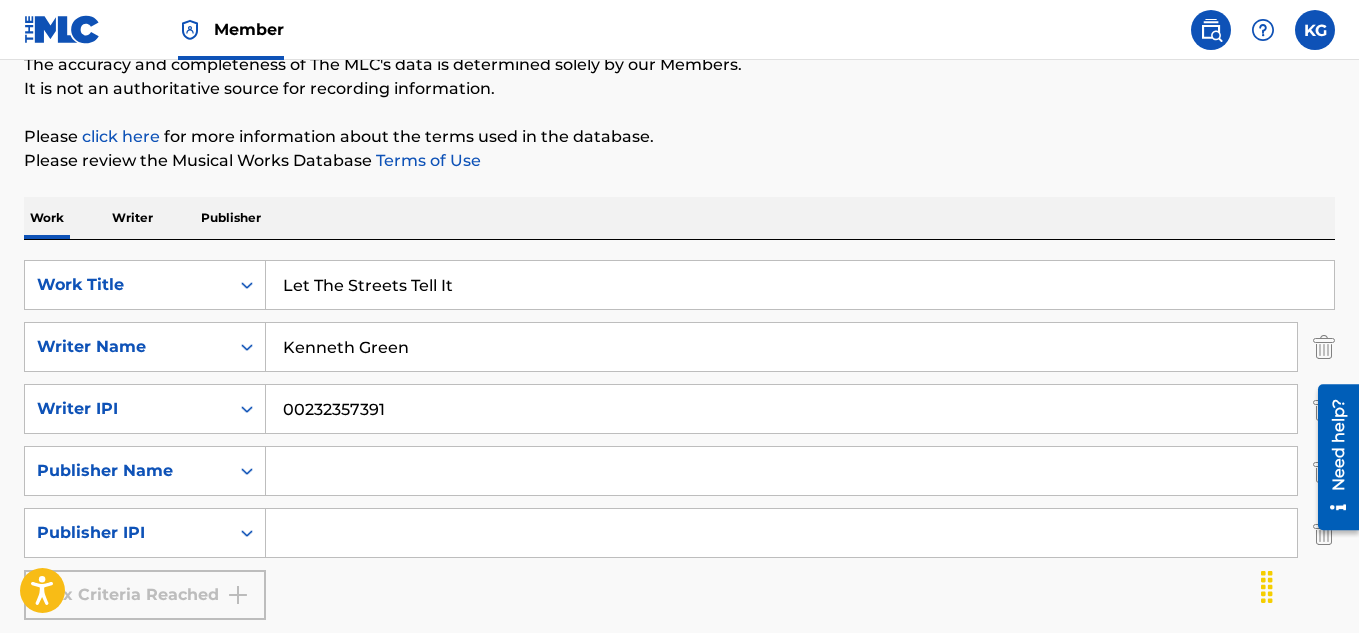 scroll, scrollTop: 421, scrollLeft: 0, axis: vertical 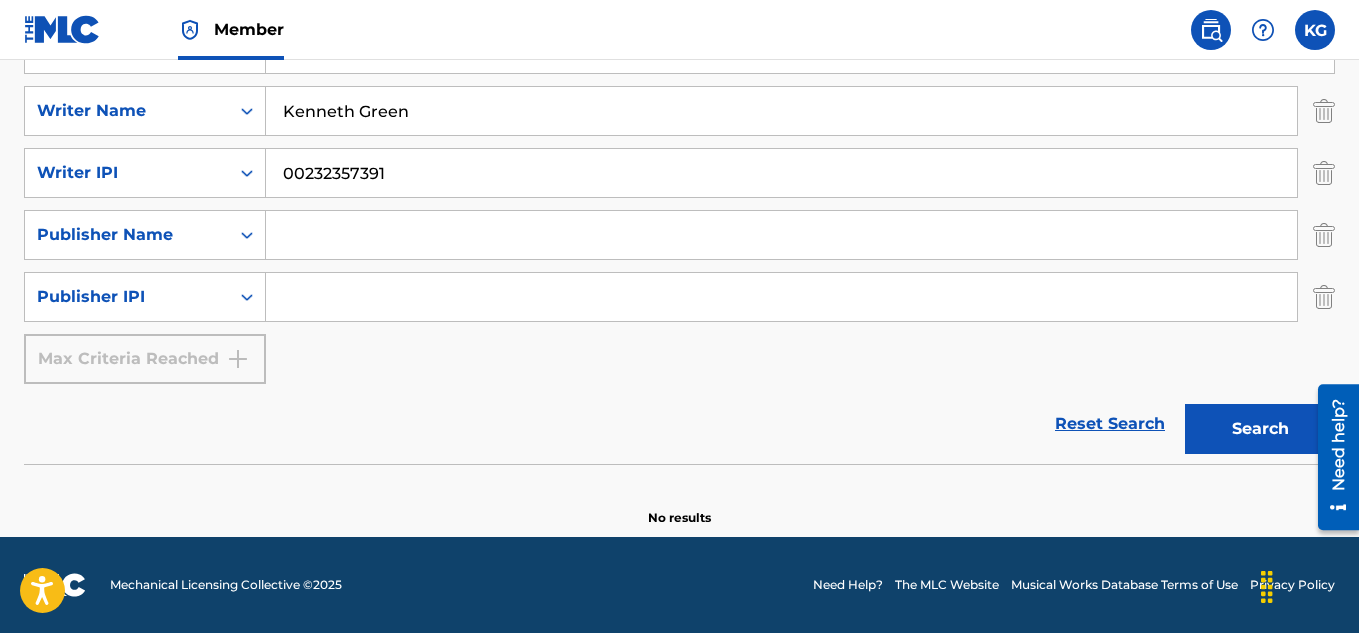 click on "Search" at bounding box center [1260, 429] 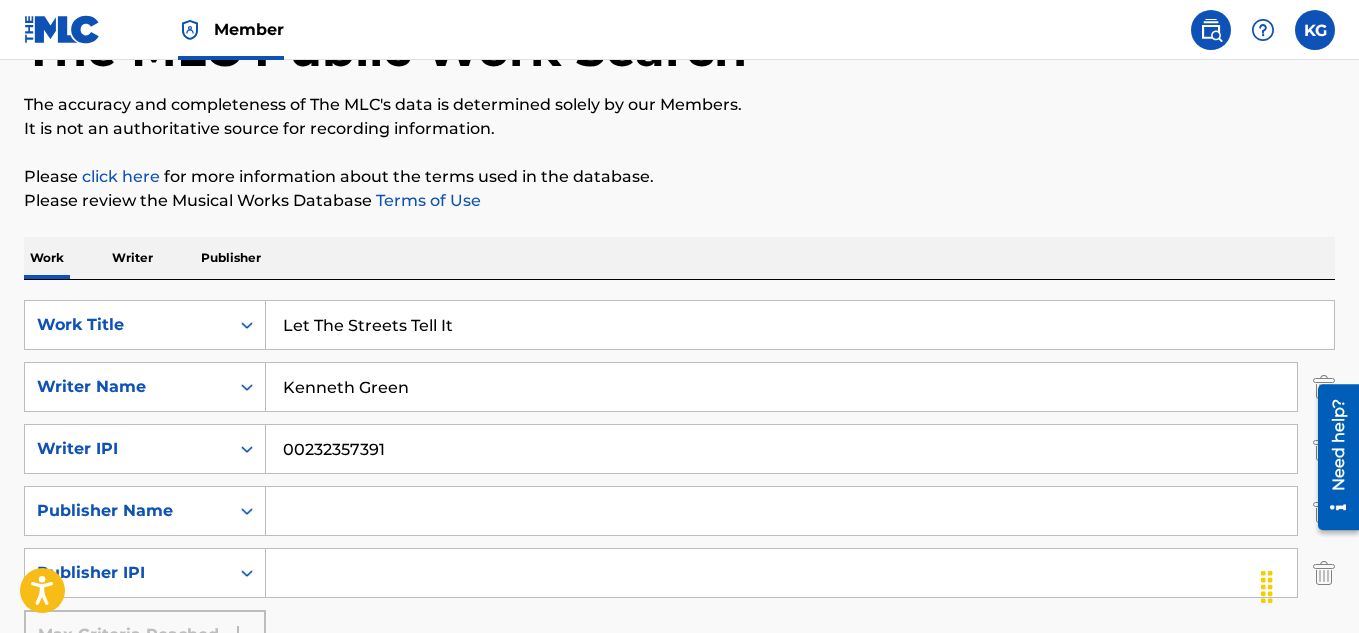 scroll, scrollTop: 0, scrollLeft: 0, axis: both 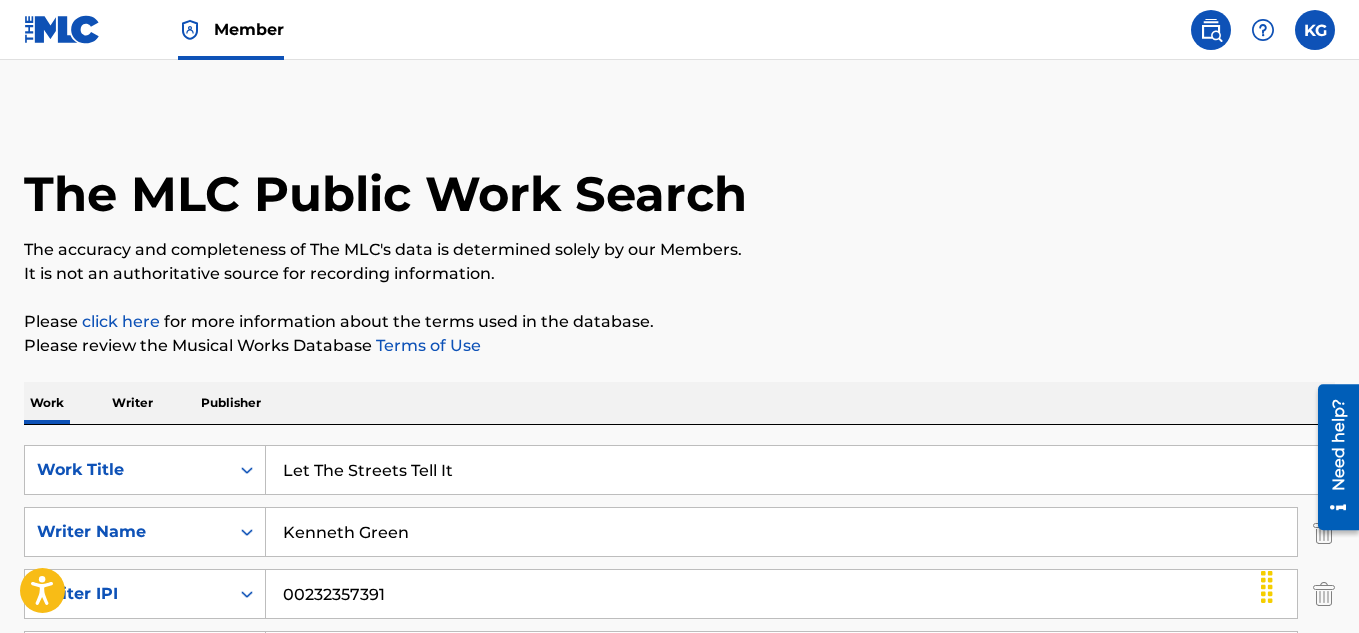 click on "Writer" at bounding box center [132, 403] 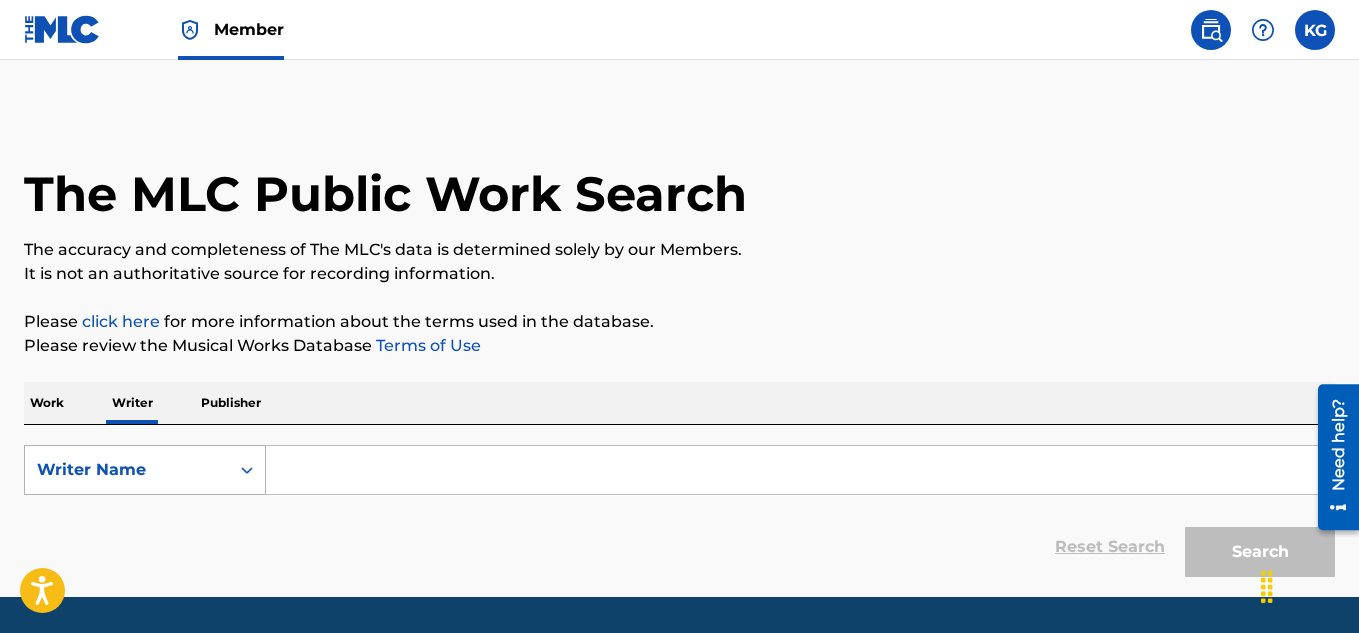 click 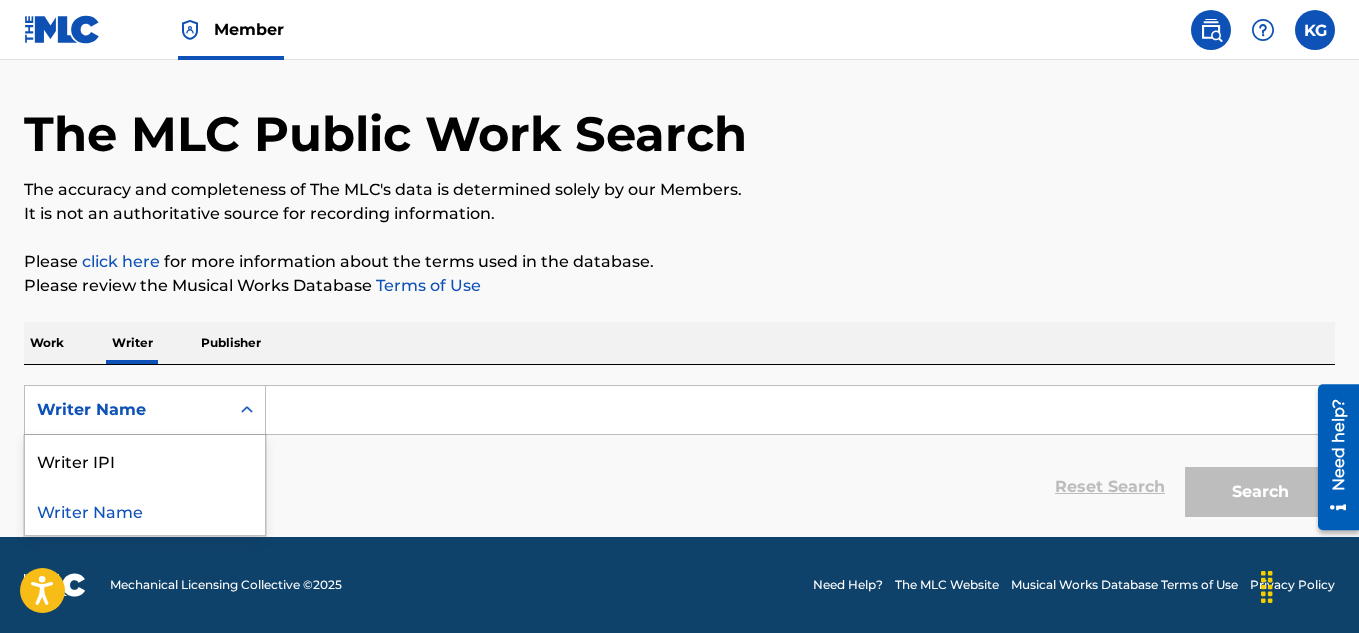 scroll, scrollTop: 57, scrollLeft: 0, axis: vertical 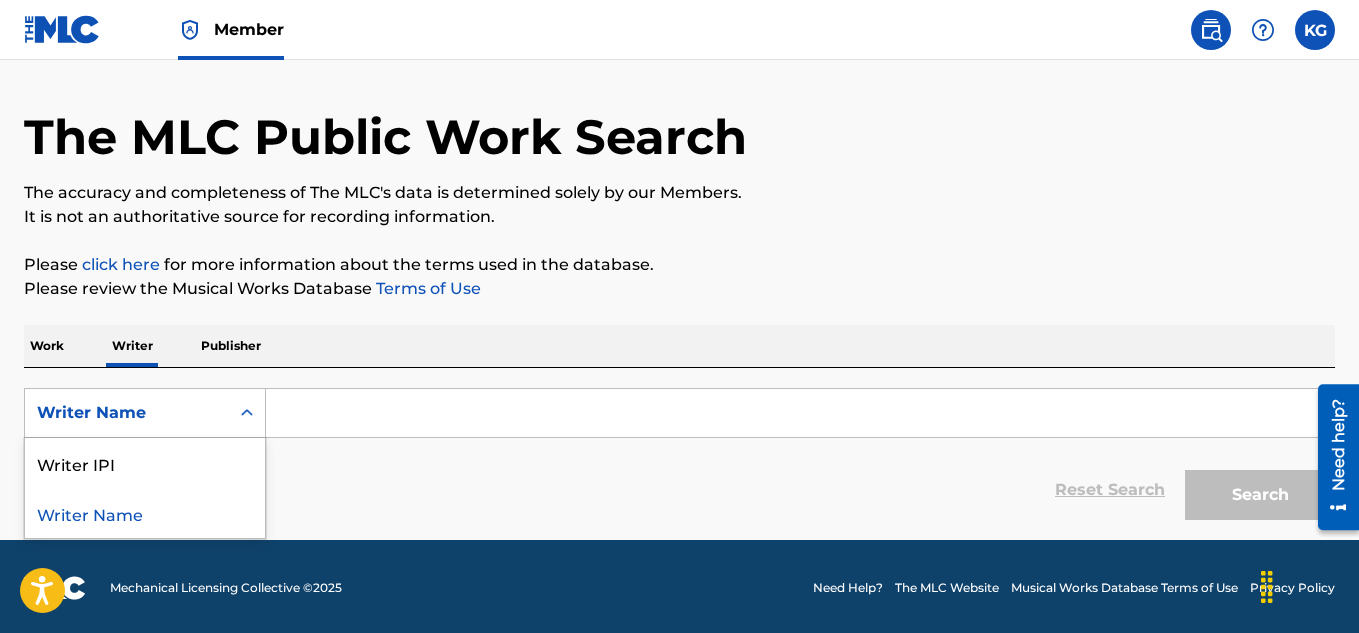 click on "Writer Name" at bounding box center (145, 513) 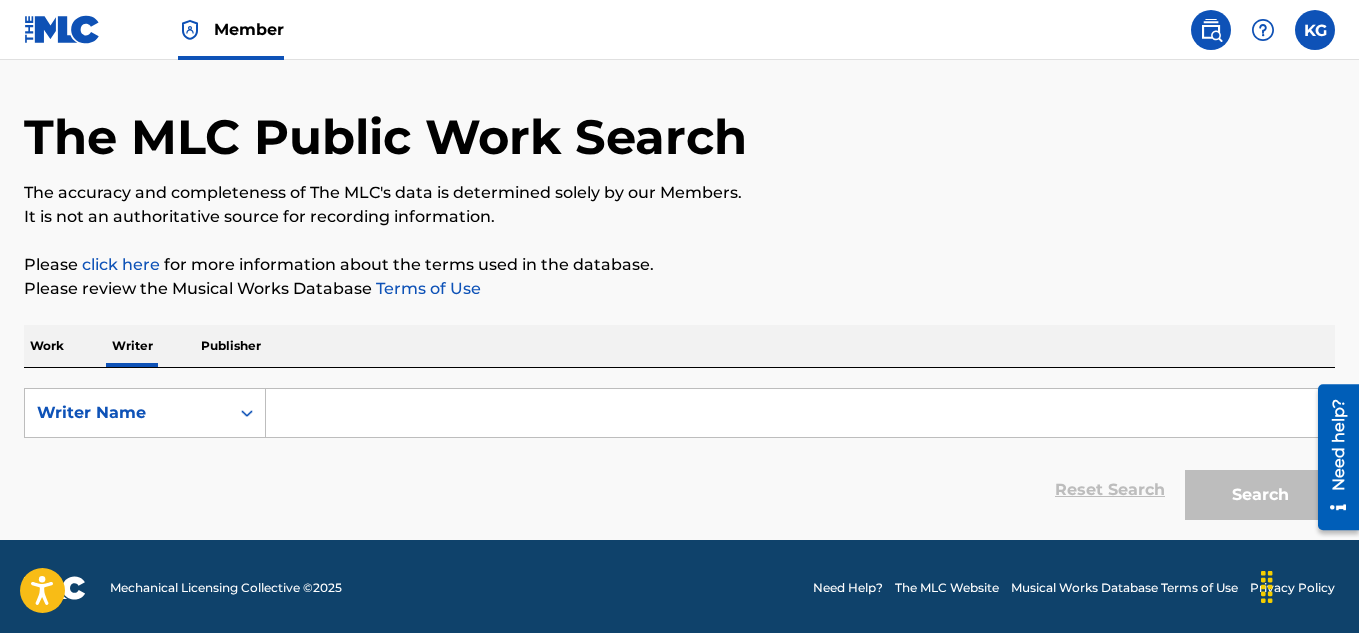 click at bounding box center (800, 413) 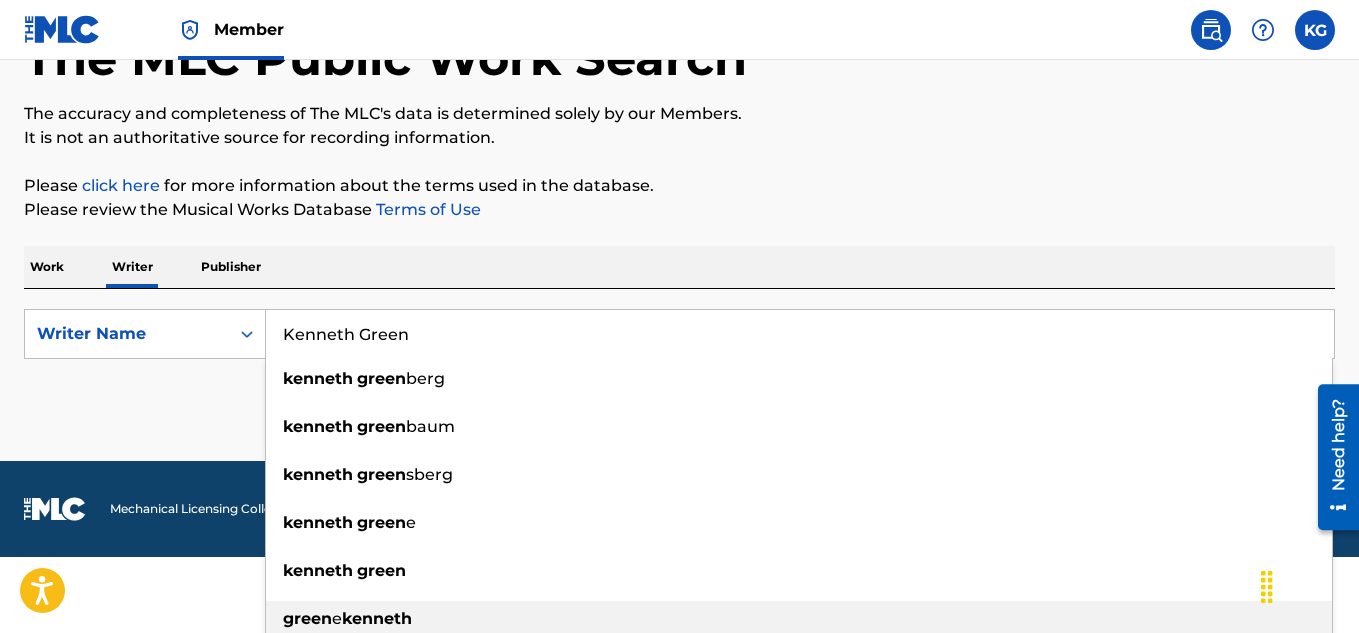scroll, scrollTop: 133, scrollLeft: 0, axis: vertical 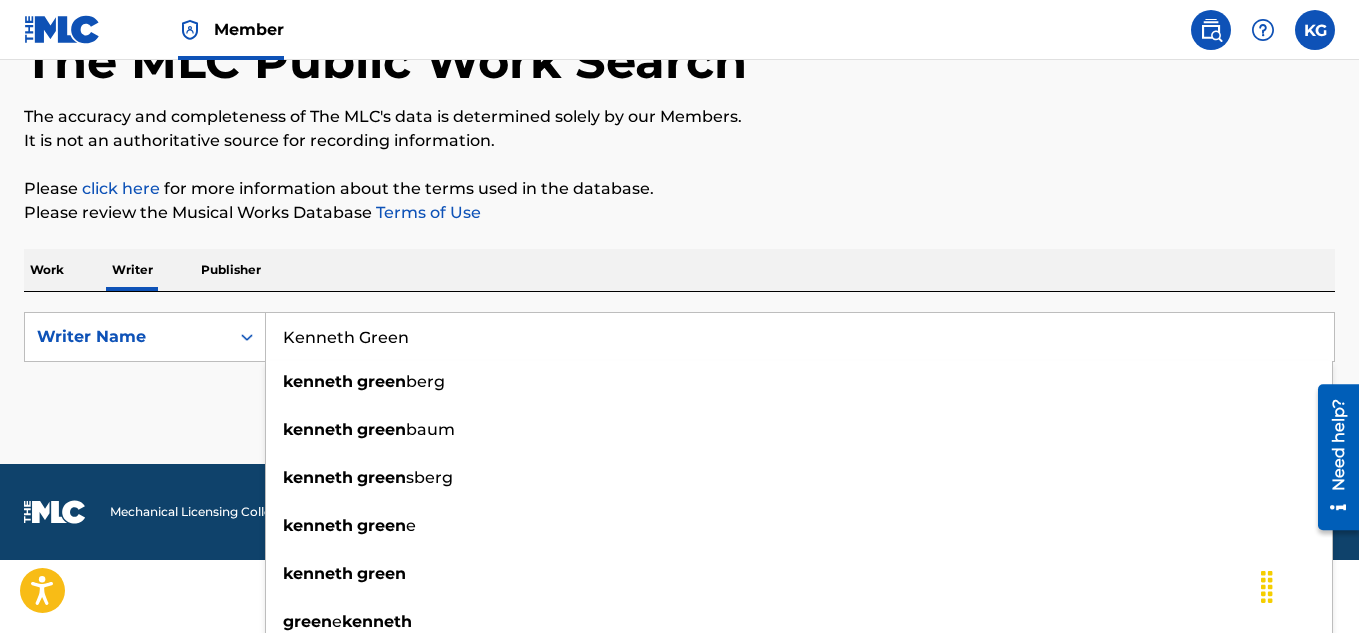 type on "Kenneth Green" 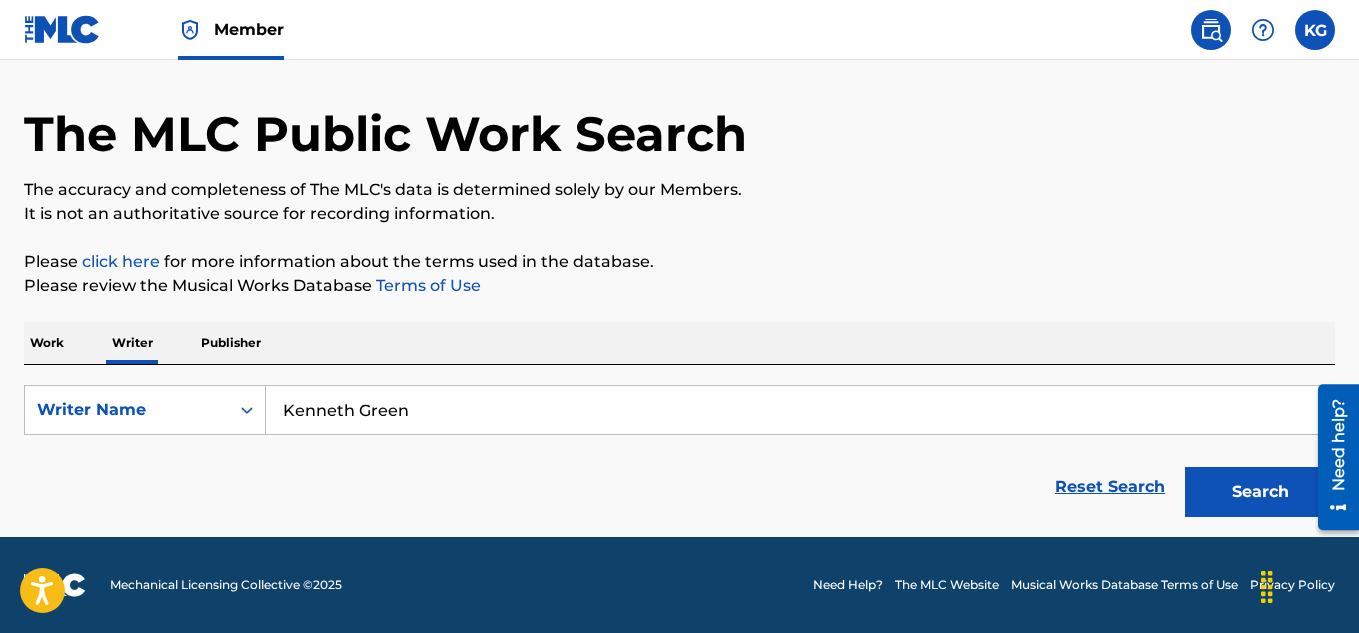 scroll, scrollTop: 60, scrollLeft: 0, axis: vertical 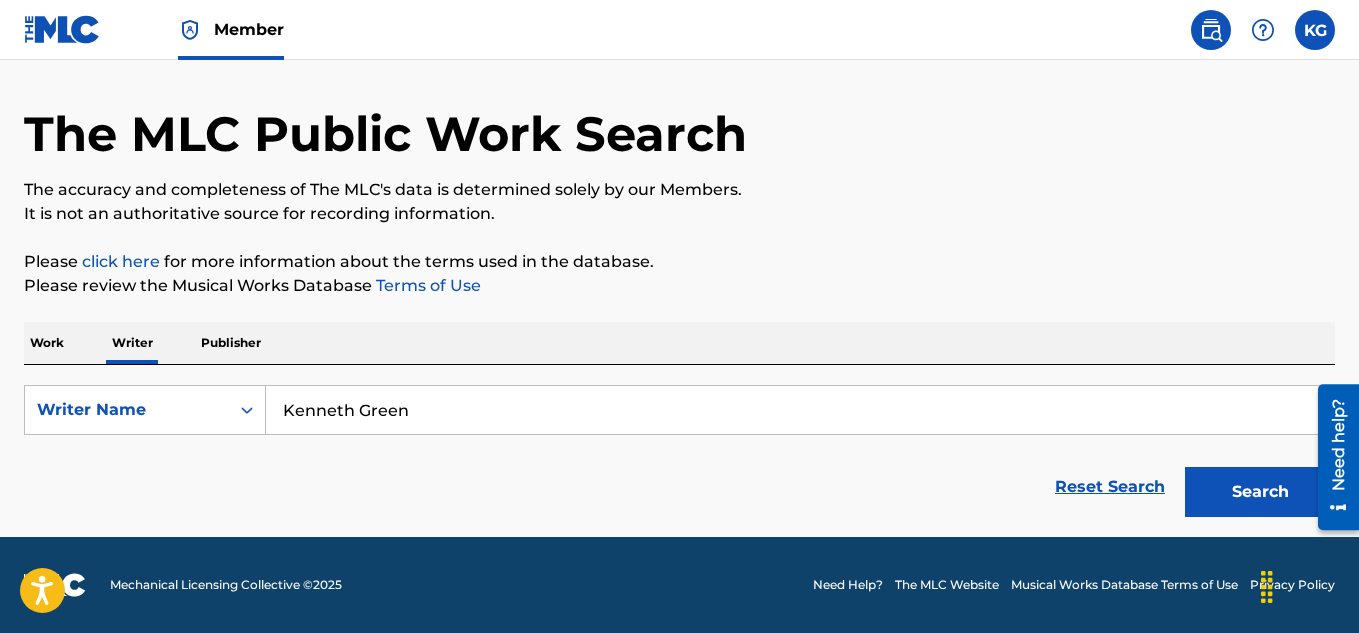 click on "Search" at bounding box center [1260, 492] 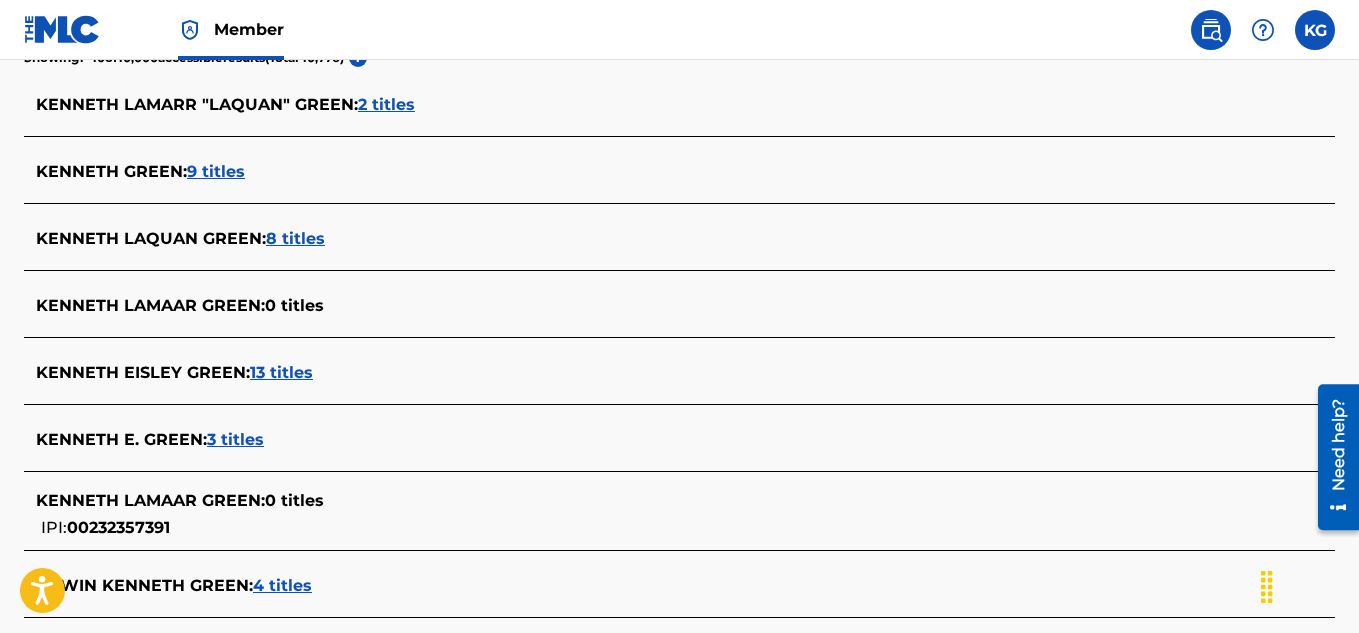 scroll, scrollTop: 547, scrollLeft: 0, axis: vertical 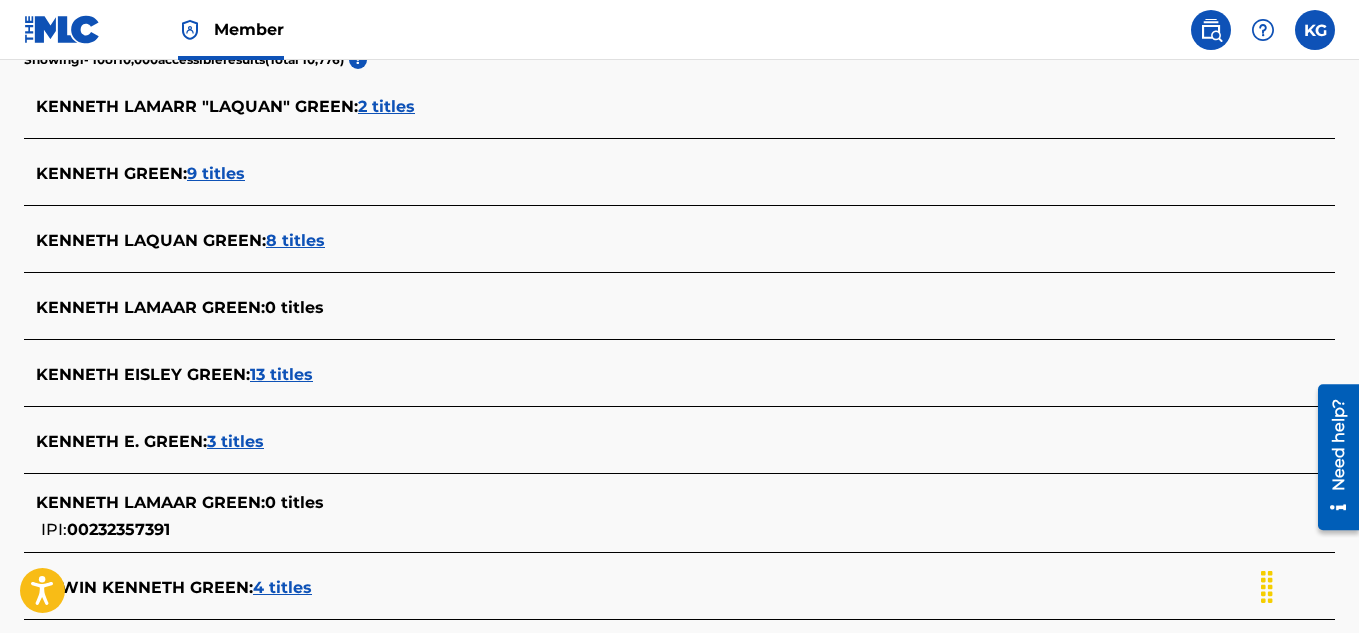 click on "00232357391" at bounding box center (118, 529) 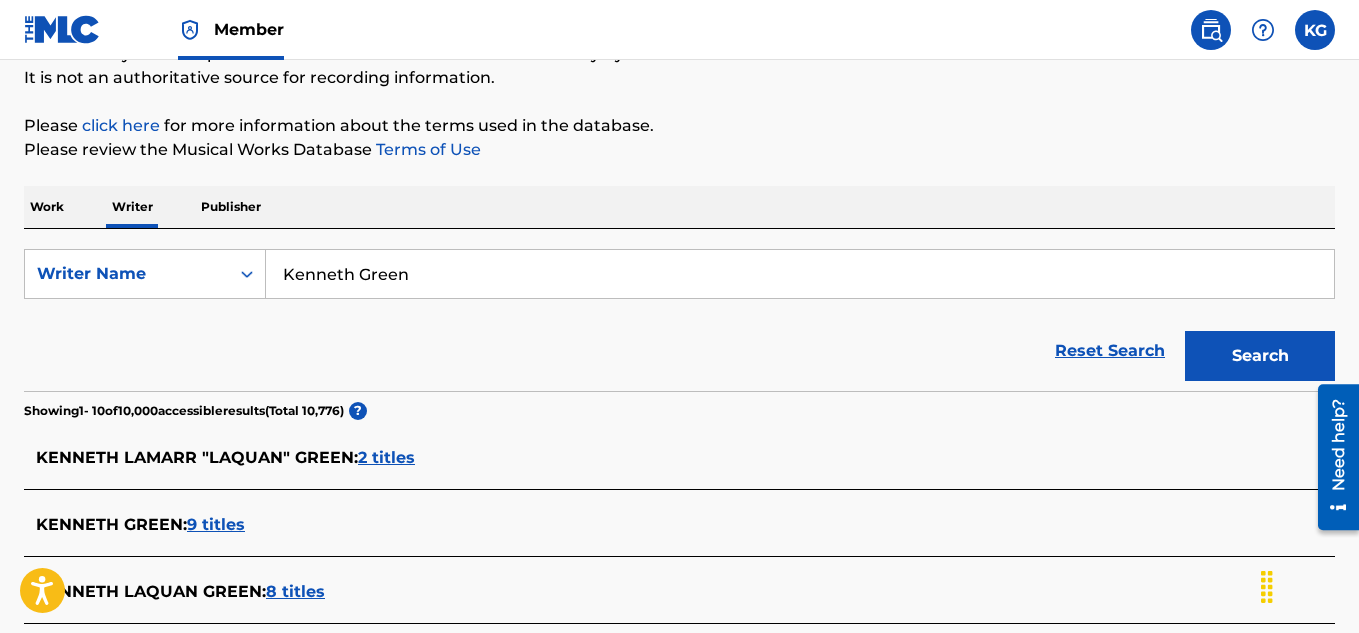scroll, scrollTop: 0, scrollLeft: 0, axis: both 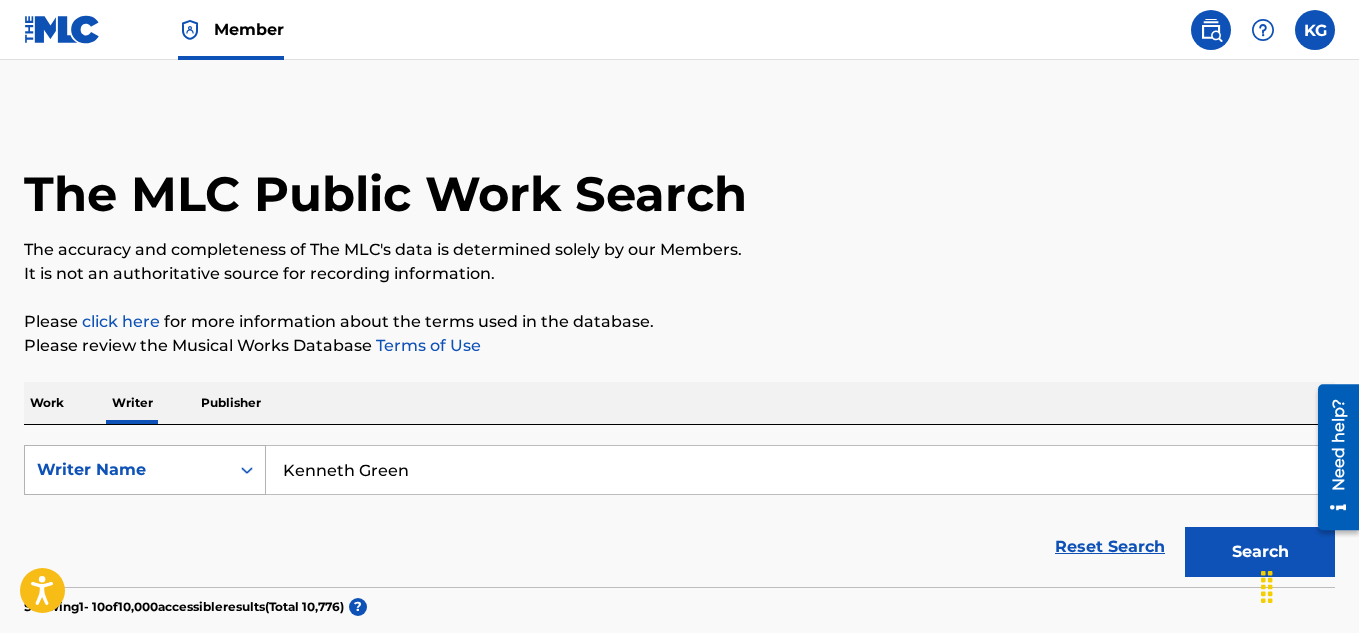 click 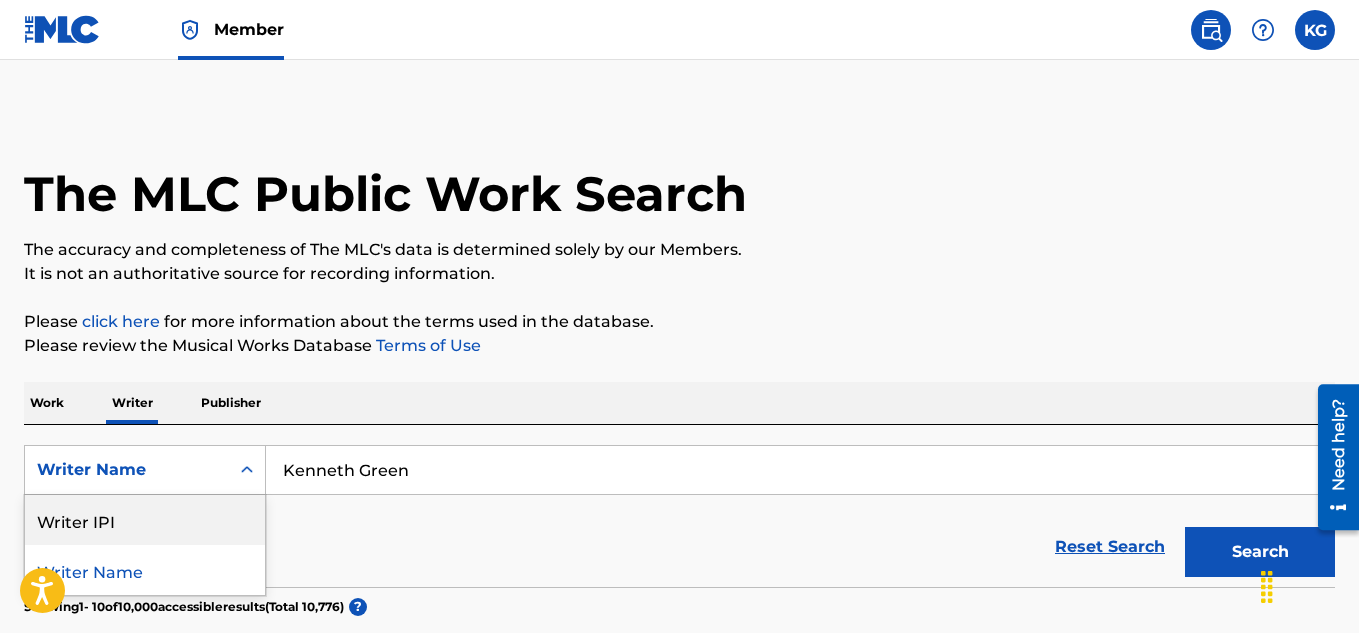 click on "Work" at bounding box center [47, 403] 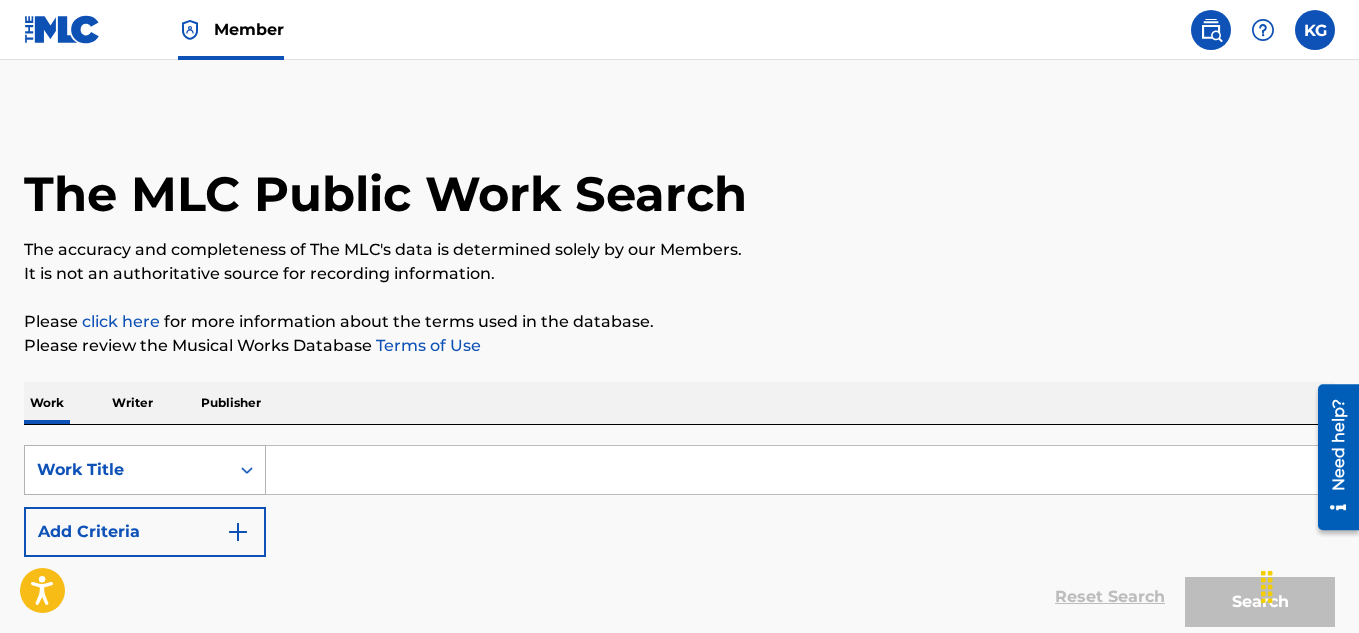 scroll, scrollTop: 8, scrollLeft: 0, axis: vertical 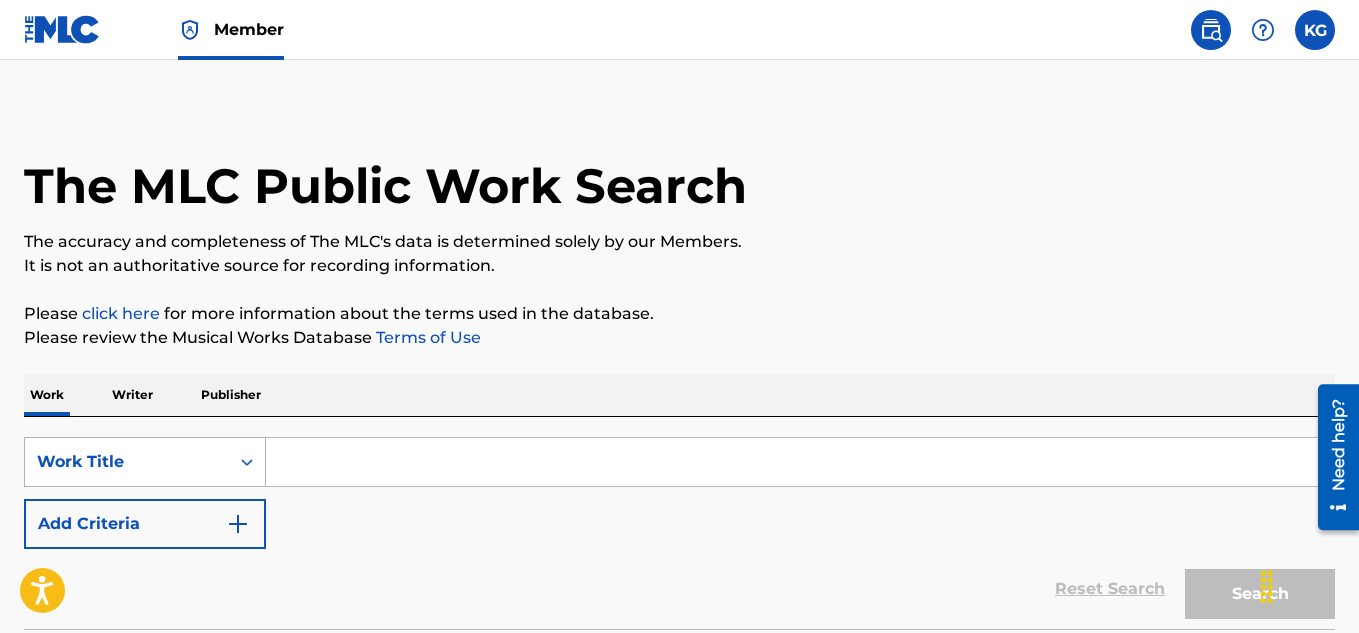 click 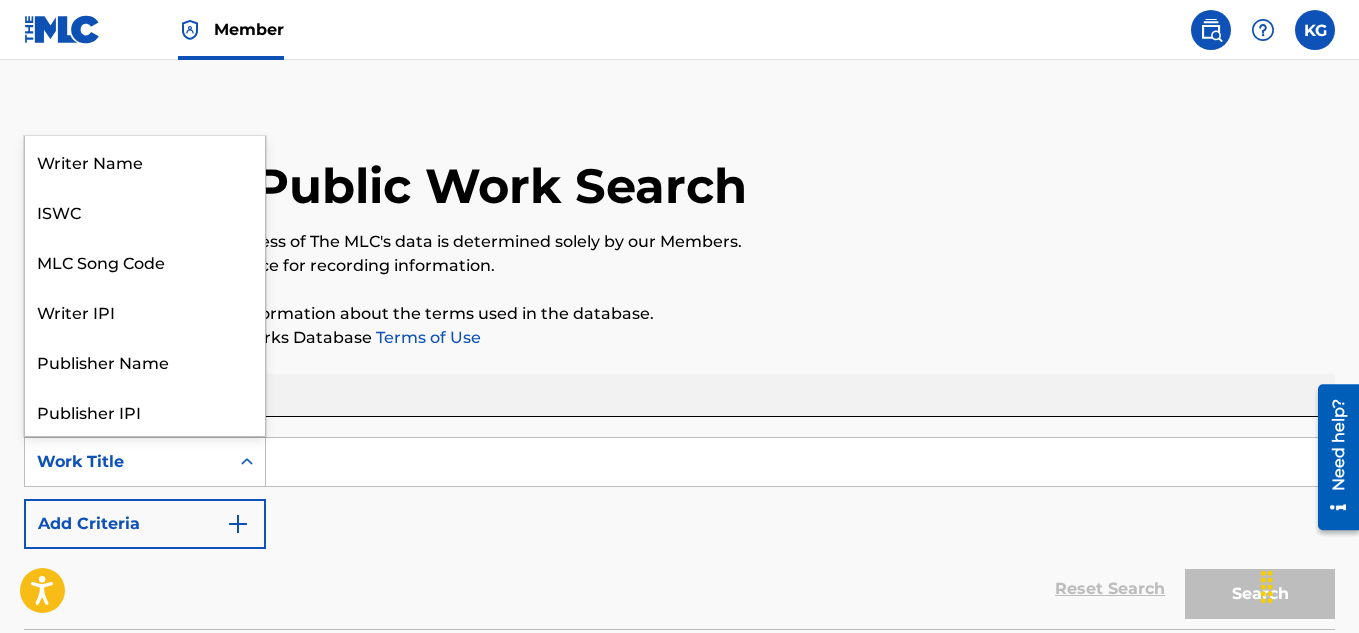 scroll, scrollTop: 100, scrollLeft: 0, axis: vertical 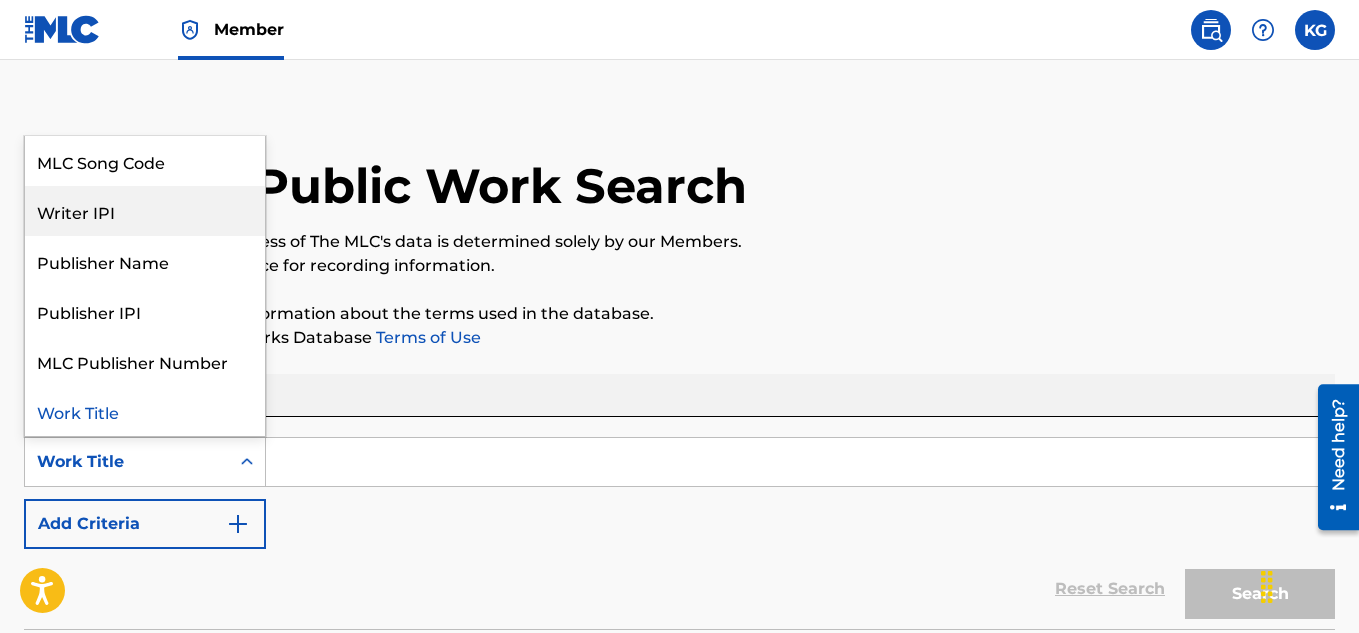 click on "Writer IPI" at bounding box center (145, 211) 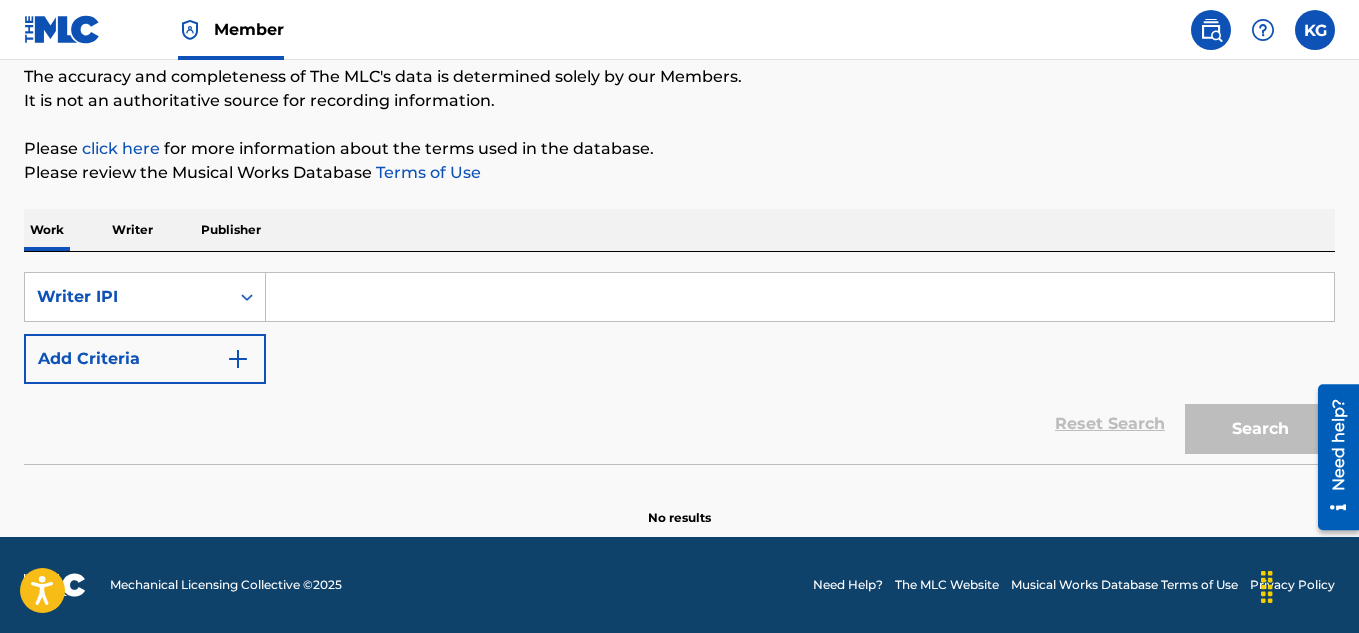 scroll, scrollTop: 0, scrollLeft: 0, axis: both 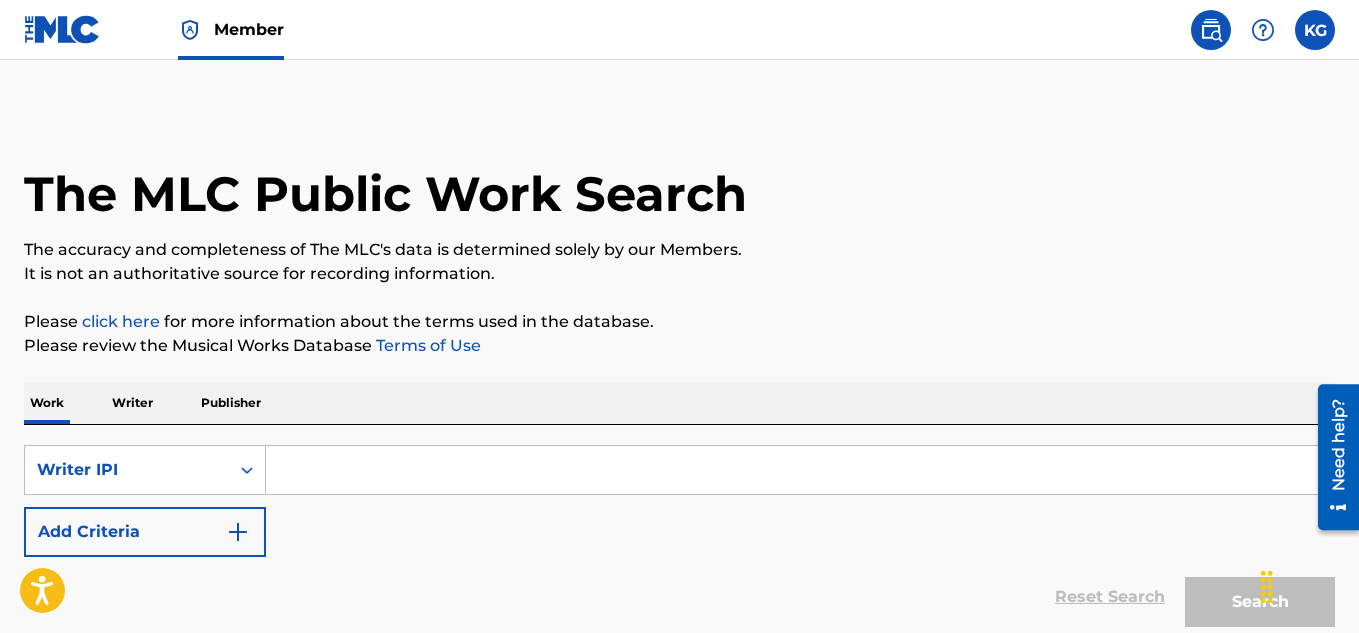 click at bounding box center (1315, 30) 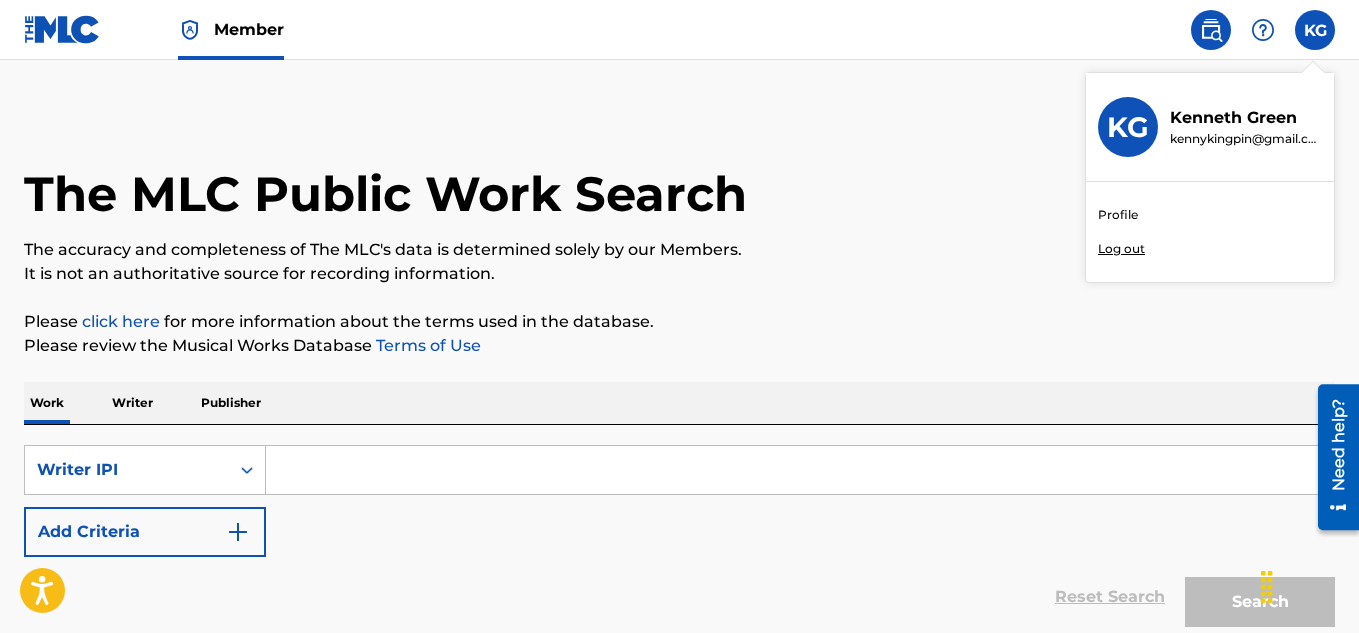 click on "Profile" at bounding box center (1118, 215) 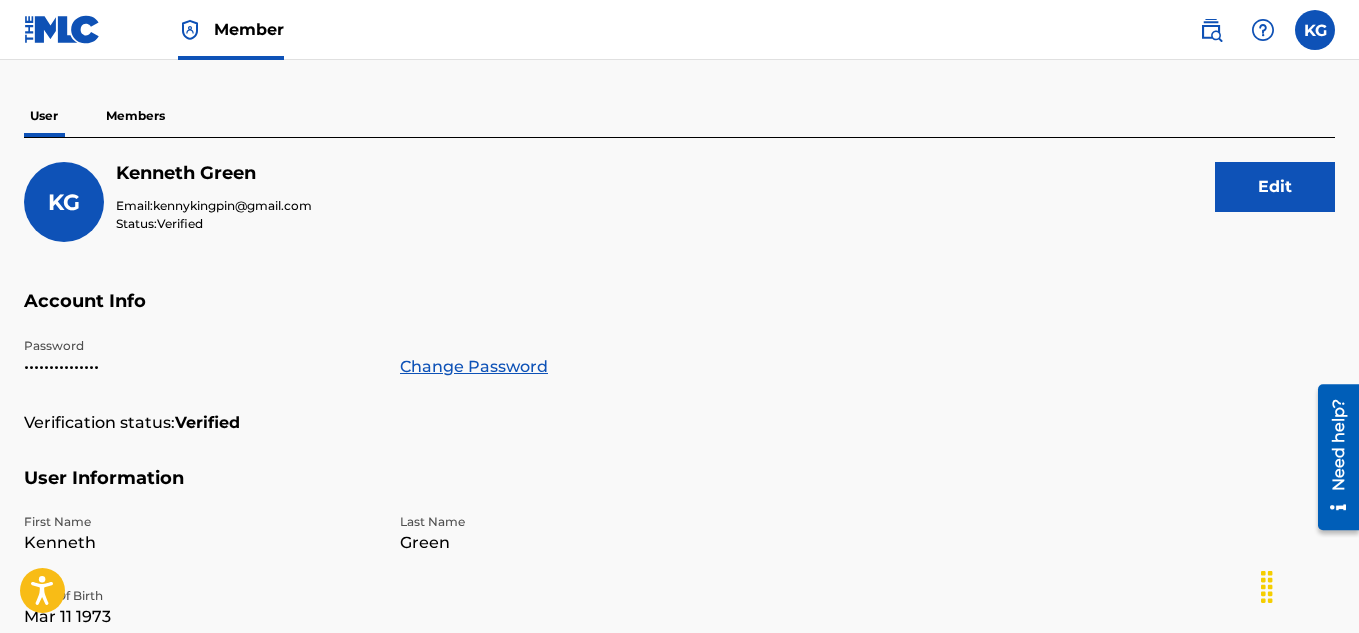 scroll, scrollTop: 0, scrollLeft: 0, axis: both 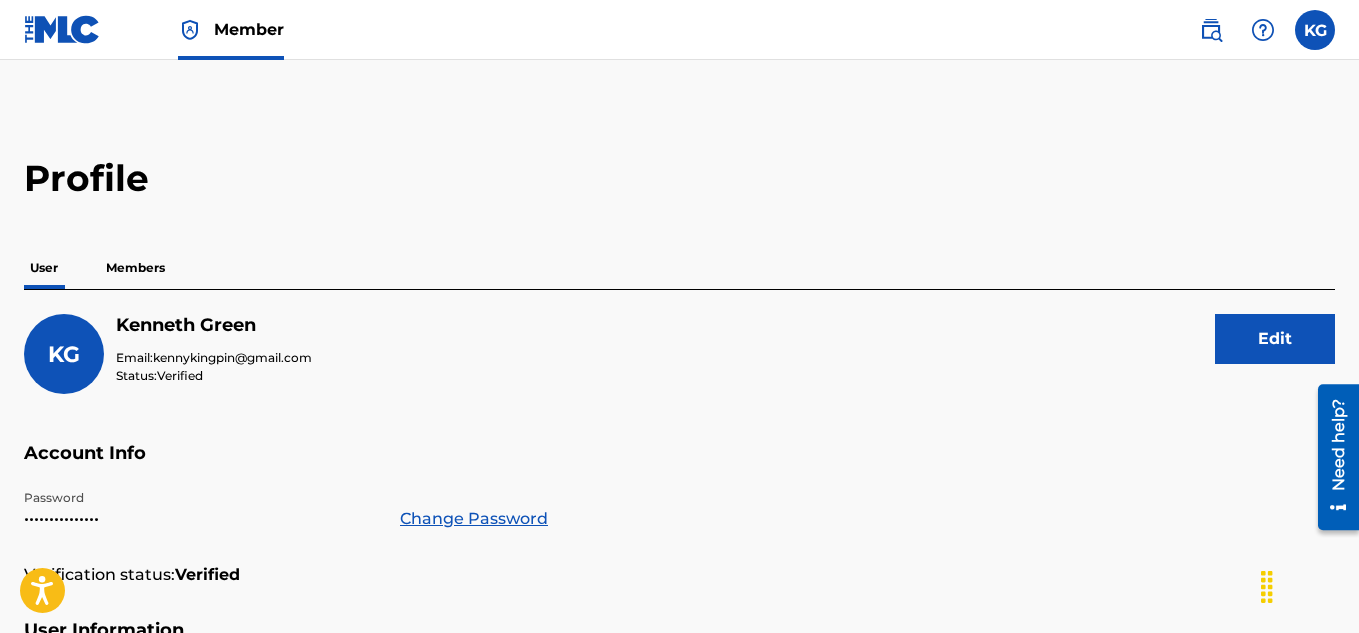click at bounding box center [1211, 30] 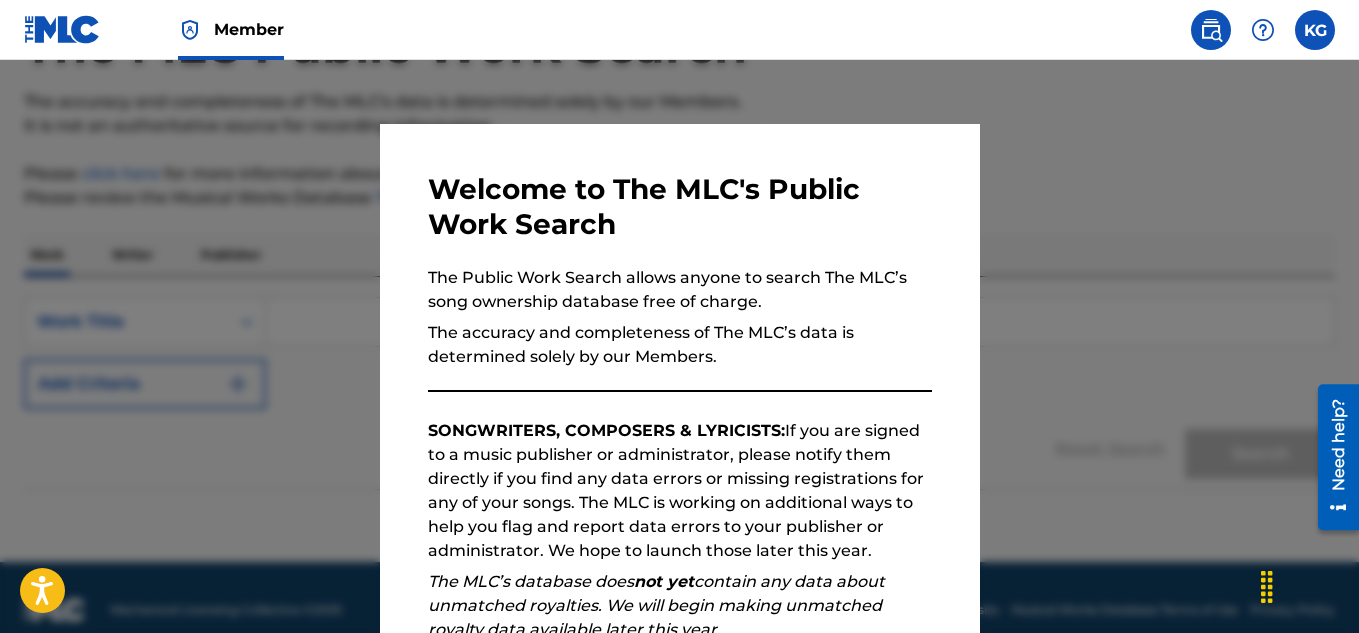 scroll, scrollTop: 159, scrollLeft: 0, axis: vertical 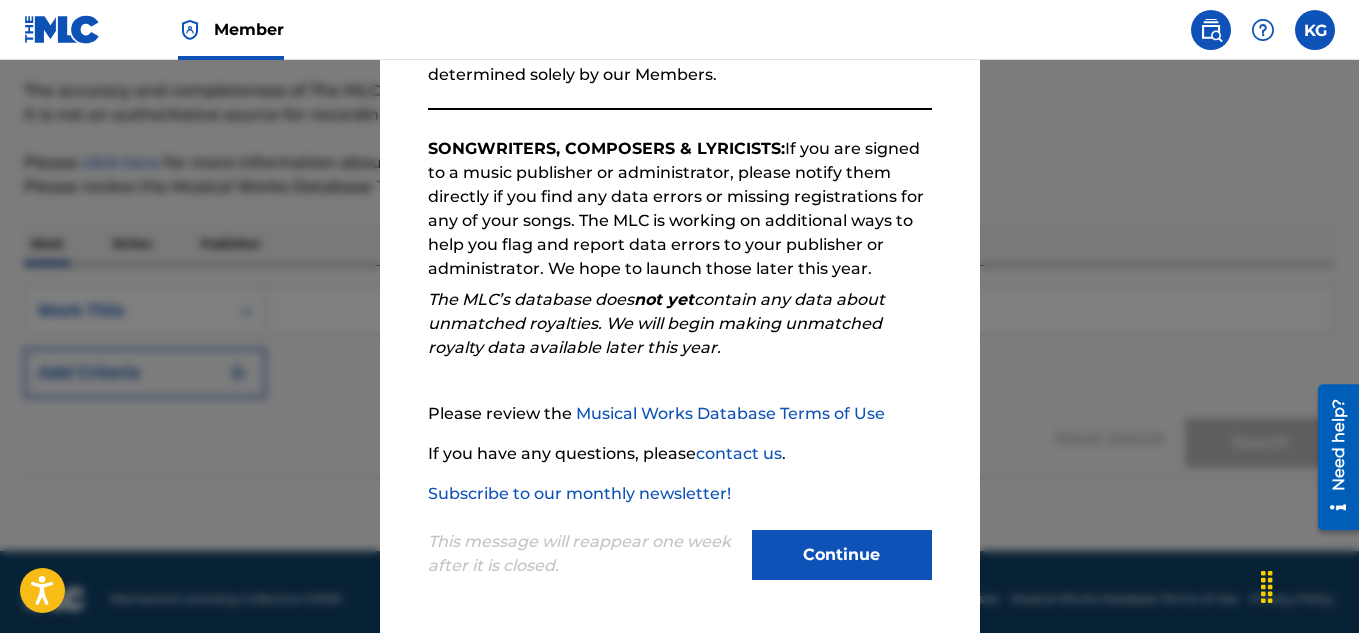 click on "Continue" at bounding box center [842, 555] 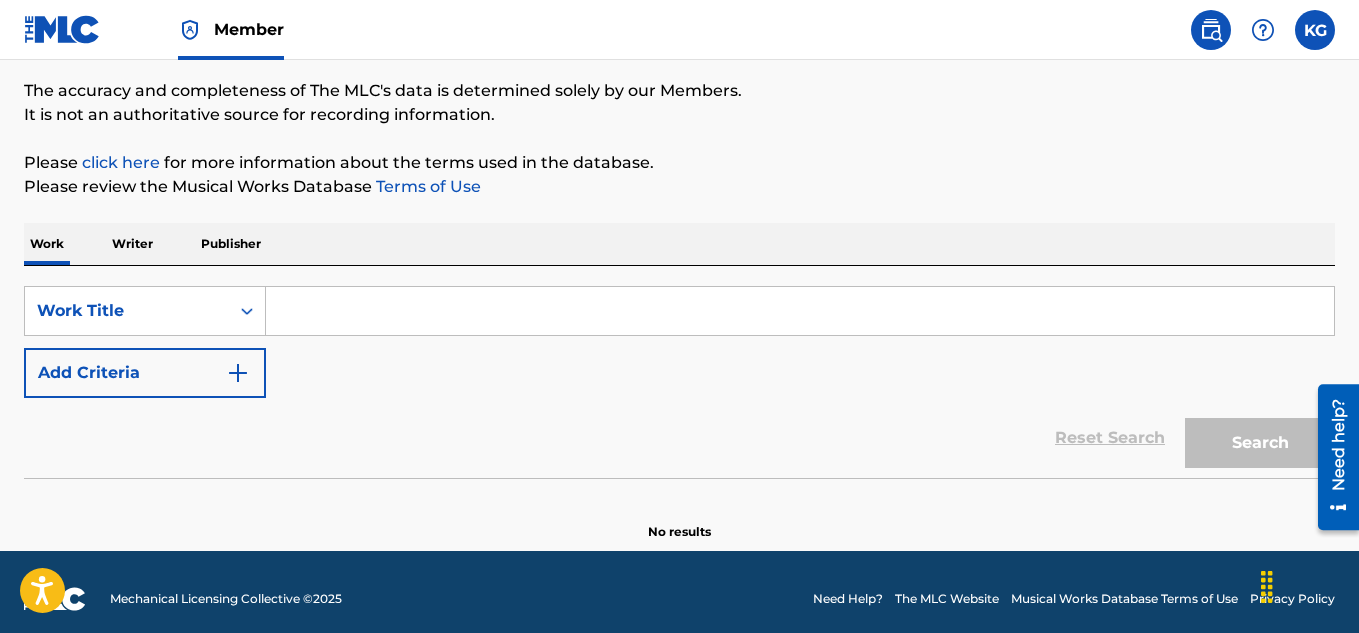 scroll, scrollTop: 173, scrollLeft: 0, axis: vertical 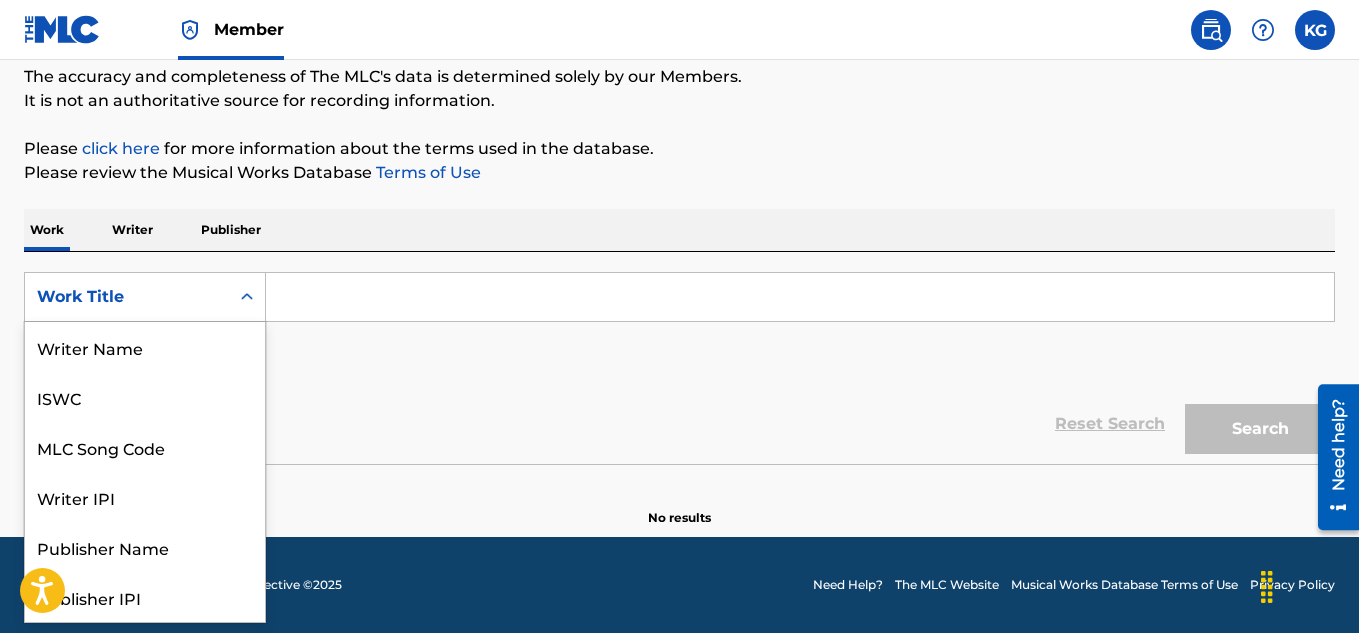 click 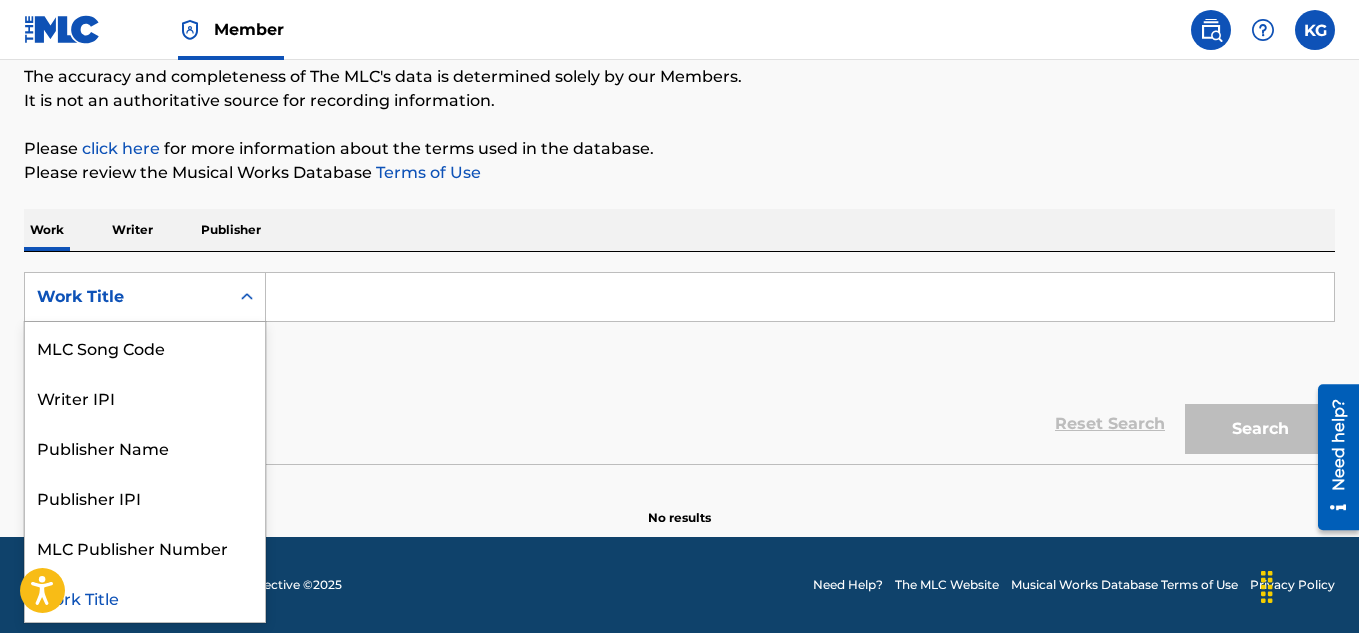 click on "Work Title" at bounding box center (145, 597) 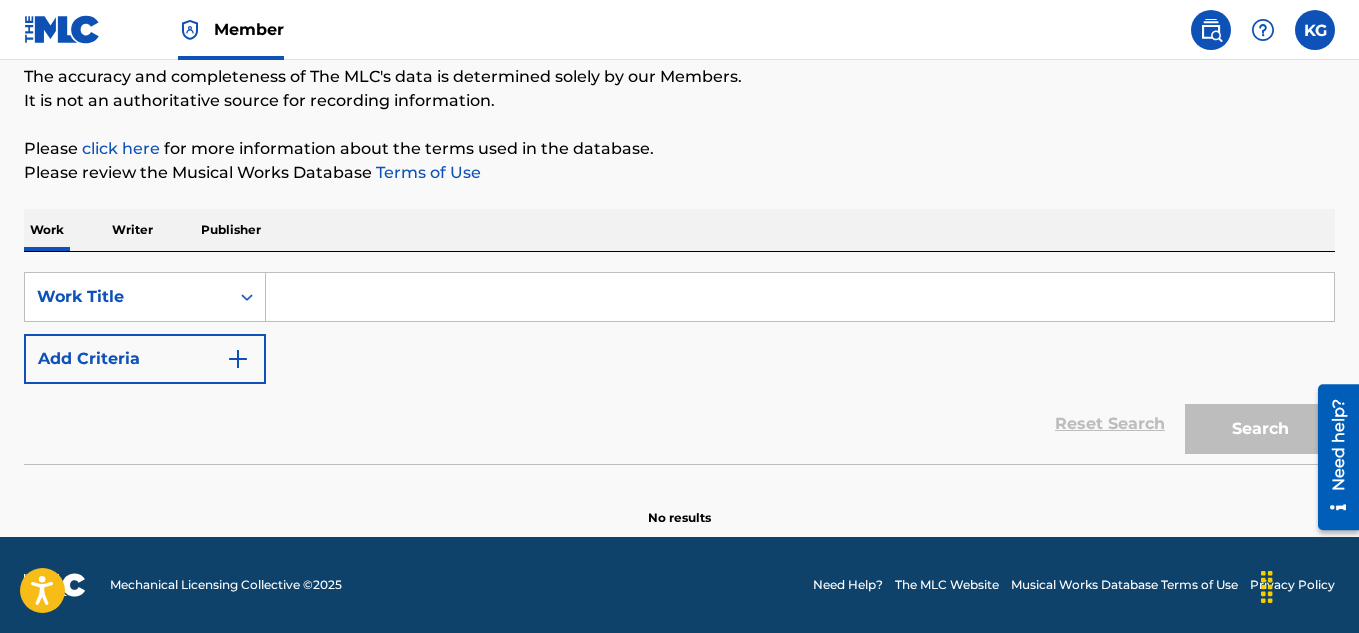 click at bounding box center [800, 297] 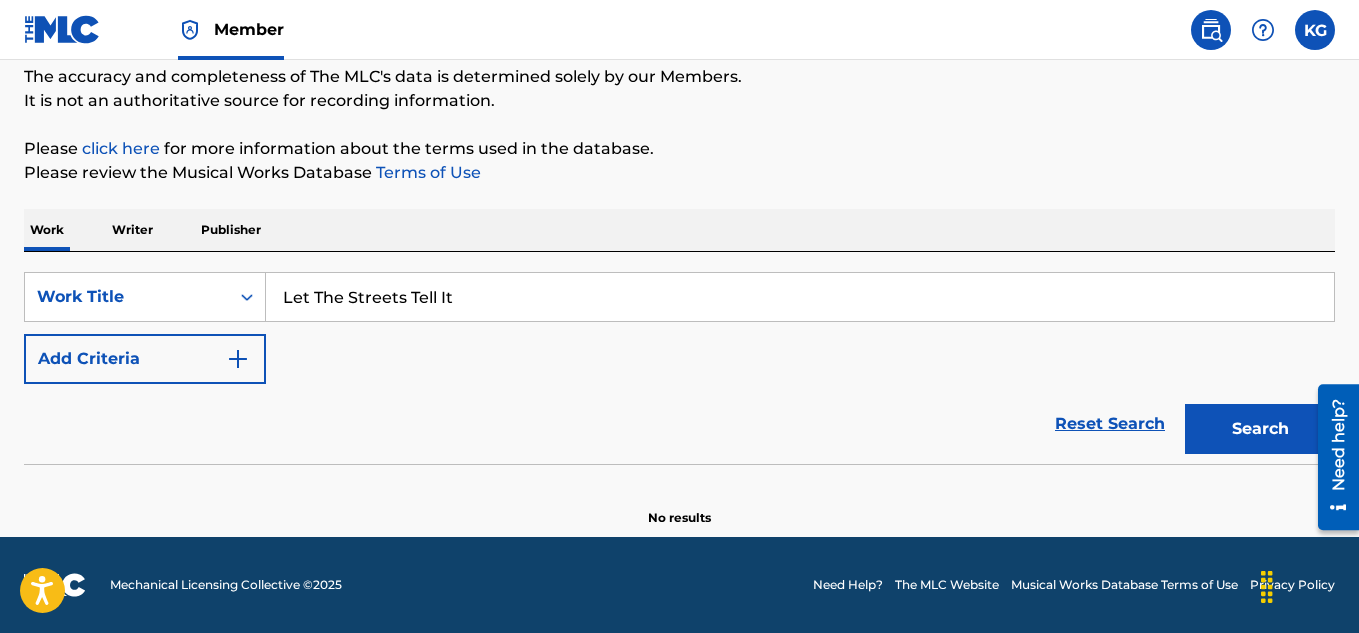 type on "Let The Streets Tell It" 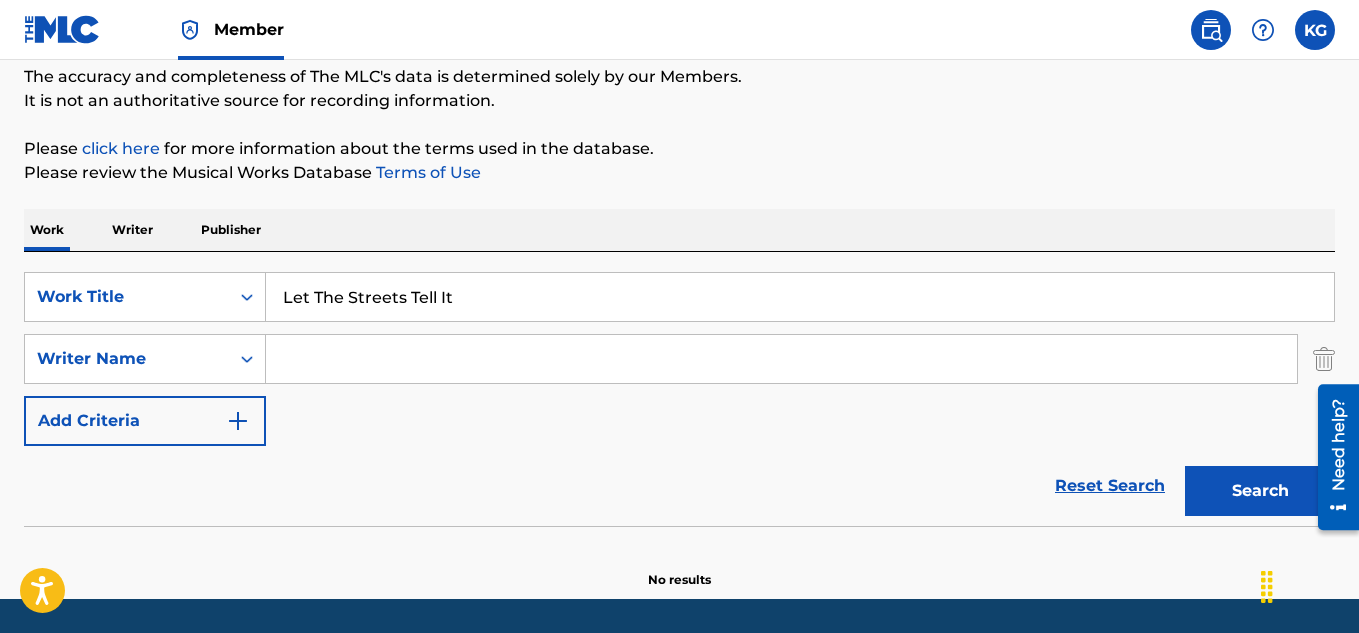 click at bounding box center (781, 359) 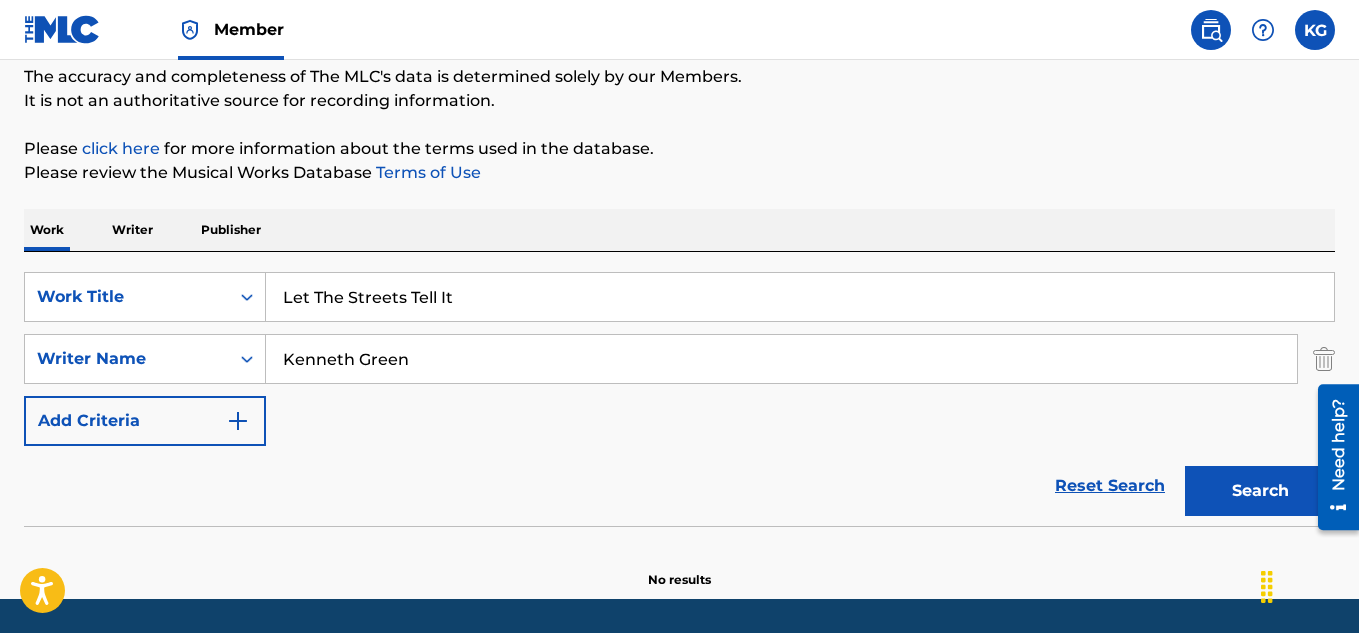 click at bounding box center [238, 421] 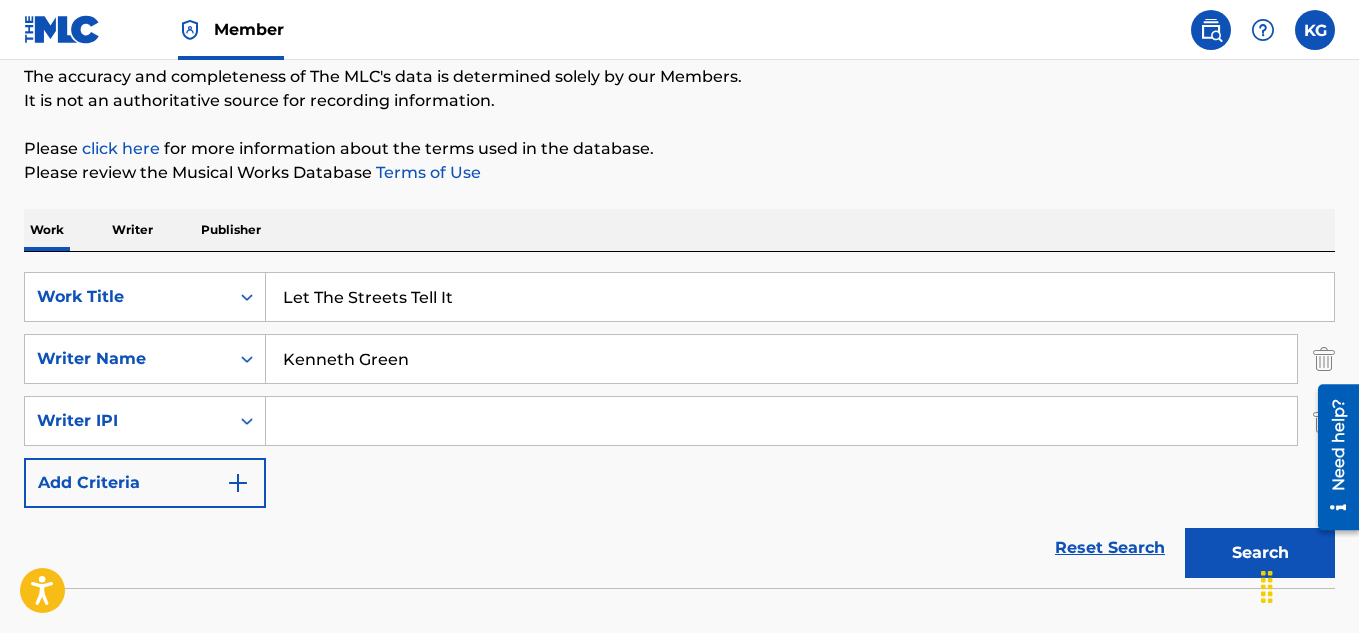 click at bounding box center (781, 421) 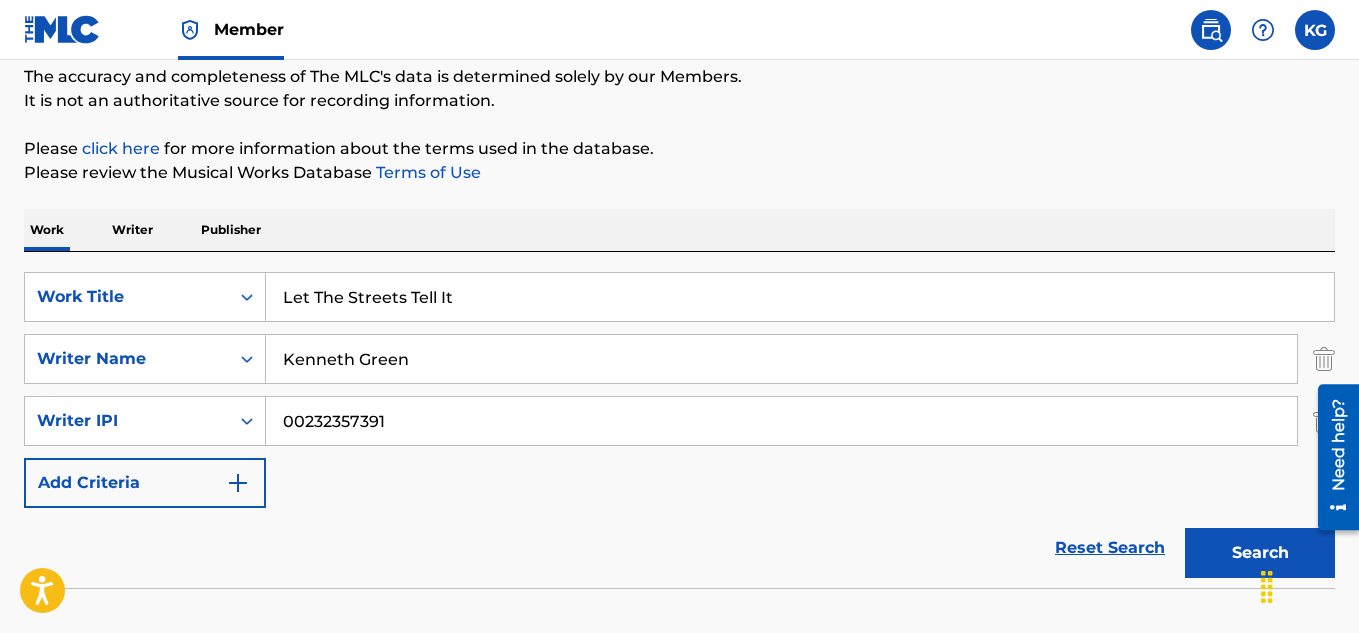 click at bounding box center (238, 483) 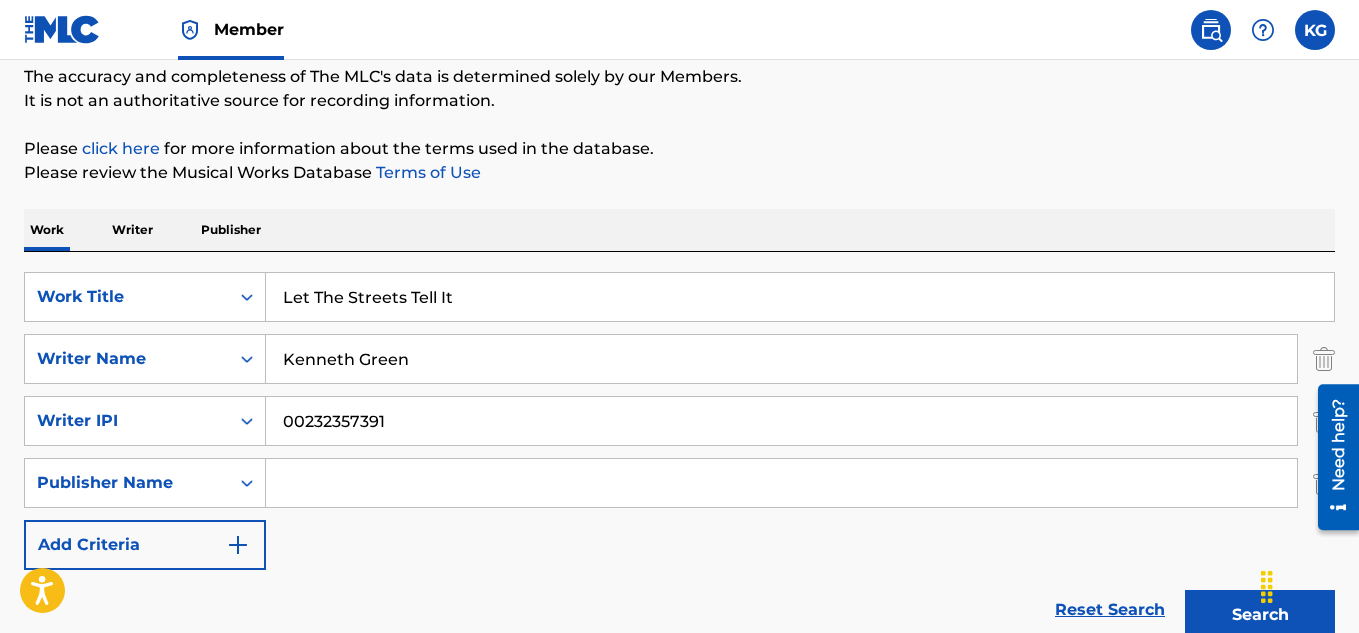 click on "Add Criteria" at bounding box center [145, 545] 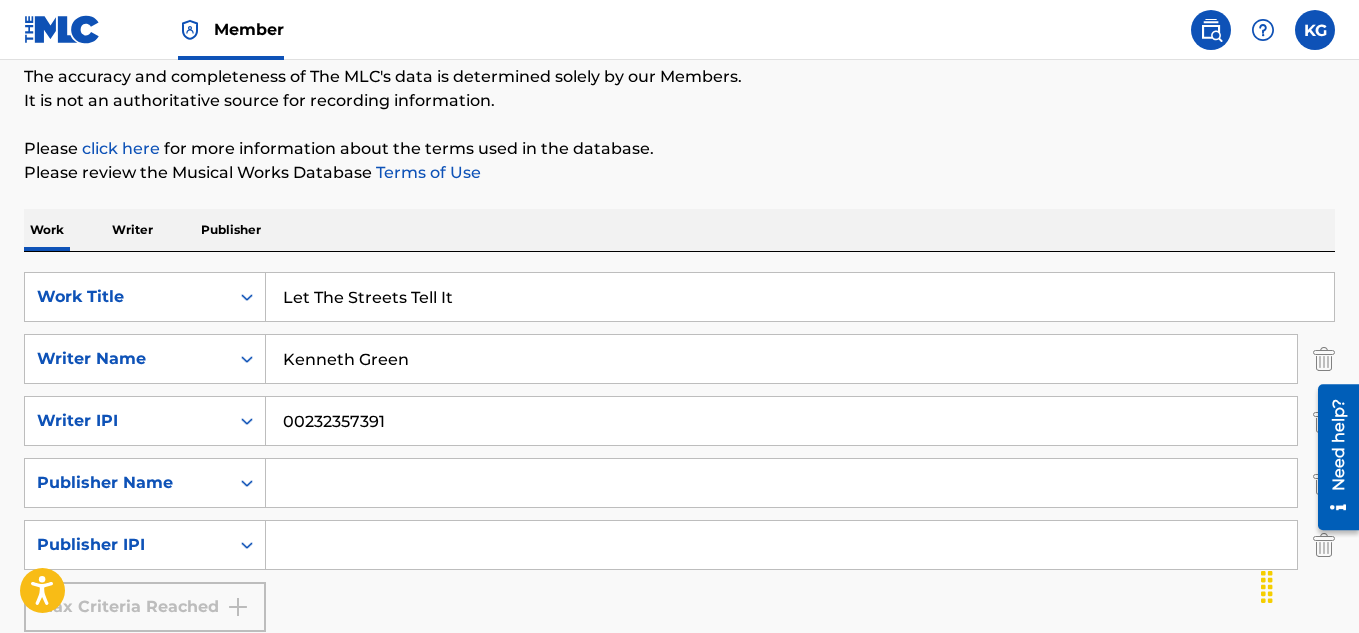 click at bounding box center (781, 545) 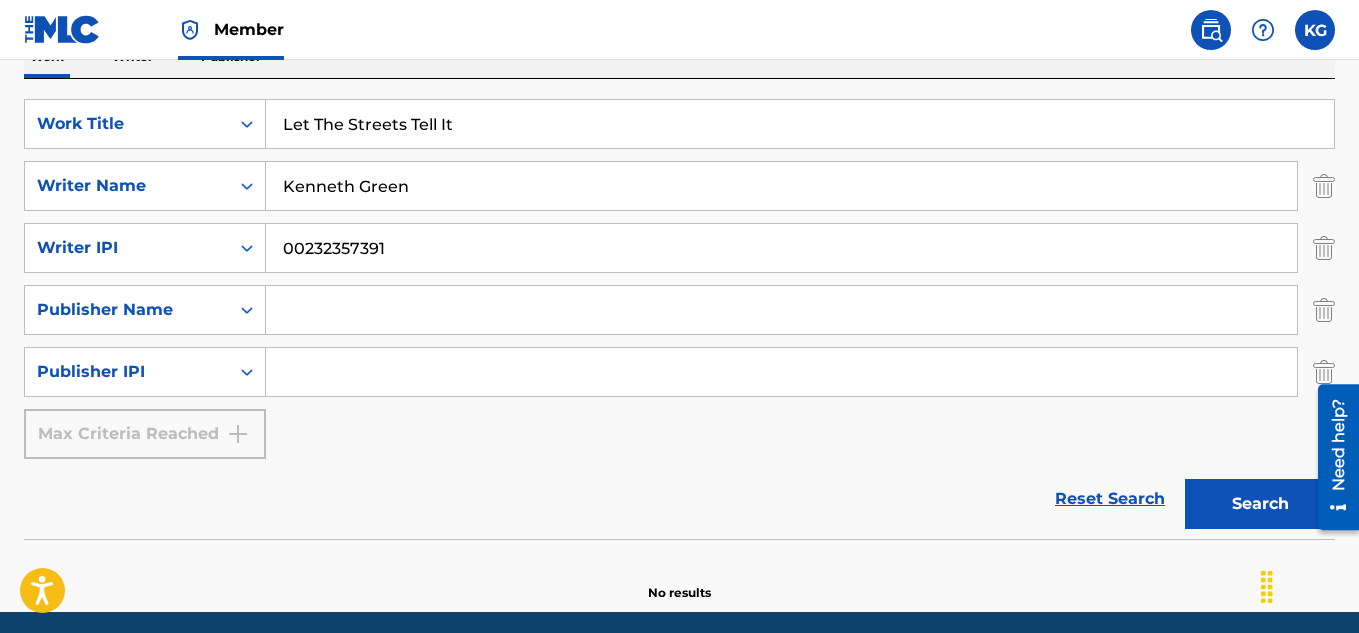 scroll, scrollTop: 321, scrollLeft: 0, axis: vertical 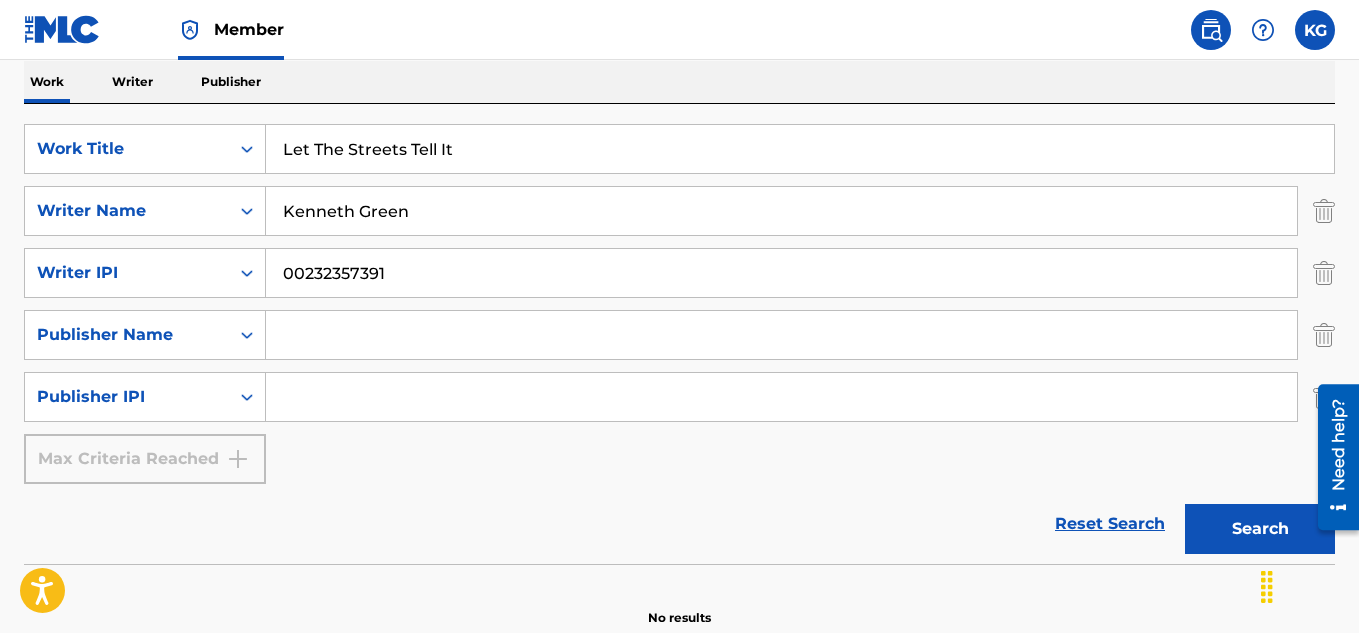 click at bounding box center [1324, 335] 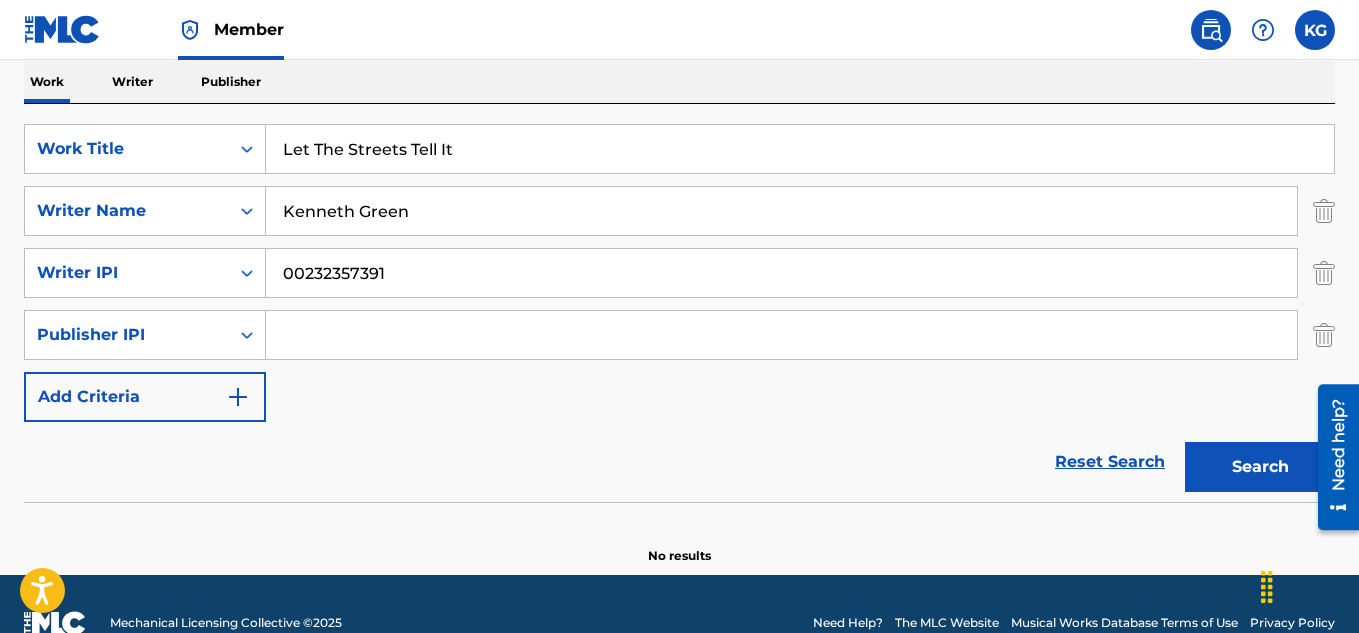 click at bounding box center [1324, 335] 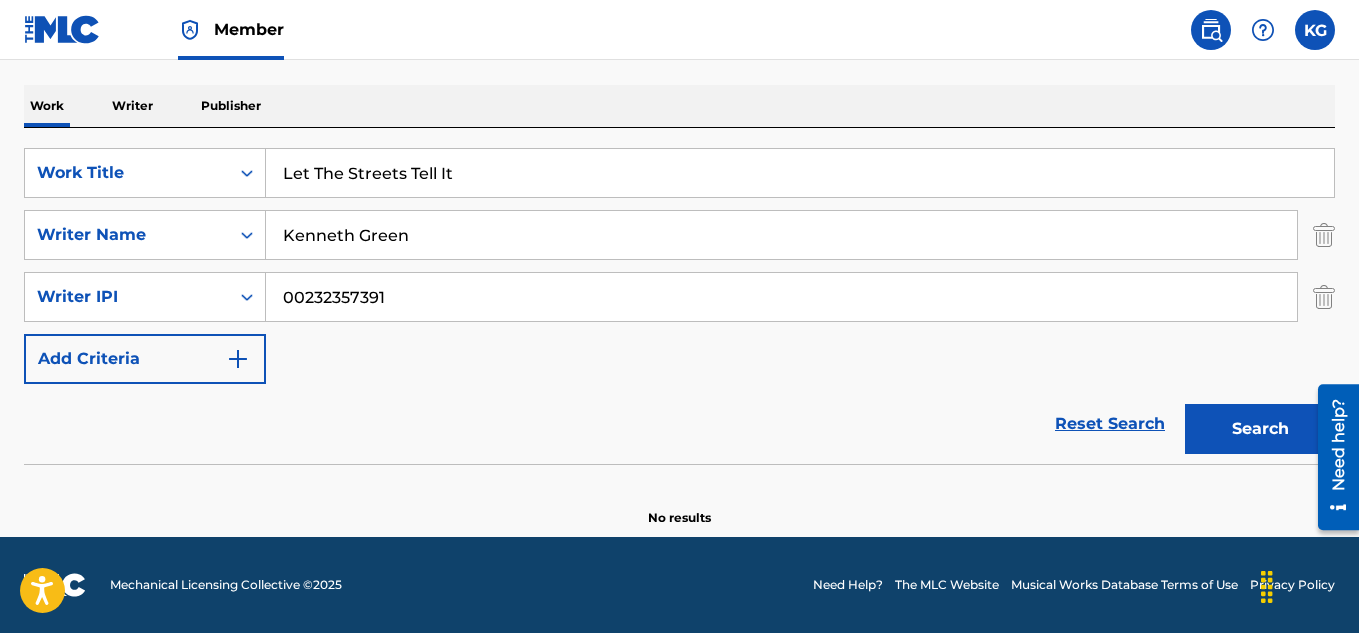 scroll, scrollTop: 297, scrollLeft: 0, axis: vertical 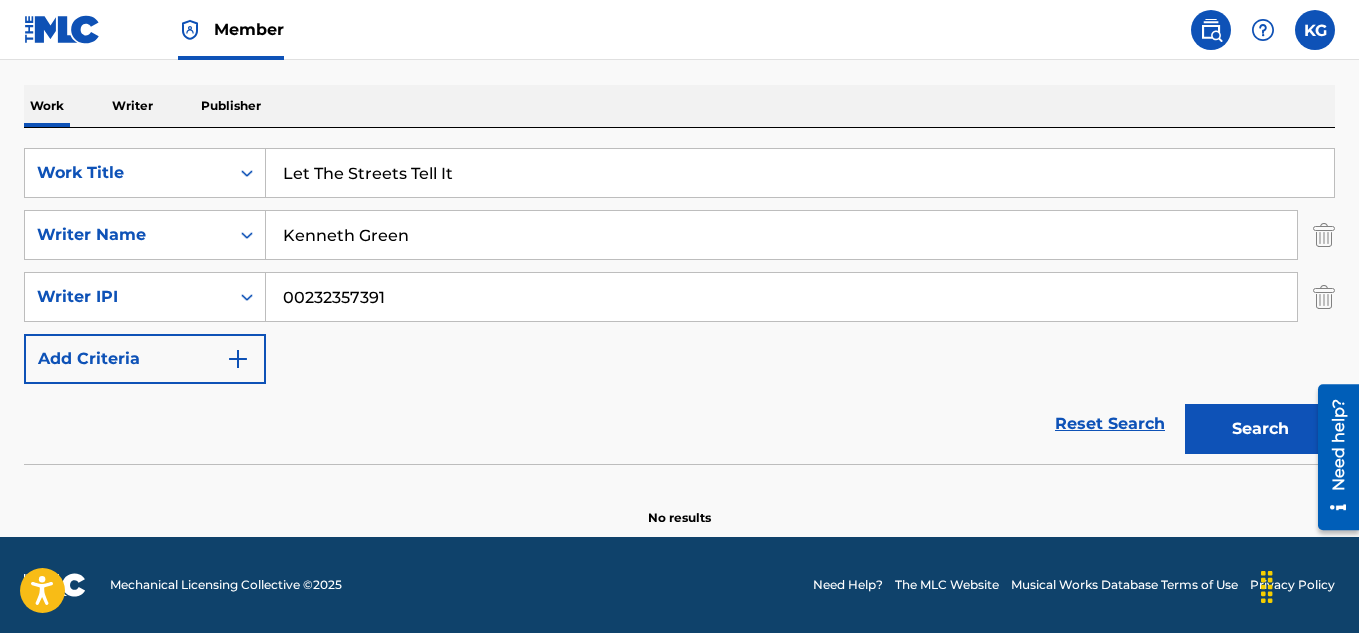 click on "Reset Search" at bounding box center [1110, 424] 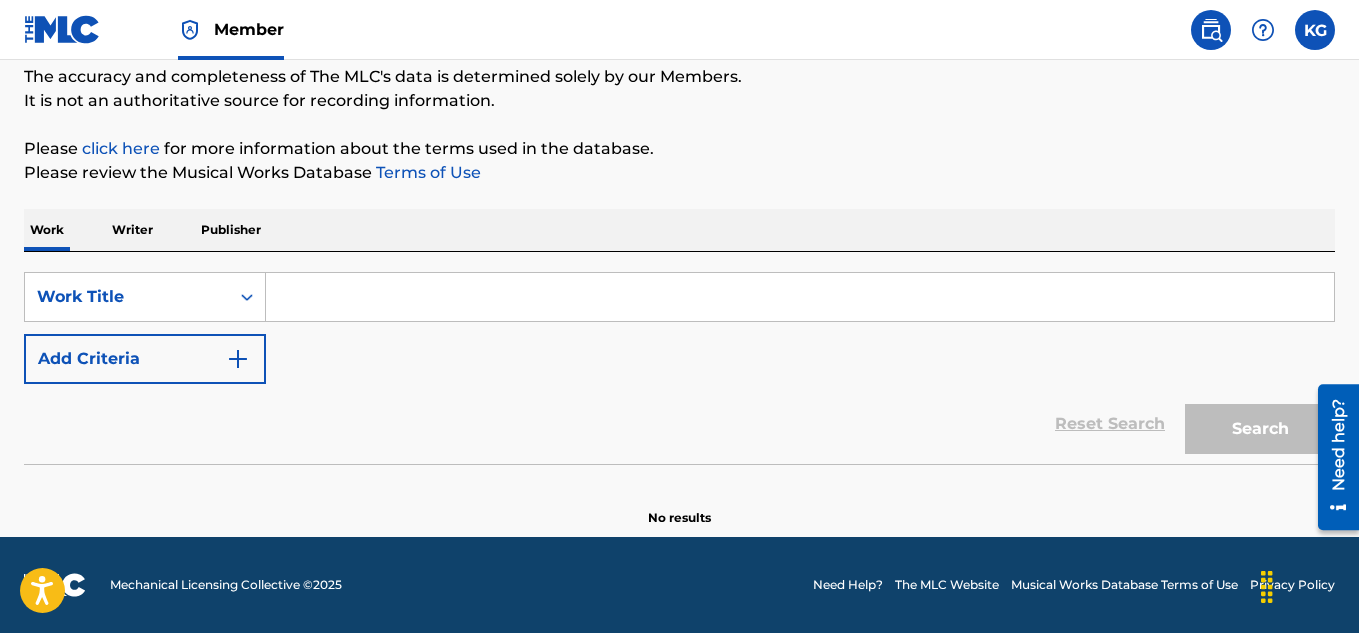 scroll, scrollTop: 14, scrollLeft: 0, axis: vertical 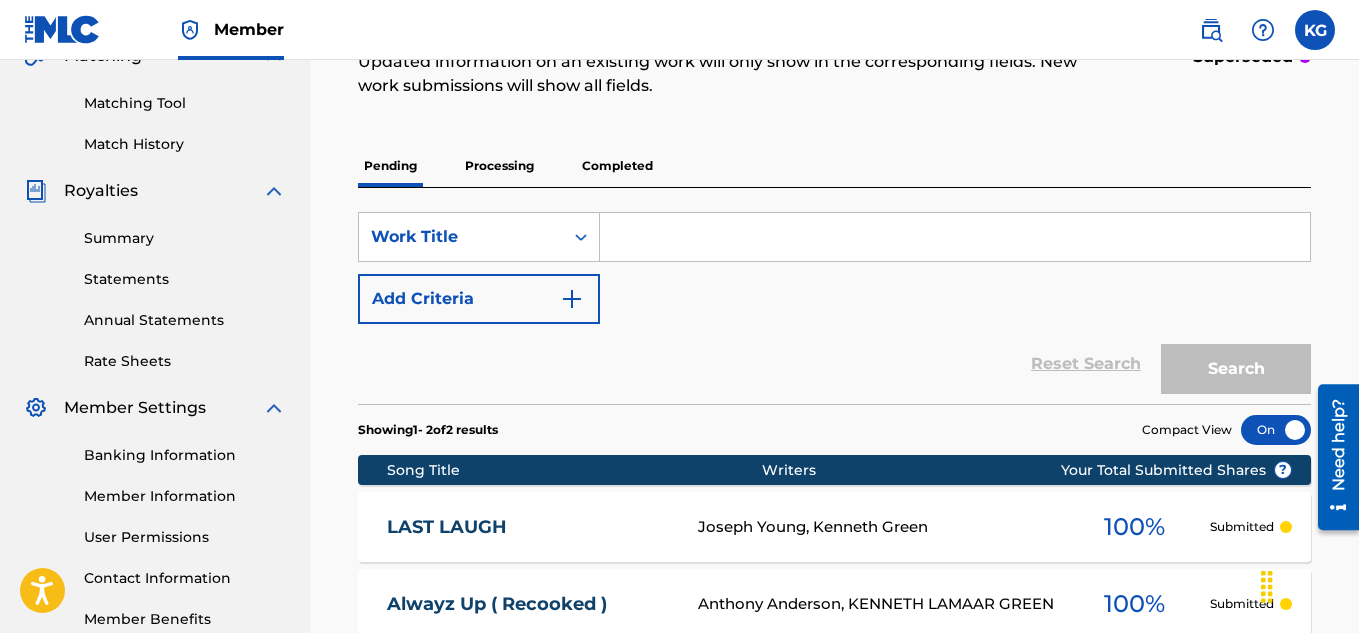 click at bounding box center [955, 237] 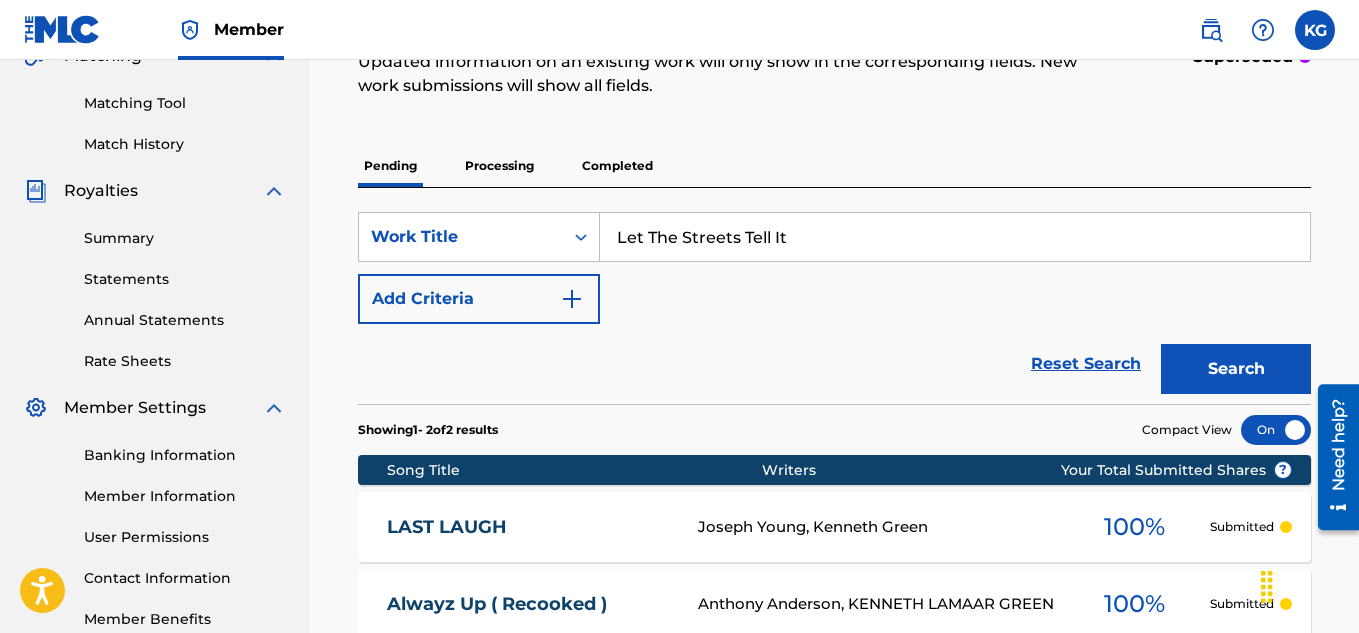type on "Let The Streets Tell It" 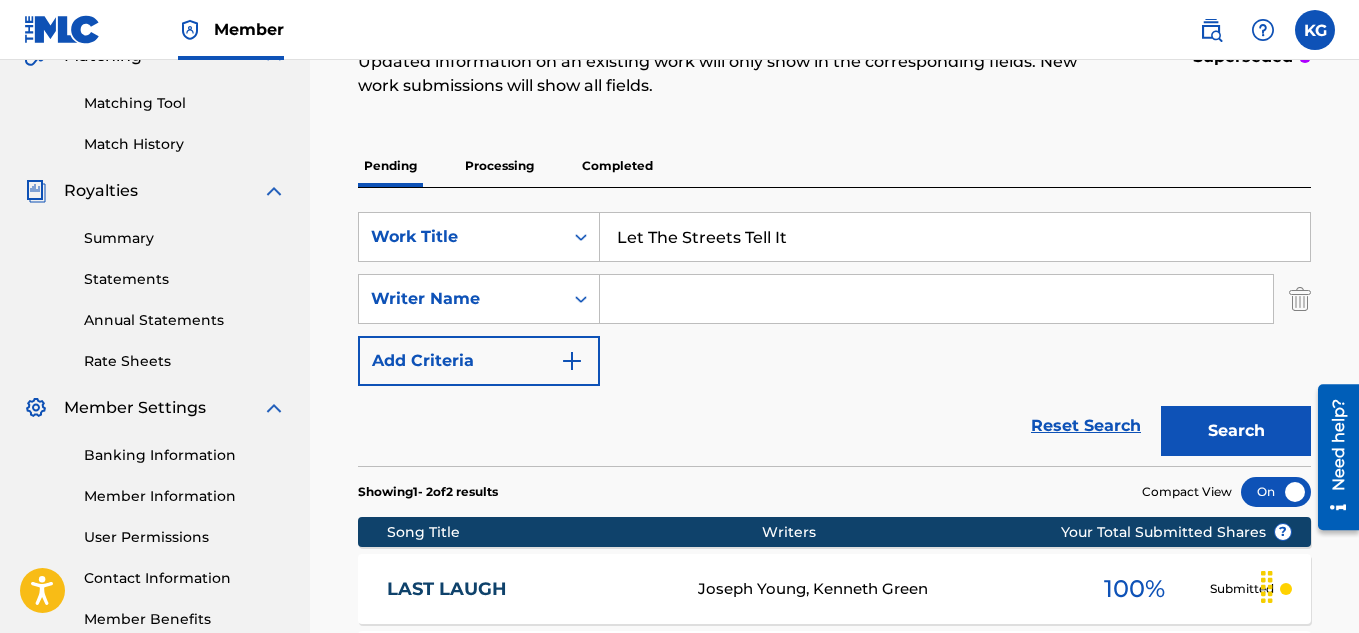 click at bounding box center [936, 299] 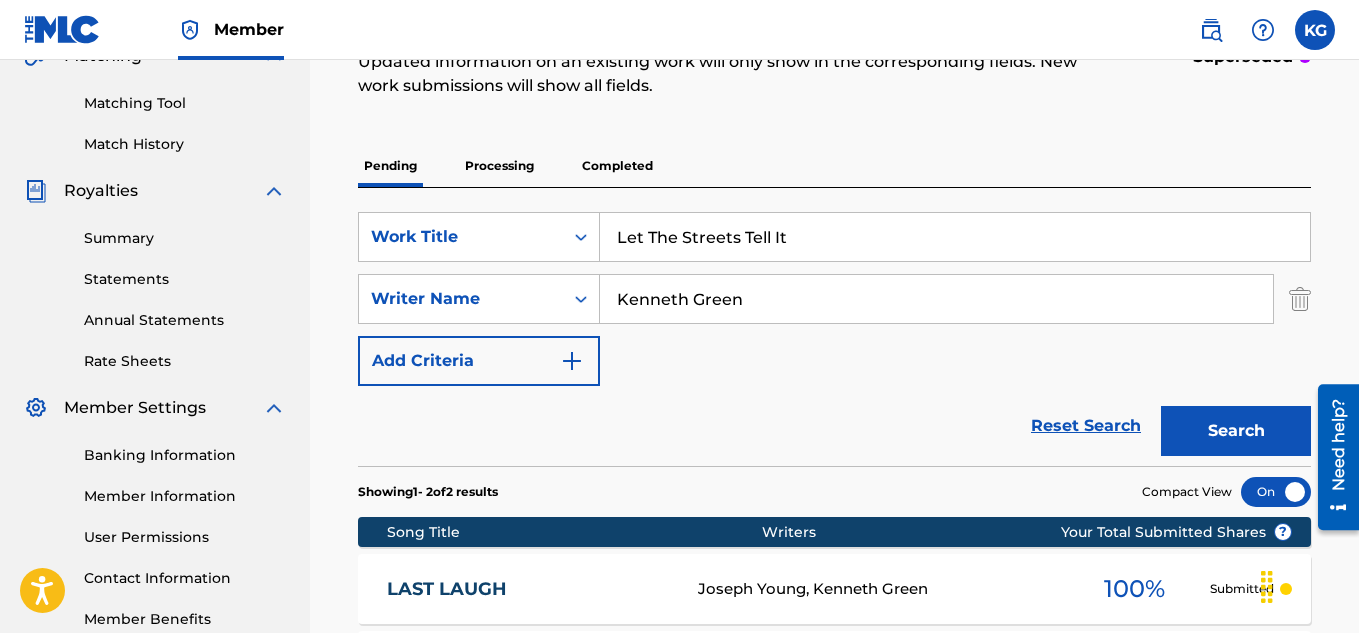 click at bounding box center (572, 361) 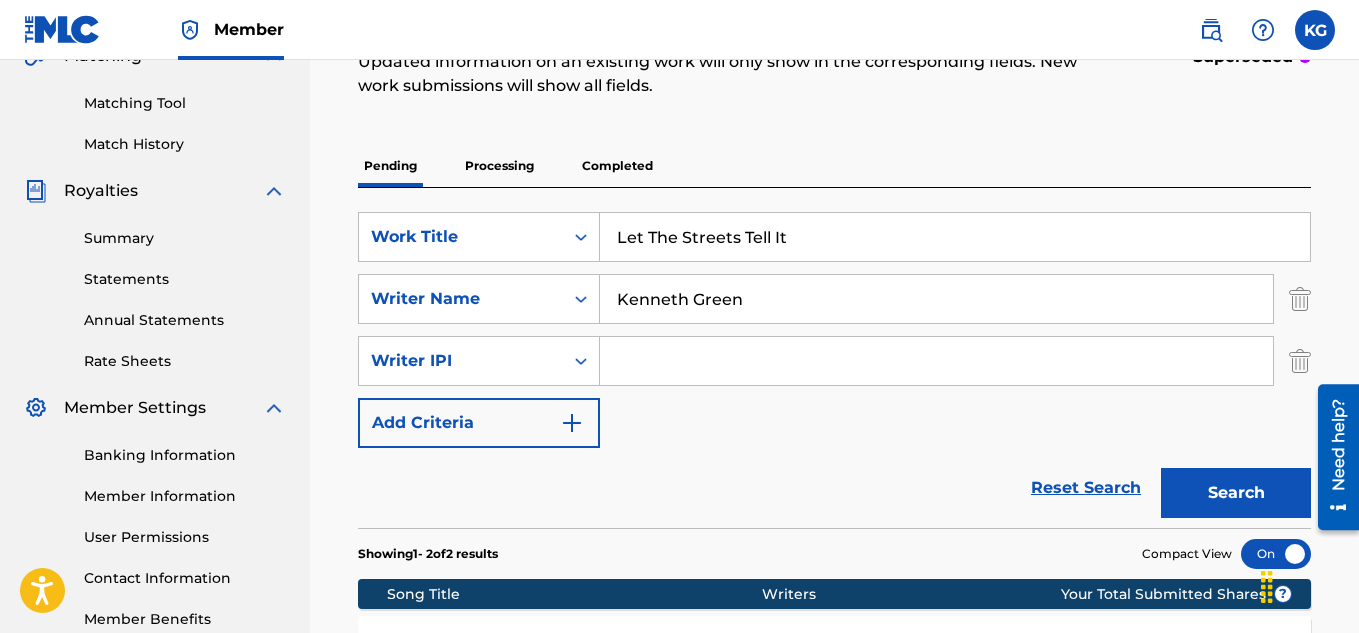 click at bounding box center (936, 361) 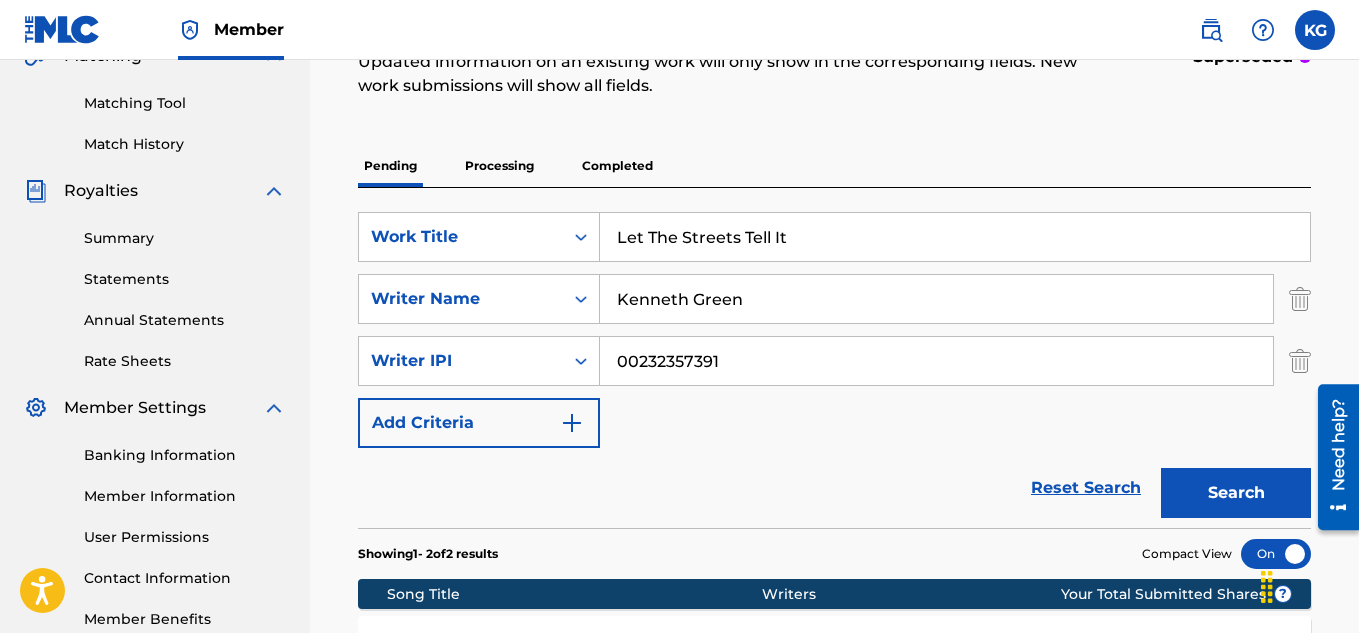 click at bounding box center (572, 423) 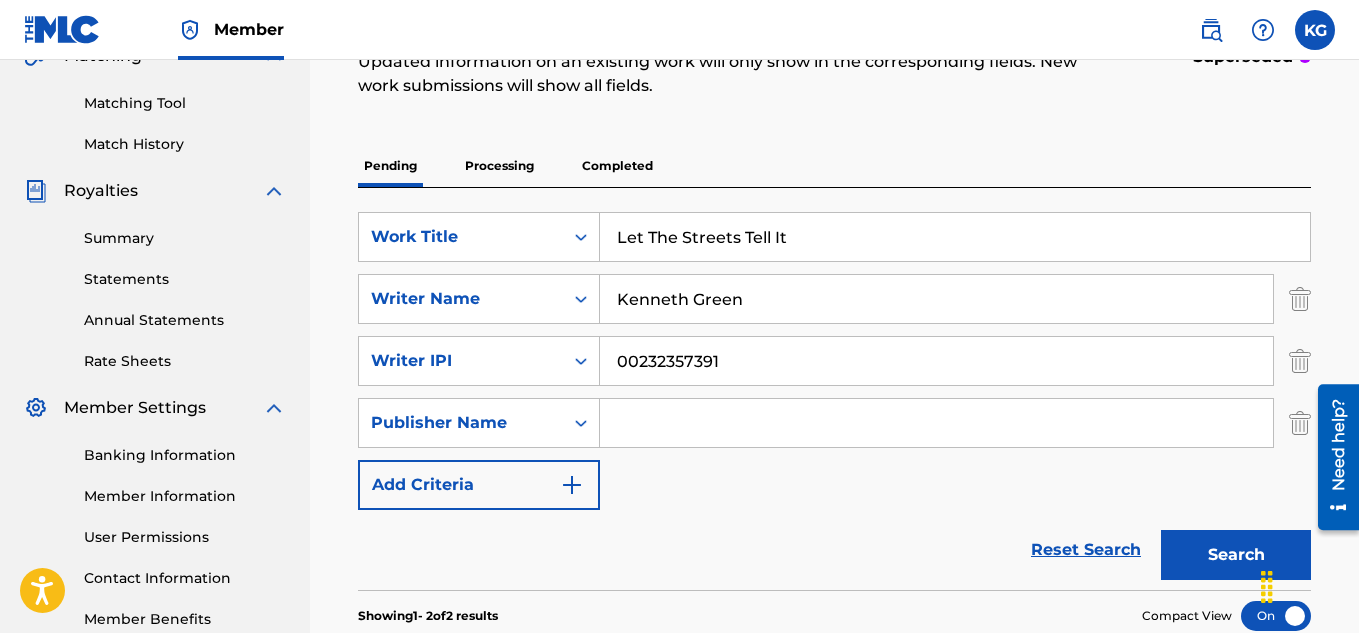 click at bounding box center (572, 485) 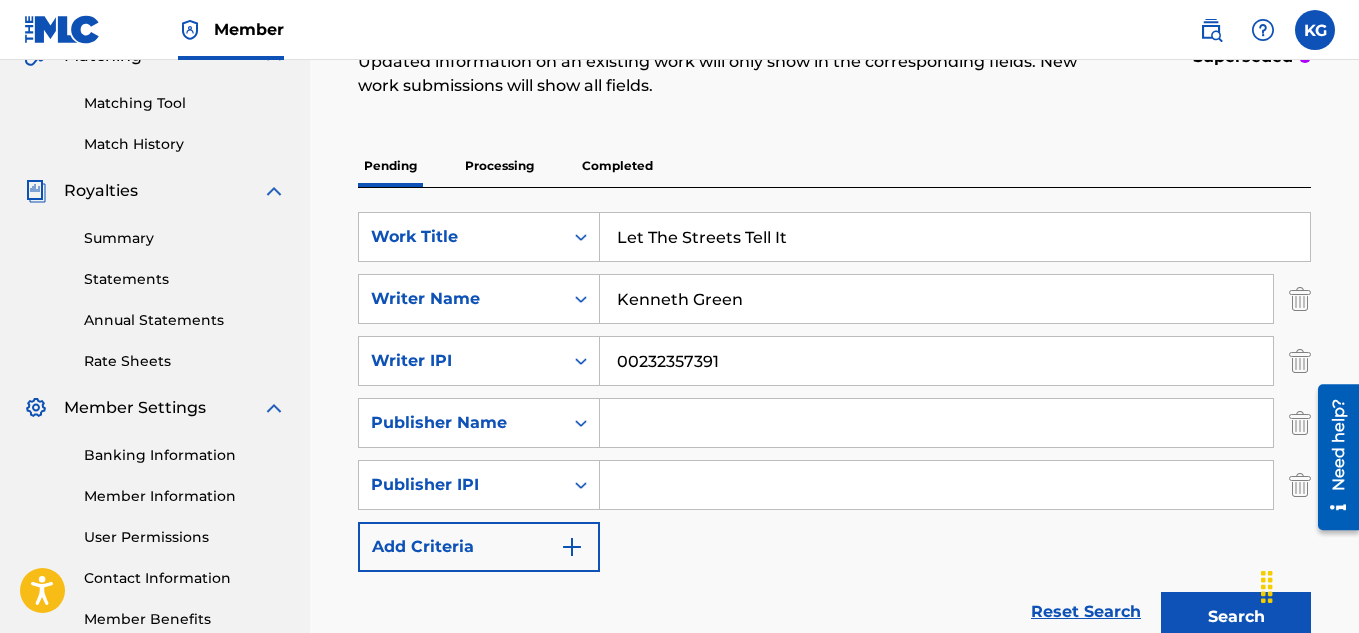 click at bounding box center [572, 547] 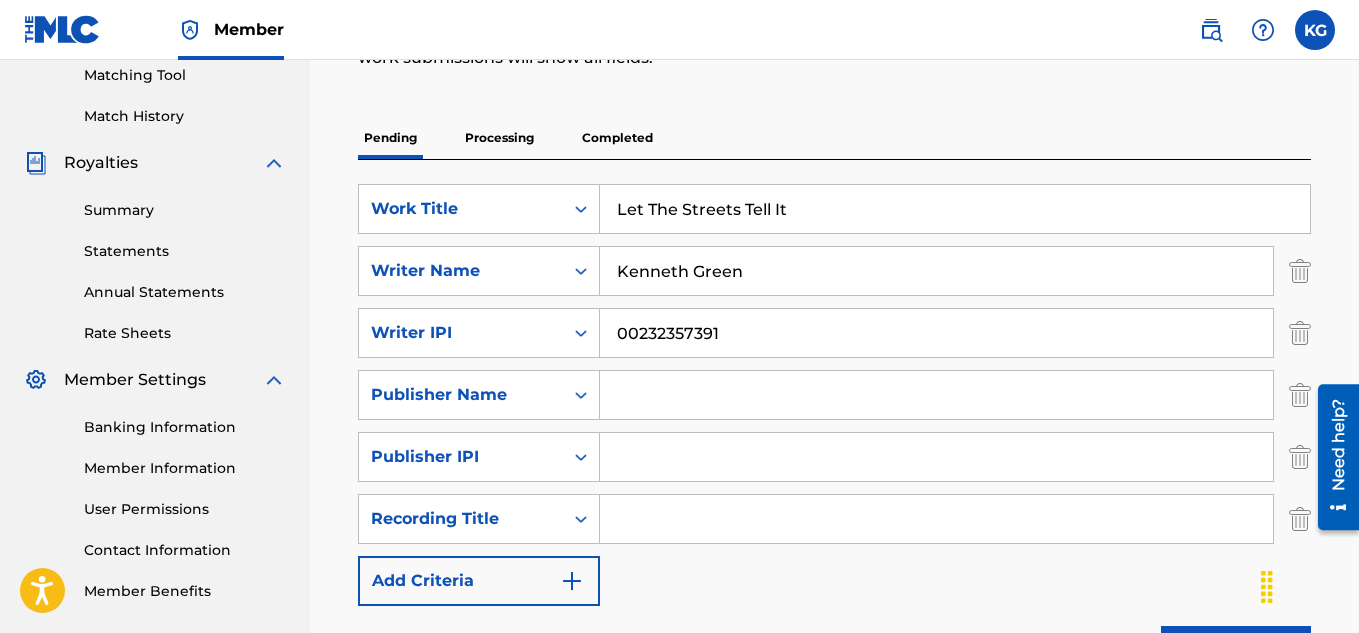 scroll, scrollTop: 266, scrollLeft: 0, axis: vertical 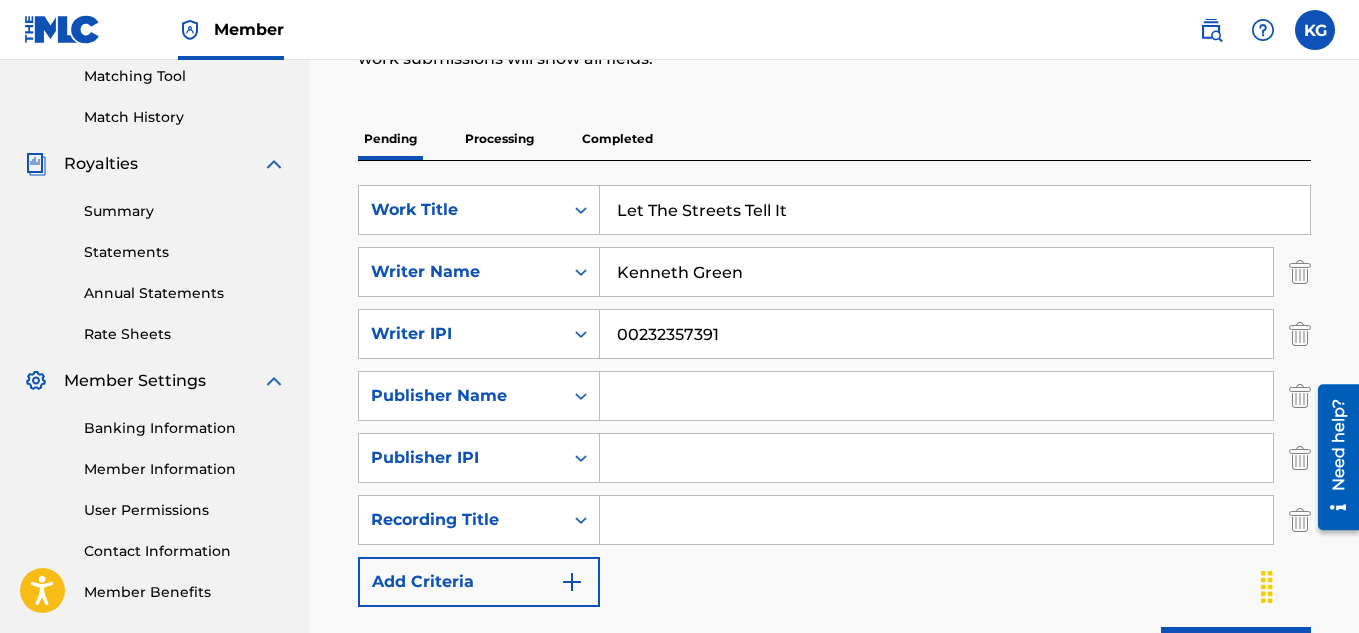 click at bounding box center [572, 582] 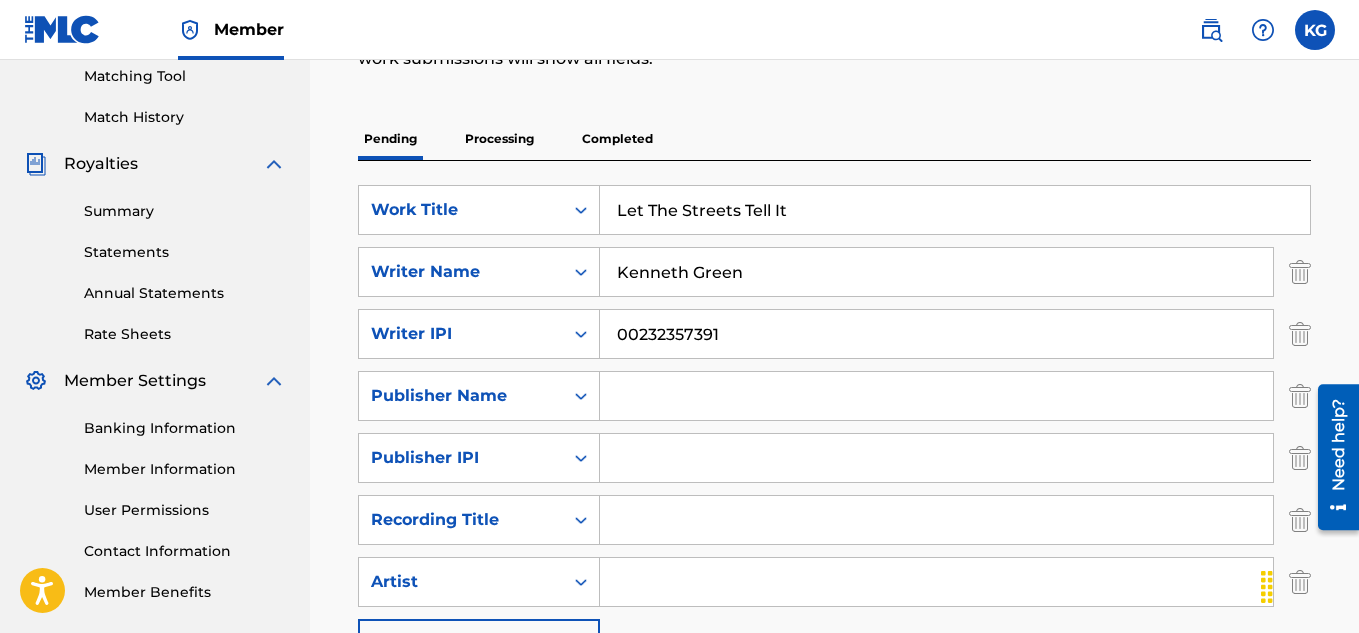 click at bounding box center (936, 582) 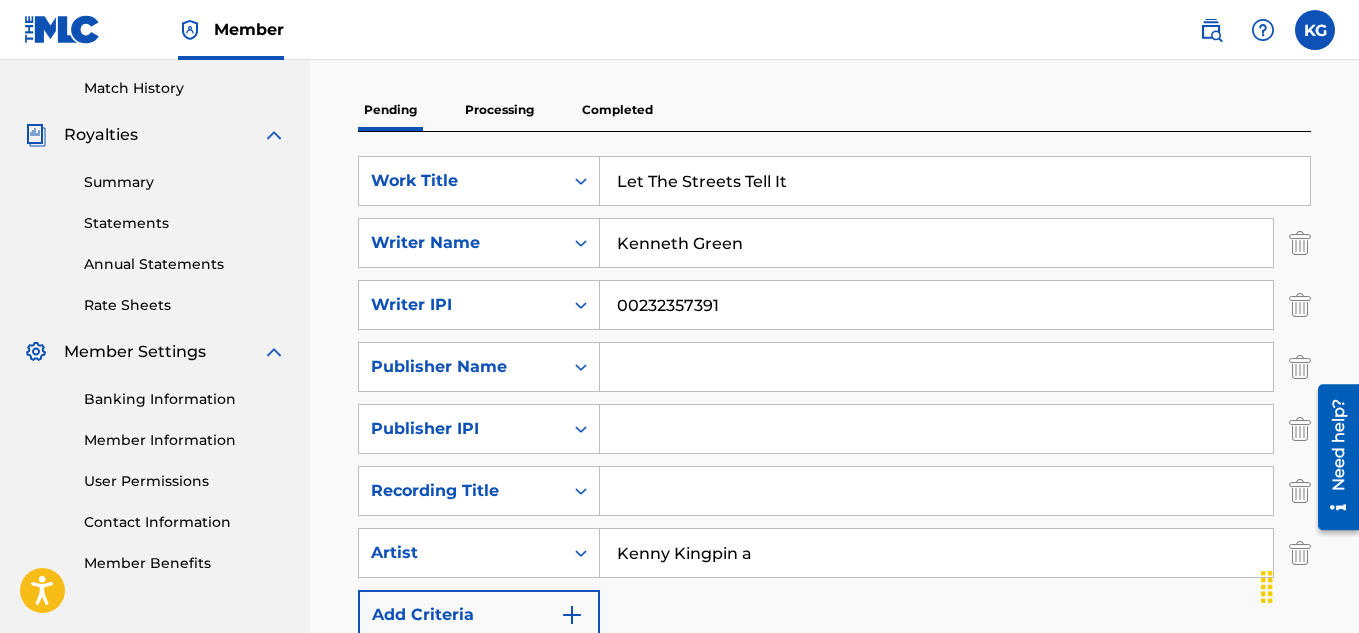 scroll, scrollTop: 316, scrollLeft: 0, axis: vertical 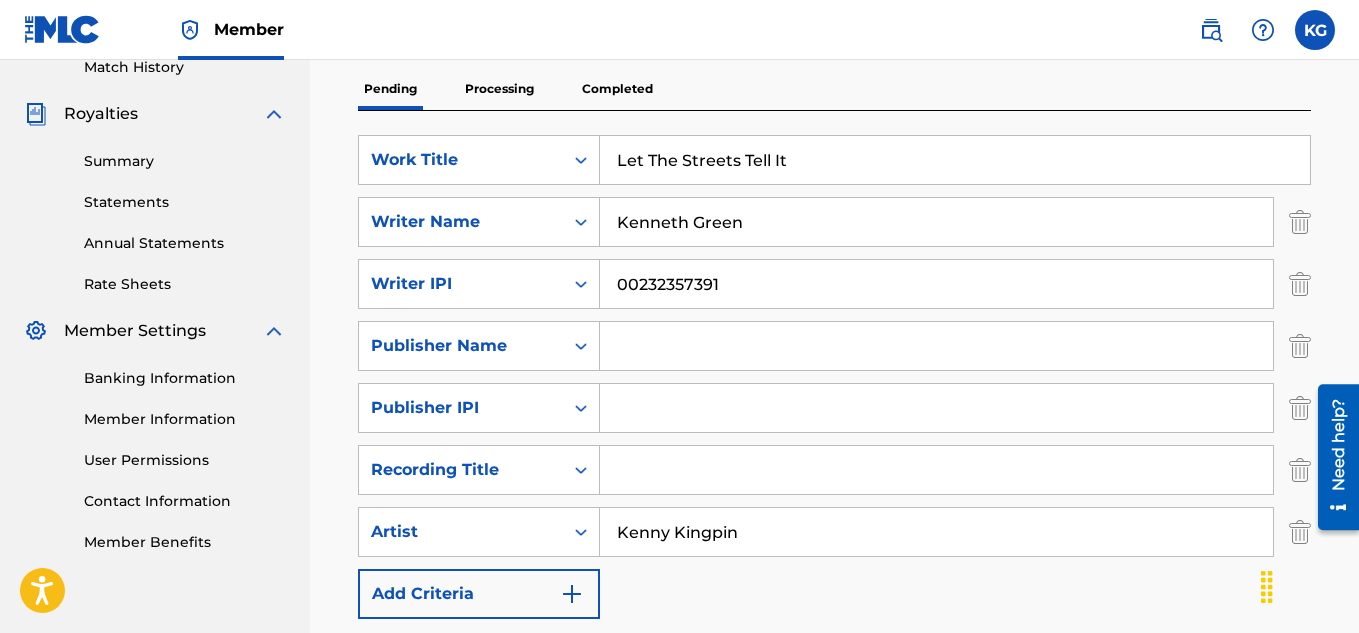 type on "Kenny Kingpin" 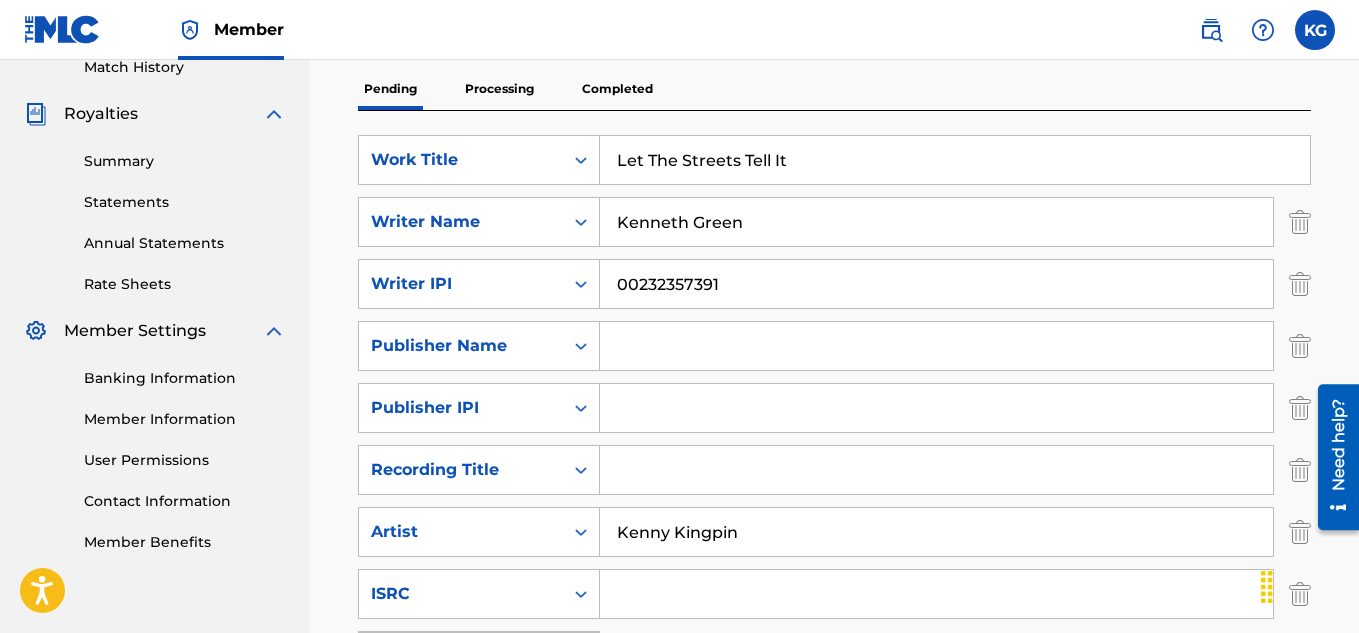 click at bounding box center [936, 594] 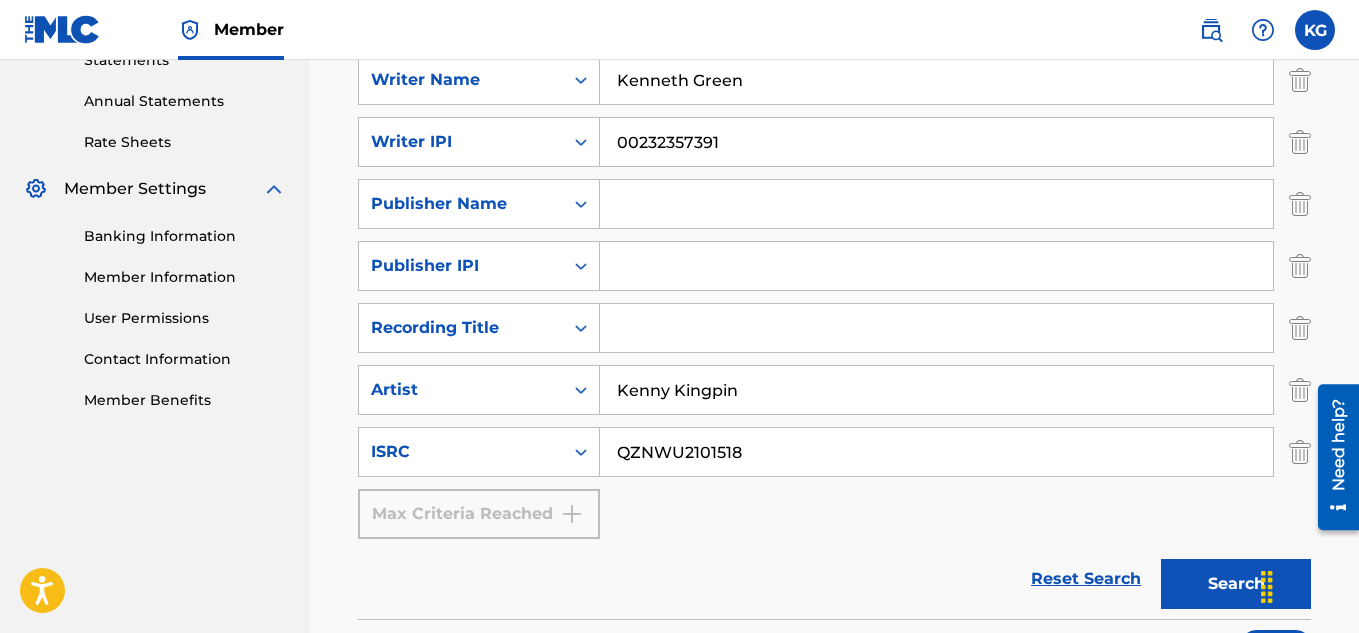 scroll, scrollTop: 518, scrollLeft: 0, axis: vertical 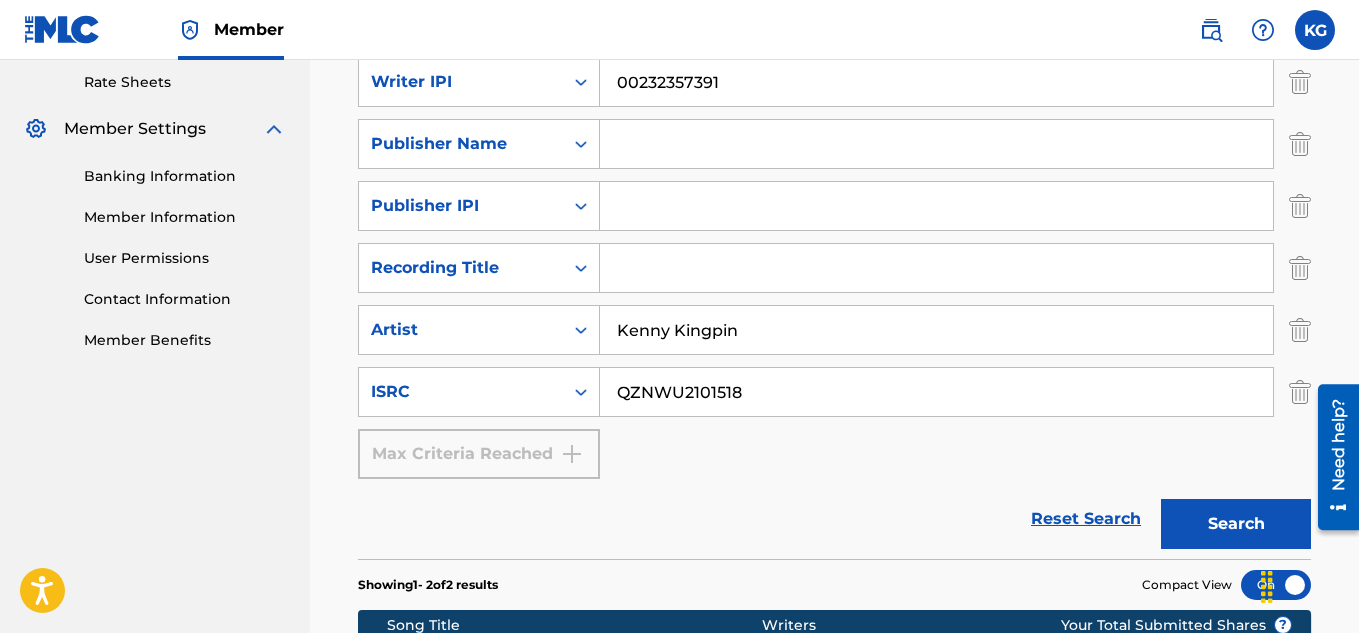type on "QZNWU2101518" 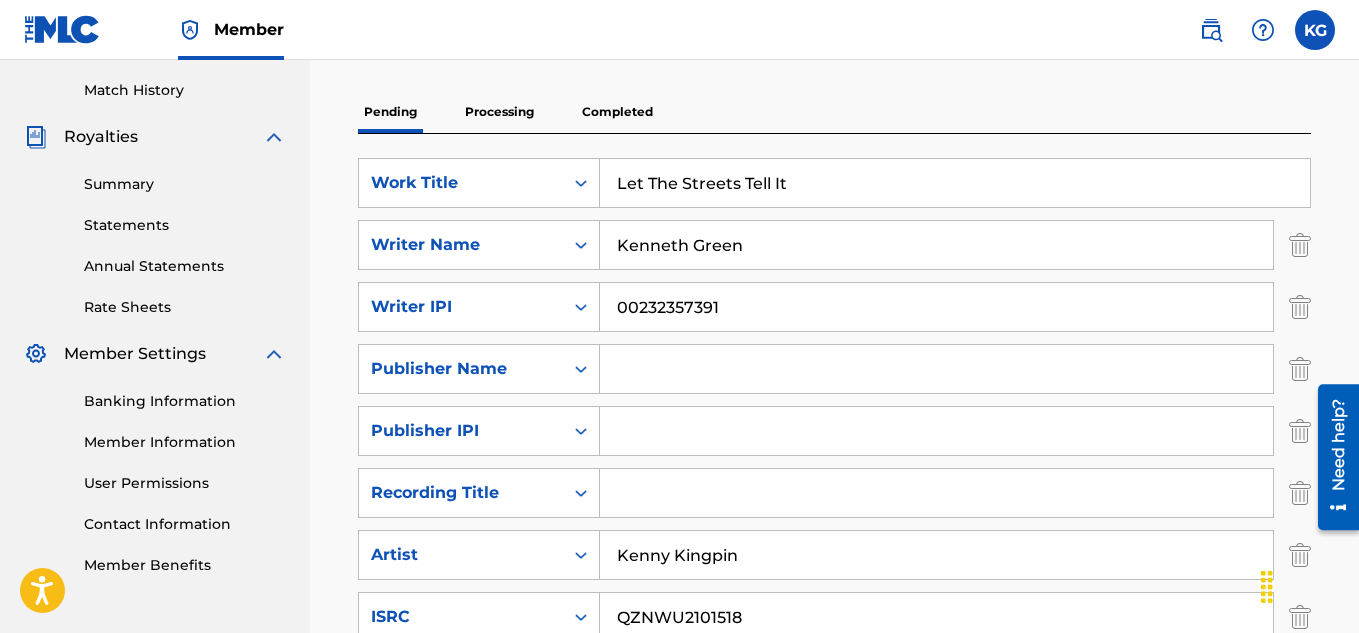 scroll, scrollTop: 702, scrollLeft: 0, axis: vertical 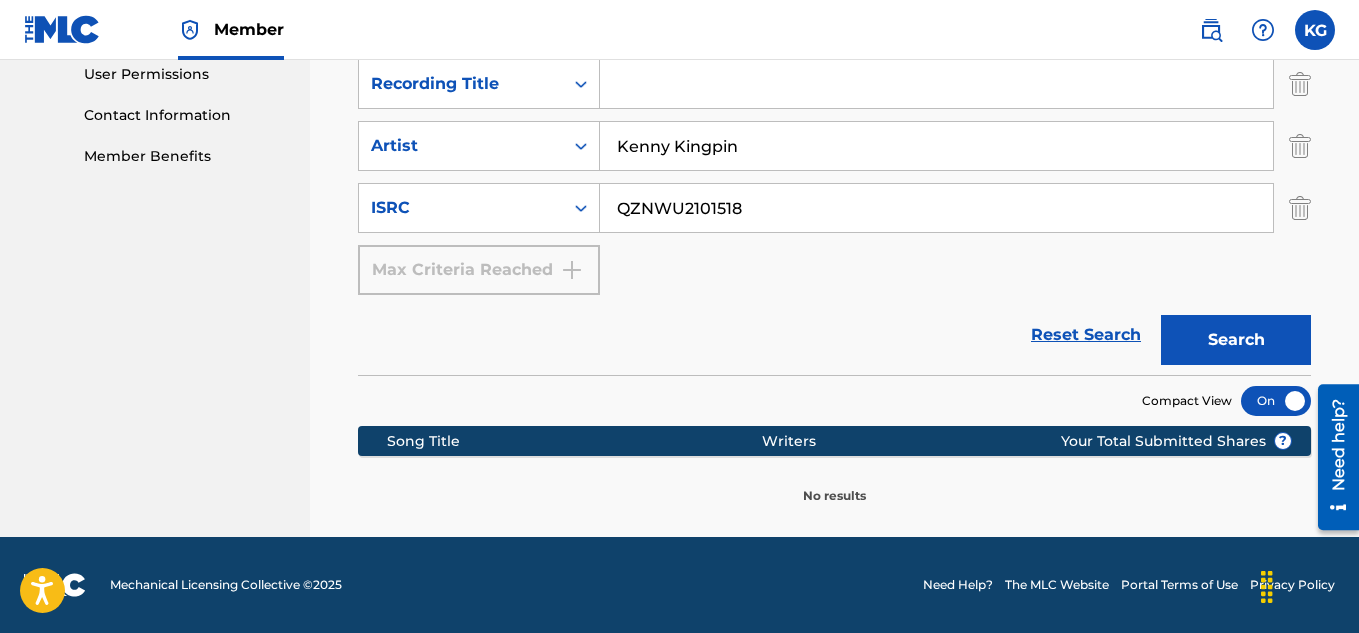 click on "Search" at bounding box center [1236, 340] 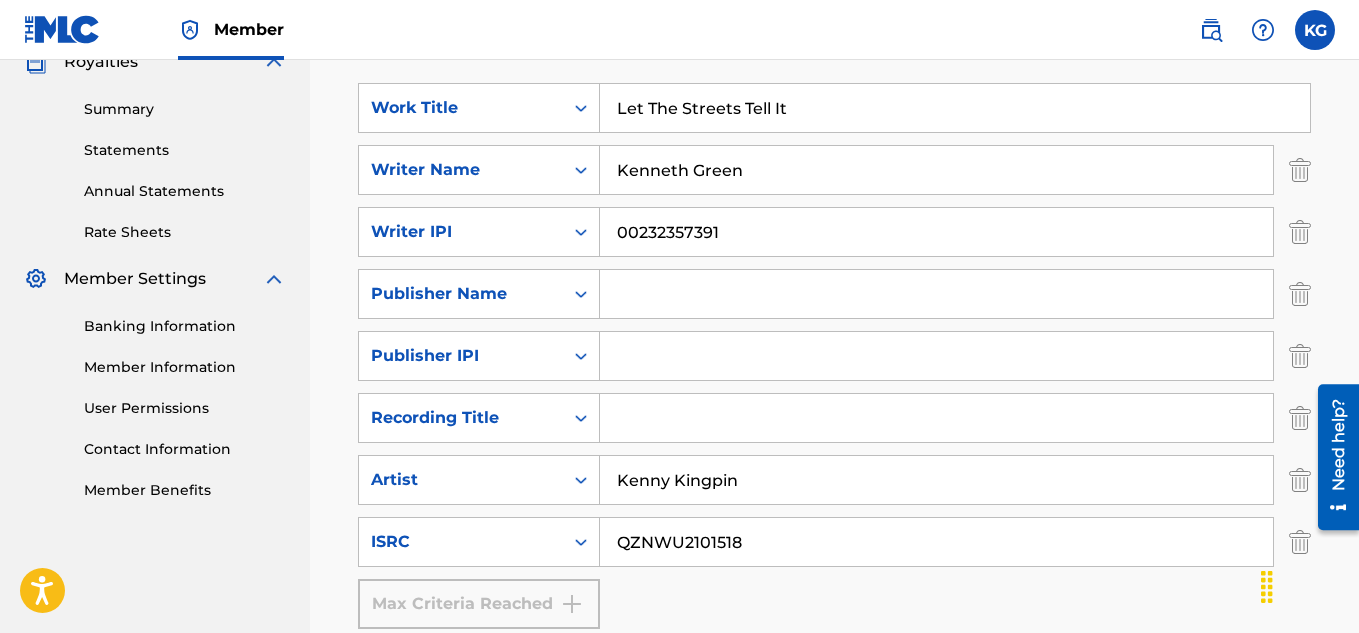 scroll, scrollTop: 369, scrollLeft: 0, axis: vertical 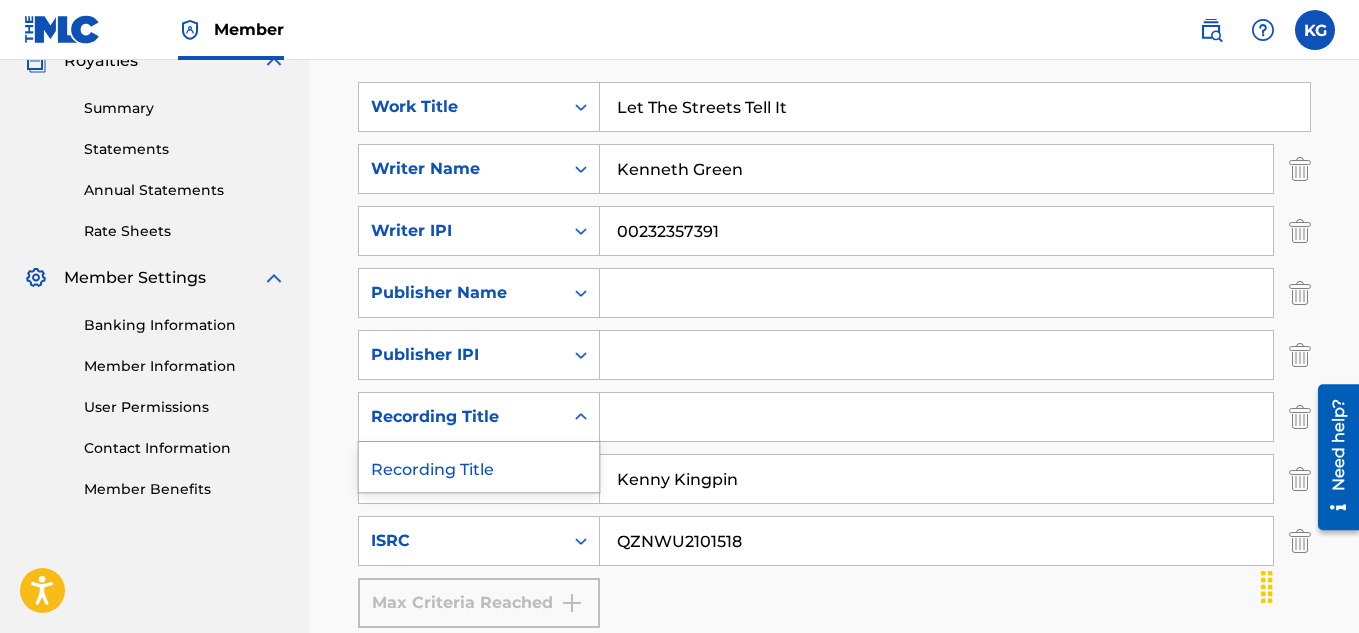 click 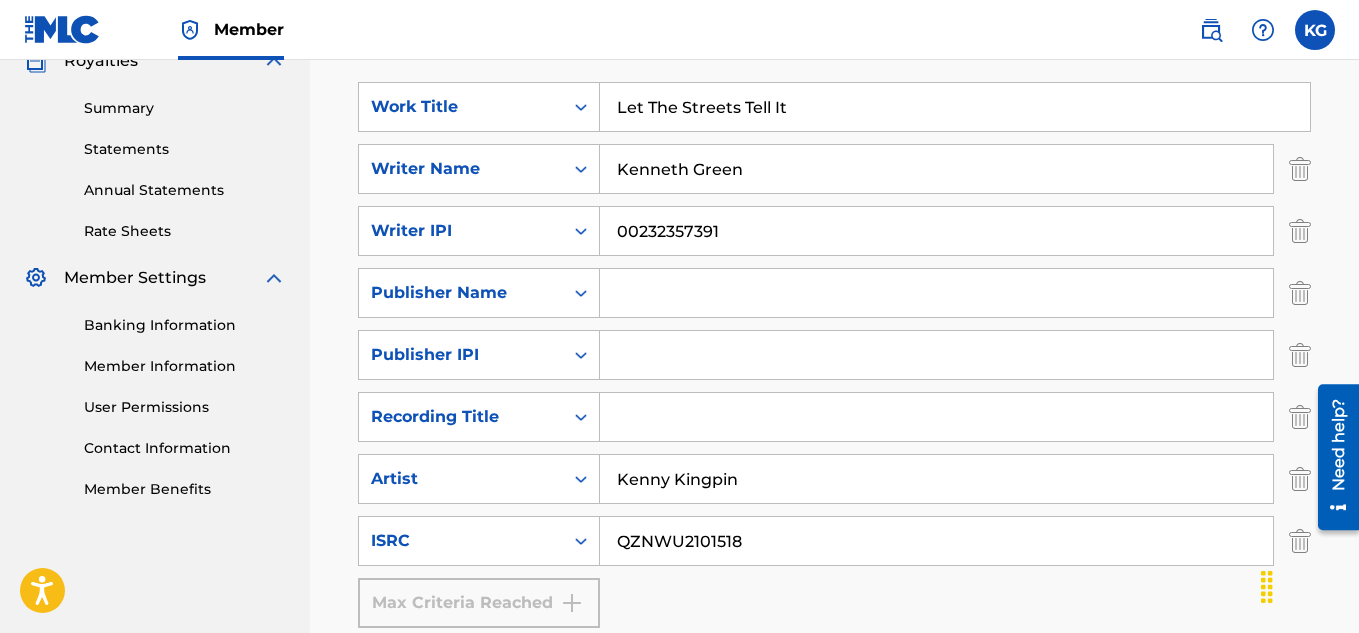 click at bounding box center [936, 417] 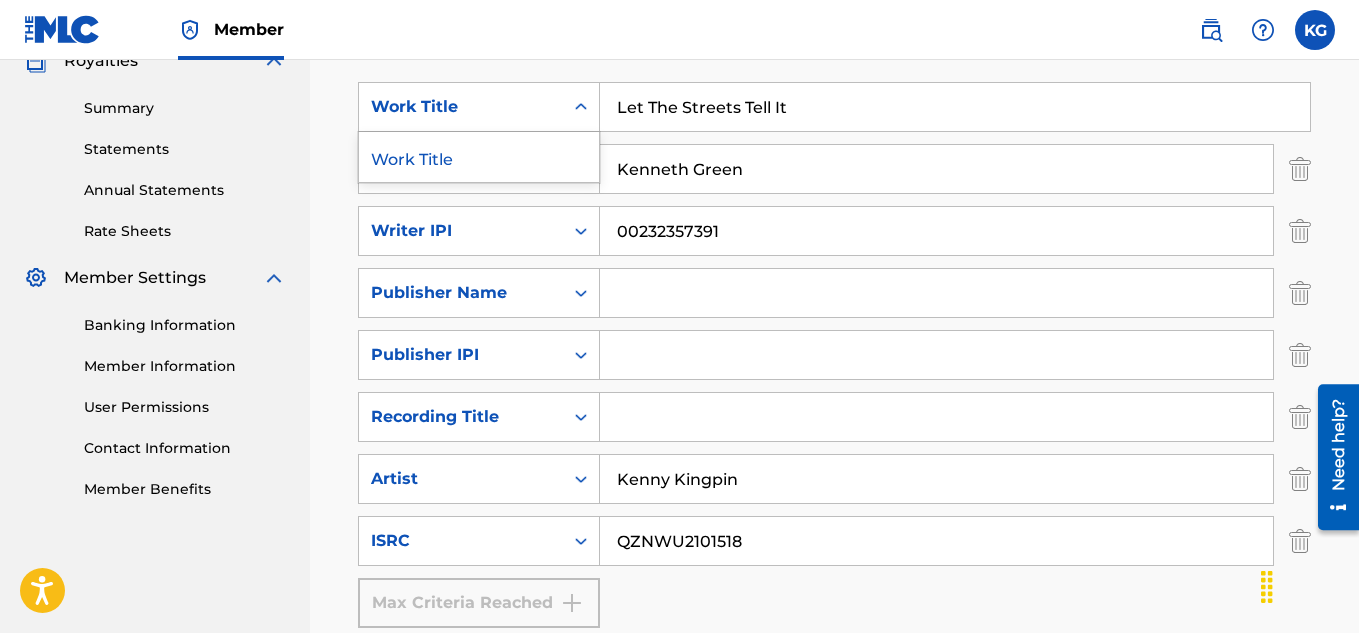 click 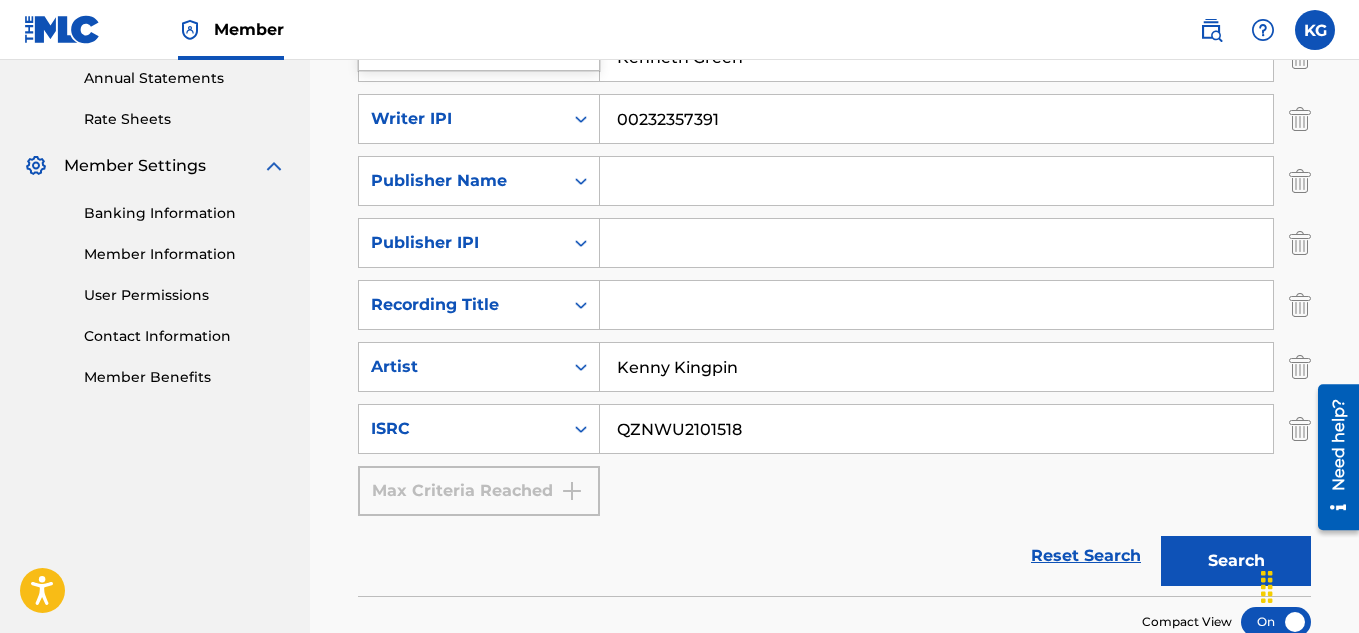 scroll, scrollTop: 482, scrollLeft: 0, axis: vertical 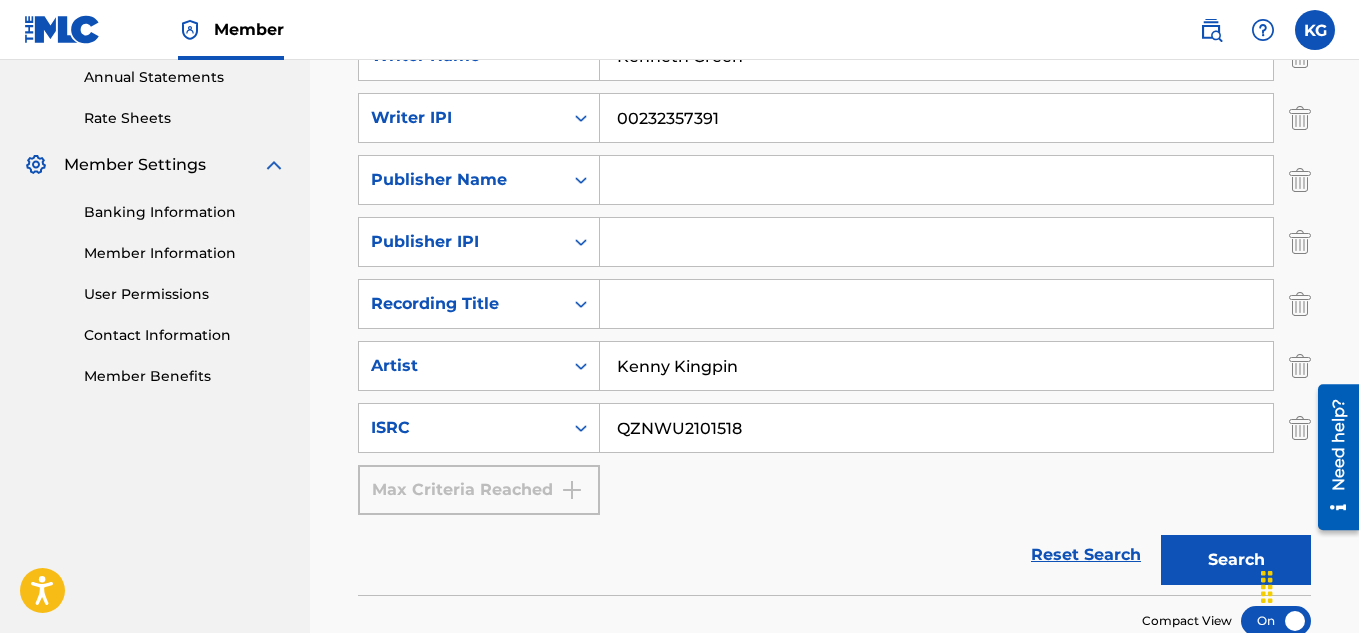 click at bounding box center (1300, 242) 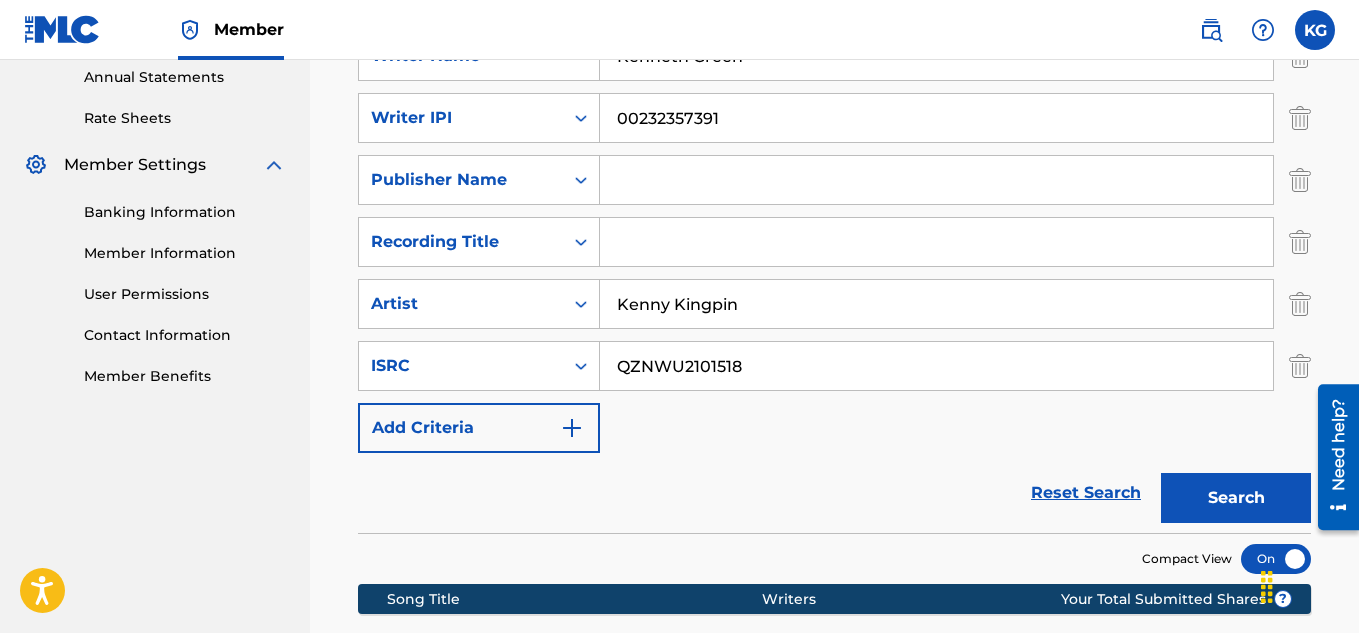 click at bounding box center (1300, 242) 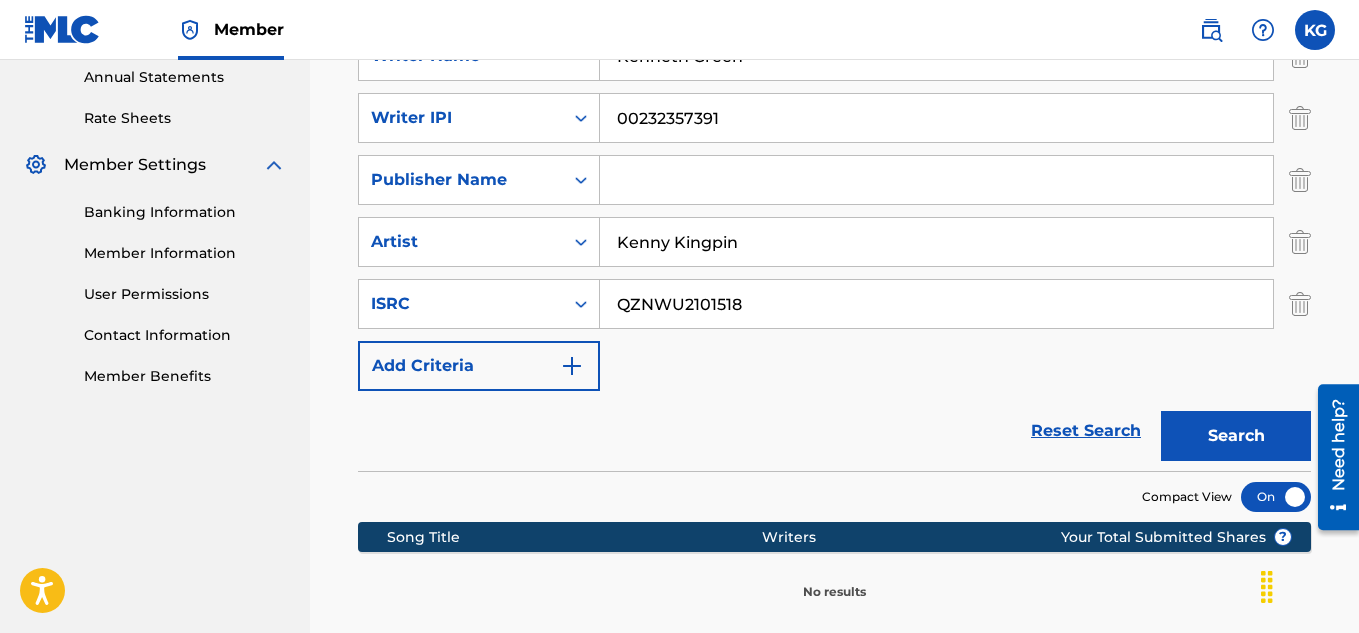 click at bounding box center [1300, 180] 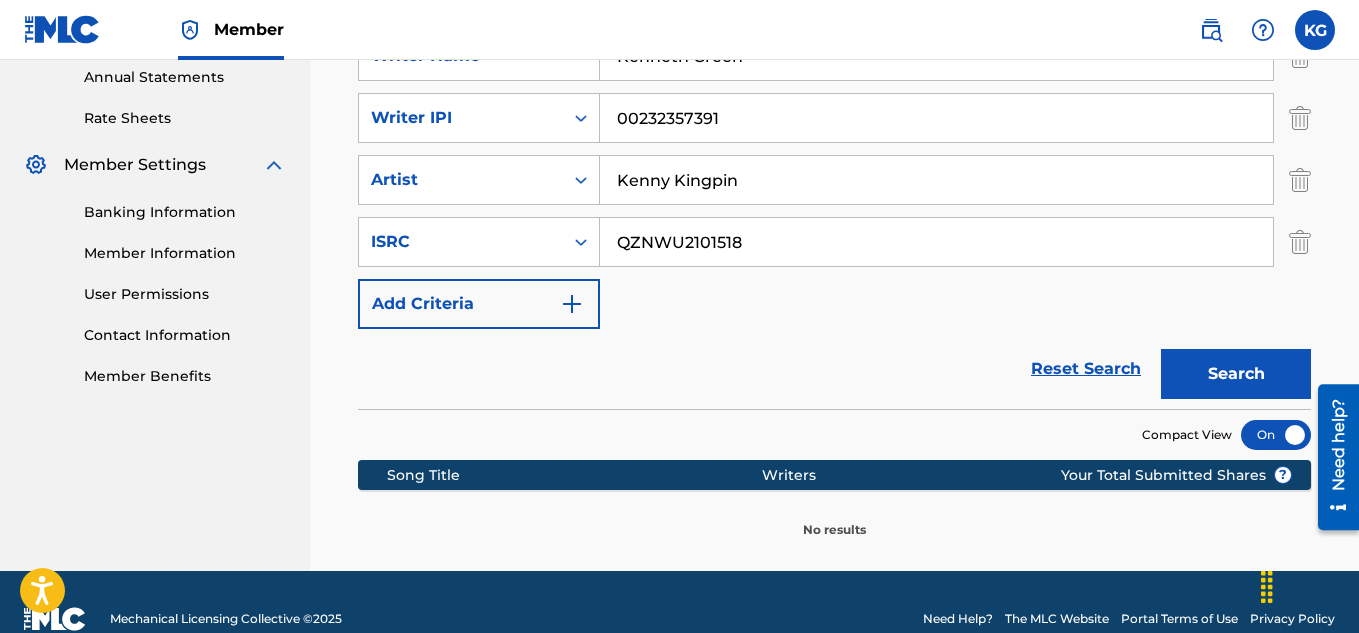 click on "Search" at bounding box center [1236, 374] 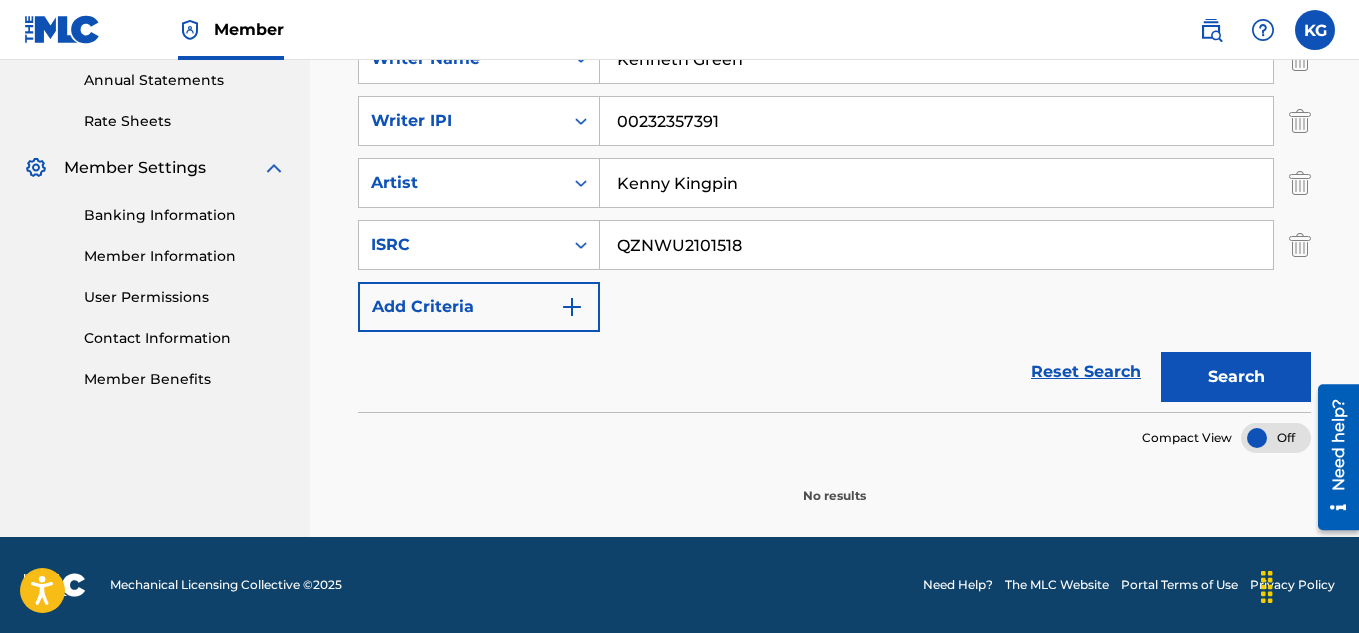 scroll, scrollTop: 479, scrollLeft: 0, axis: vertical 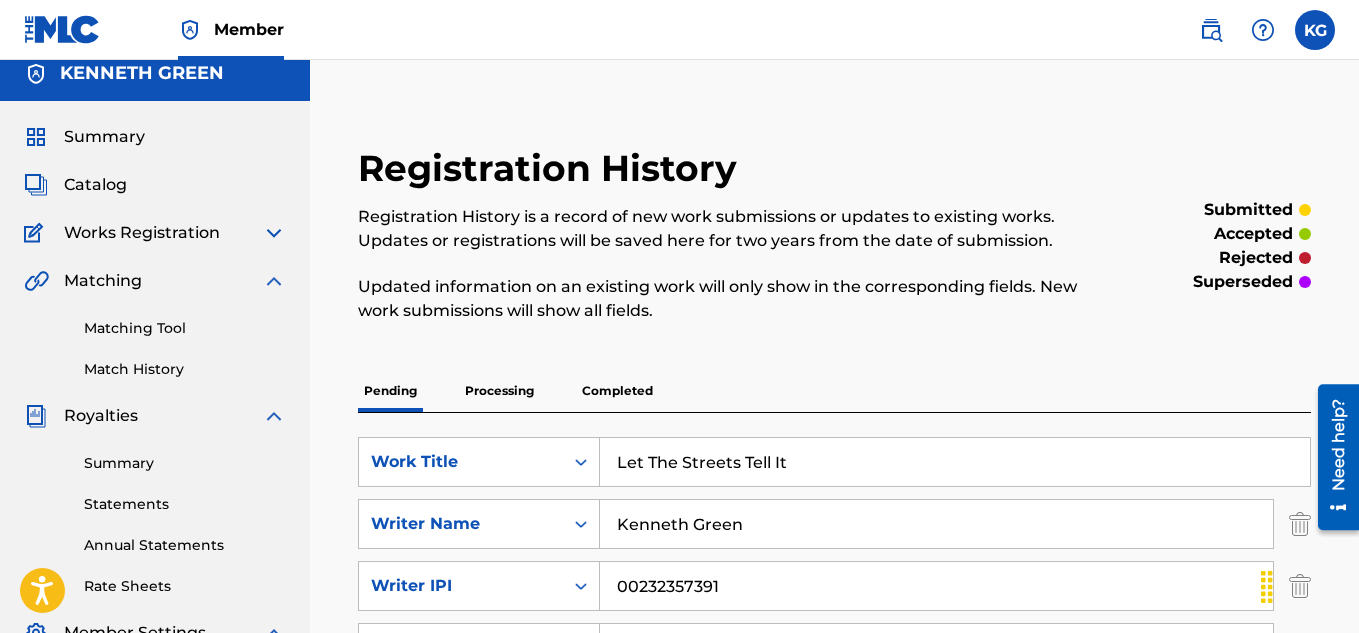 click at bounding box center [274, 233] 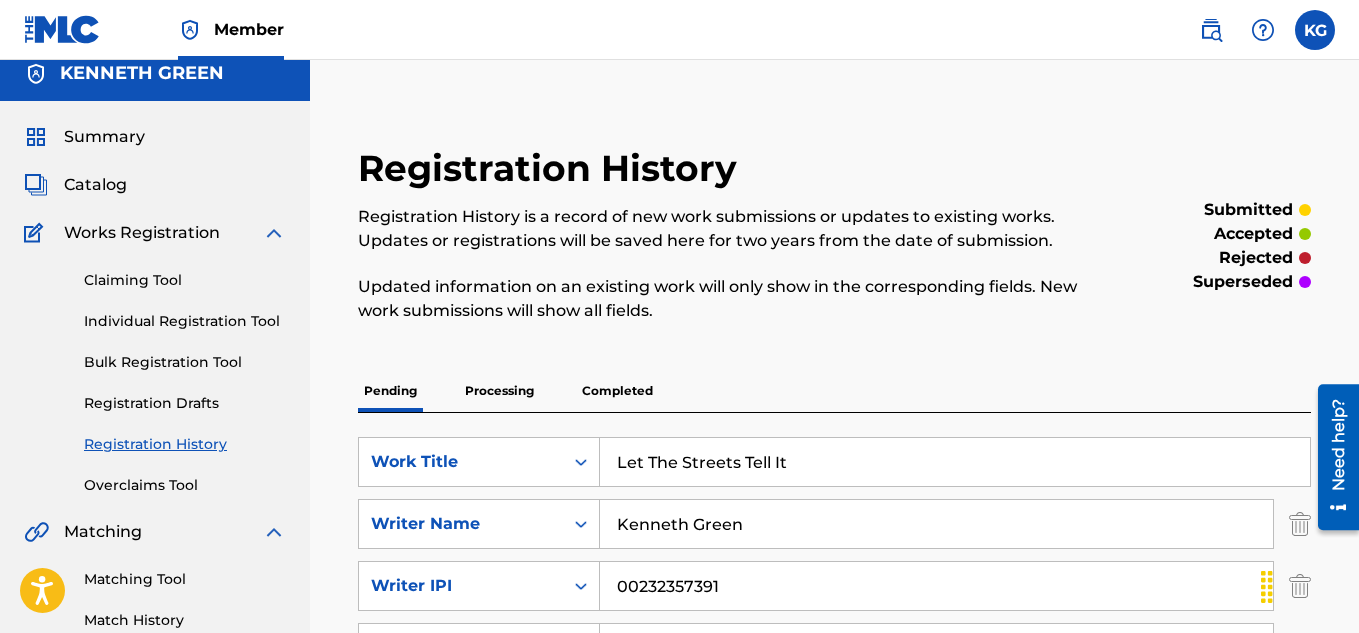 click on "Individual Registration Tool" at bounding box center (185, 321) 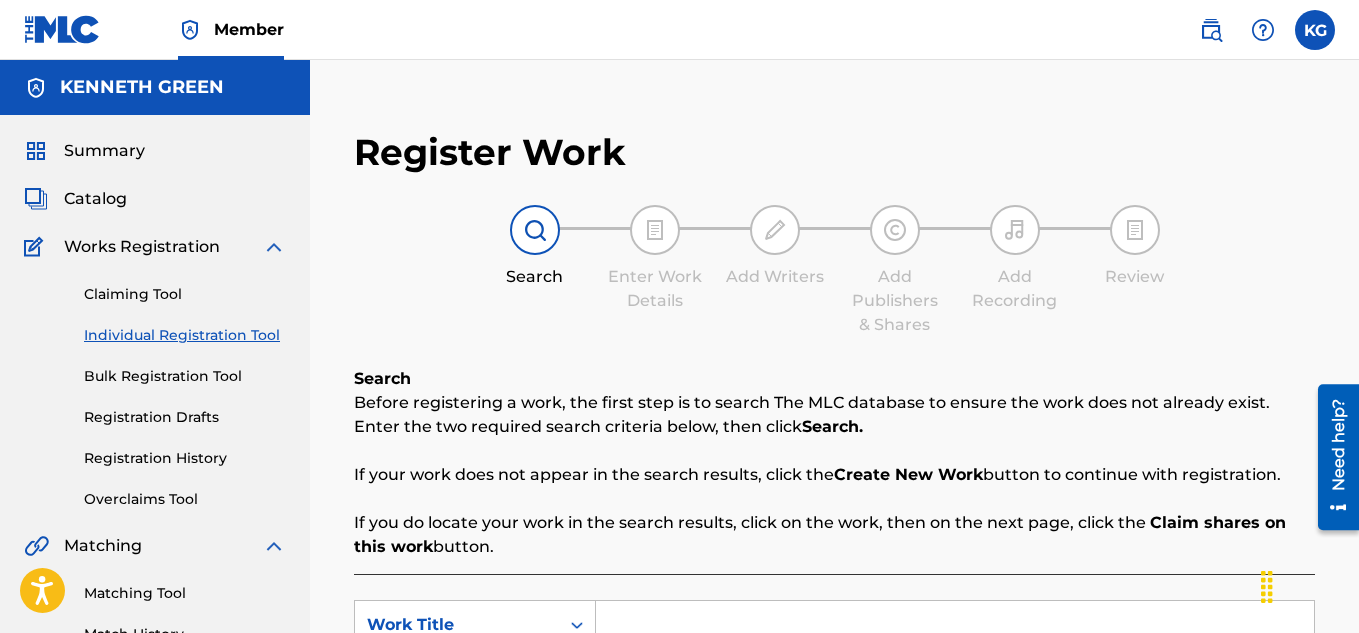 scroll, scrollTop: 342, scrollLeft: 0, axis: vertical 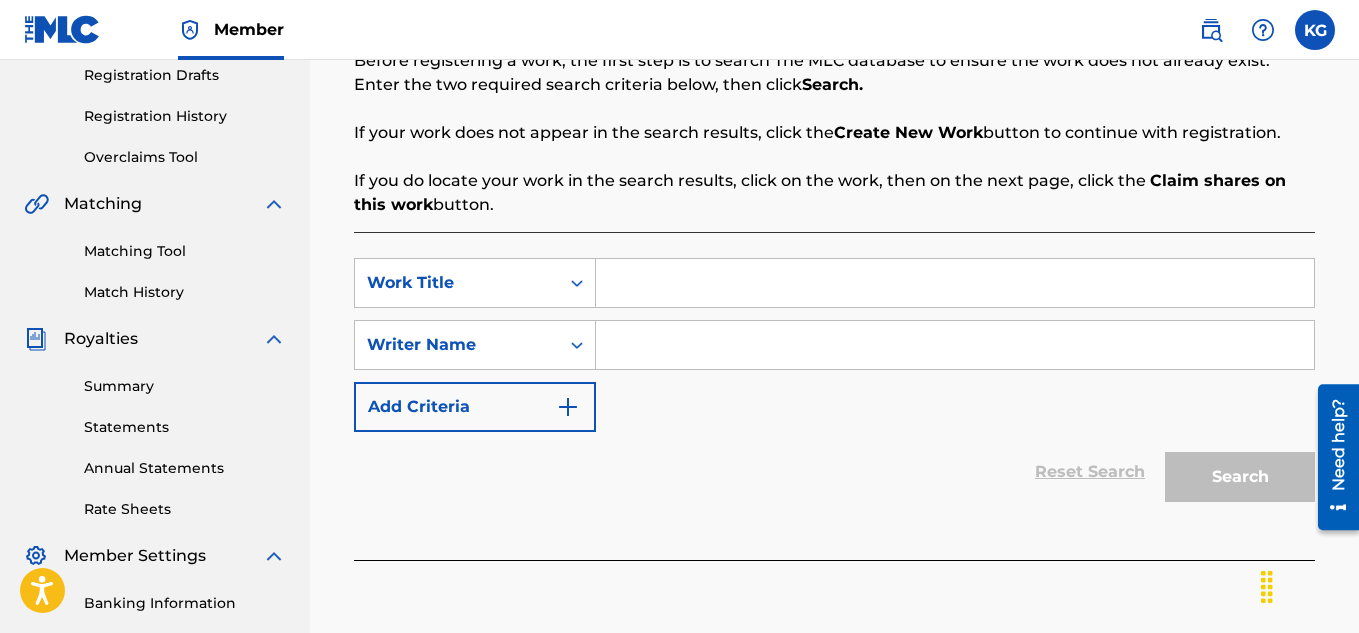 click at bounding box center [955, 283] 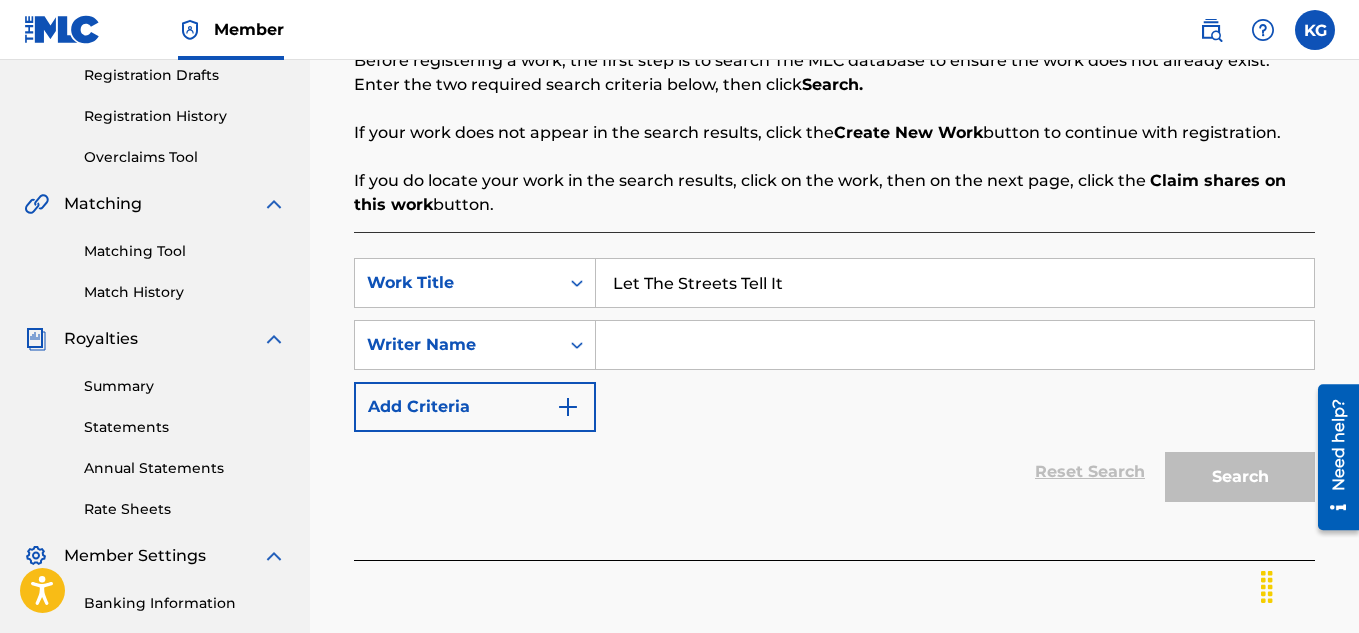 type on "Let The Streets Tell It" 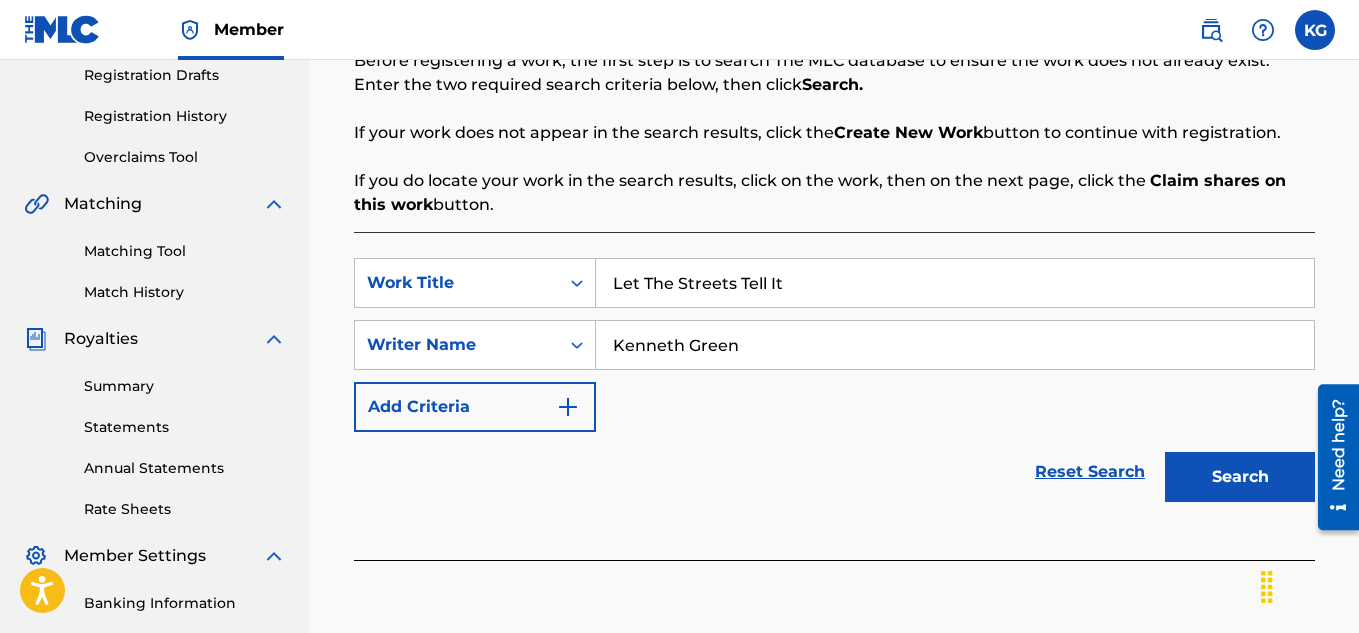 click at bounding box center [568, 407] 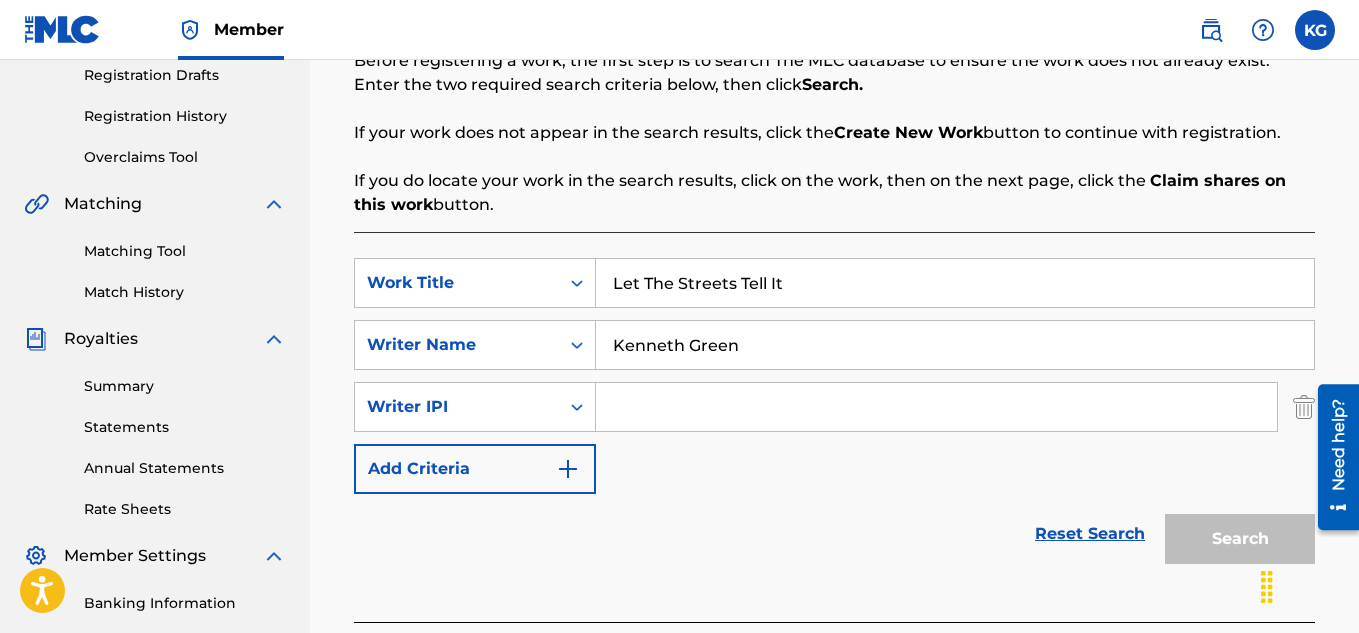 click at bounding box center (936, 407) 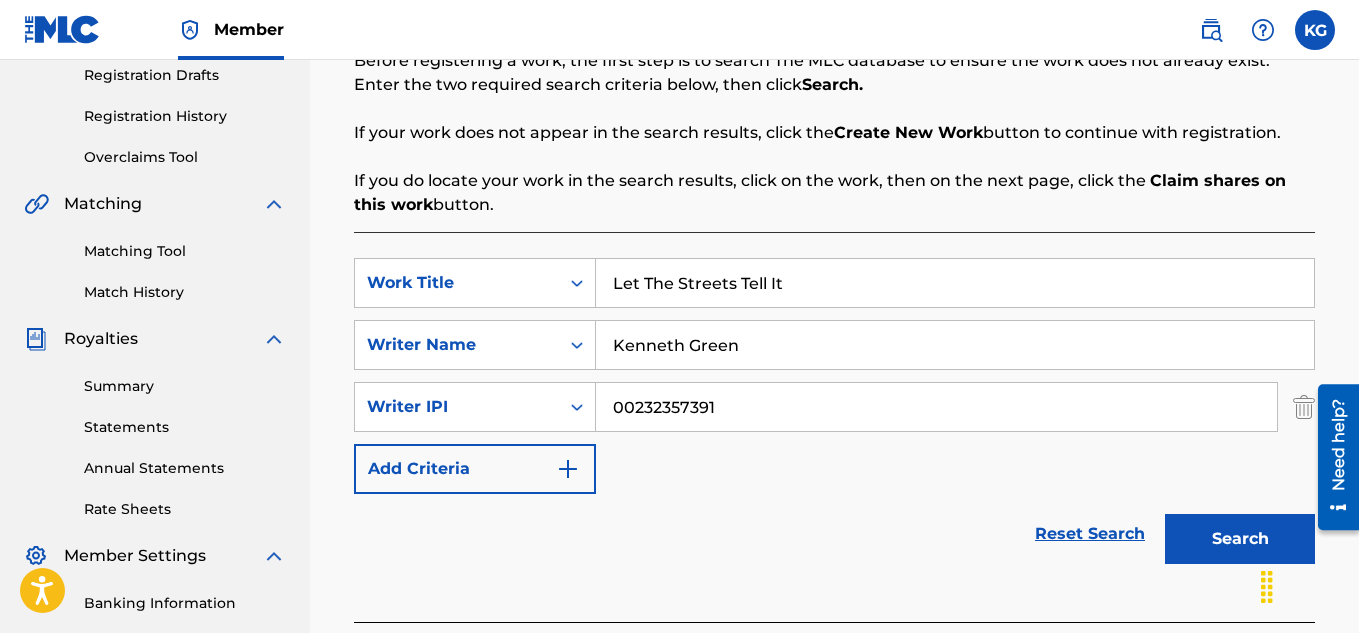 click on "Add Criteria" at bounding box center [475, 469] 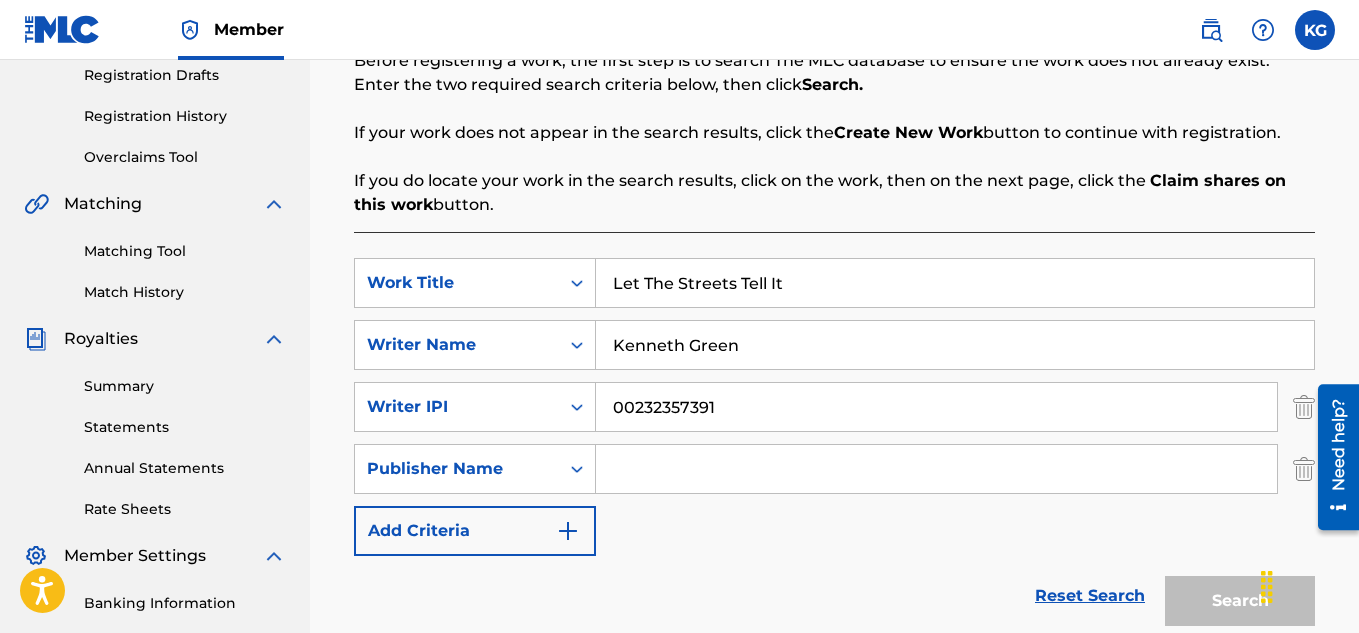 click at bounding box center [1331, 457] 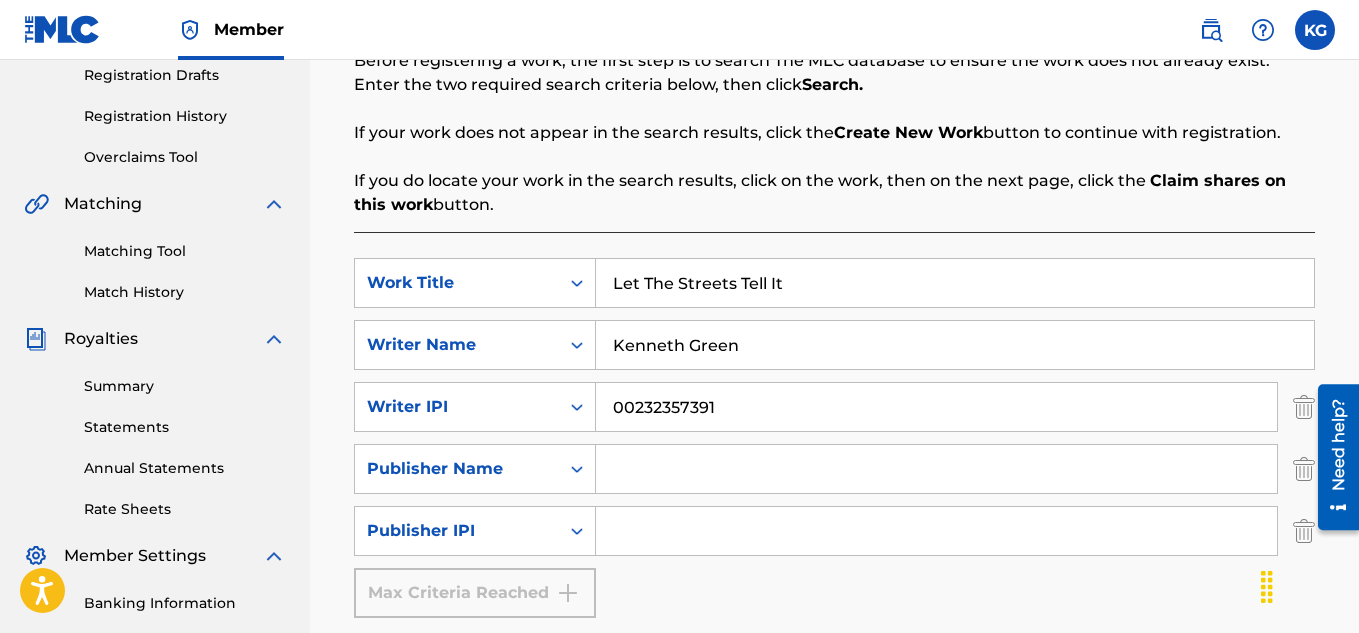 click at bounding box center (1331, 457) 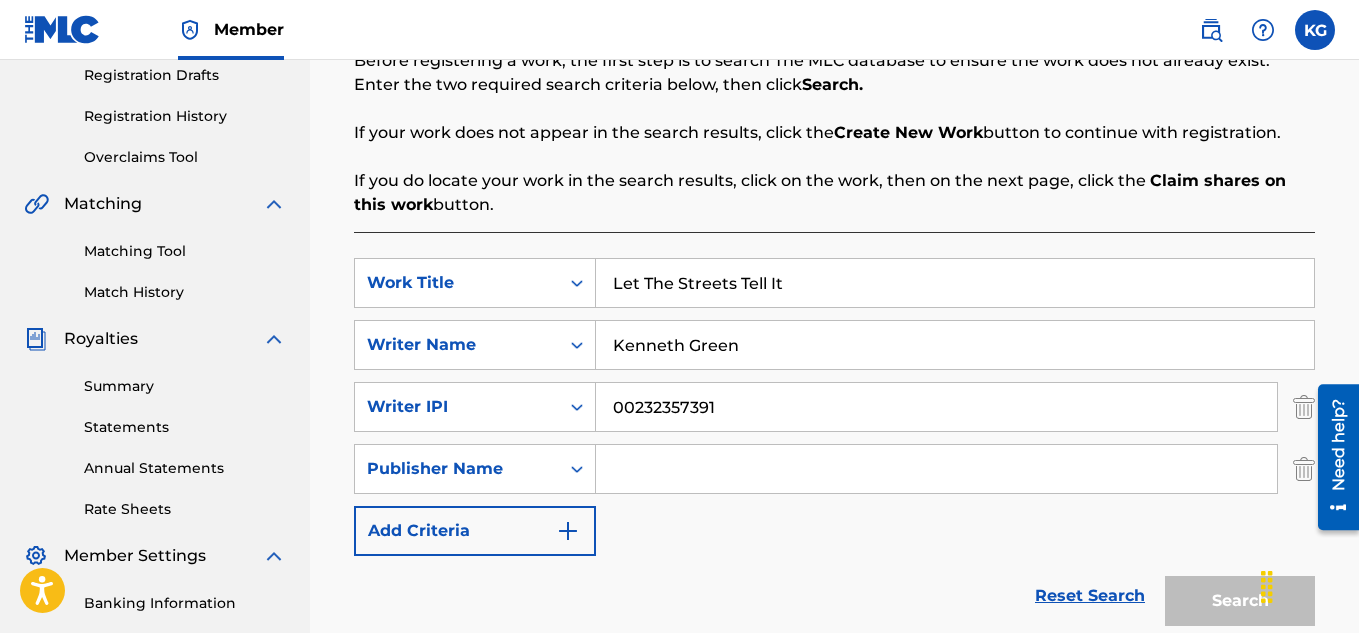 click at bounding box center (1331, 457) 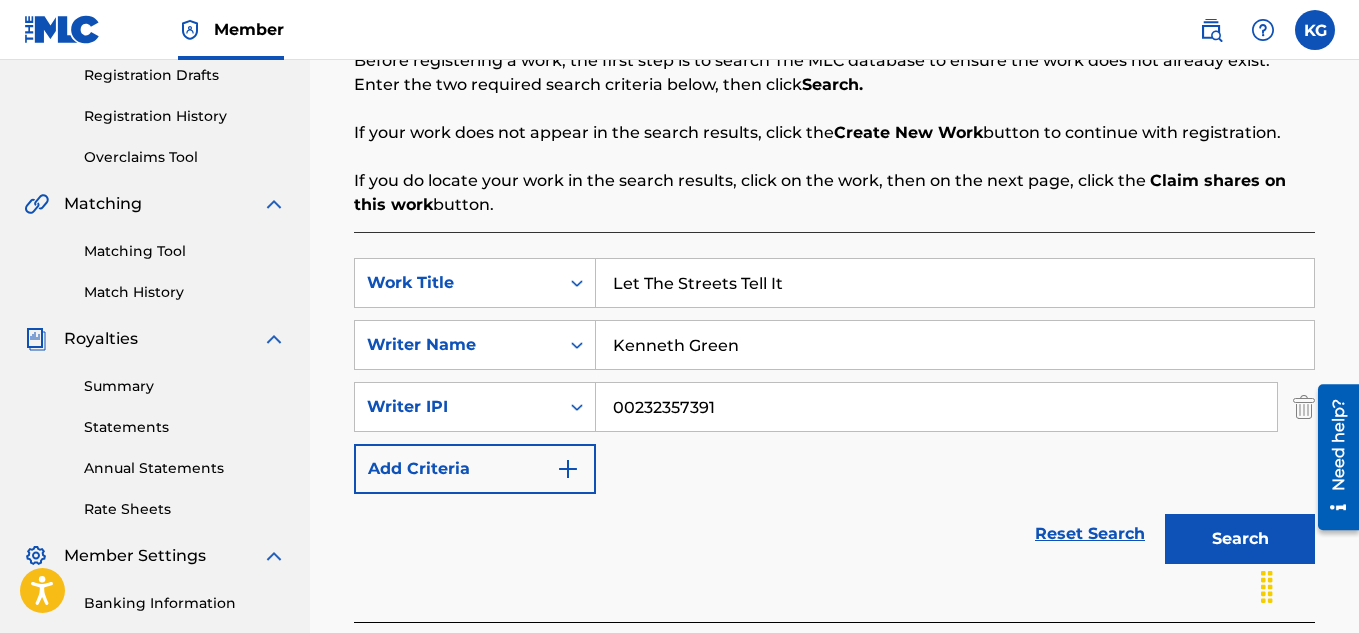 click on "Search" at bounding box center [1240, 539] 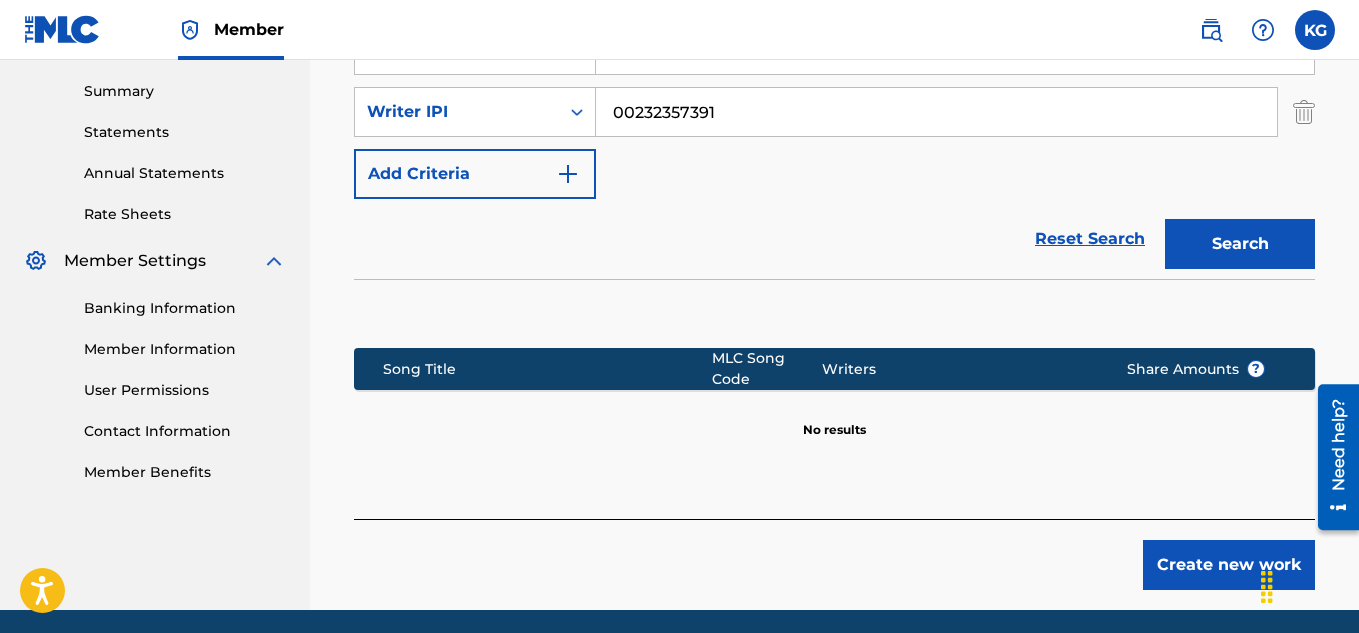 scroll, scrollTop: 710, scrollLeft: 0, axis: vertical 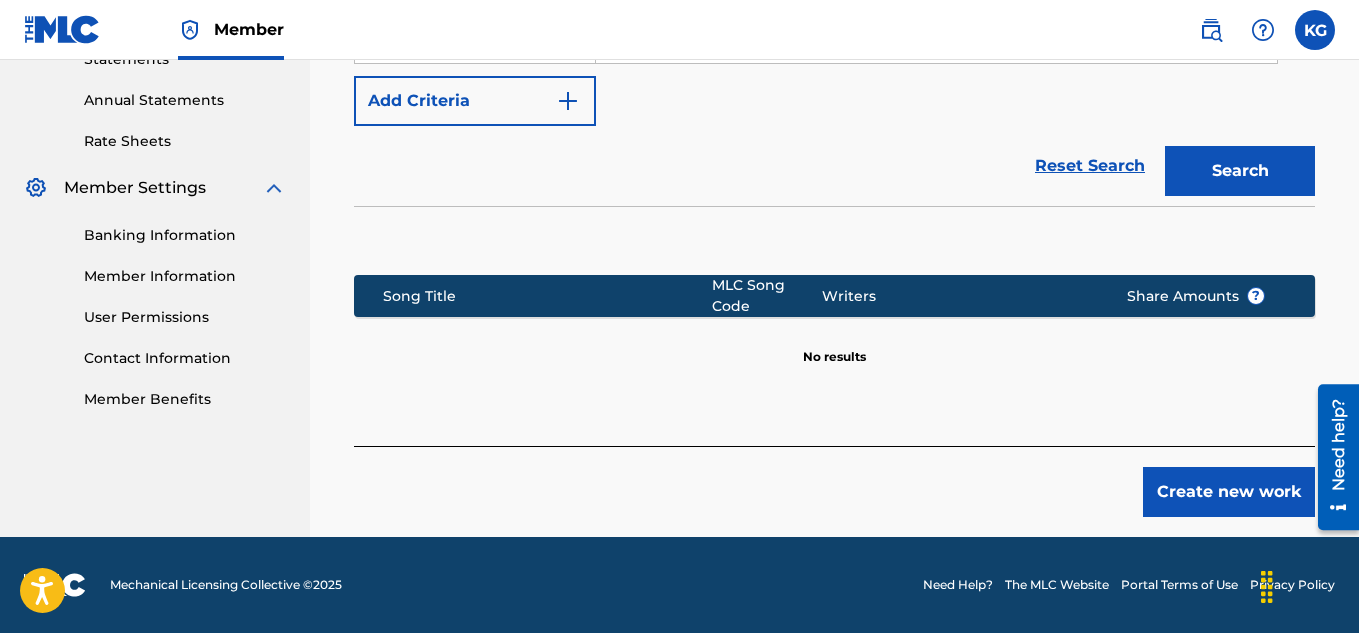 click on "Create new work" at bounding box center (1229, 492) 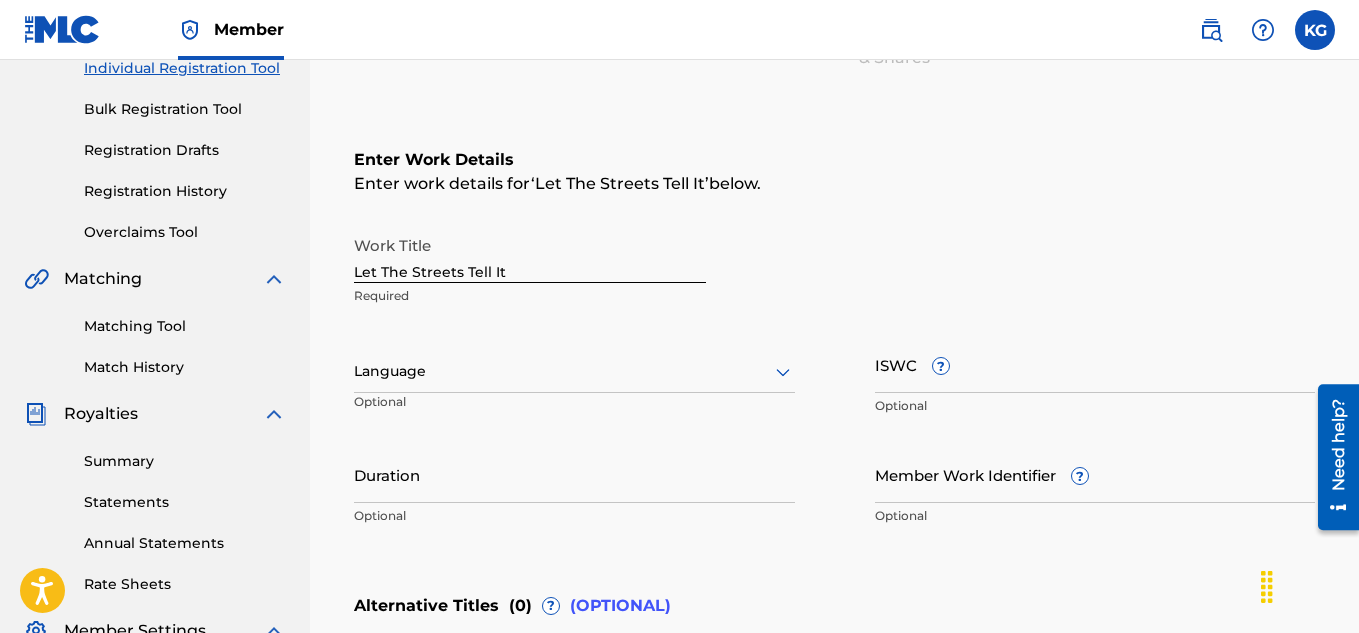 scroll, scrollTop: 271, scrollLeft: 0, axis: vertical 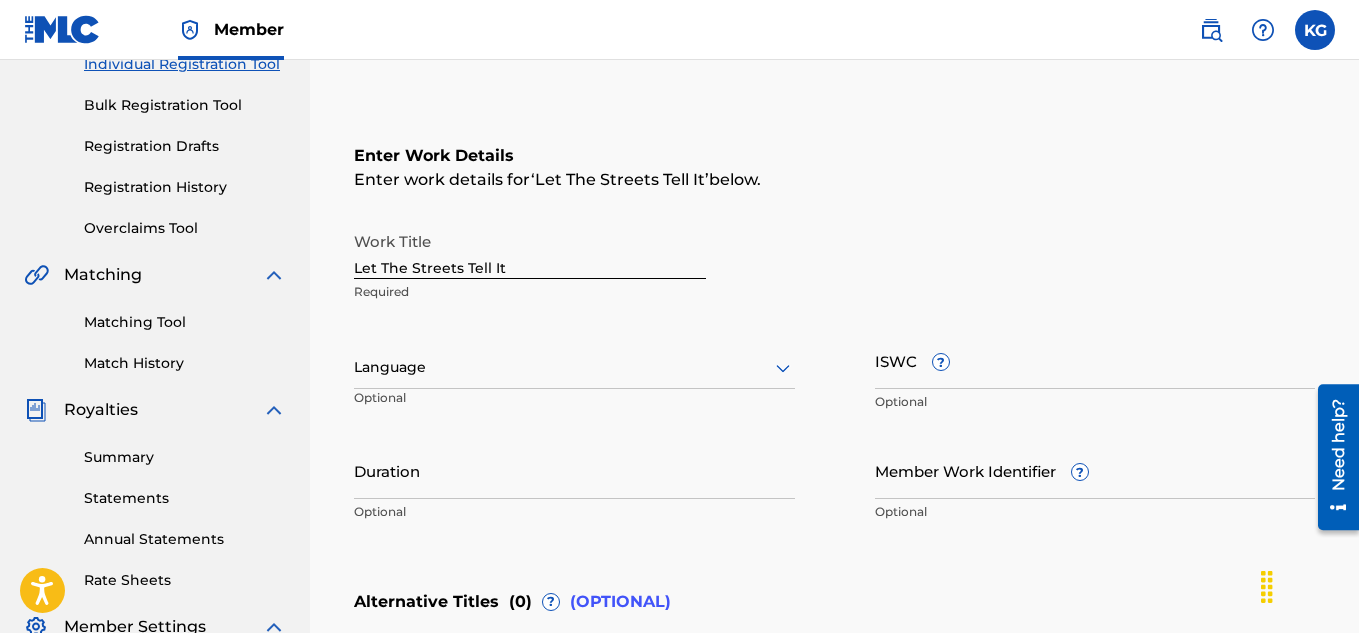 click on "ISWC   ?" at bounding box center [1095, 360] 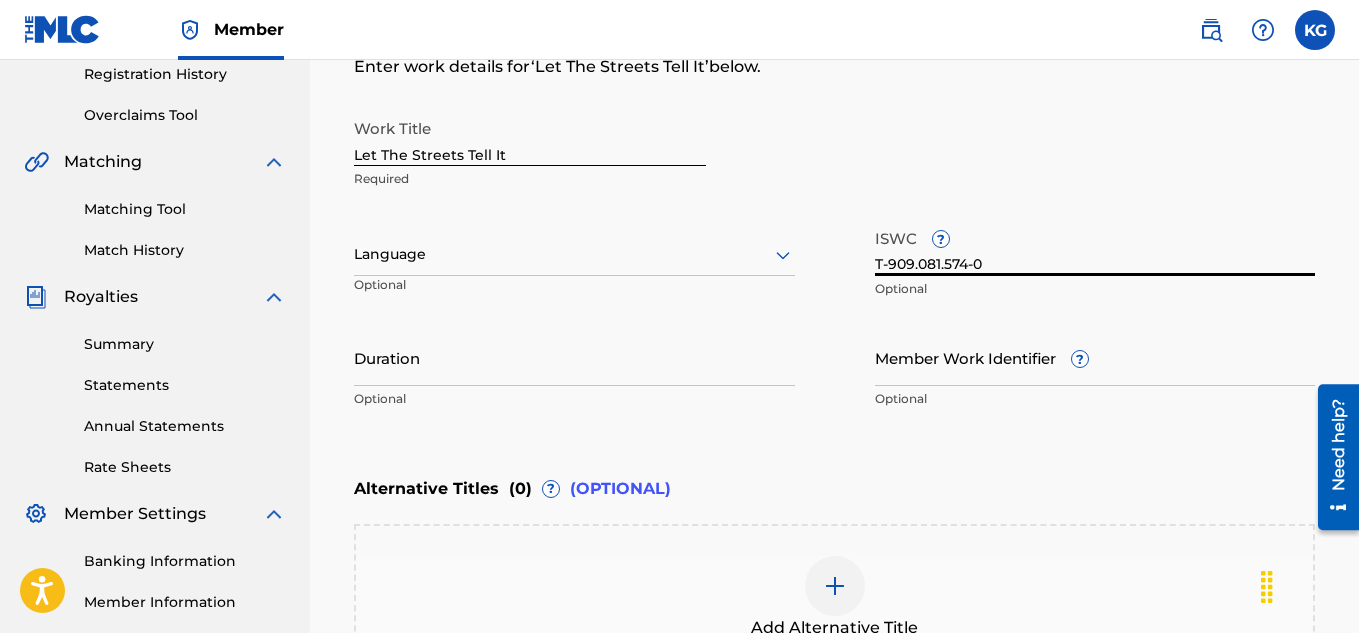 scroll, scrollTop: 375, scrollLeft: 0, axis: vertical 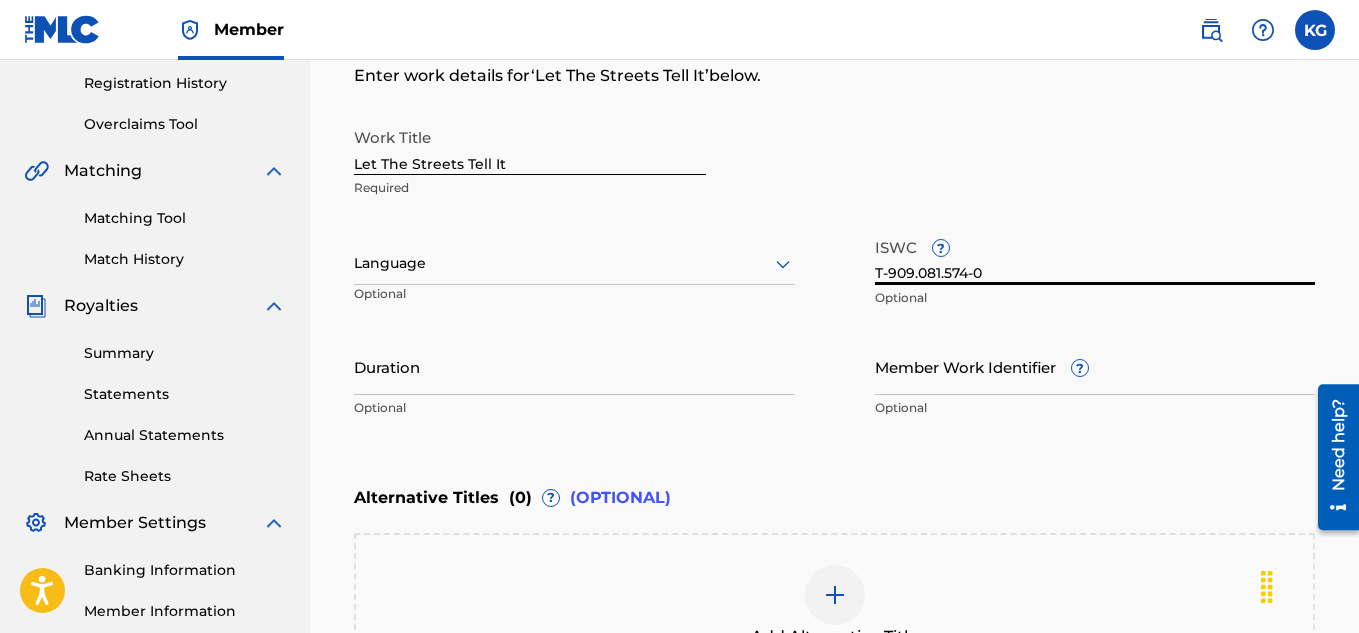 type on "T-909.081.574-0" 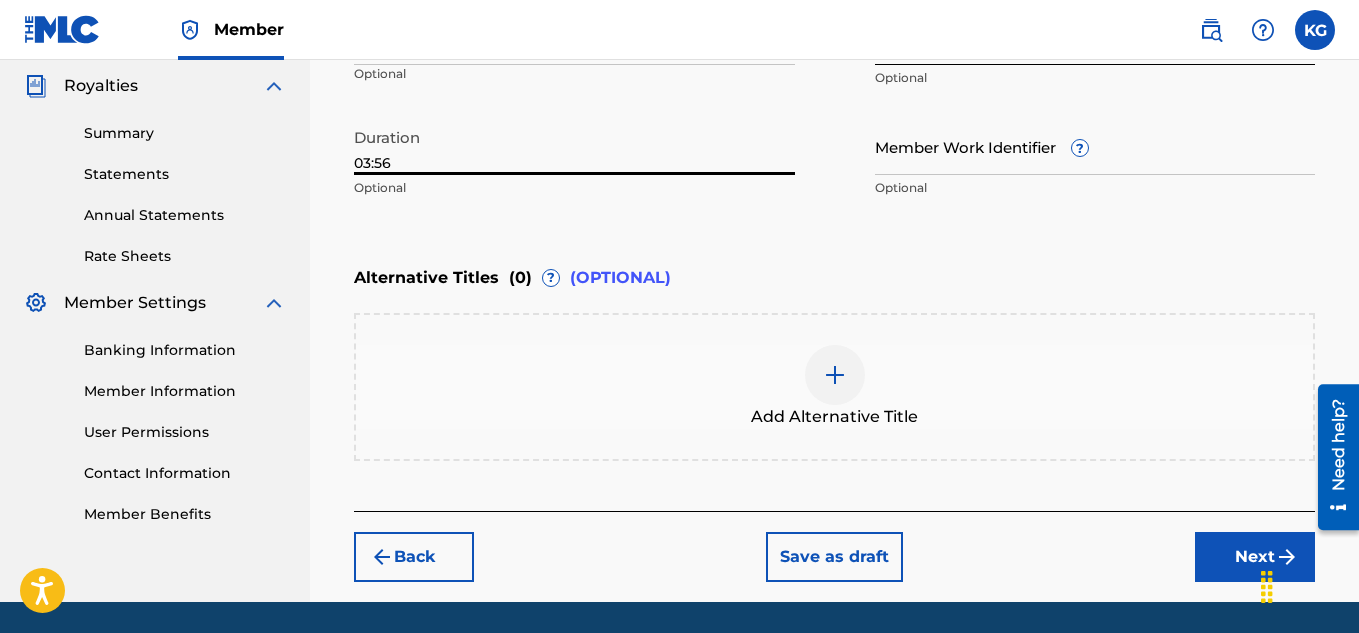 scroll, scrollTop: 660, scrollLeft: 0, axis: vertical 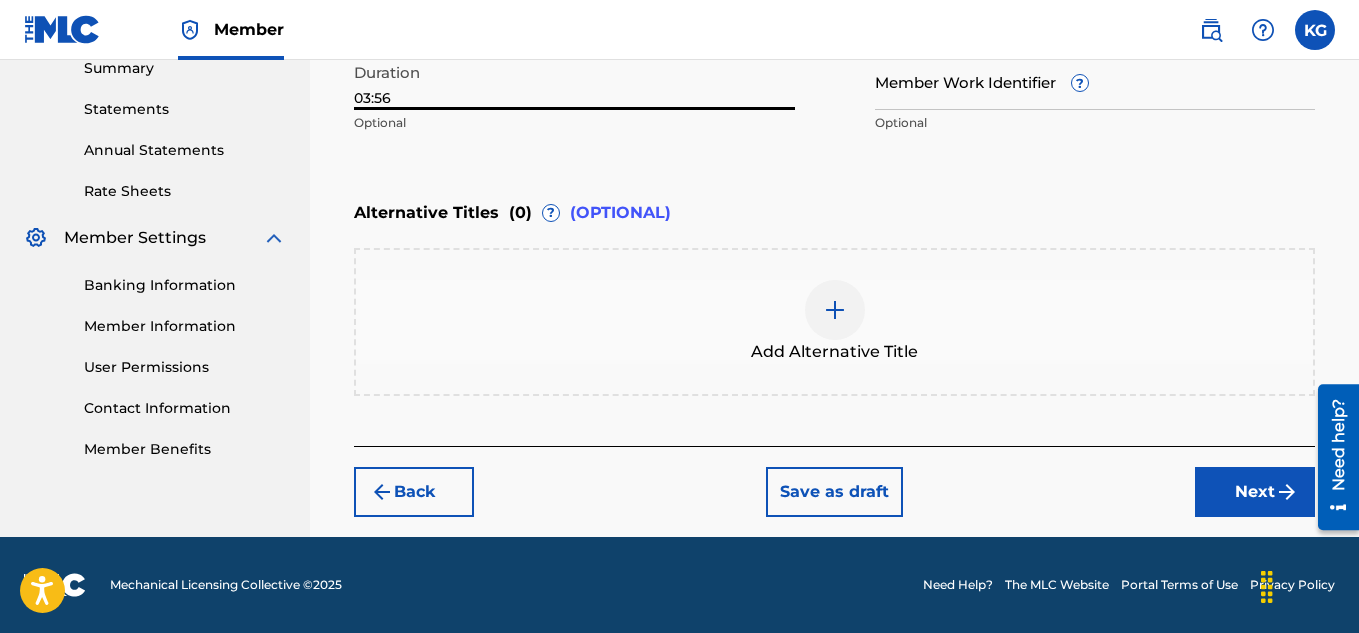 type on "03:56" 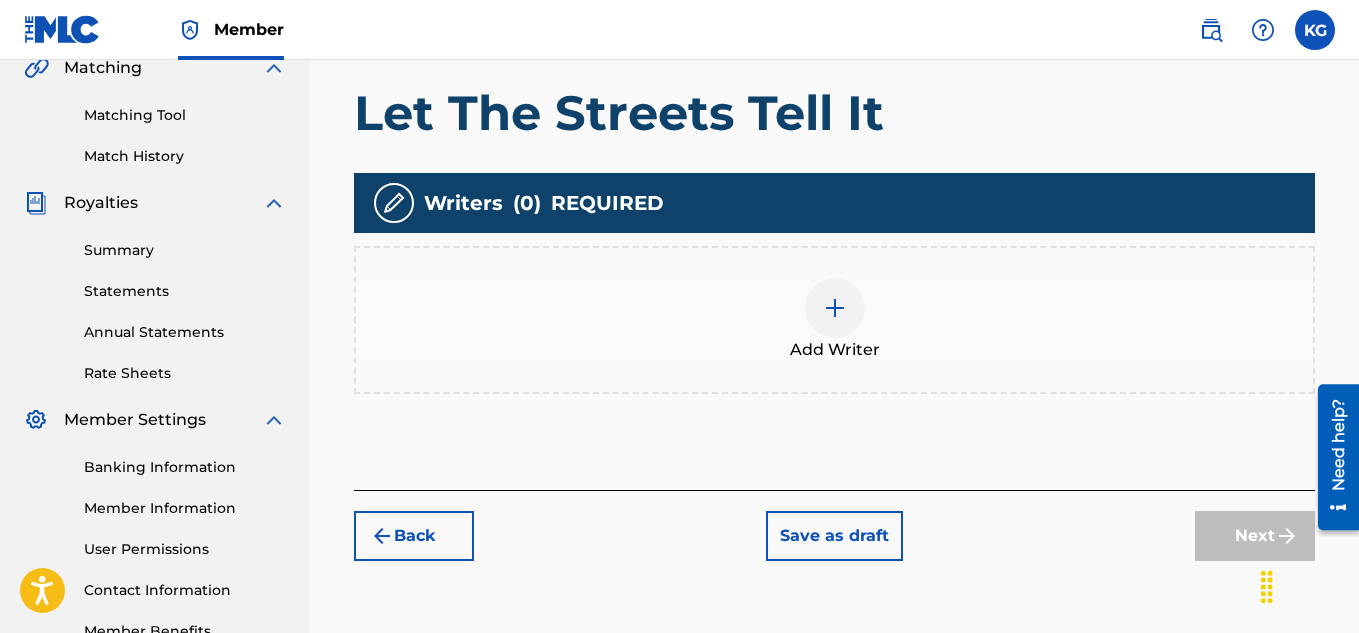 scroll, scrollTop: 469, scrollLeft: 0, axis: vertical 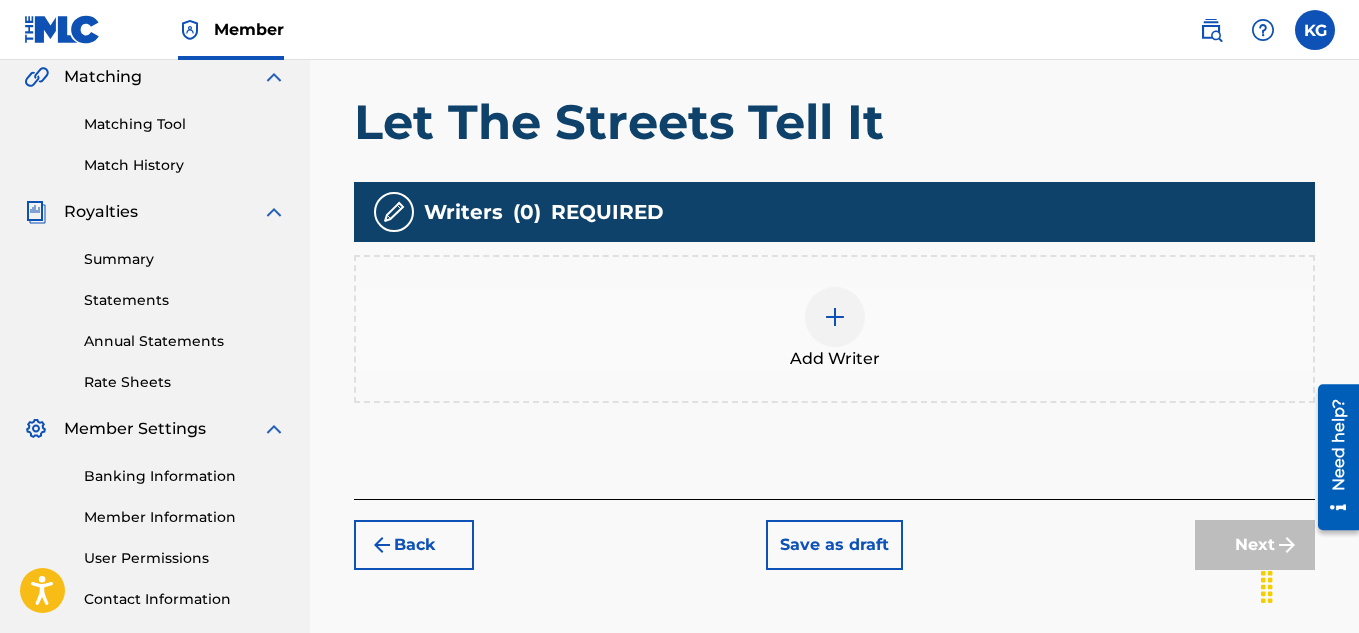 click at bounding box center (835, 317) 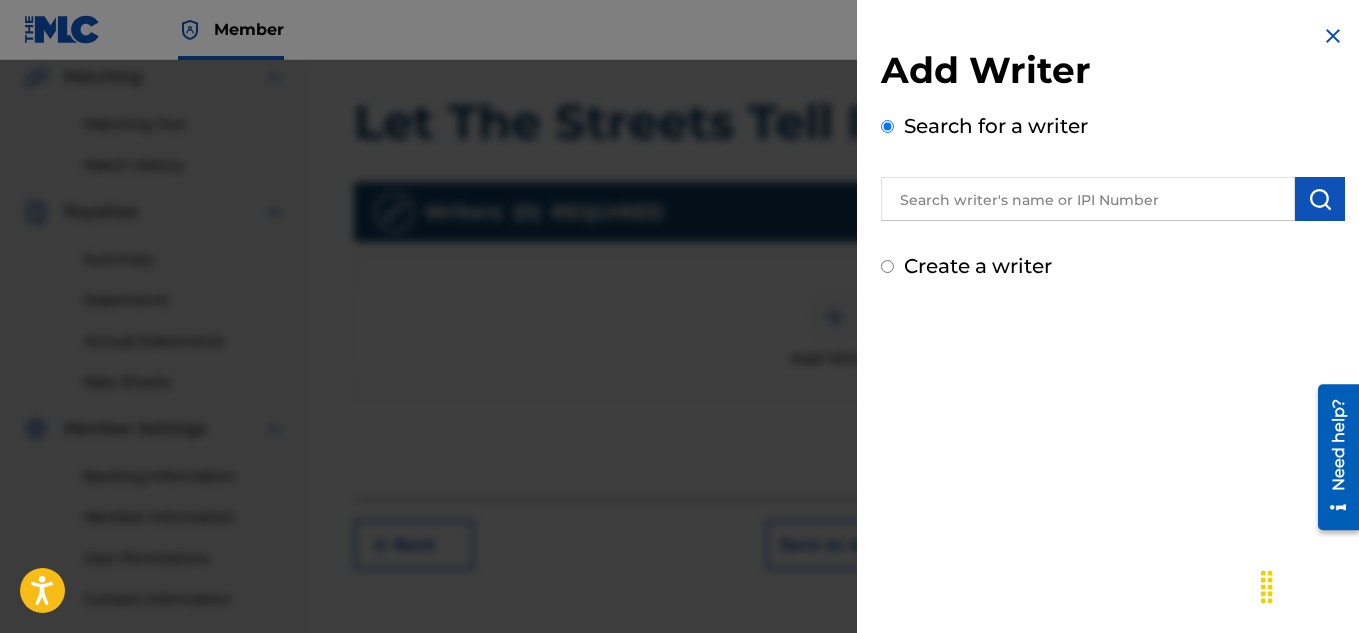 click on "Create a writer" at bounding box center (887, 266) 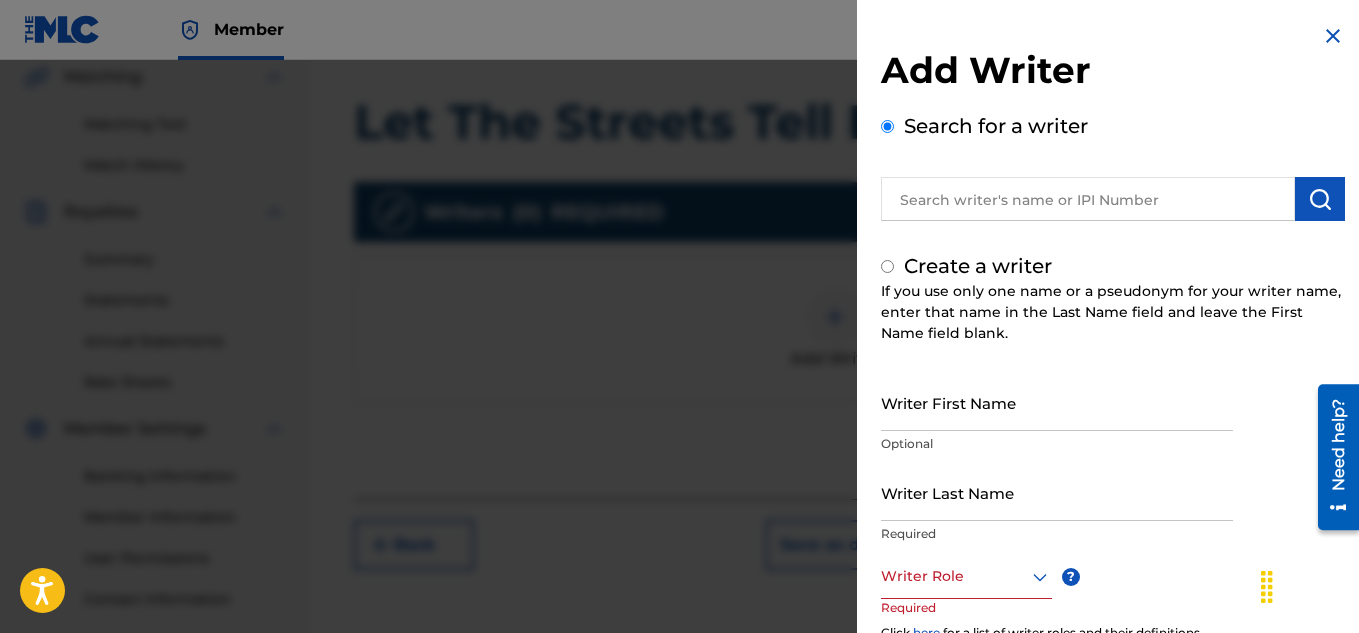 radio on "false" 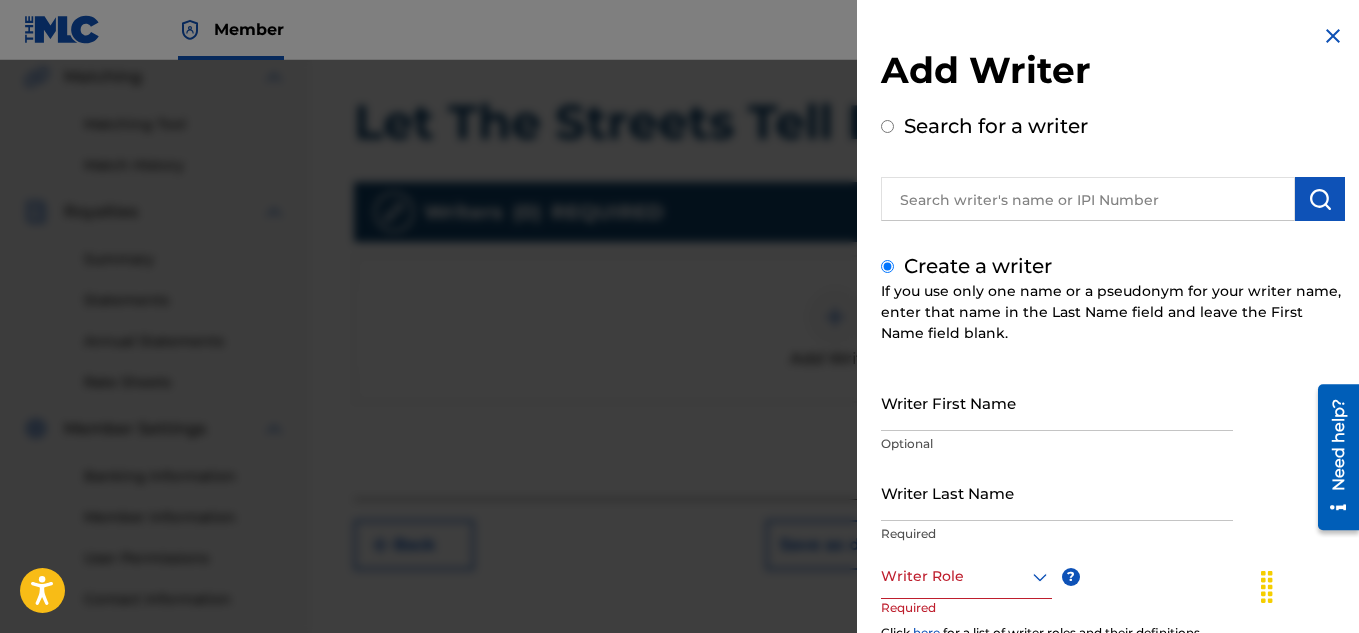 click on "Writer First Name" at bounding box center [1057, 402] 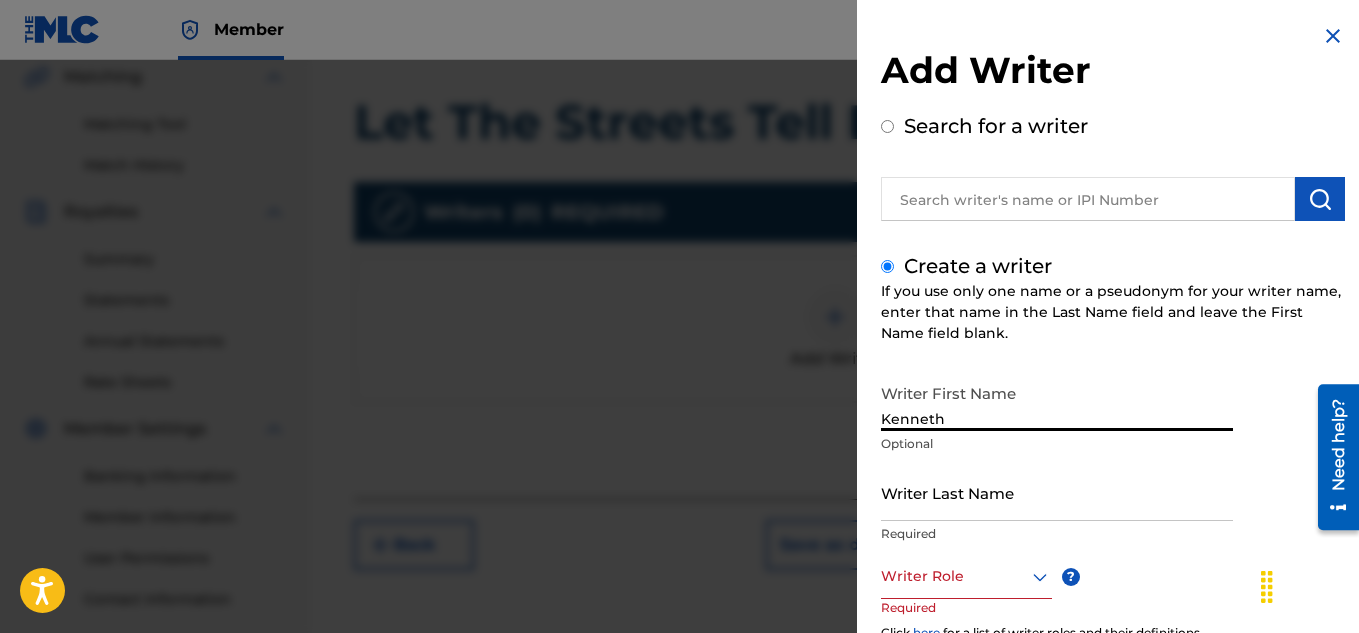 type on "Kenneth" 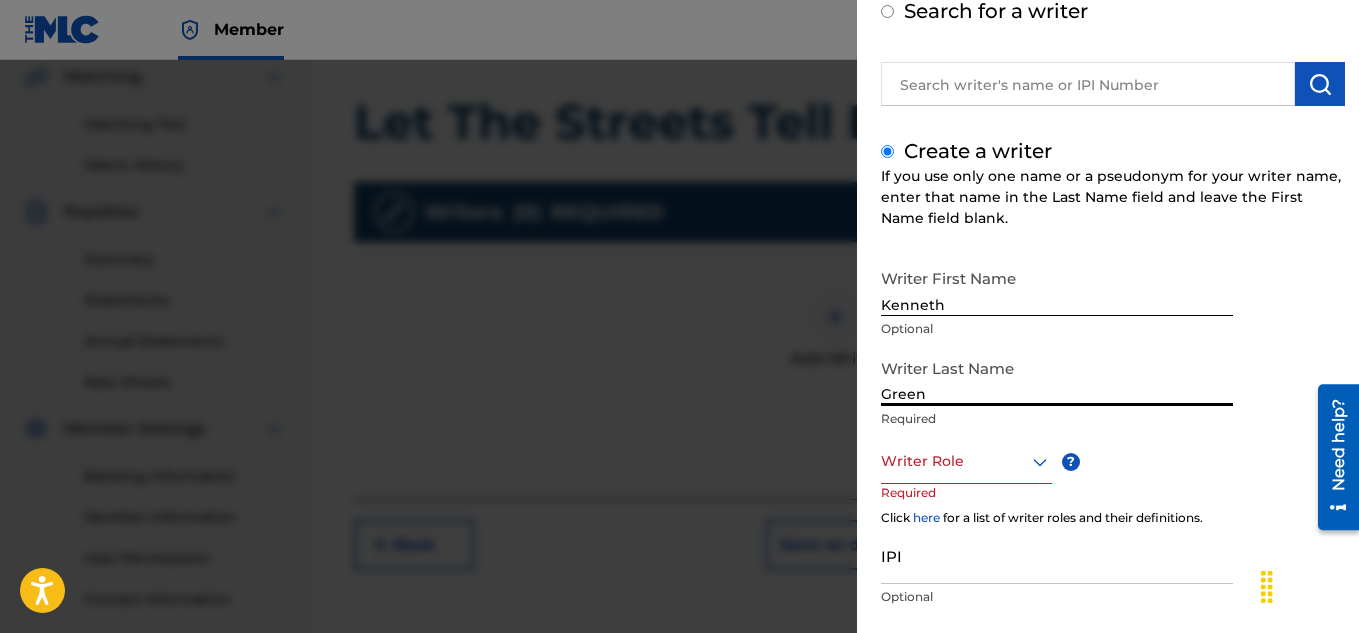 scroll, scrollTop: 121, scrollLeft: 0, axis: vertical 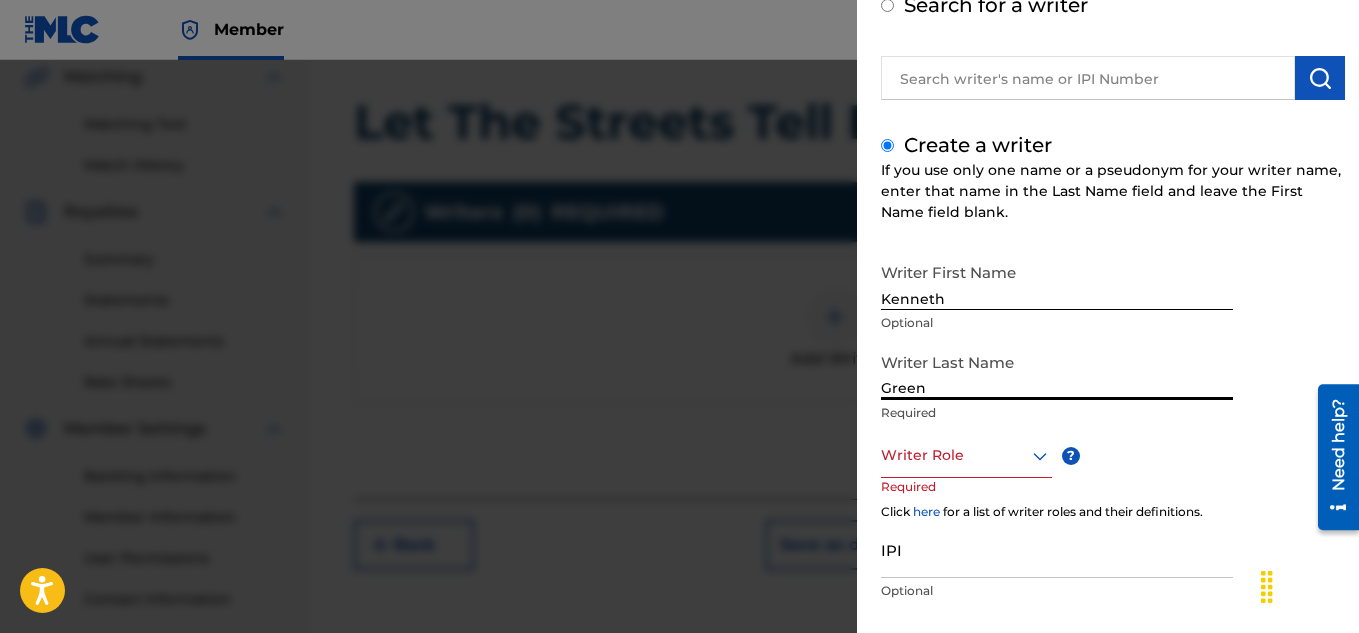 type on "Green" 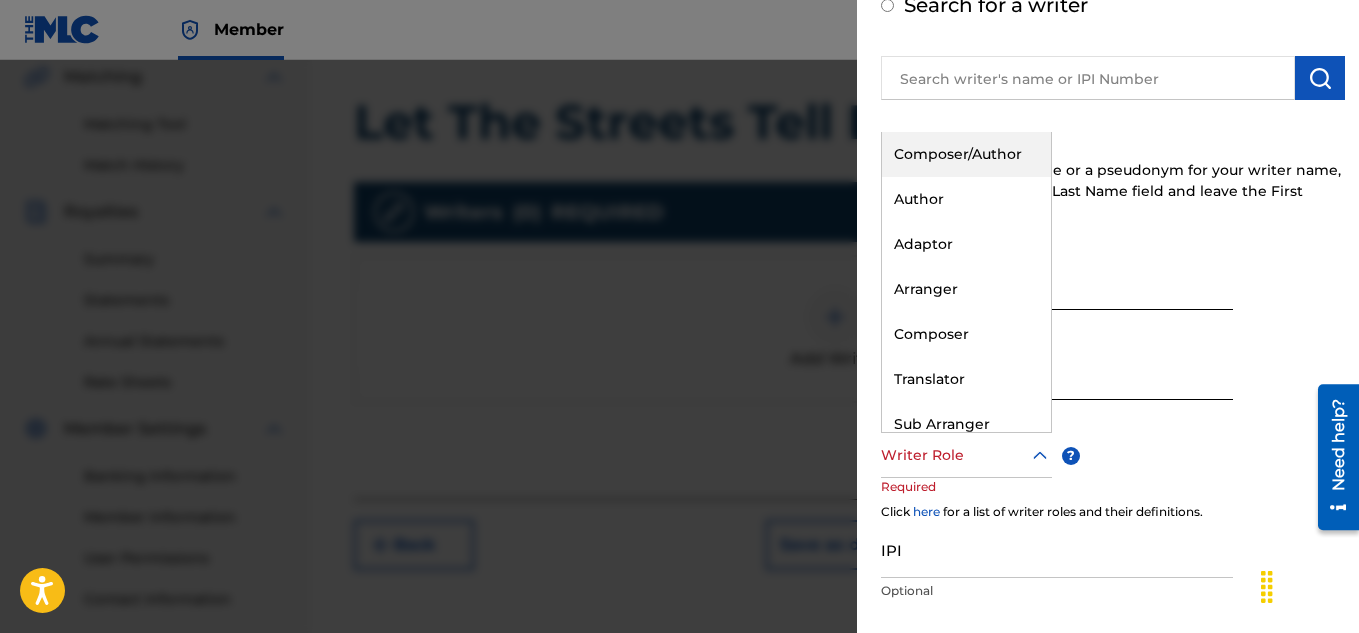 click 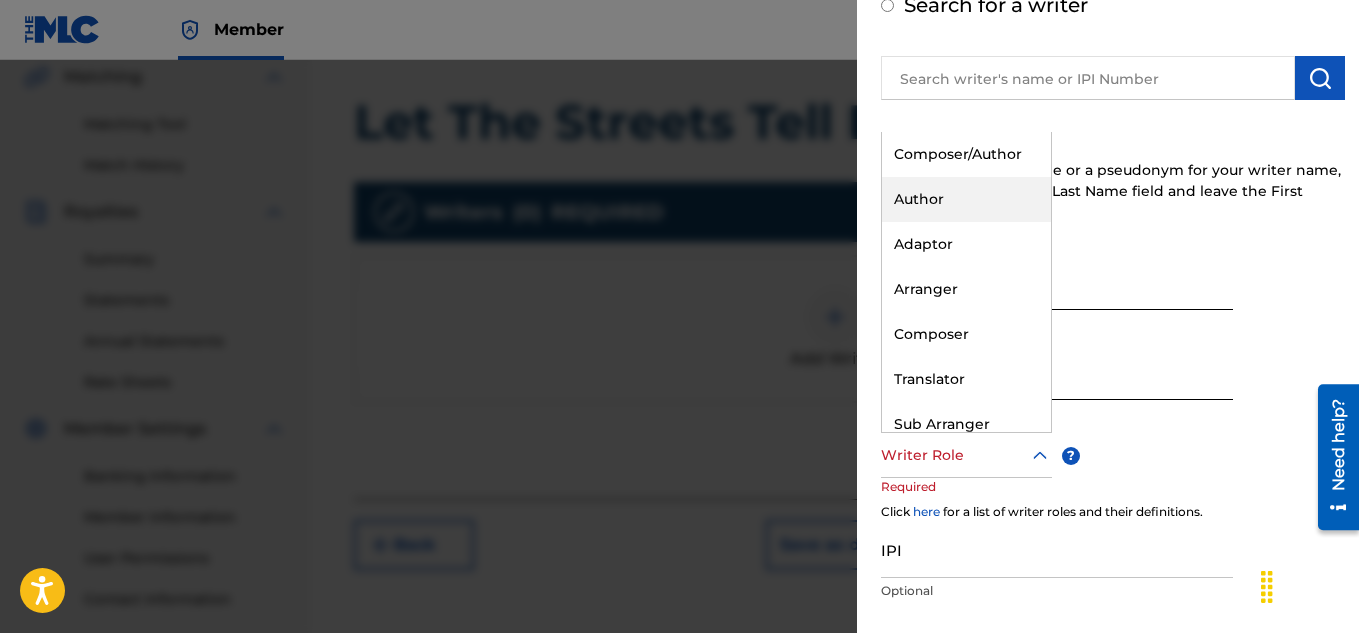 click on "Author" at bounding box center [966, 199] 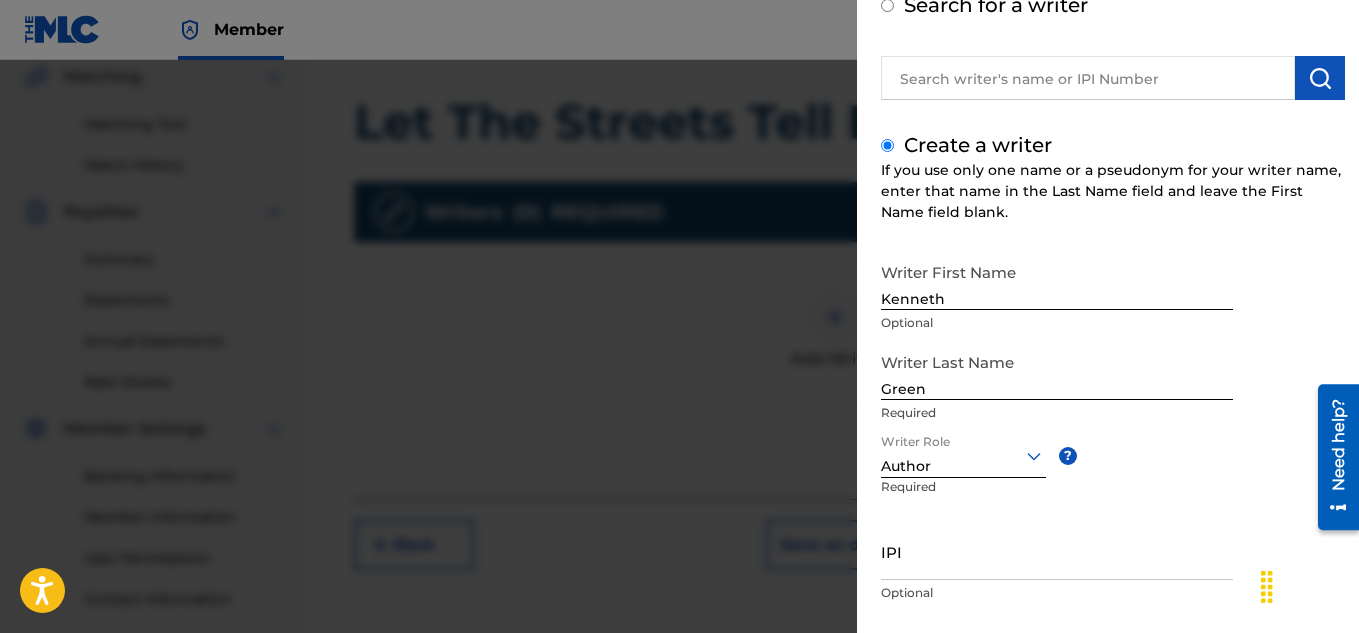 scroll, scrollTop: 235, scrollLeft: 0, axis: vertical 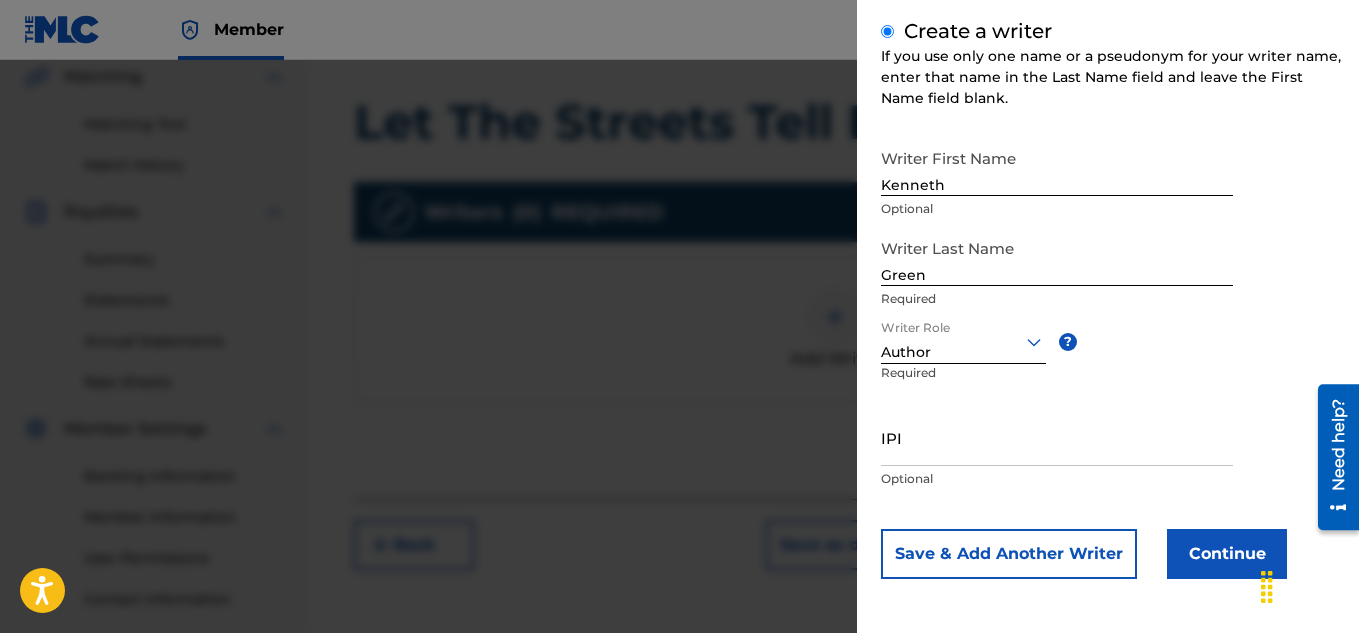 click on "Continue" at bounding box center (1227, 554) 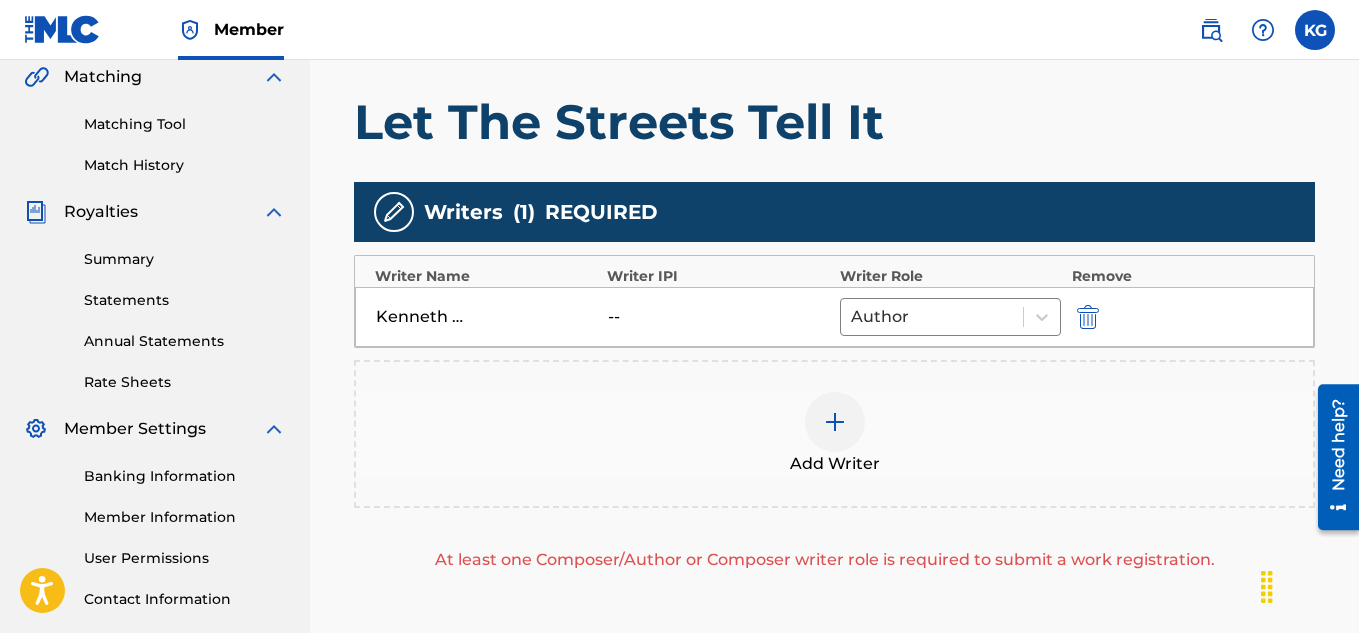 click at bounding box center (835, 422) 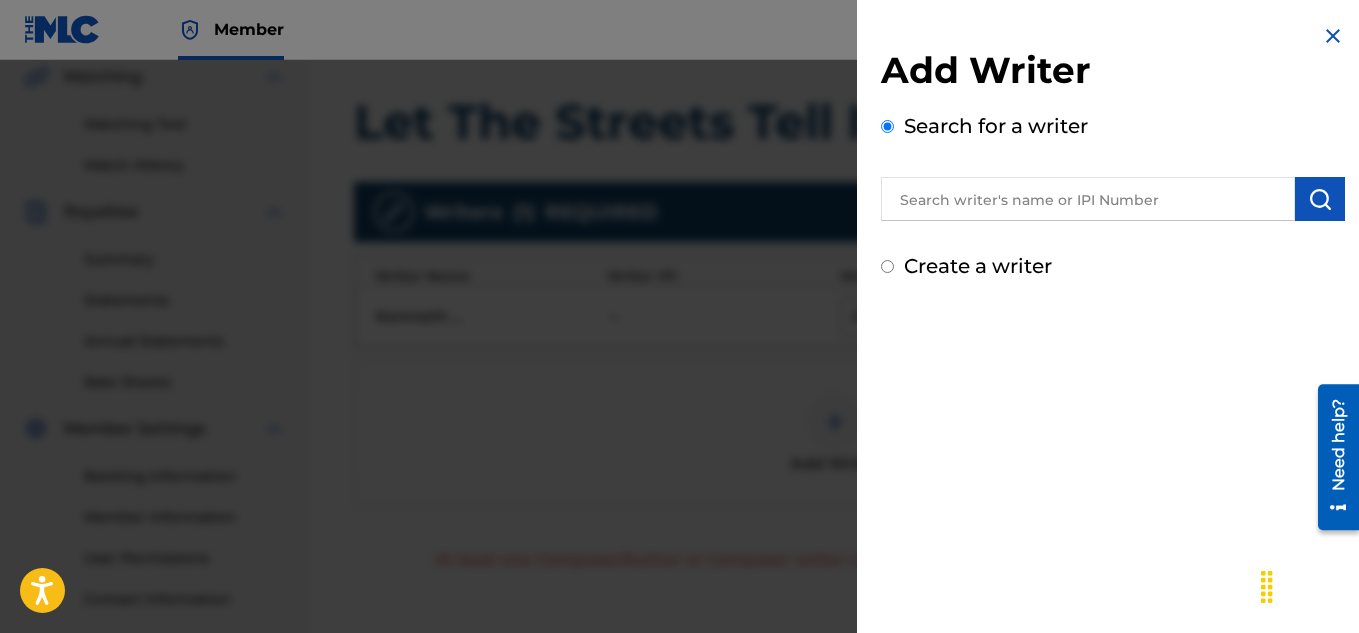 click at bounding box center (1333, 36) 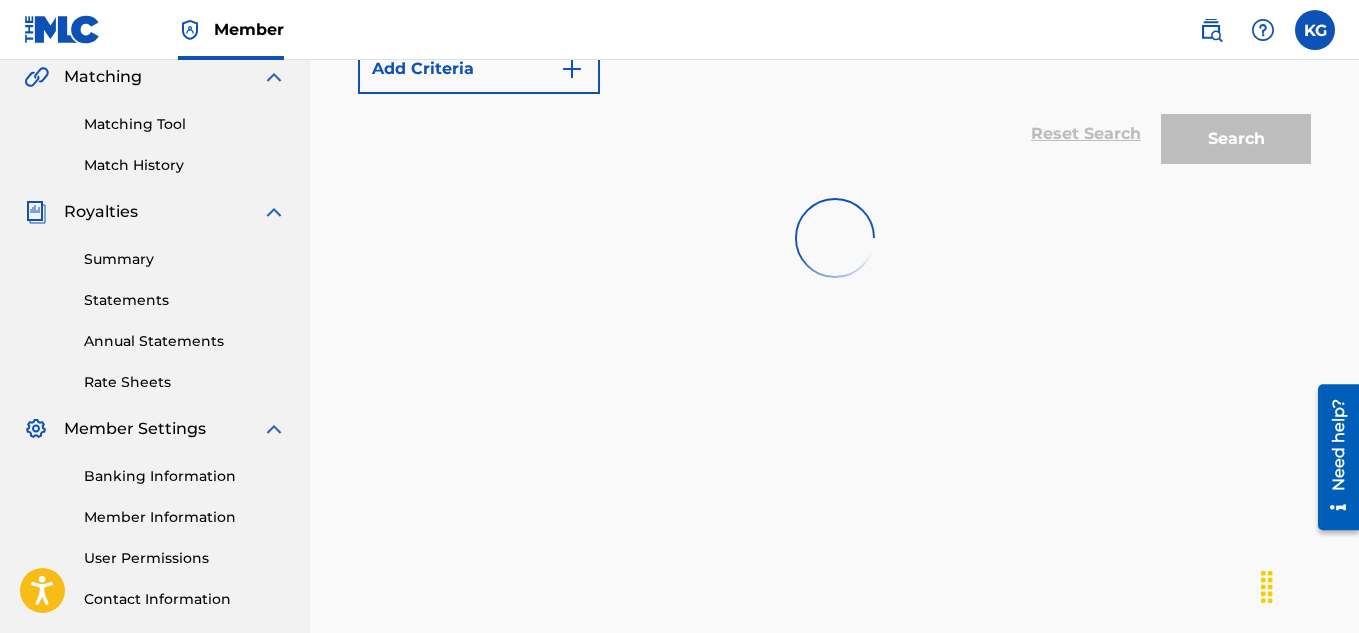 scroll, scrollTop: 14, scrollLeft: 0, axis: vertical 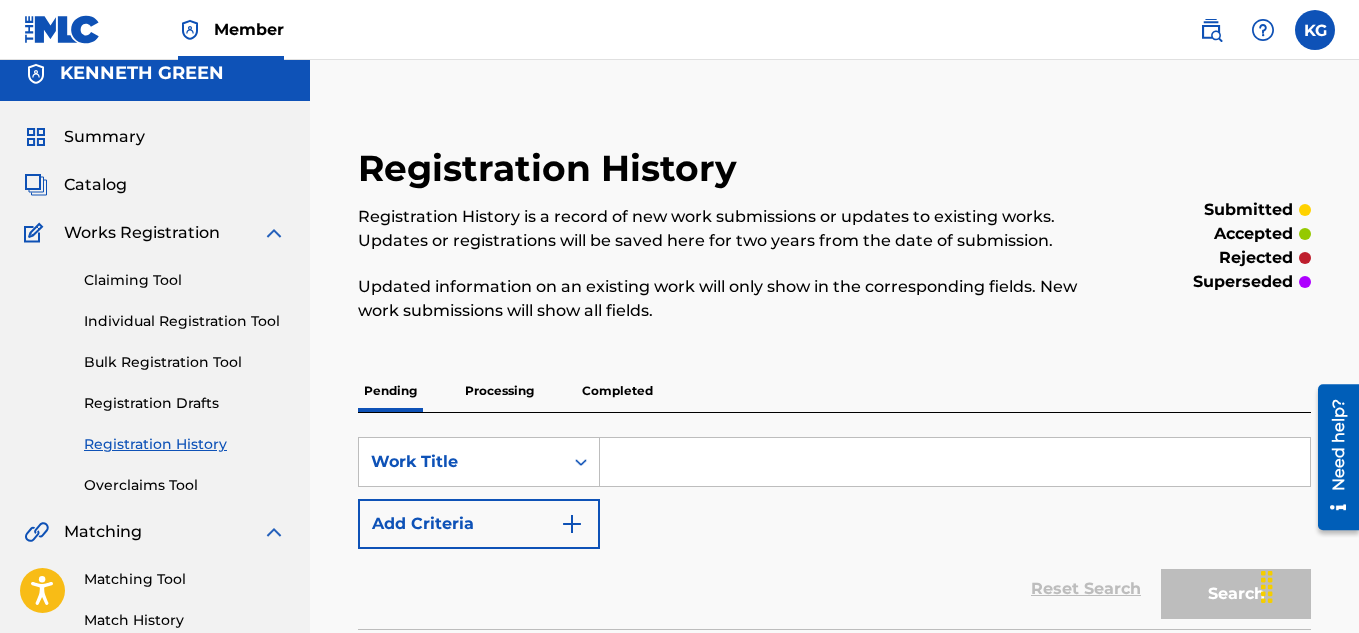 click at bounding box center [955, 462] 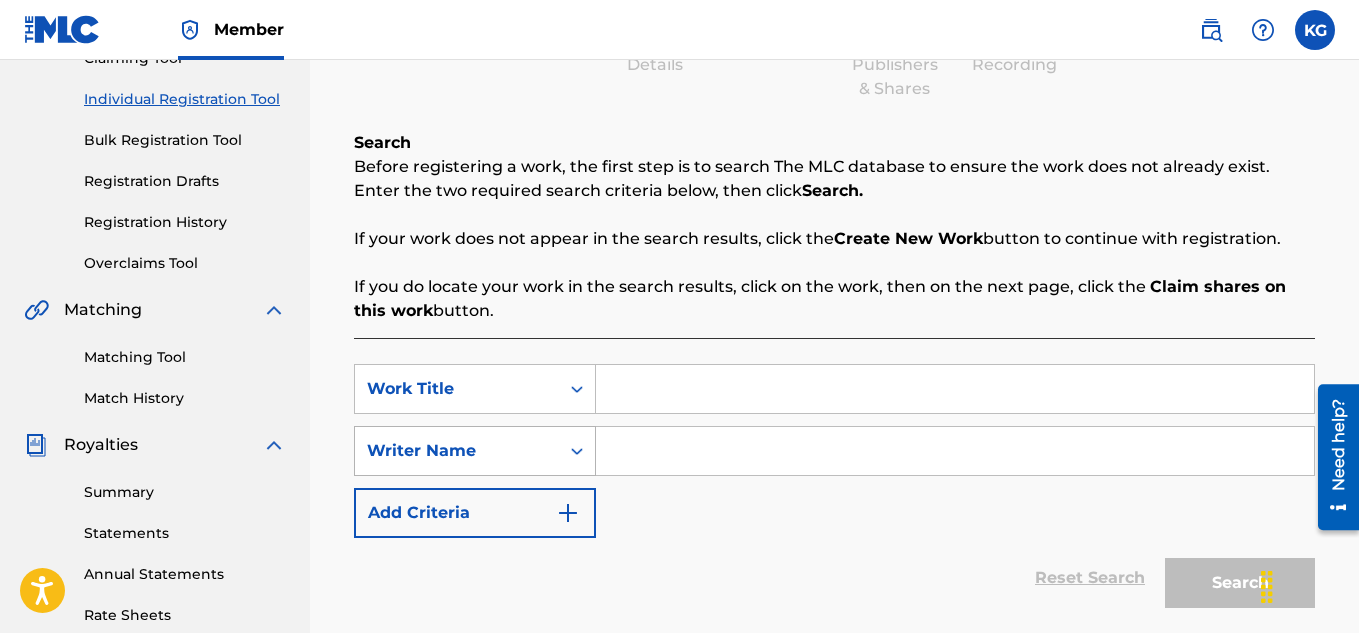 scroll, scrollTop: 255, scrollLeft: 0, axis: vertical 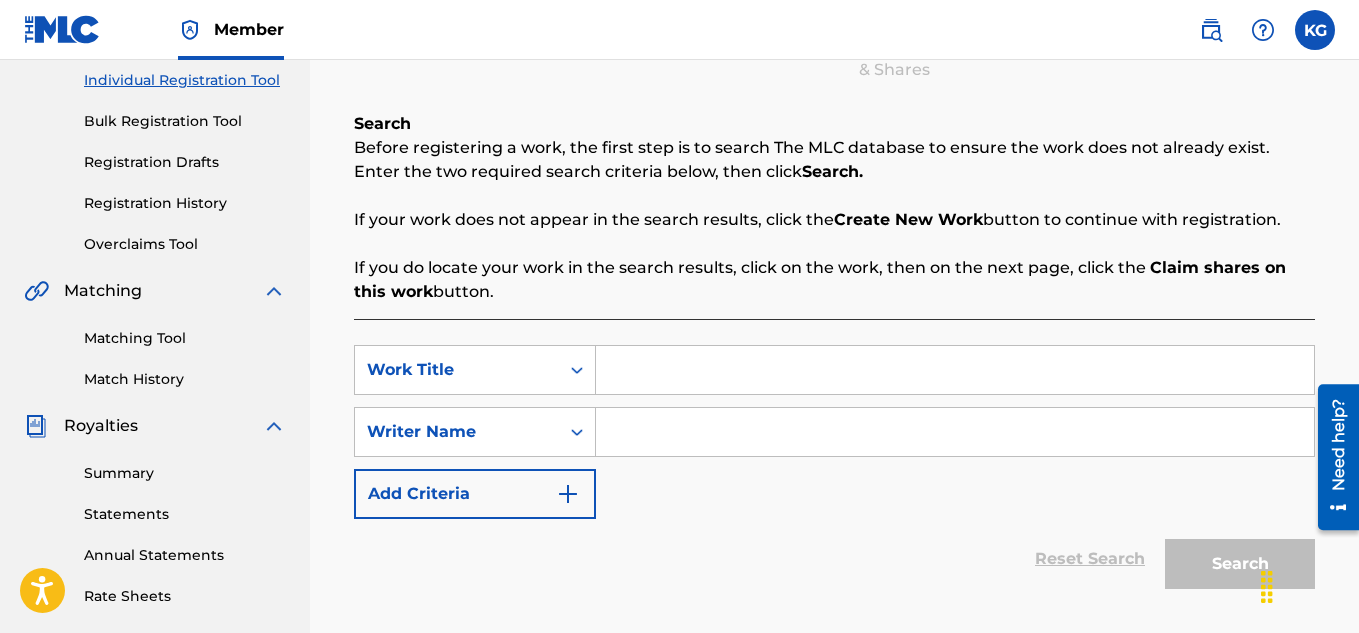 click at bounding box center (955, 370) 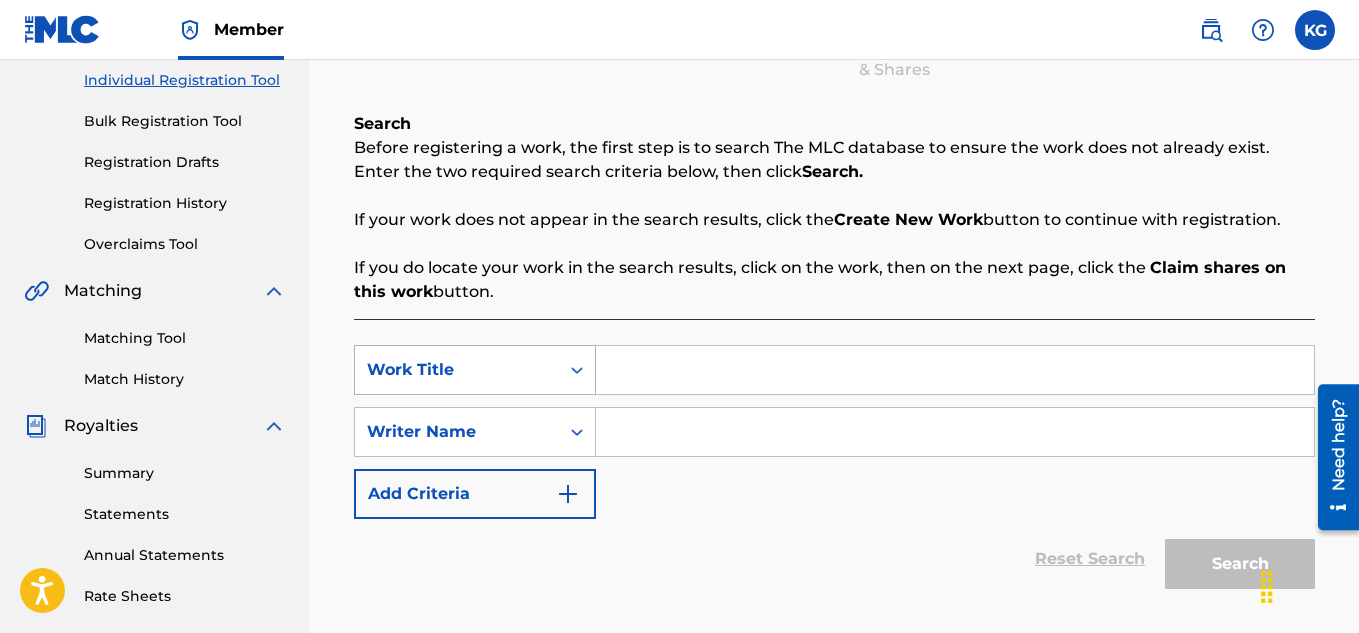 click 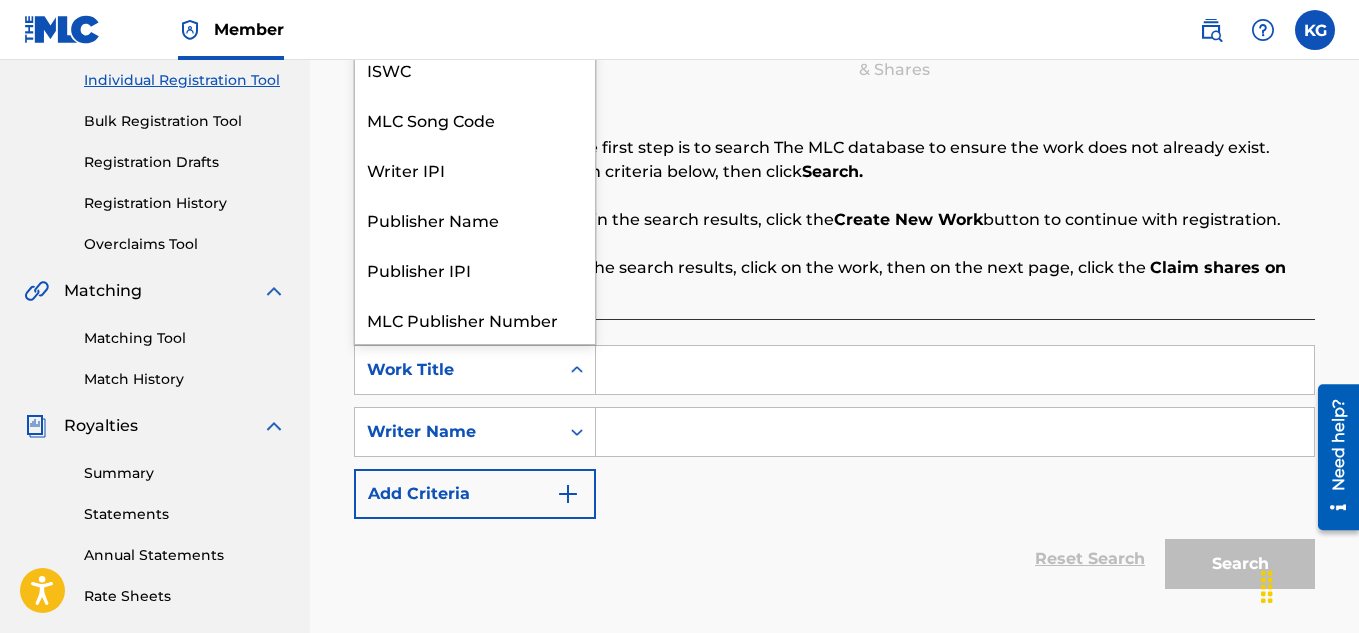 scroll, scrollTop: 50, scrollLeft: 0, axis: vertical 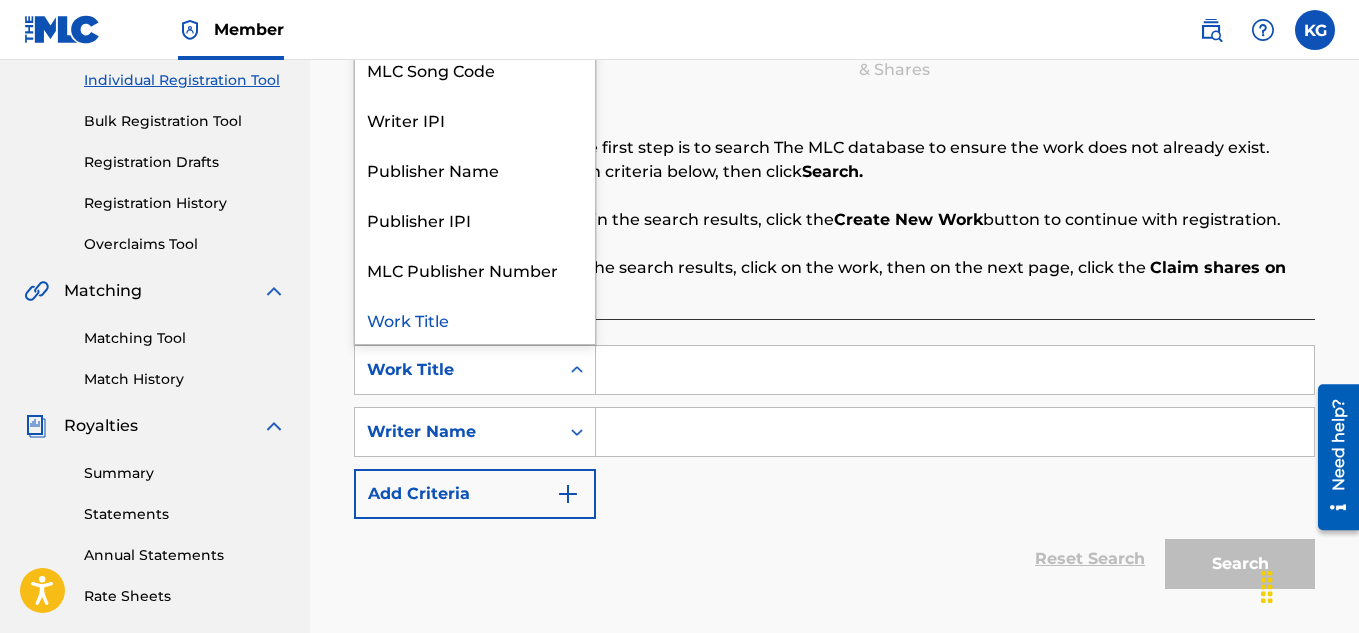 click at bounding box center [955, 370] 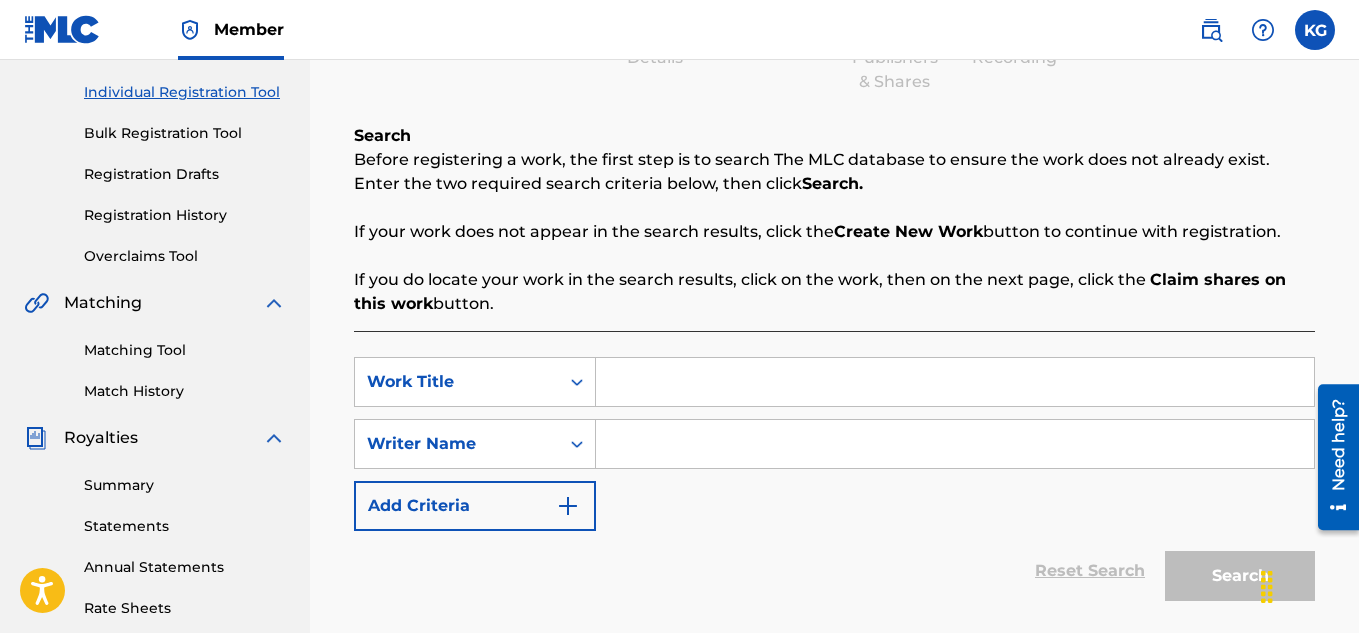 scroll, scrollTop: 240, scrollLeft: 0, axis: vertical 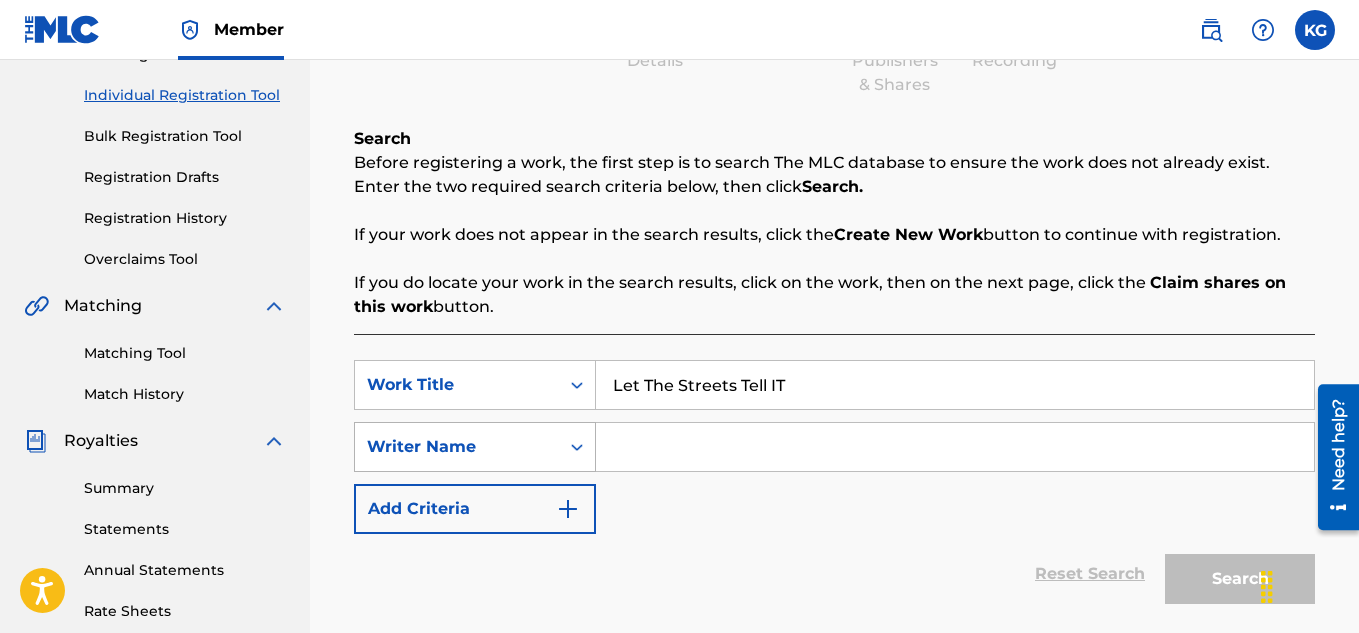 type on "Let The Streets Tell IT" 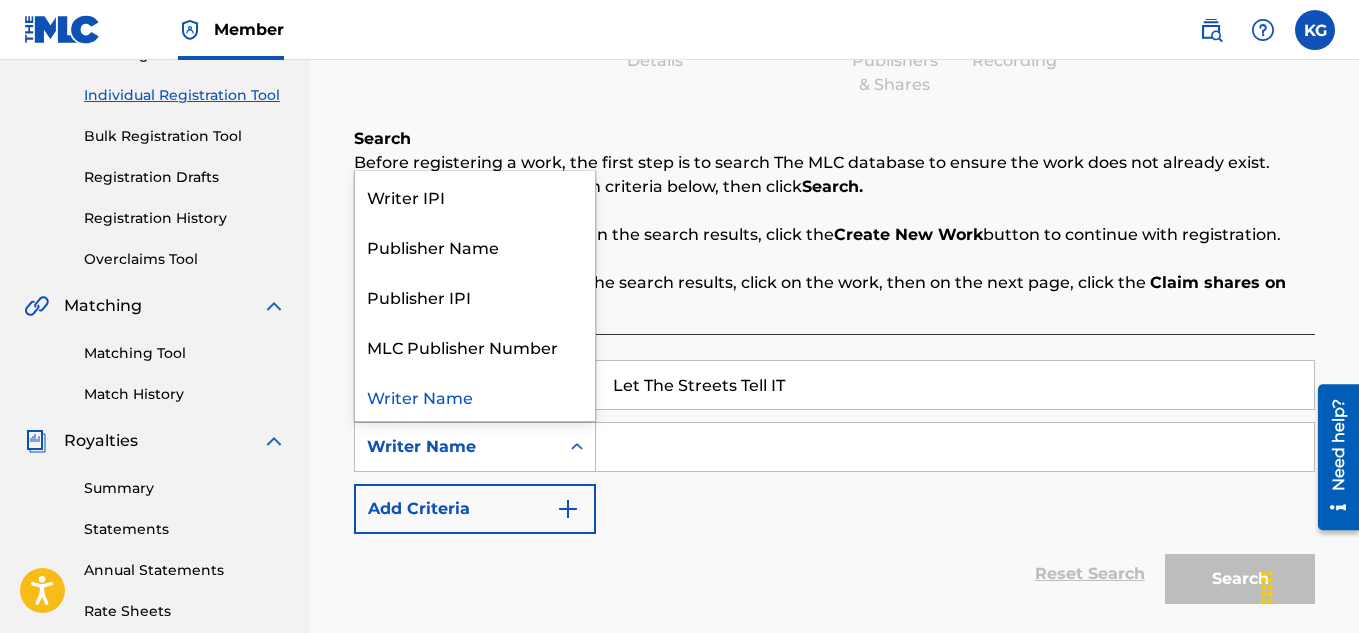 click at bounding box center (955, 447) 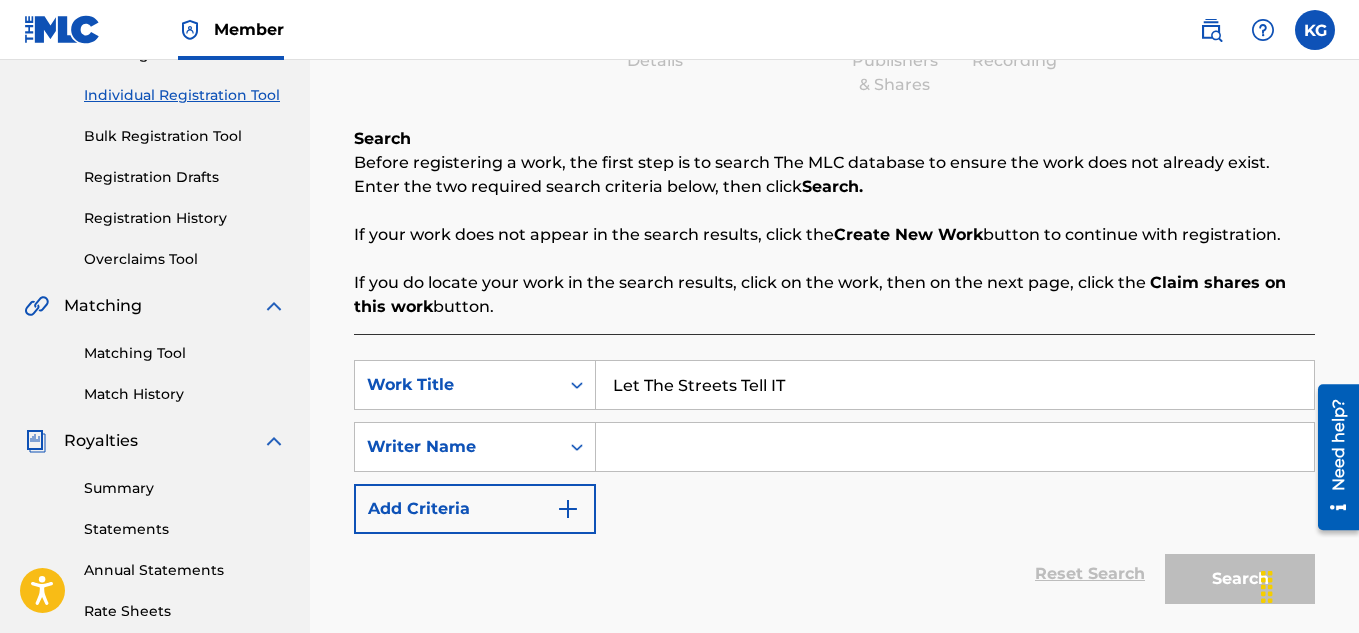 type on "Kenneth Green" 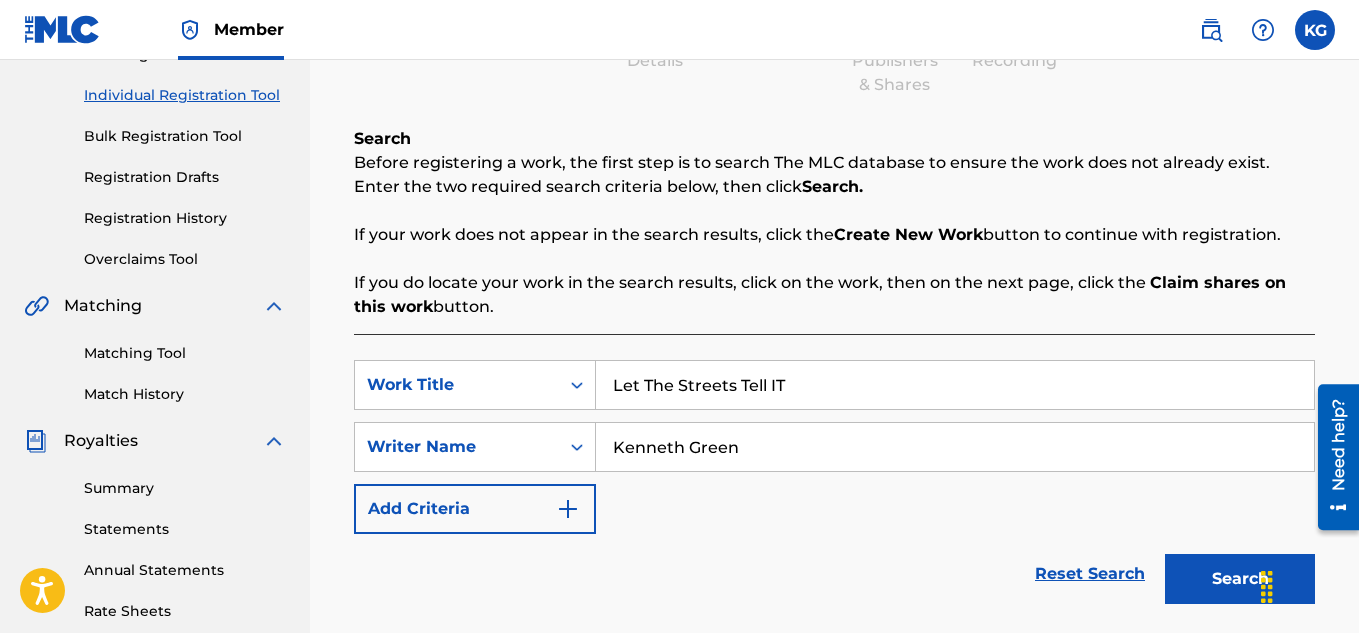 click at bounding box center [568, 509] 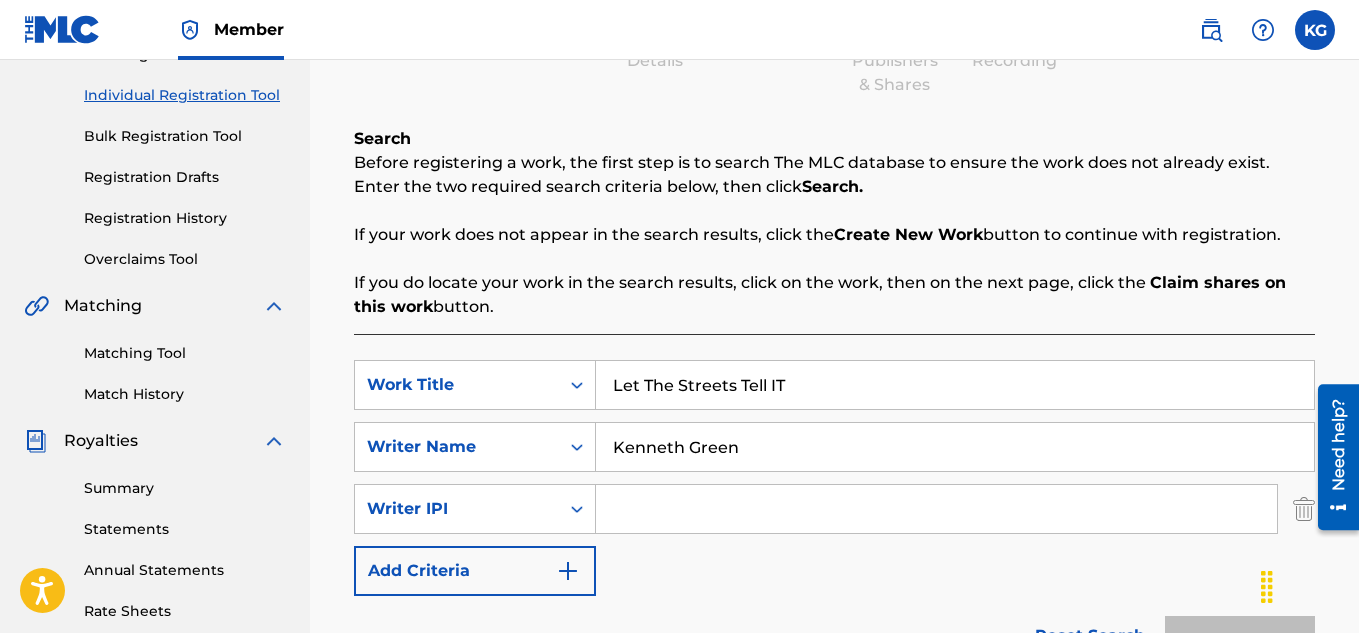 click at bounding box center (936, 509) 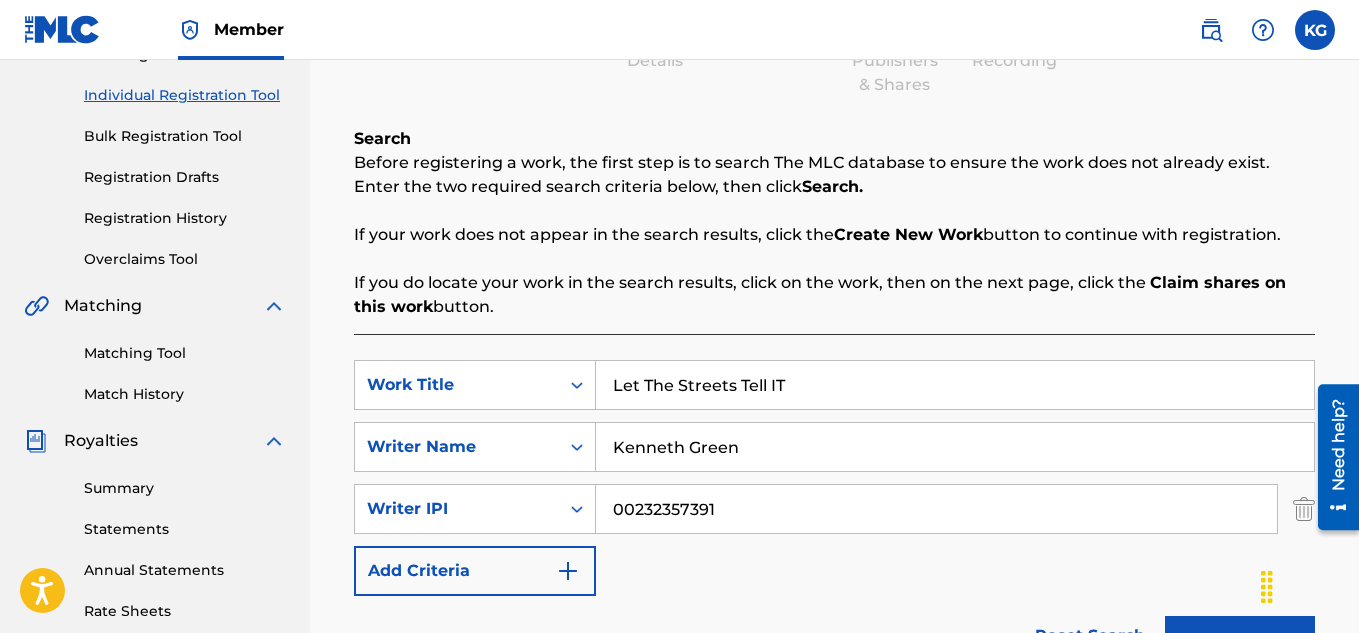 click at bounding box center [568, 571] 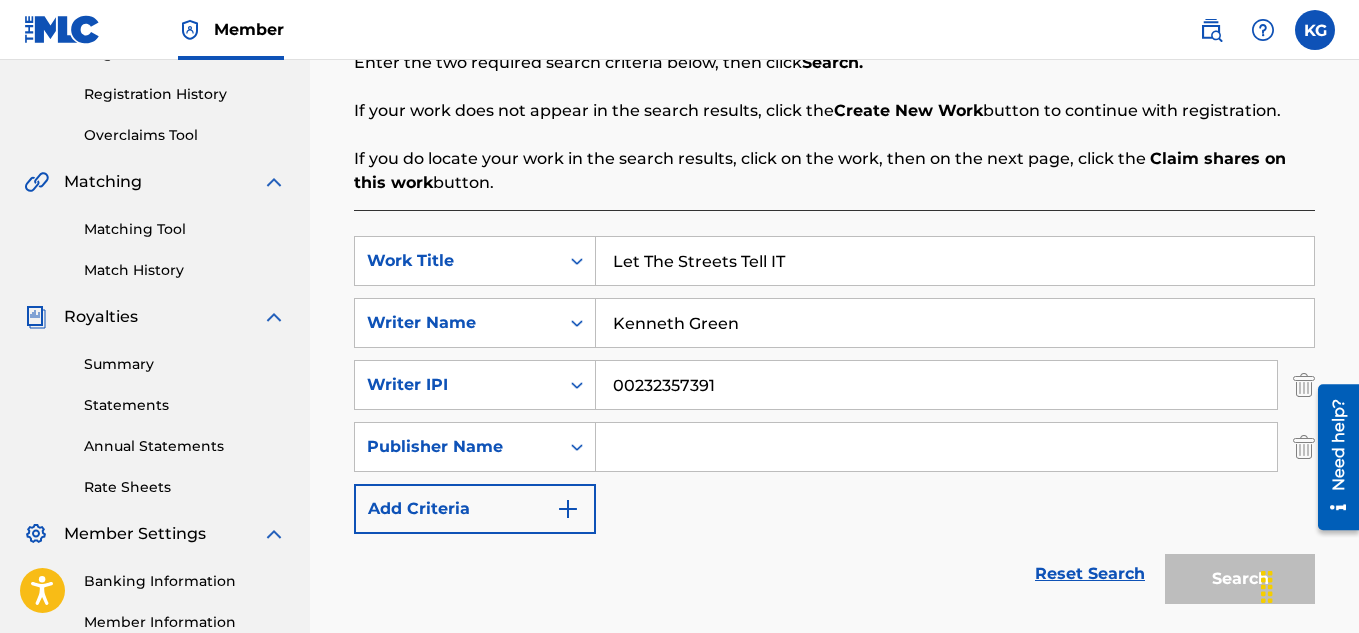 scroll, scrollTop: 365, scrollLeft: 0, axis: vertical 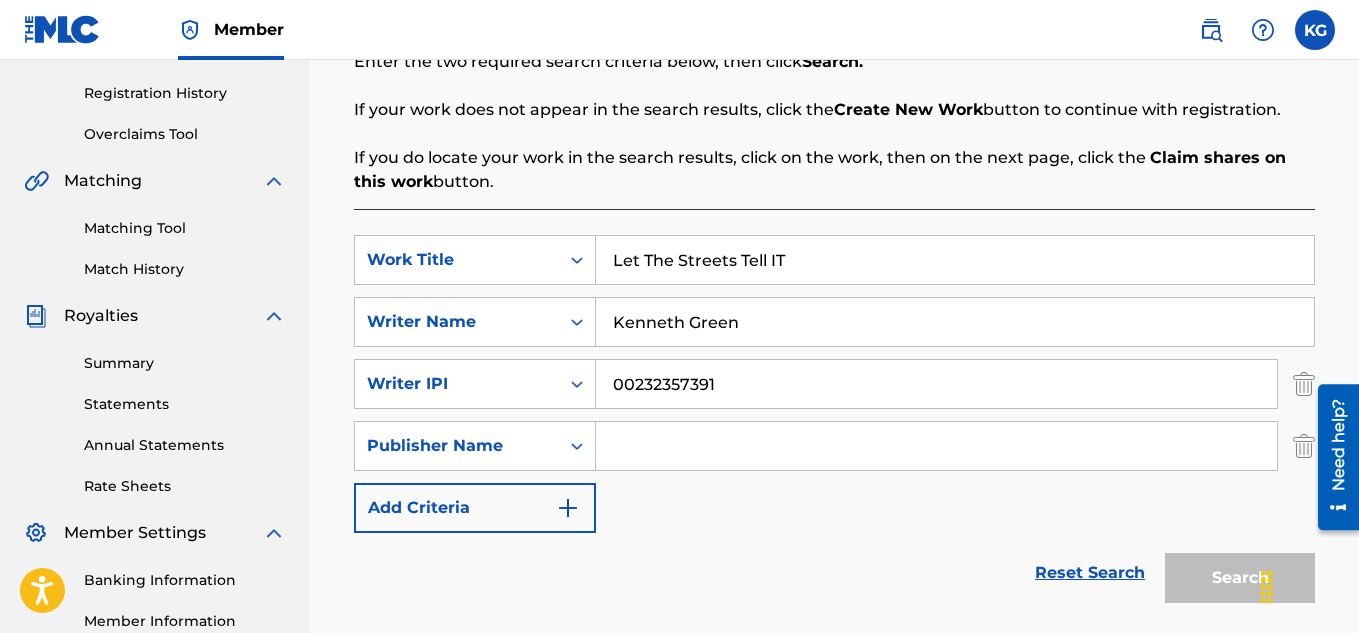 click at bounding box center [568, 508] 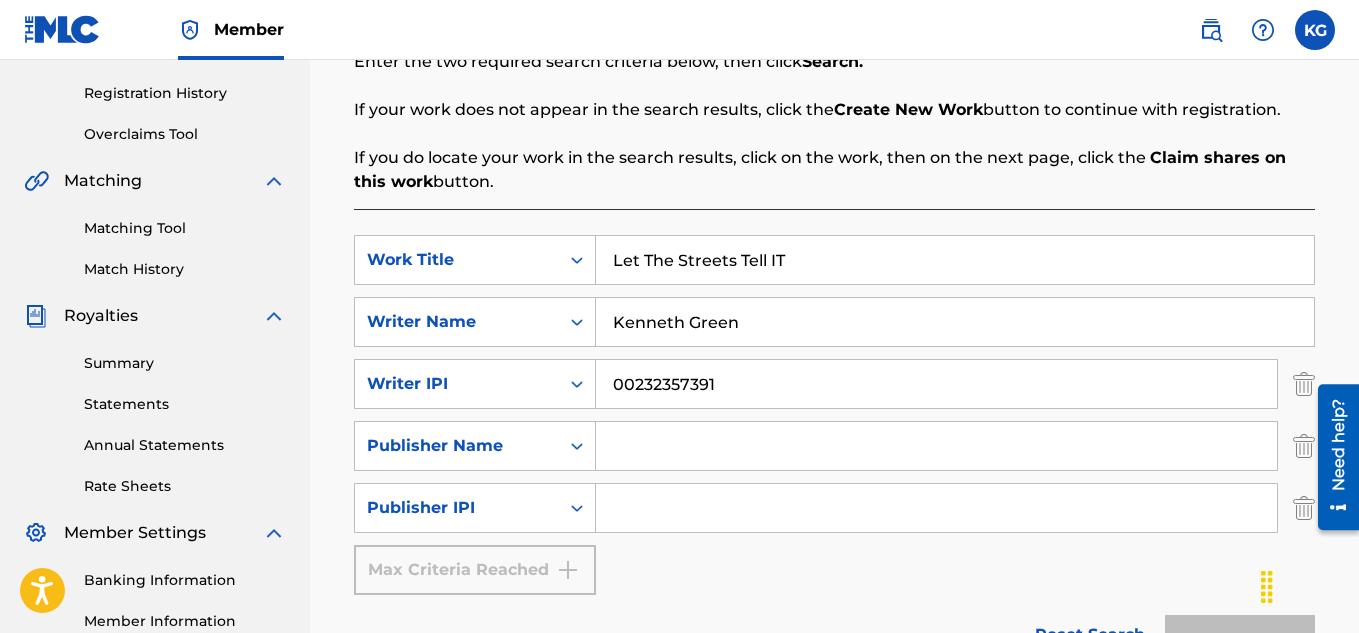click at bounding box center [1331, 457] 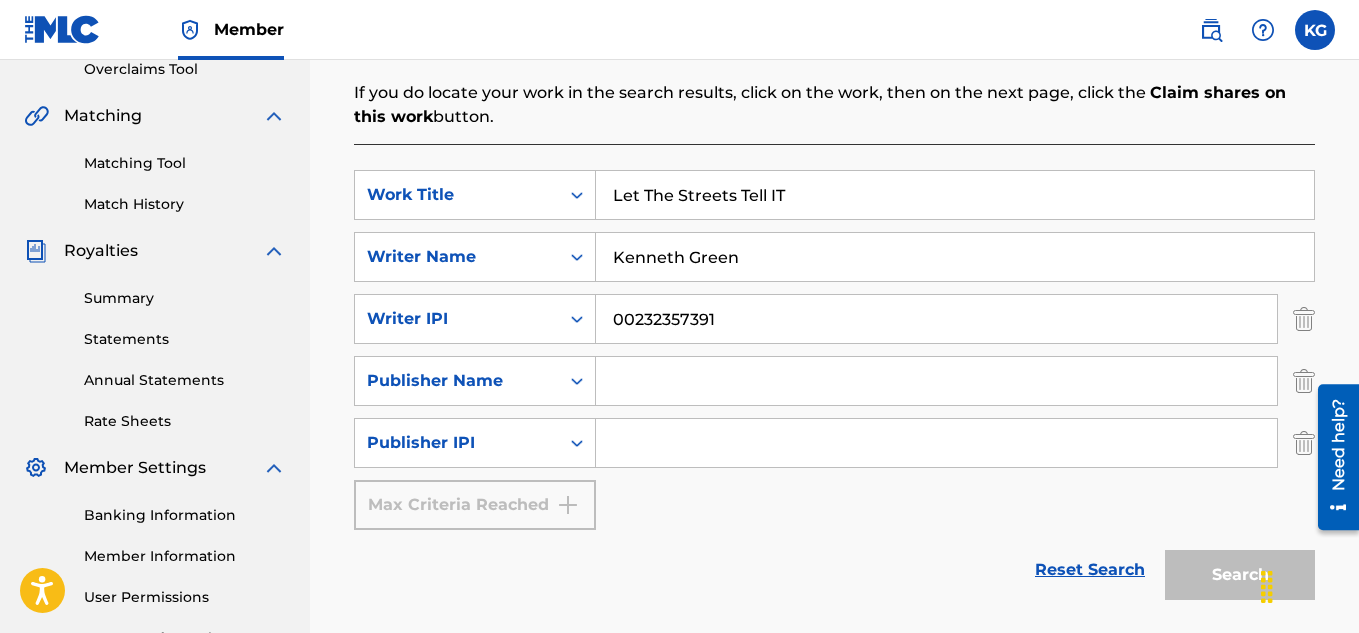 scroll, scrollTop: 433, scrollLeft: 0, axis: vertical 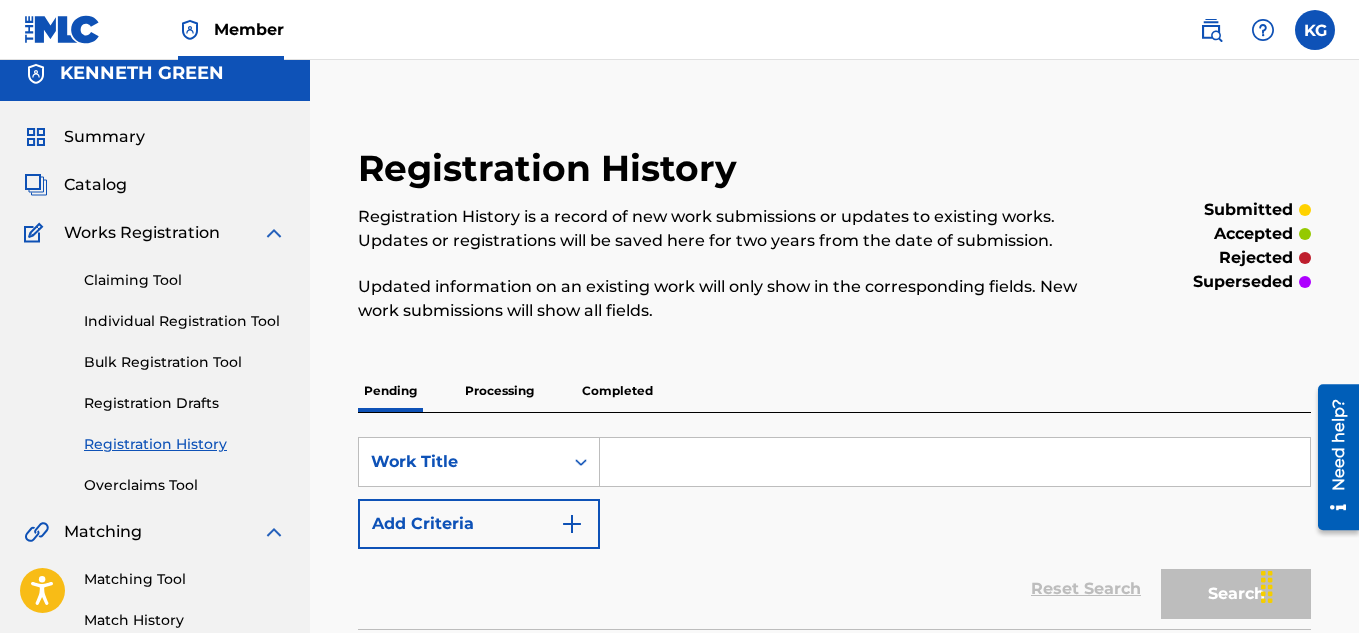 click at bounding box center (955, 462) 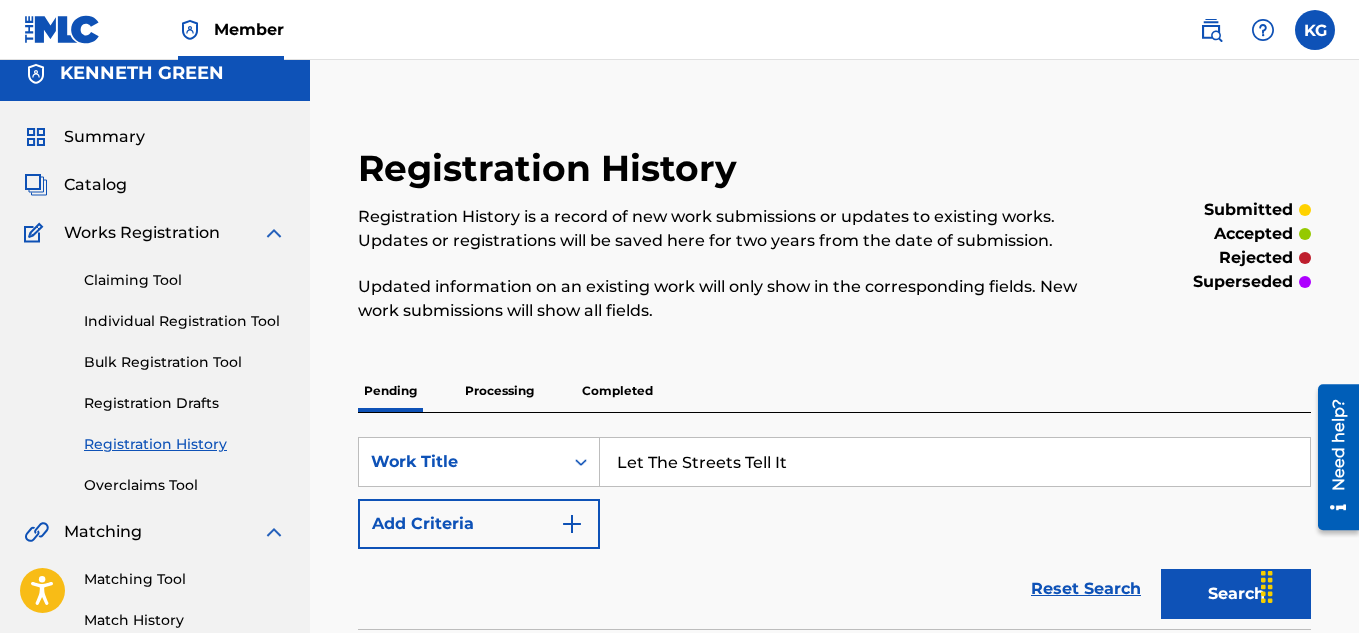 click at bounding box center (572, 524) 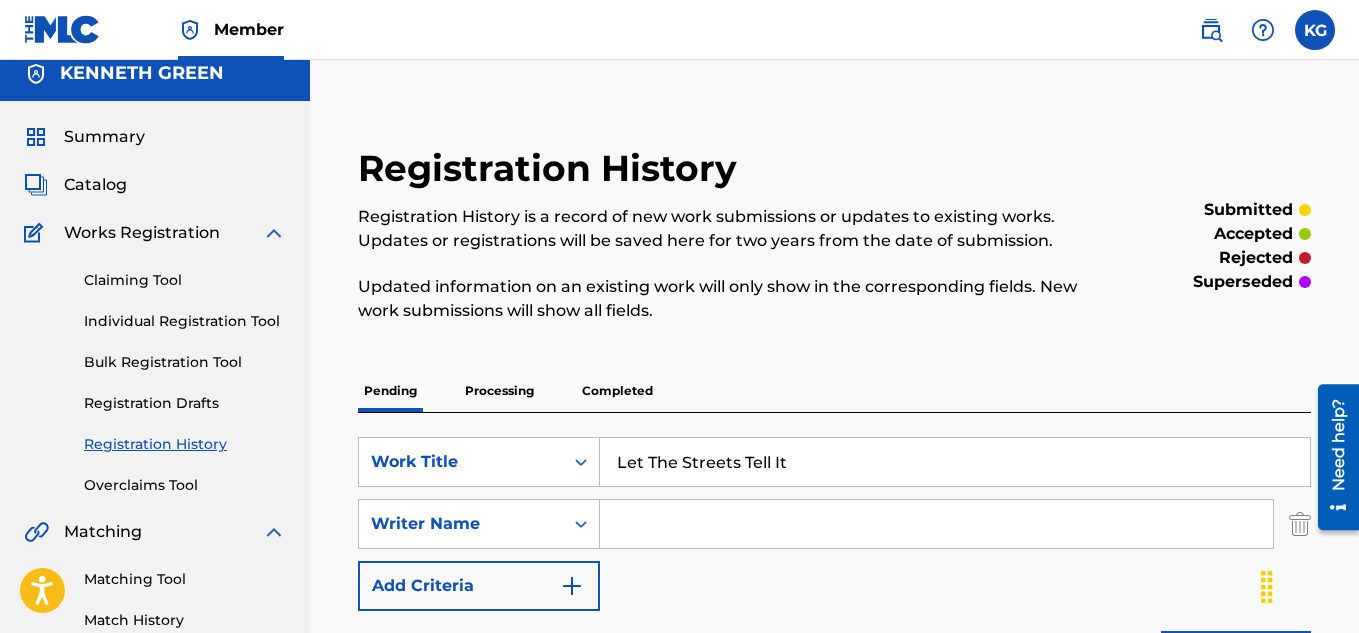 click at bounding box center (936, 524) 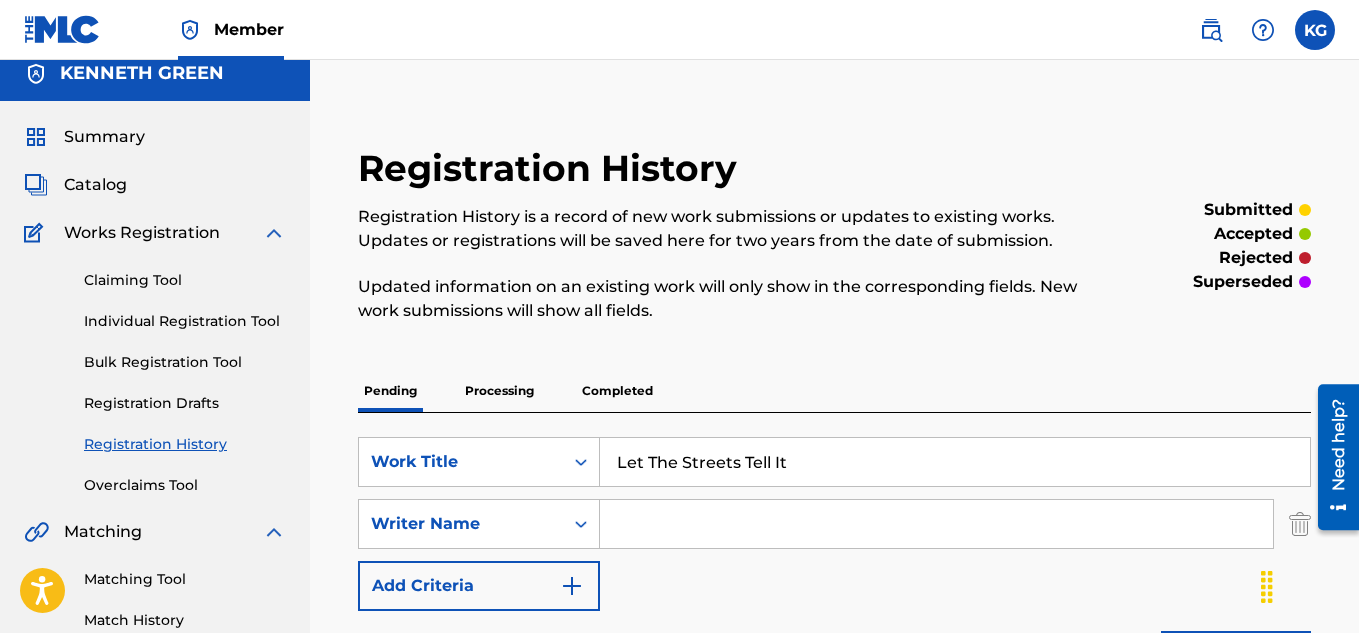 type on "Kenneth Green" 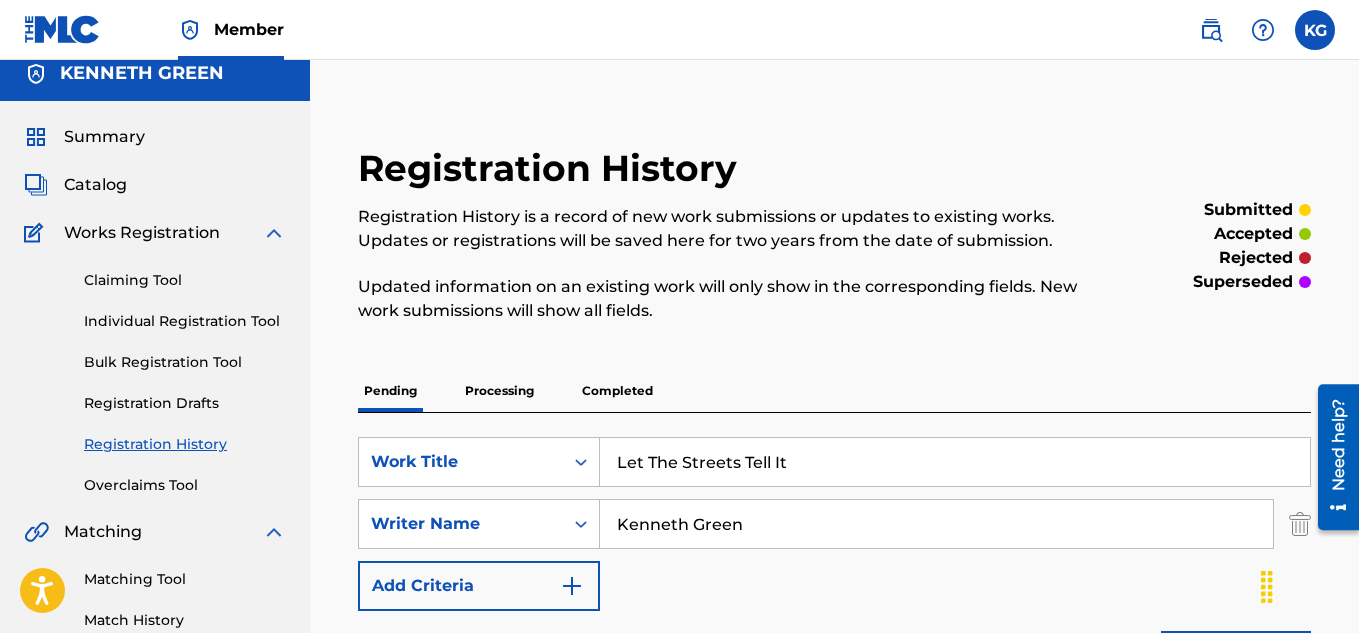 click at bounding box center (572, 586) 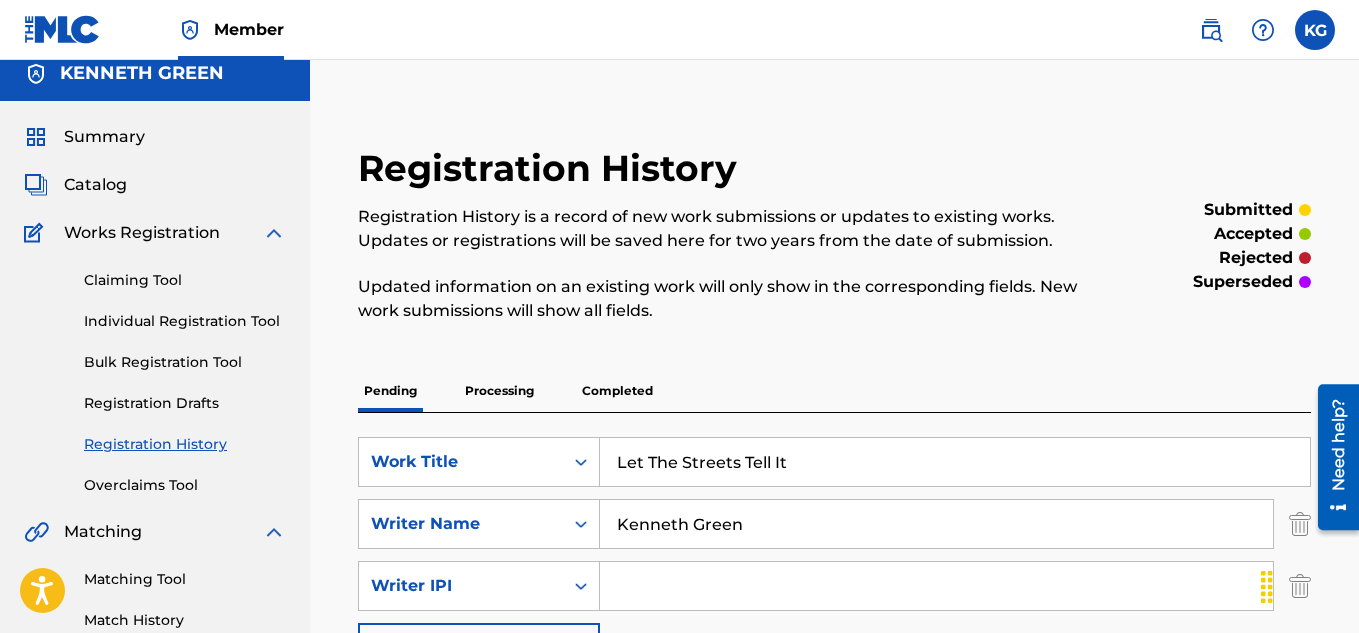 click at bounding box center (936, 586) 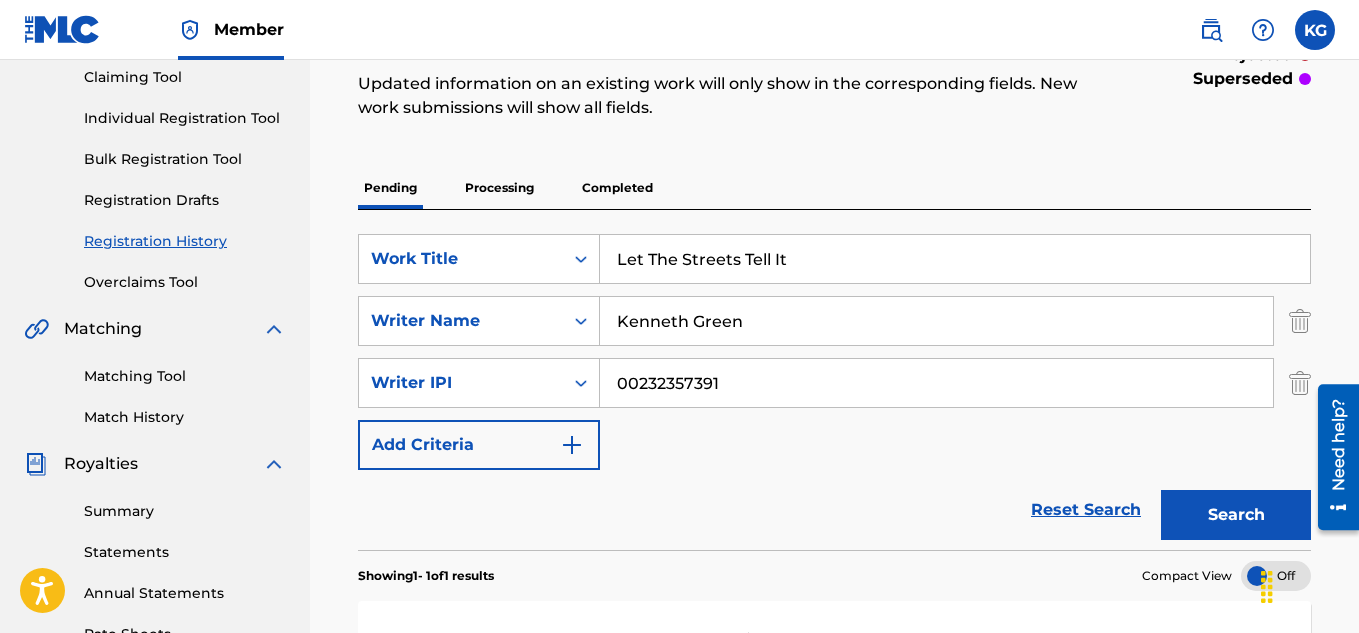 scroll, scrollTop: 218, scrollLeft: 0, axis: vertical 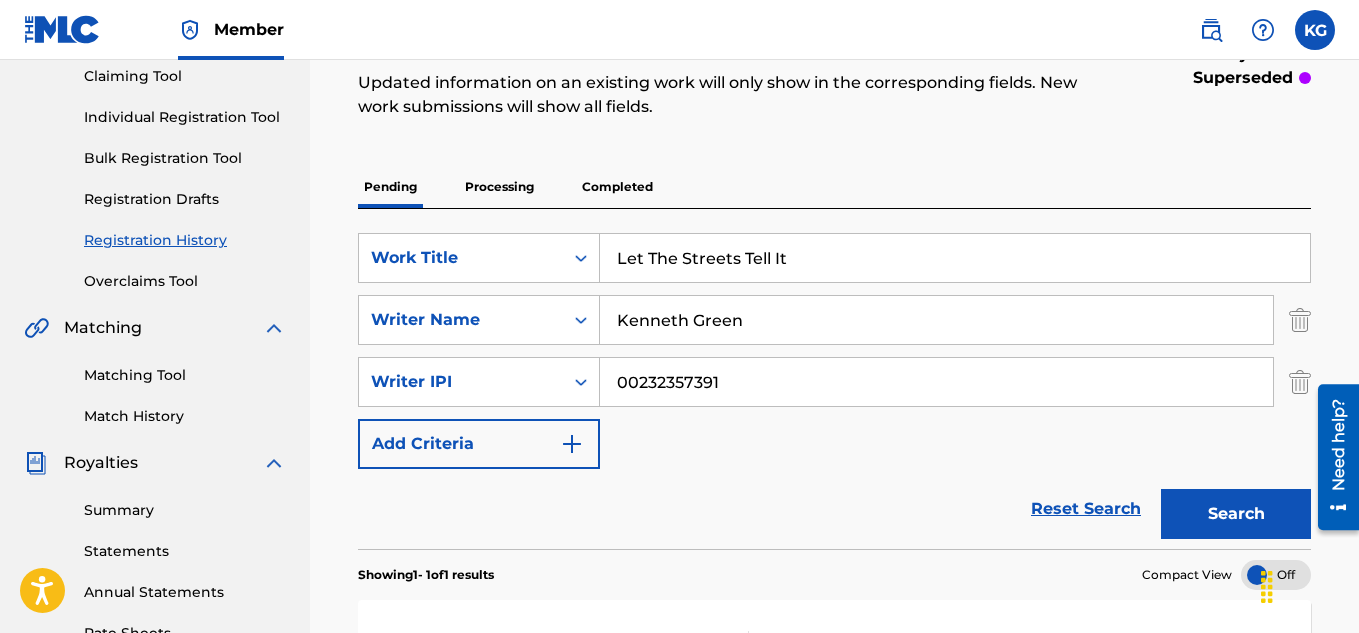 click at bounding box center [572, 444] 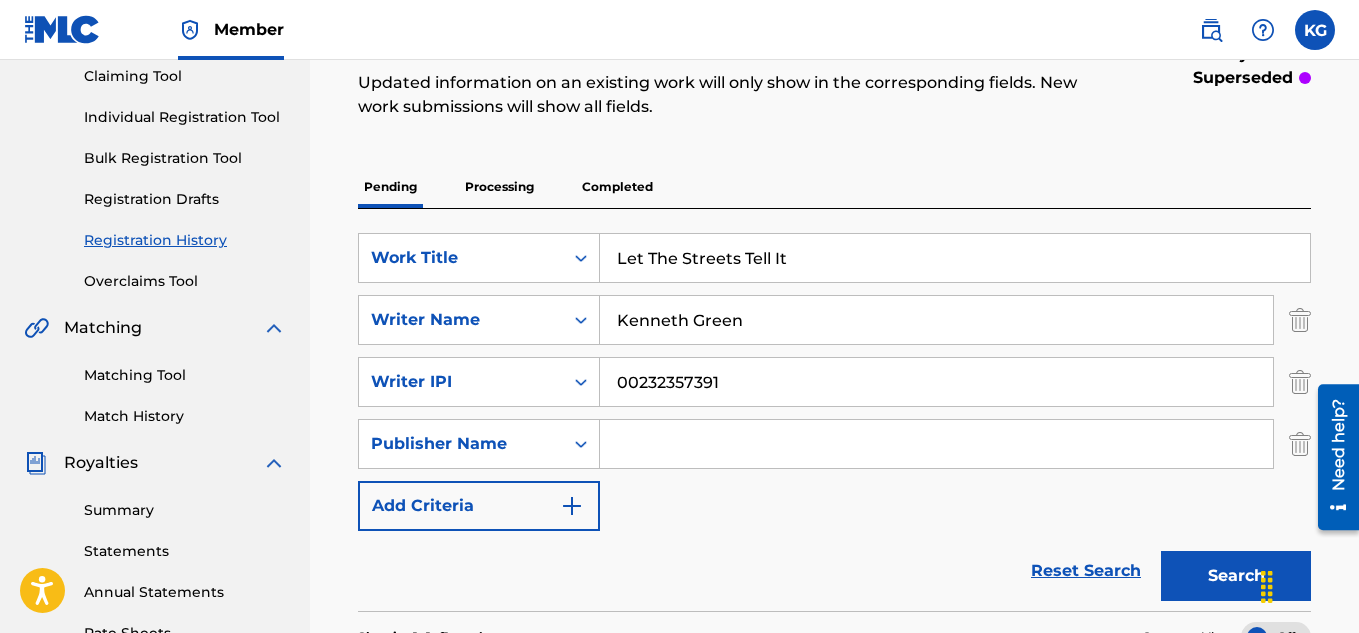 click at bounding box center (1300, 444) 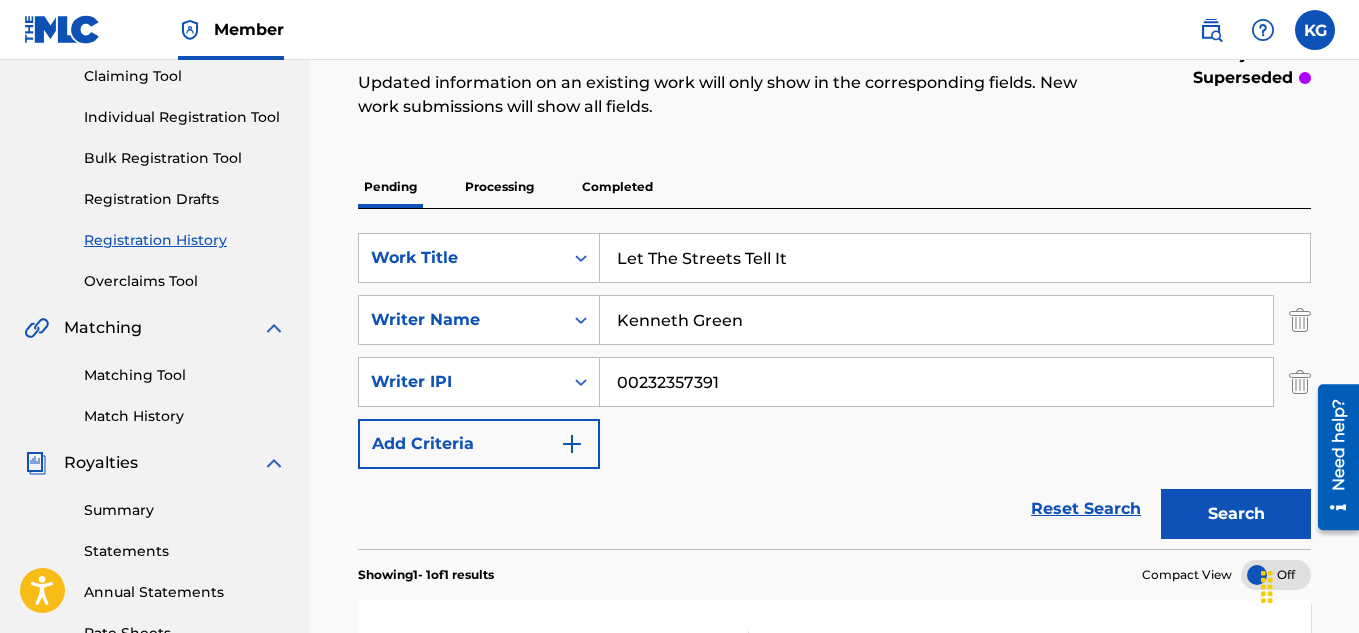click on "Search" at bounding box center [1236, 514] 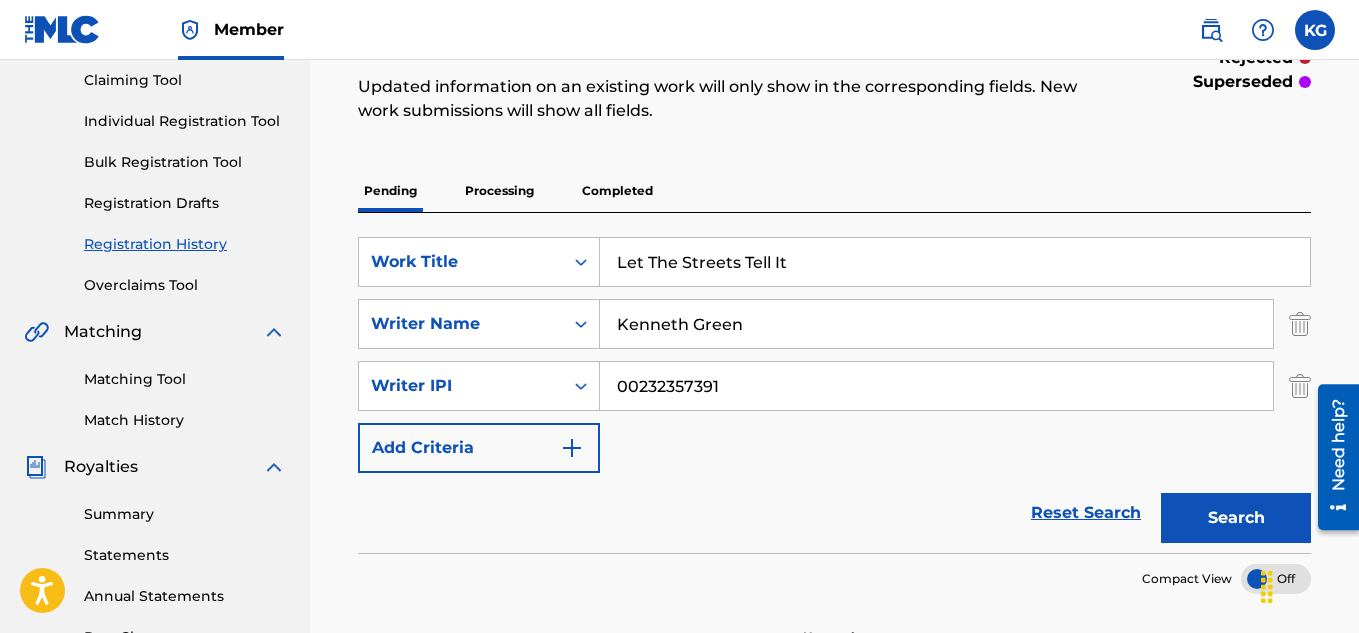 scroll, scrollTop: 218, scrollLeft: 0, axis: vertical 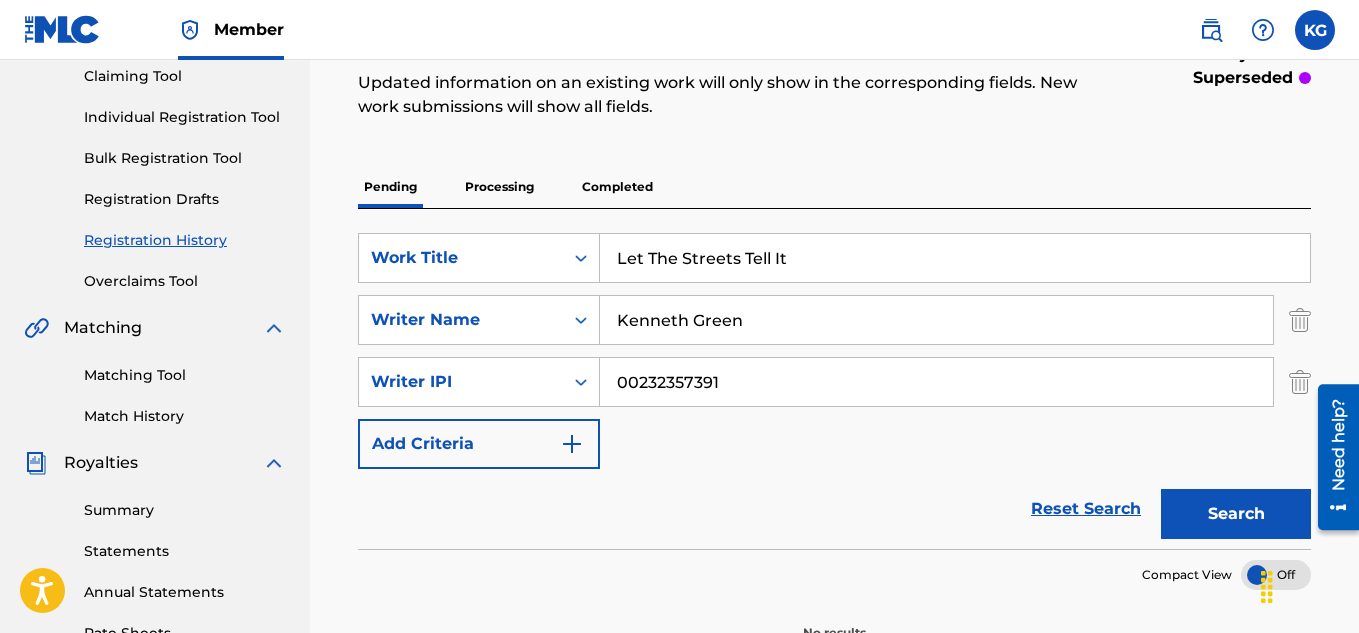 click on "Search" at bounding box center [1236, 514] 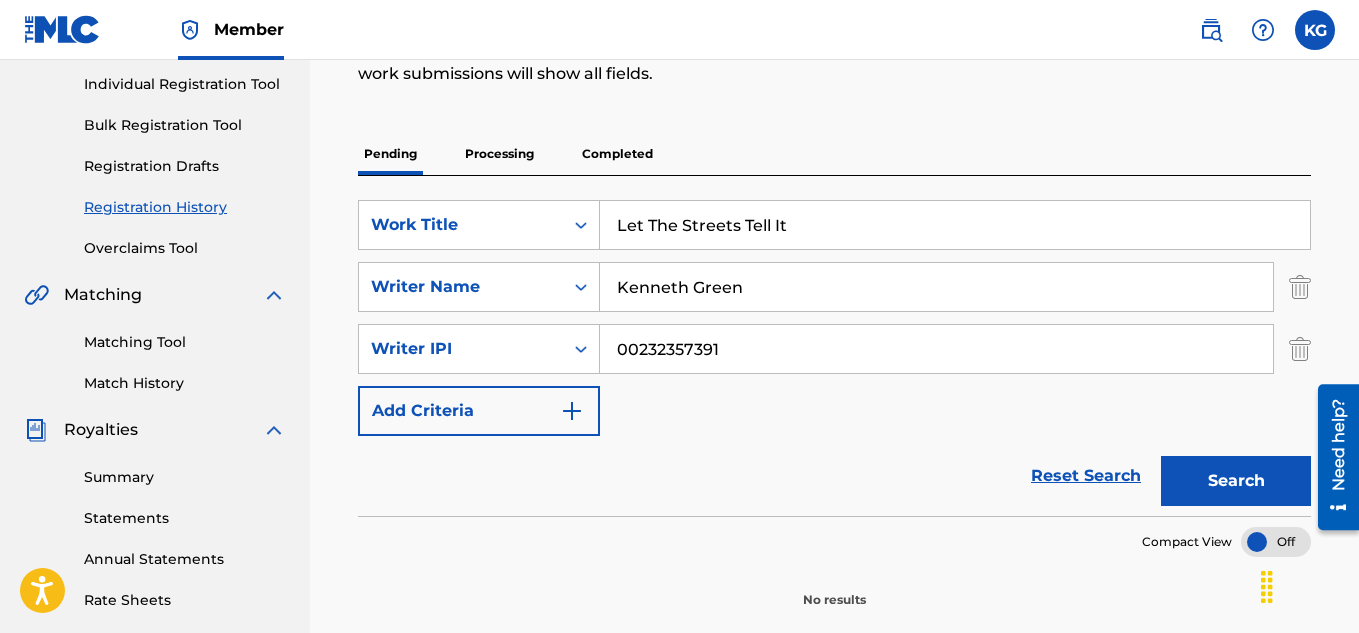 scroll, scrollTop: 238, scrollLeft: 0, axis: vertical 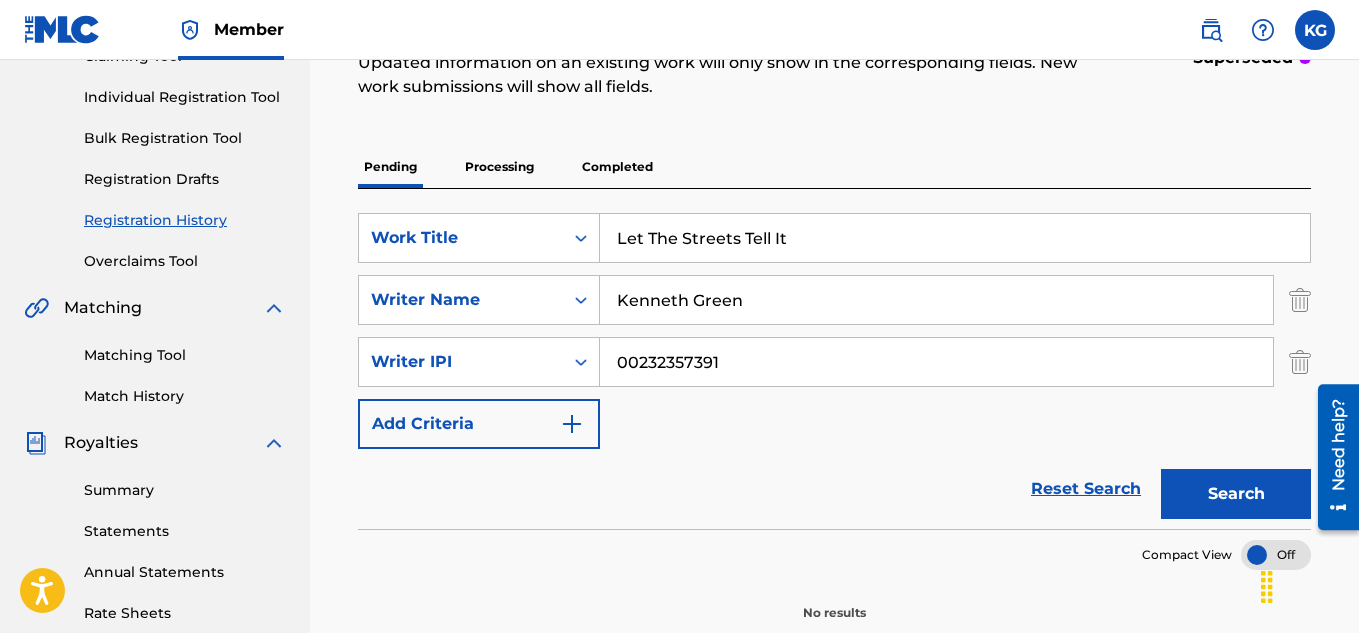 click on "Registration History" at bounding box center [185, 220] 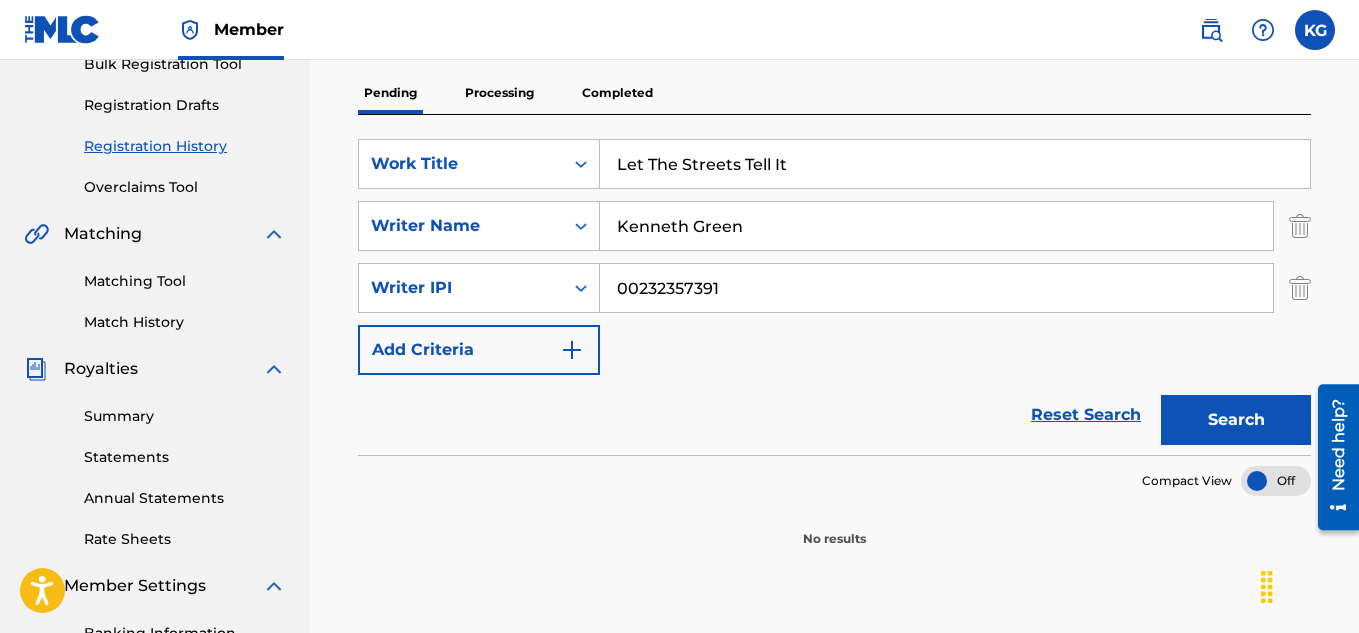 scroll, scrollTop: 306, scrollLeft: 0, axis: vertical 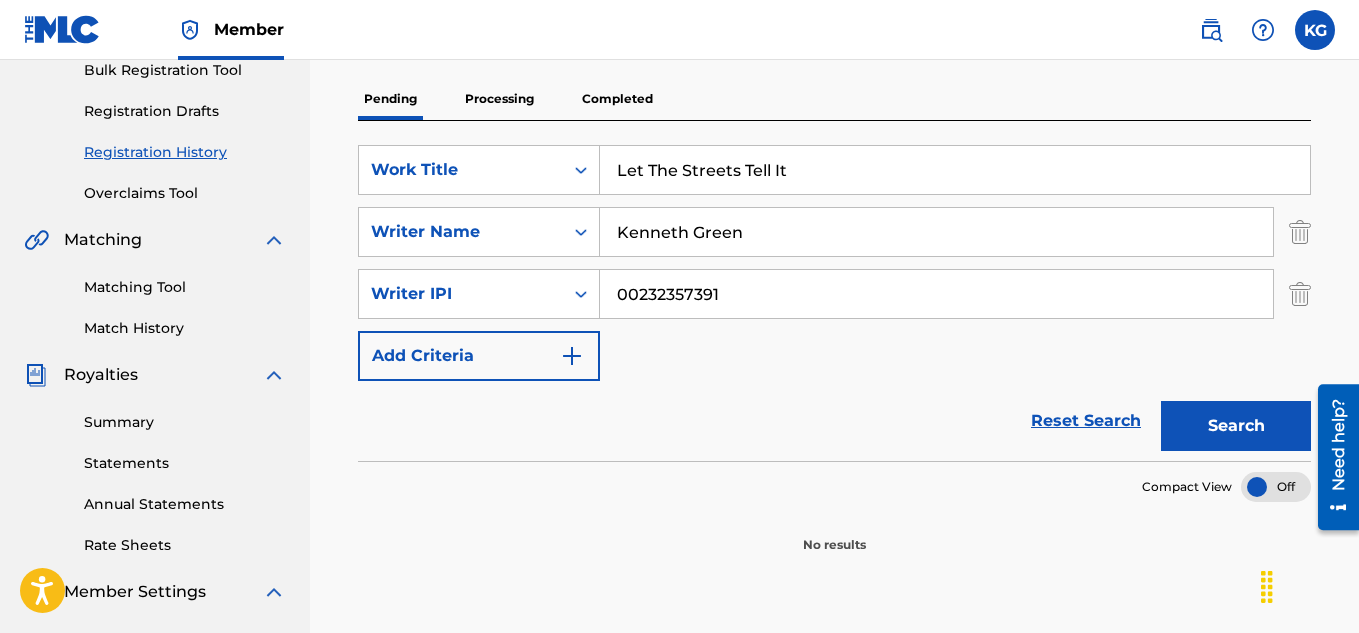 click on "Search" at bounding box center (1236, 426) 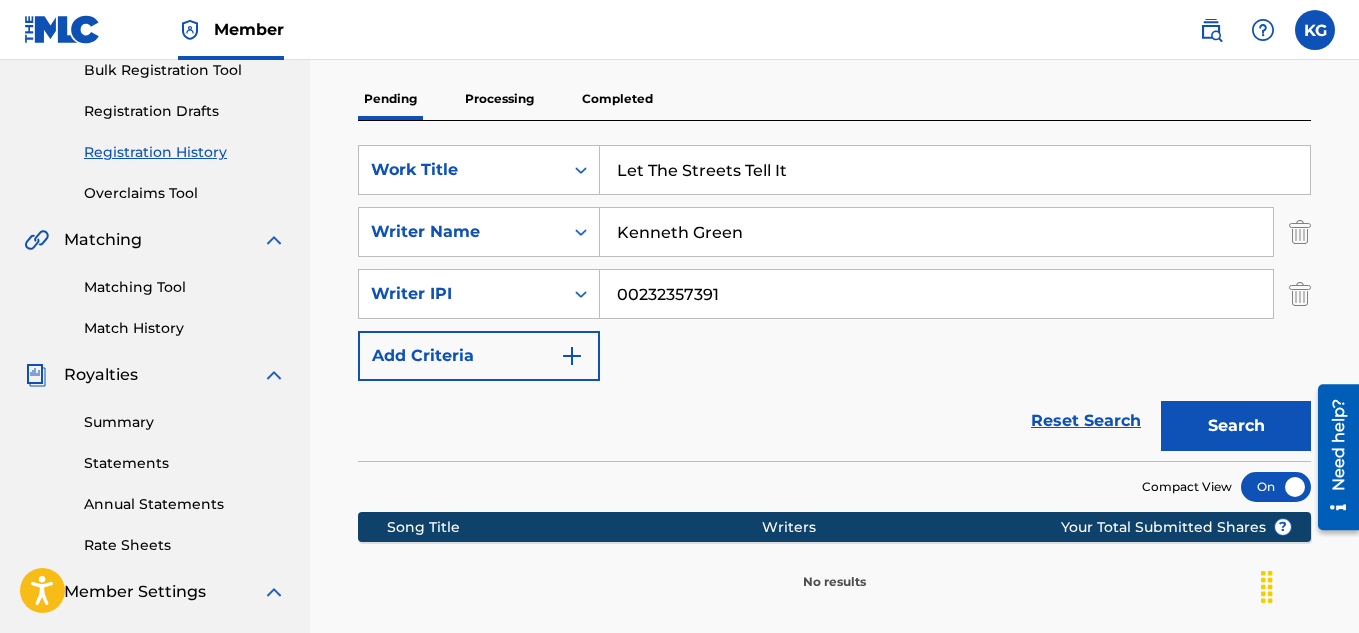 click on "Search" at bounding box center [1231, 421] 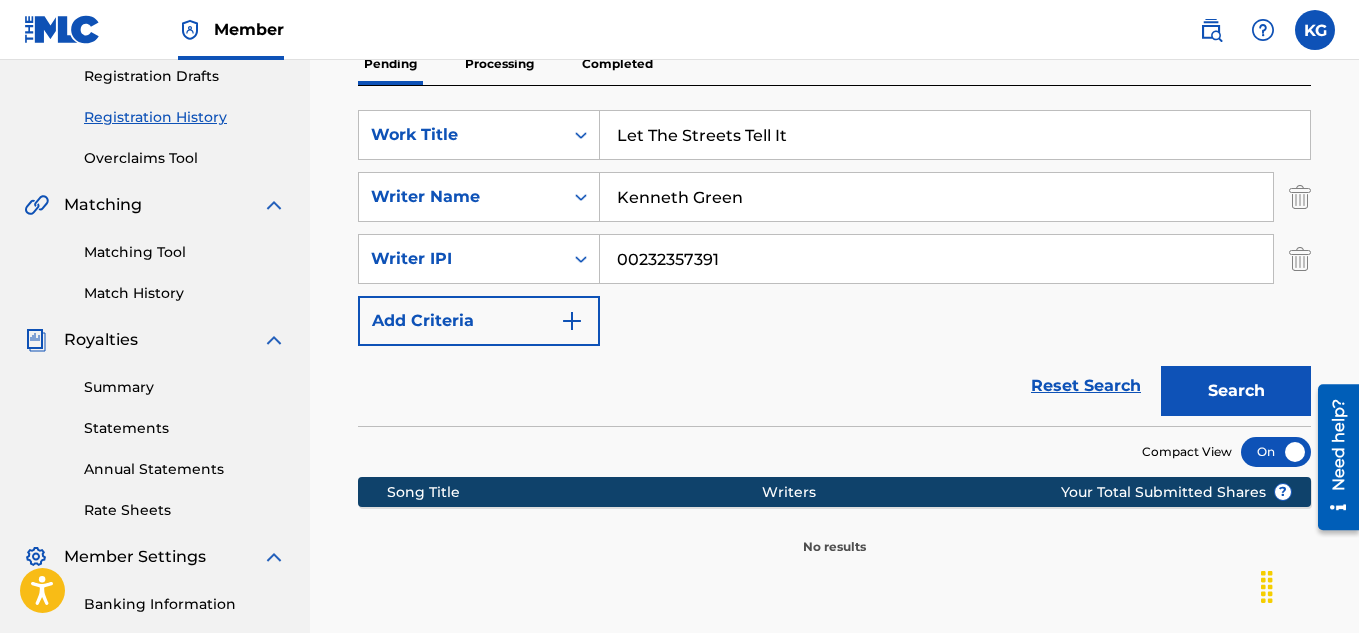 scroll, scrollTop: 342, scrollLeft: 0, axis: vertical 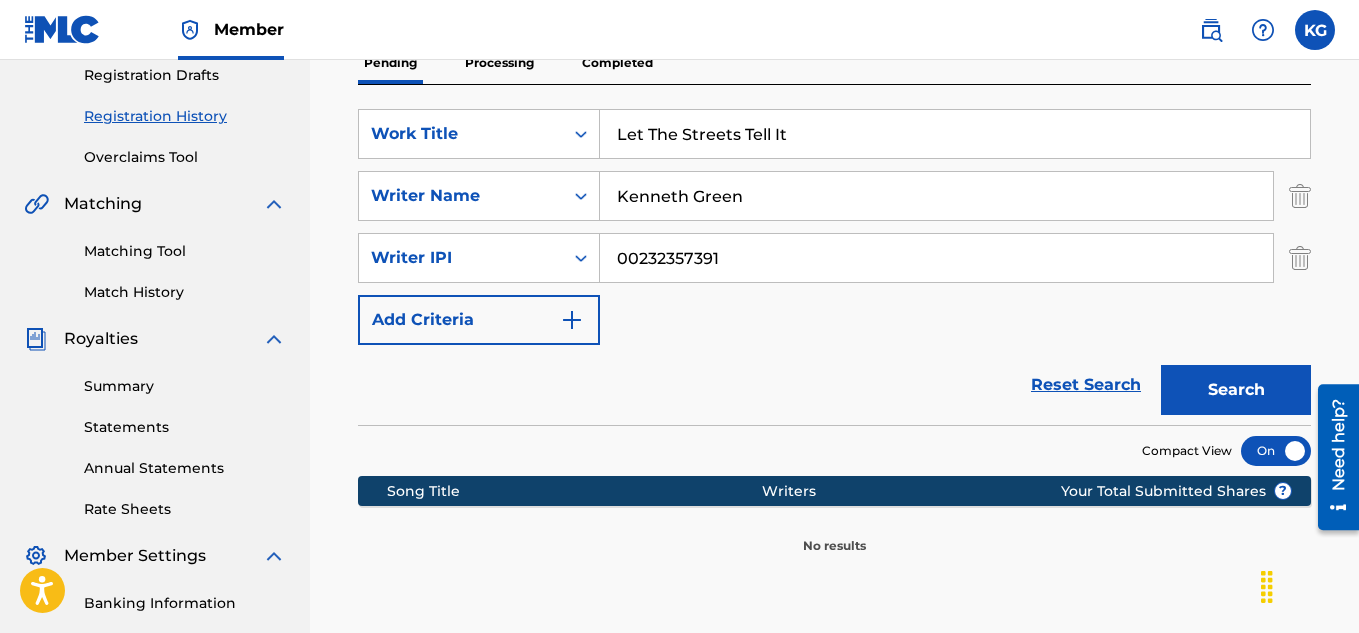 click on "Search" at bounding box center (1236, 390) 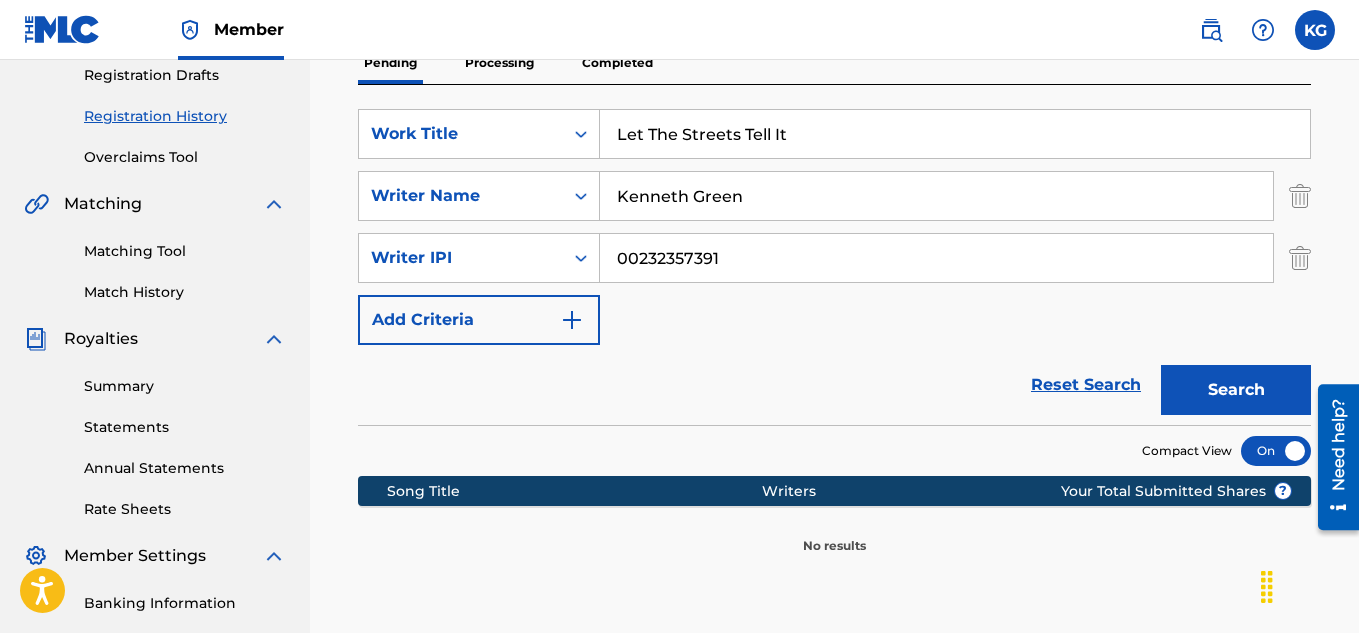 click at bounding box center [572, 320] 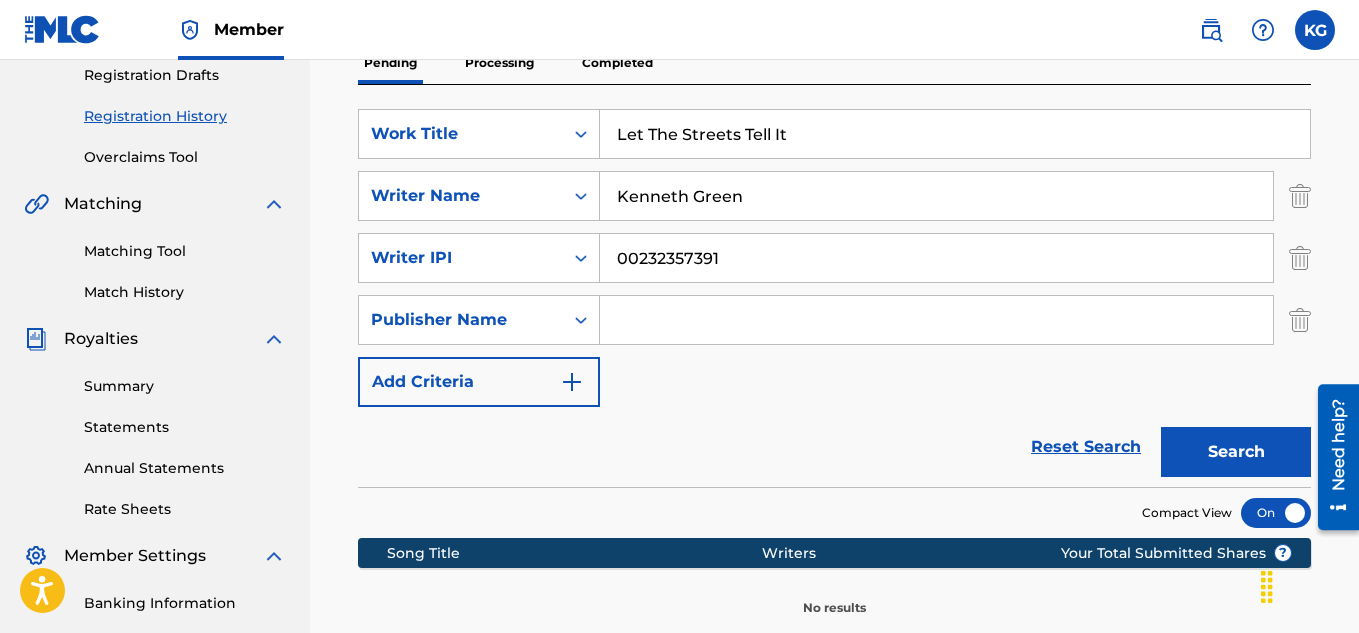 click on "Add Criteria" at bounding box center (479, 382) 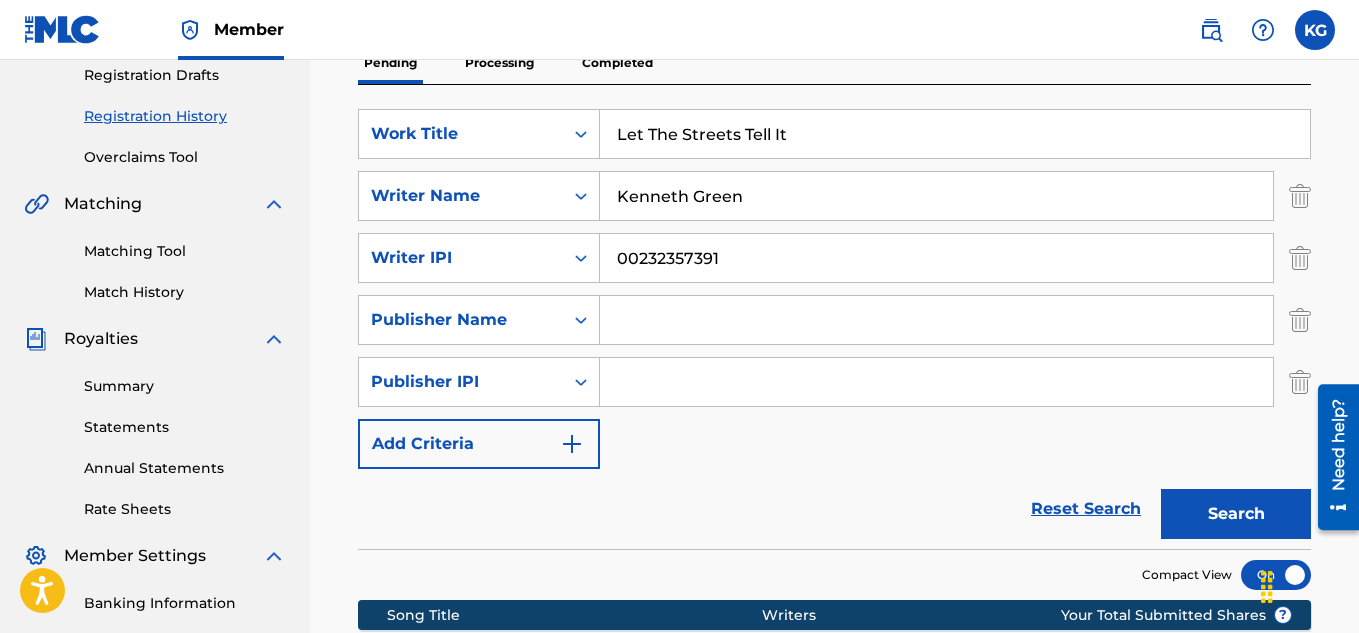 click on "Add Criteria" at bounding box center [479, 444] 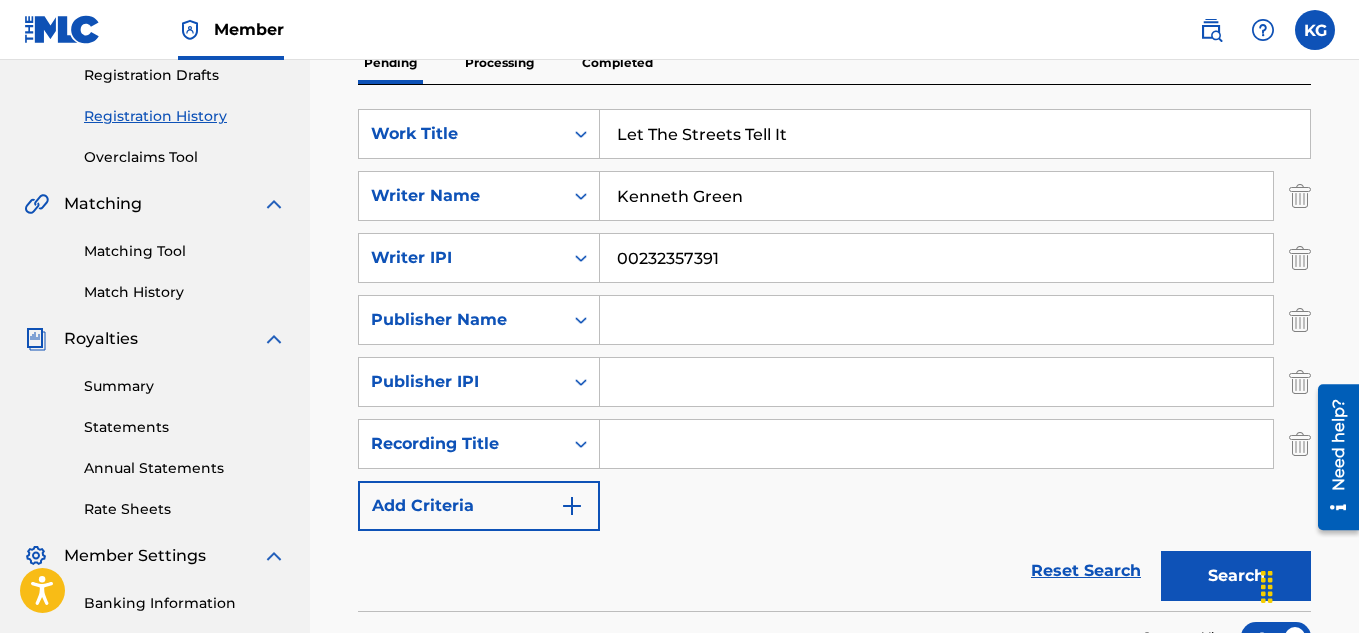 click at bounding box center (572, 506) 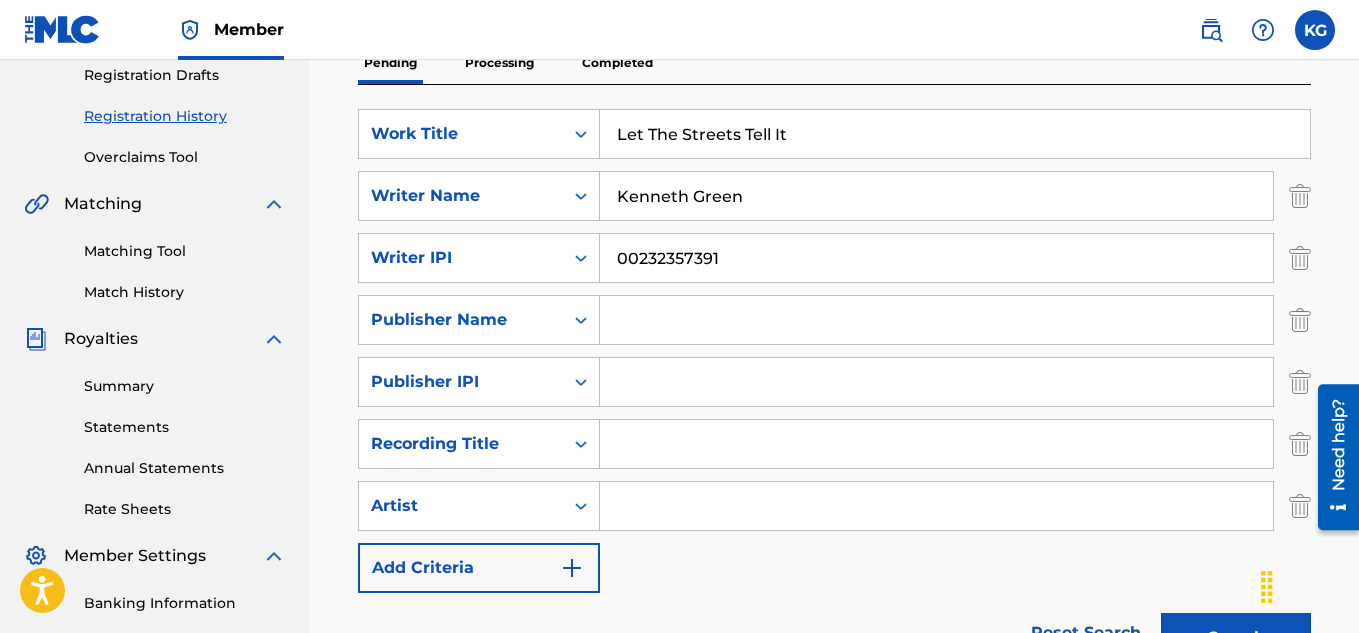 click at bounding box center [936, 506] 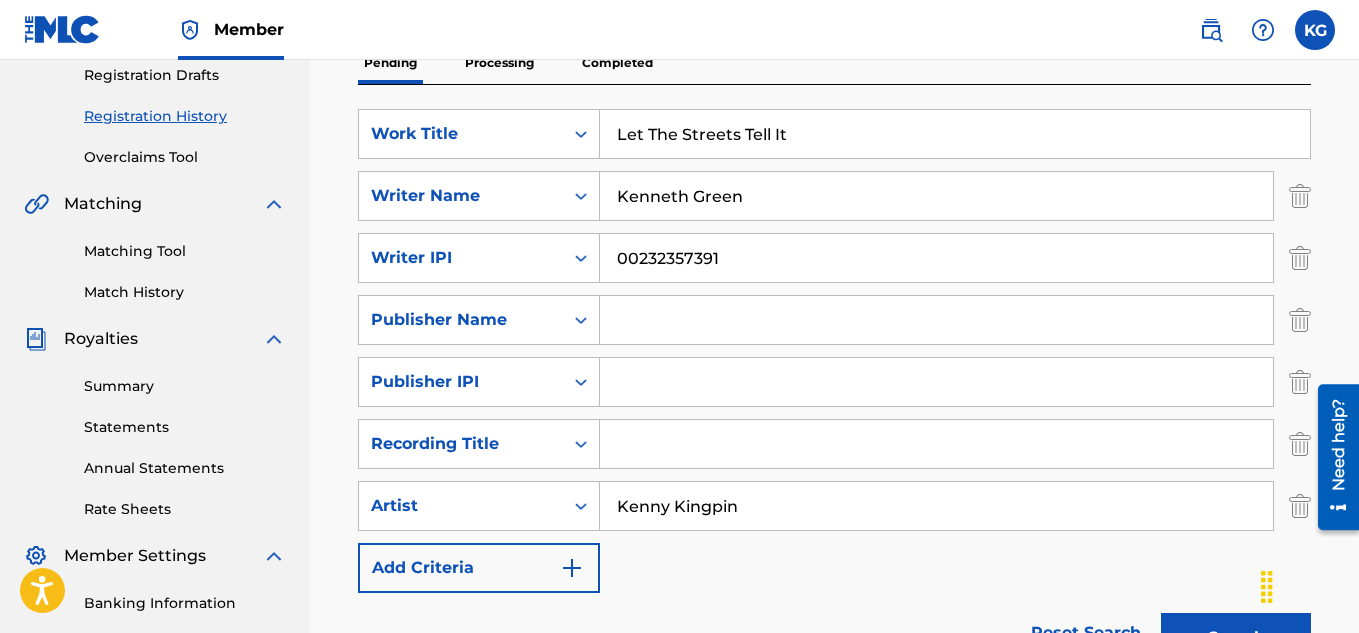 click at bounding box center [572, 568] 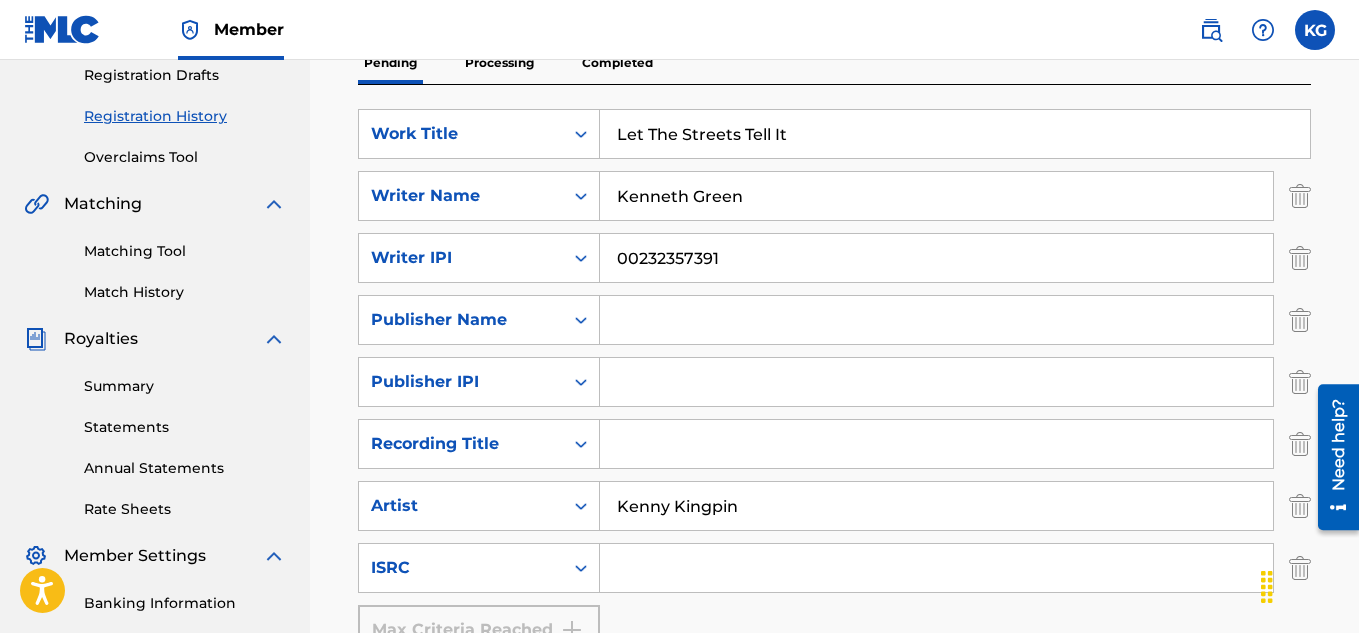 click at bounding box center [936, 568] 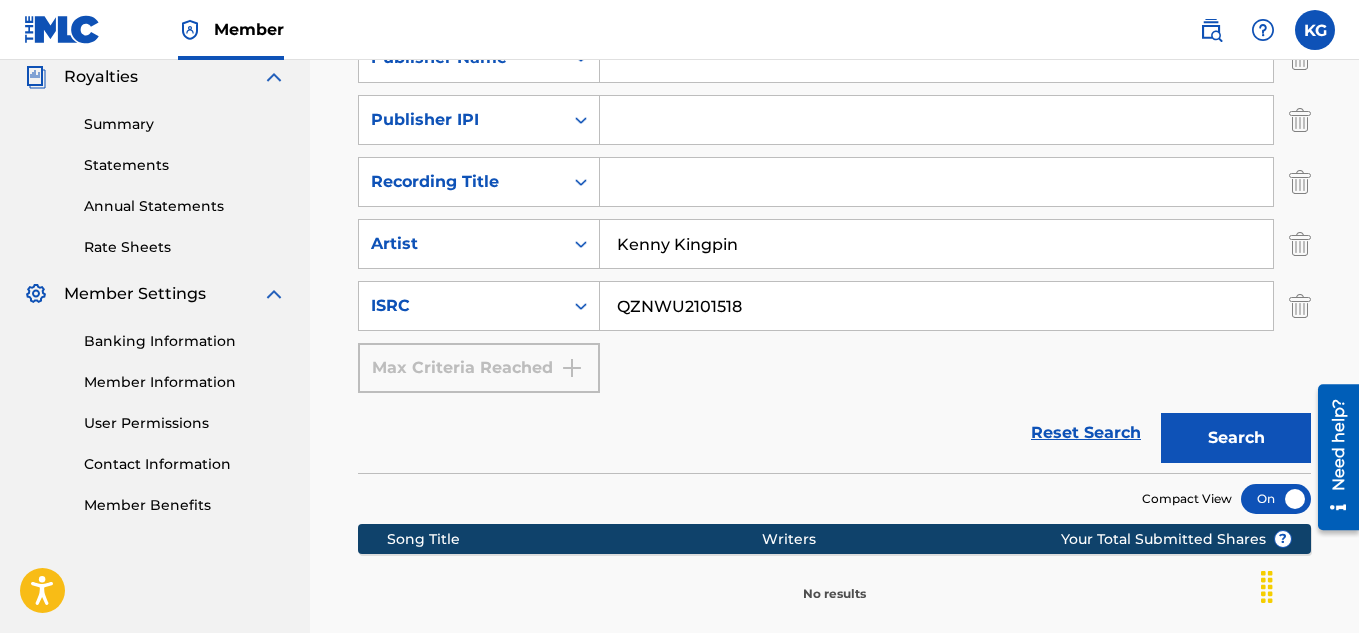 scroll, scrollTop: 598, scrollLeft: 0, axis: vertical 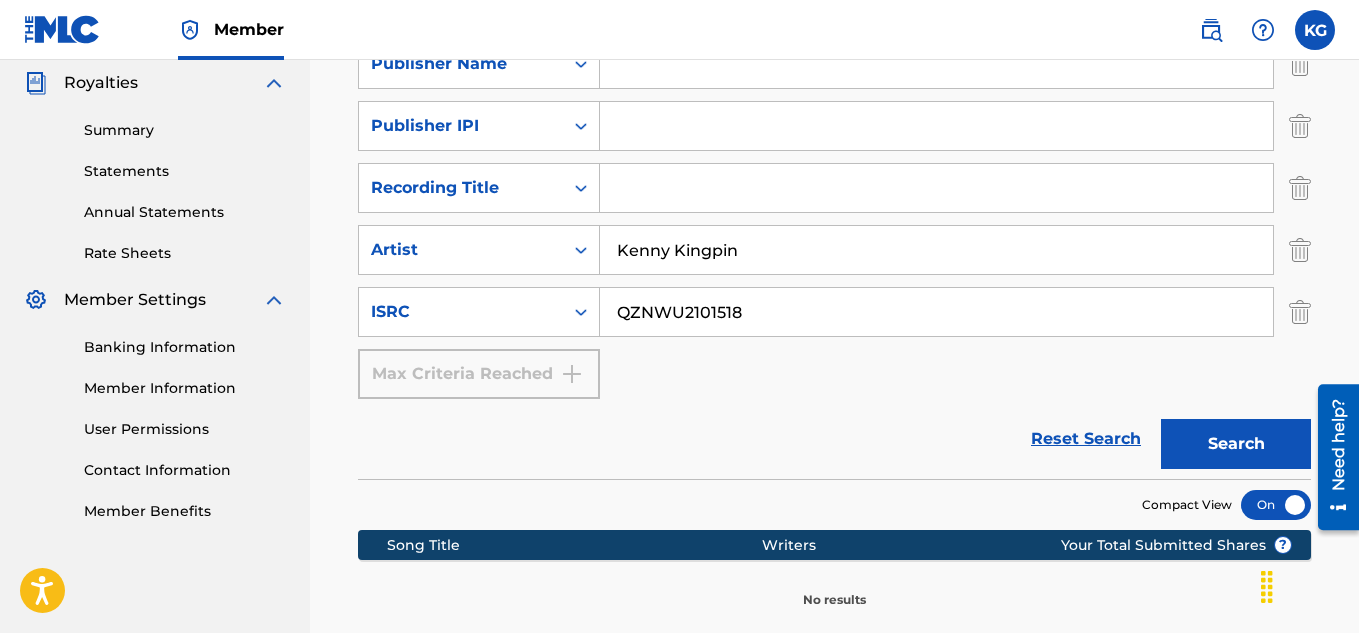 type on "QZNWU2101518" 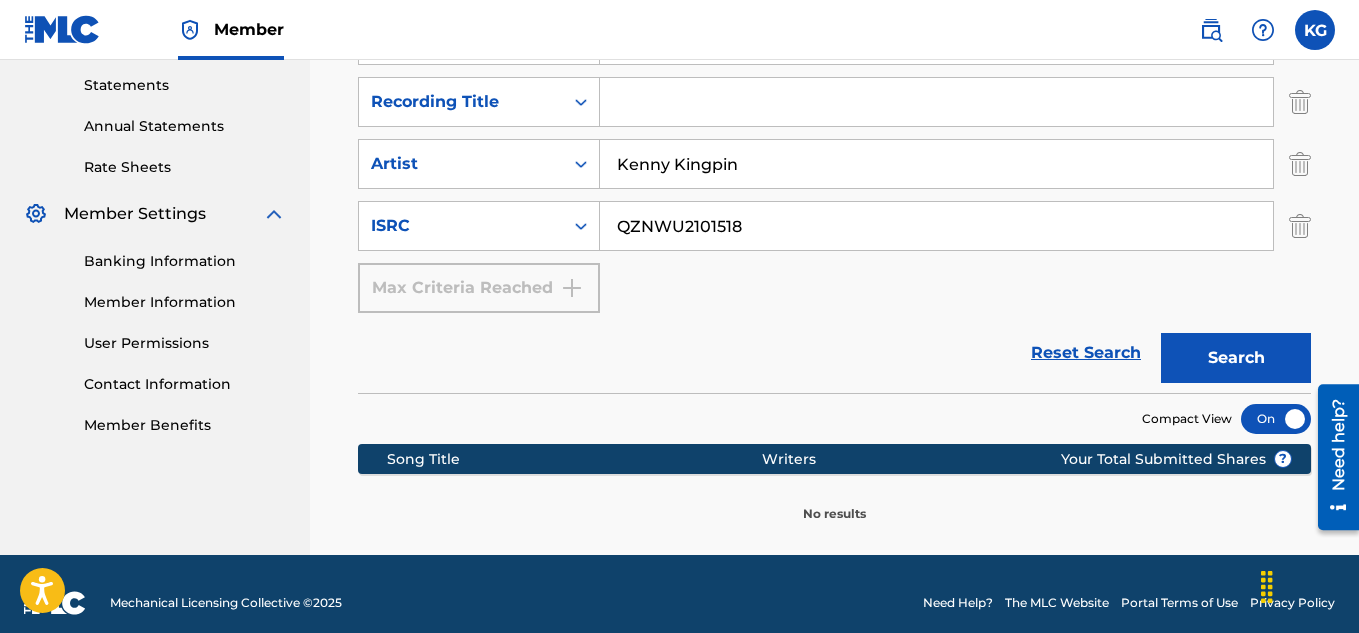 scroll, scrollTop: 702, scrollLeft: 0, axis: vertical 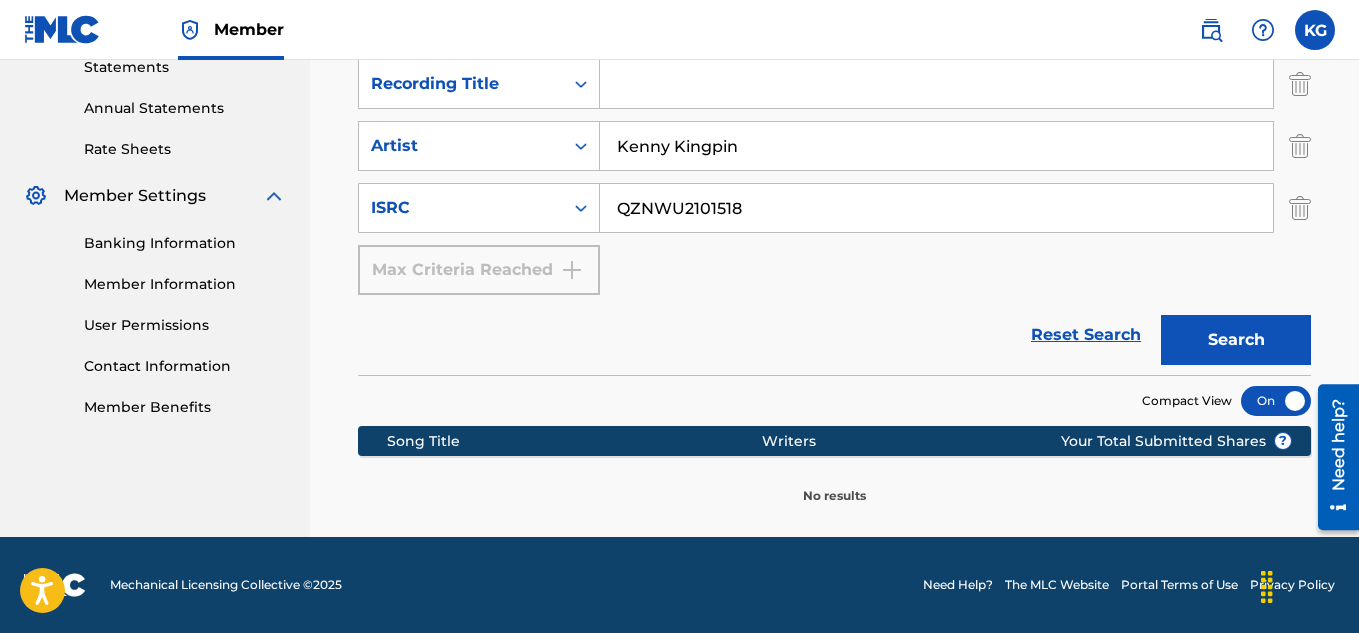 click at bounding box center [1276, 401] 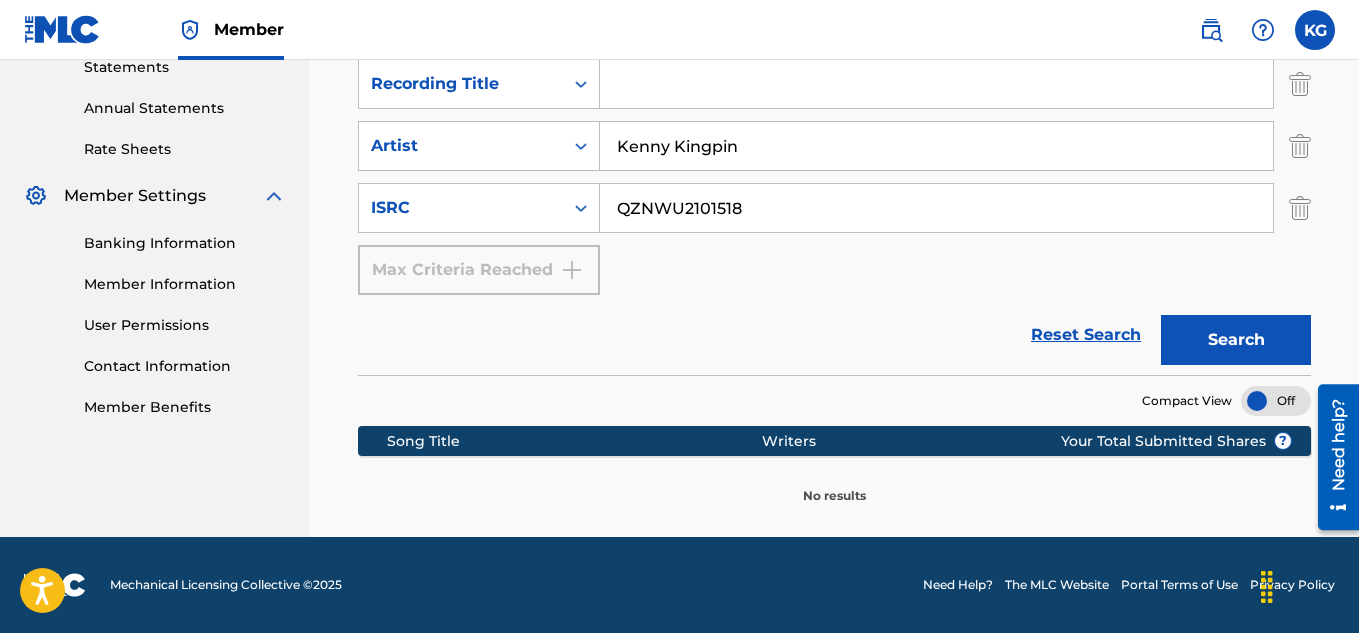 scroll, scrollTop: 665, scrollLeft: 0, axis: vertical 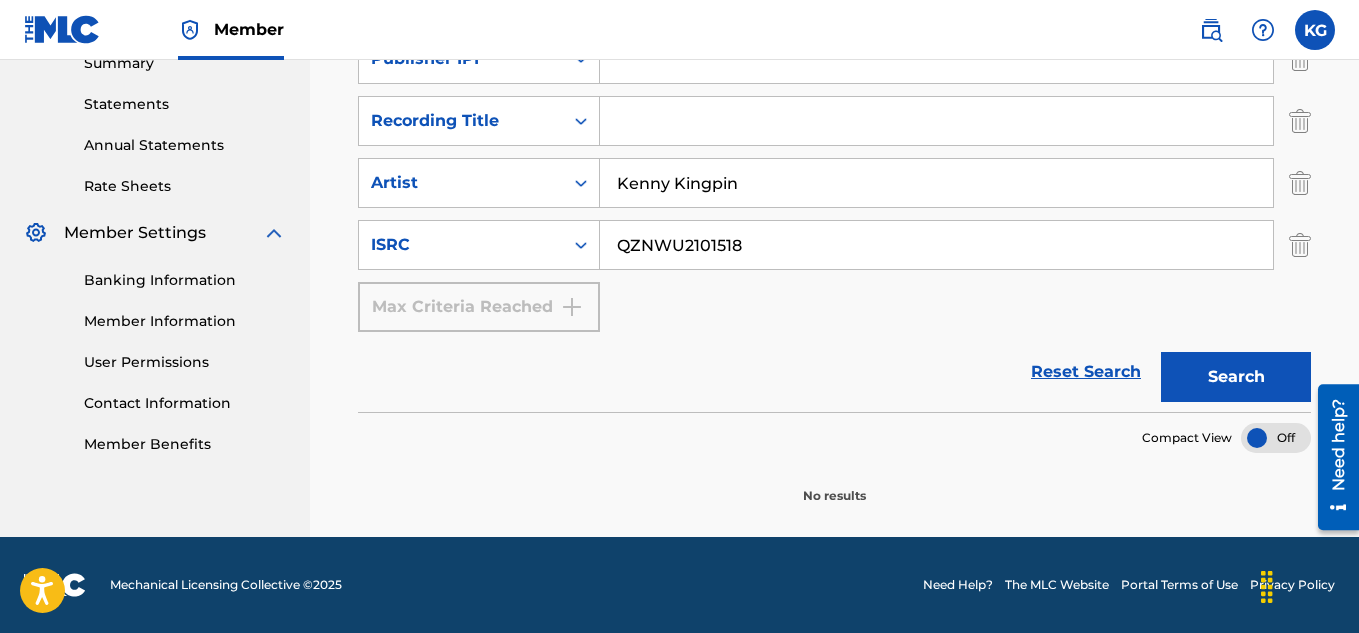click on "Search" at bounding box center (1236, 377) 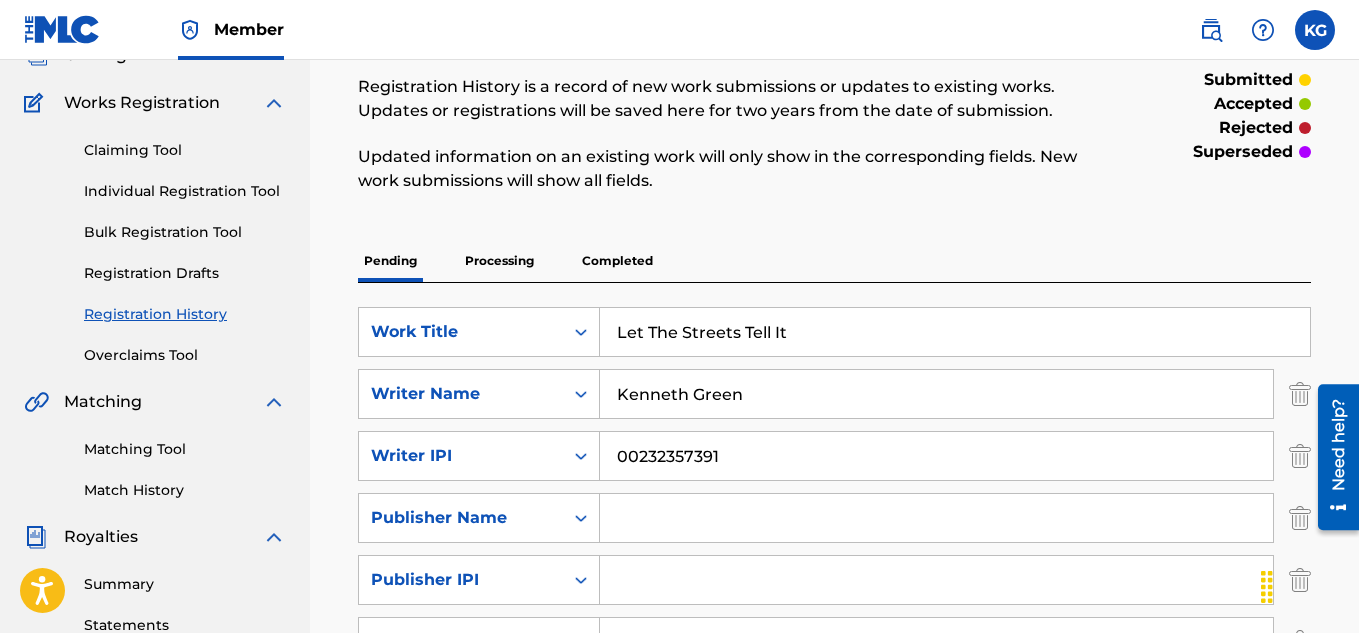 scroll, scrollTop: 109, scrollLeft: 0, axis: vertical 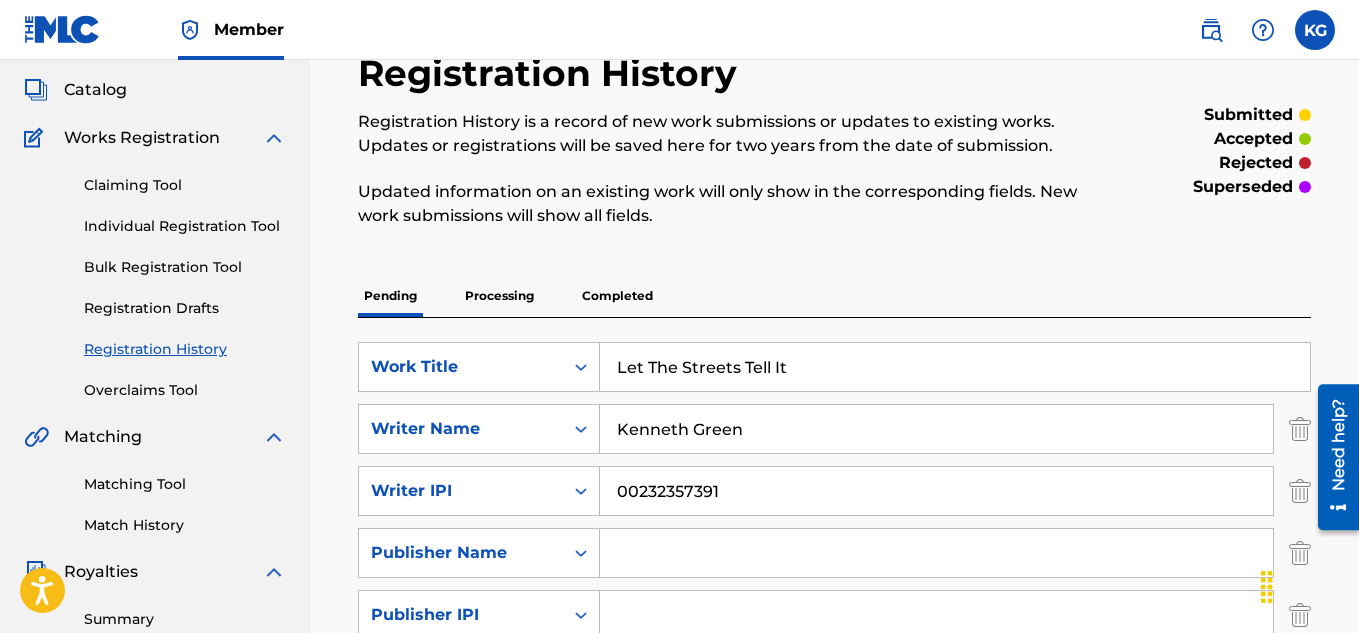 click on "Processing" at bounding box center (499, 296) 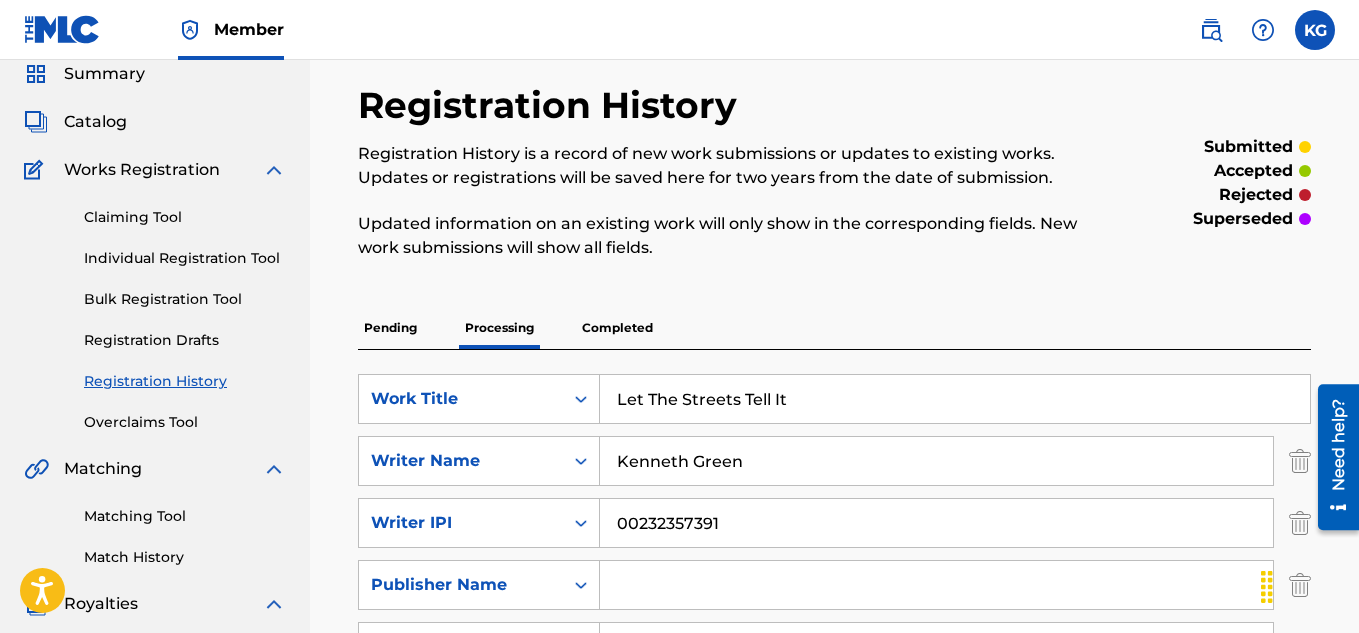 scroll, scrollTop: 75, scrollLeft: 0, axis: vertical 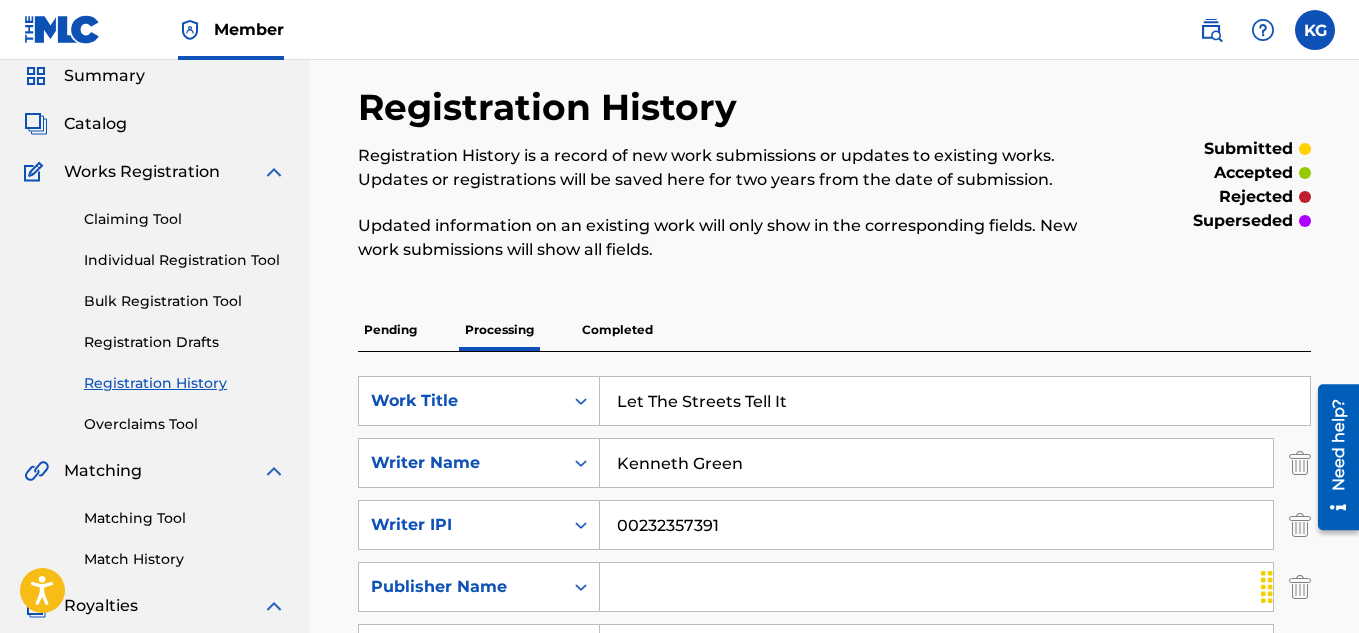 click on "Completed" at bounding box center [617, 330] 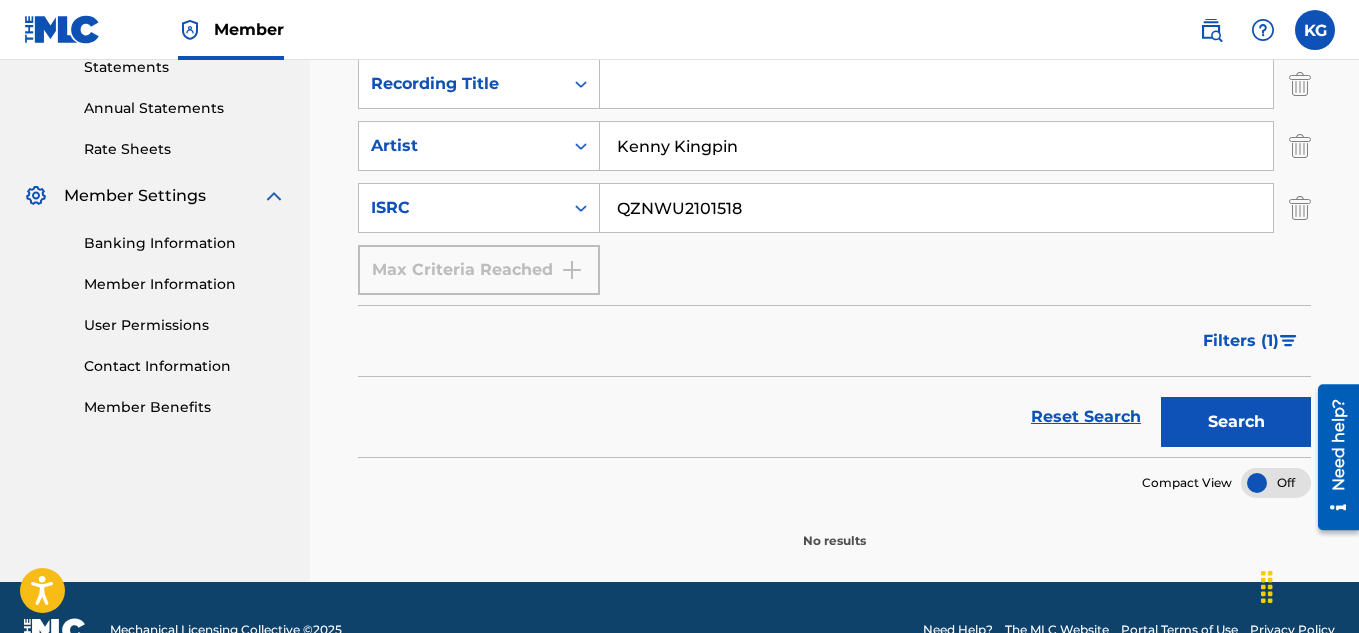 scroll, scrollTop: 709, scrollLeft: 0, axis: vertical 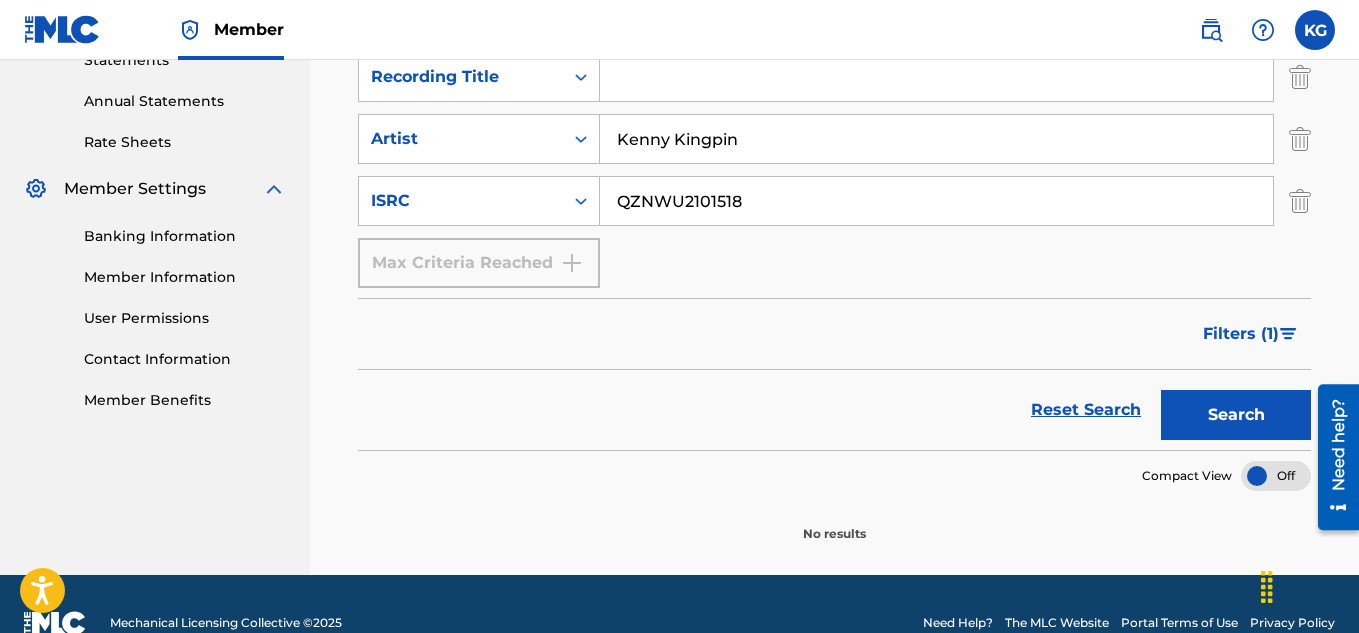 click on "Search" at bounding box center [1236, 415] 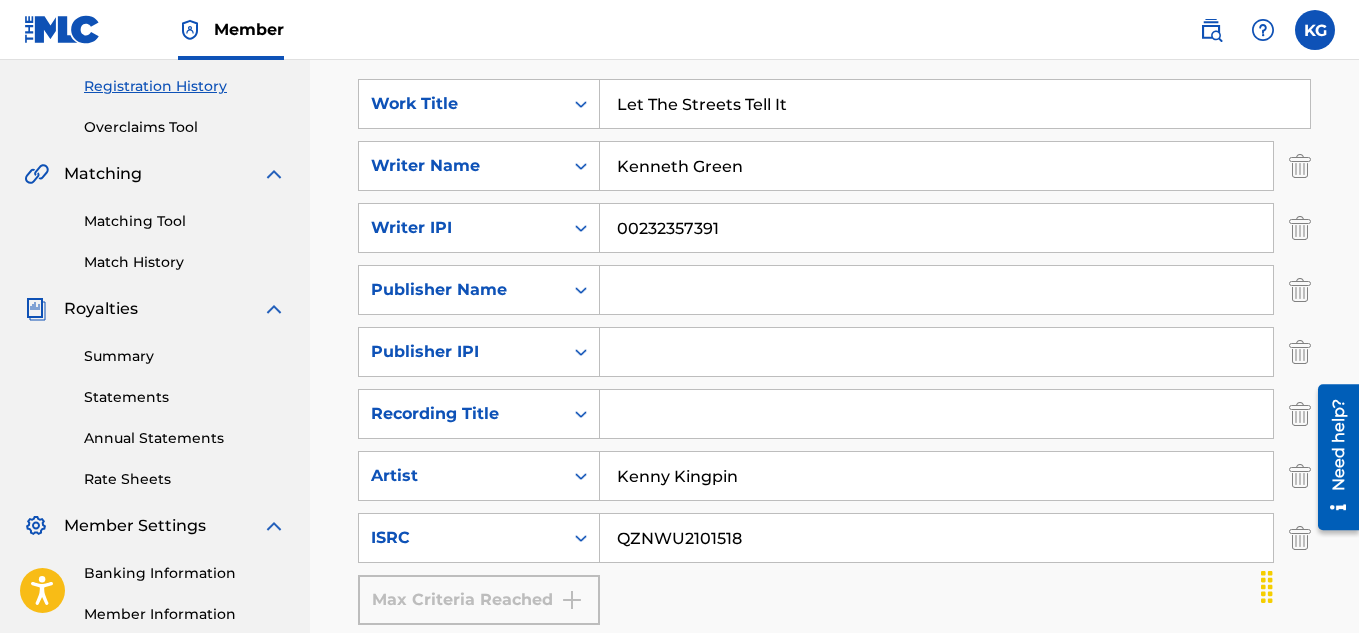 scroll, scrollTop: 375, scrollLeft: 0, axis: vertical 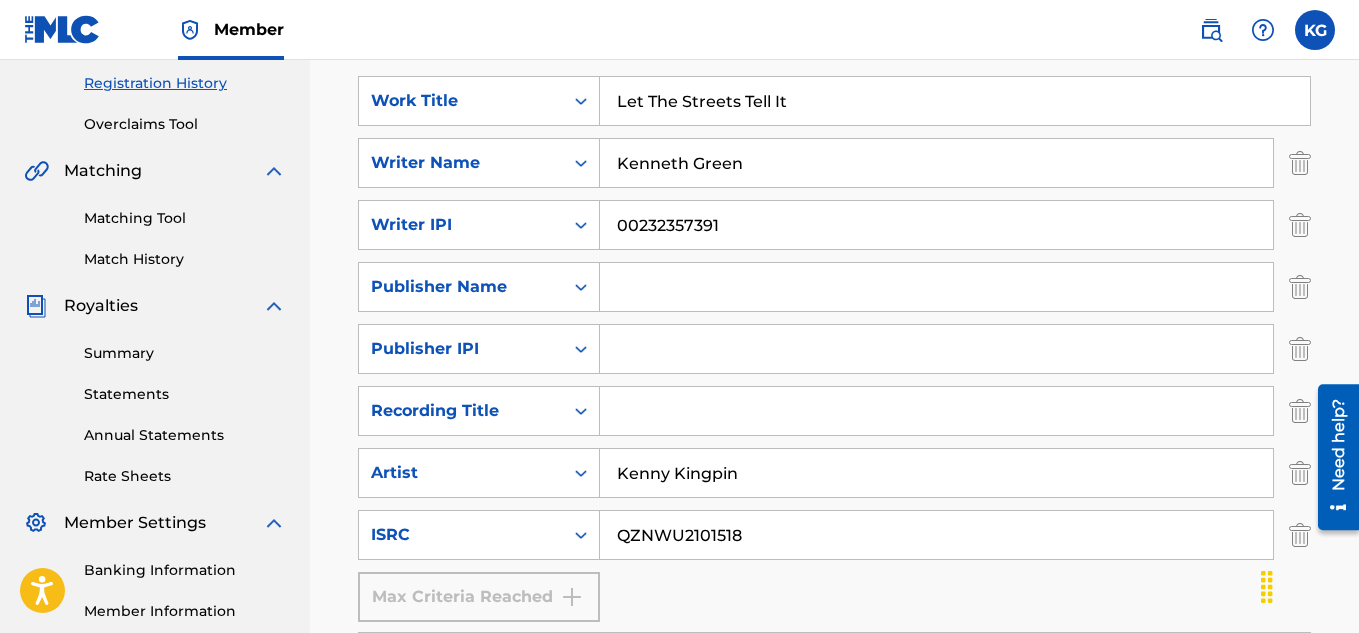 click at bounding box center (1300, 287) 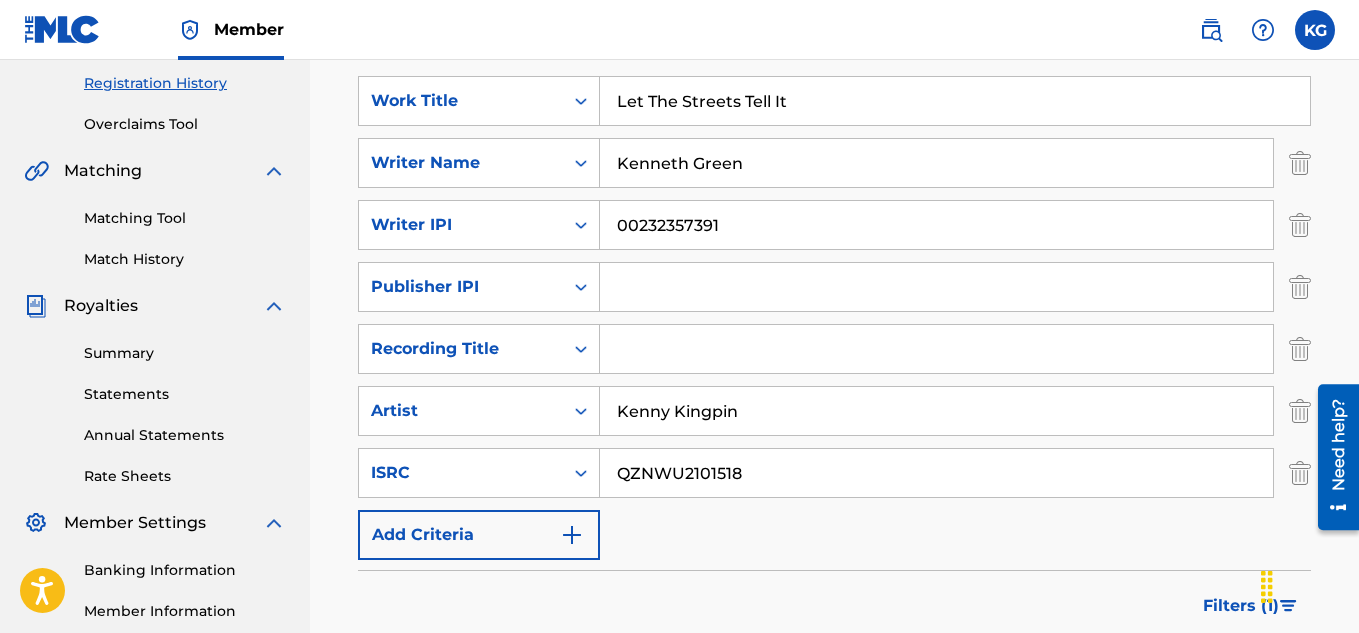 click at bounding box center [1300, 287] 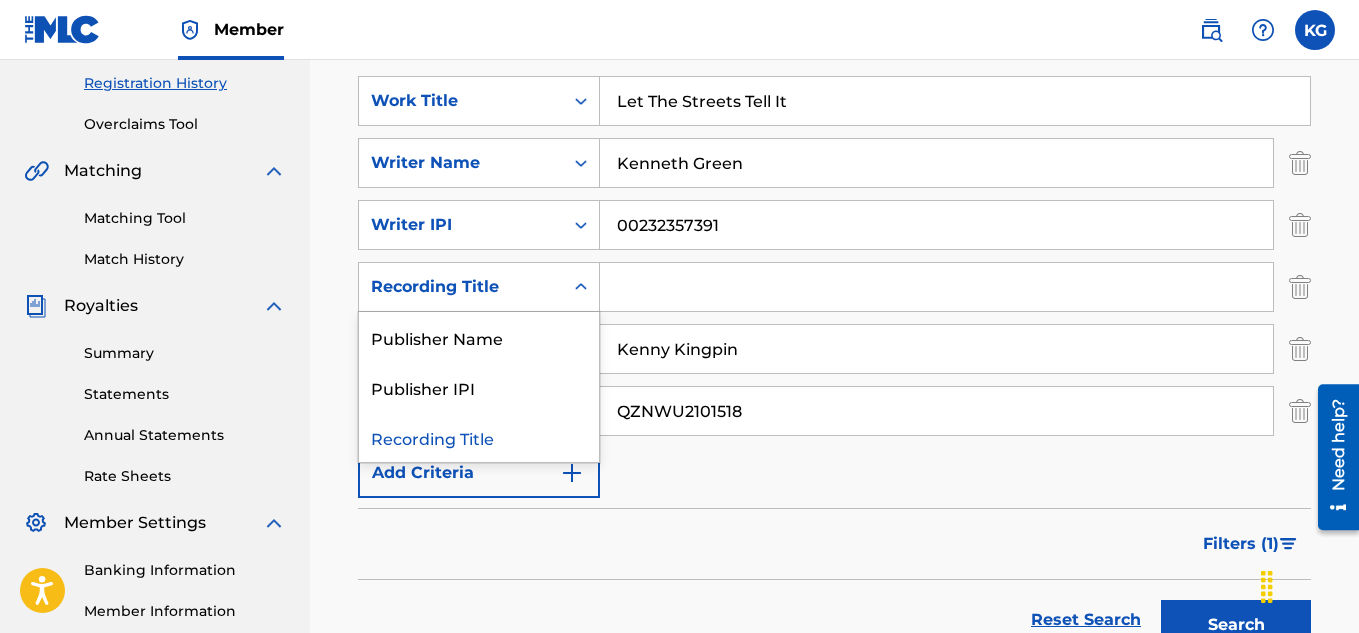 click 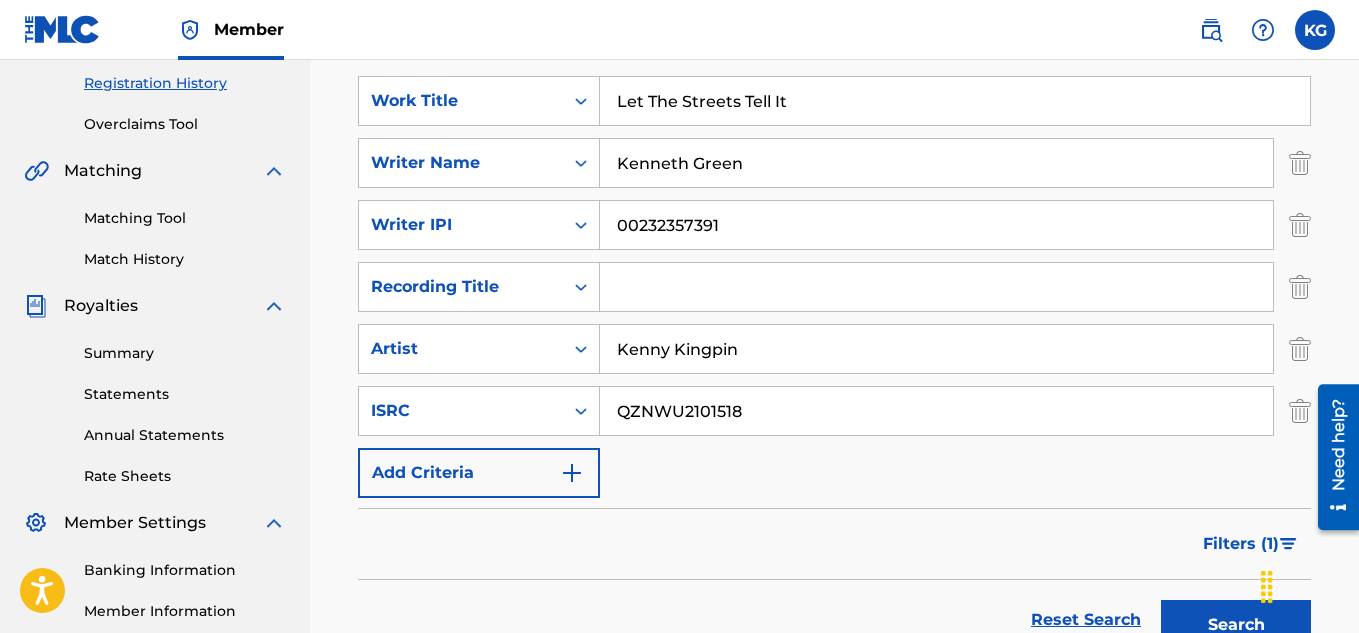 click at bounding box center (1300, 287) 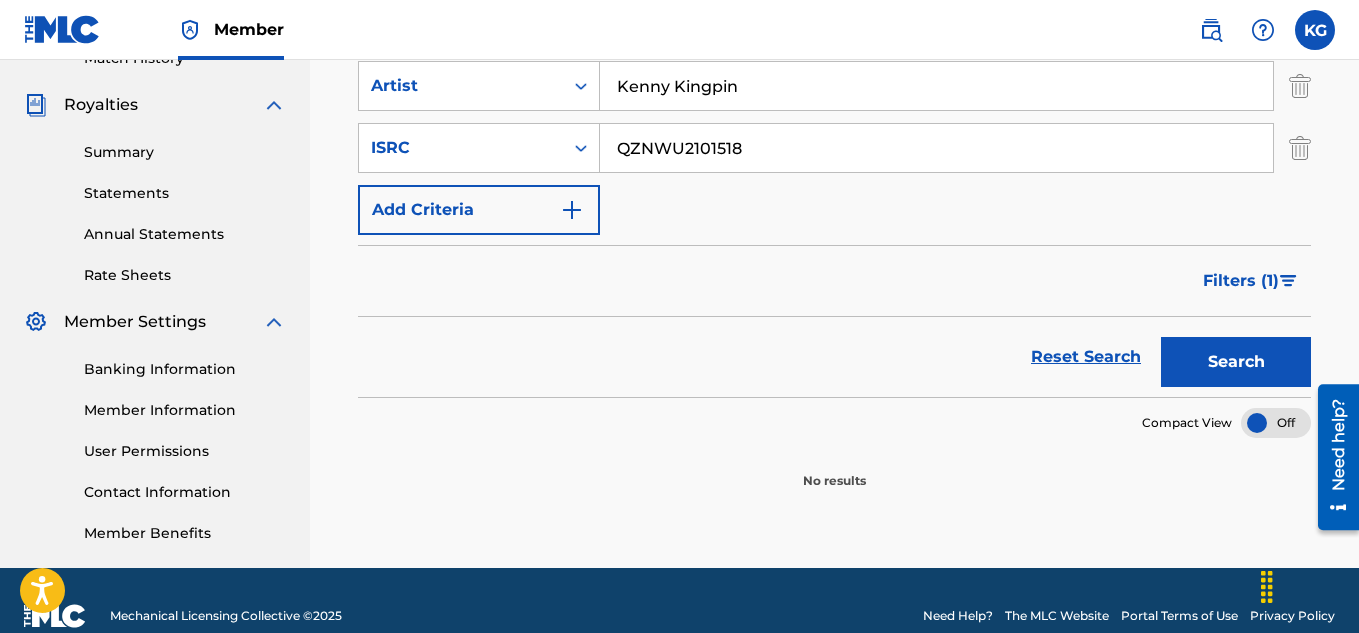 scroll, scrollTop: 574, scrollLeft: 0, axis: vertical 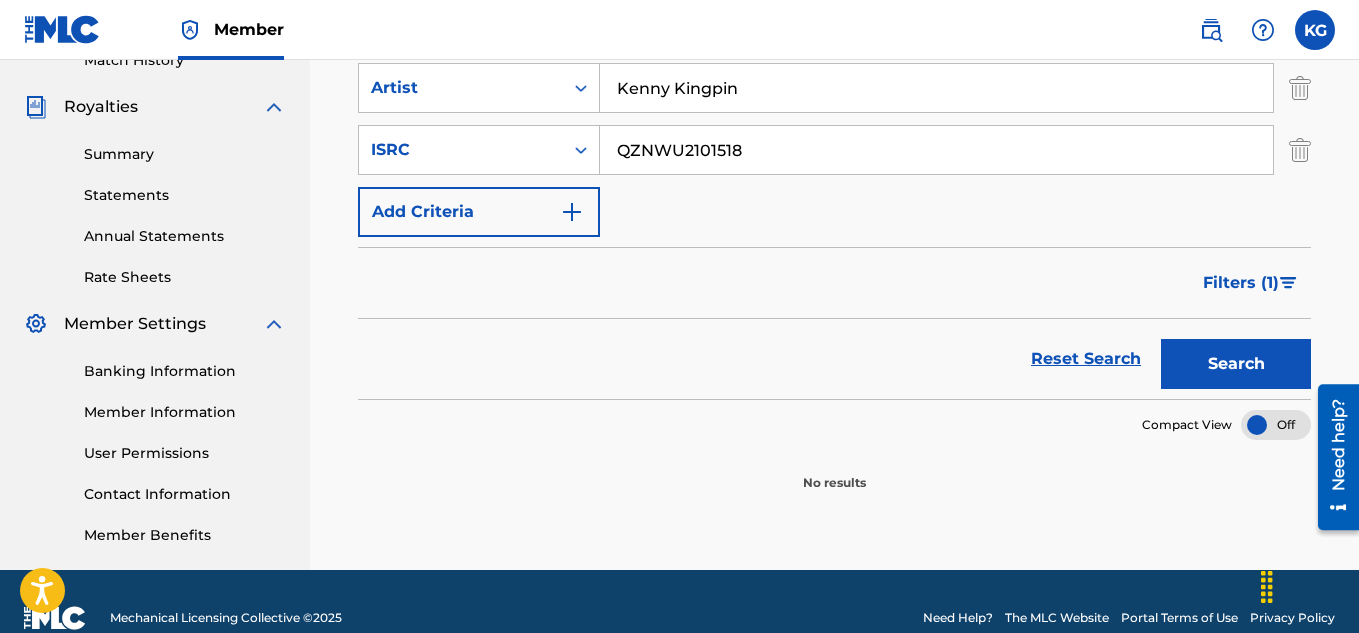 click on "Search" at bounding box center (1236, 364) 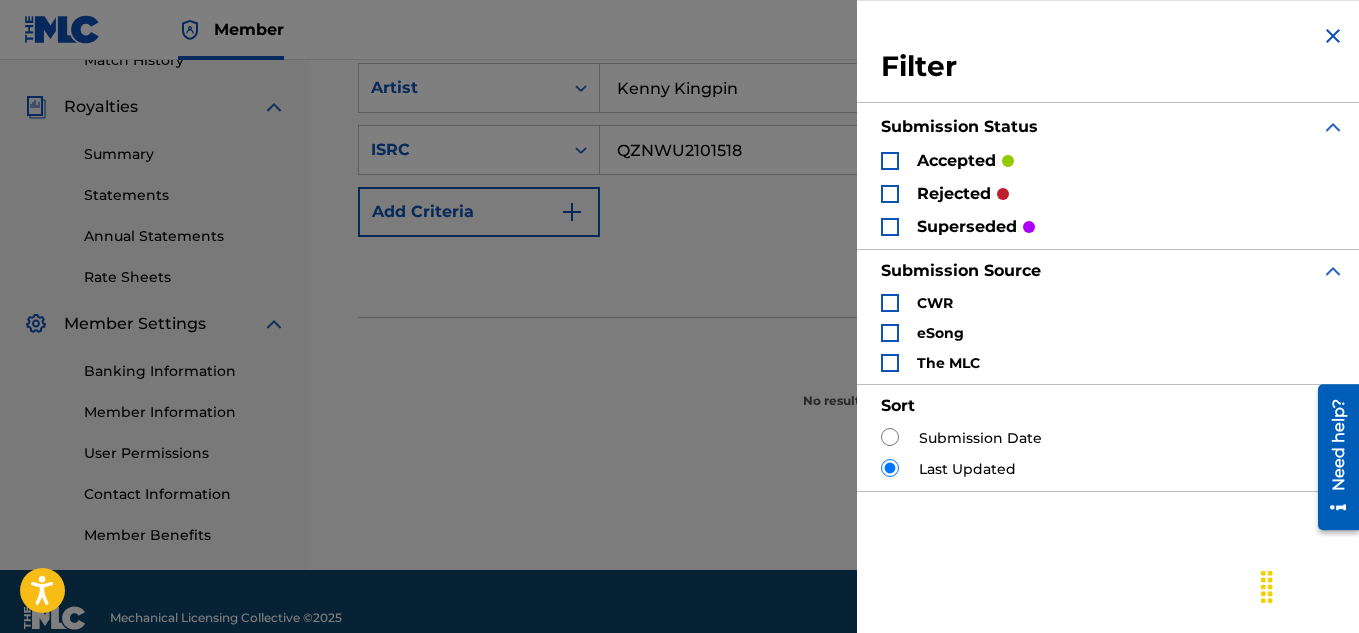 click at bounding box center (890, 363) 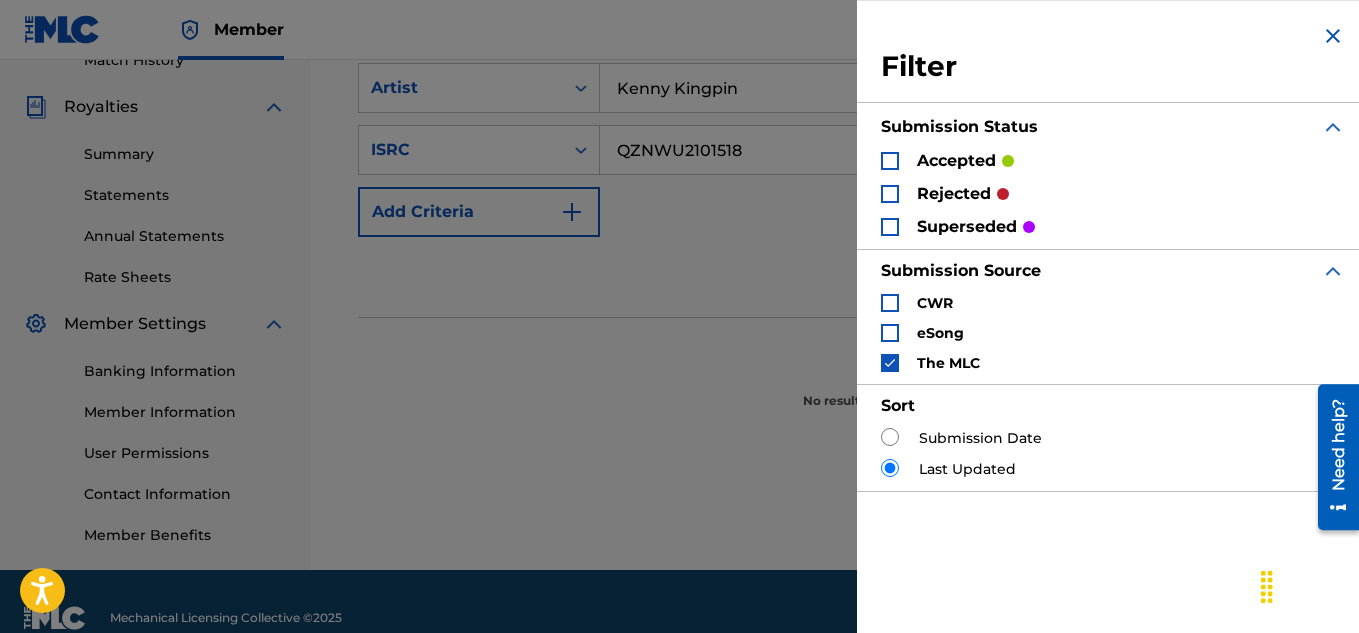 click at bounding box center (890, 161) 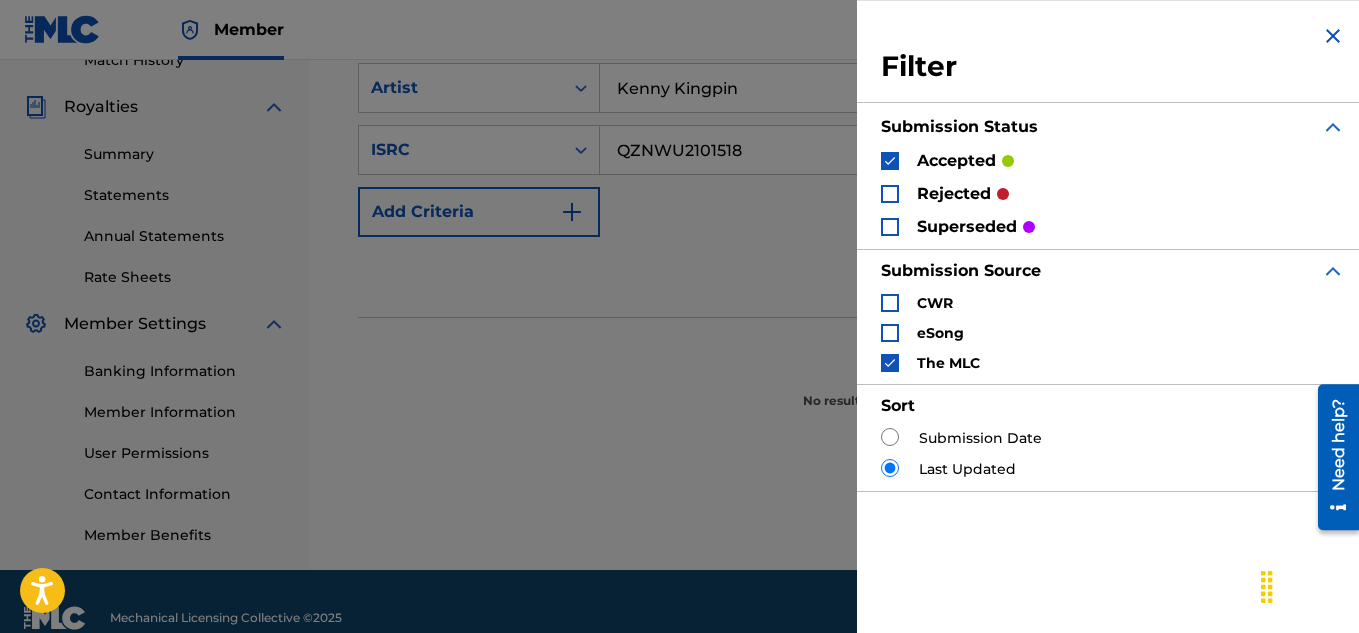 click at bounding box center (890, 161) 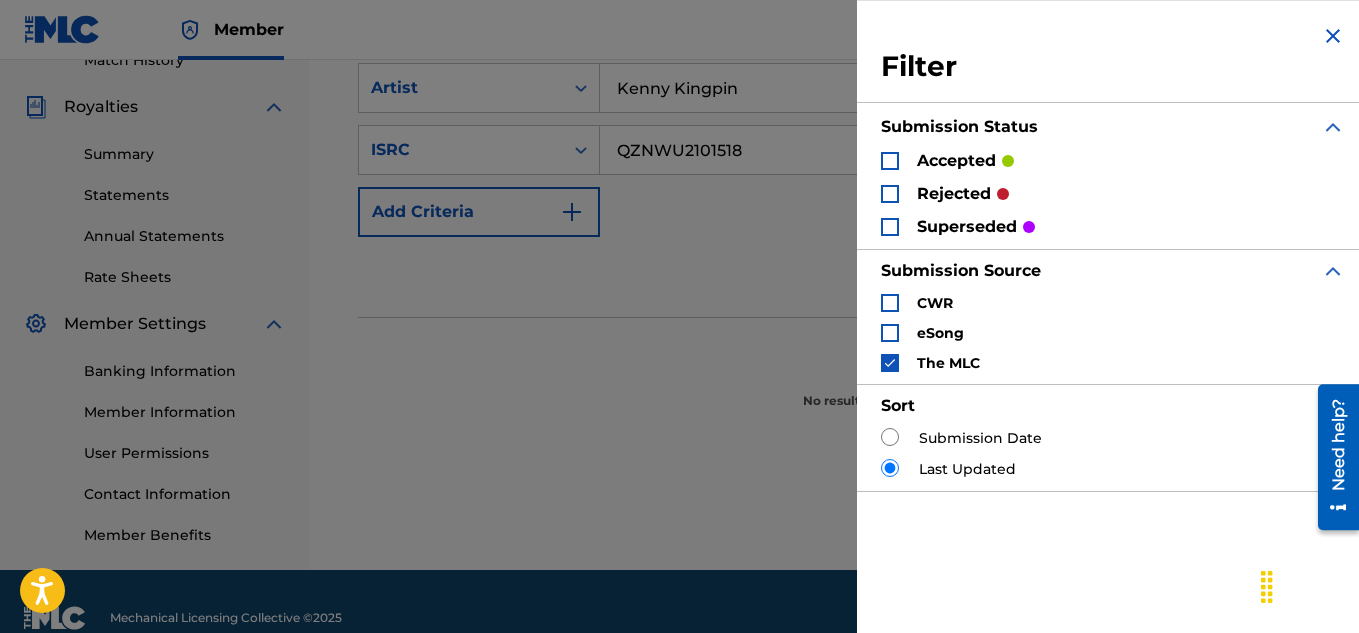 scroll, scrollTop: 74, scrollLeft: 0, axis: vertical 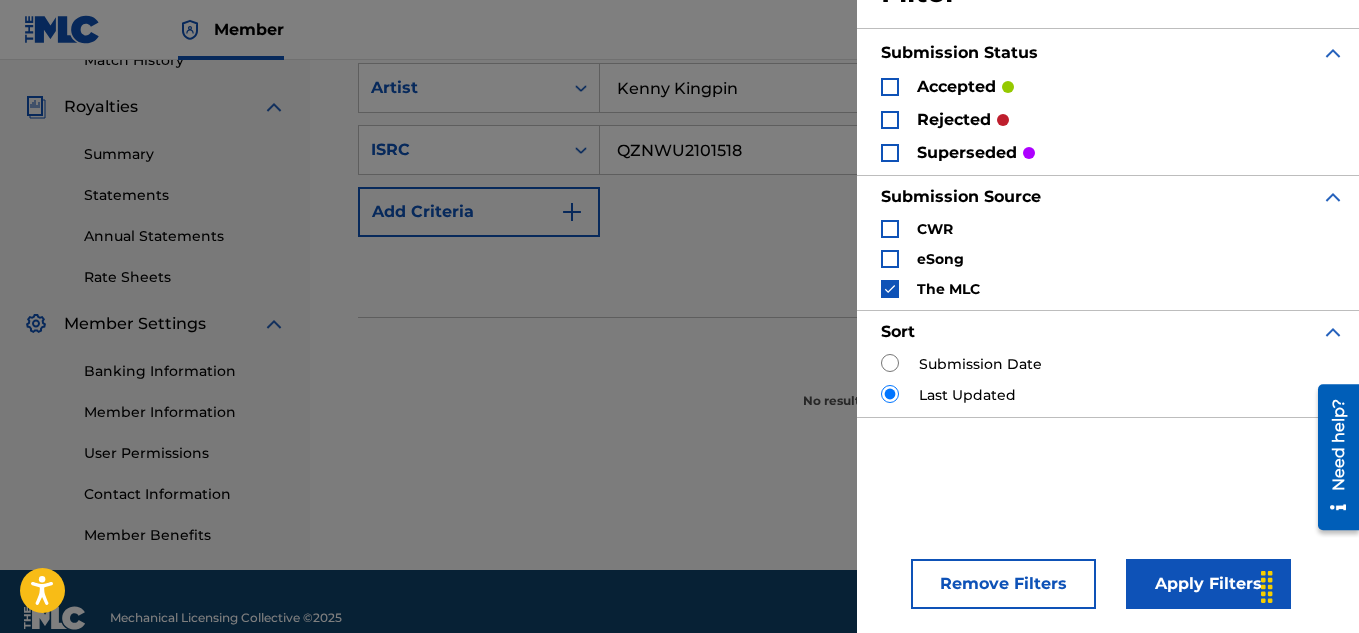 click on "Apply Filters" at bounding box center (1208, 584) 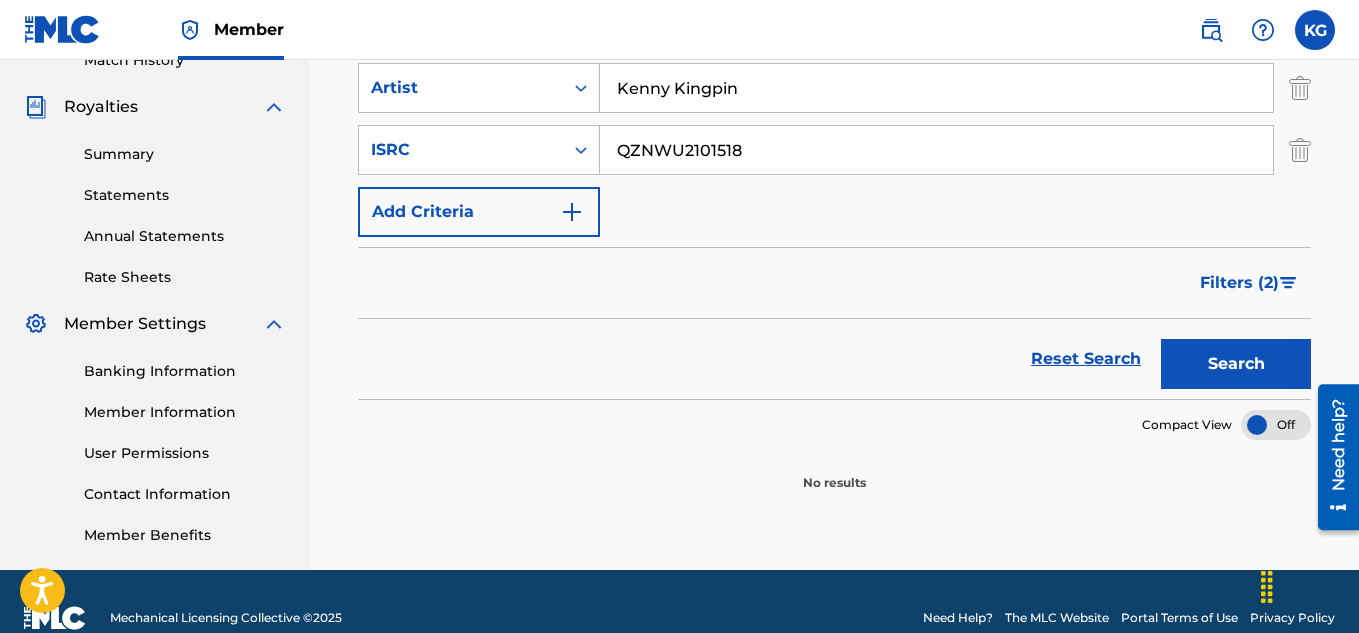 click on "Search" at bounding box center (1236, 364) 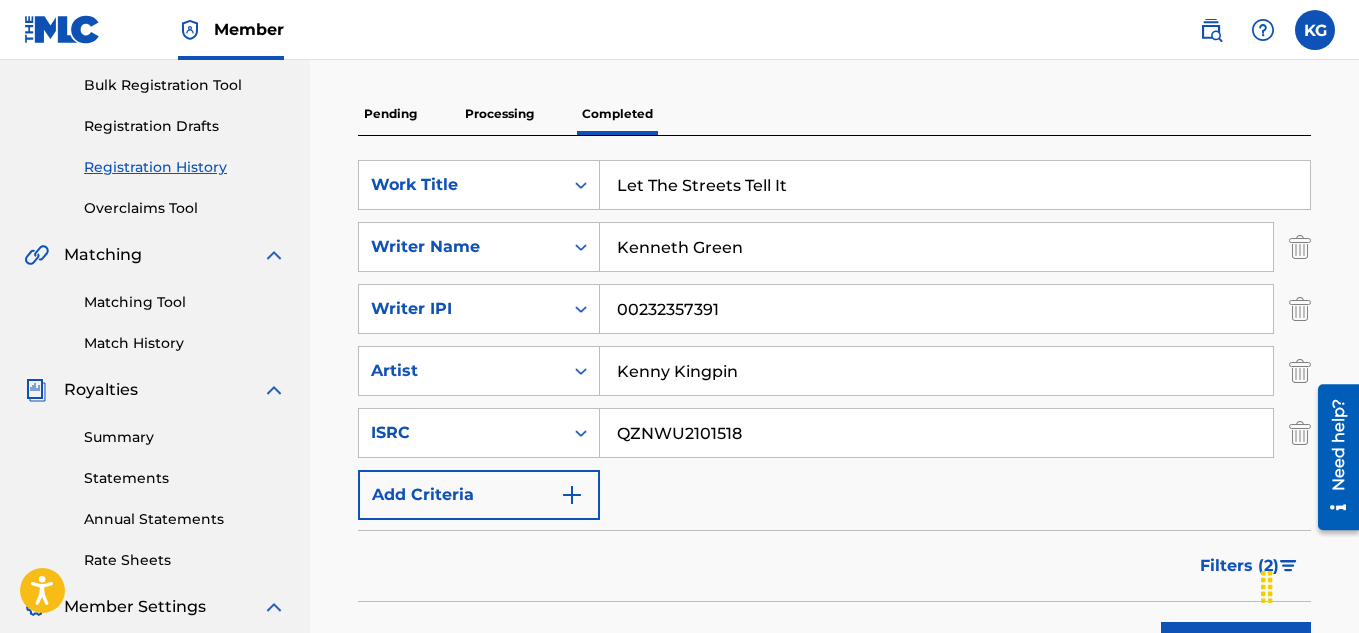 scroll, scrollTop: 282, scrollLeft: 0, axis: vertical 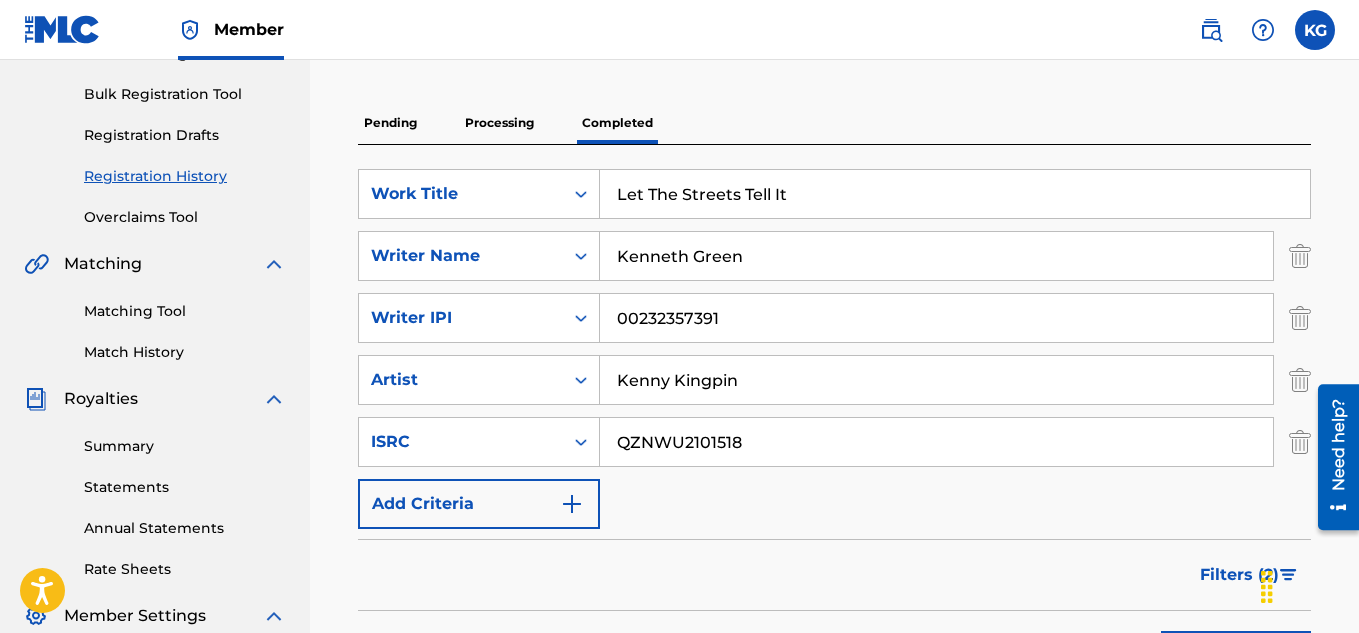 click on "Pending" at bounding box center [390, 123] 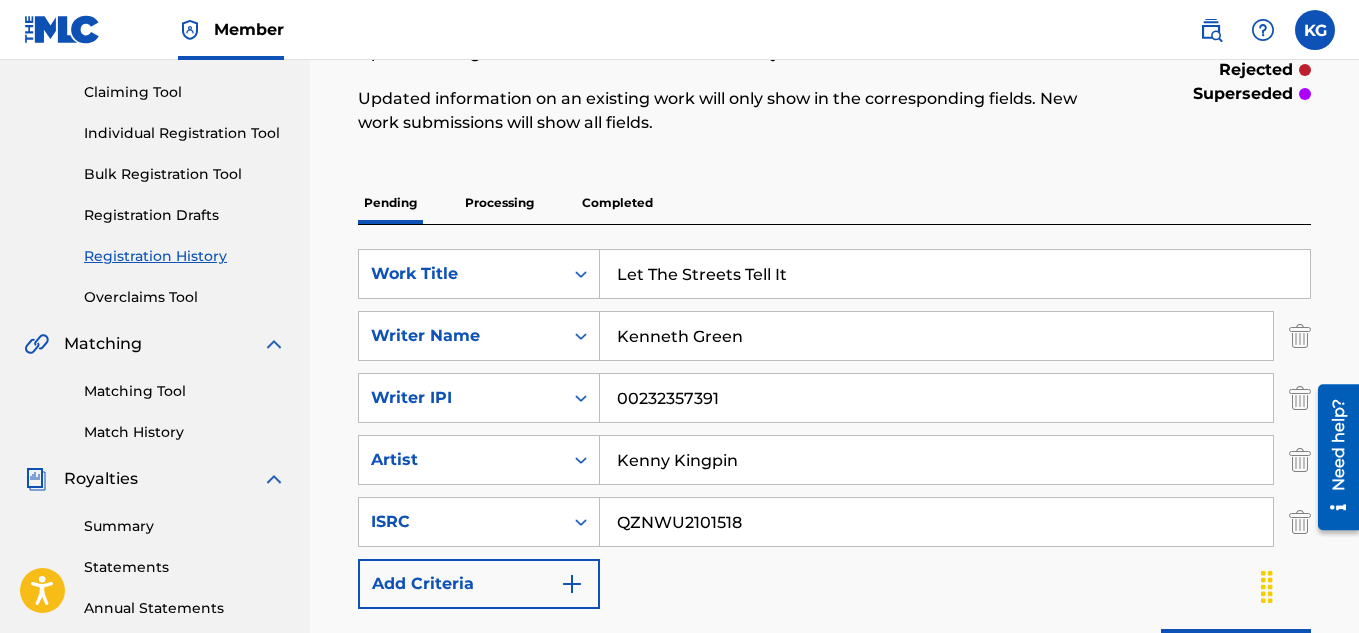 scroll, scrollTop: 213, scrollLeft: 0, axis: vertical 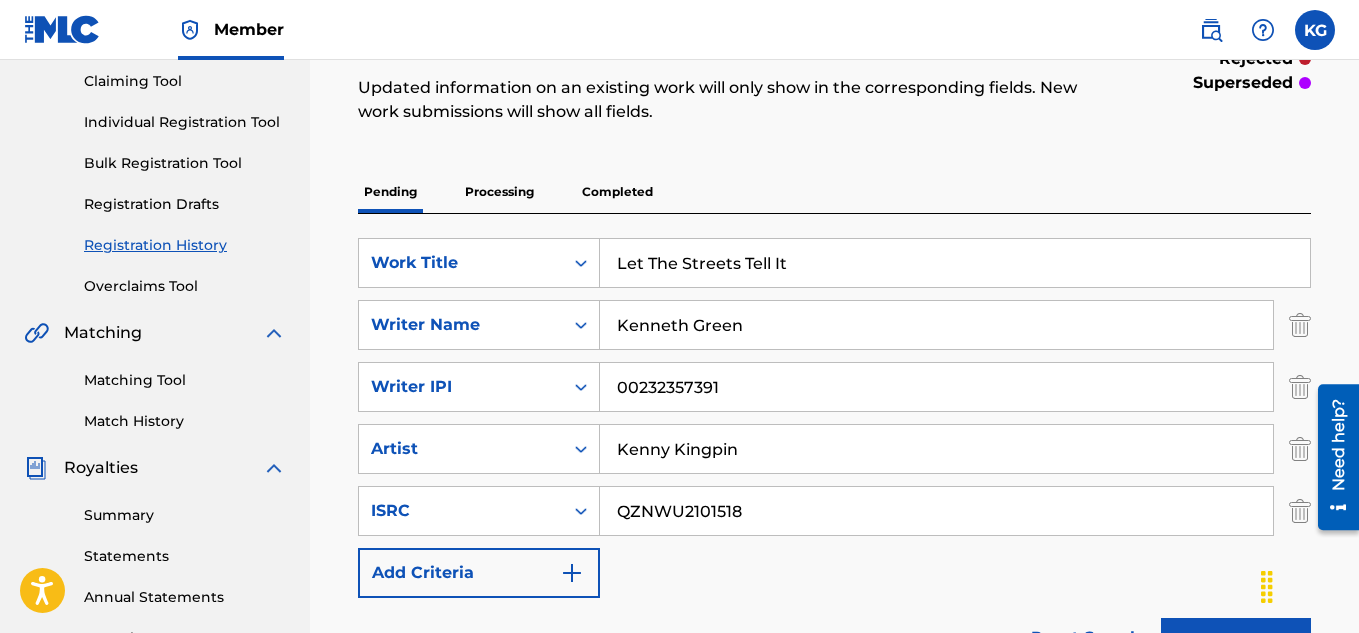 click on "Registration Drafts" at bounding box center [185, 204] 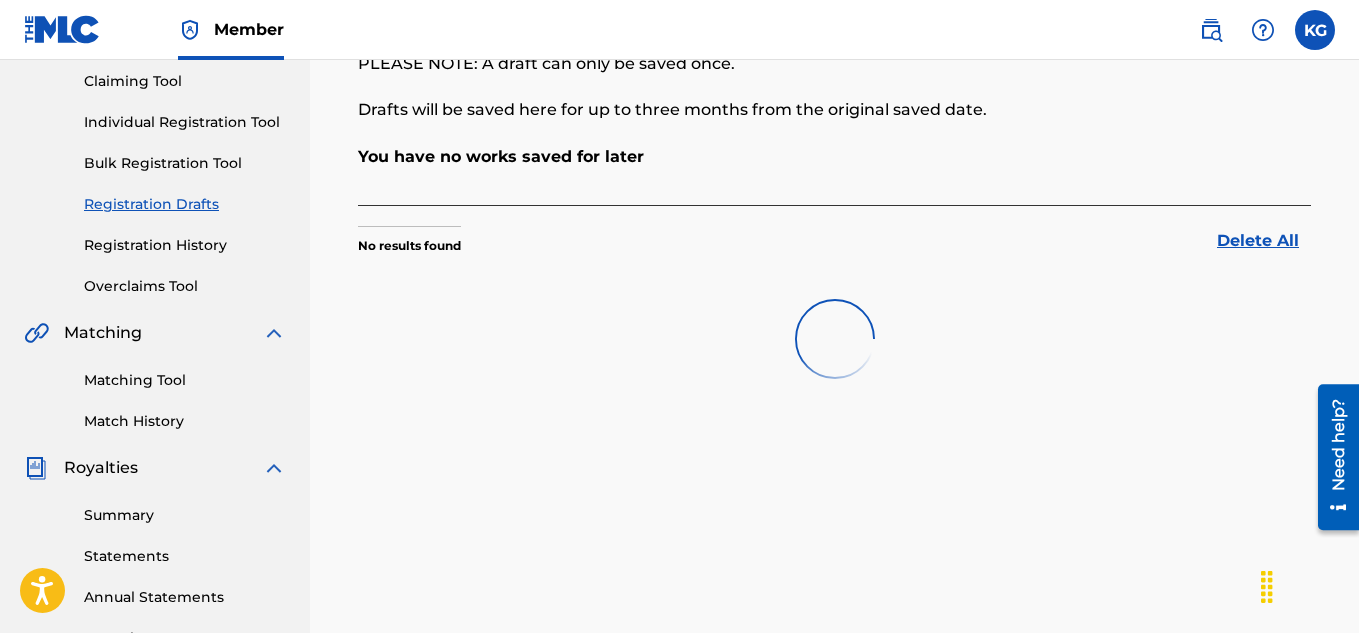 scroll, scrollTop: 0, scrollLeft: 0, axis: both 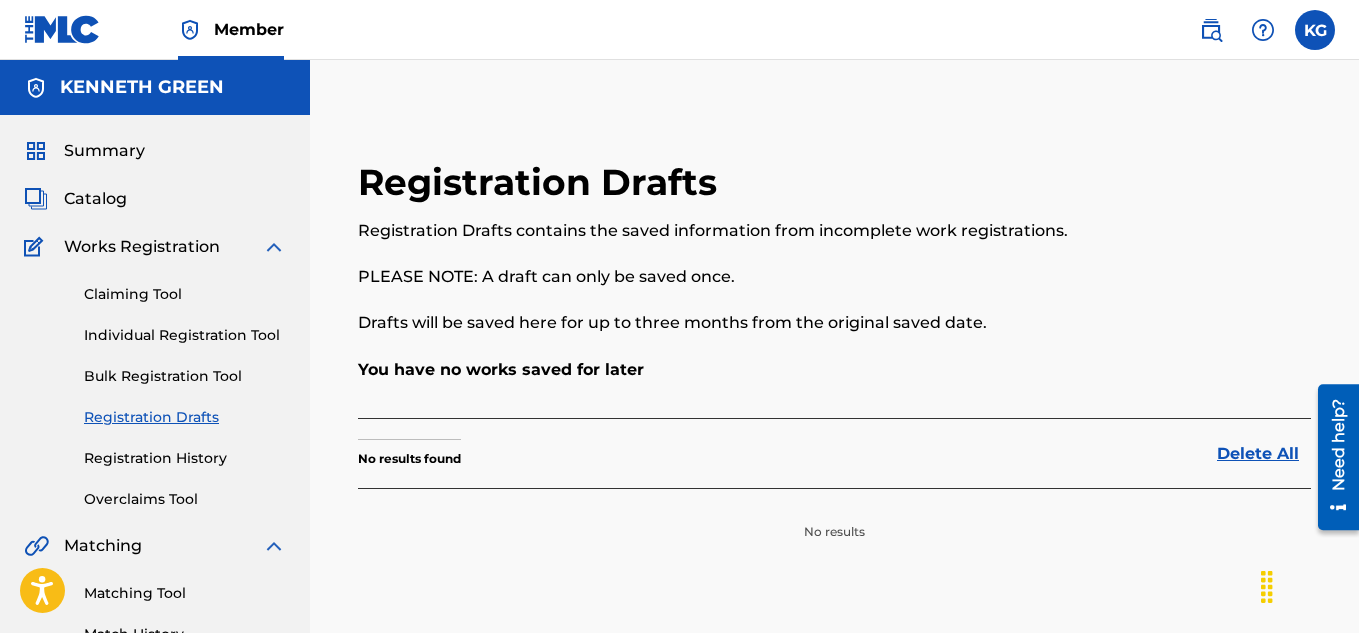 click at bounding box center (274, 247) 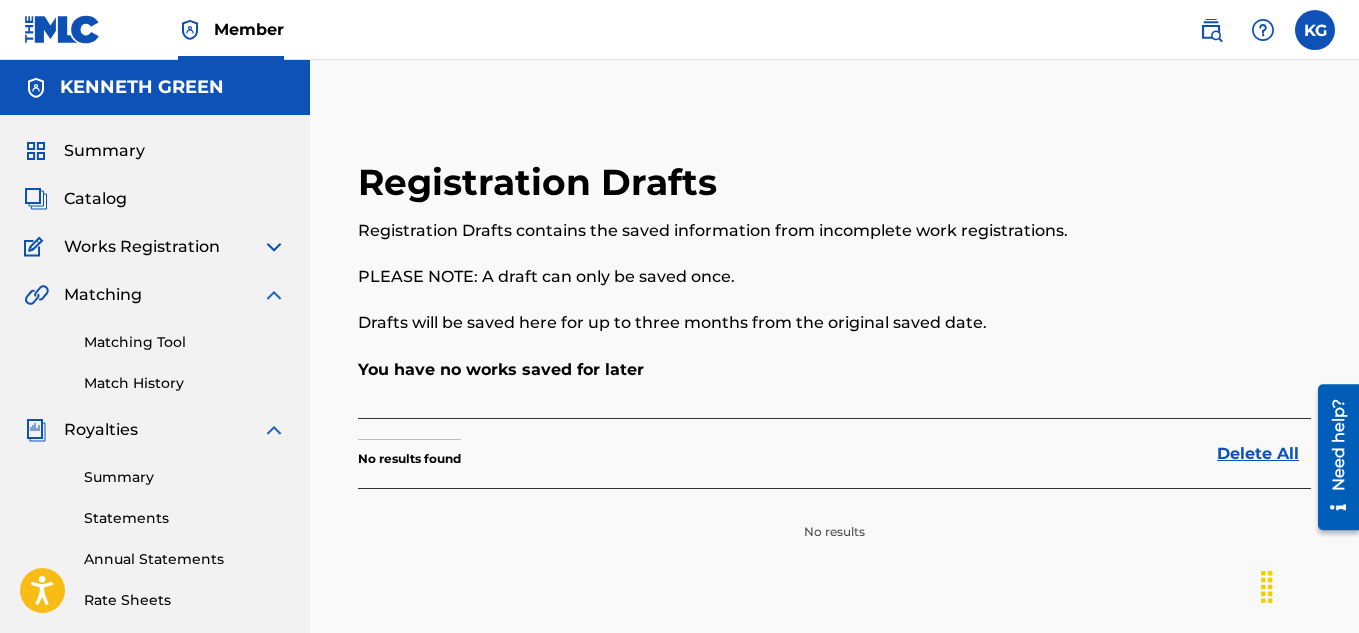 click on "Works Registration" at bounding box center [142, 247] 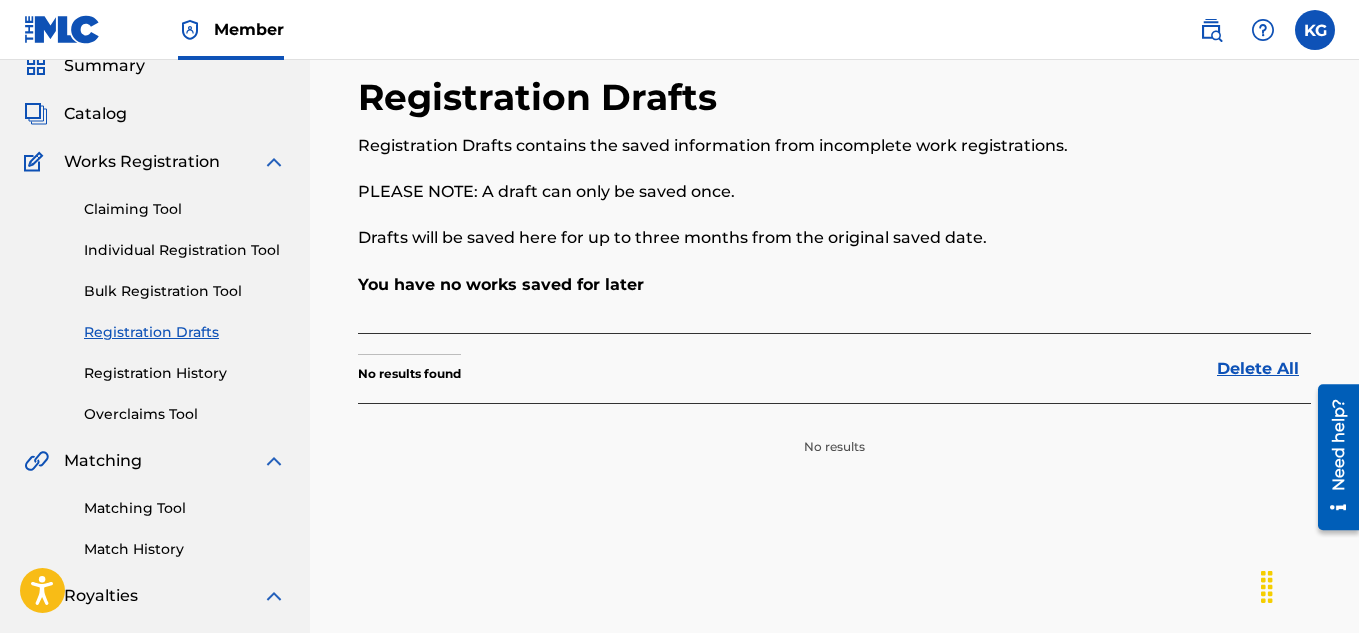 scroll, scrollTop: 86, scrollLeft: 0, axis: vertical 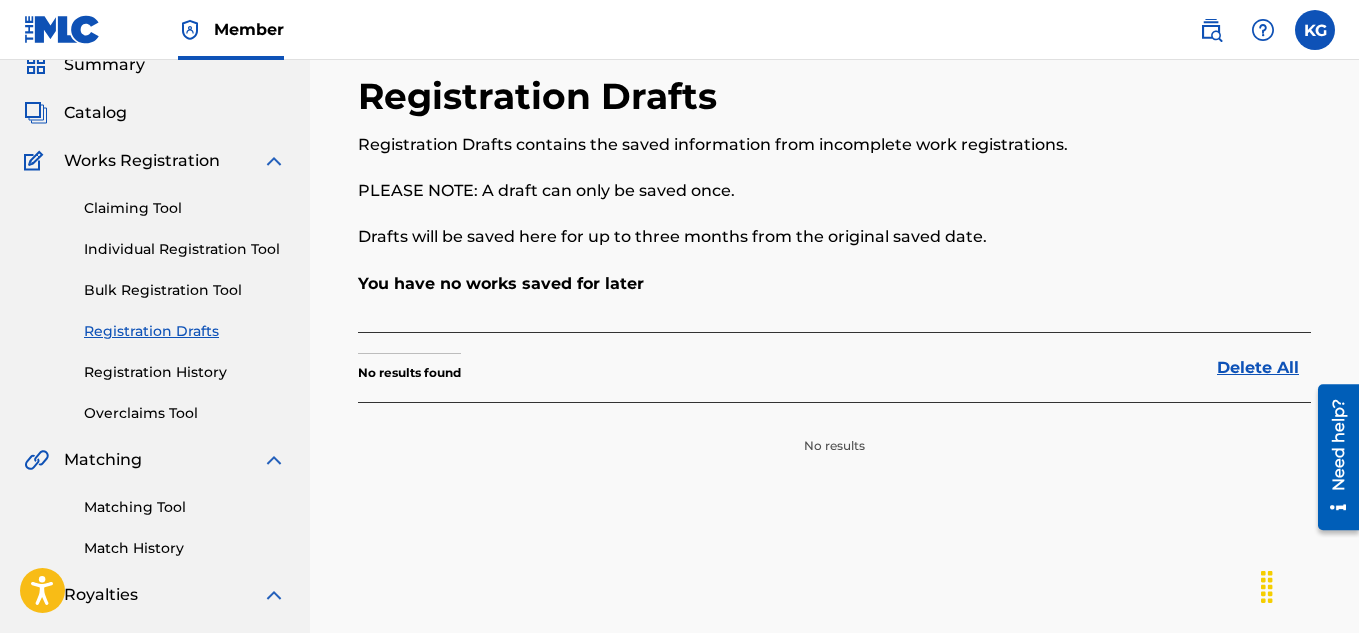 click on "Registration Drafts" at bounding box center (185, 331) 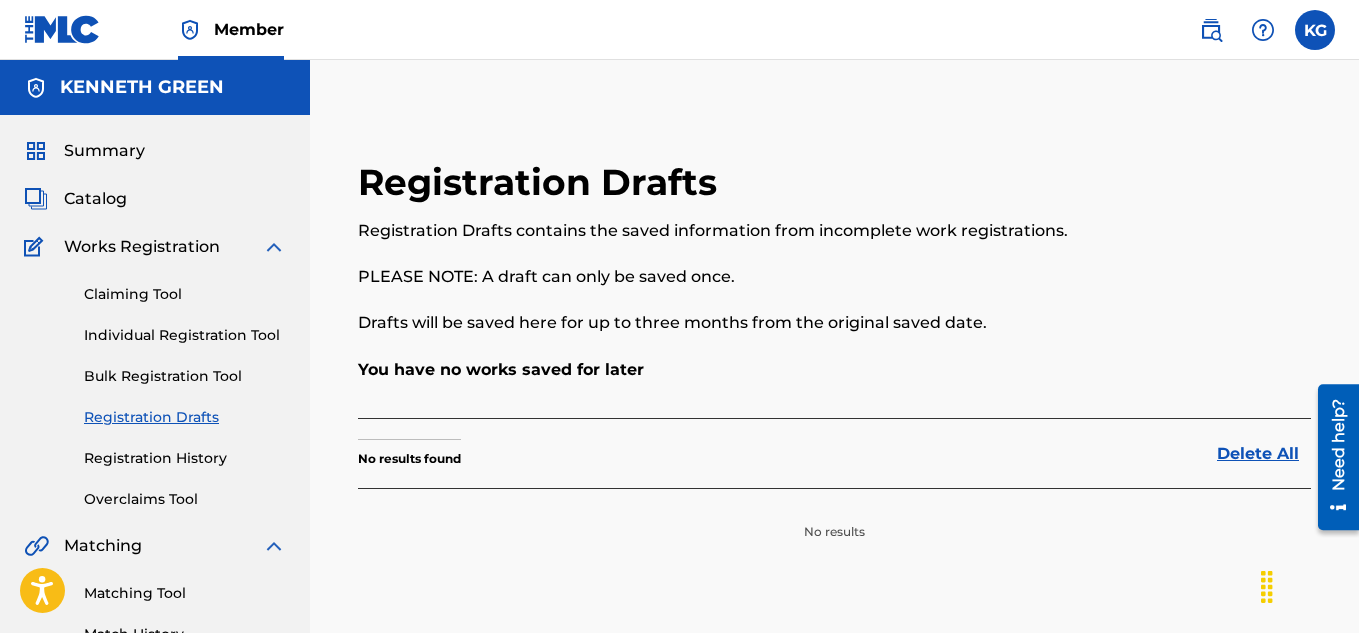 click on "Individual Registration Tool" at bounding box center (185, 335) 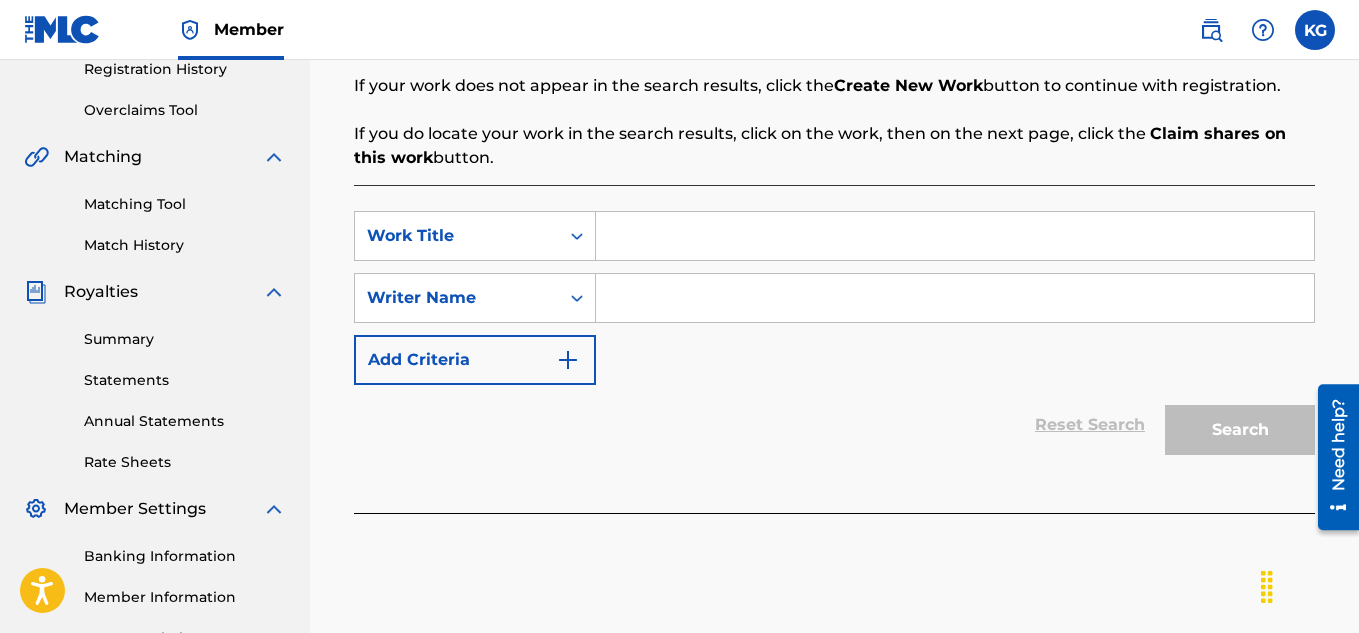 scroll, scrollTop: 398, scrollLeft: 0, axis: vertical 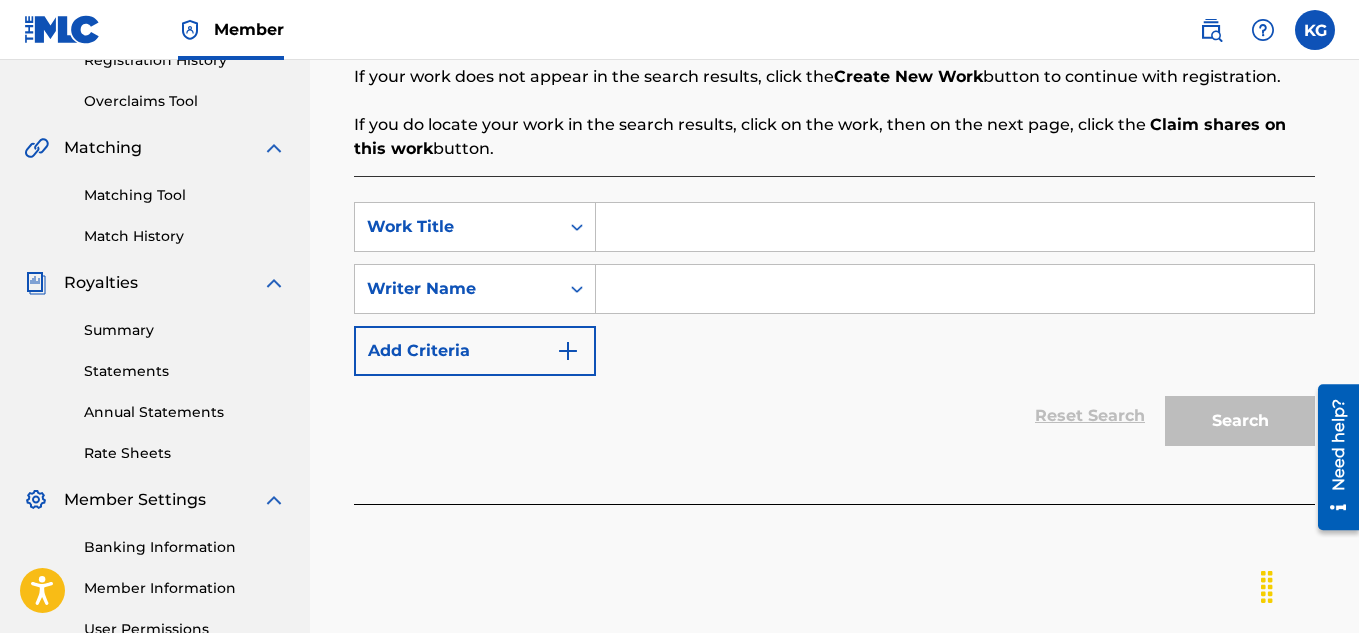 click at bounding box center [955, 227] 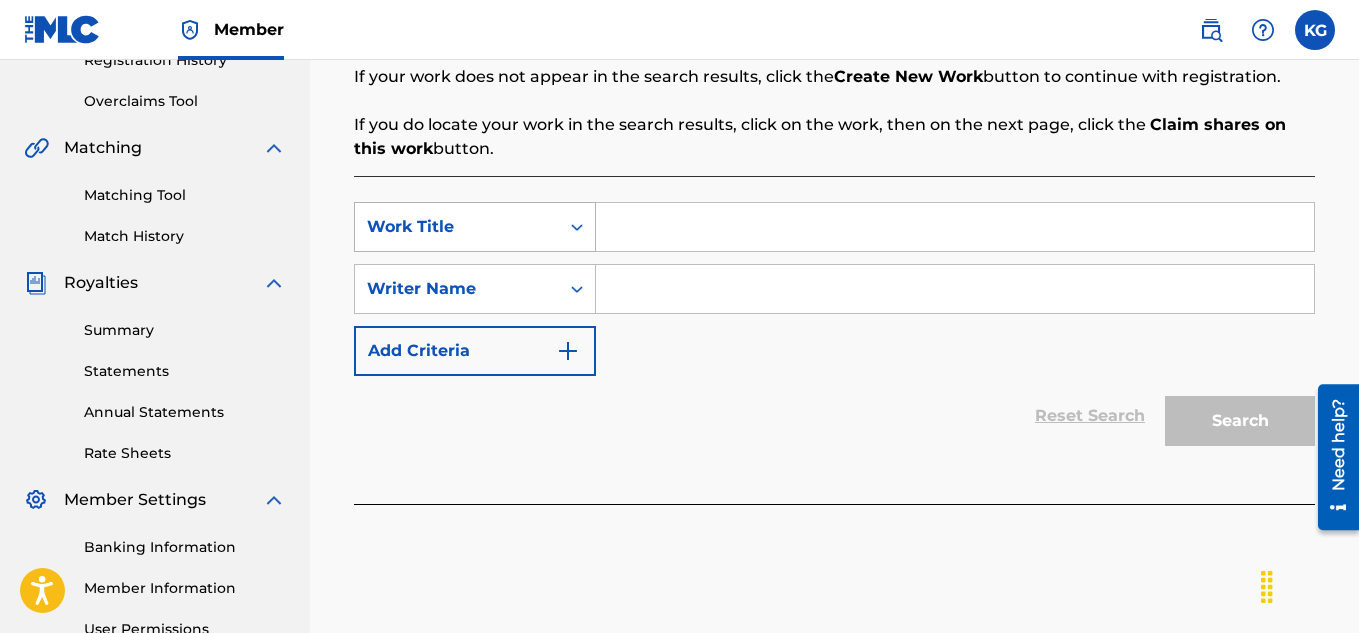 click 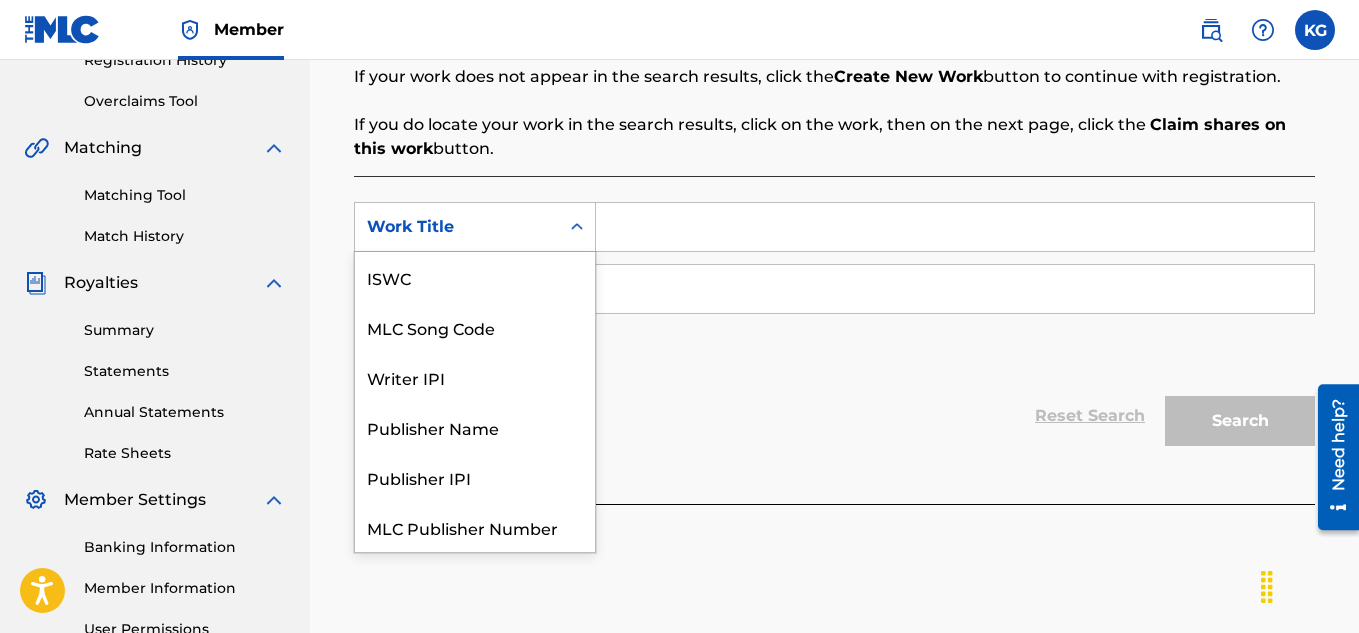 scroll, scrollTop: 50, scrollLeft: 0, axis: vertical 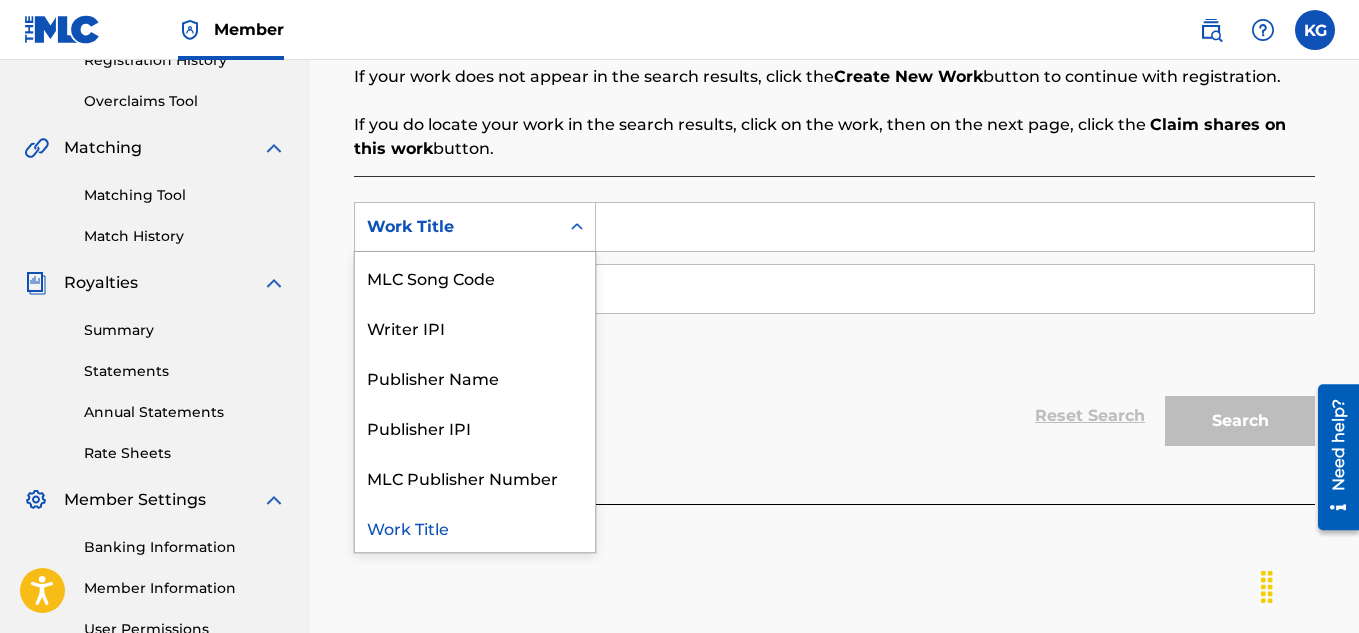 click at bounding box center [955, 227] 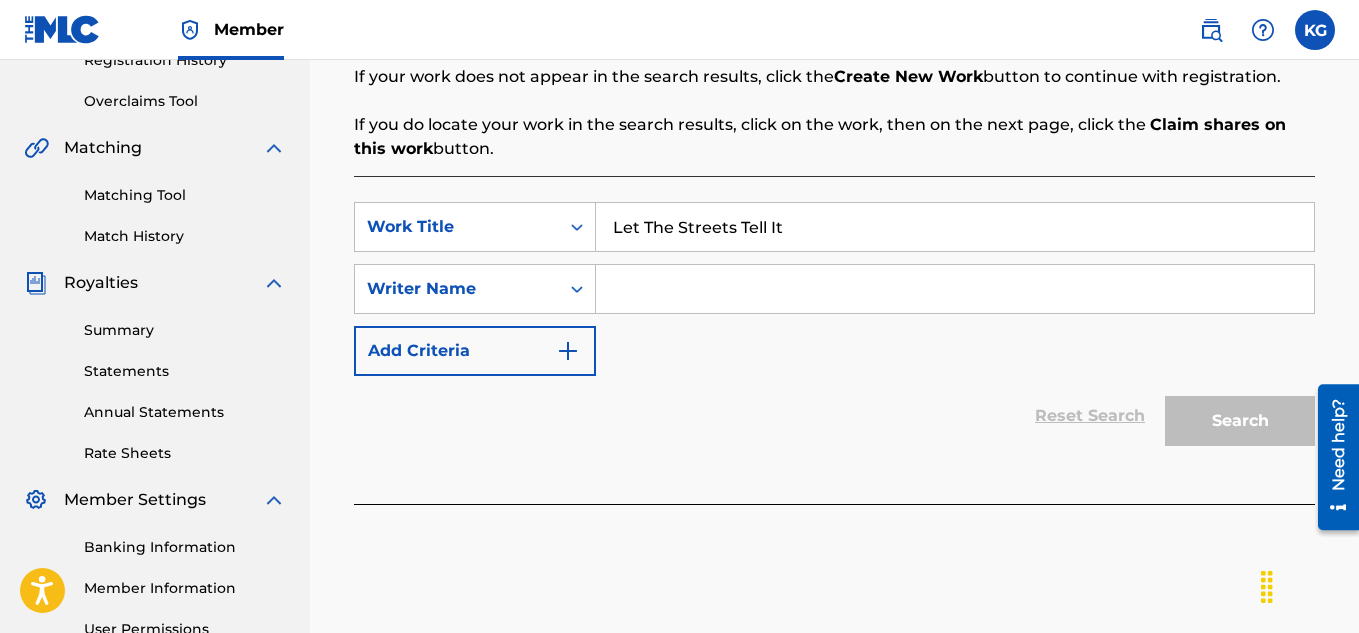 type on "Let The Streets Tell It" 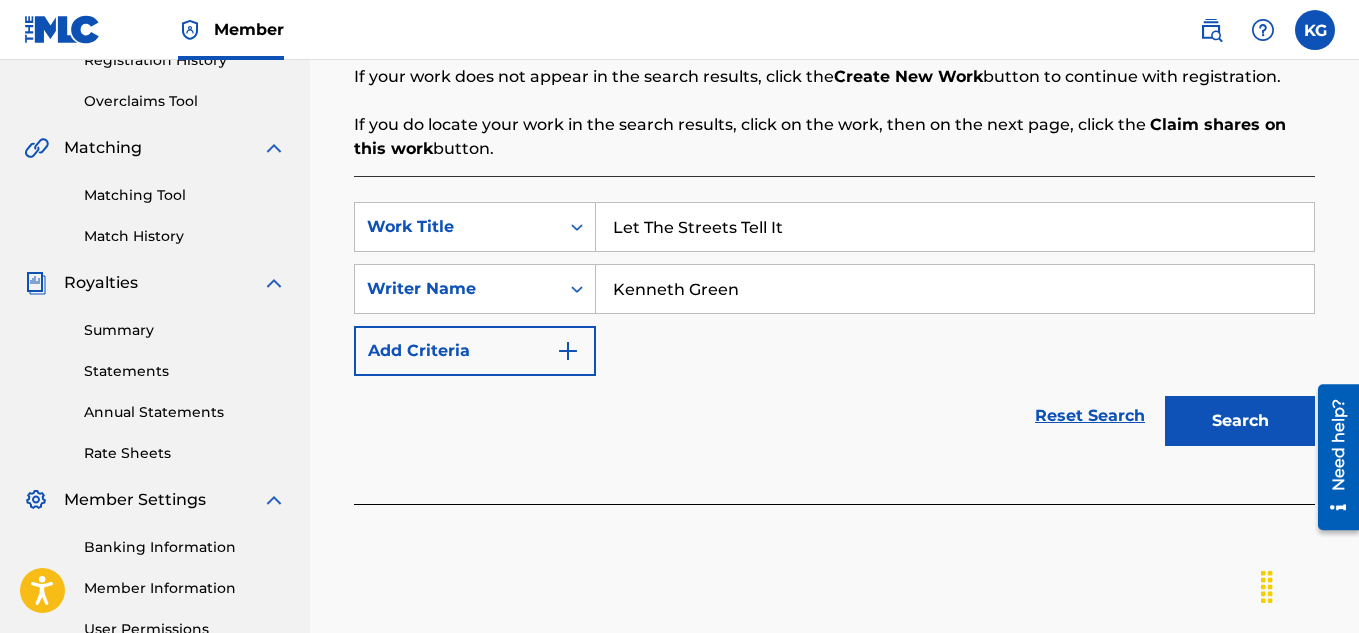 click at bounding box center (568, 351) 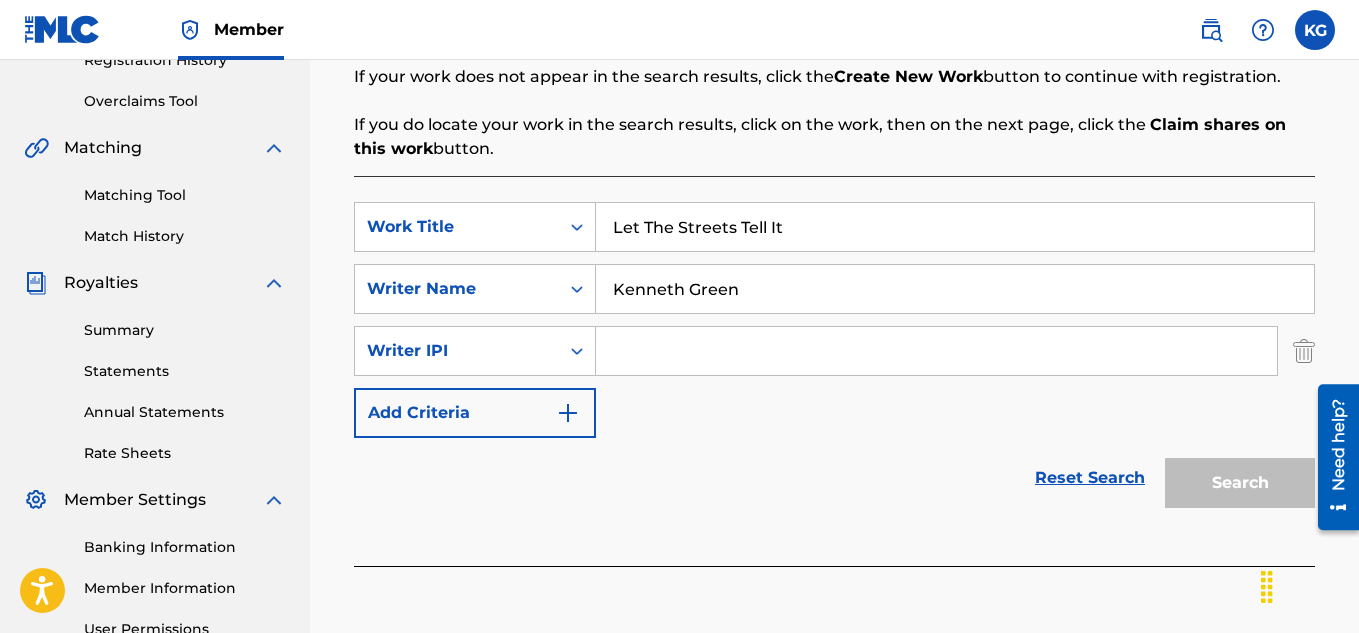 click at bounding box center (936, 351) 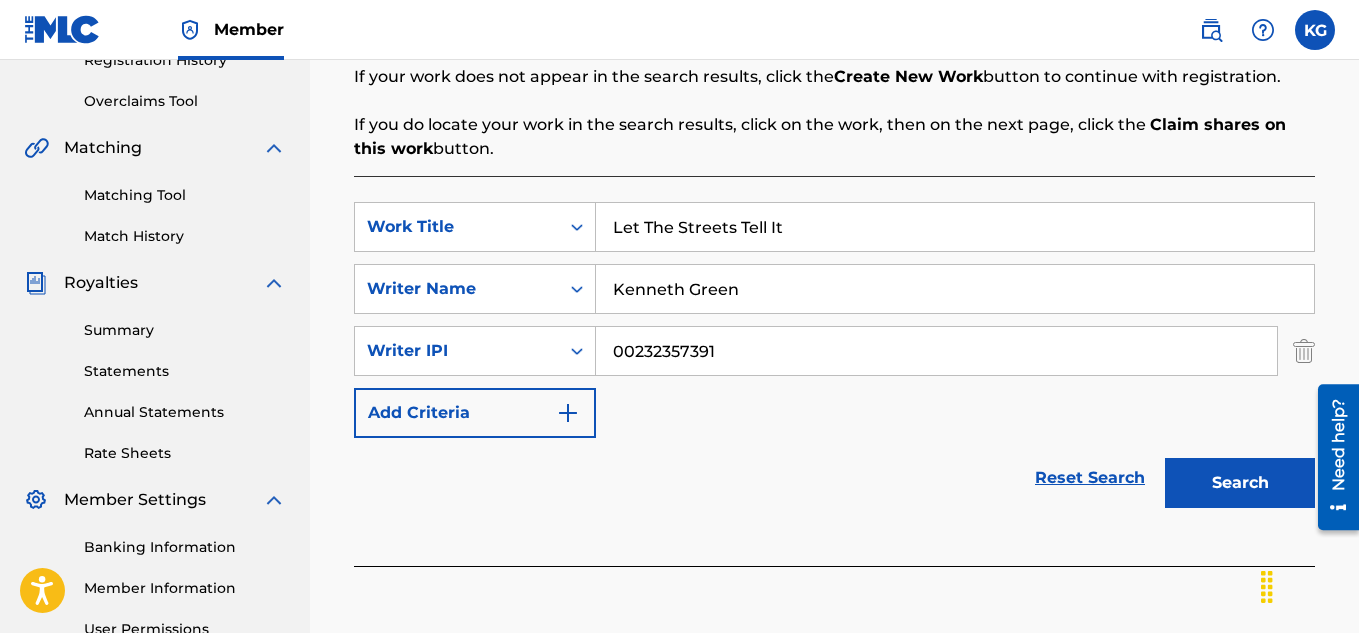 click at bounding box center (568, 413) 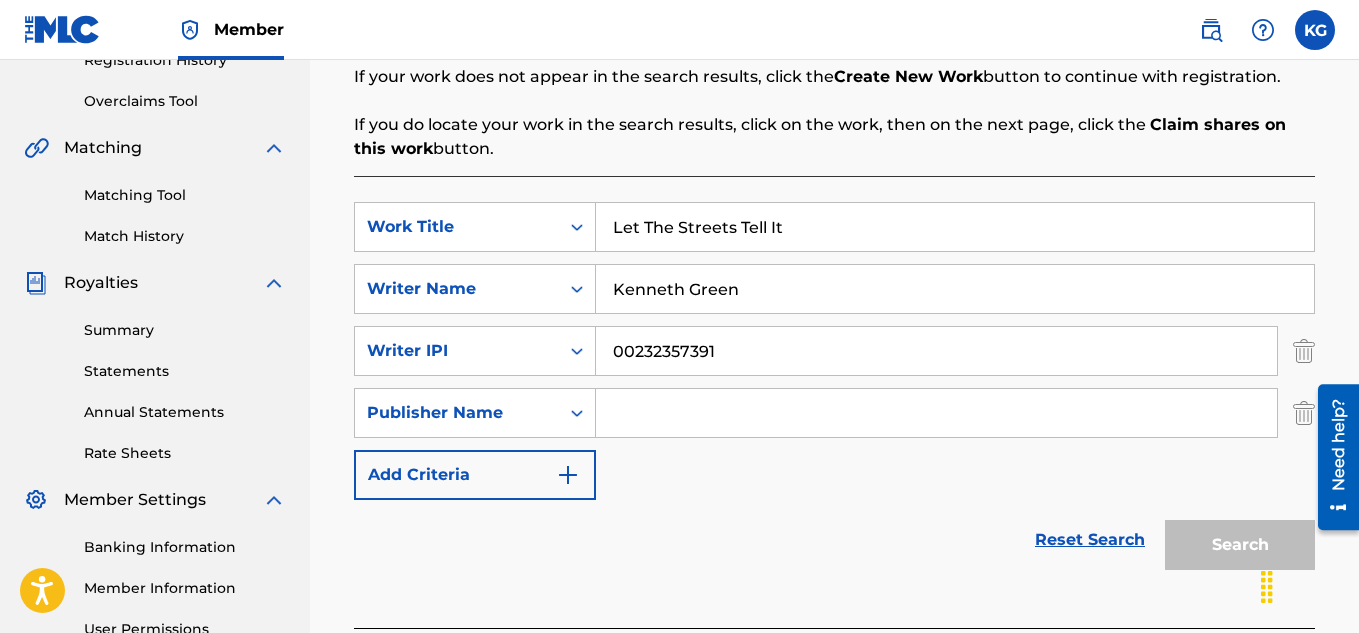 click at bounding box center [1331, 457] 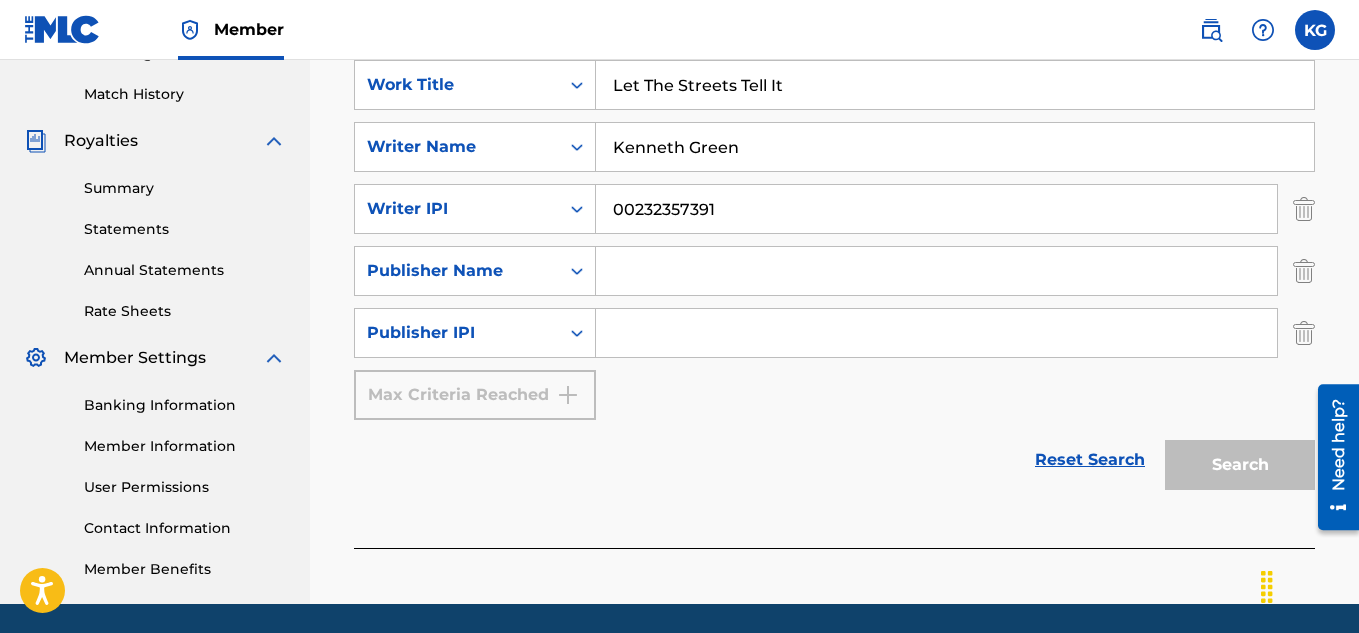 scroll, scrollTop: 528, scrollLeft: 0, axis: vertical 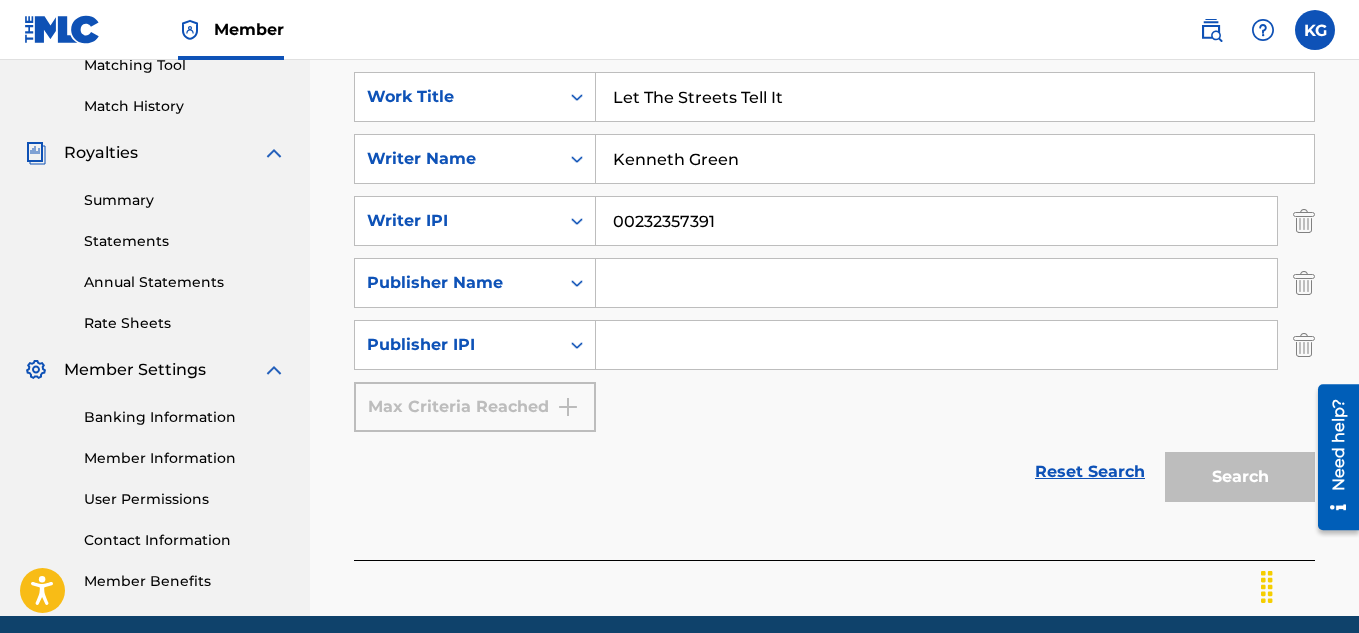 click on "SearchWithCriteria0cd9bc86-39b4-48d0-89da-7e271f03bd36 Publisher Name" at bounding box center (834, 283) 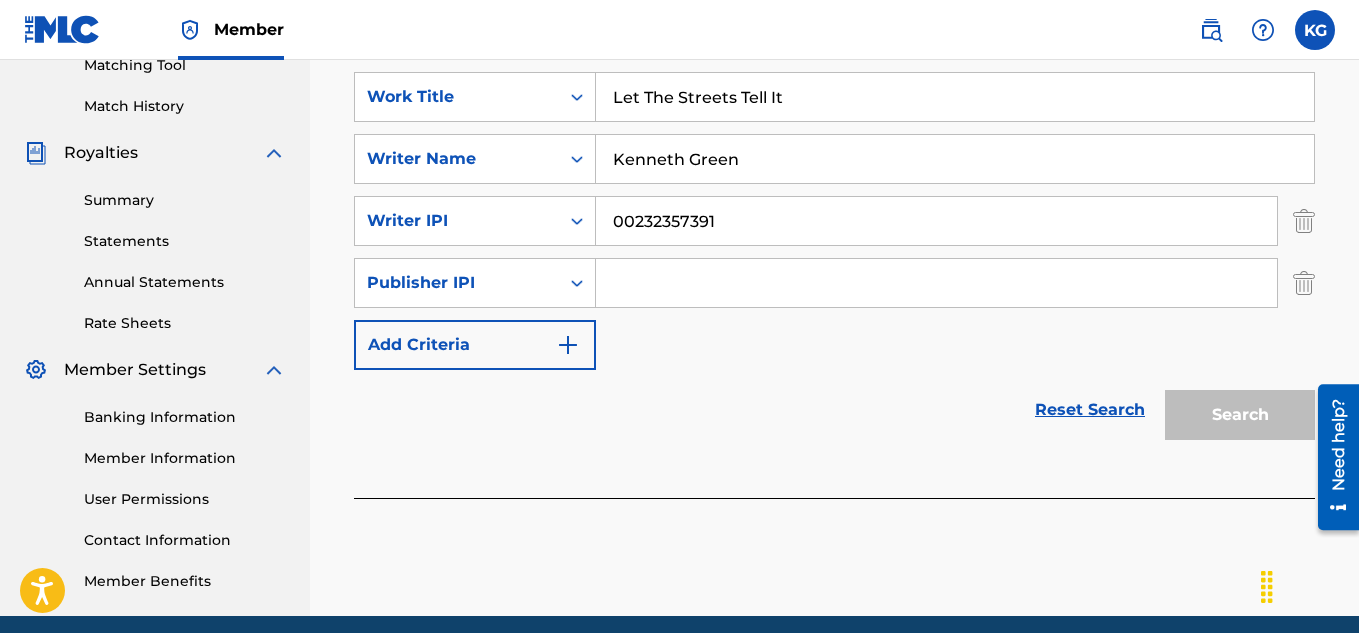 click at bounding box center (1304, 283) 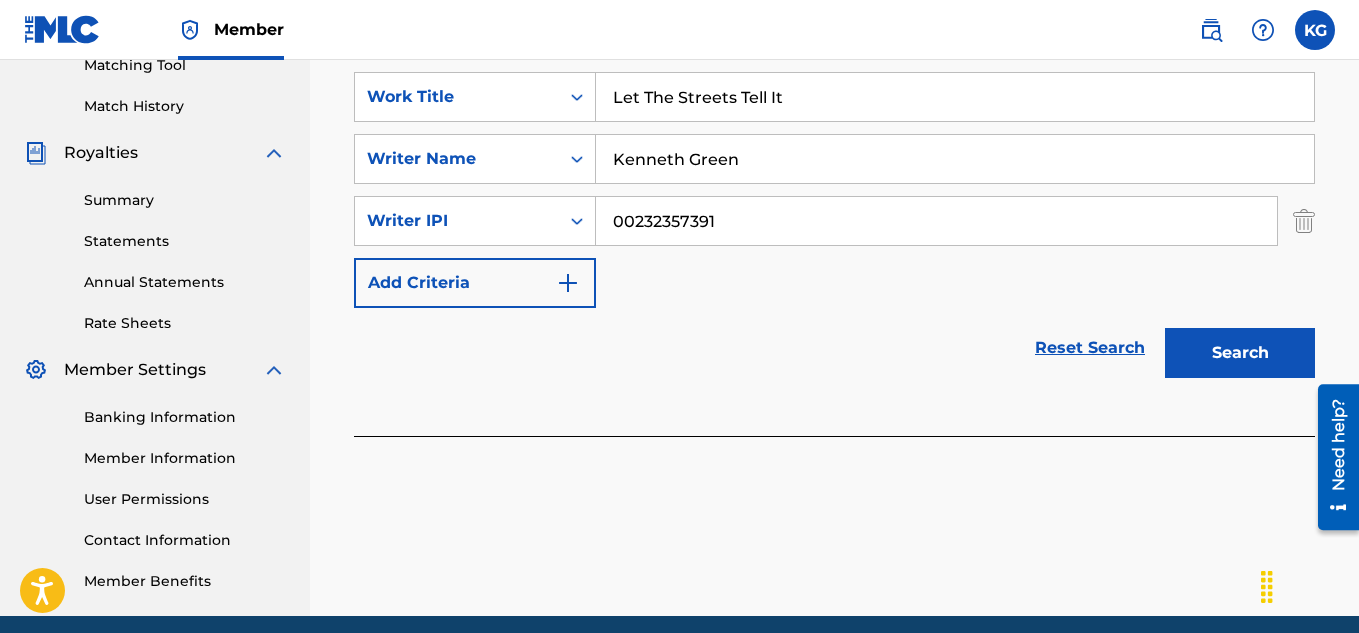 click on "Search" at bounding box center [1240, 353] 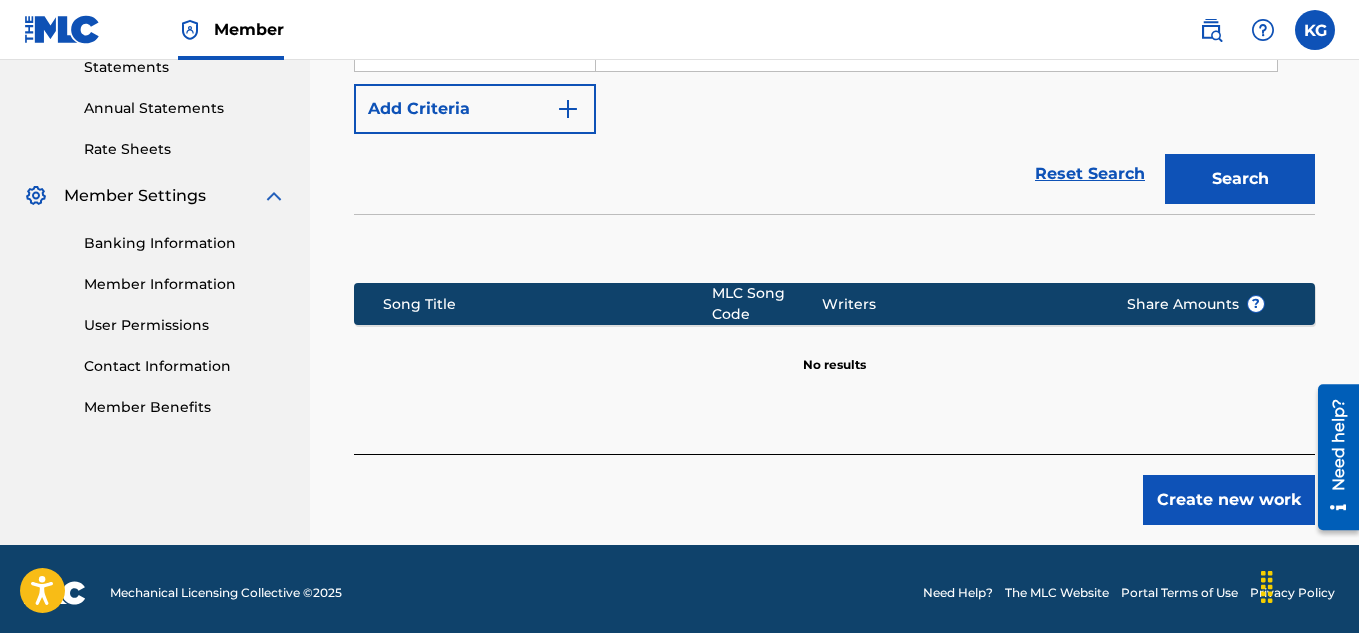 click on "Create new work" at bounding box center (1229, 500) 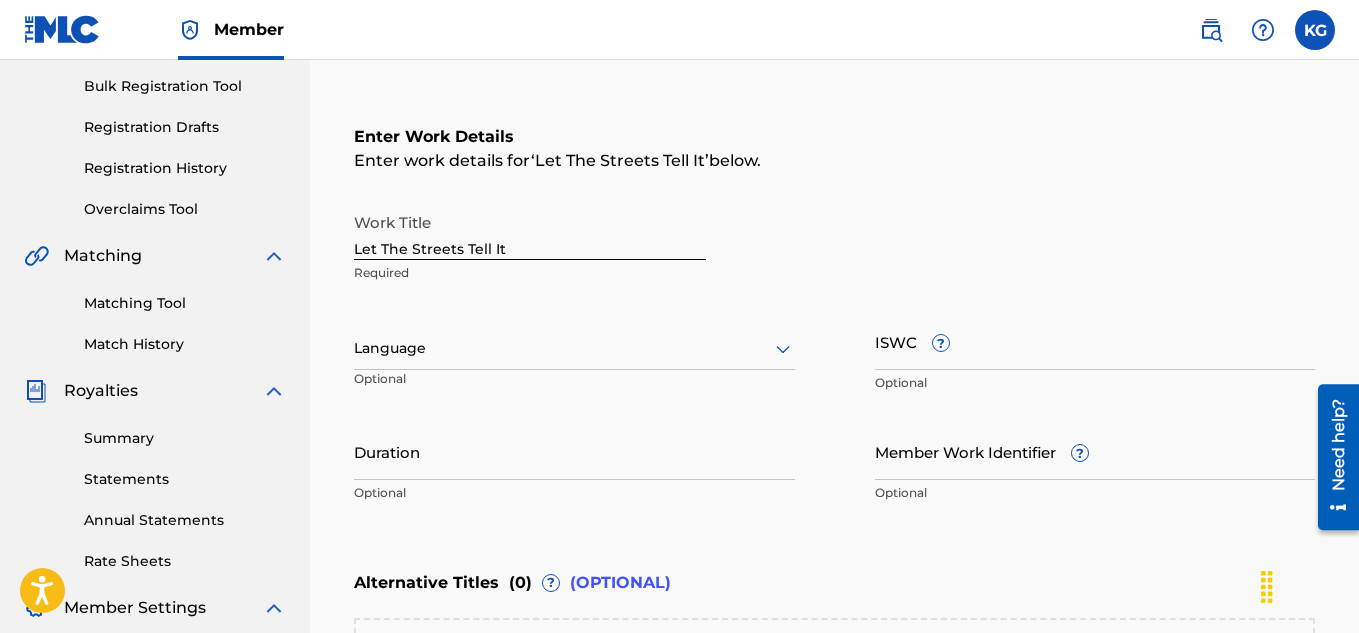 scroll, scrollTop: 295, scrollLeft: 0, axis: vertical 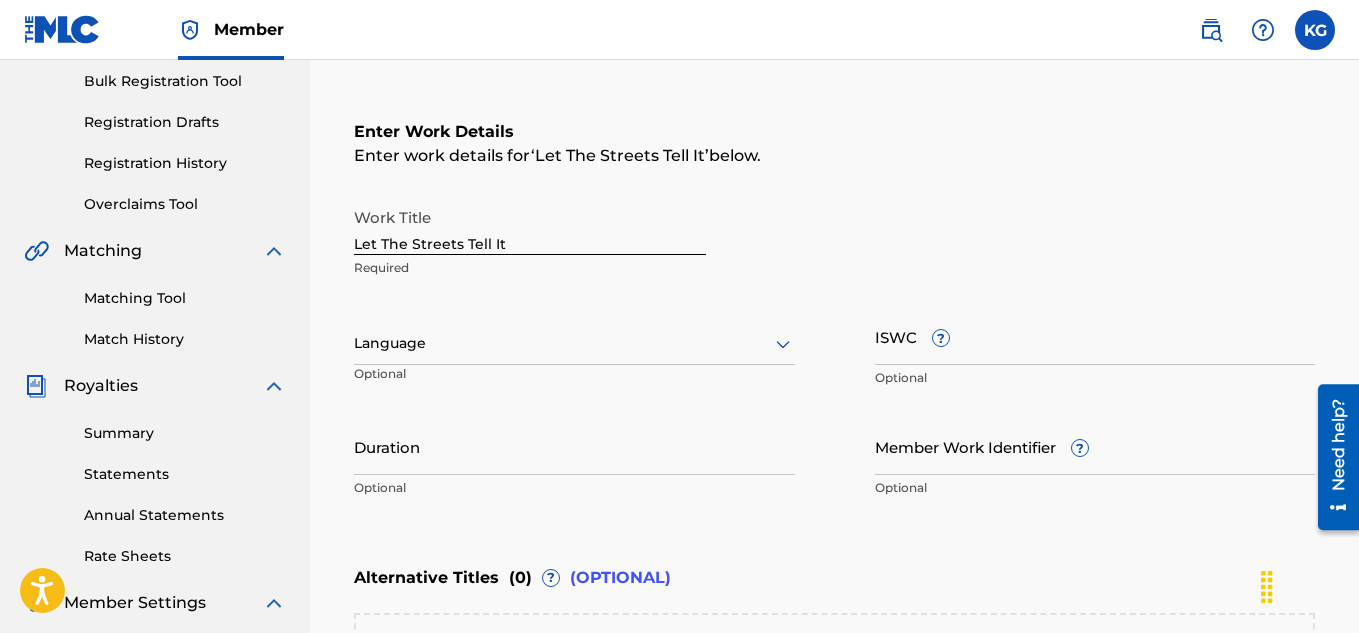 click 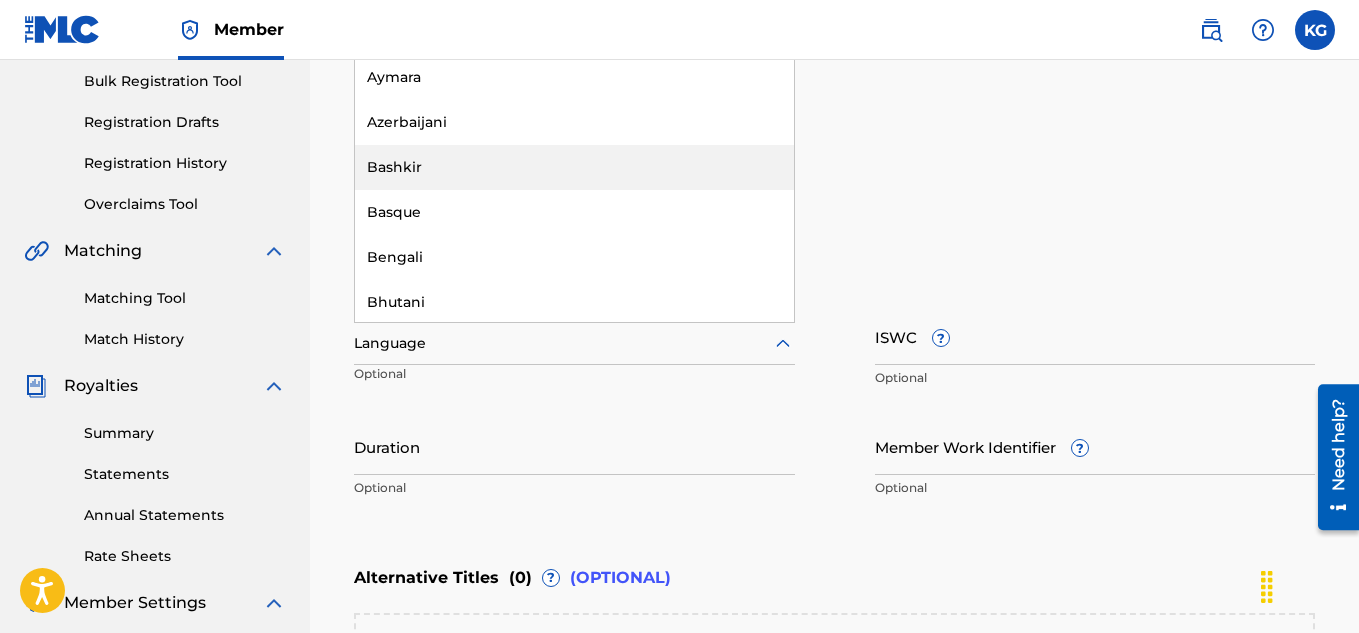 scroll, scrollTop: 0, scrollLeft: 0, axis: both 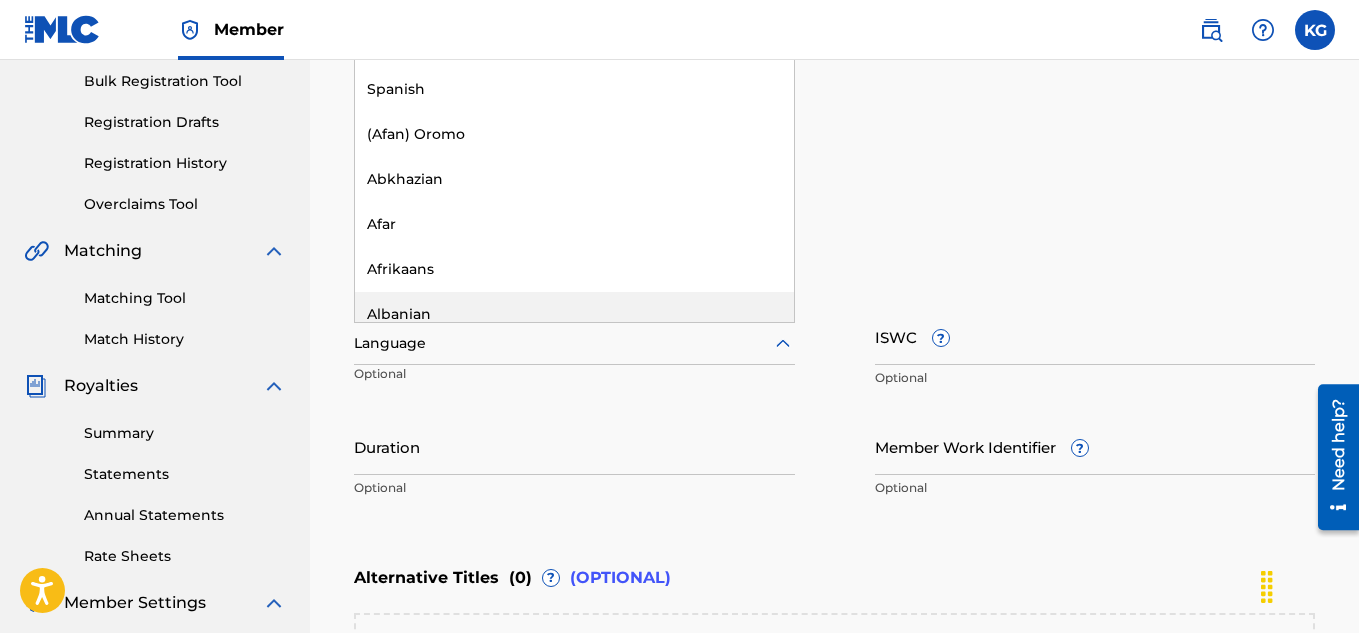 click at bounding box center [574, 343] 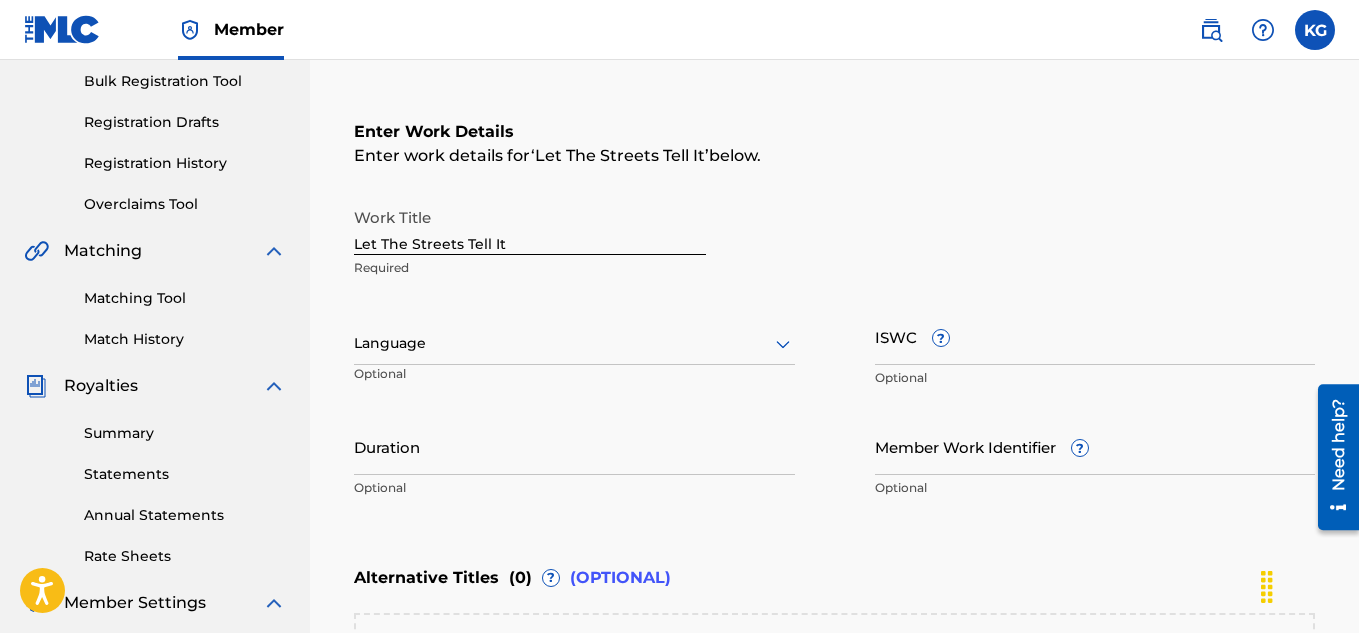 click 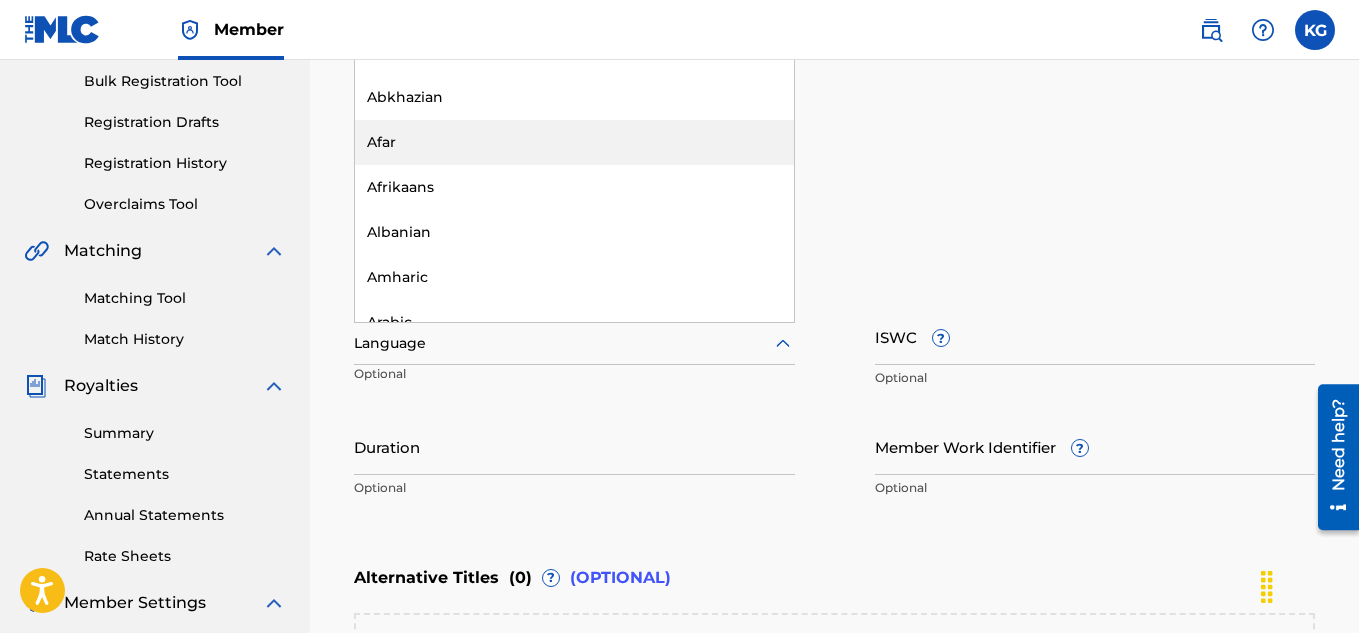 scroll, scrollTop: 0, scrollLeft: 0, axis: both 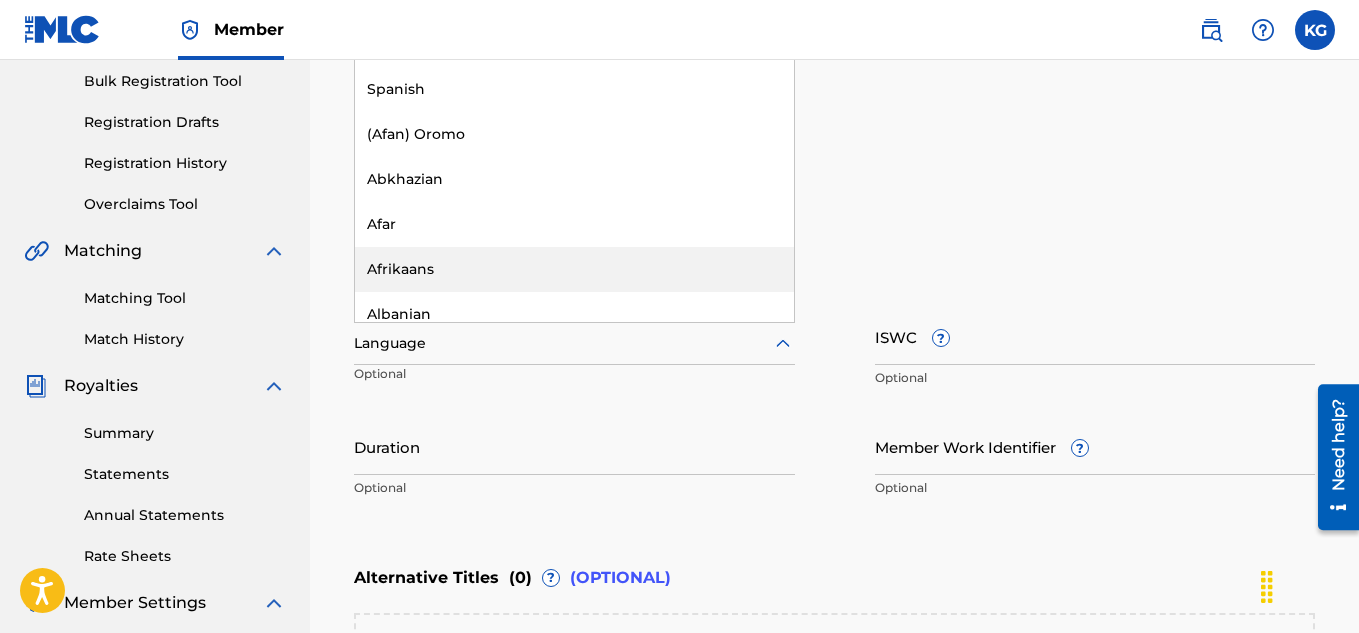 click on "Language" at bounding box center [574, 344] 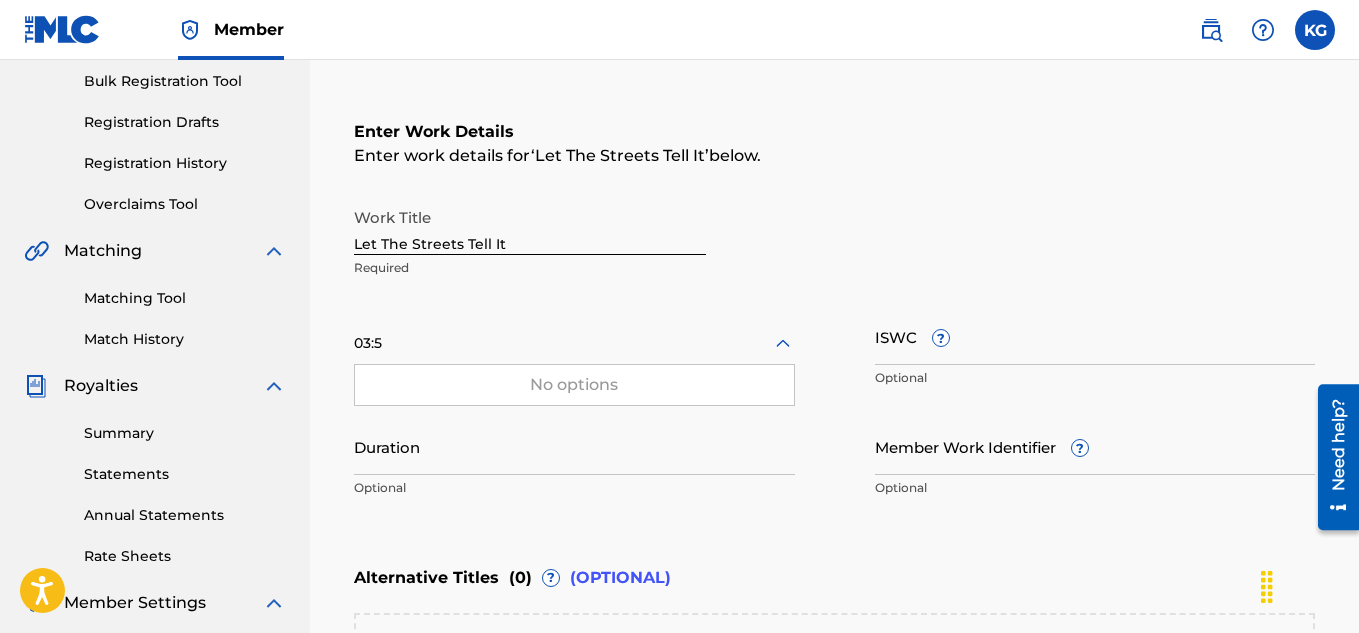 type on "03:56" 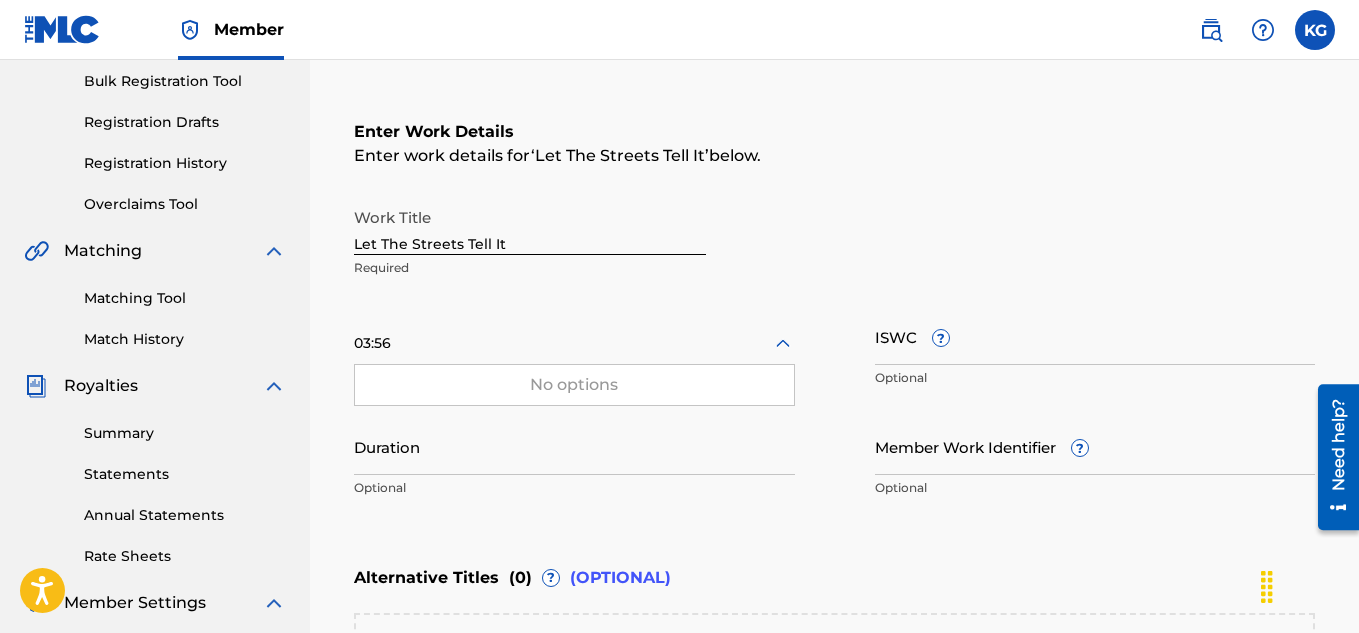 type 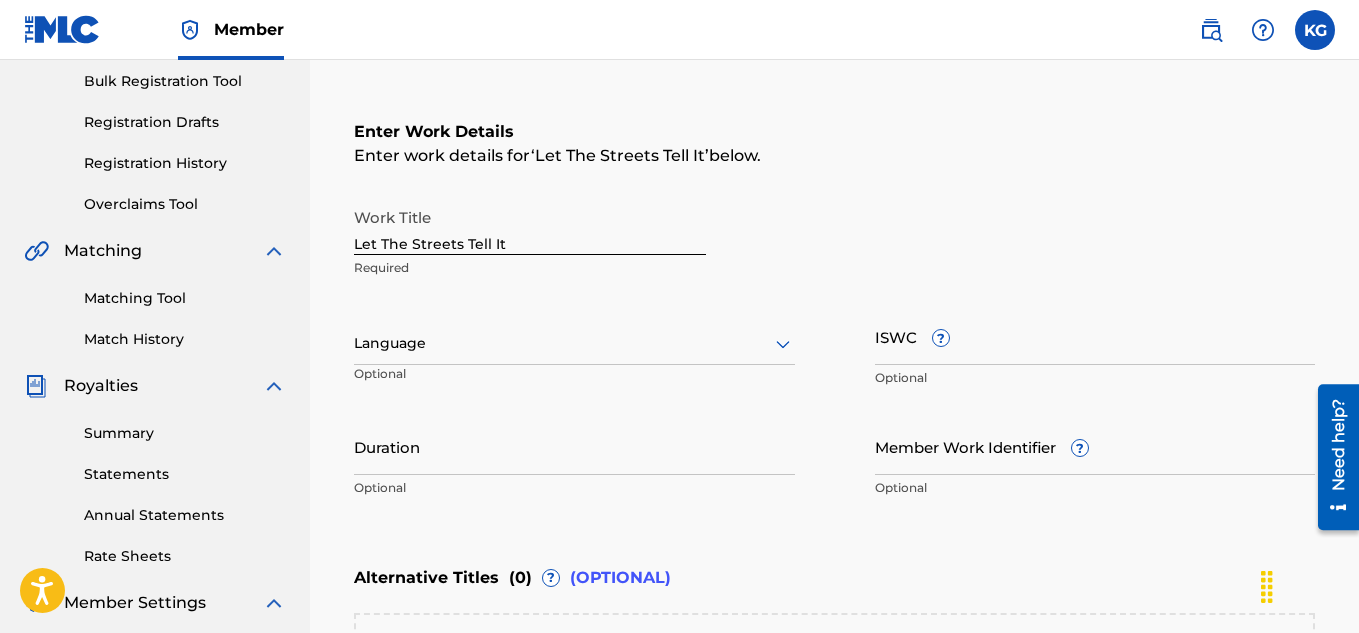 click 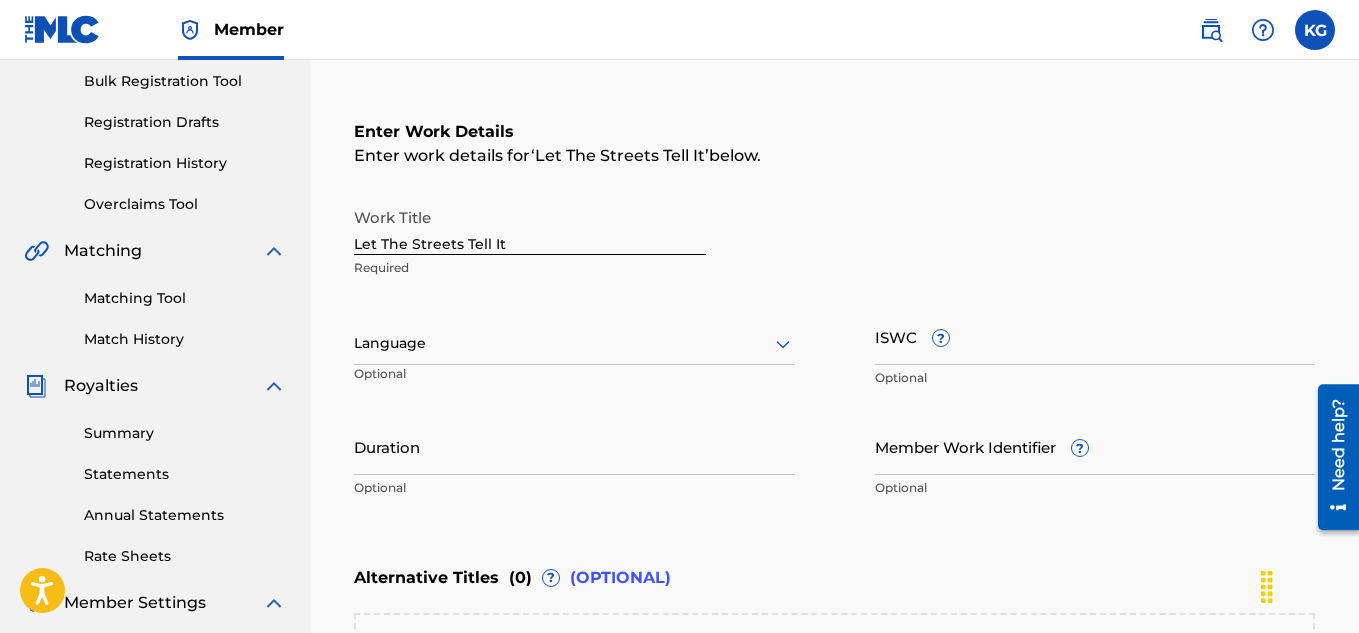 click 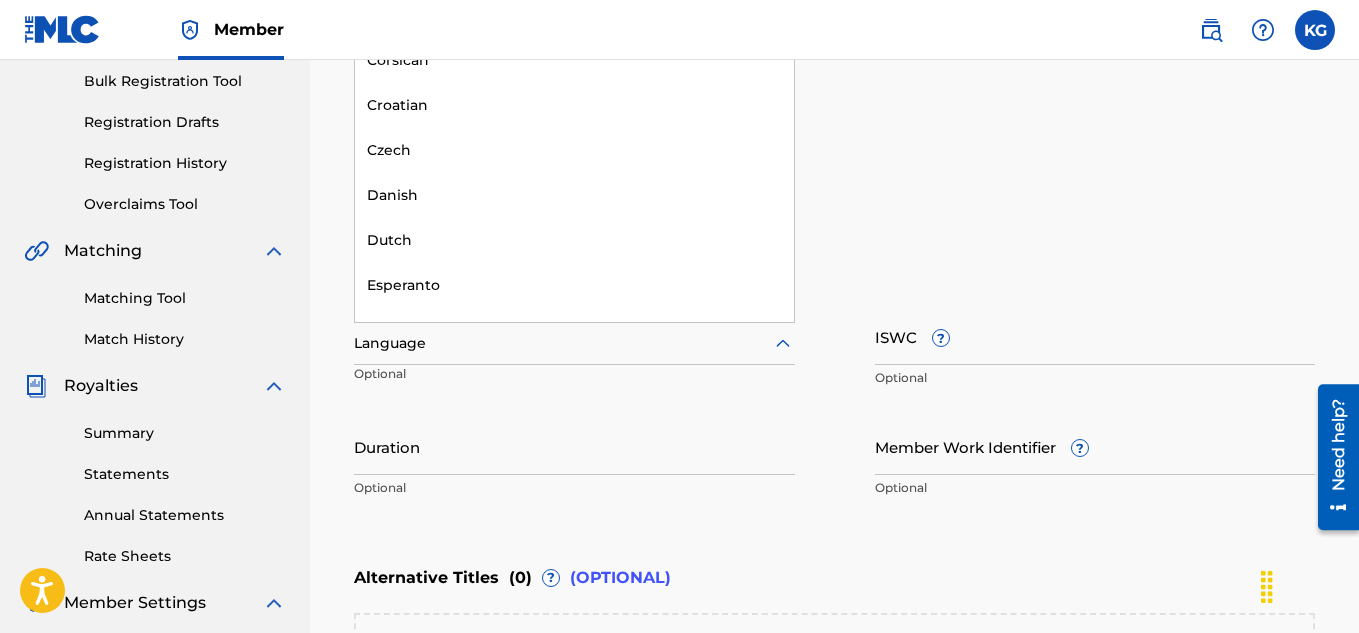 scroll, scrollTop: 0, scrollLeft: 0, axis: both 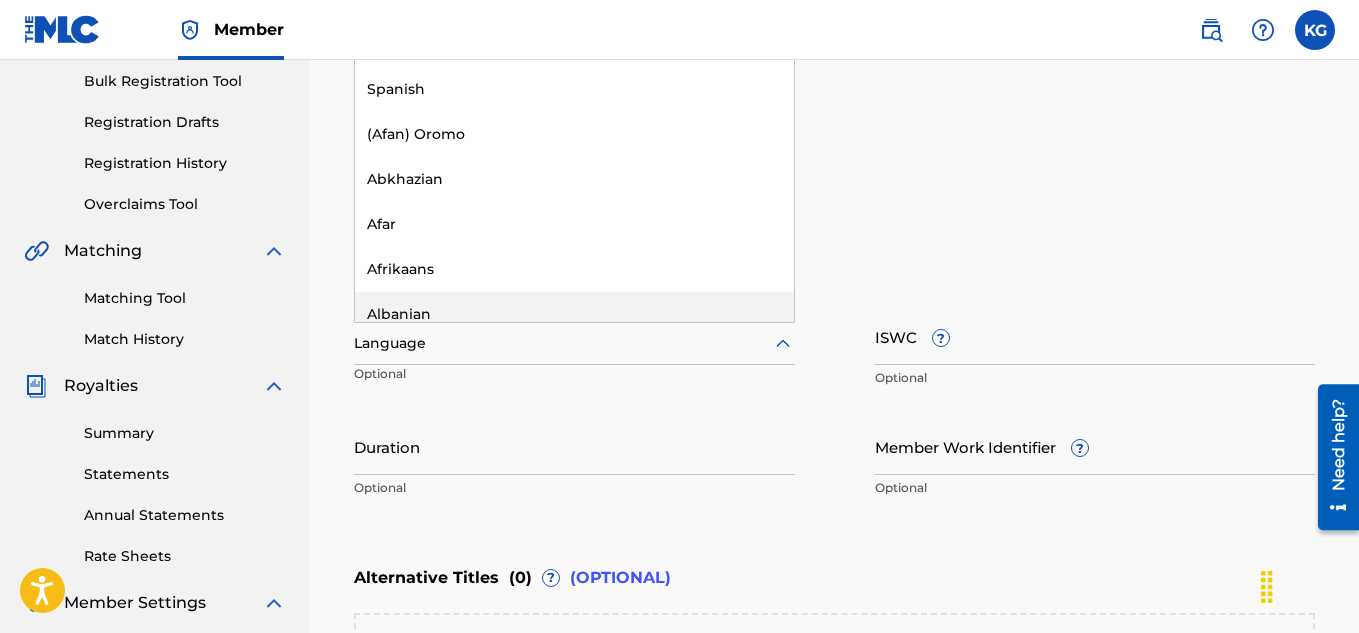click on "Duration" at bounding box center [574, 446] 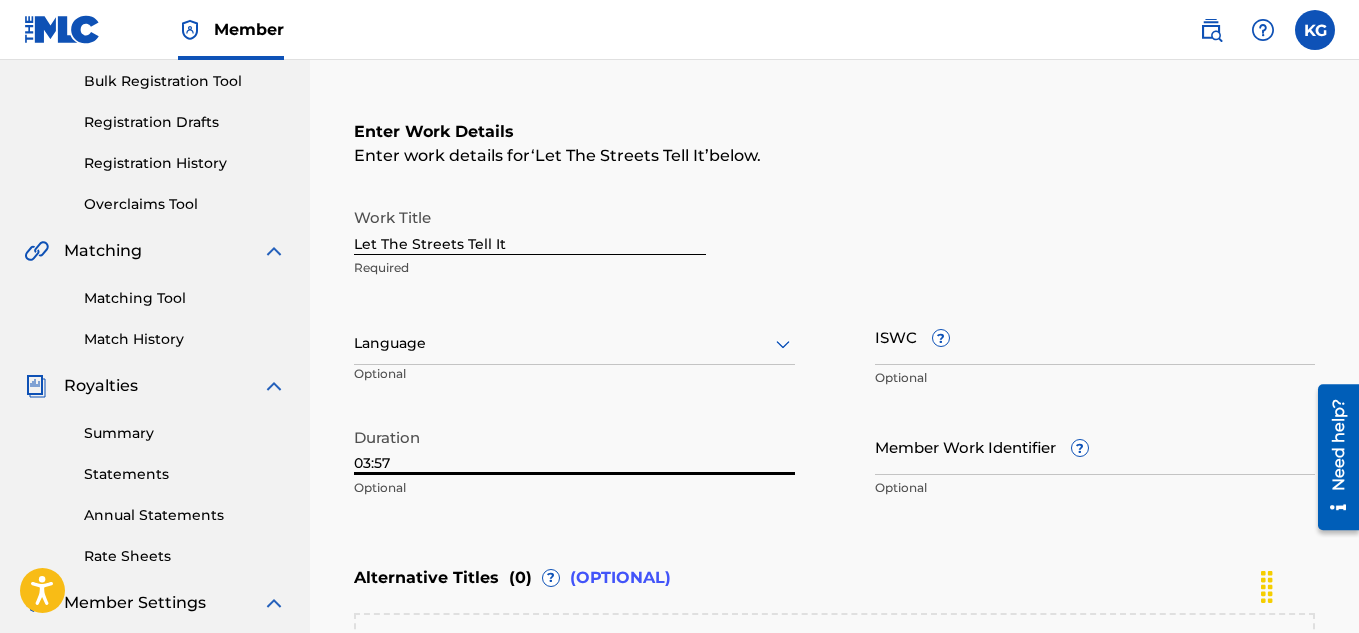type on "03:57" 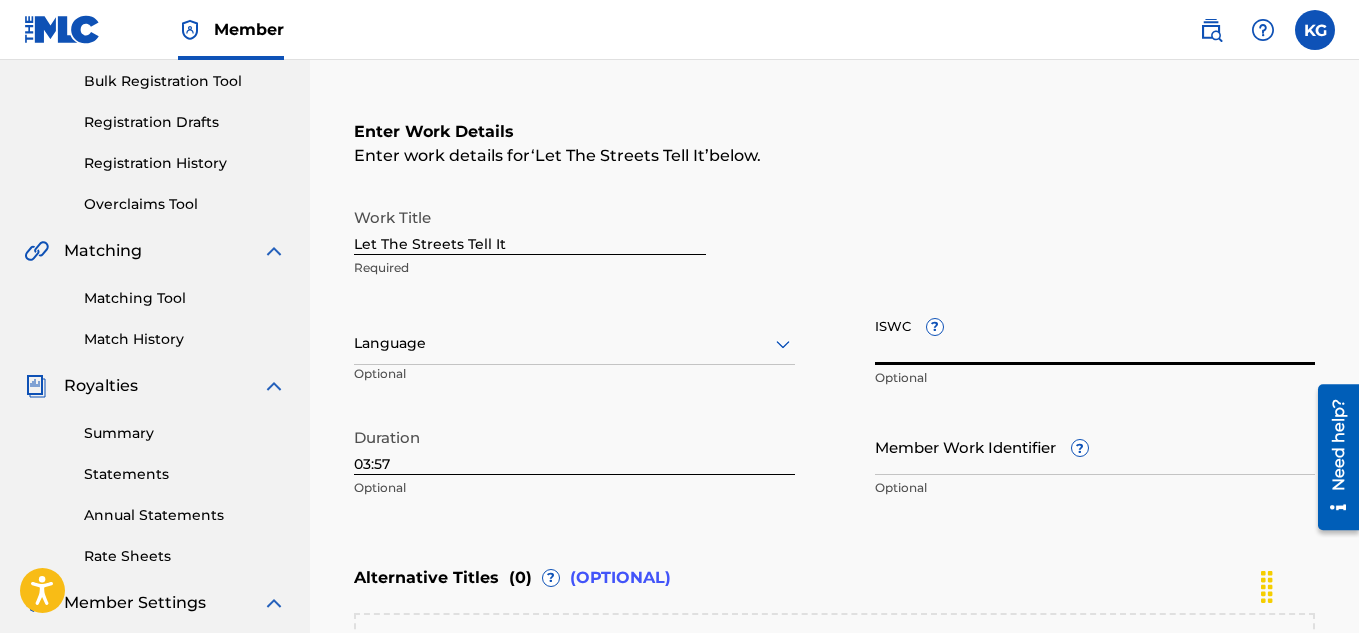 click on "ISWC   ?" at bounding box center [1095, 336] 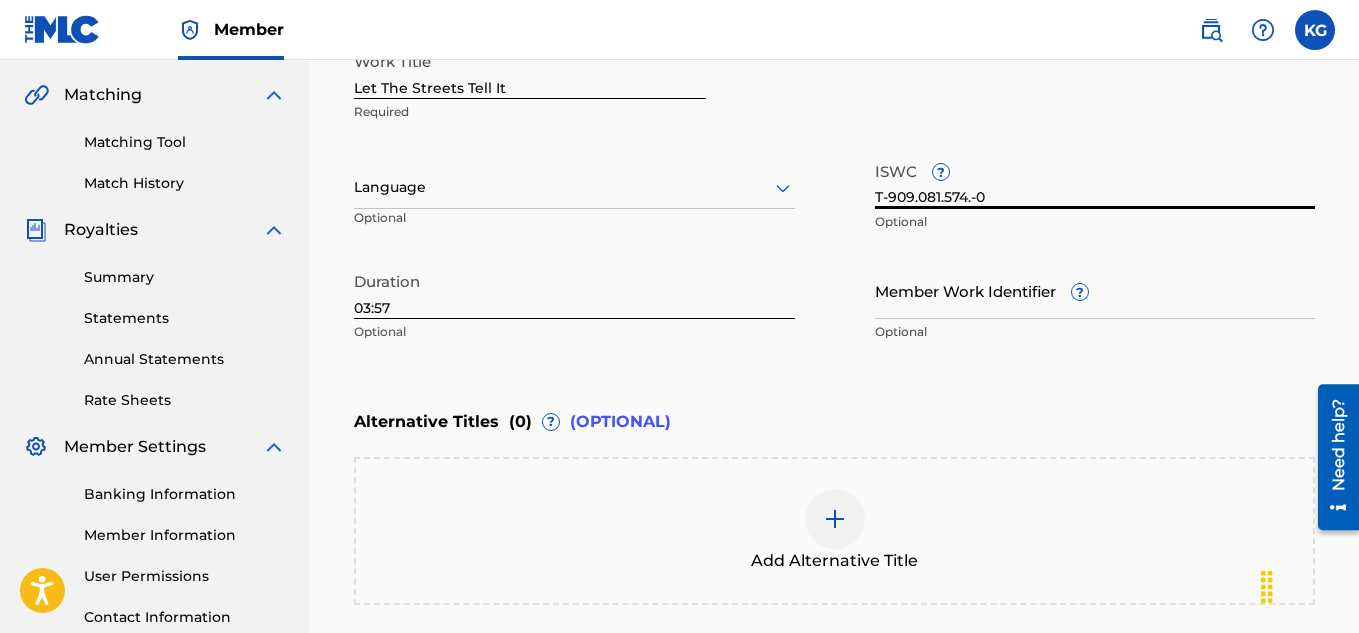 scroll, scrollTop: 422, scrollLeft: 0, axis: vertical 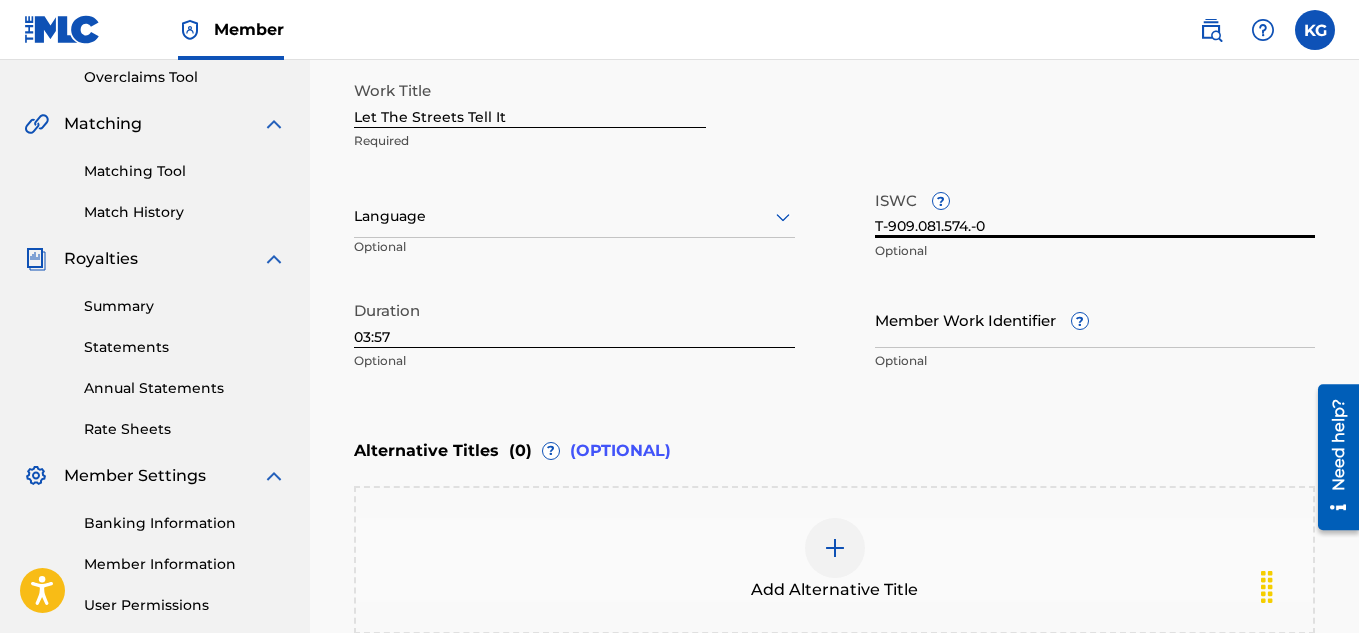 type on "T-909.081.574.-0" 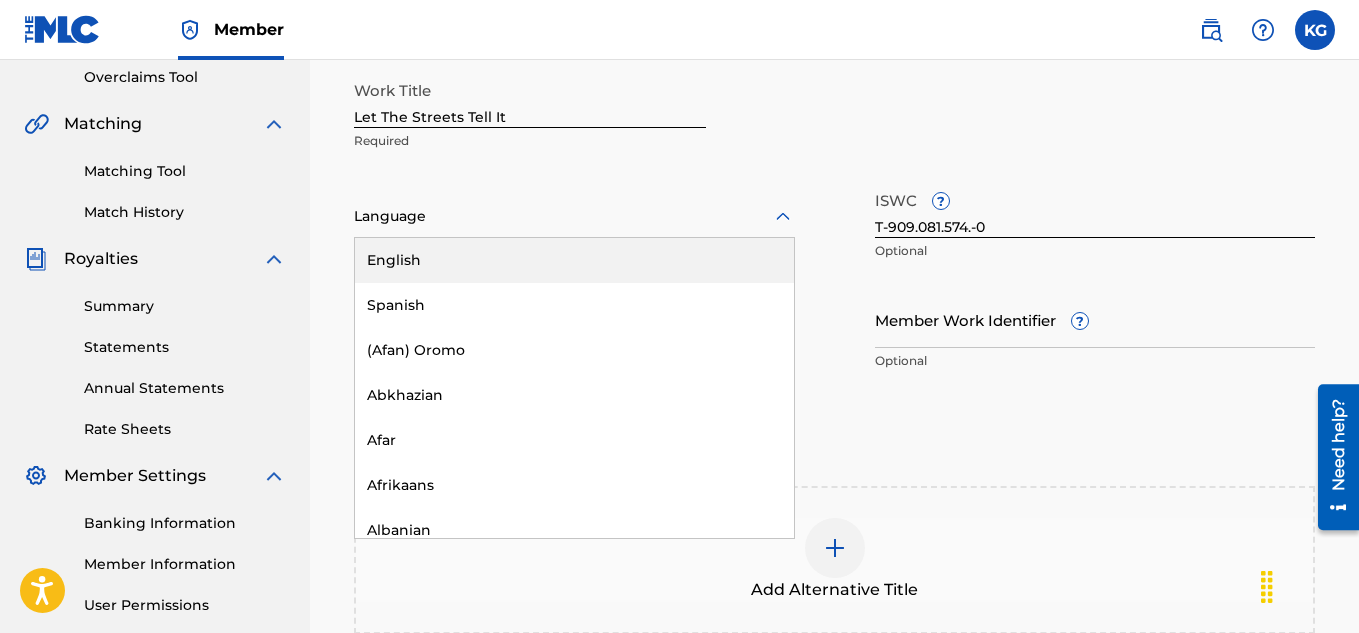 click on "English" at bounding box center (574, 260) 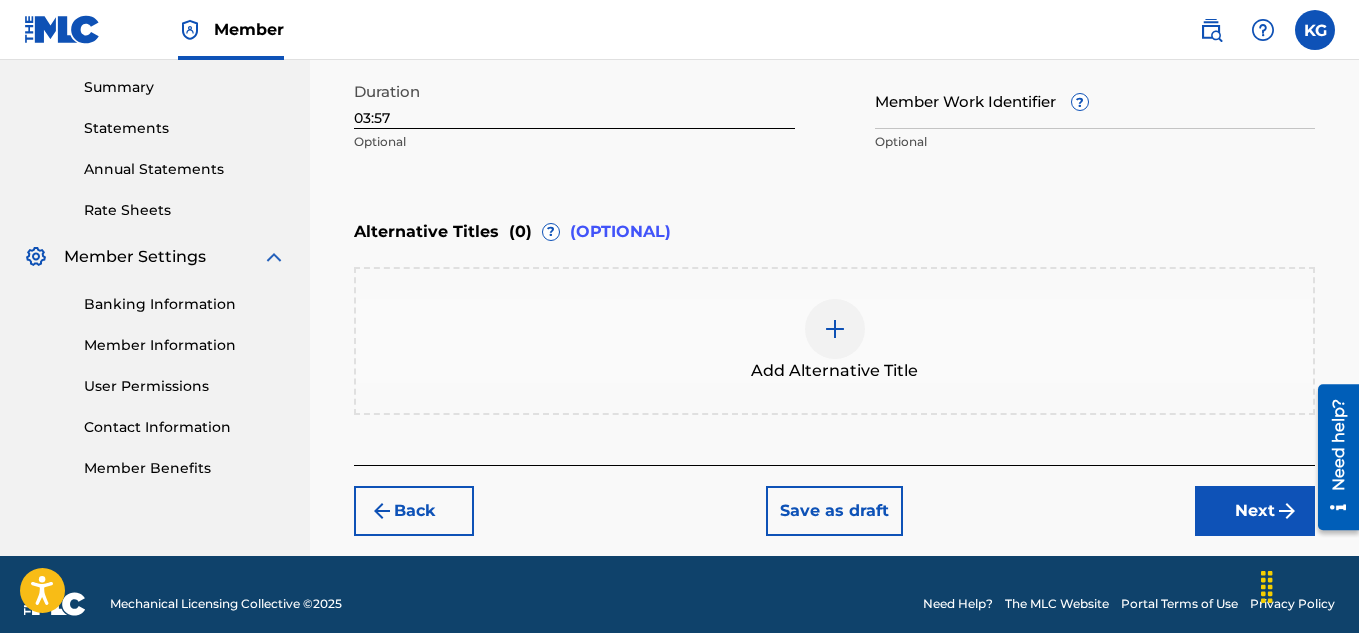 scroll, scrollTop: 648, scrollLeft: 0, axis: vertical 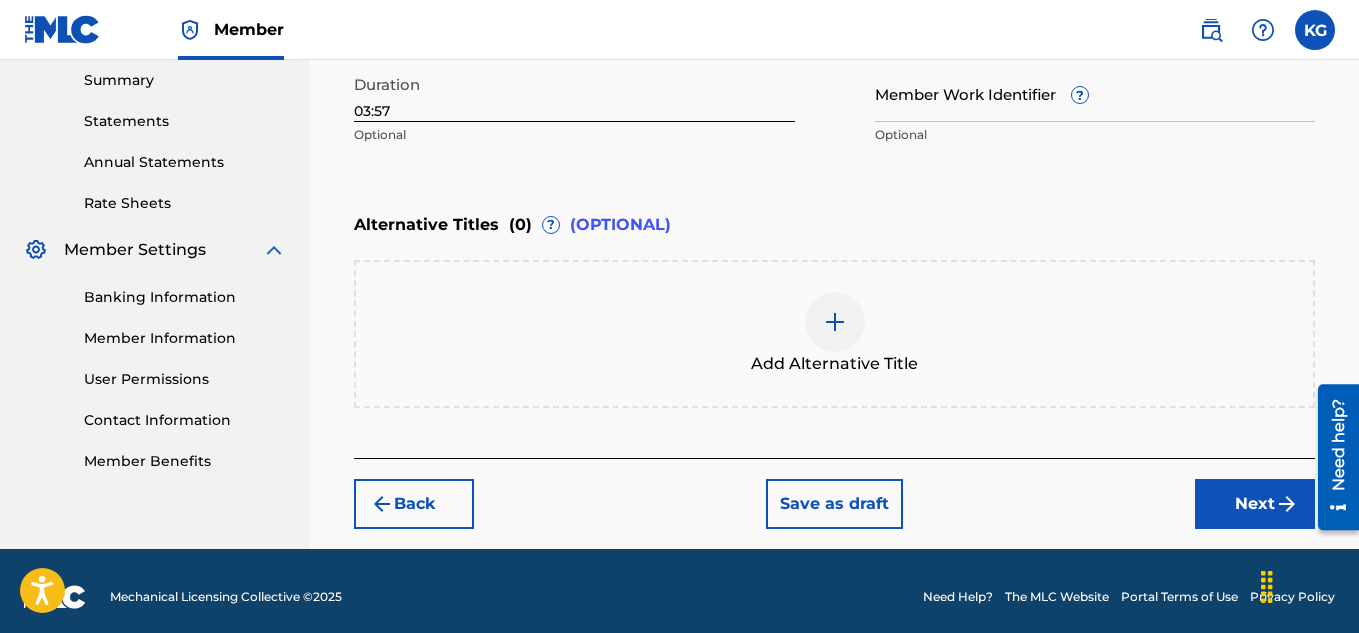 click at bounding box center (1287, 504) 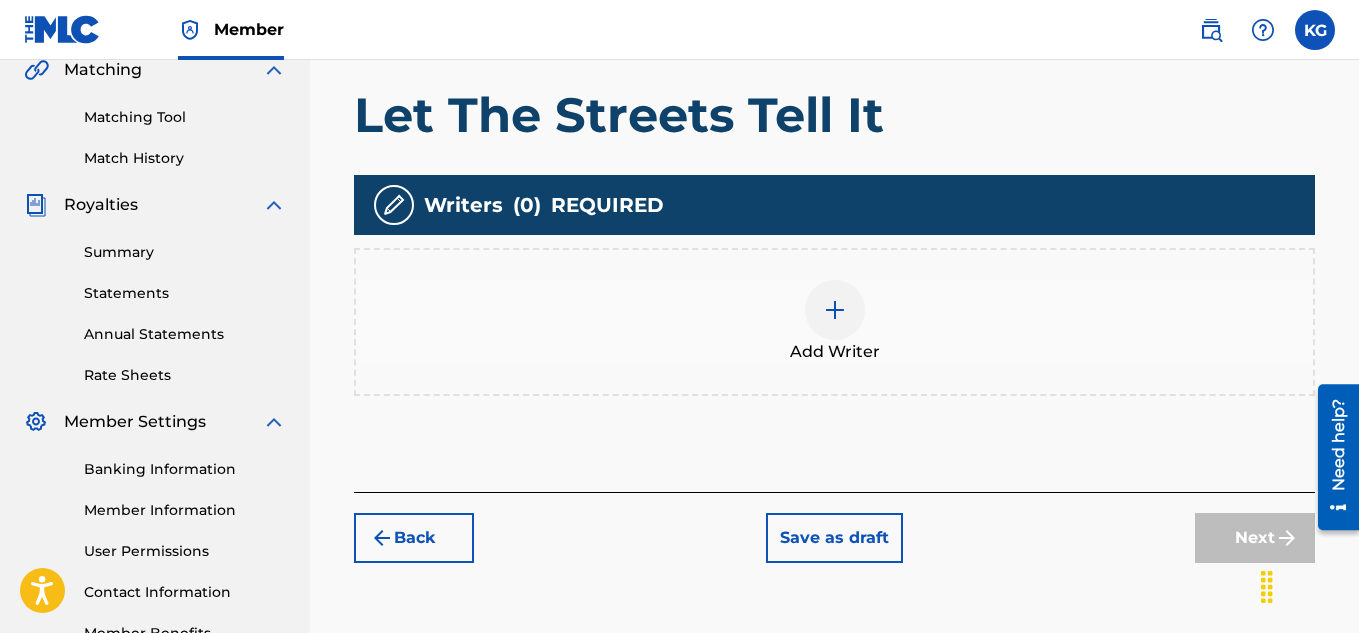 scroll, scrollTop: 457, scrollLeft: 0, axis: vertical 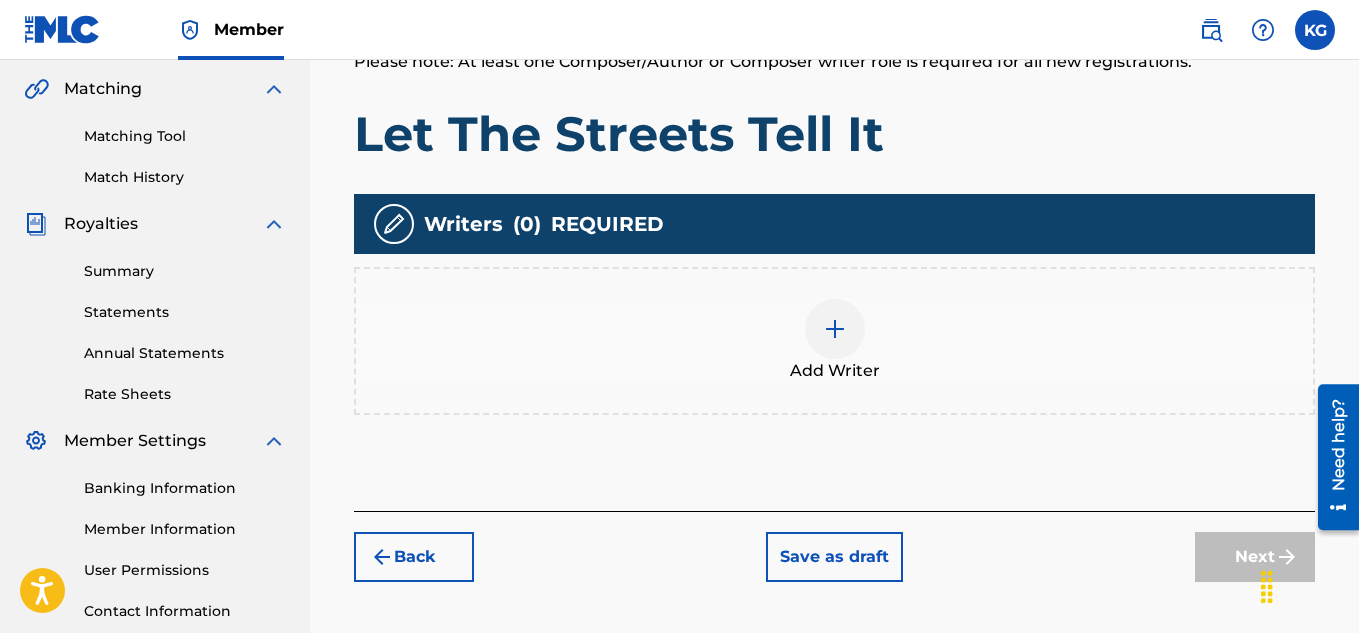 click at bounding box center [835, 329] 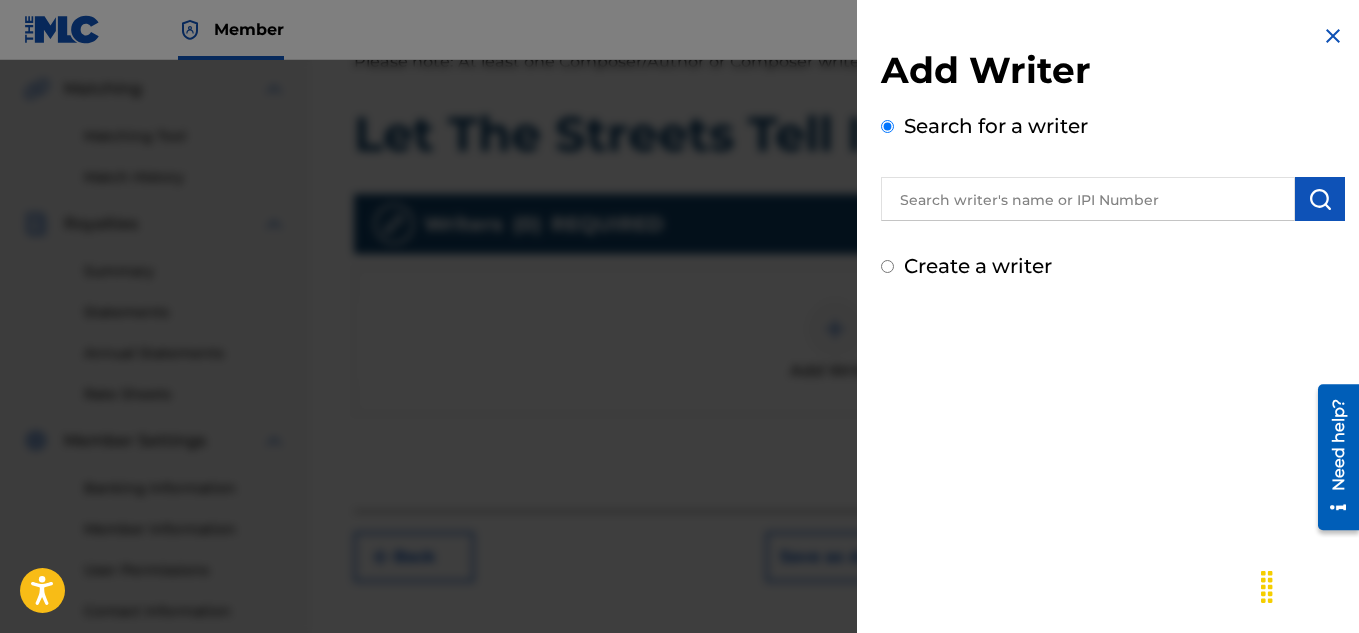 click on "Create a writer" at bounding box center (887, 266) 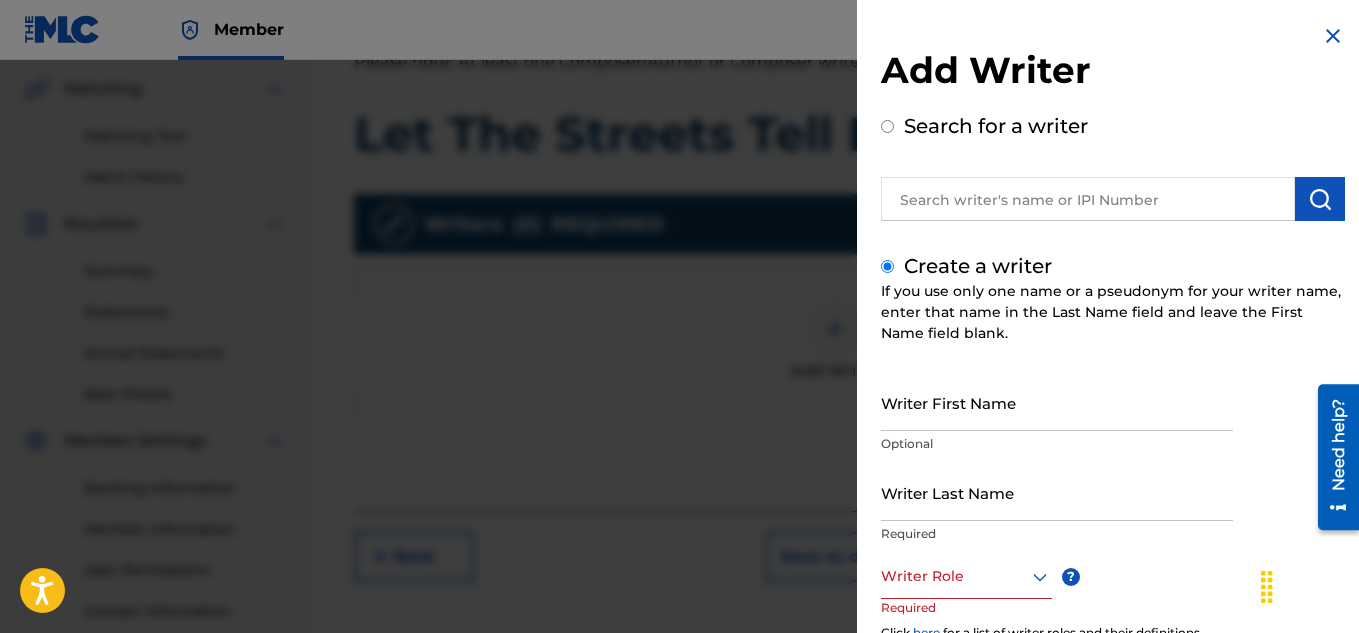 click on "Writer First Name" at bounding box center [1057, 402] 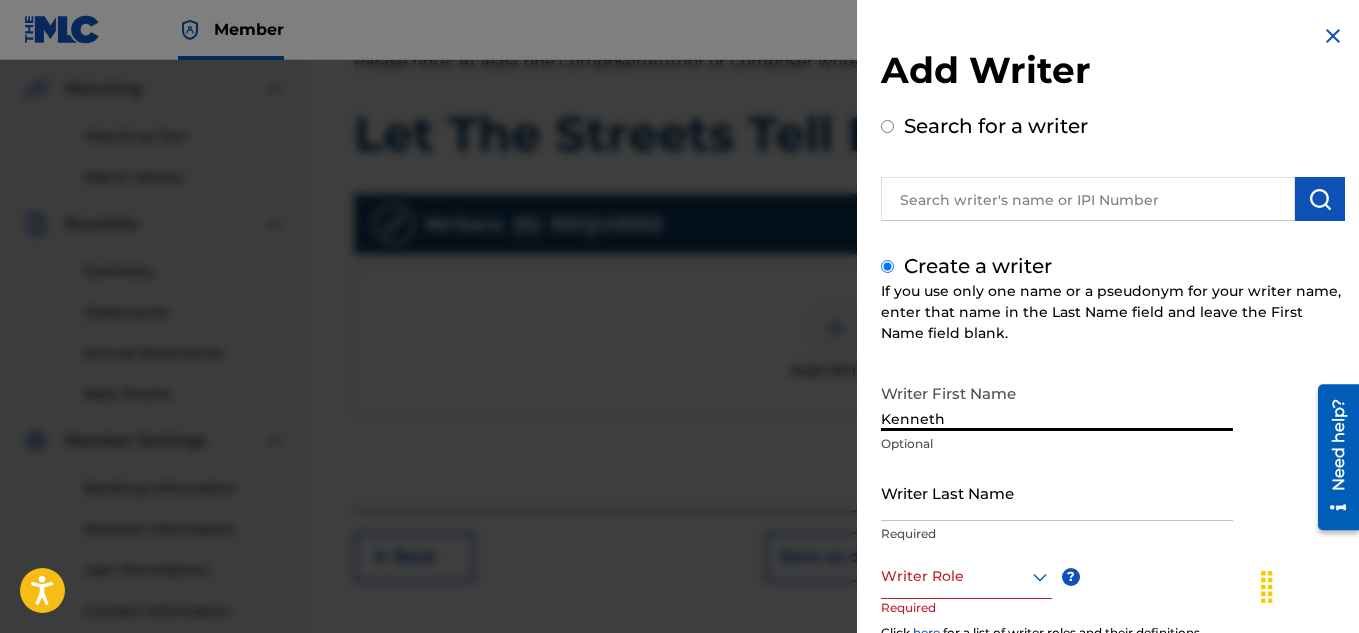 type on "Kenneth" 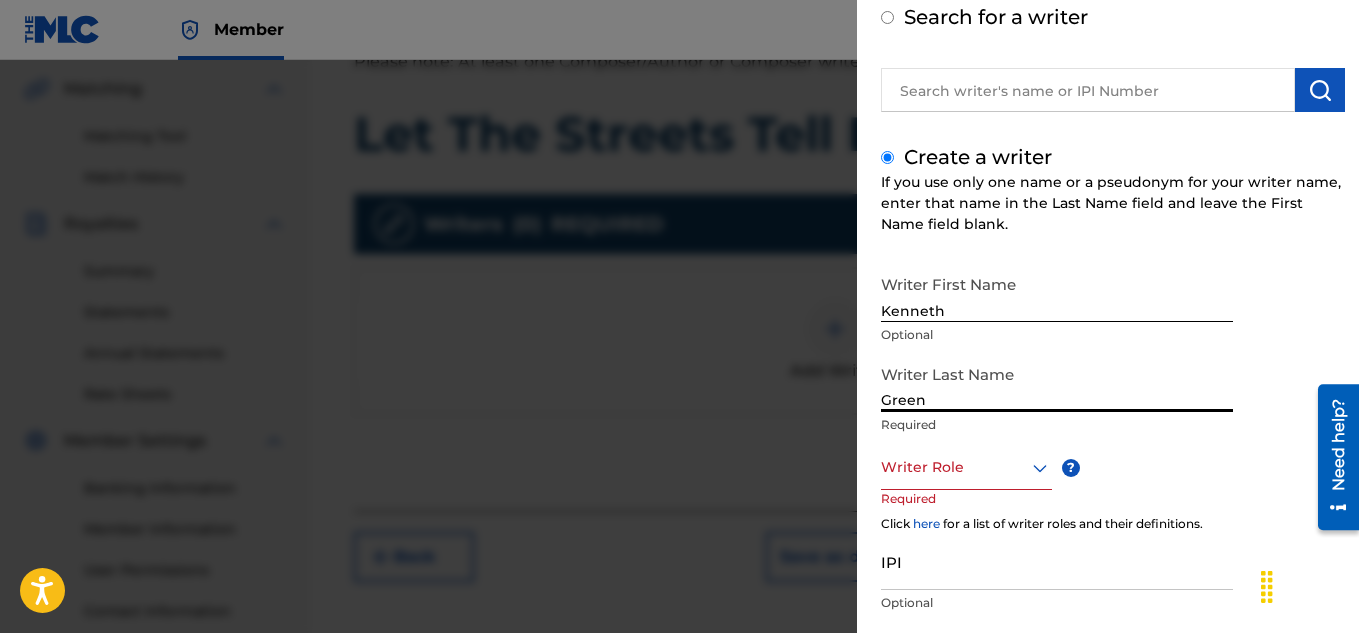 scroll, scrollTop: 125, scrollLeft: 0, axis: vertical 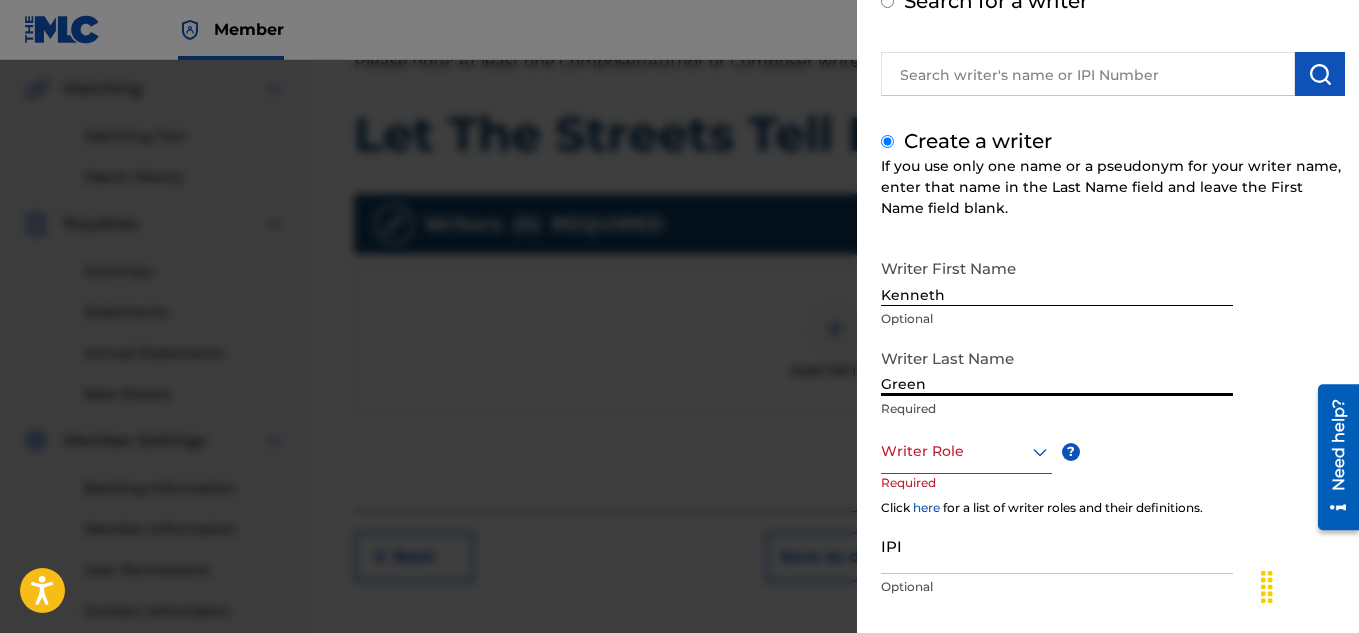 type on "Green" 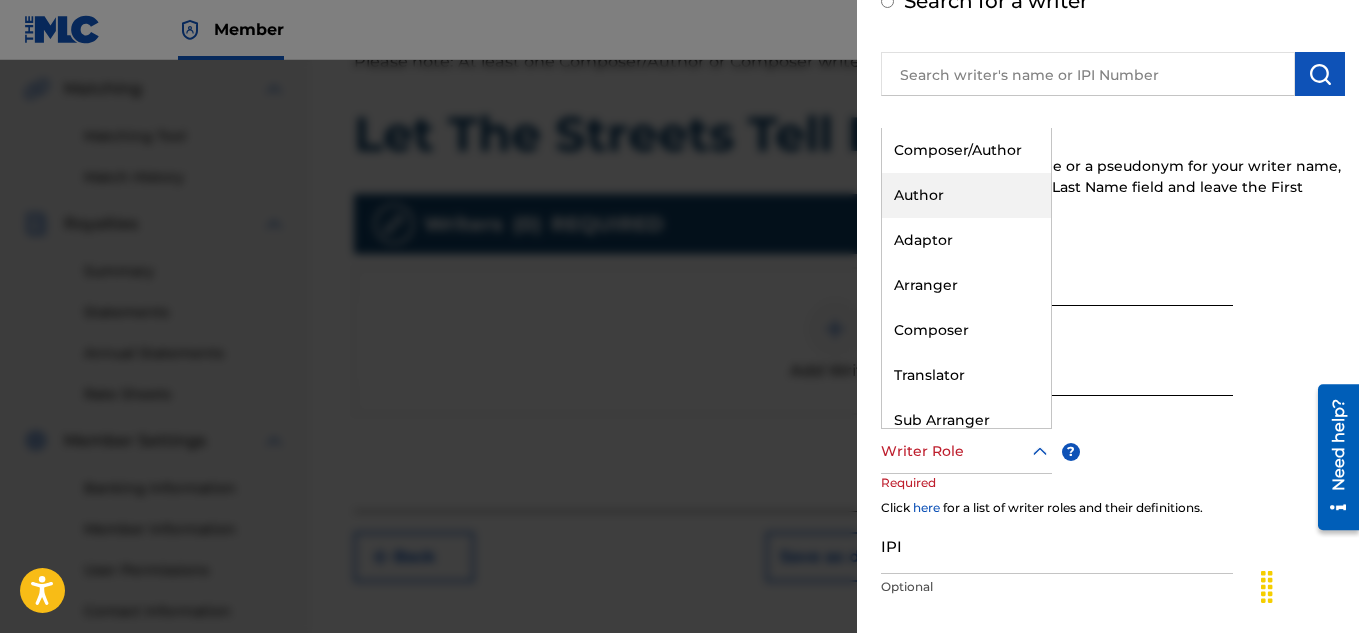 click on "Author" at bounding box center (966, 195) 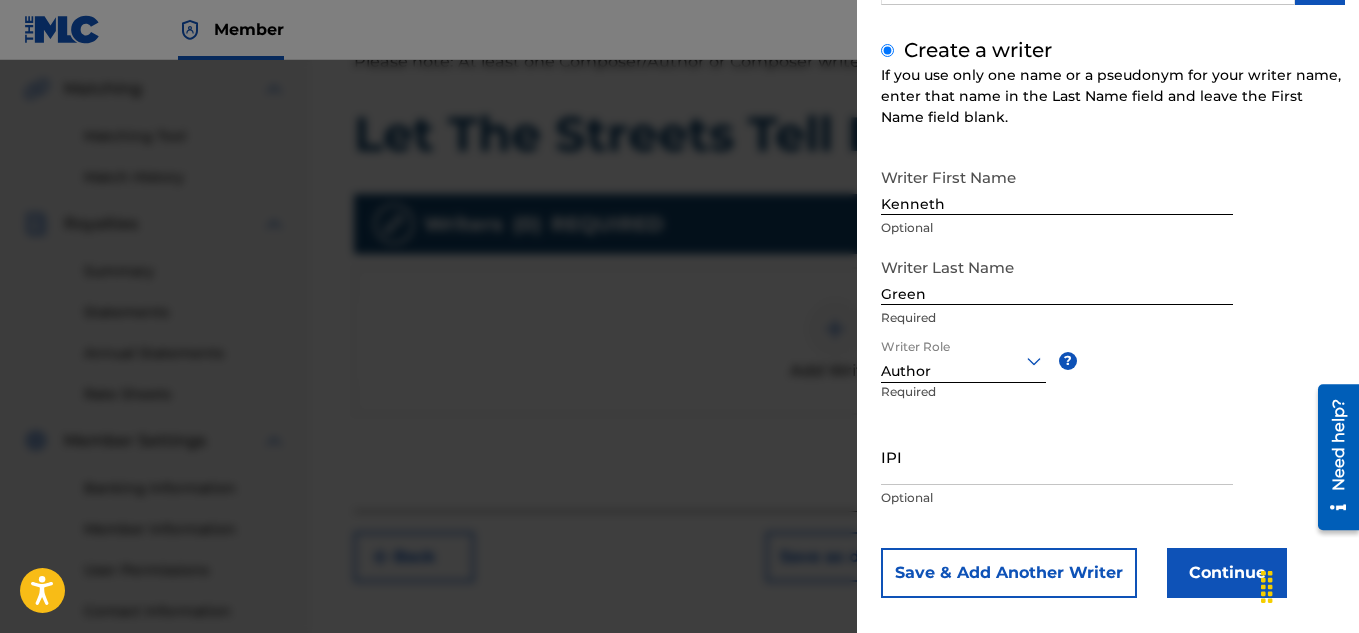 scroll, scrollTop: 235, scrollLeft: 0, axis: vertical 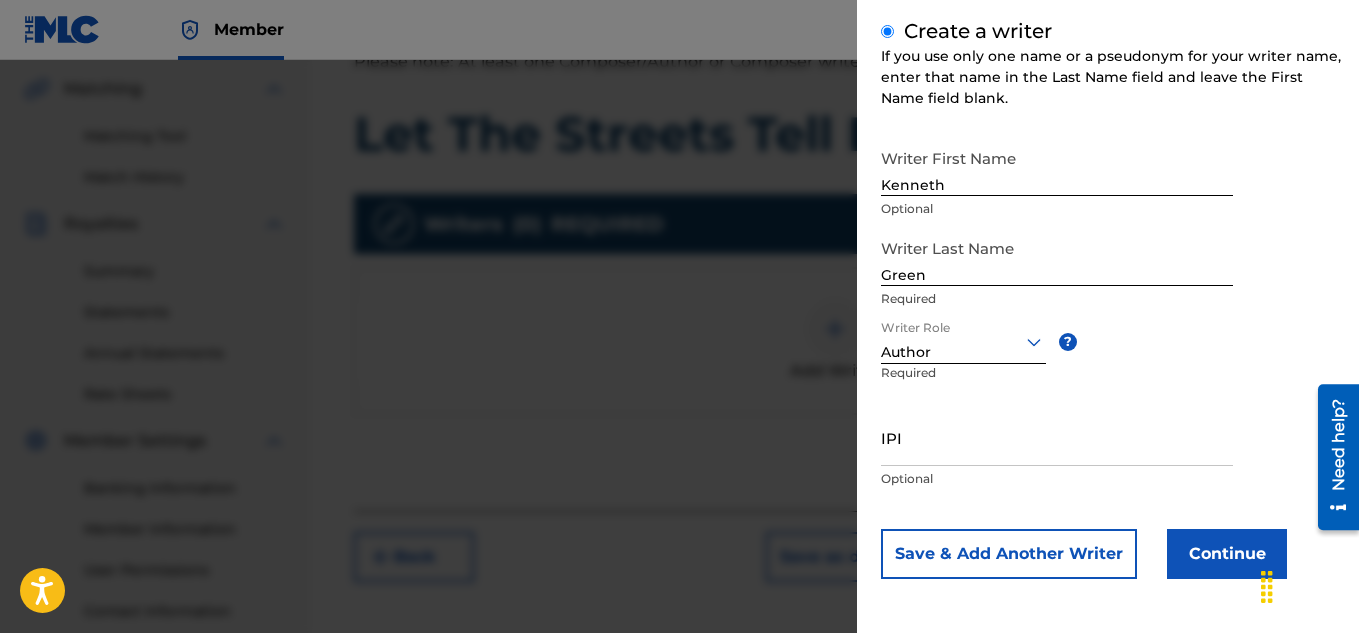 click on "Continue" at bounding box center (1227, 554) 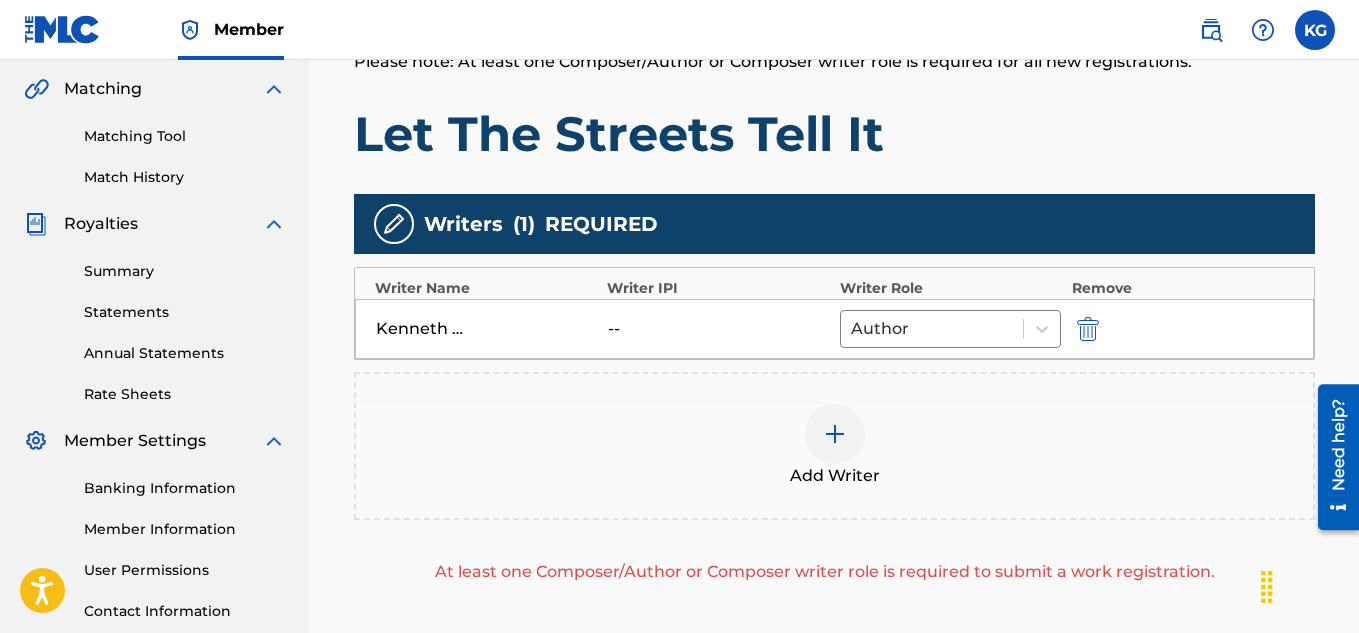 click at bounding box center (835, 434) 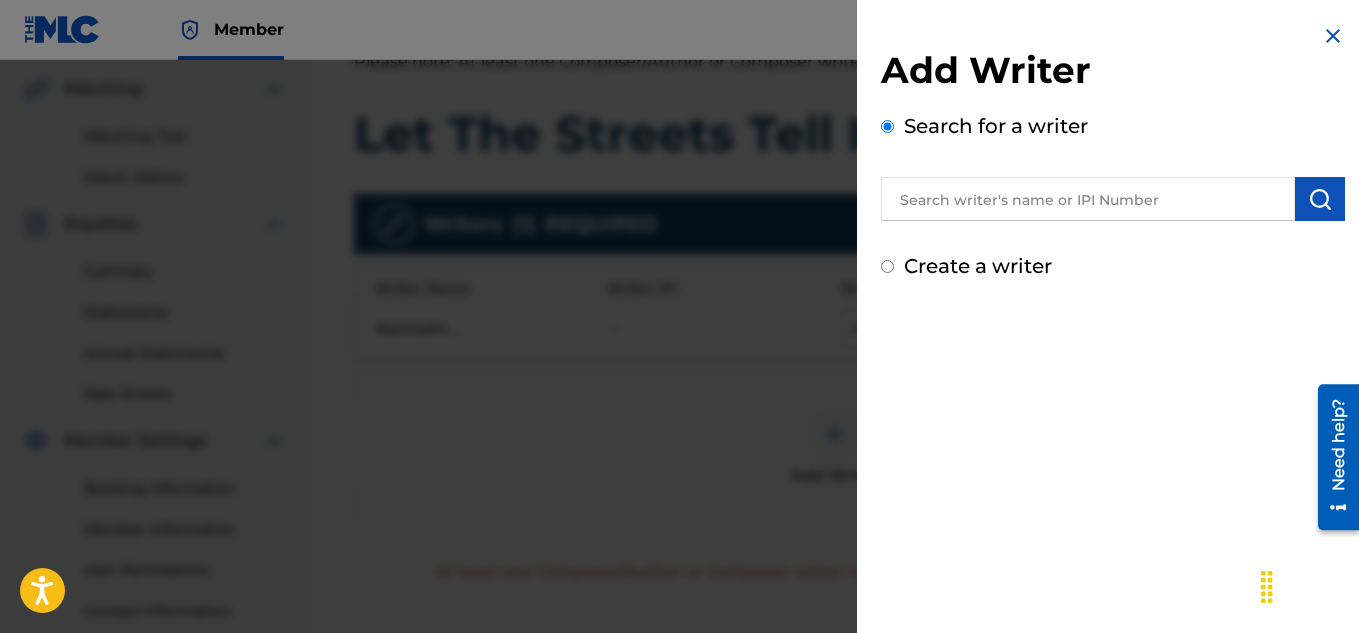 click on "Create a writer" at bounding box center [887, 266] 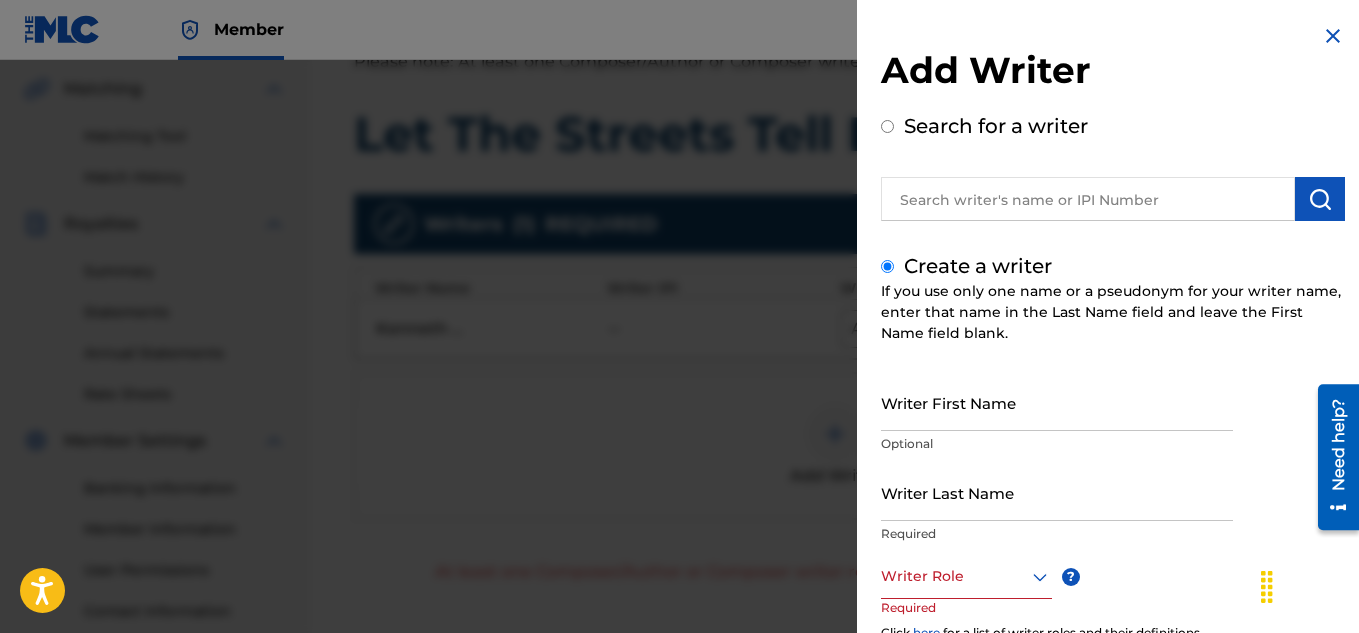 click on "Writer First Name" at bounding box center [1057, 402] 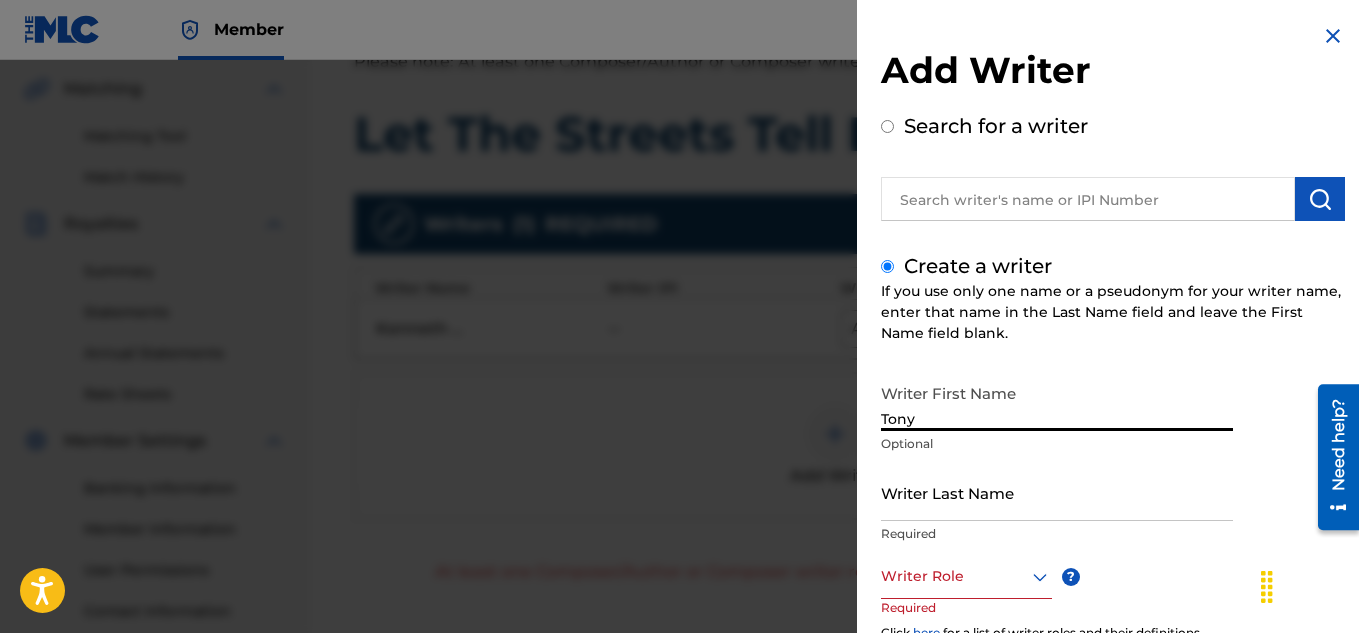 type on "Tony" 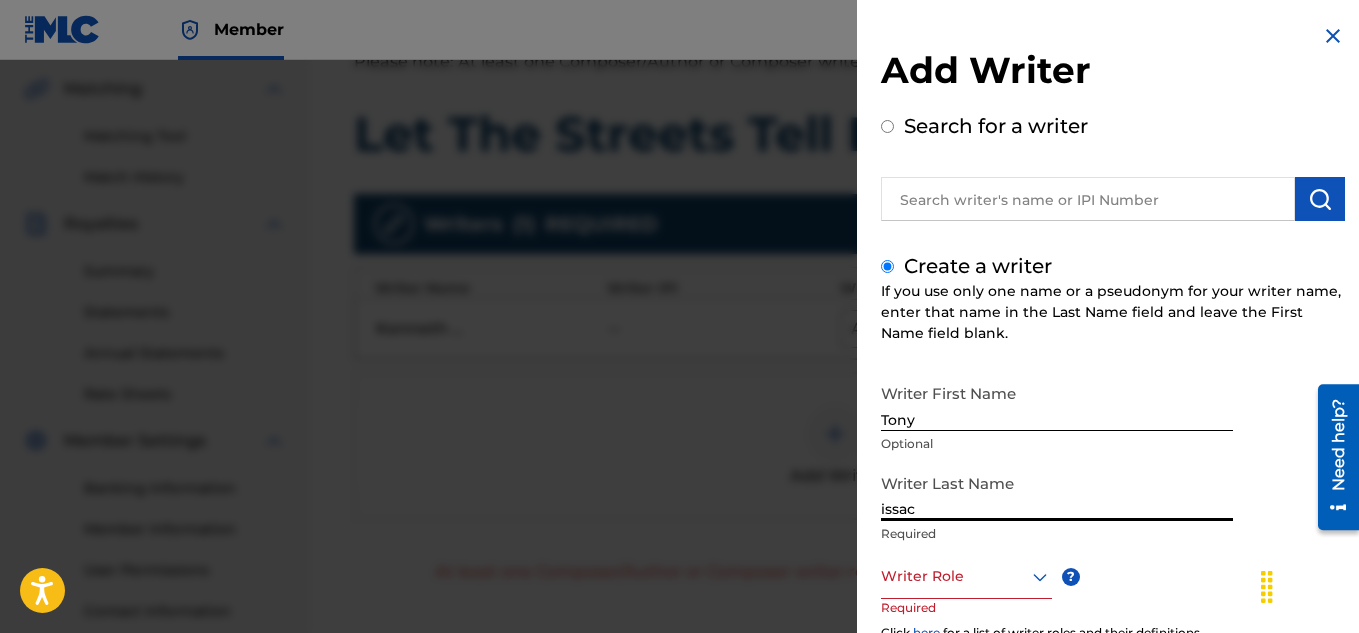 type on "issac" 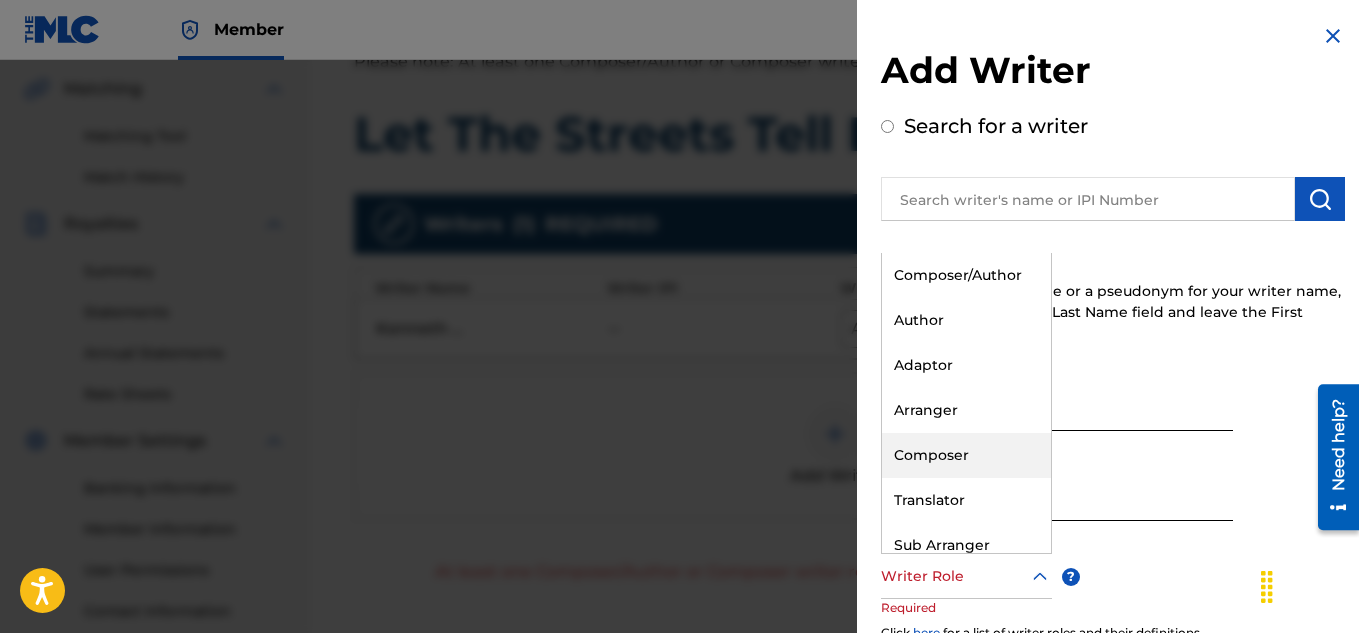 click on "Composer" at bounding box center [966, 455] 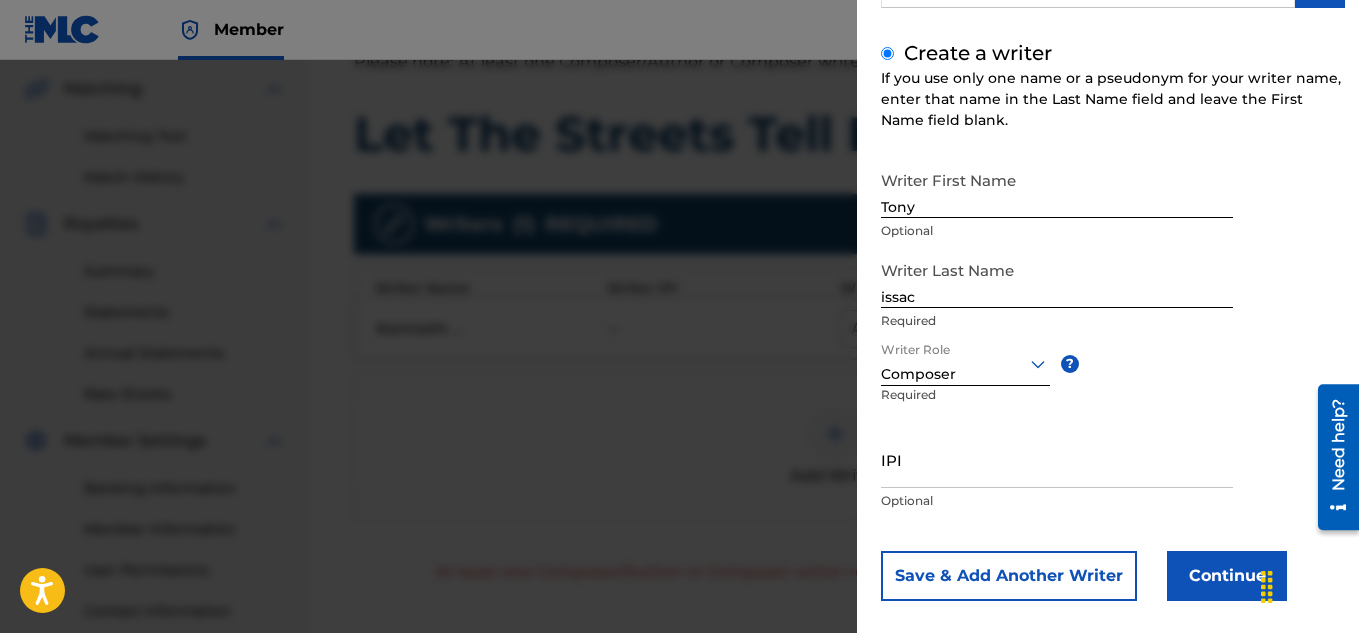 scroll, scrollTop: 235, scrollLeft: 0, axis: vertical 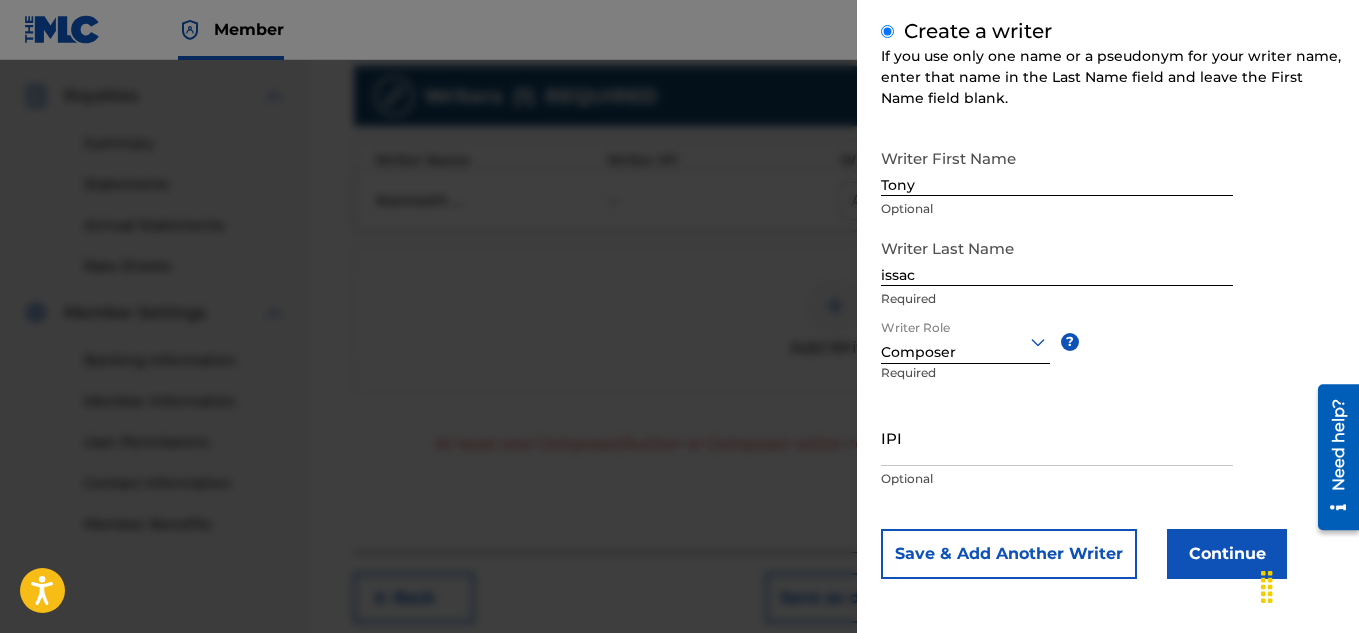 click on "Continue" at bounding box center [1227, 554] 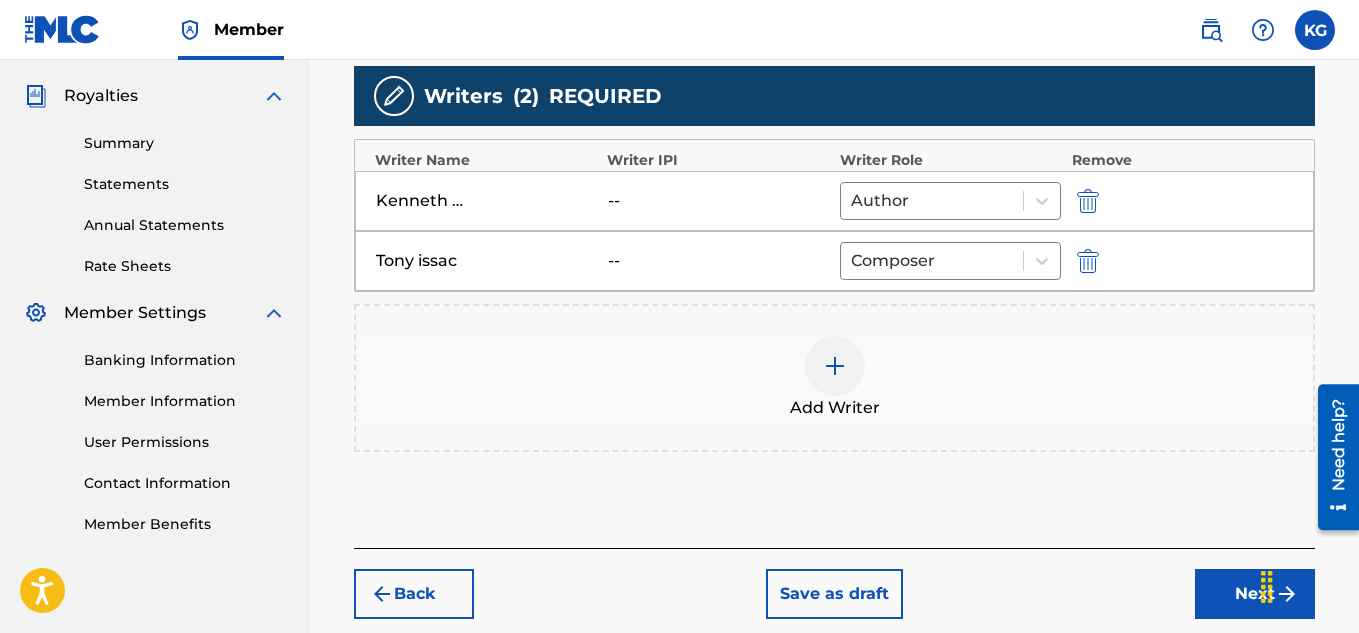 click on "Next" at bounding box center (1255, 594) 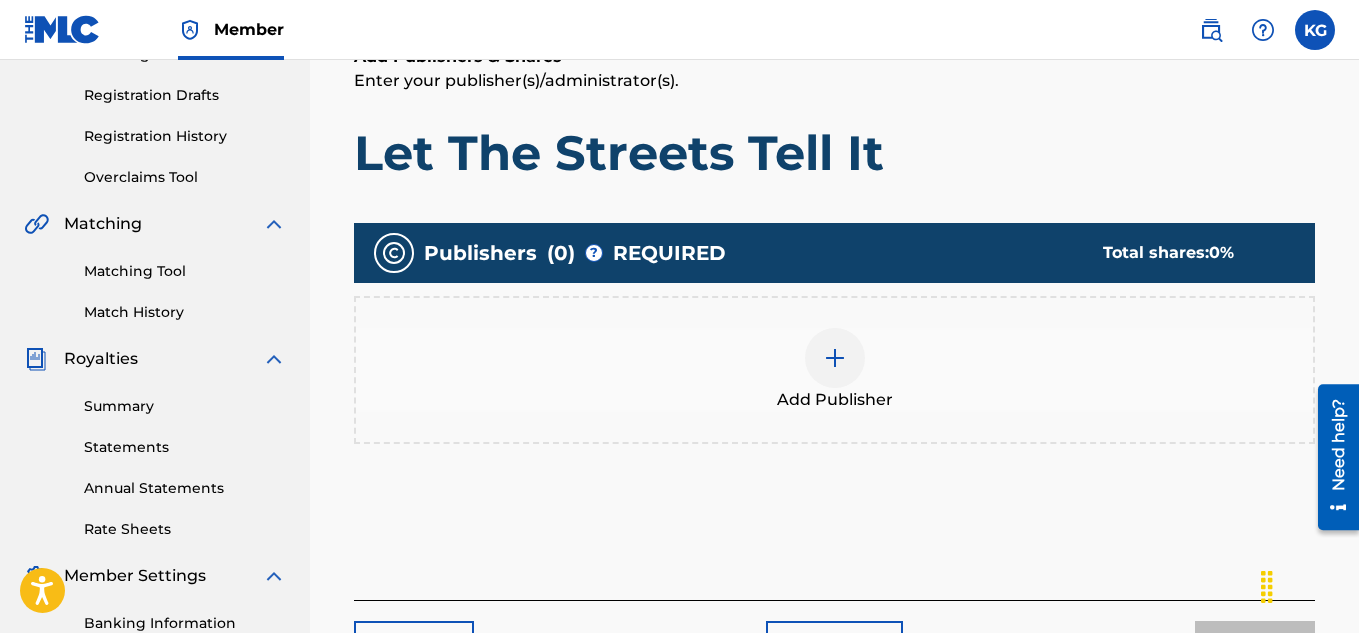 scroll, scrollTop: 323, scrollLeft: 0, axis: vertical 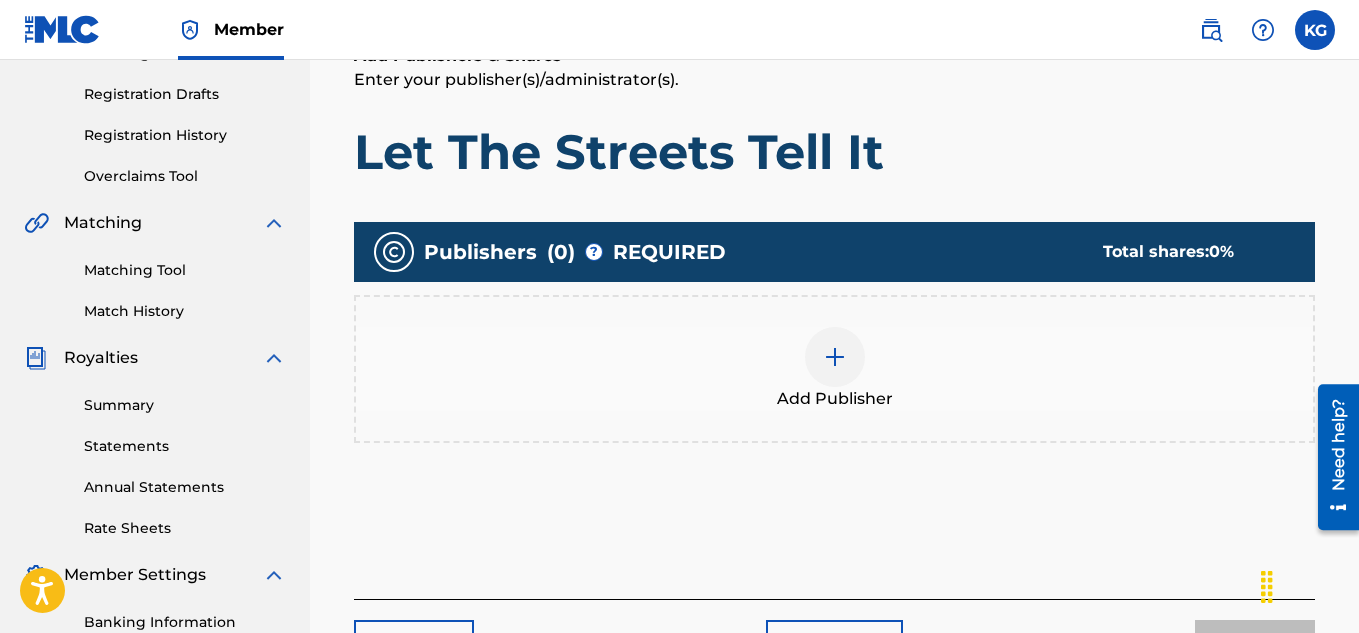 click at bounding box center (835, 357) 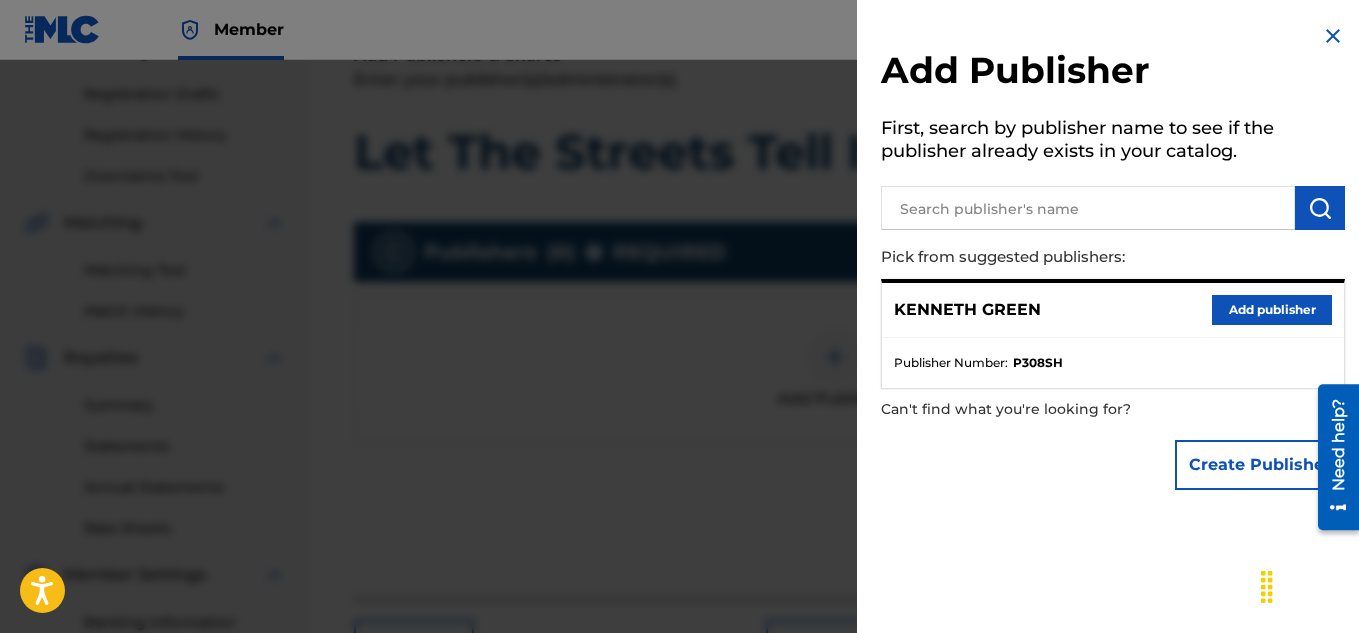 click on "Add publisher" at bounding box center [1272, 310] 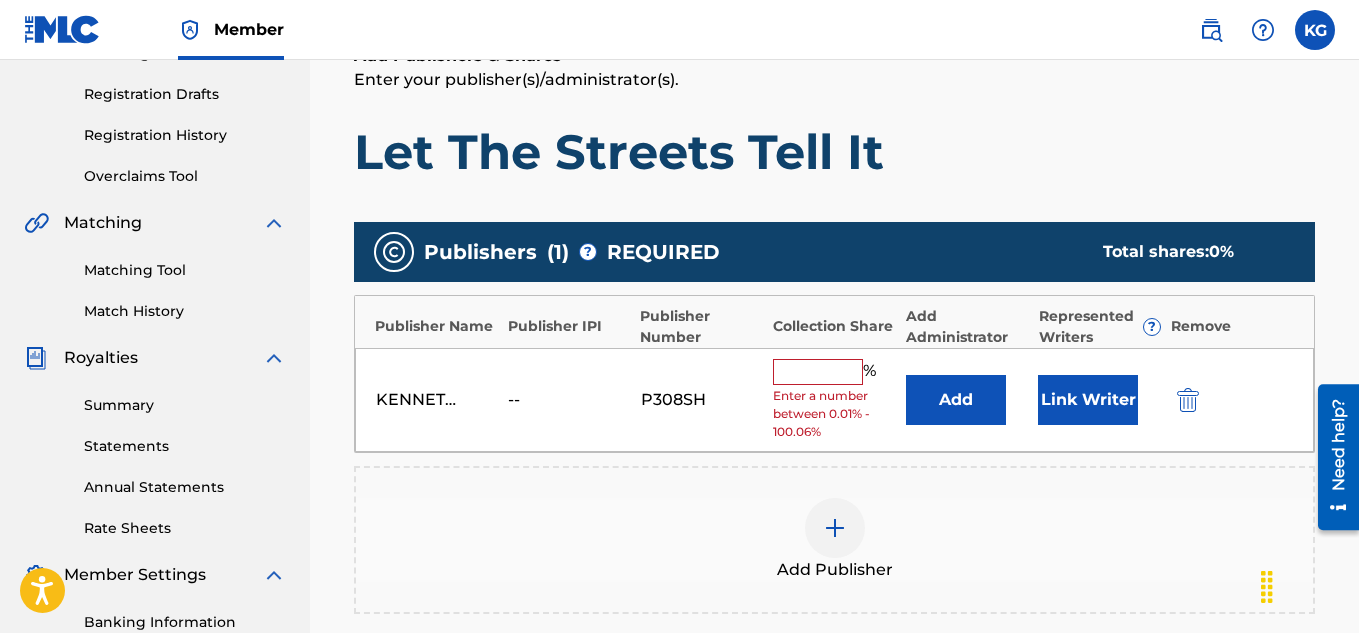click at bounding box center (818, 372) 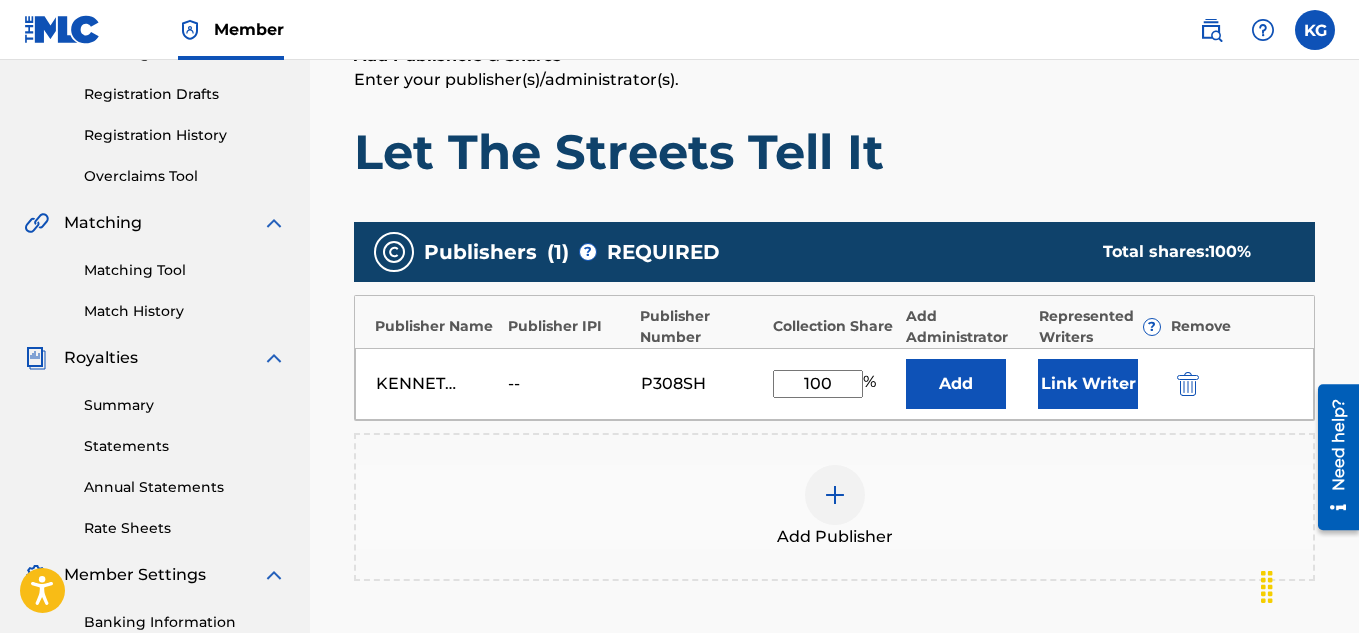 click at bounding box center [835, 495] 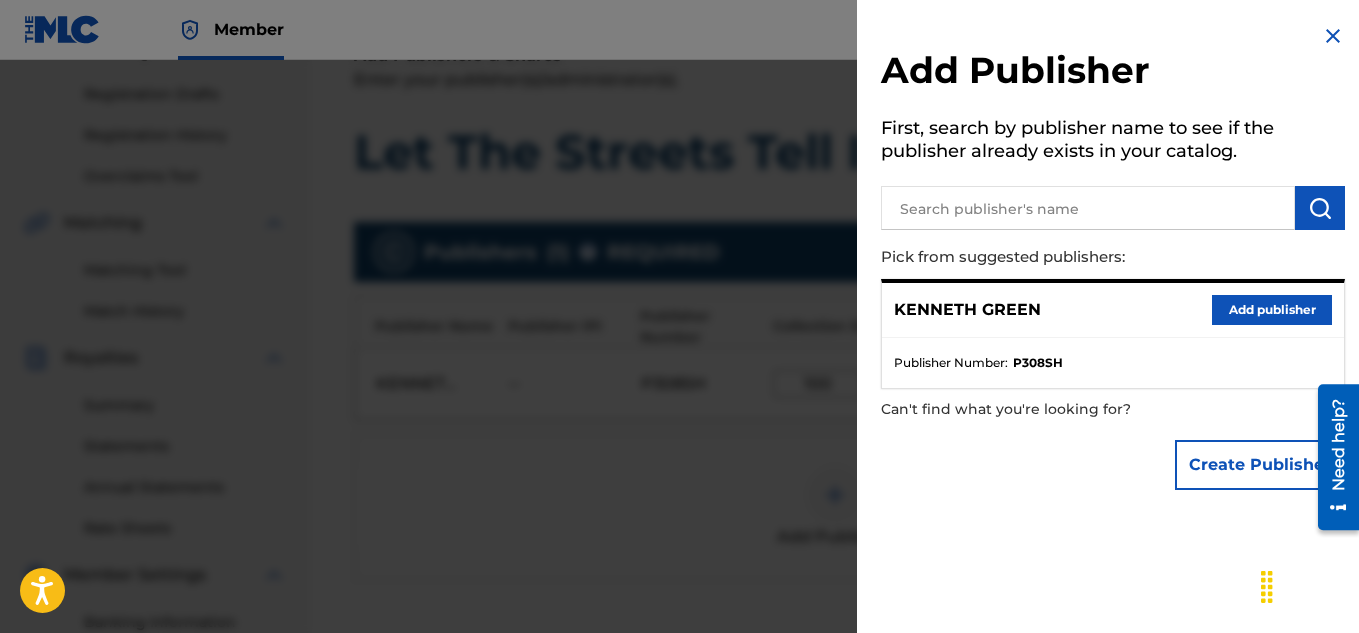 click on "Create Publisher" at bounding box center (1260, 465) 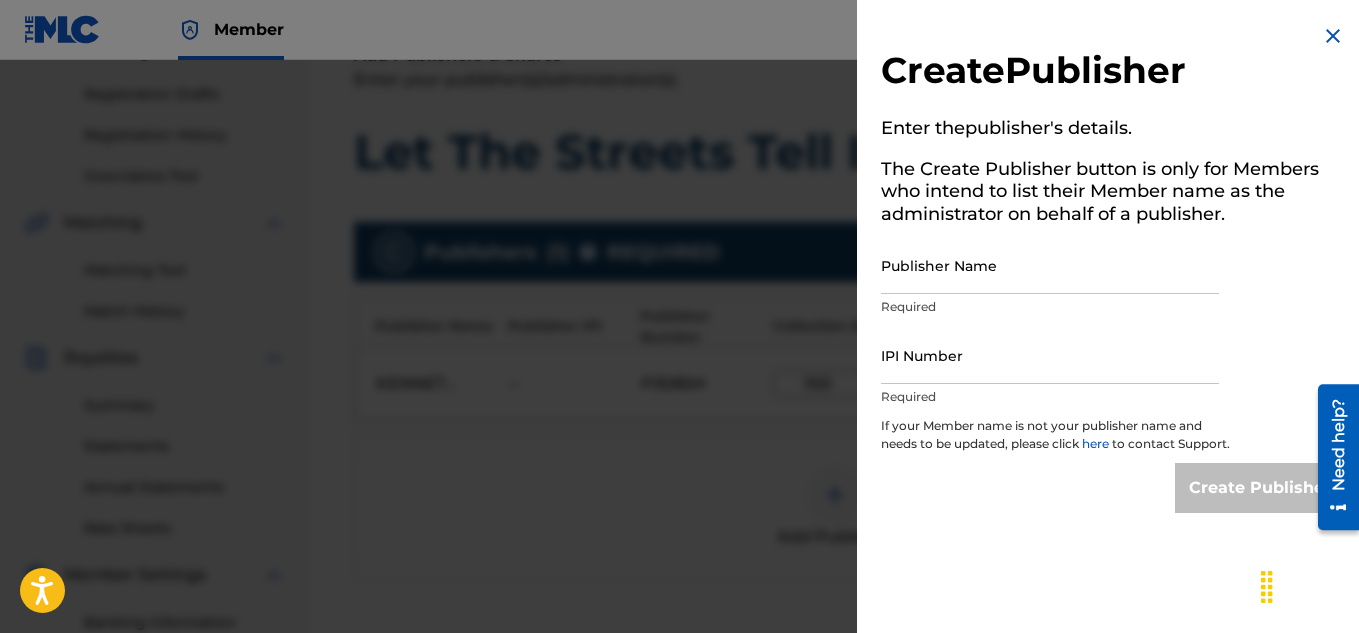 click on "Publisher Name" at bounding box center (1050, 265) 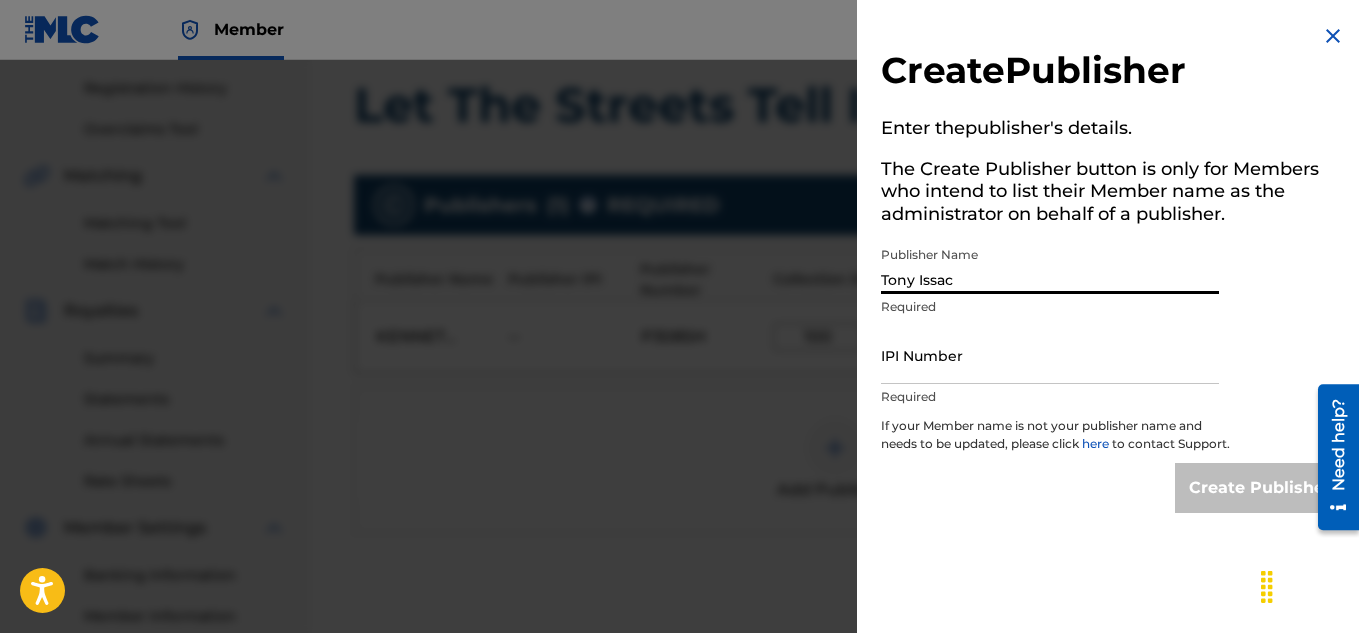 scroll, scrollTop: 369, scrollLeft: 0, axis: vertical 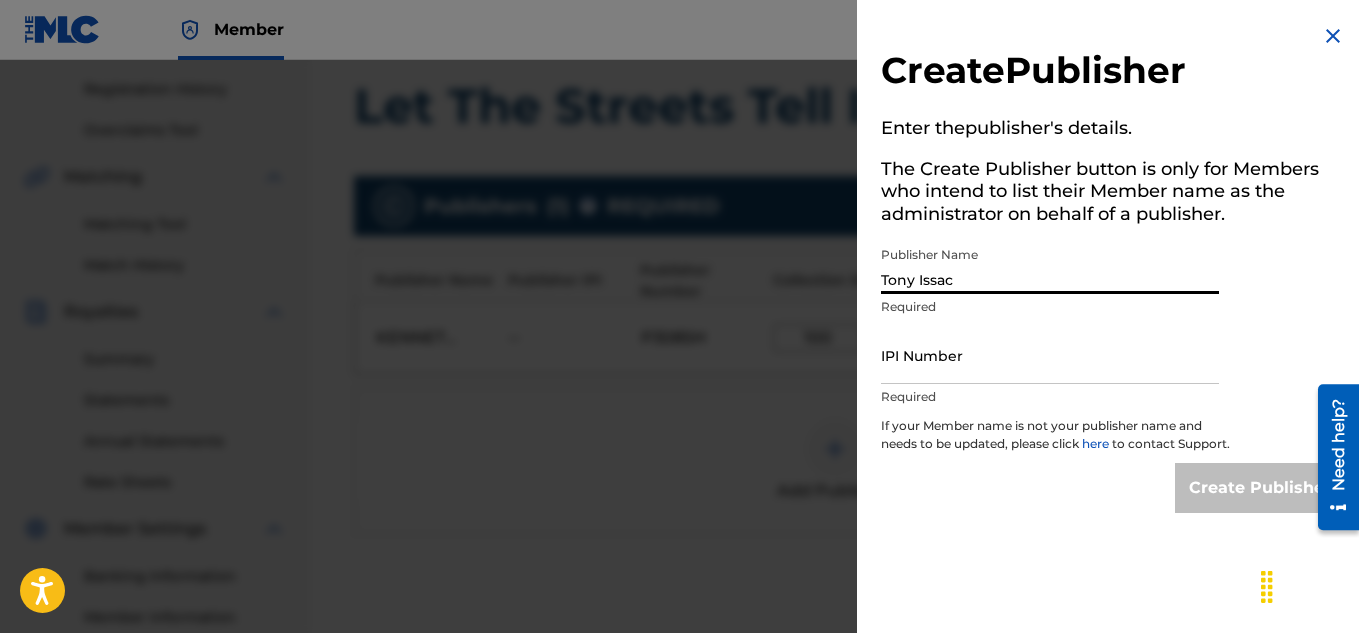 type on "Tony Issac" 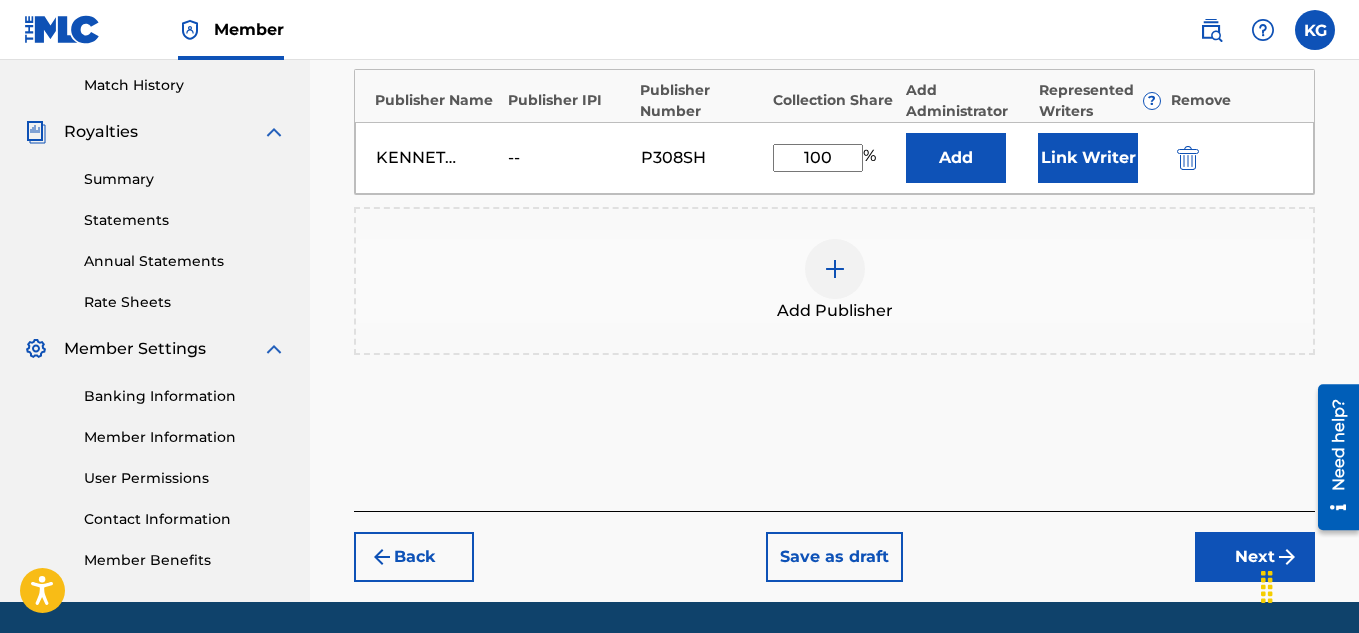 scroll, scrollTop: 556, scrollLeft: 0, axis: vertical 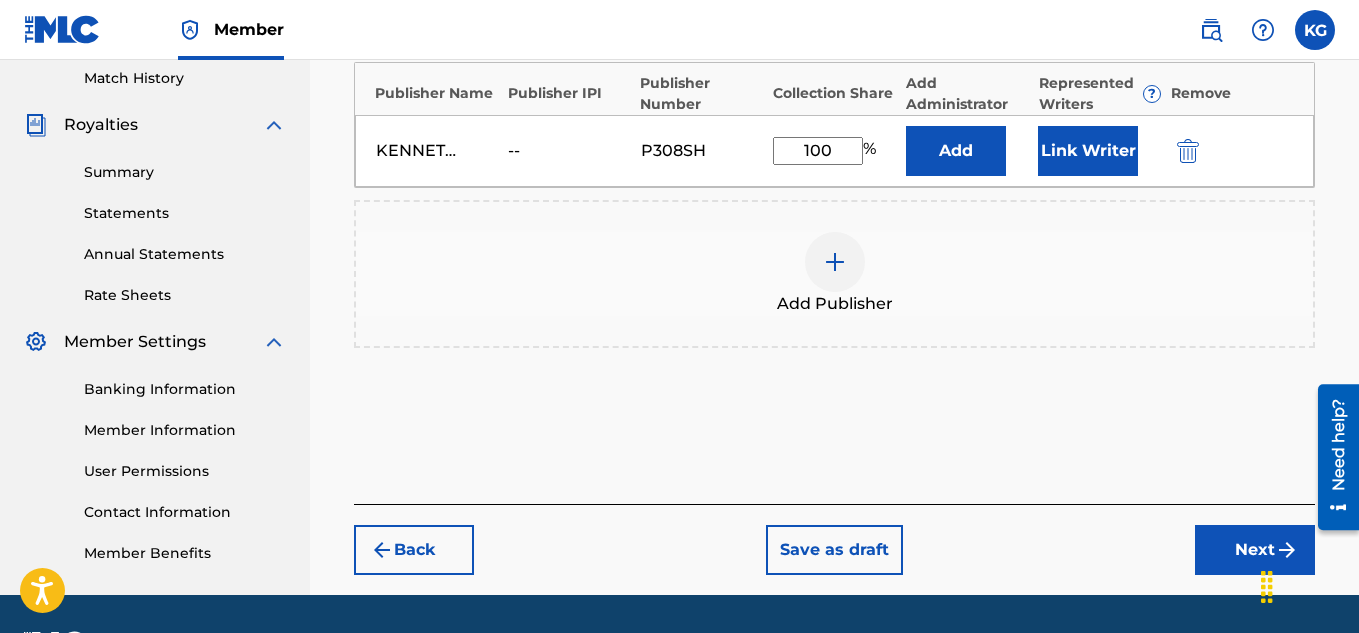 click on "Next" at bounding box center (1255, 550) 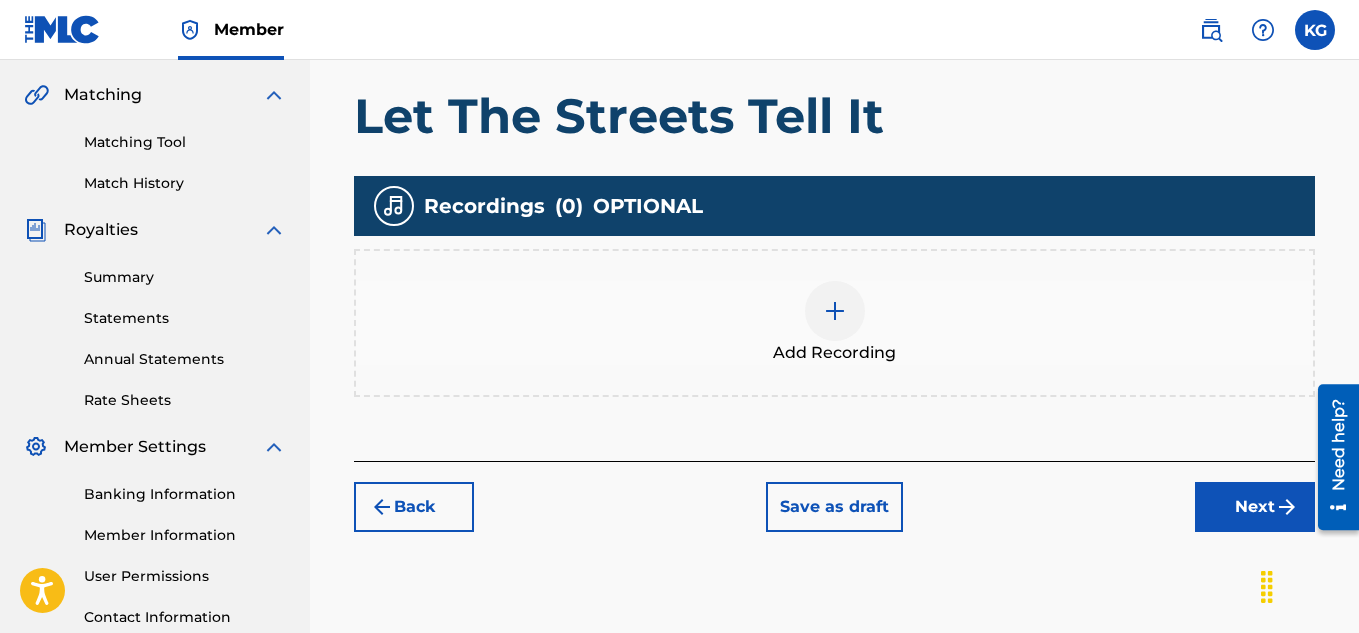 scroll, scrollTop: 454, scrollLeft: 0, axis: vertical 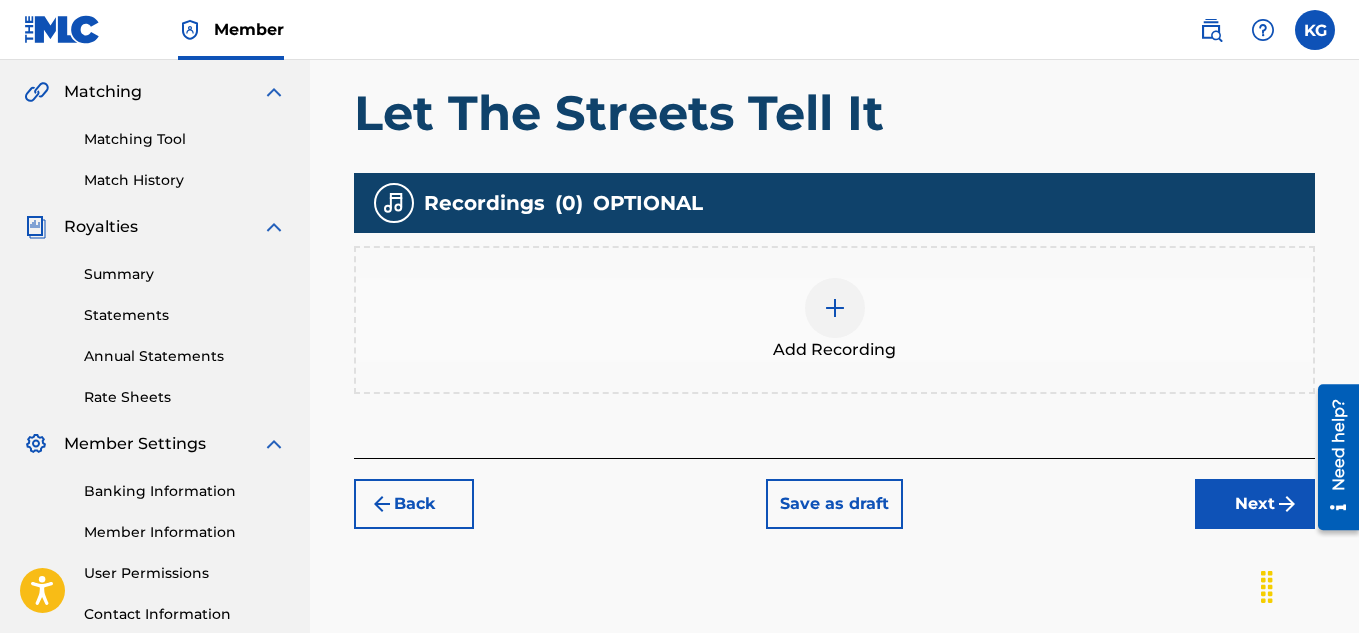 click on "Next" at bounding box center (1255, 504) 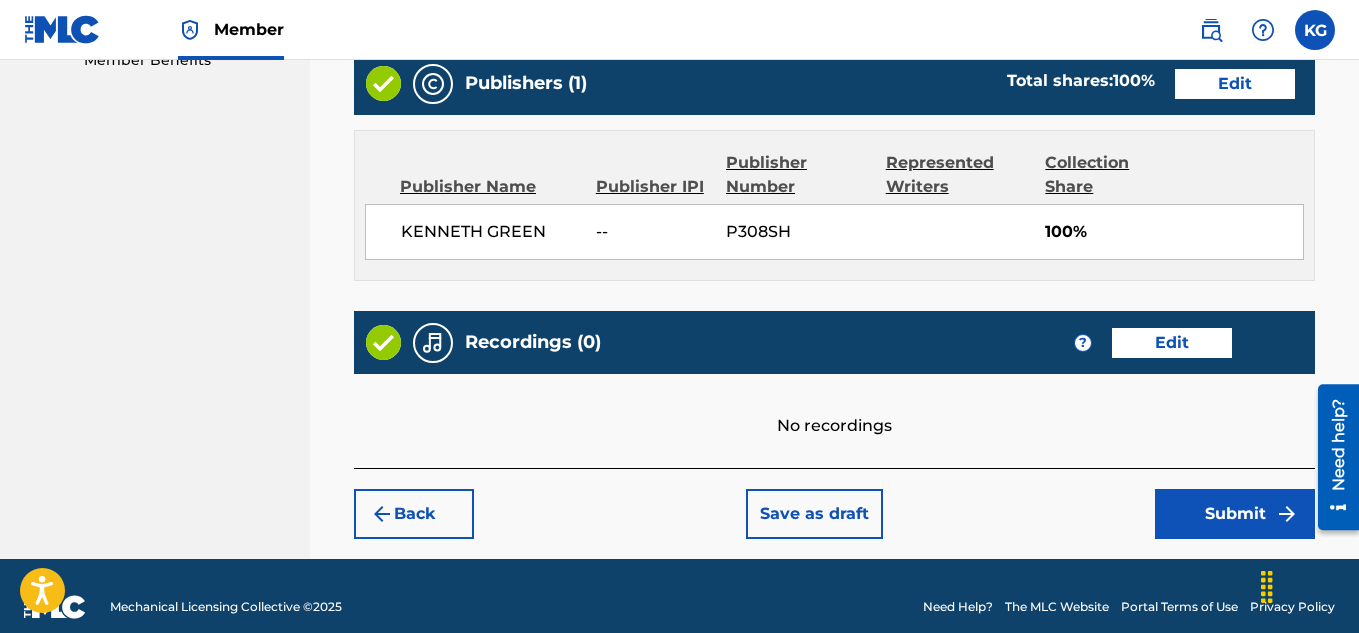 scroll, scrollTop: 1071, scrollLeft: 0, axis: vertical 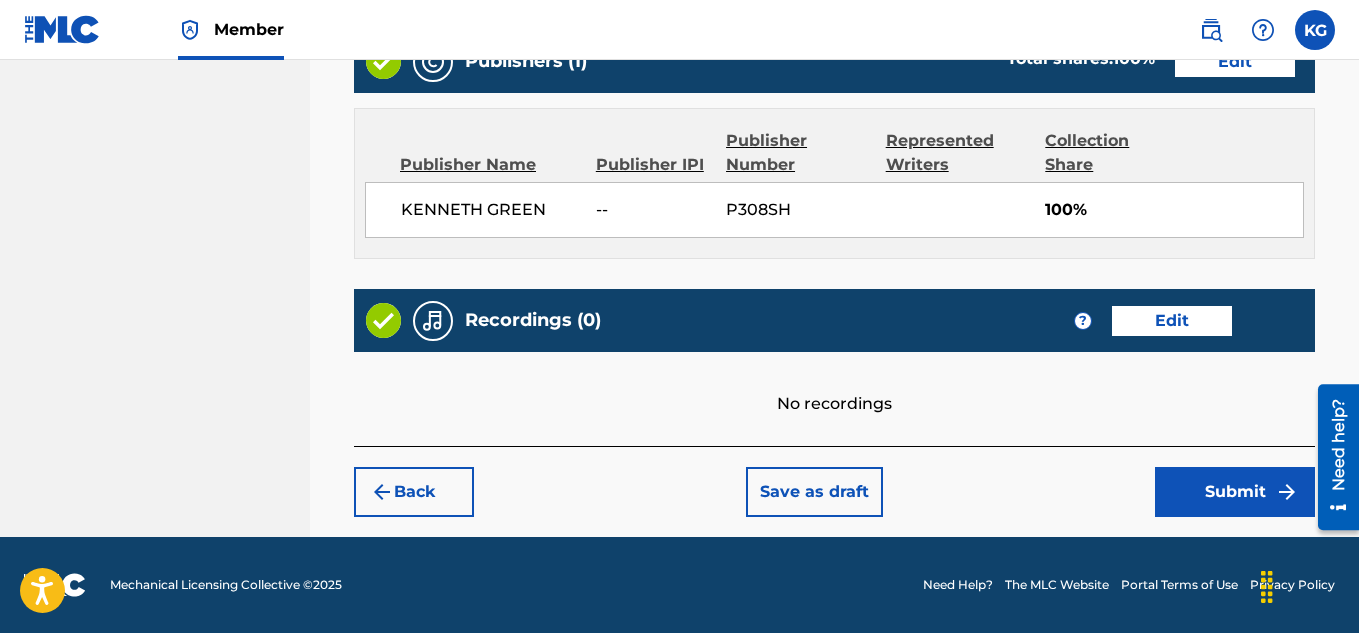 click on "Submit" at bounding box center [1235, 492] 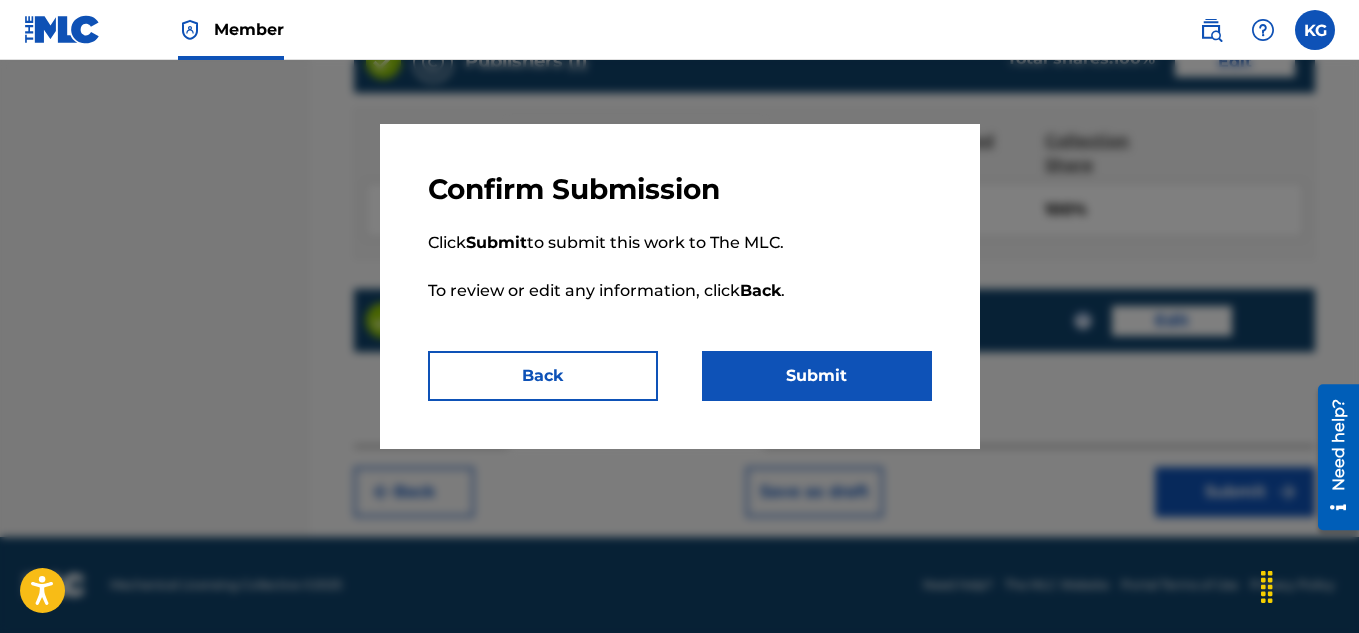 click on "Submit" at bounding box center [817, 376] 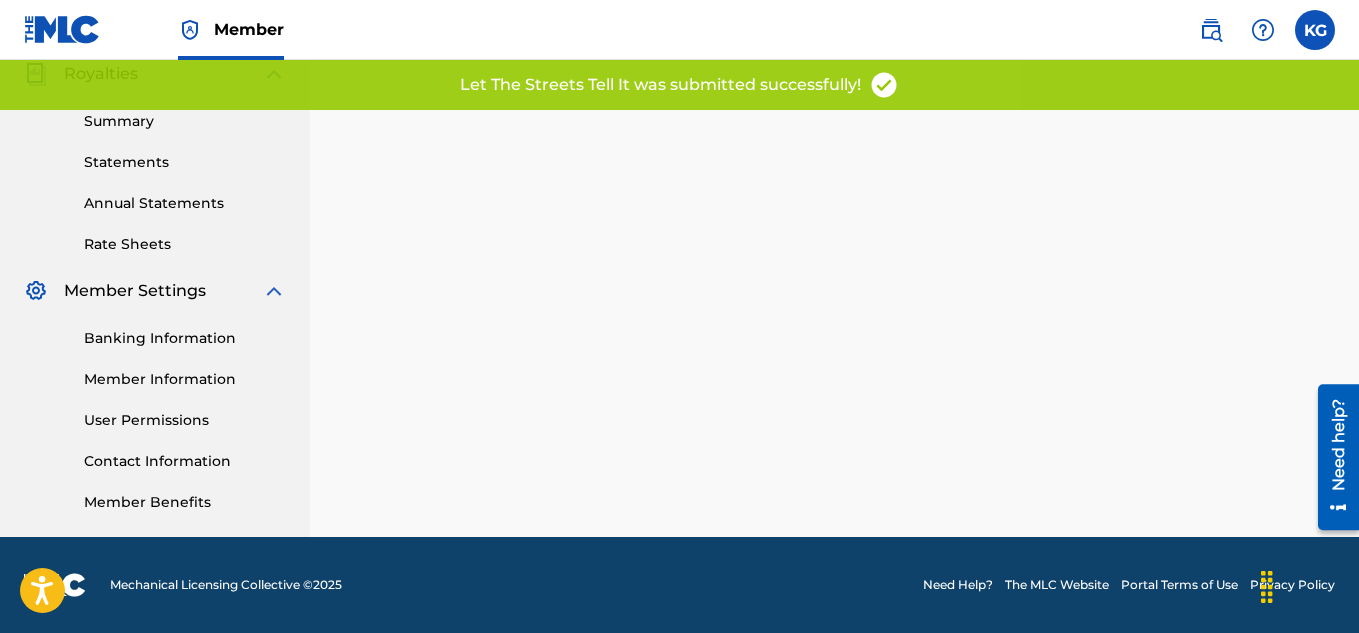 scroll, scrollTop: 0, scrollLeft: 0, axis: both 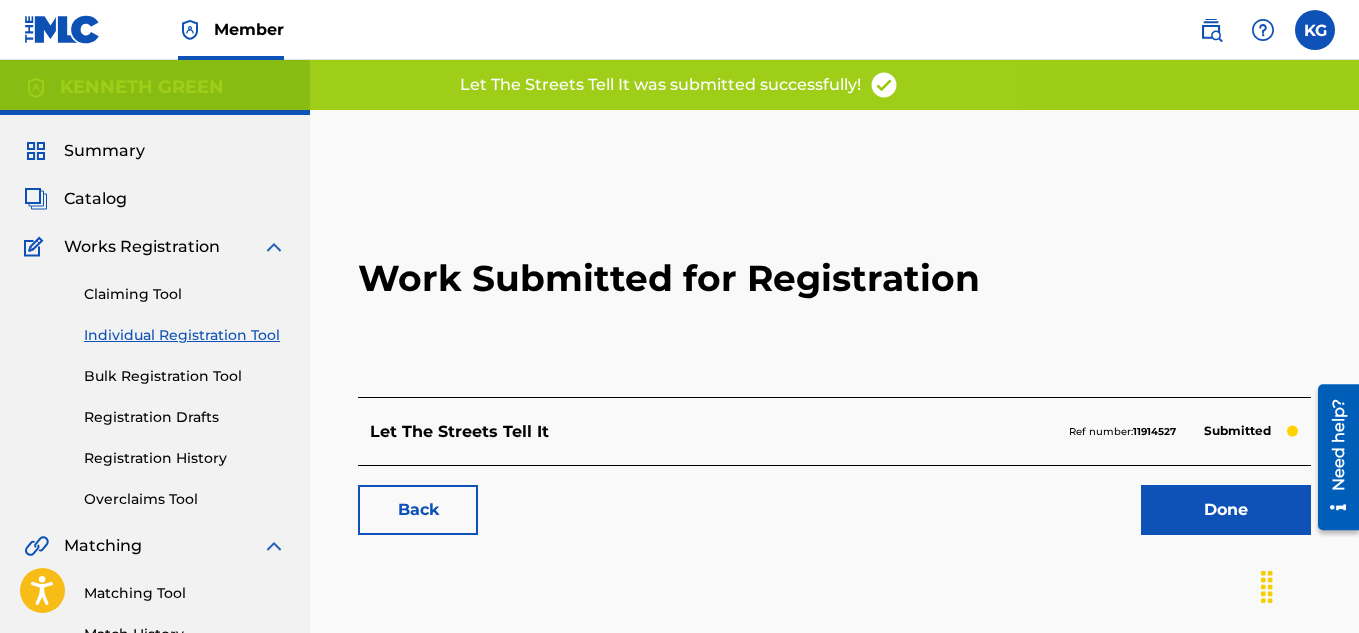 click on "Done" at bounding box center (1226, 510) 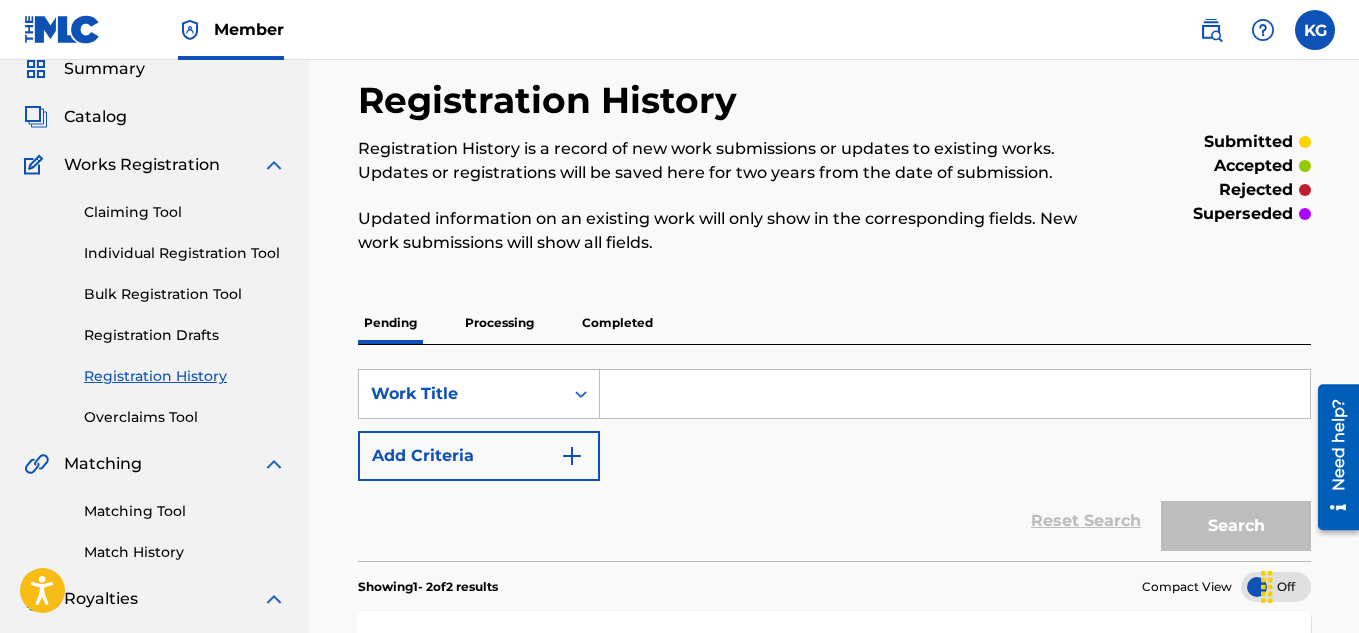 scroll, scrollTop: 0, scrollLeft: 0, axis: both 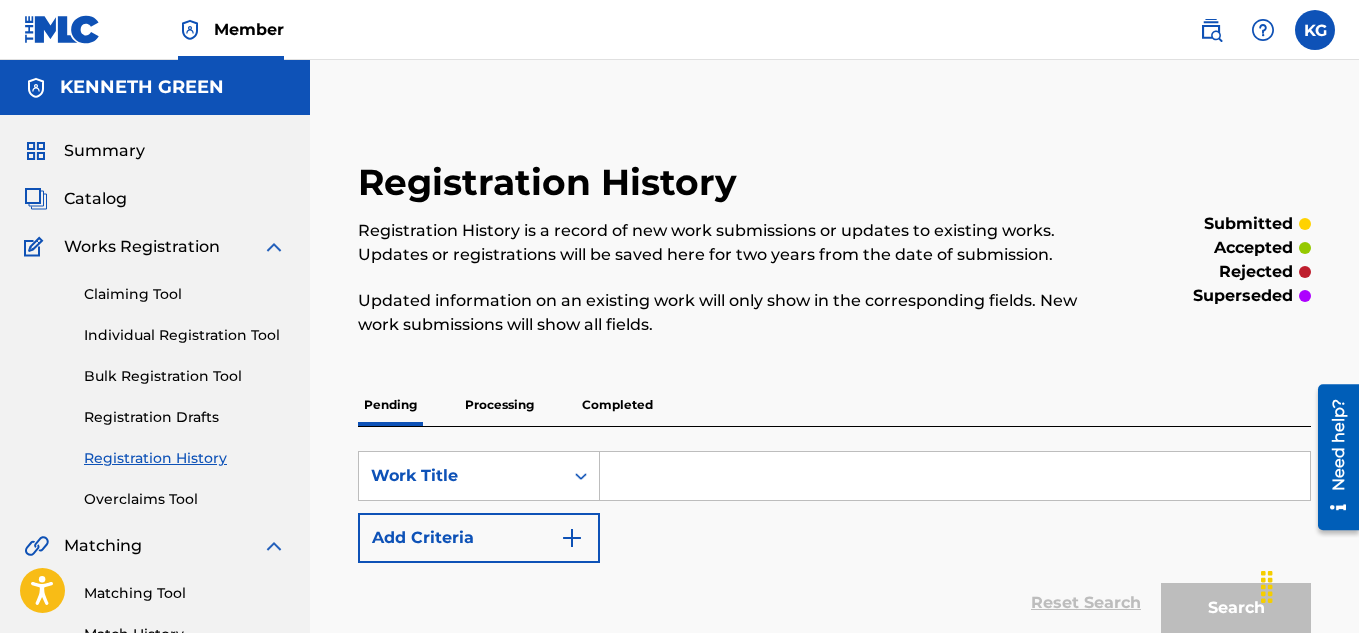 click on "Claiming Tool Individual Registration Tool Bulk Registration Tool Registration Drafts Registration History Overclaims Tool" at bounding box center [155, 384] 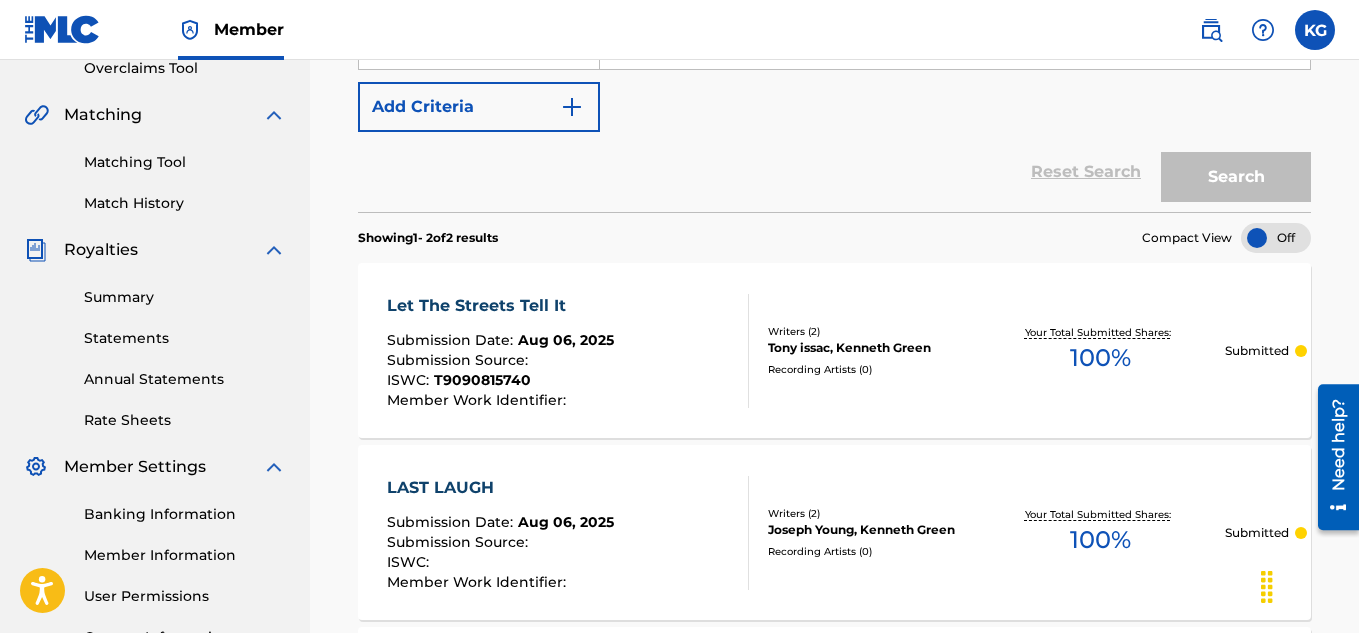scroll, scrollTop: 432, scrollLeft: 0, axis: vertical 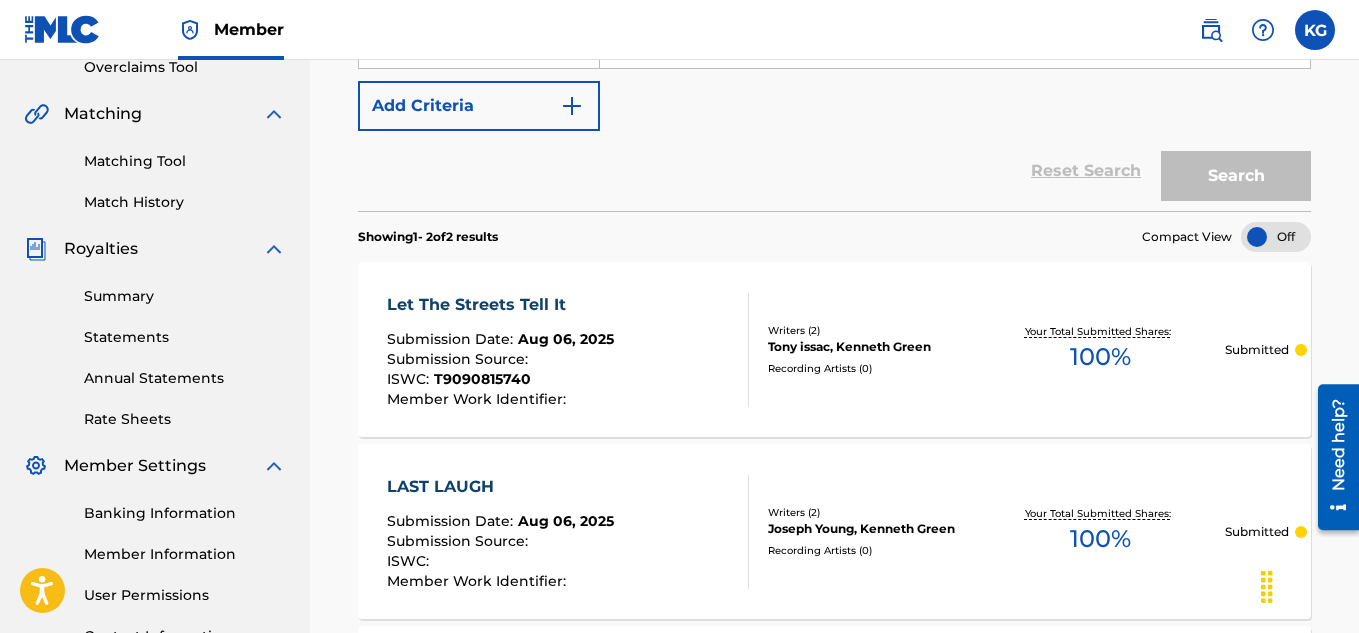 click at bounding box center [274, 249] 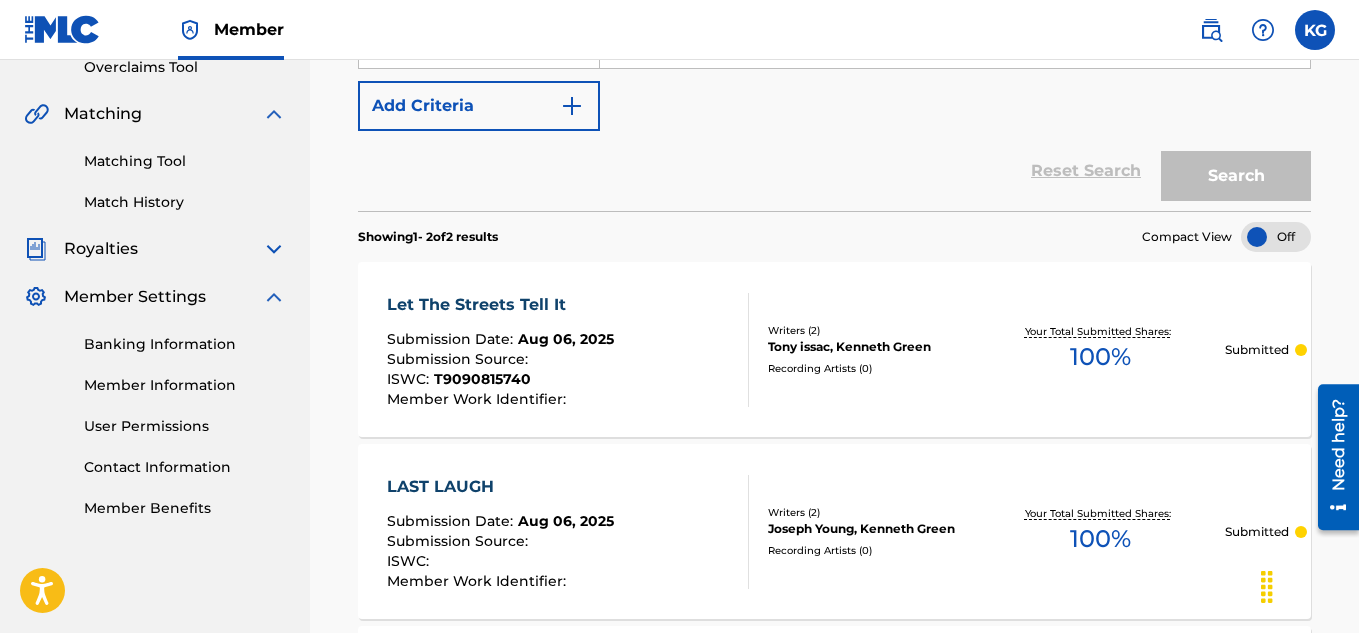 click on "Banking Information" at bounding box center (185, 344) 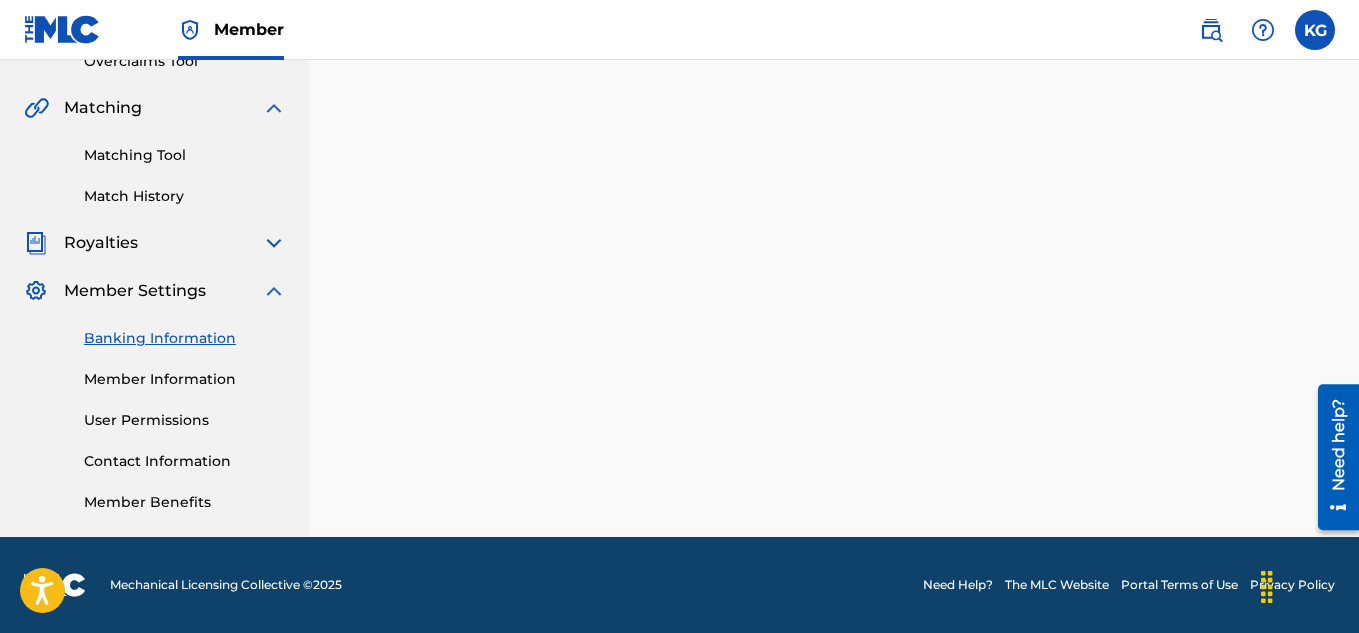 scroll, scrollTop: 0, scrollLeft: 0, axis: both 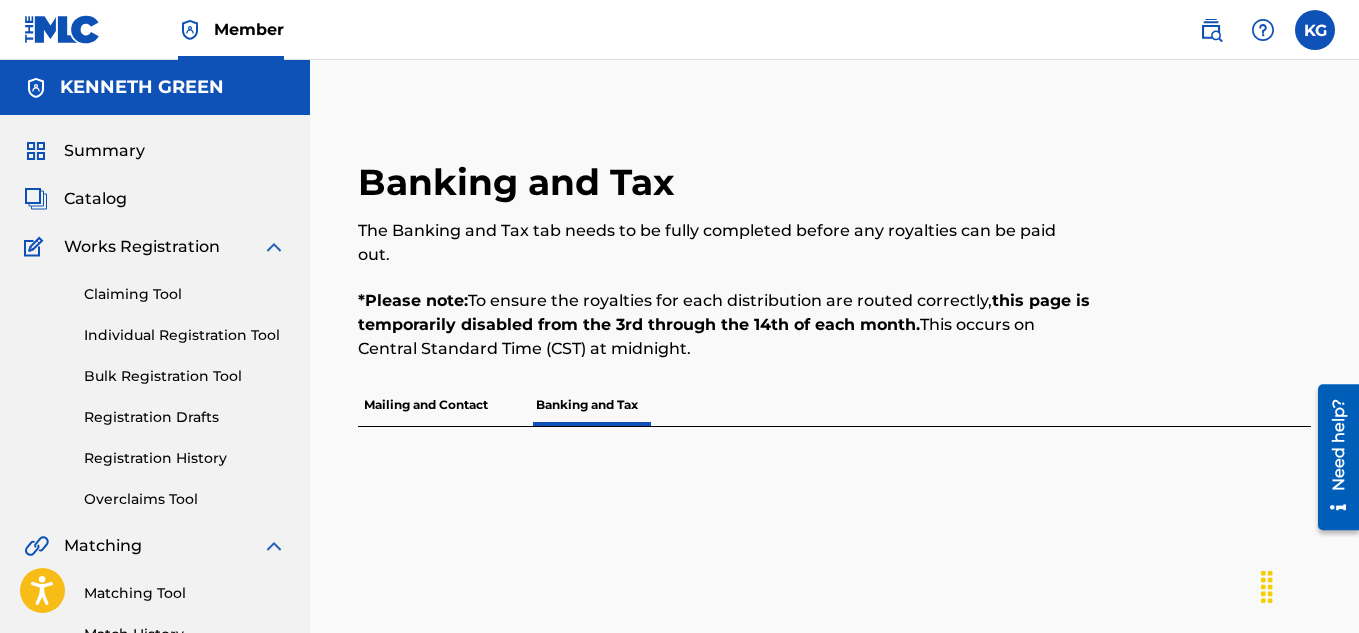 click on "Mailing and Contact" at bounding box center (426, 405) 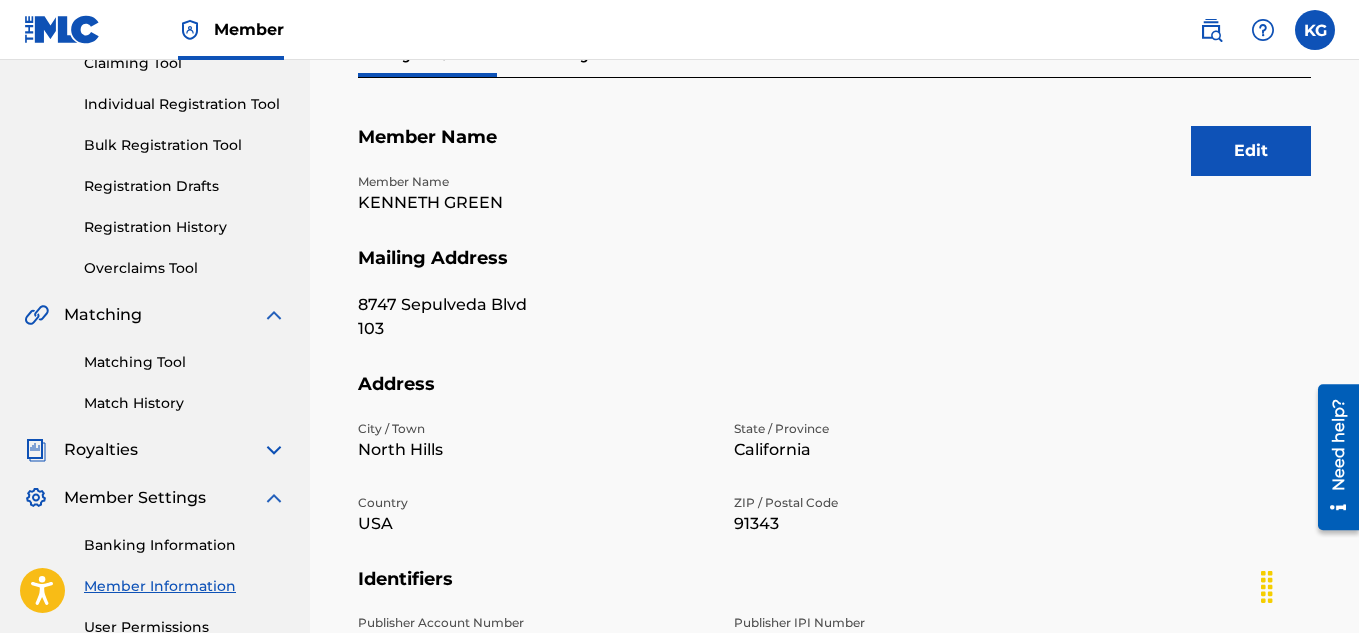 scroll, scrollTop: 234, scrollLeft: 0, axis: vertical 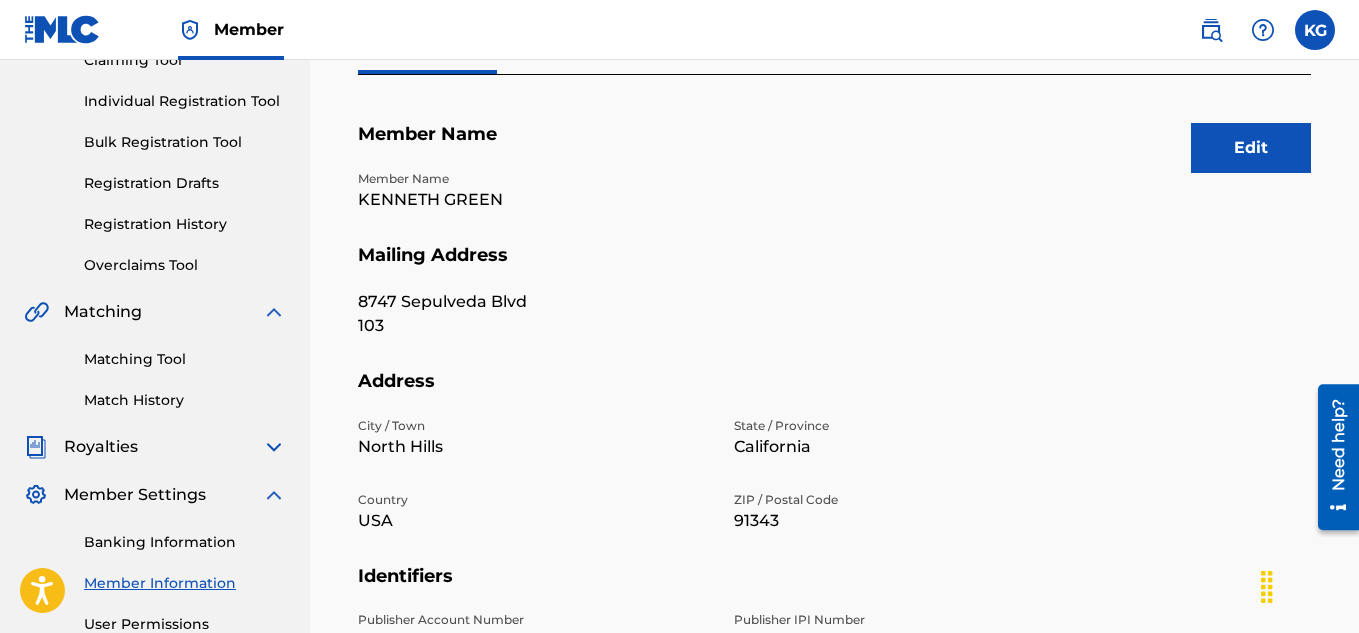 click on "Registration History" at bounding box center [185, 224] 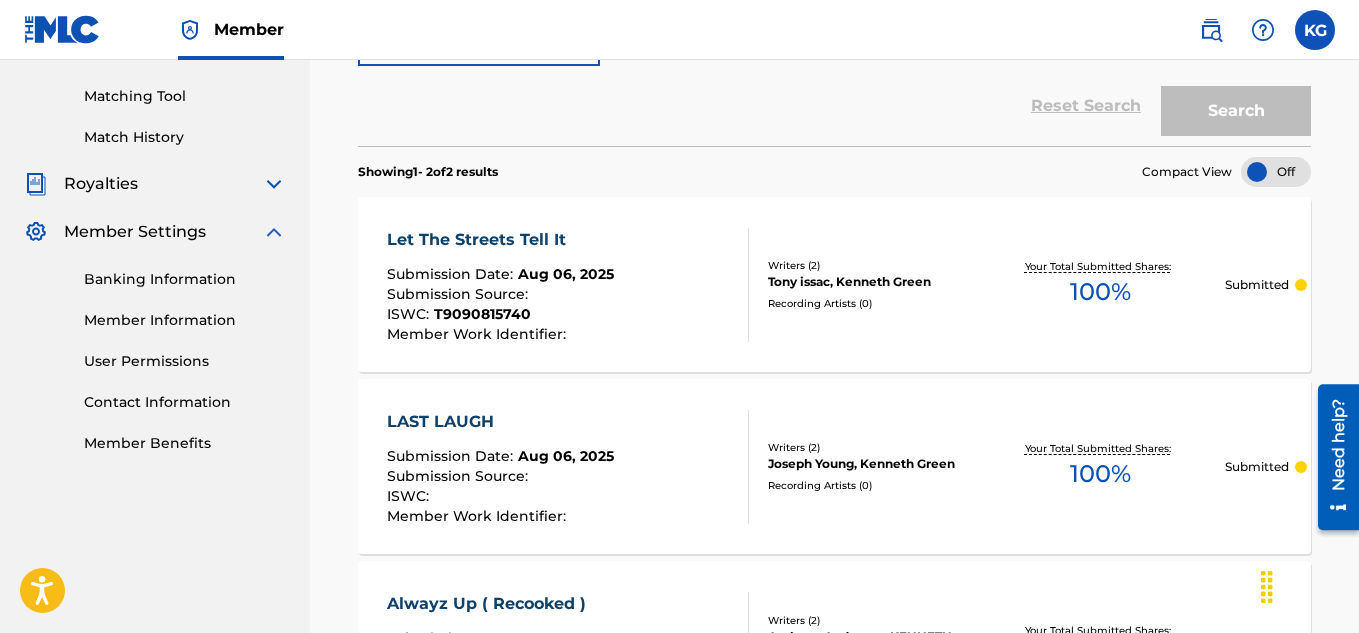 scroll, scrollTop: 493, scrollLeft: 0, axis: vertical 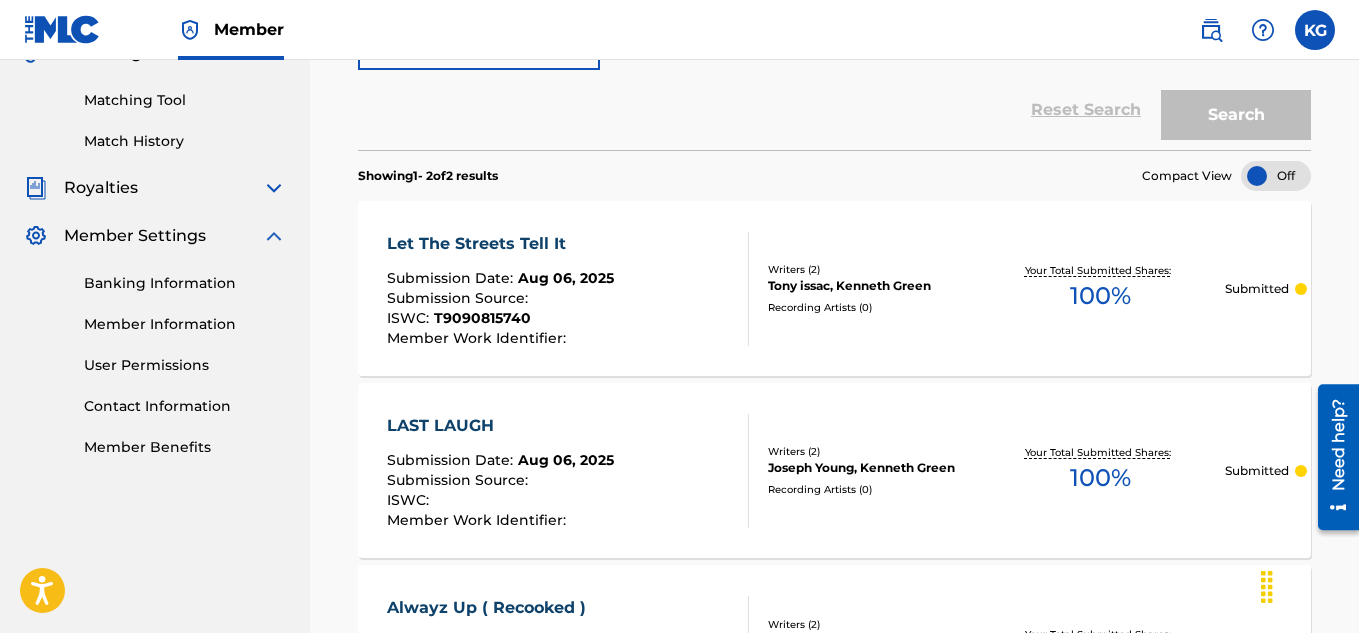 click at bounding box center [1276, 176] 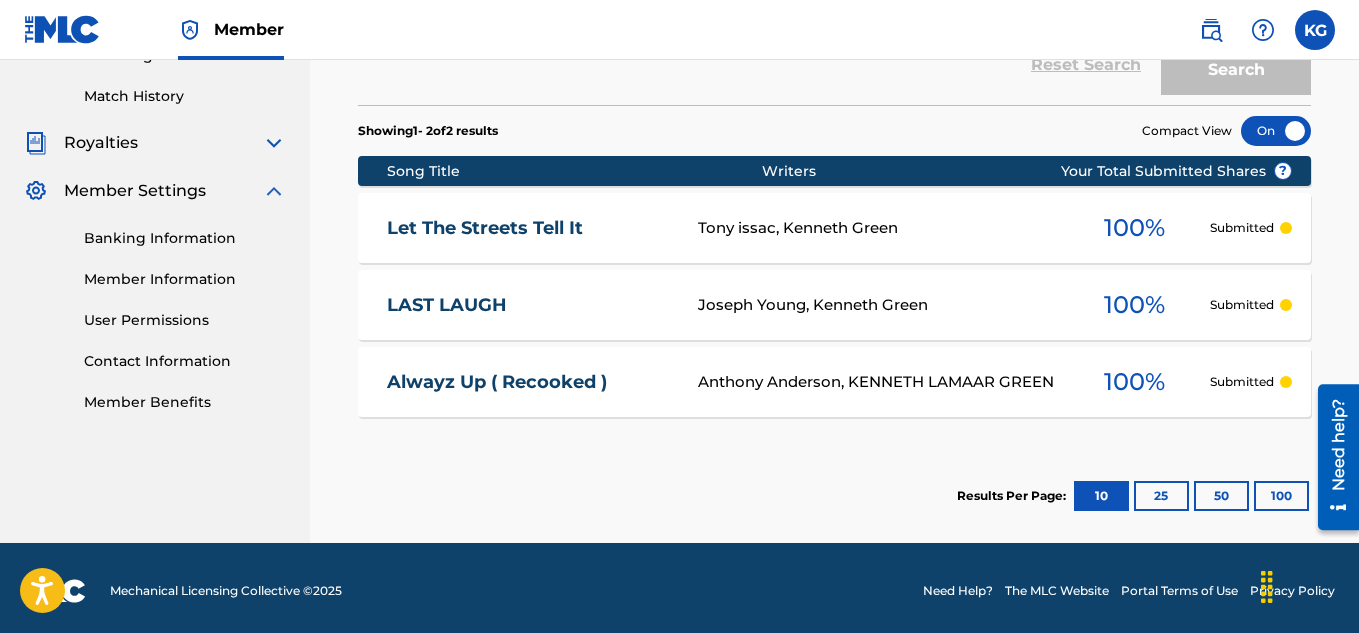 scroll, scrollTop: 542, scrollLeft: 0, axis: vertical 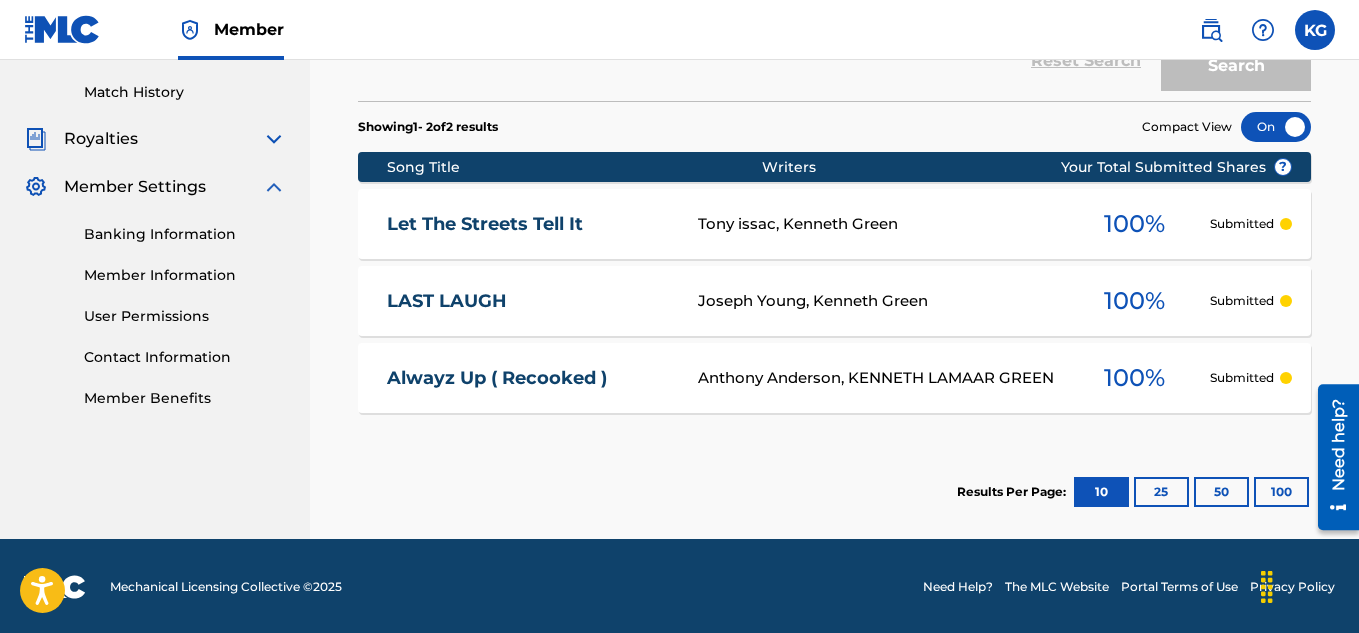 click at bounding box center (1276, 127) 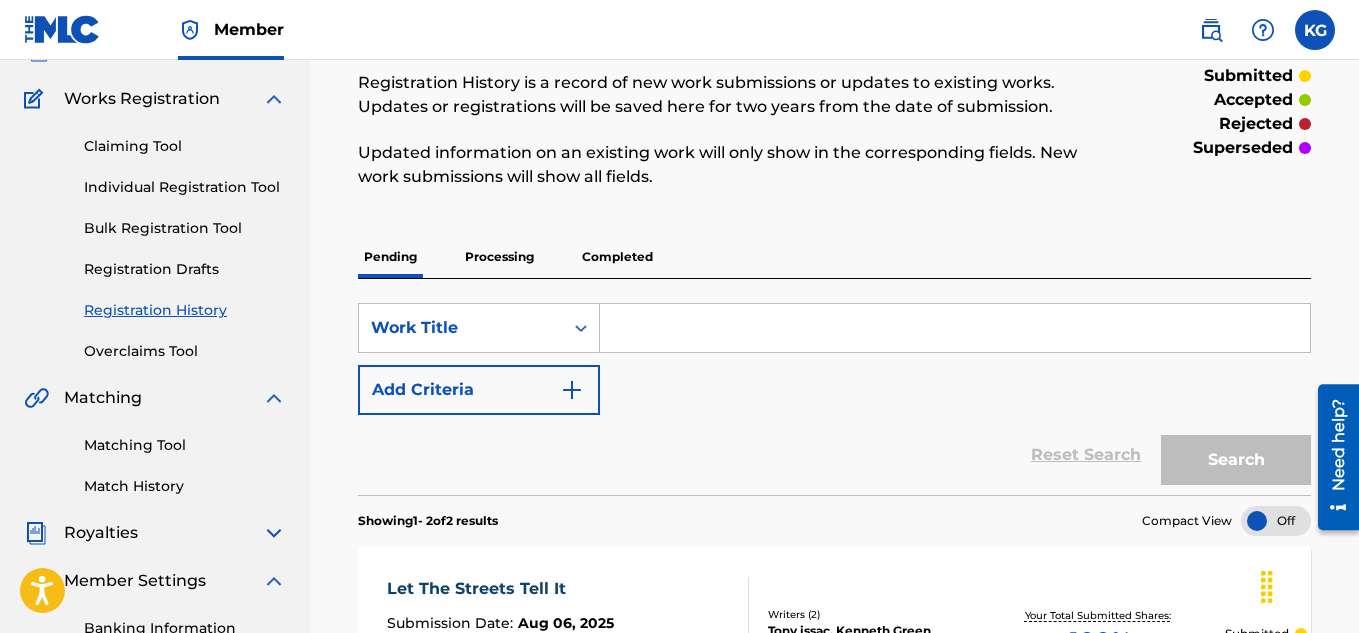 scroll, scrollTop: 0, scrollLeft: 0, axis: both 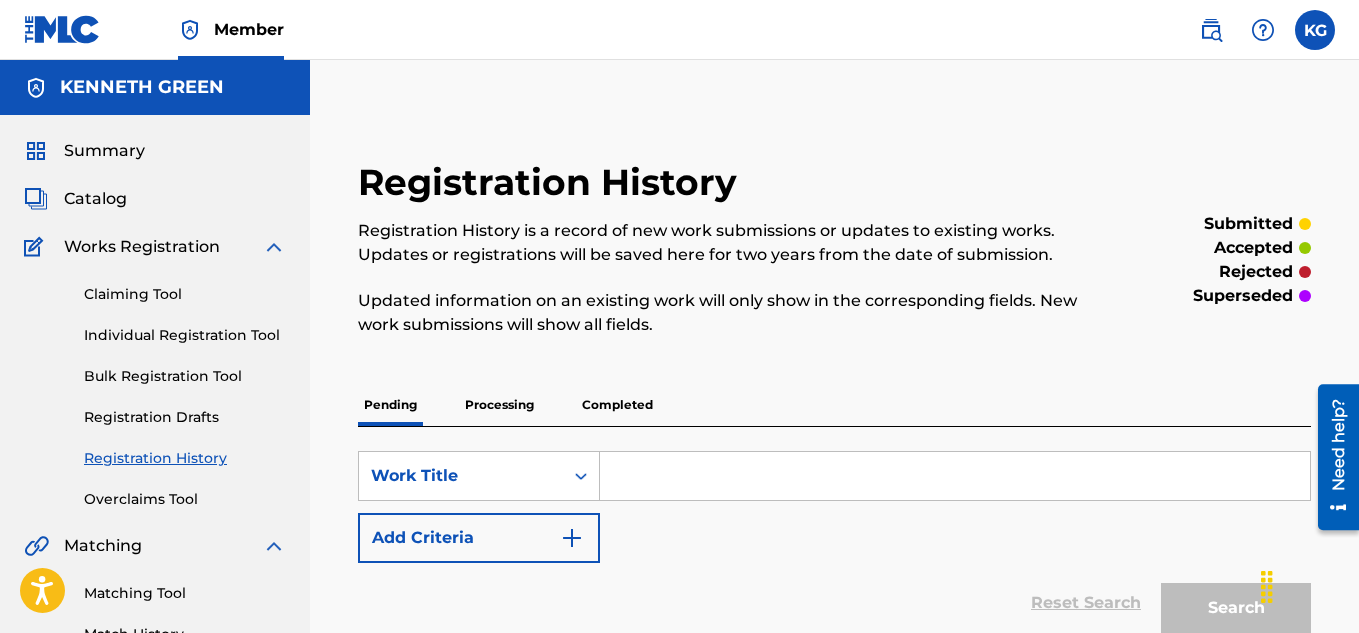 click at bounding box center [36, 88] 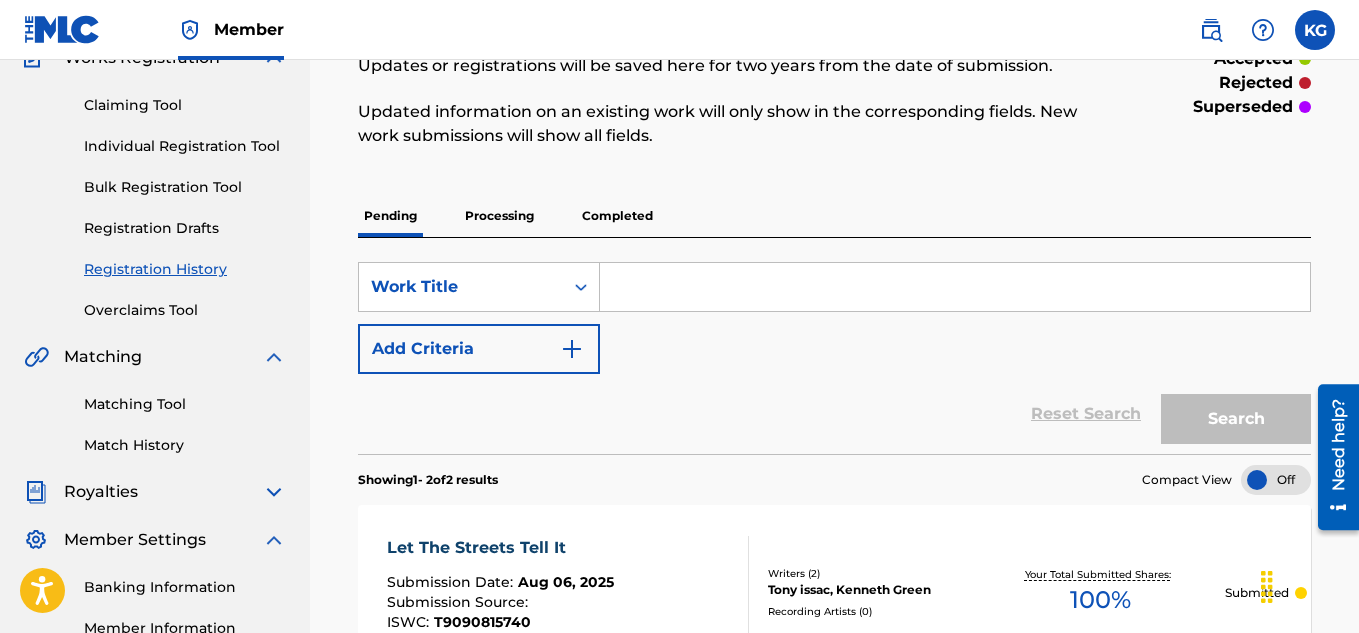 scroll, scrollTop: 0, scrollLeft: 0, axis: both 